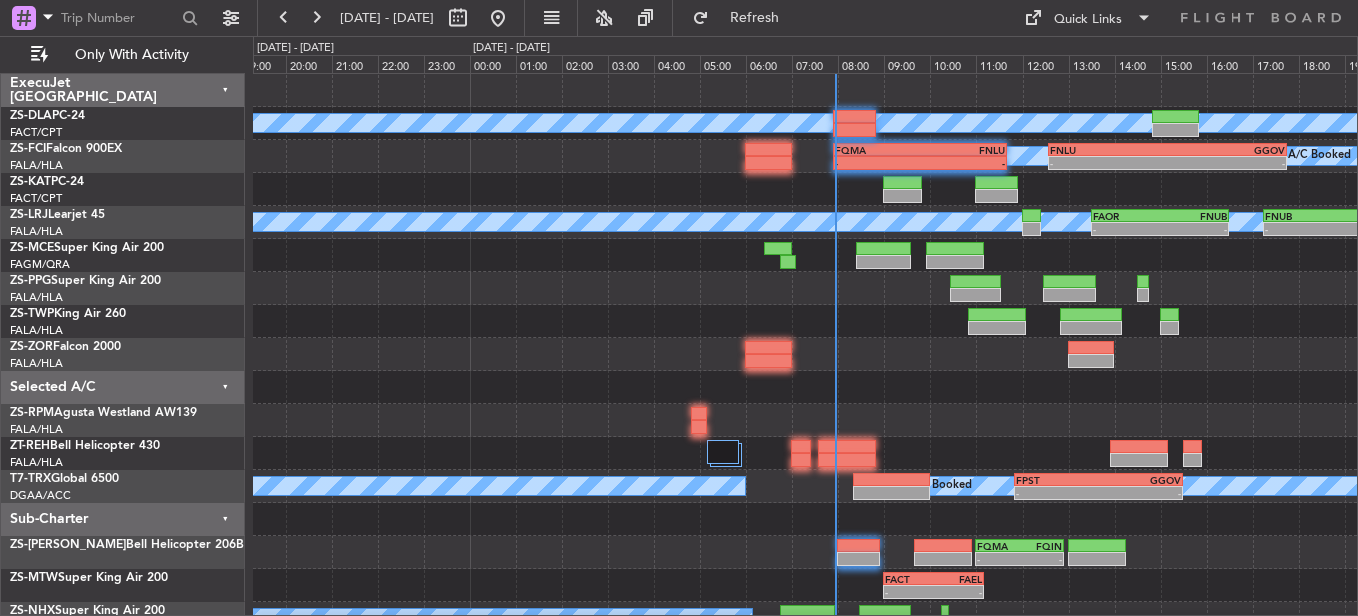 scroll, scrollTop: 0, scrollLeft: 0, axis: both 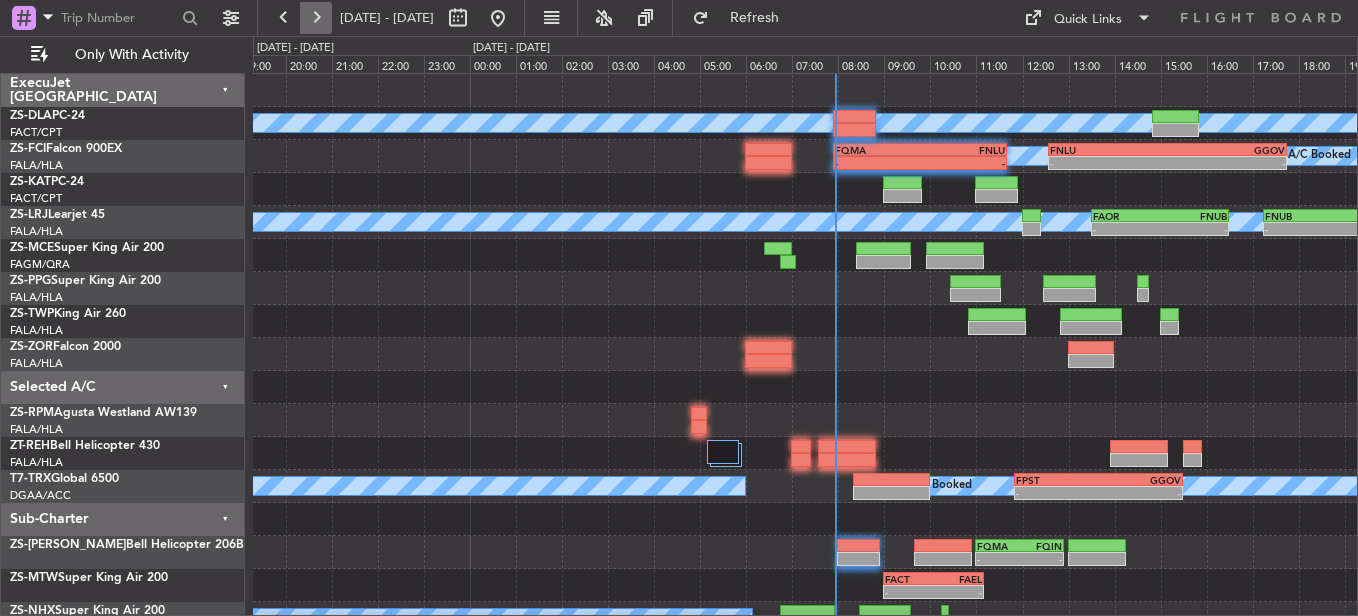 click at bounding box center (316, 18) 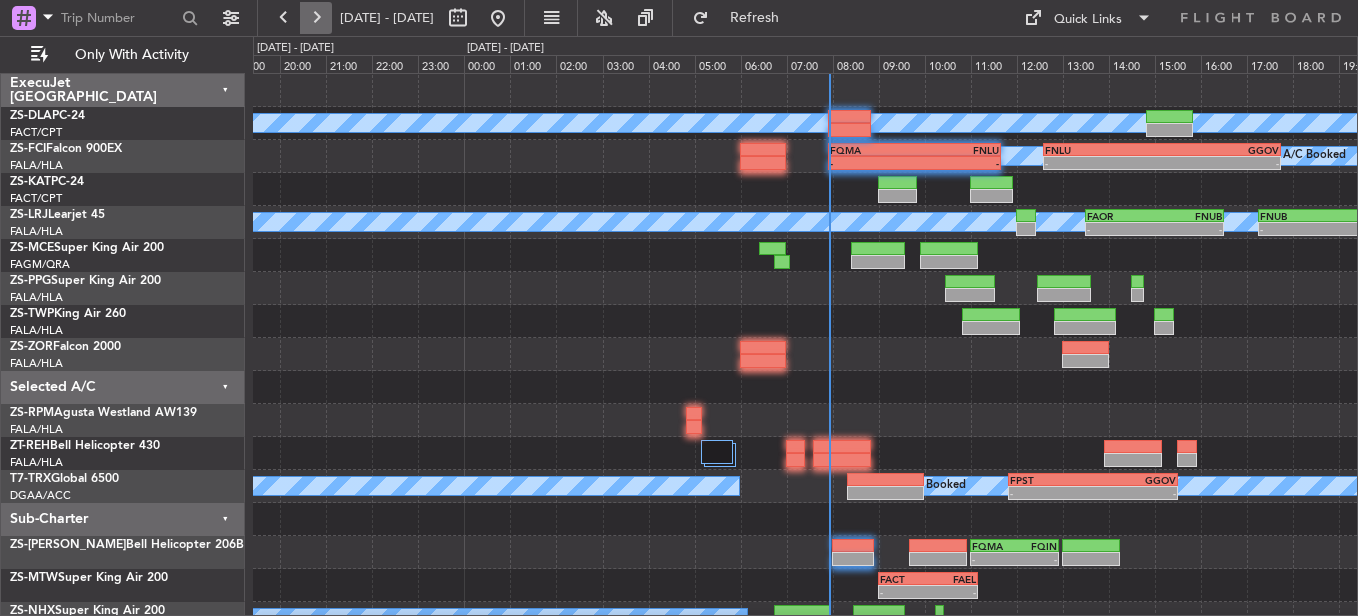 click at bounding box center [316, 18] 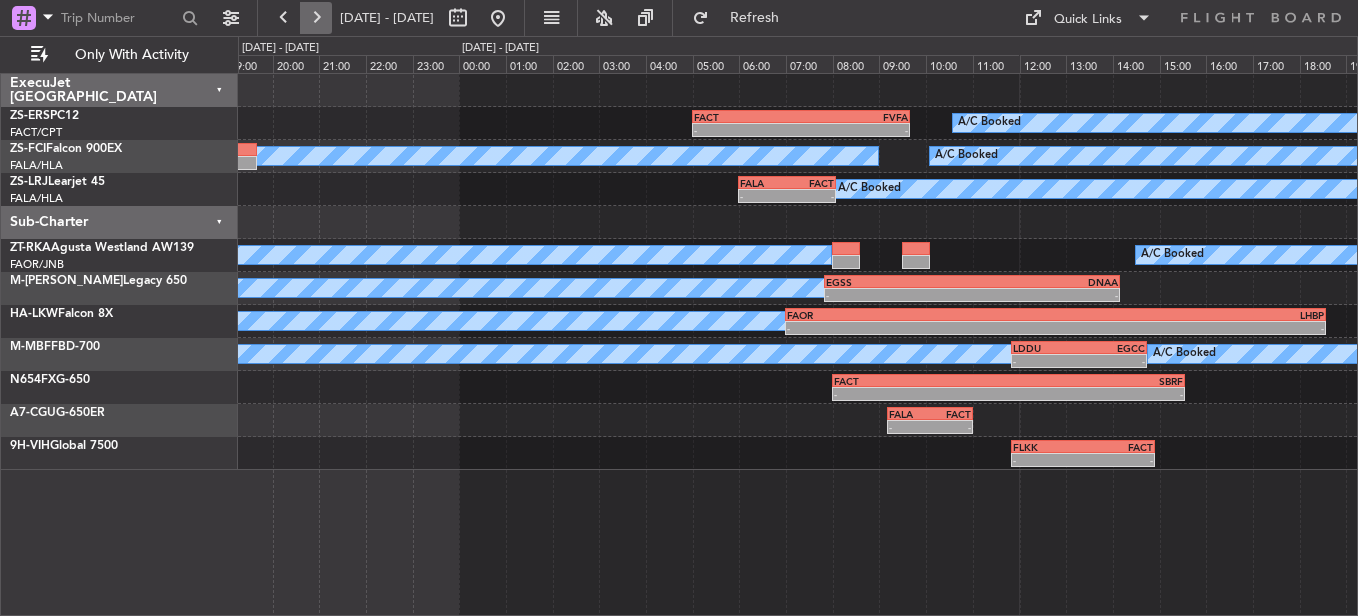 click at bounding box center (316, 18) 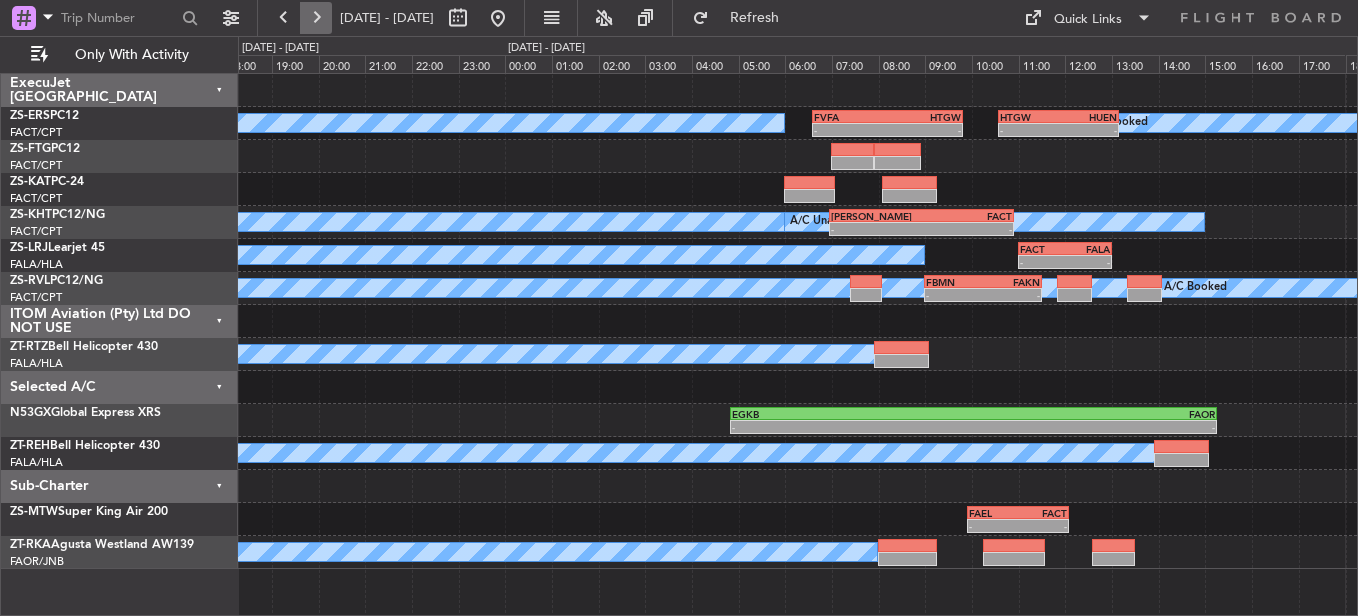 click at bounding box center (316, 18) 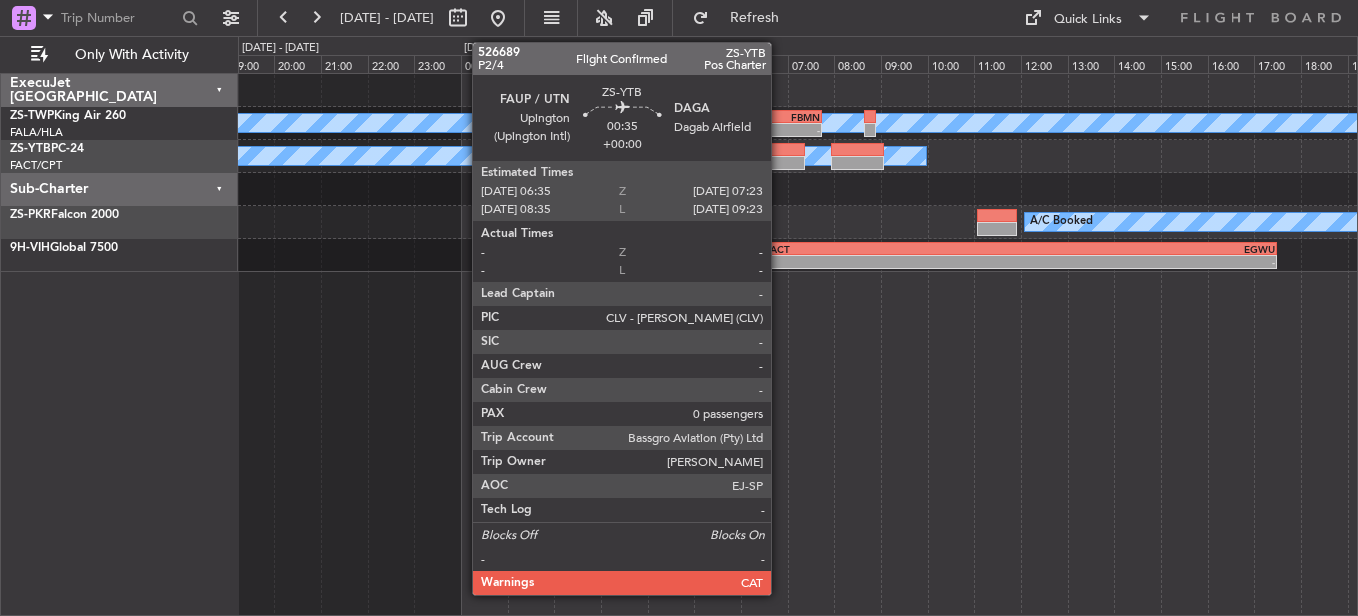 click 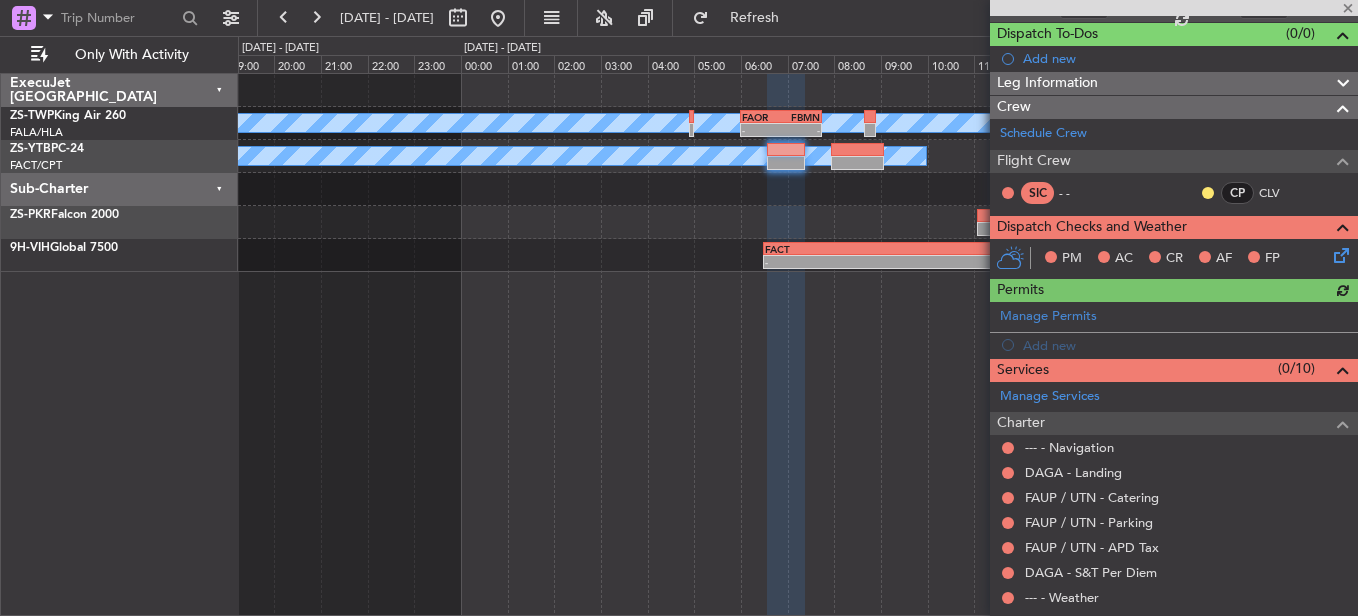 scroll, scrollTop: 298, scrollLeft: 0, axis: vertical 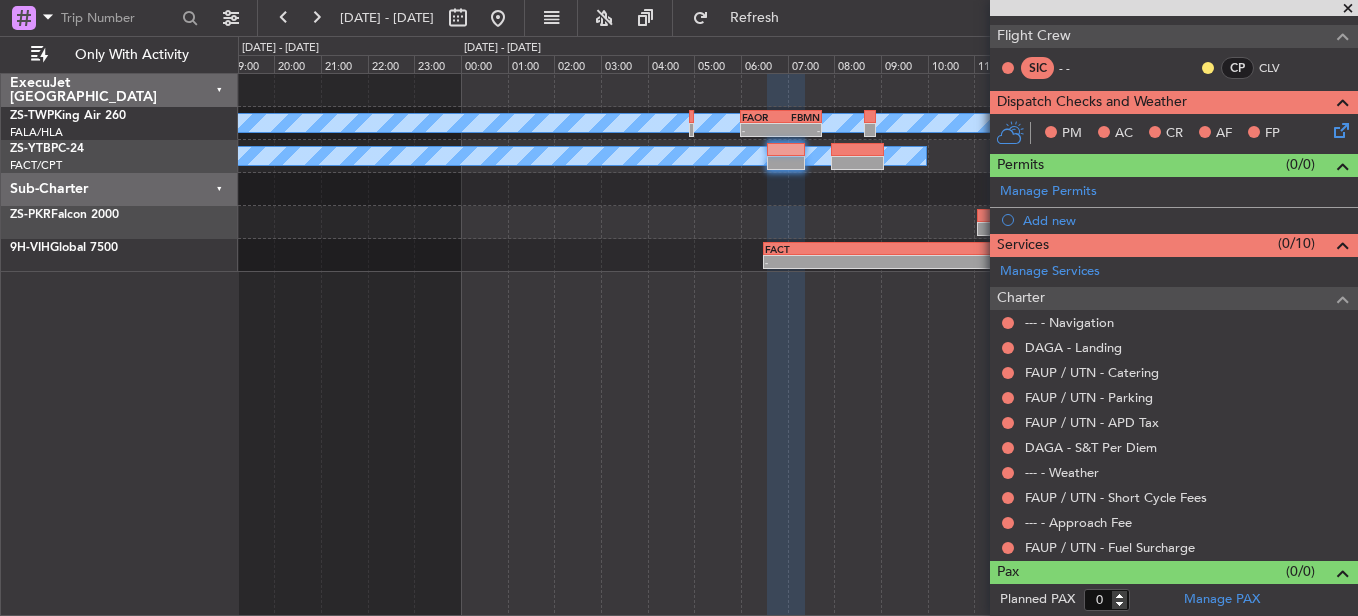 click at bounding box center [1348, 9] 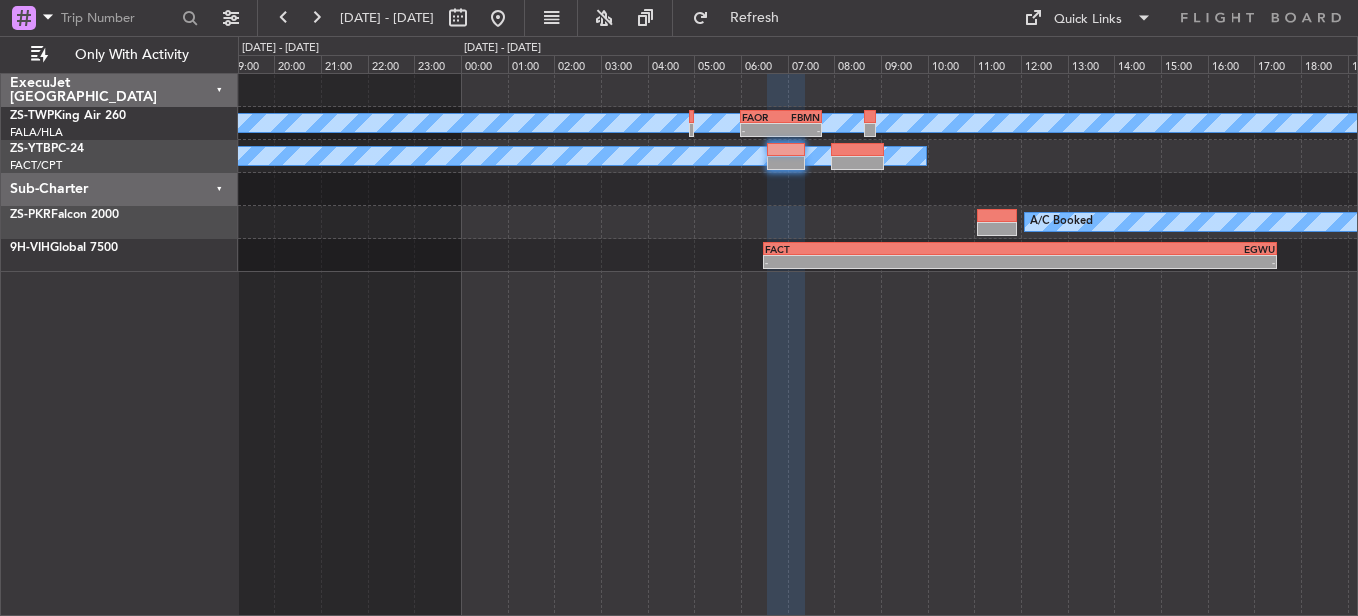 scroll, scrollTop: 0, scrollLeft: 0, axis: both 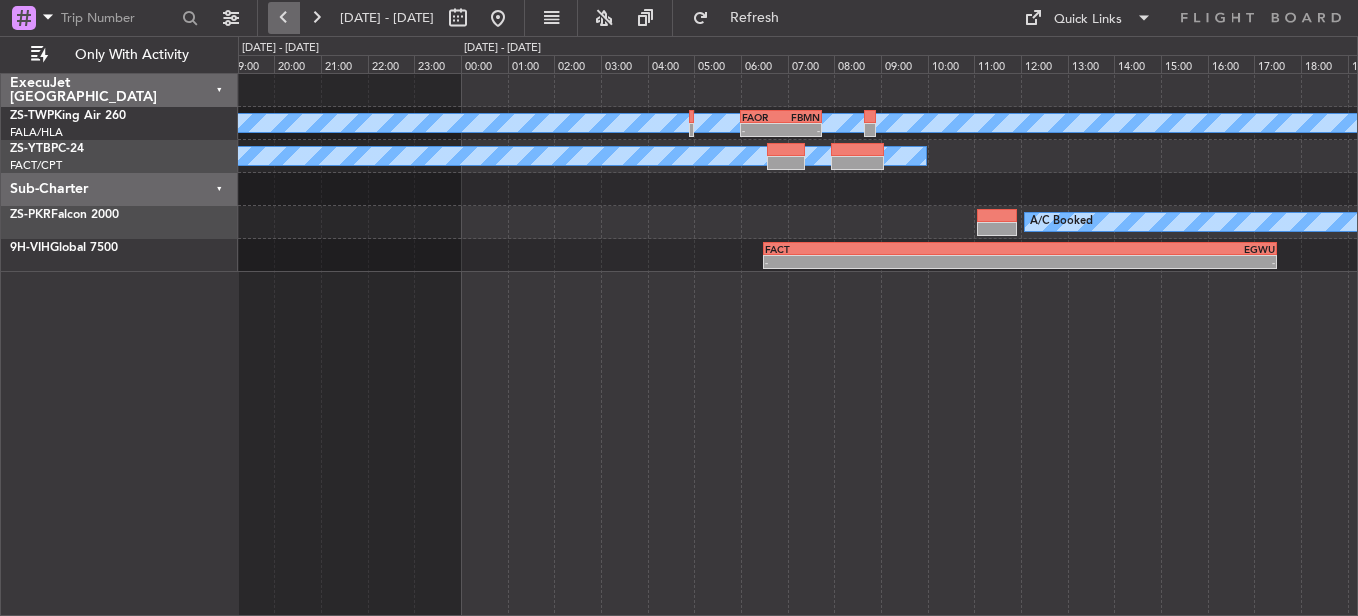 click at bounding box center (284, 18) 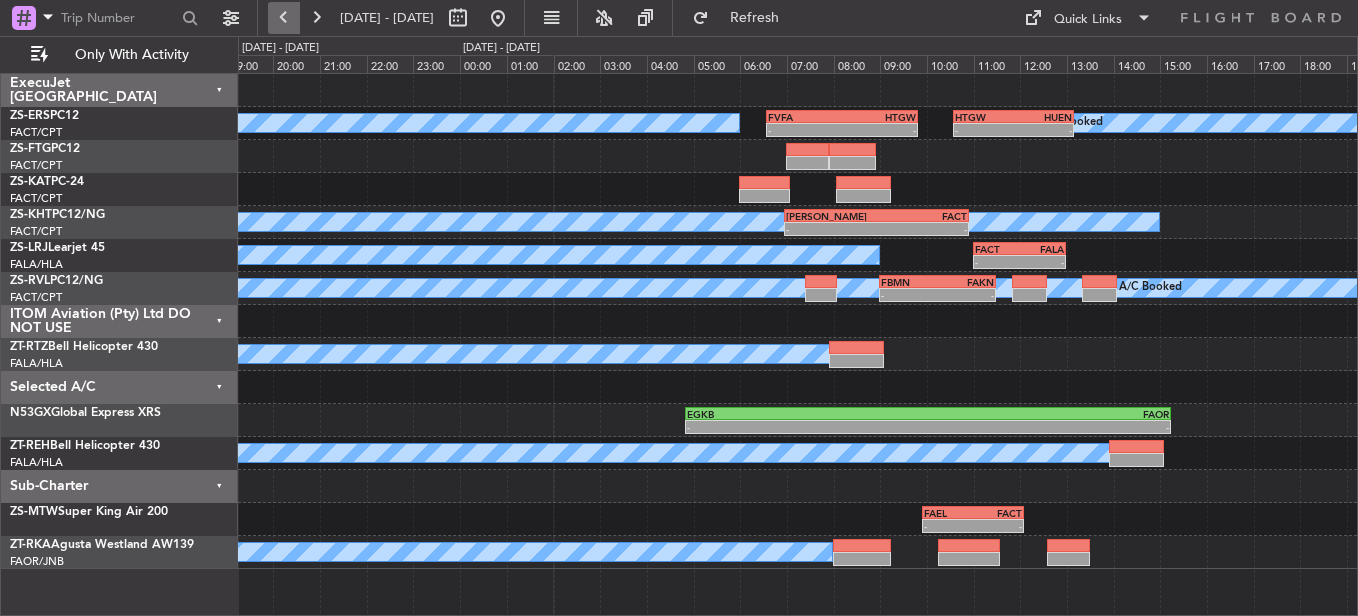click at bounding box center (284, 18) 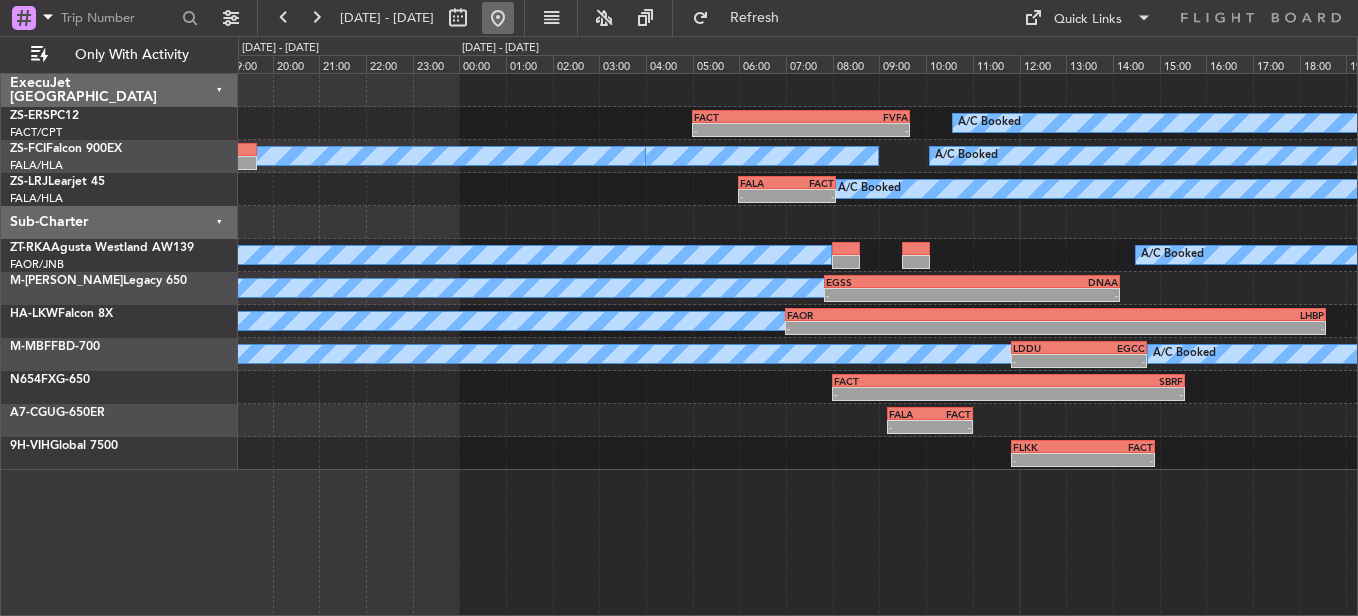 click at bounding box center (498, 18) 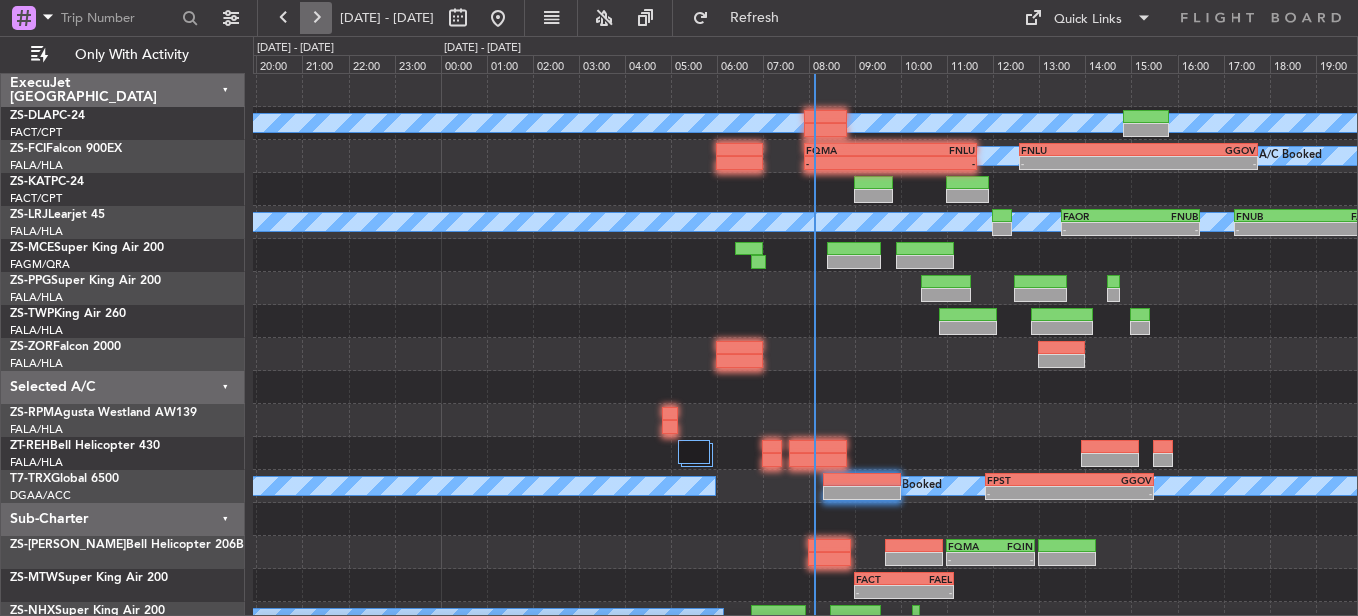 click at bounding box center (316, 18) 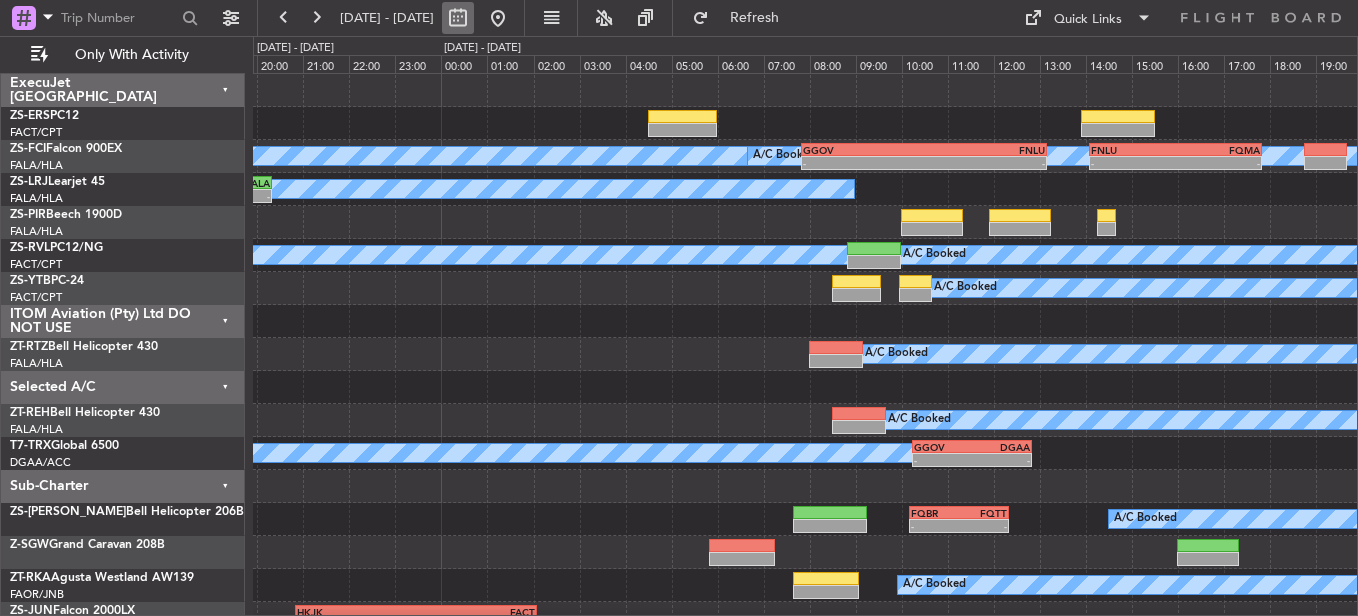 click at bounding box center [458, 18] 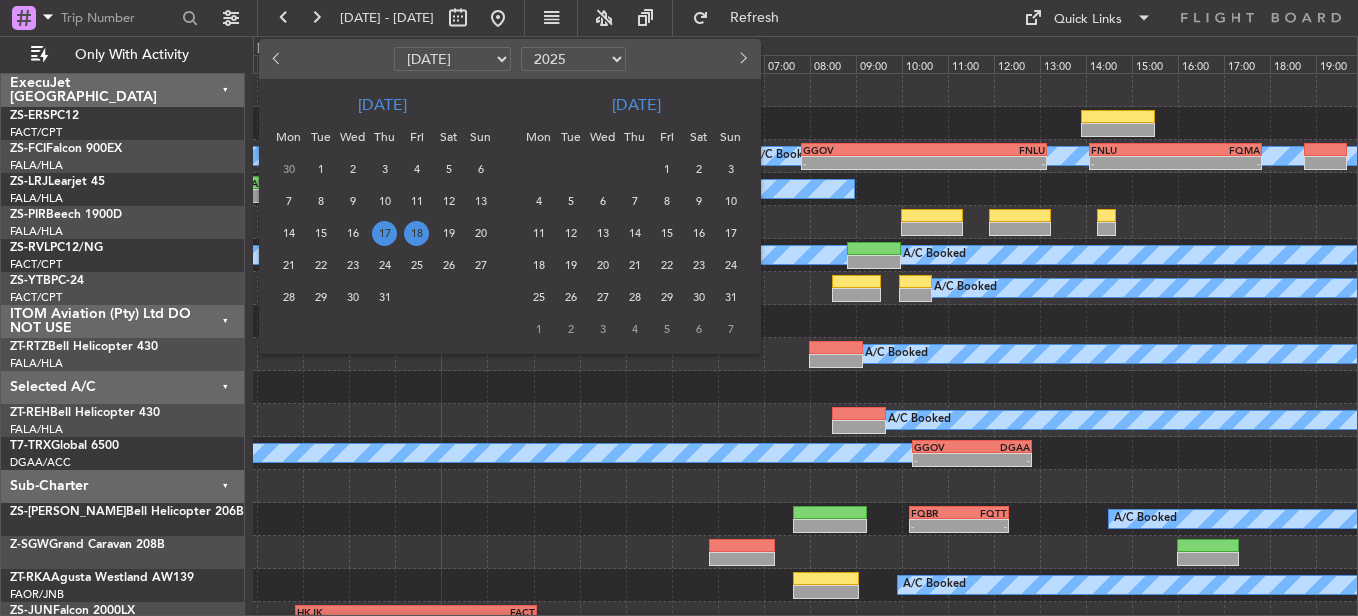 click on "18" at bounding box center [416, 233] 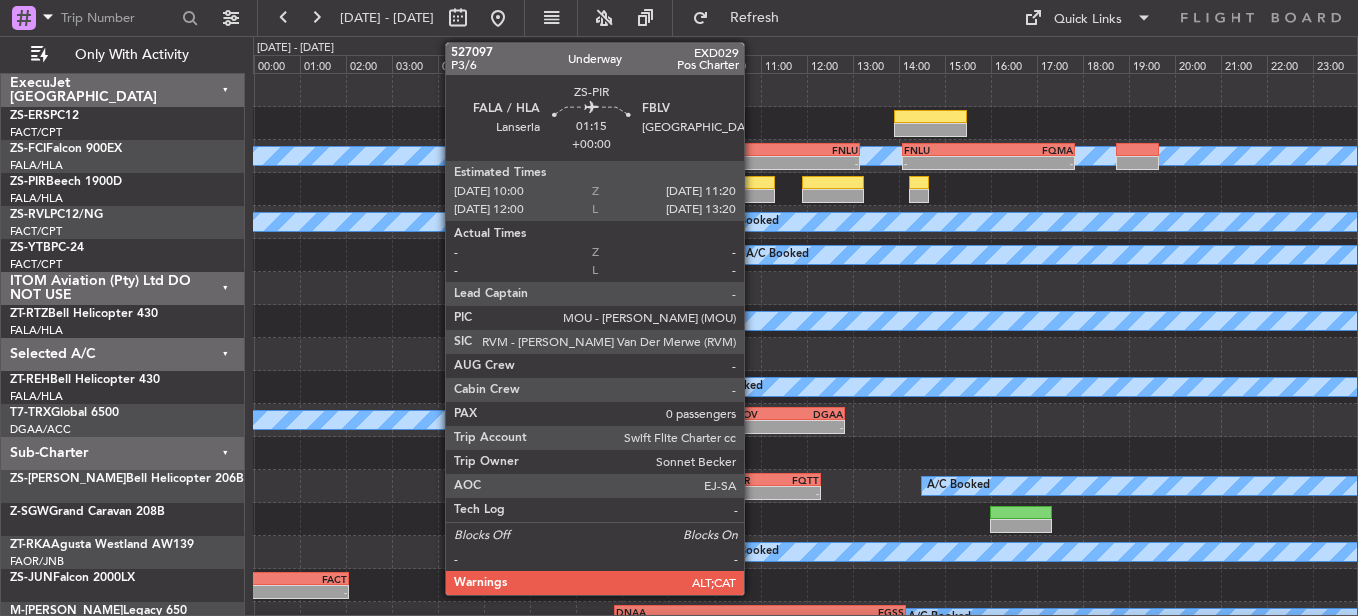 click 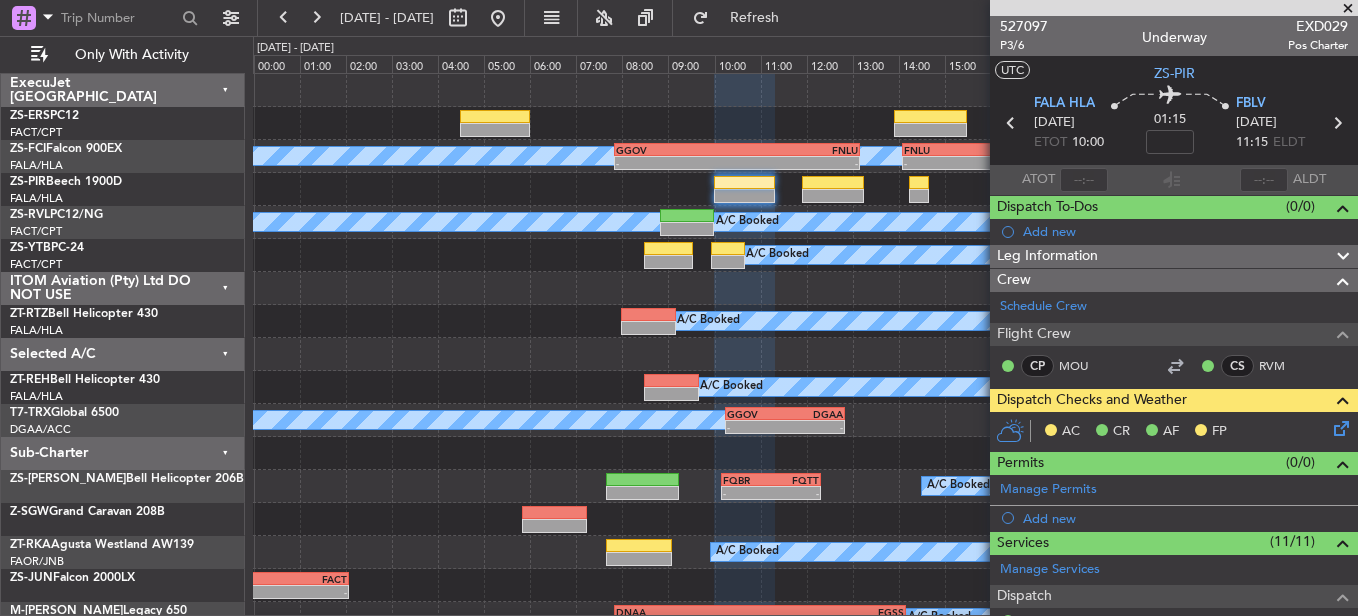 click 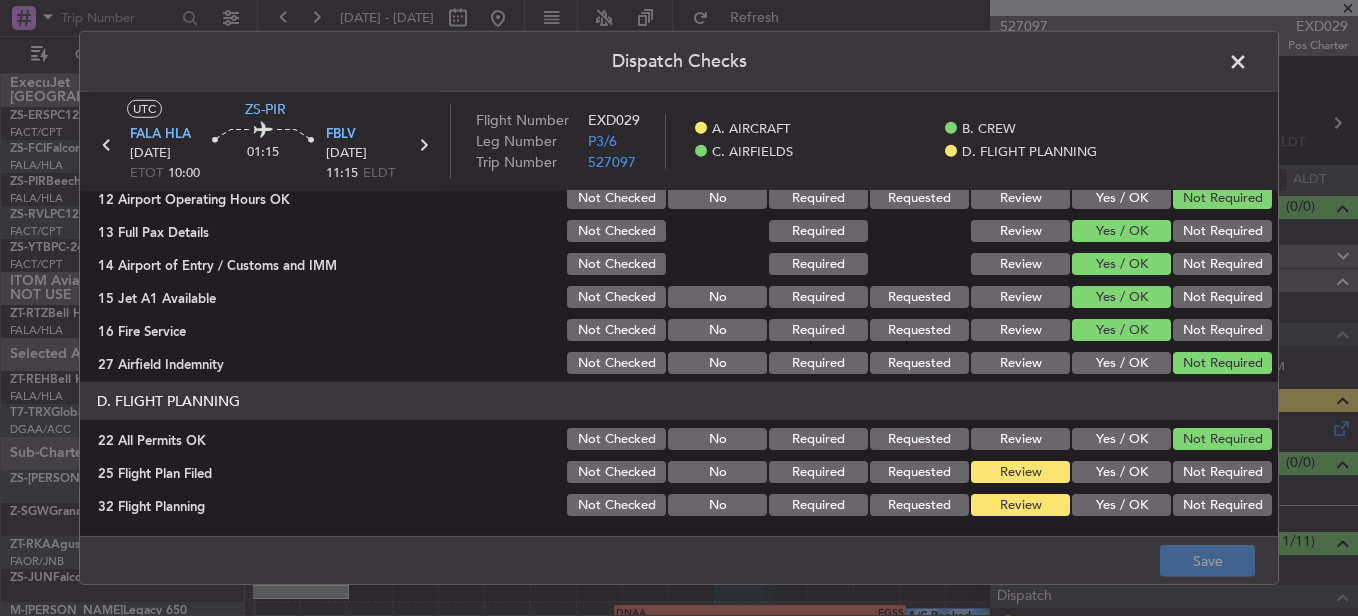 scroll, scrollTop: 0, scrollLeft: 0, axis: both 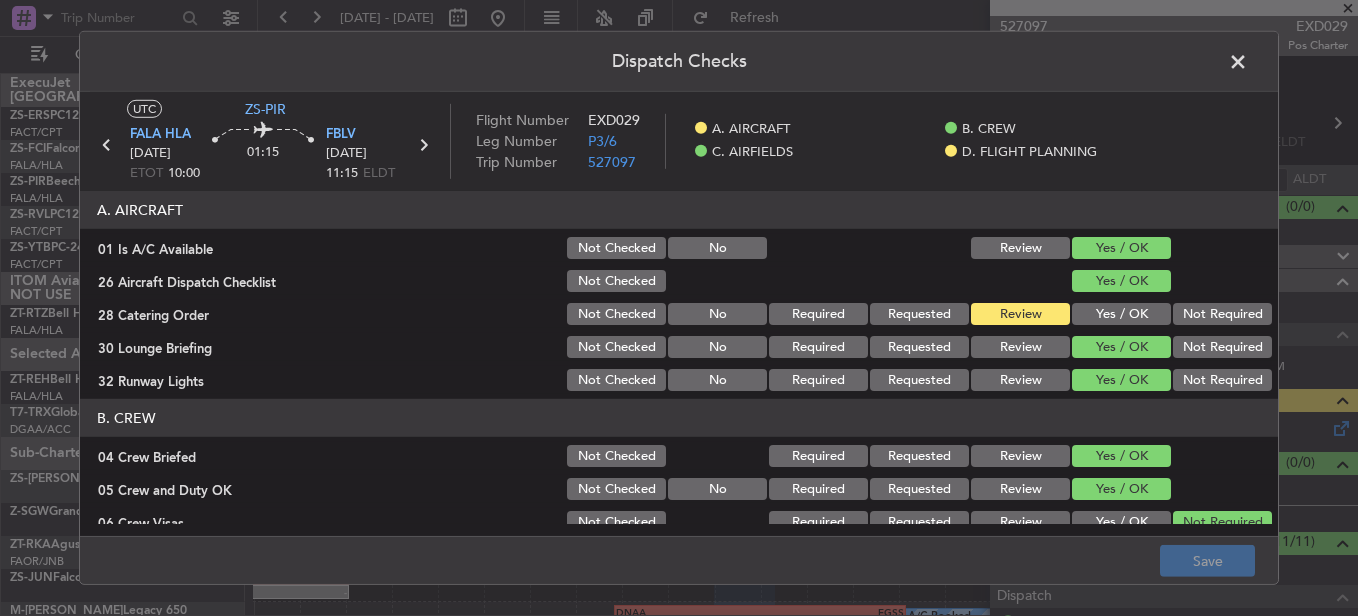 click 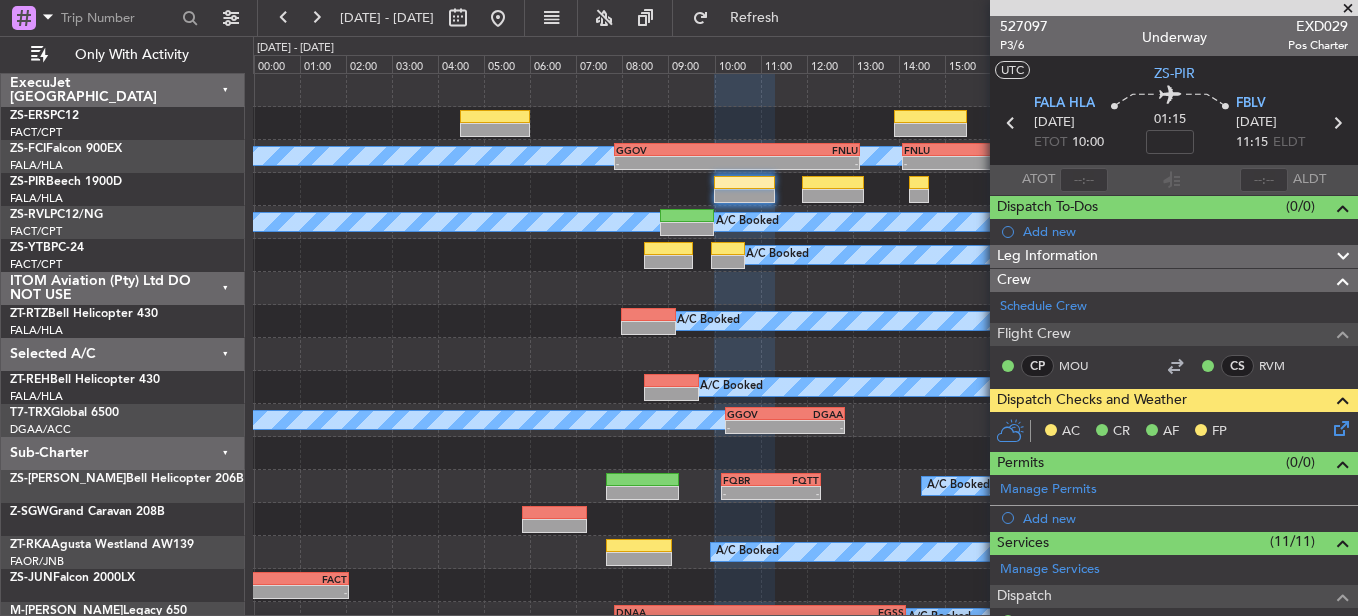 click at bounding box center [1348, 9] 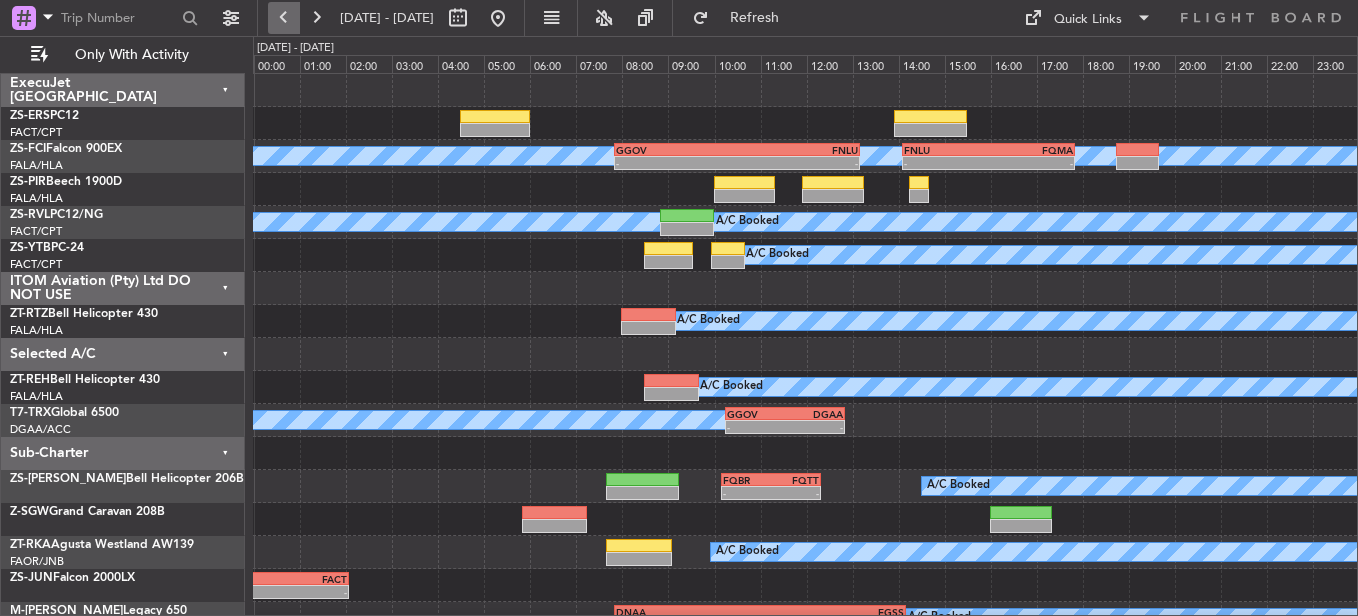 click at bounding box center [284, 18] 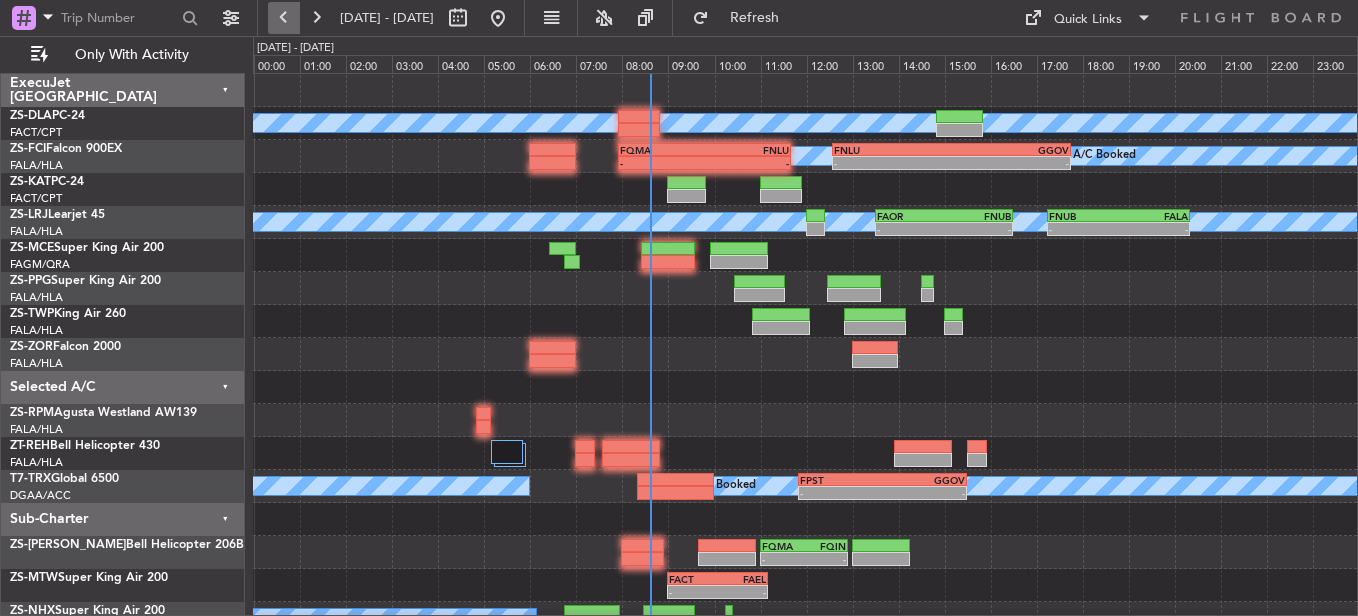 click at bounding box center (284, 18) 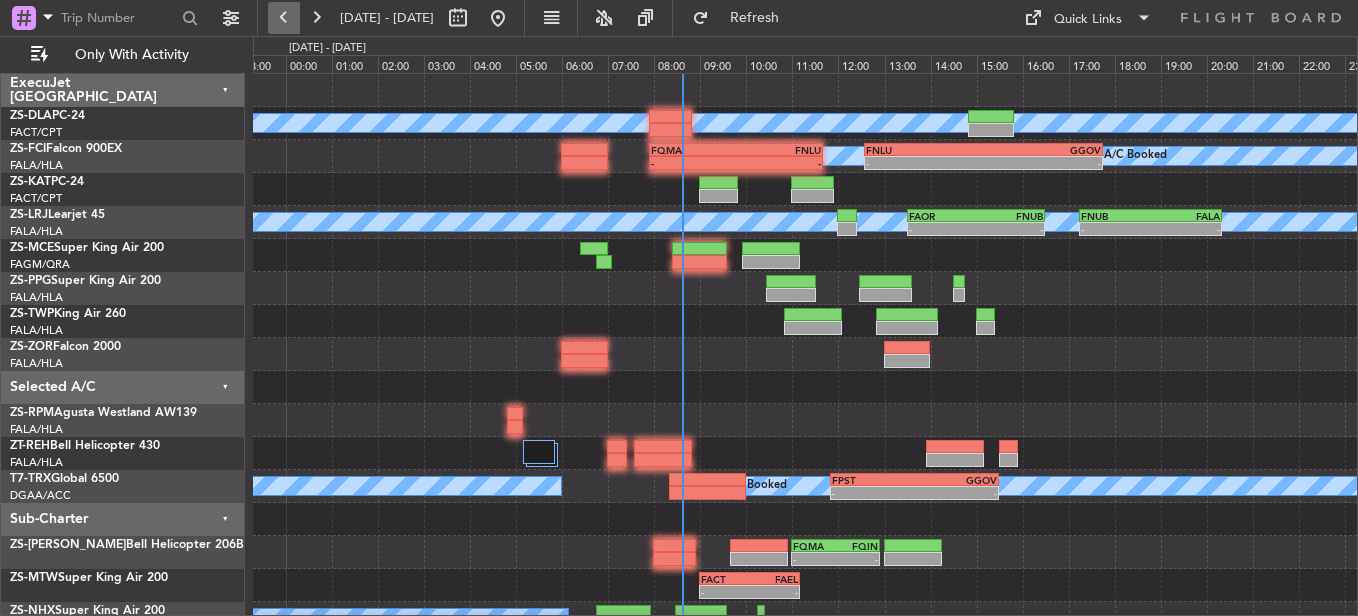 click at bounding box center [284, 18] 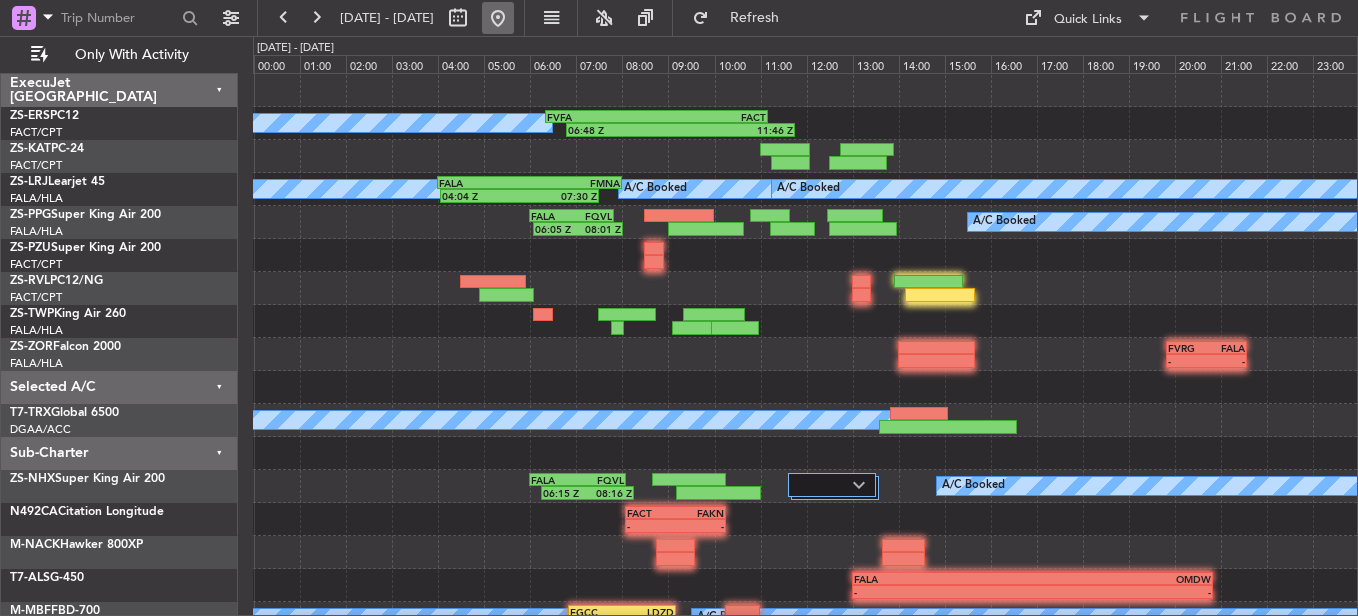 click at bounding box center (498, 18) 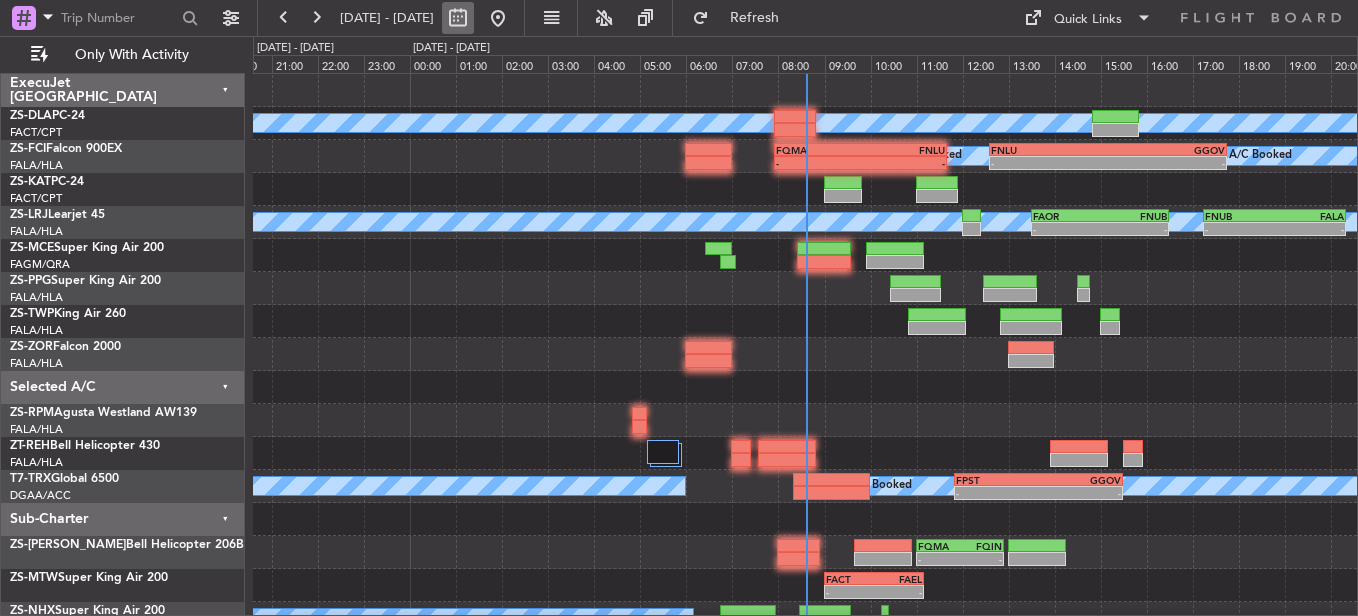click at bounding box center (458, 18) 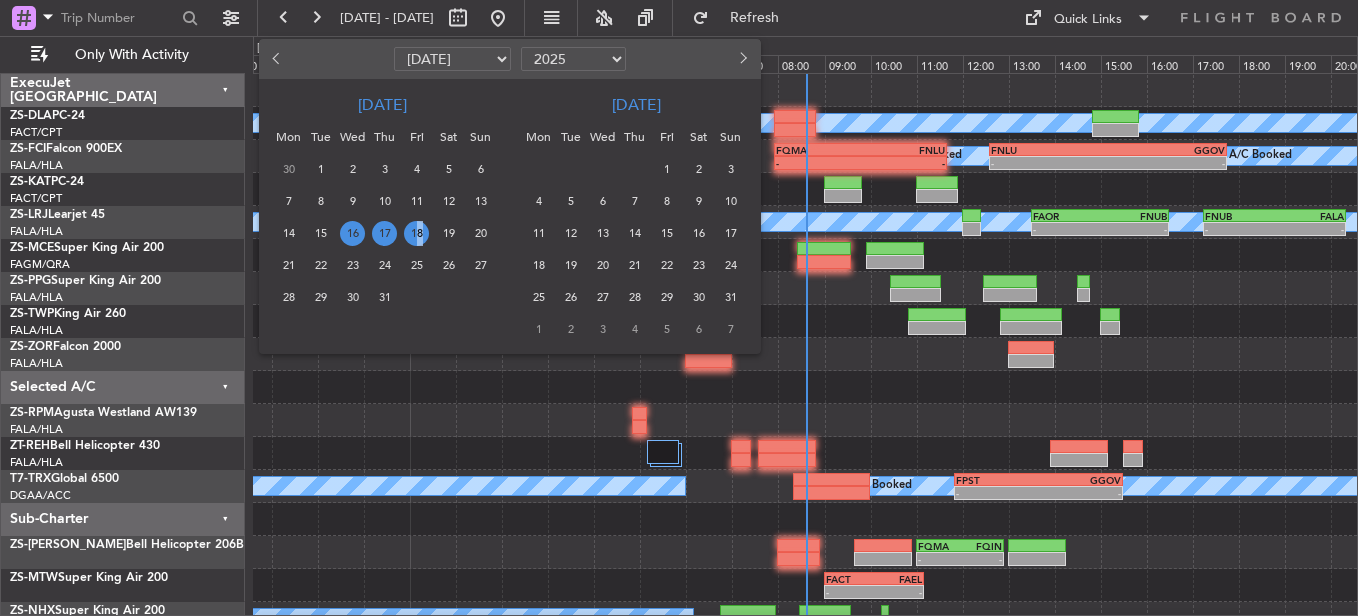 click on "18" at bounding box center [416, 233] 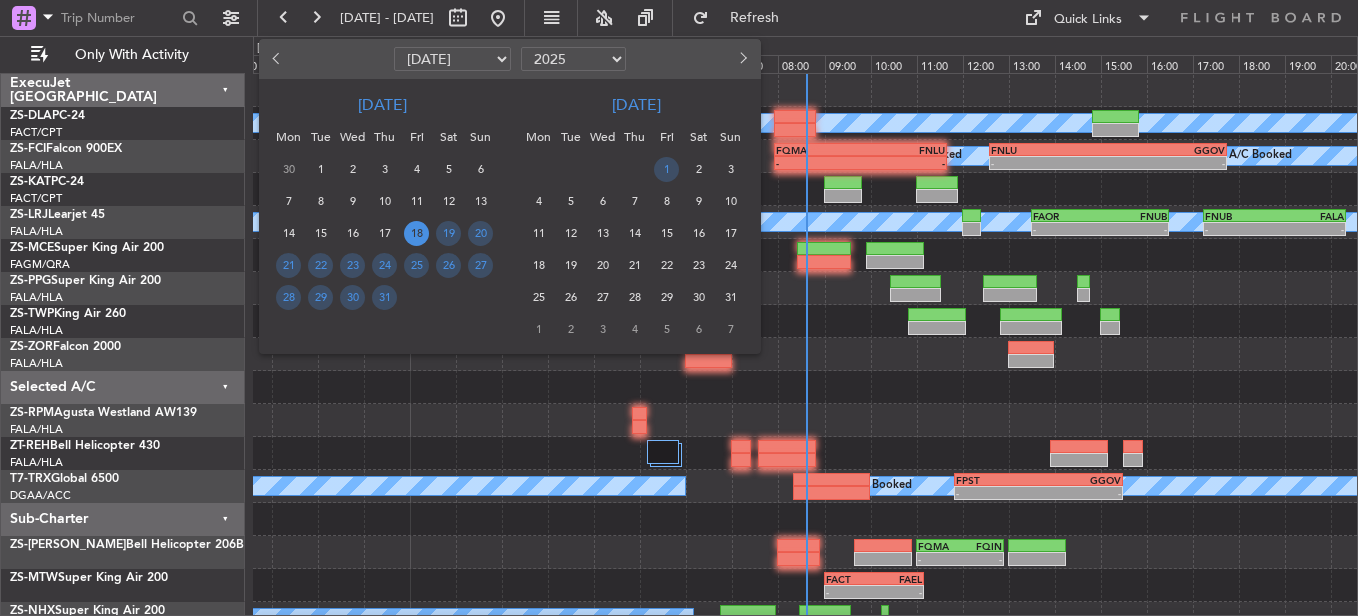 drag, startPoint x: 416, startPoint y: 230, endPoint x: 438, endPoint y: 291, distance: 64.84597 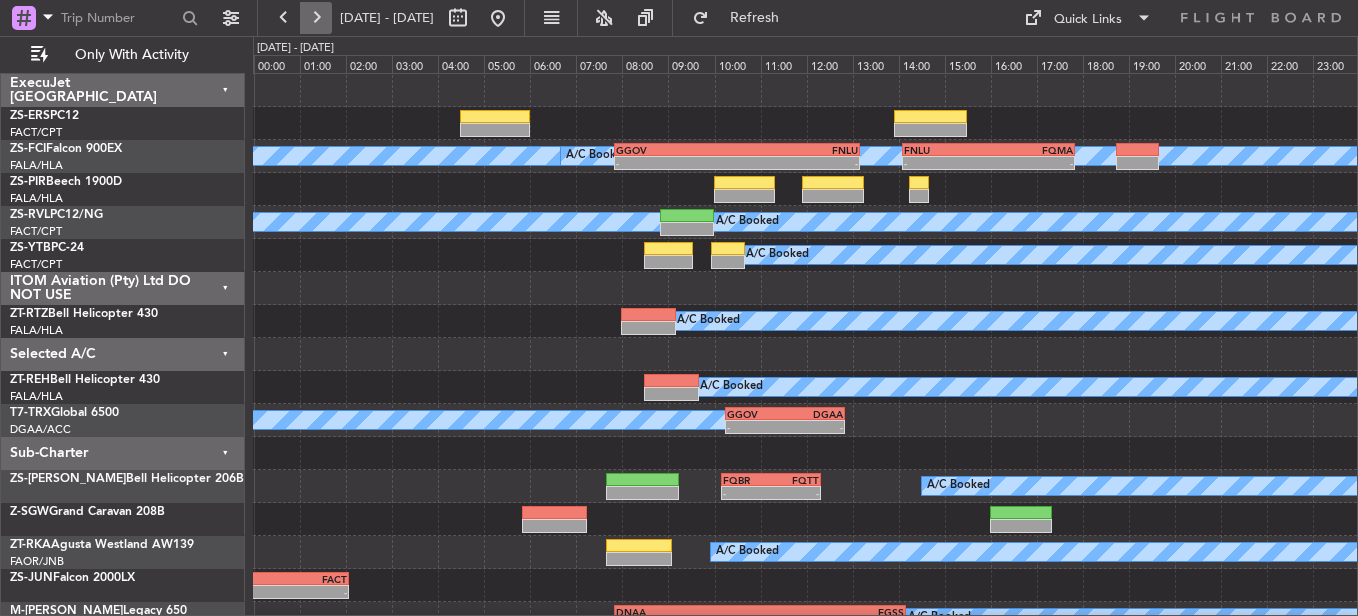 click at bounding box center (316, 18) 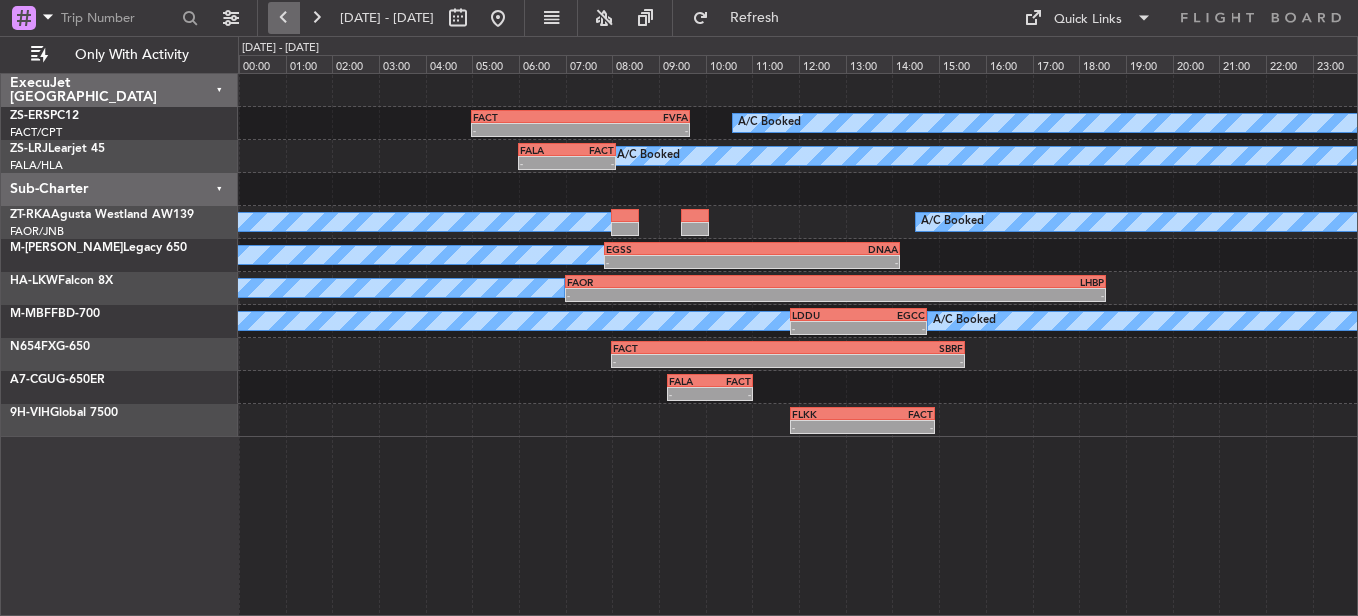 click at bounding box center [284, 18] 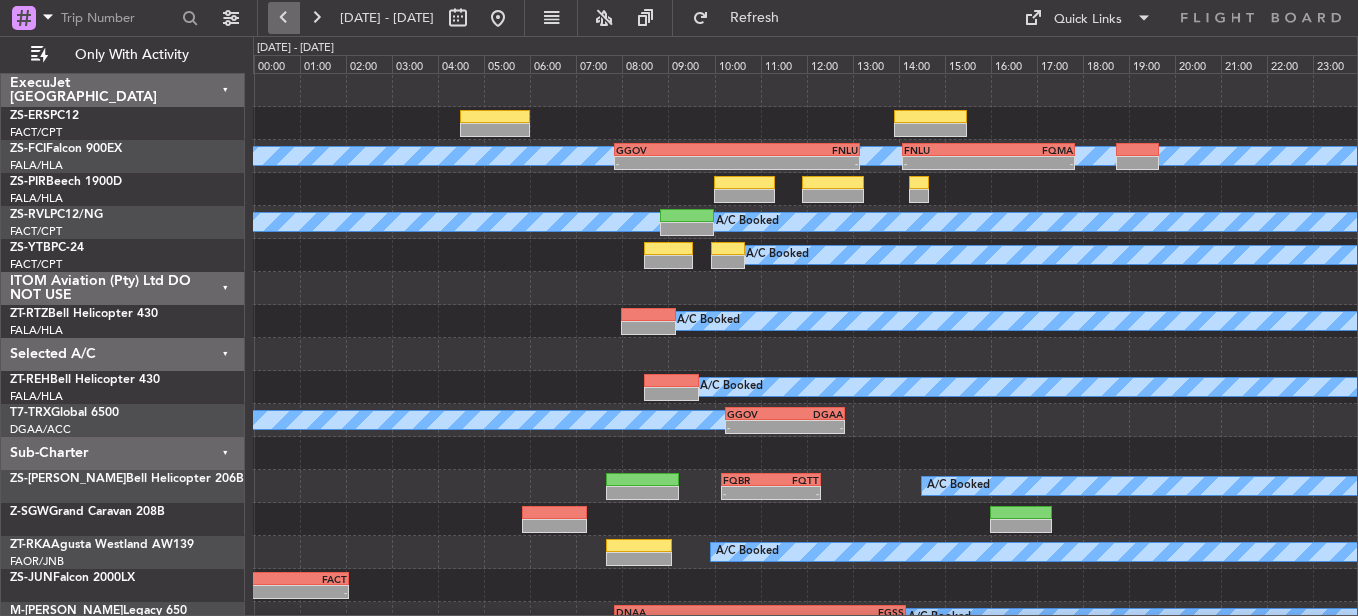 click at bounding box center (284, 18) 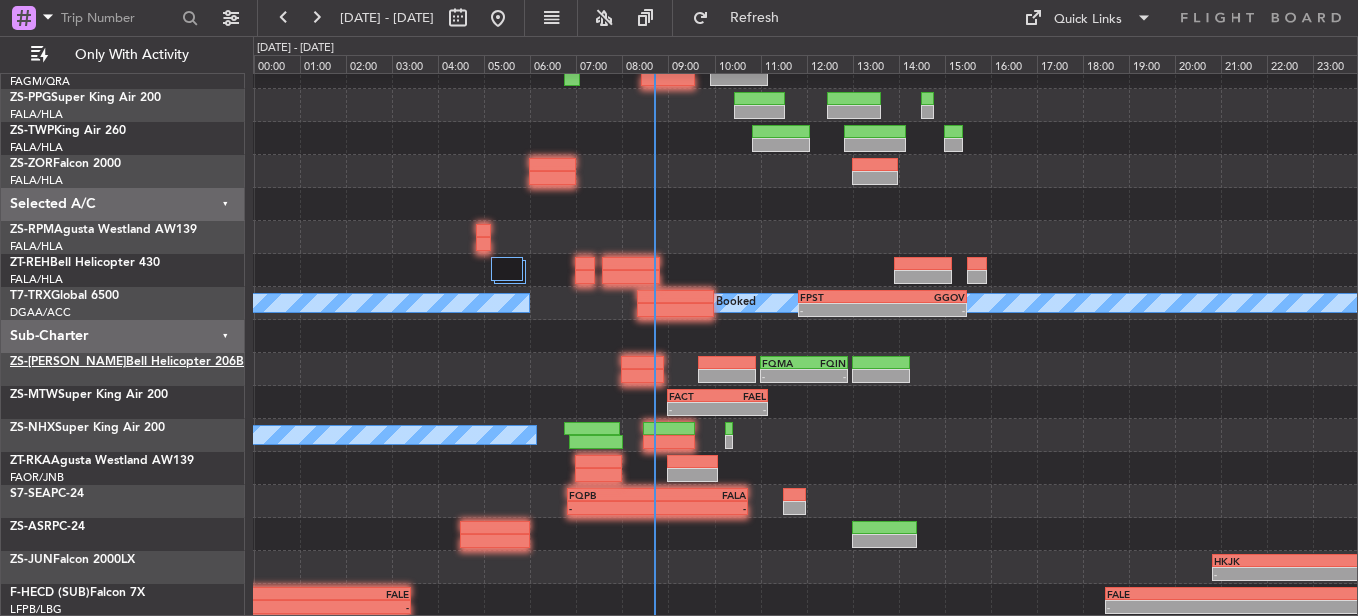 scroll, scrollTop: 183, scrollLeft: 0, axis: vertical 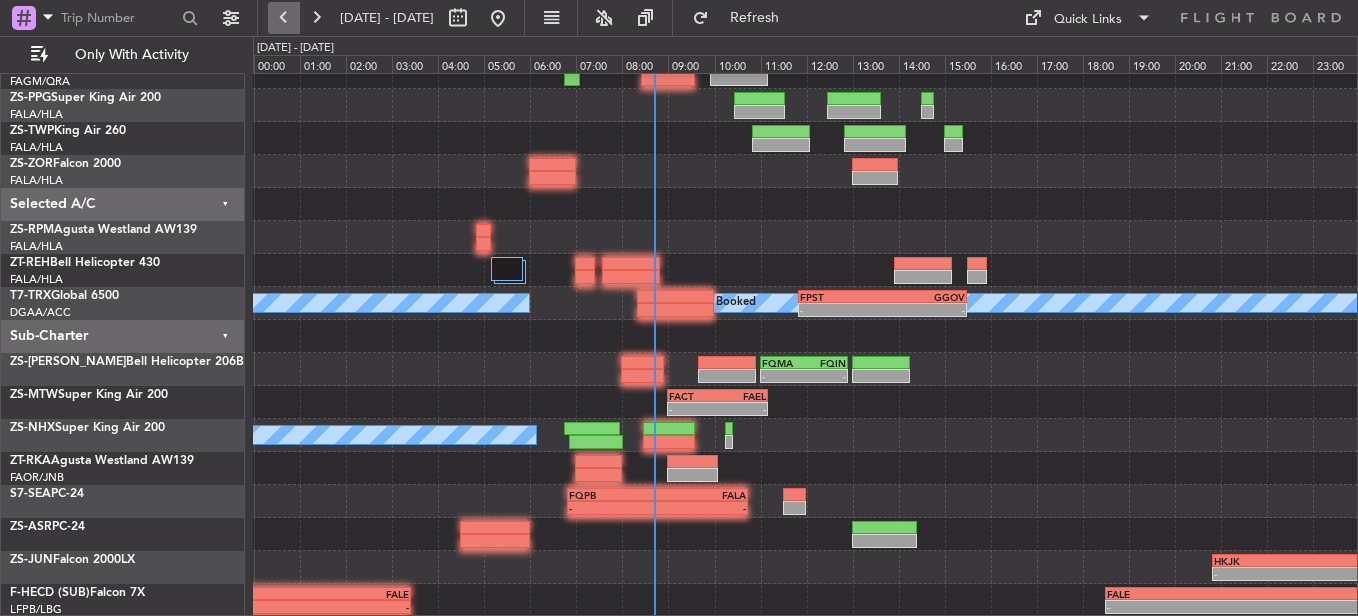 click at bounding box center (284, 18) 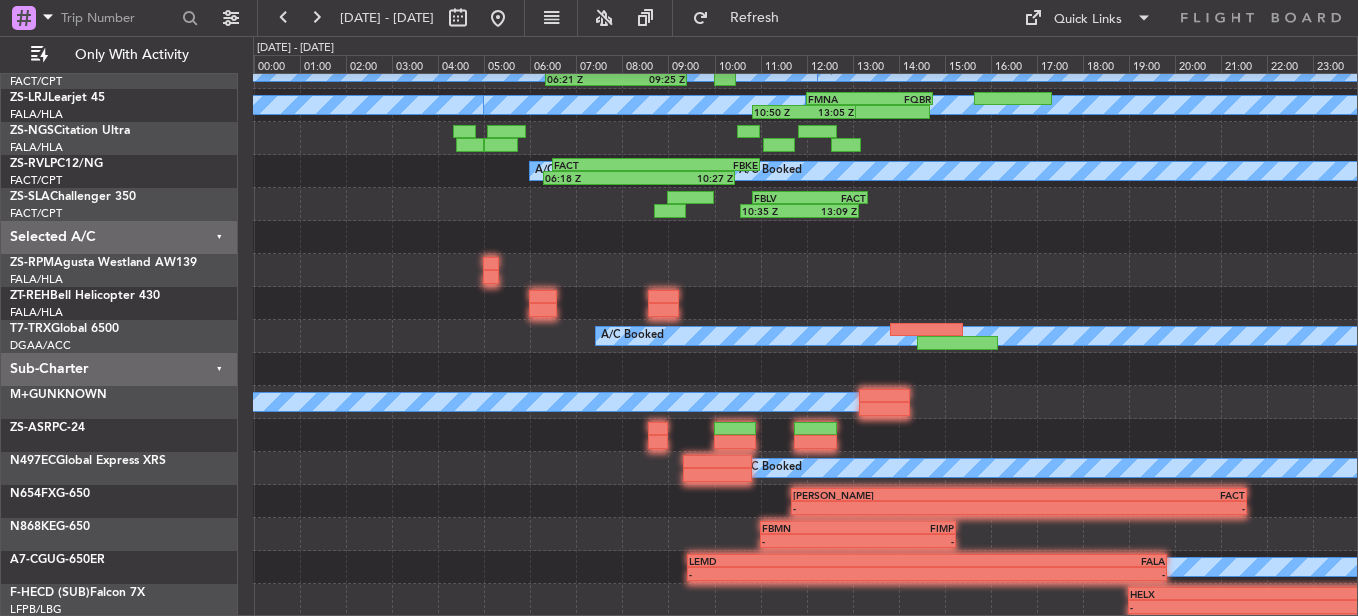 scroll, scrollTop: 84, scrollLeft: 0, axis: vertical 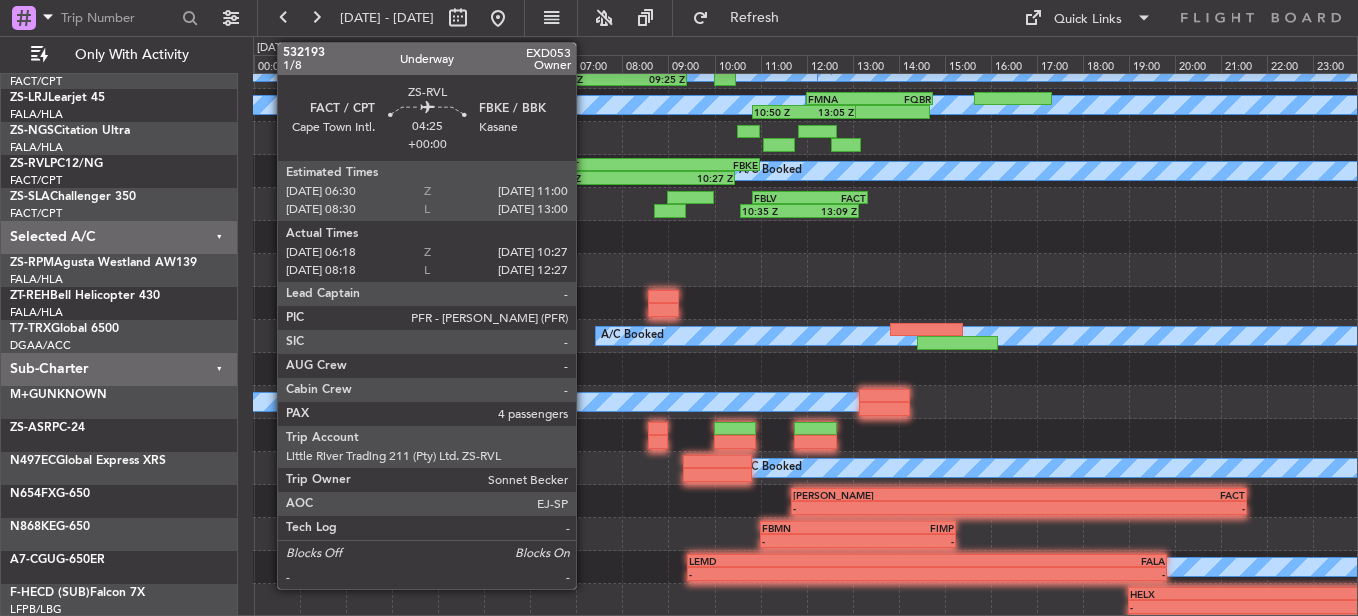 click on "06:18 Z" 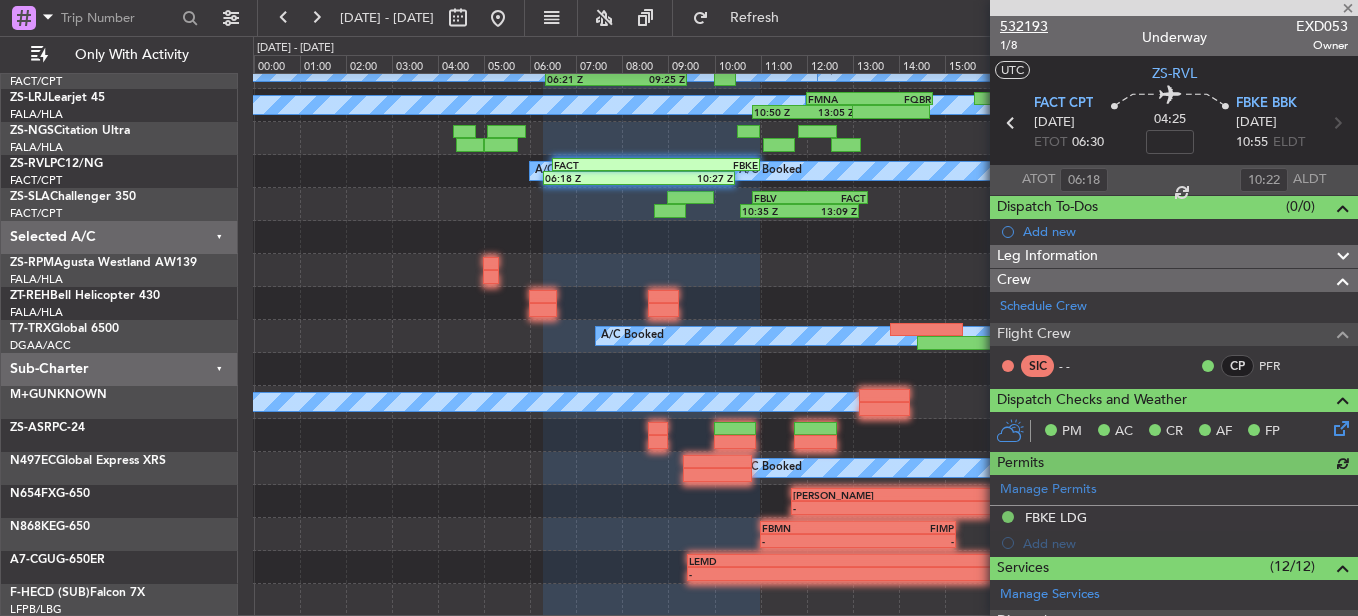 click on "532193" at bounding box center [1024, 26] 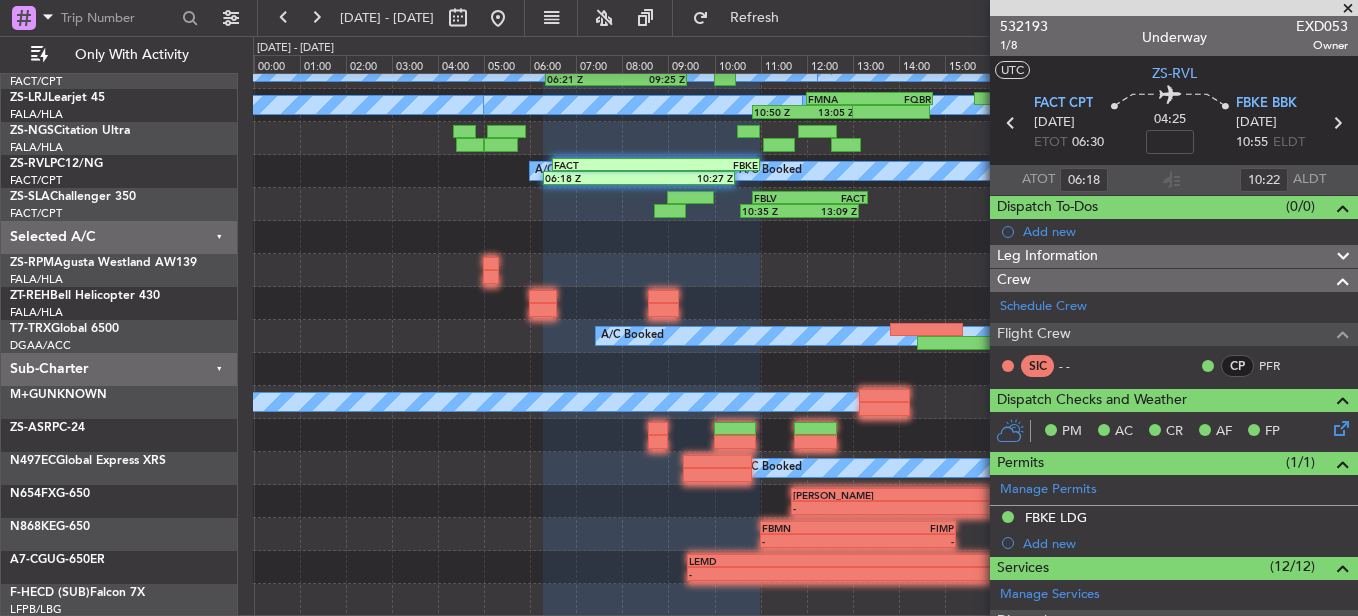 click at bounding box center (1348, 9) 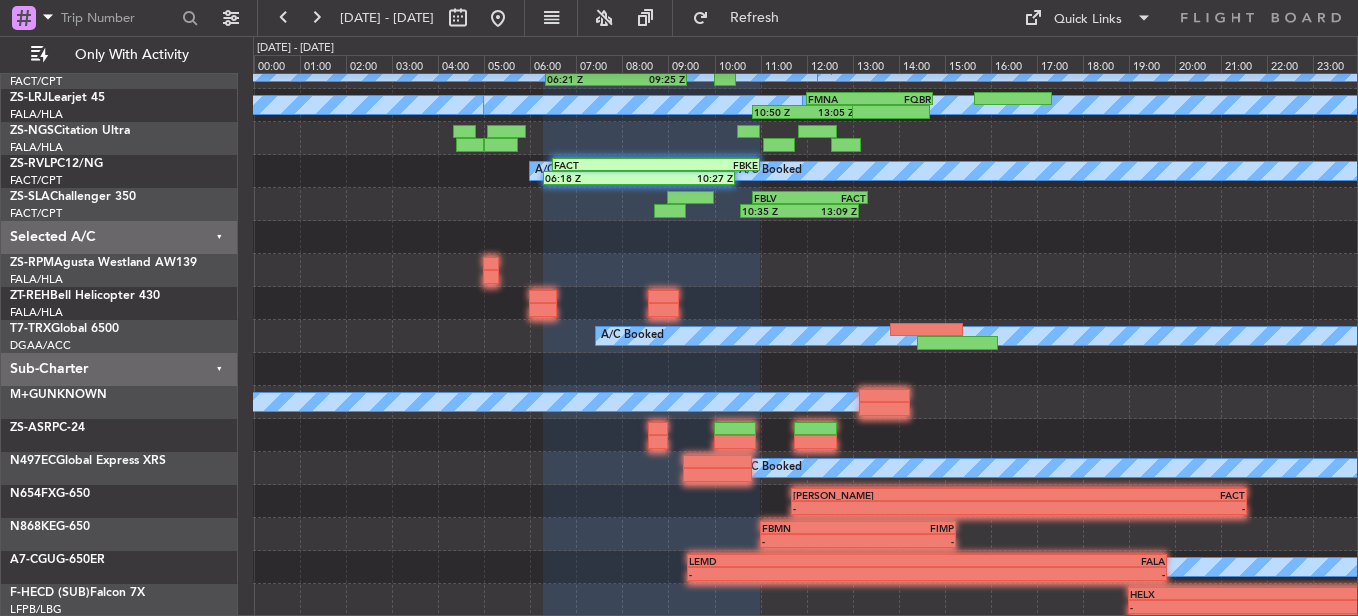 type on "0" 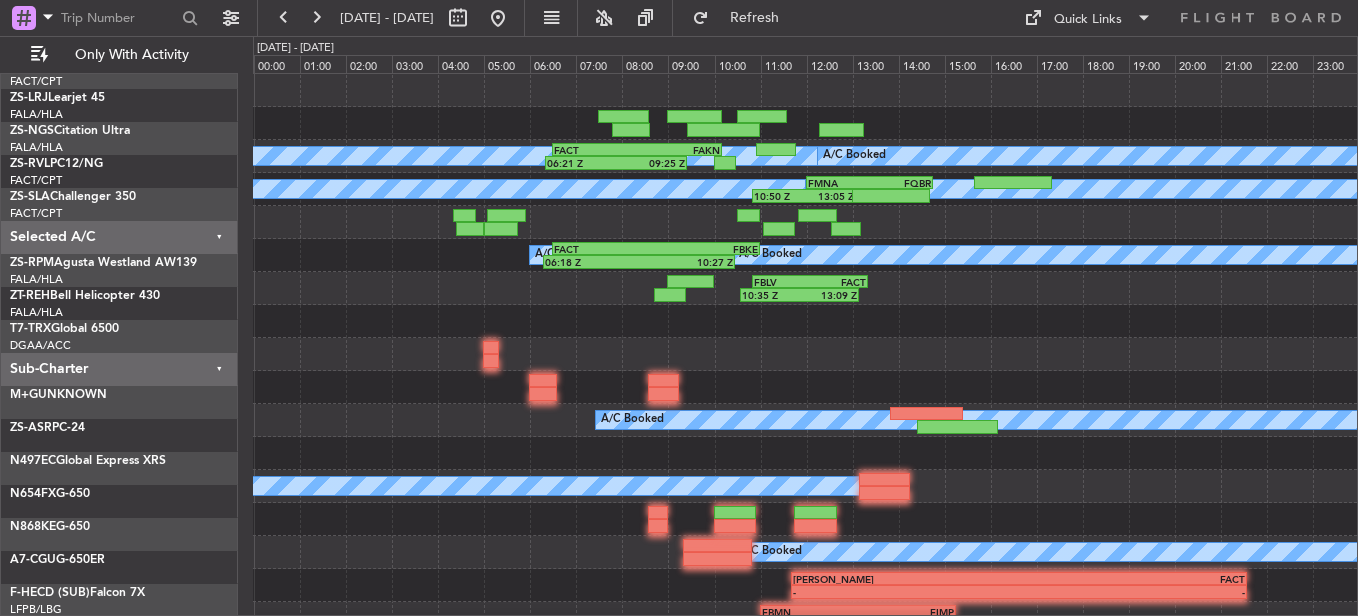 scroll, scrollTop: 0, scrollLeft: 0, axis: both 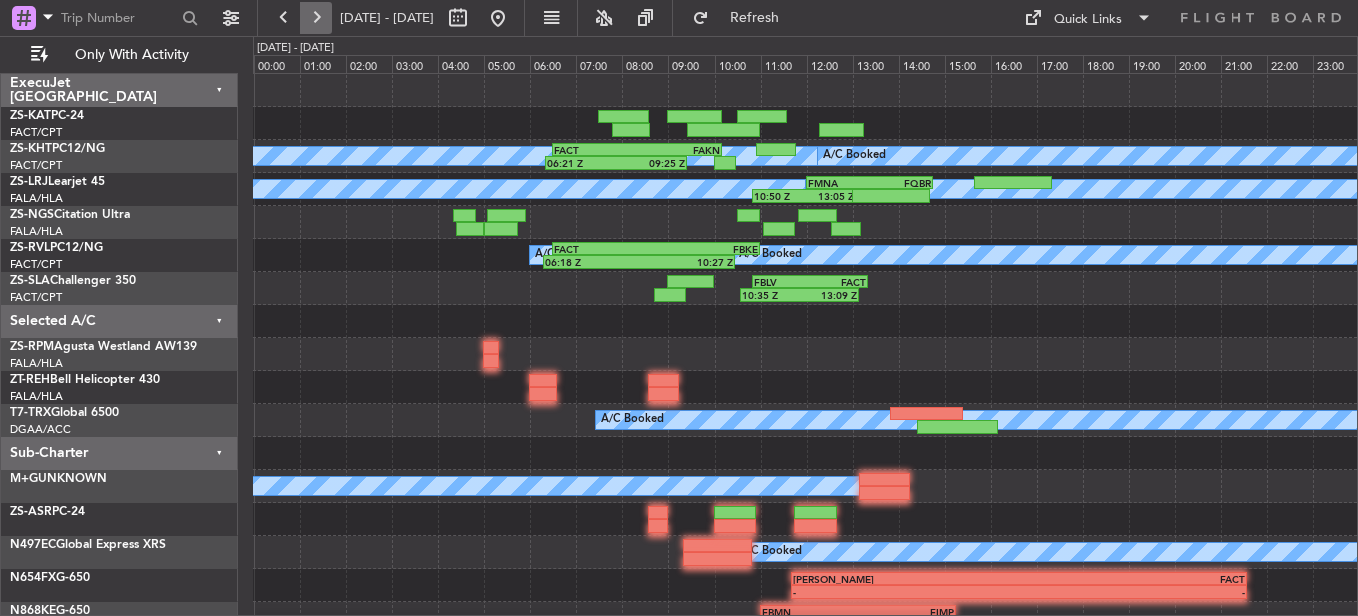 click at bounding box center [316, 18] 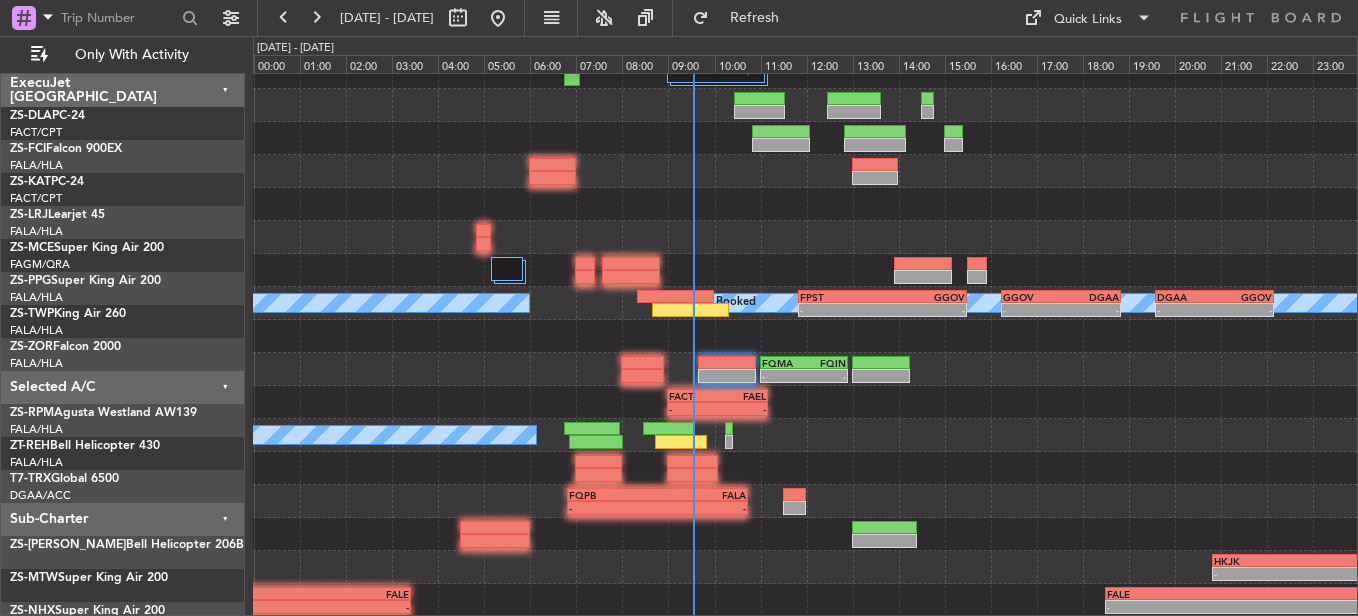 scroll, scrollTop: 183, scrollLeft: 0, axis: vertical 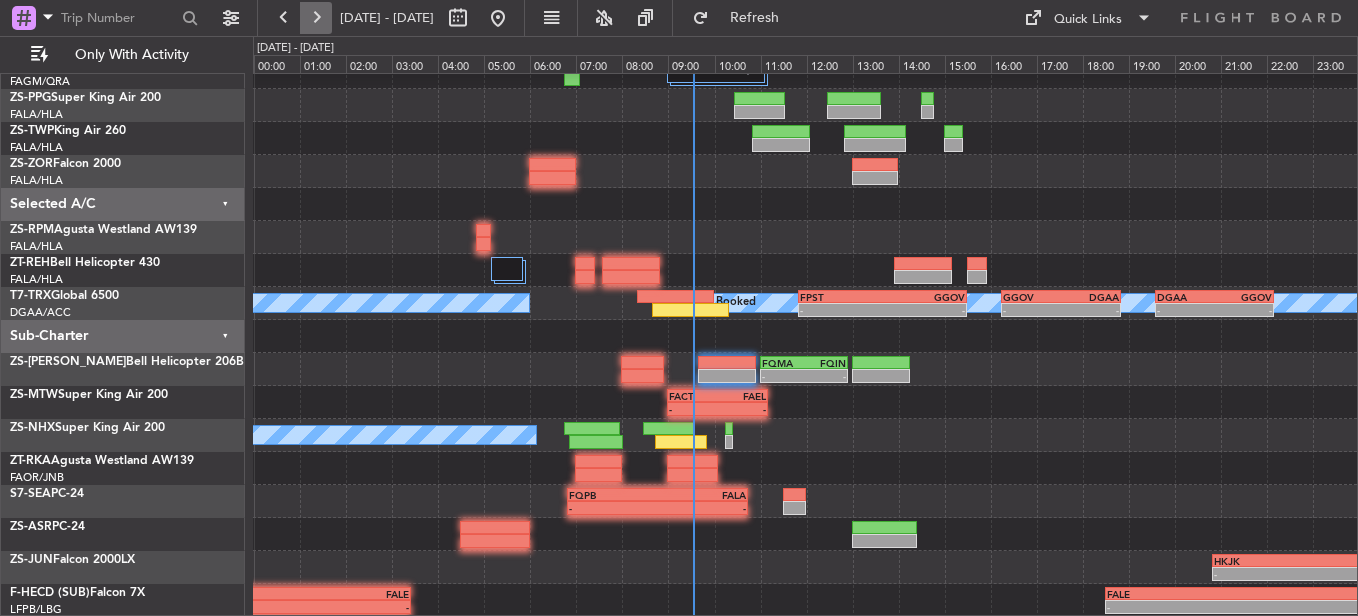 click at bounding box center (316, 18) 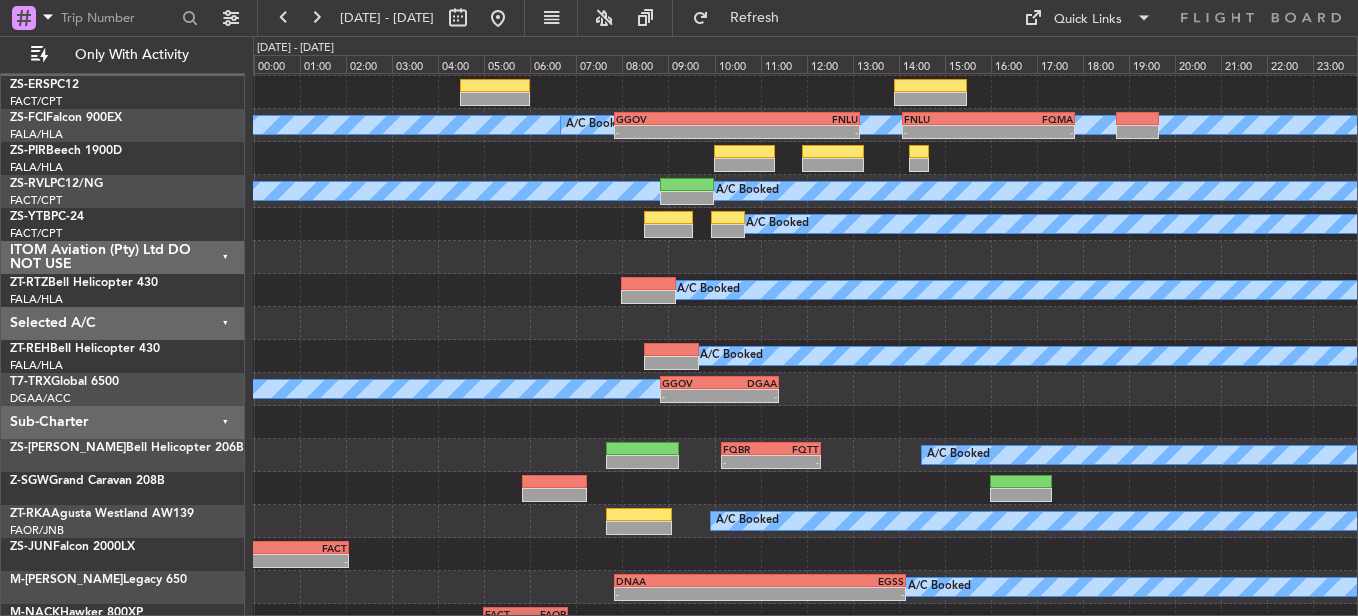 scroll, scrollTop: 0, scrollLeft: 0, axis: both 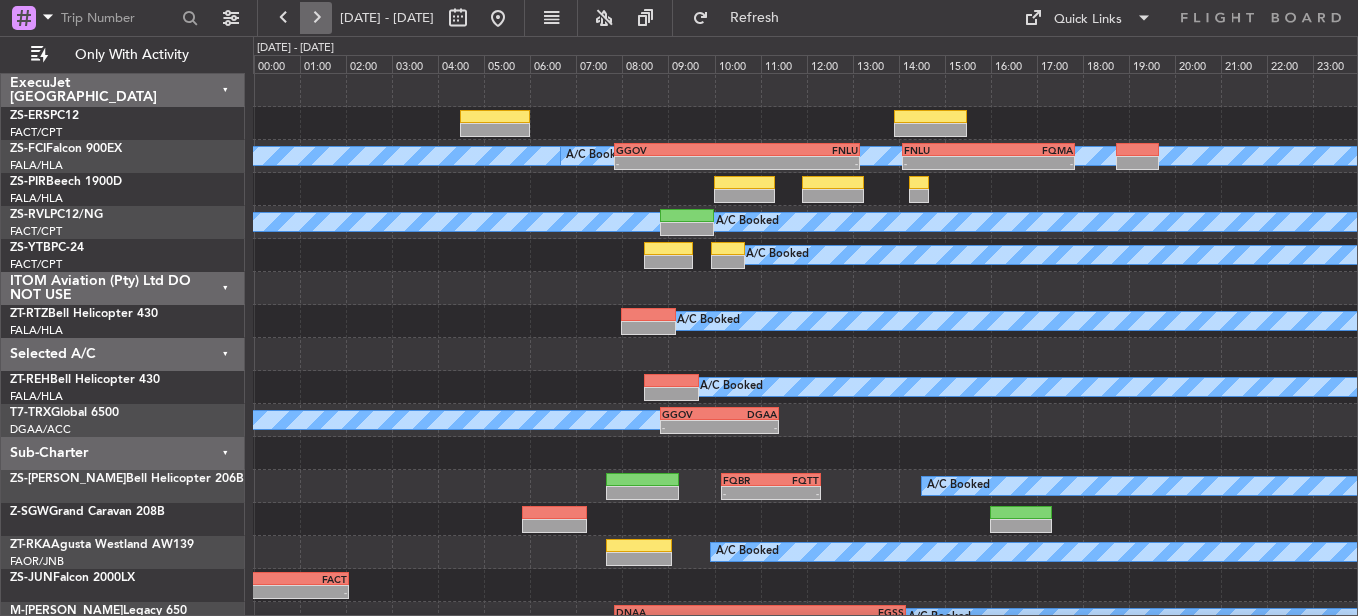 click at bounding box center [316, 18] 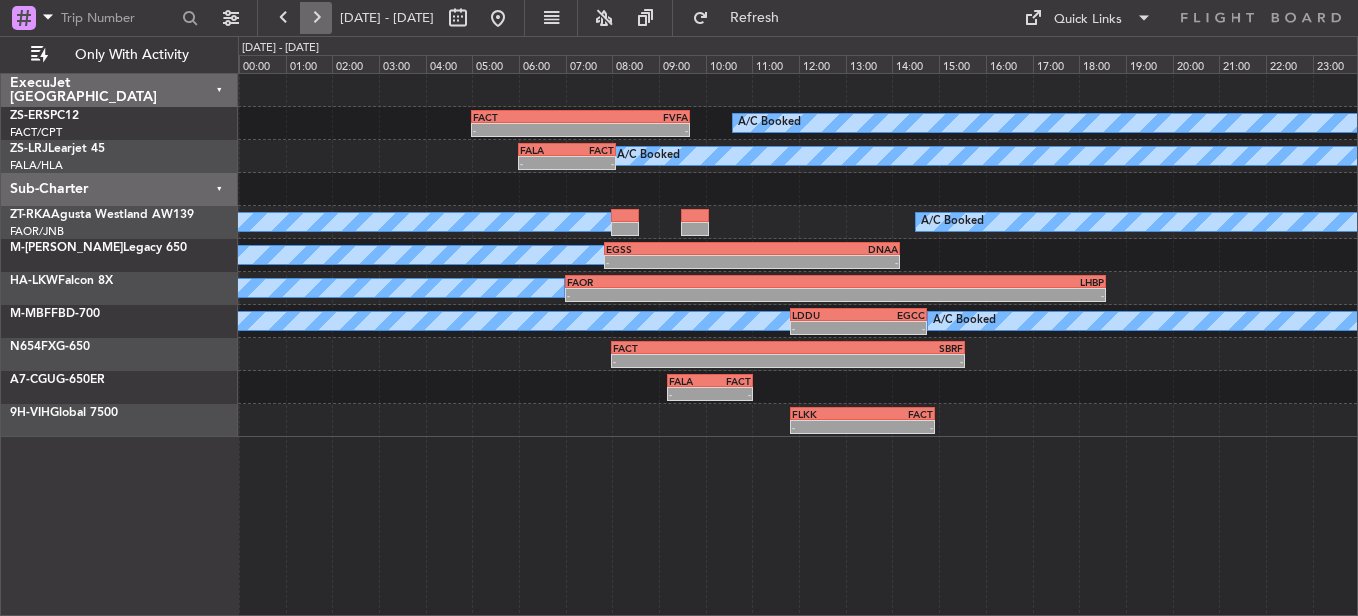 click at bounding box center (316, 18) 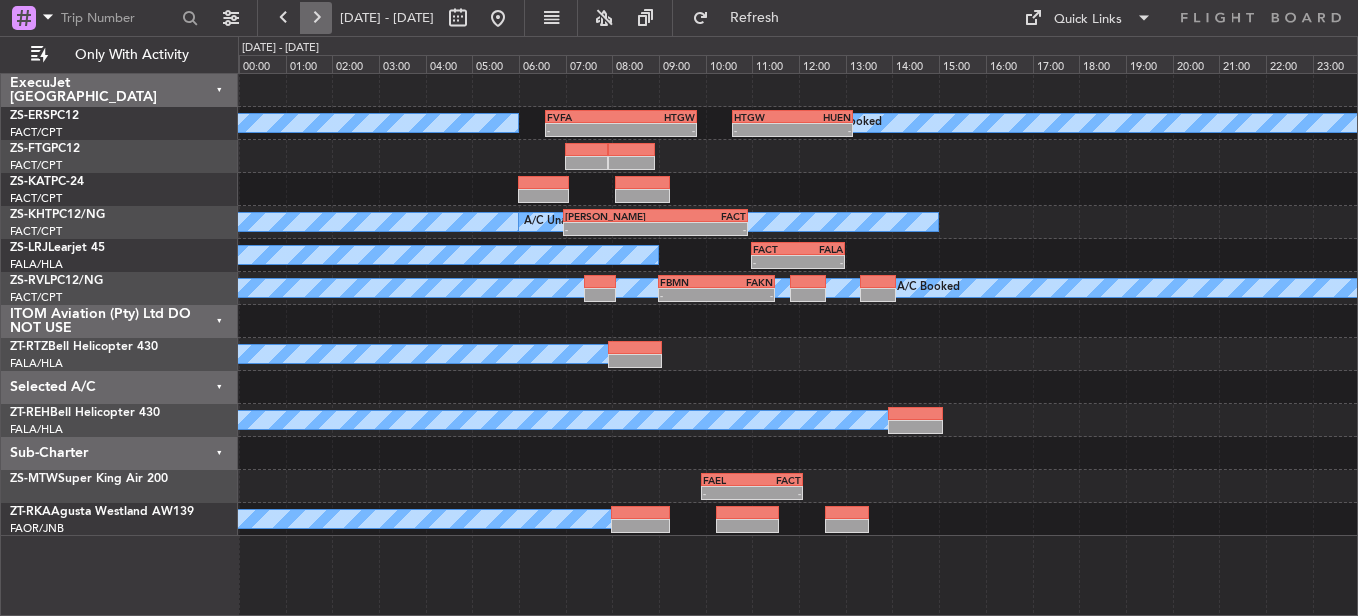 click at bounding box center [316, 18] 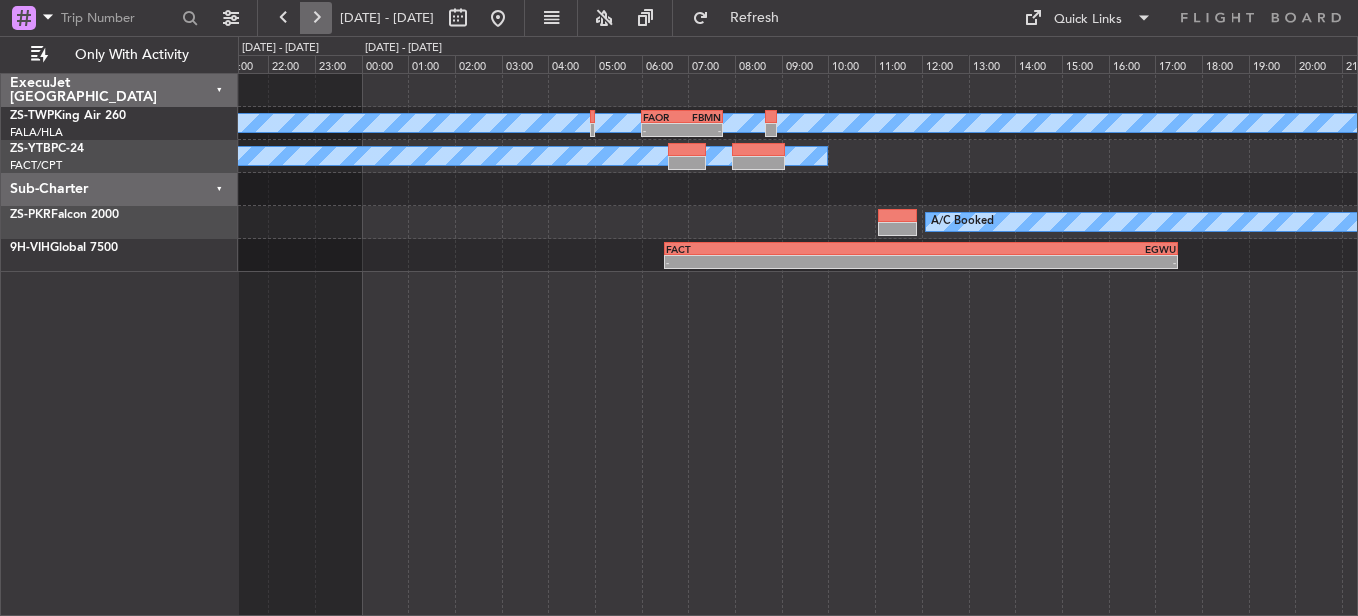 click at bounding box center (316, 18) 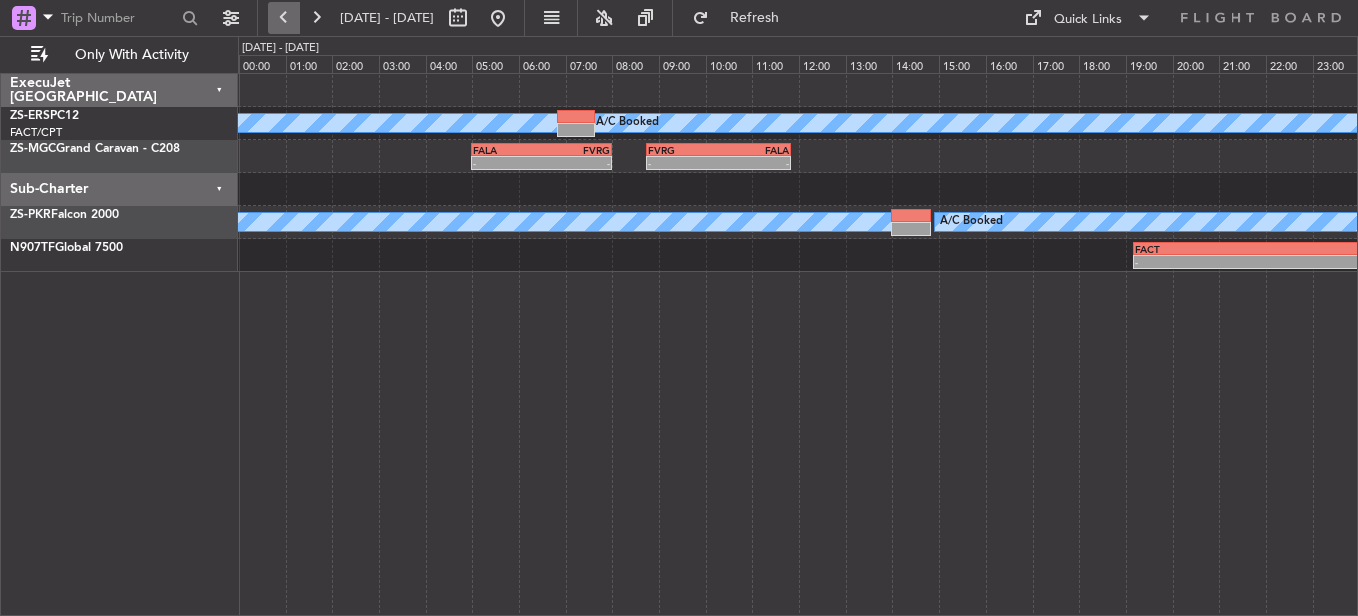 click at bounding box center (284, 18) 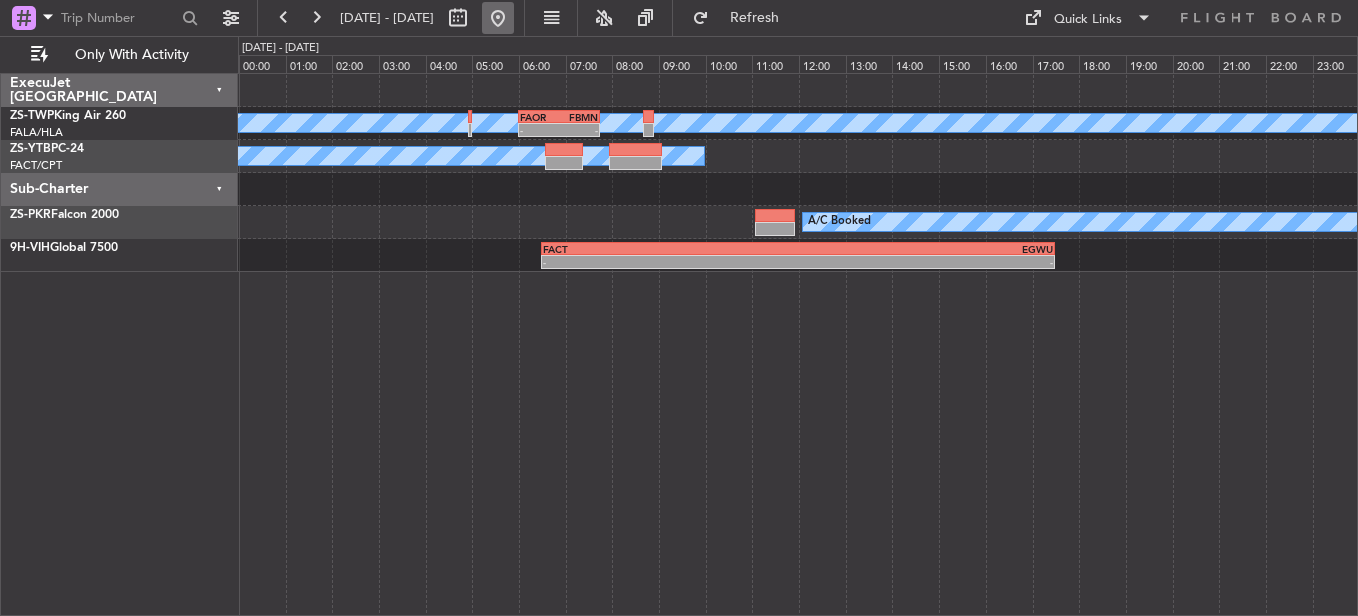 click at bounding box center (498, 18) 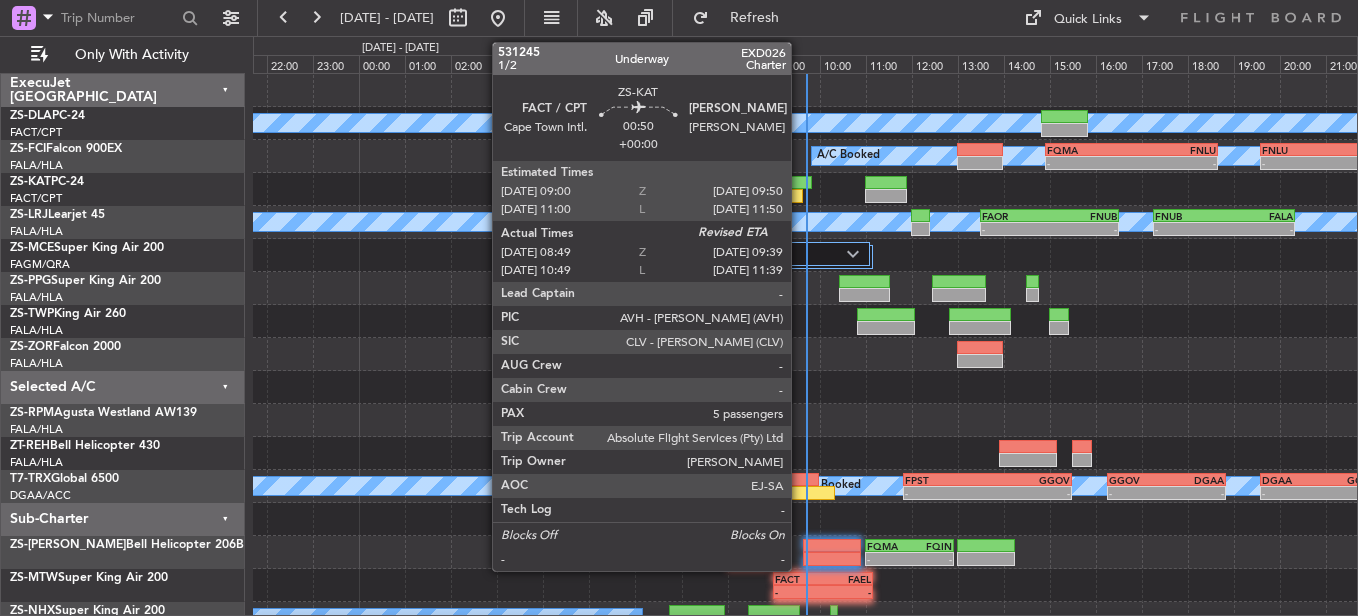 click 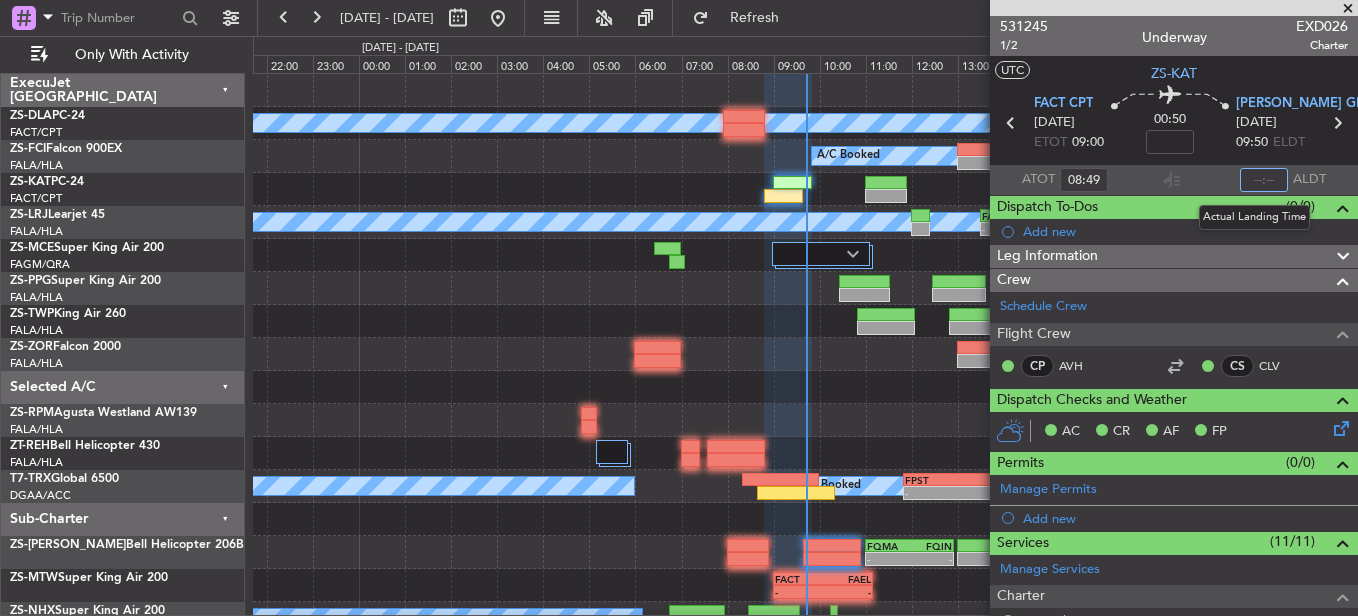 click at bounding box center (1264, 180) 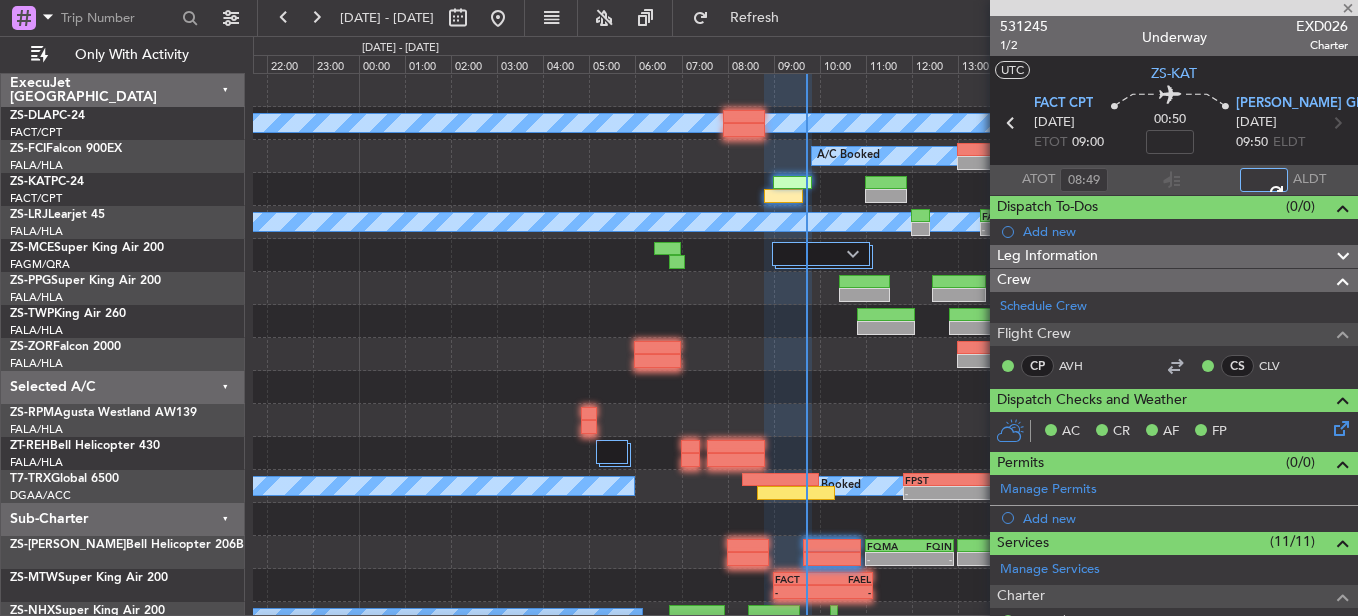 type on "09:27" 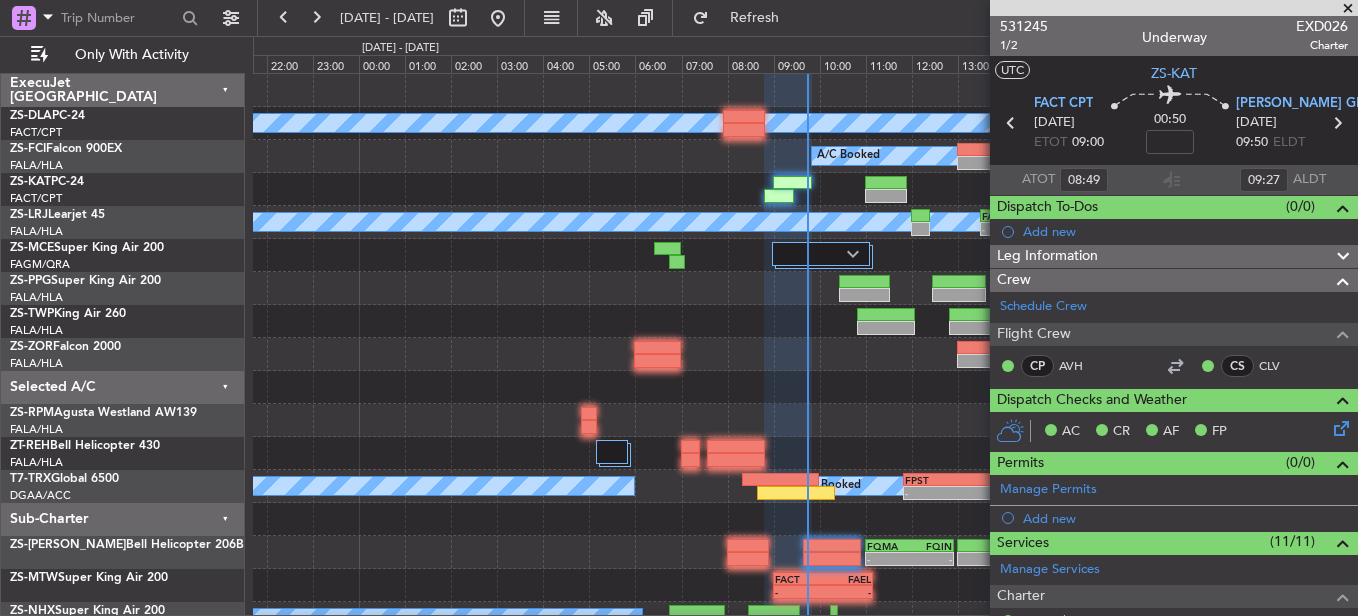 click at bounding box center [1348, 9] 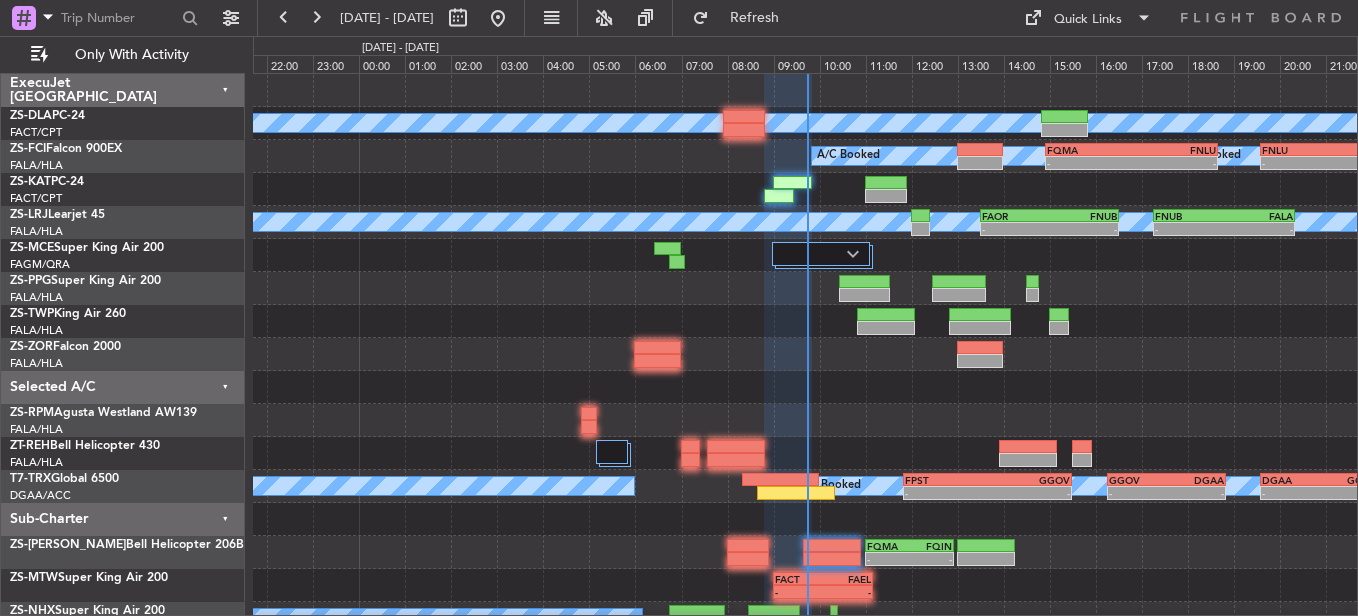 type on "0" 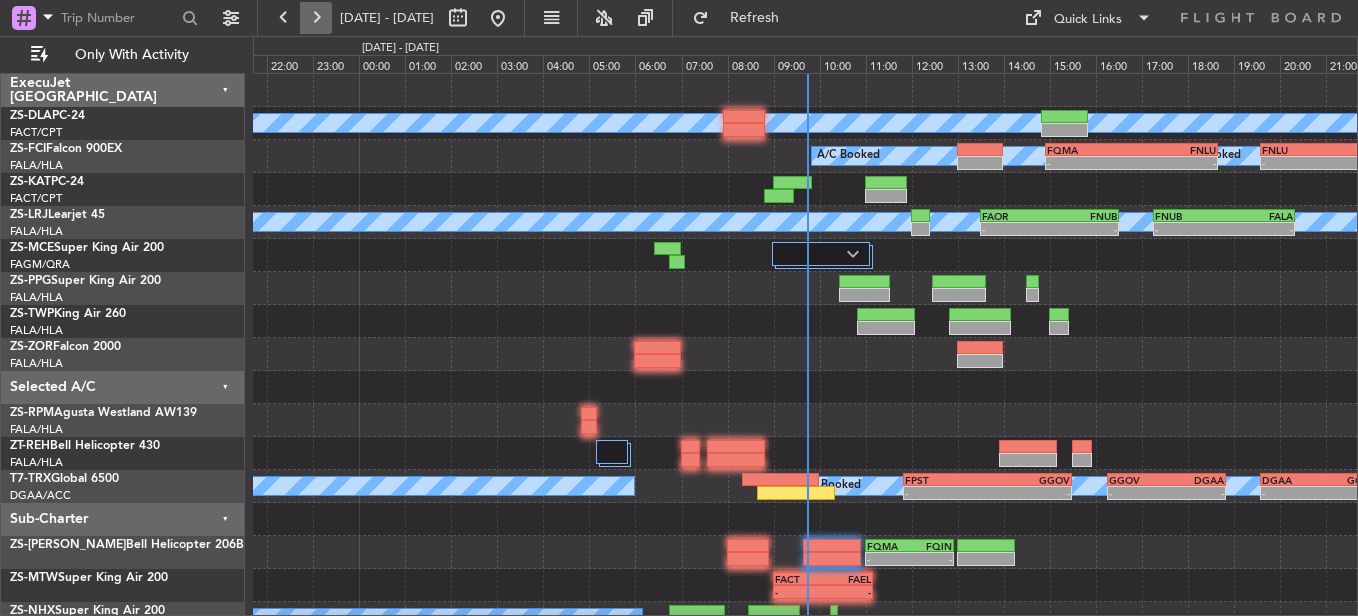 click at bounding box center (316, 18) 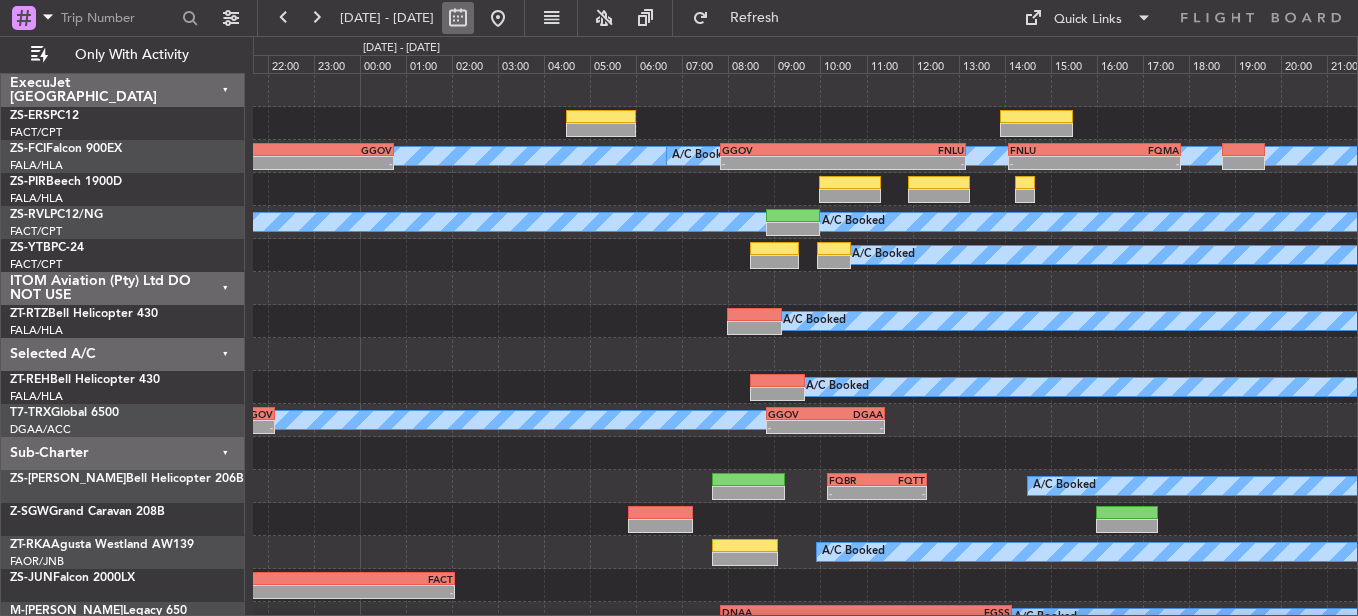 click at bounding box center [458, 18] 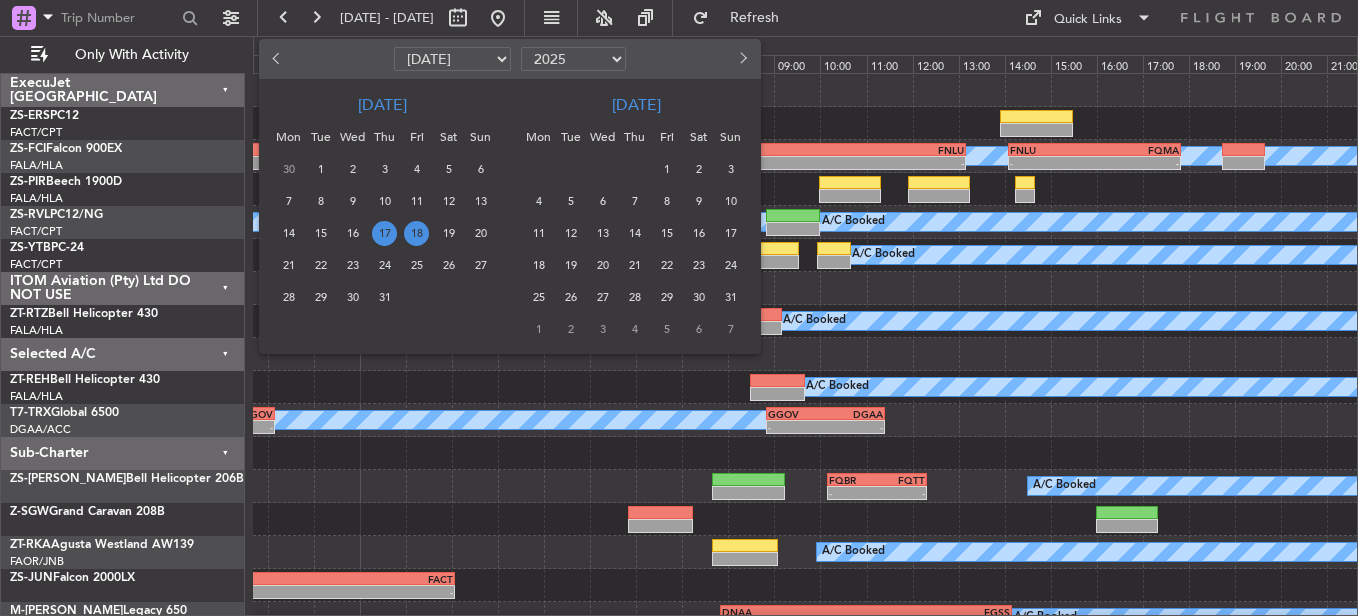 click on "18" at bounding box center (416, 233) 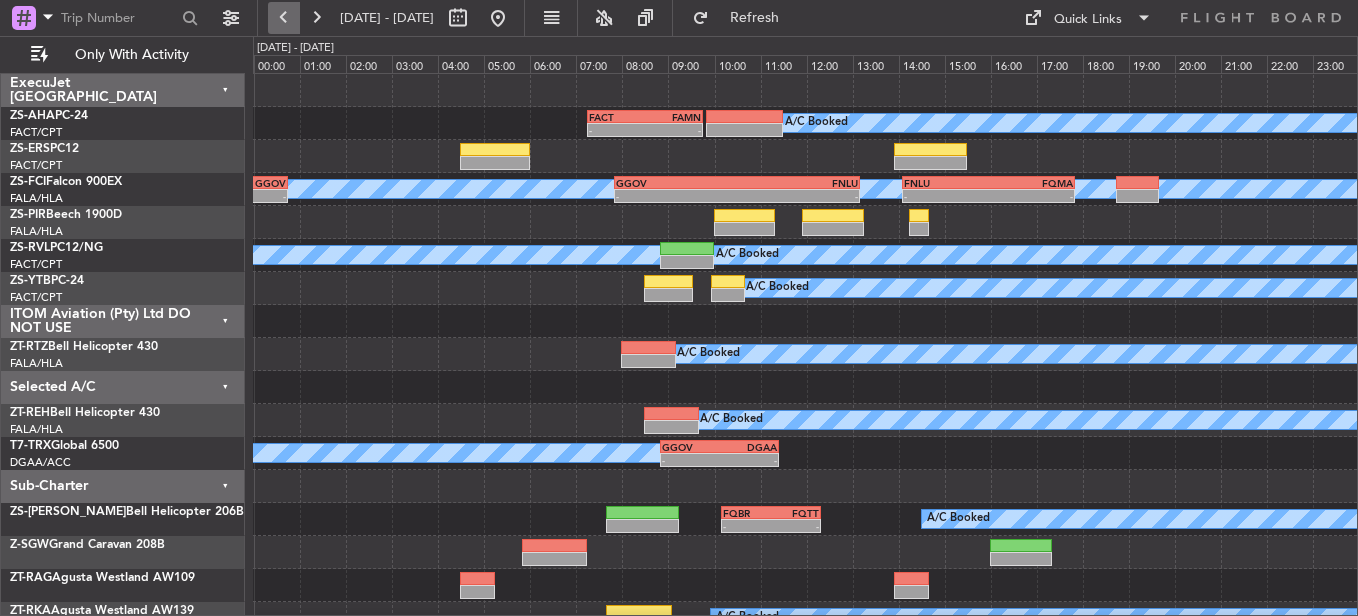 click at bounding box center (284, 18) 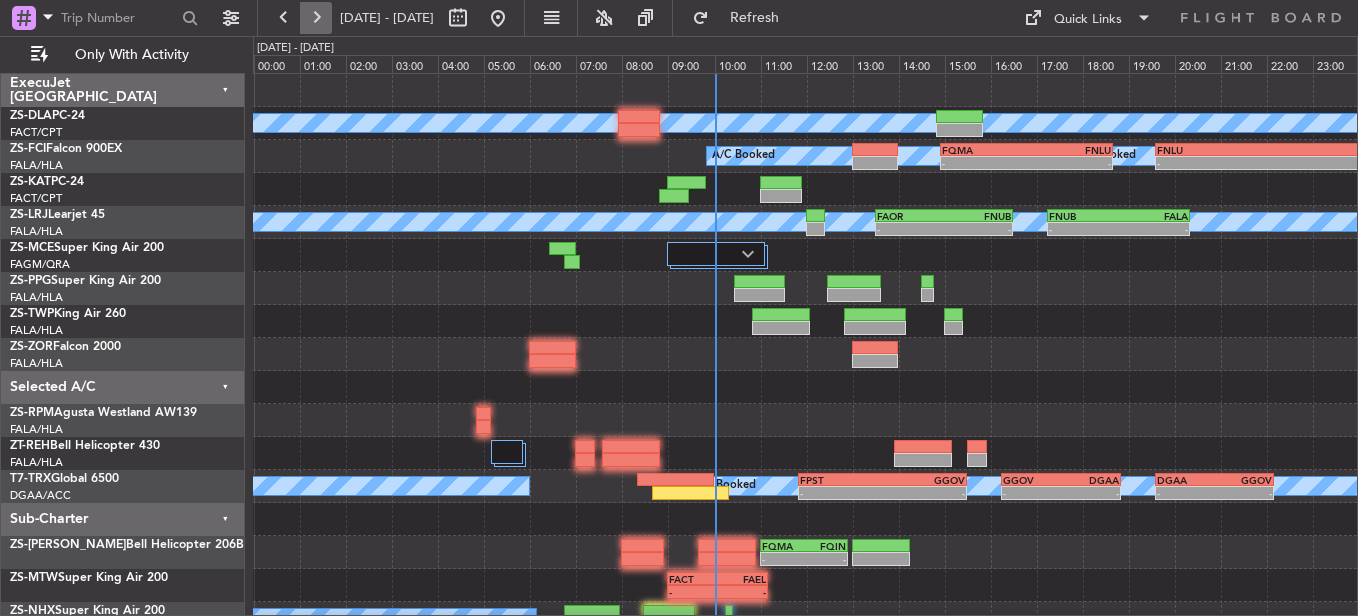 click at bounding box center (316, 18) 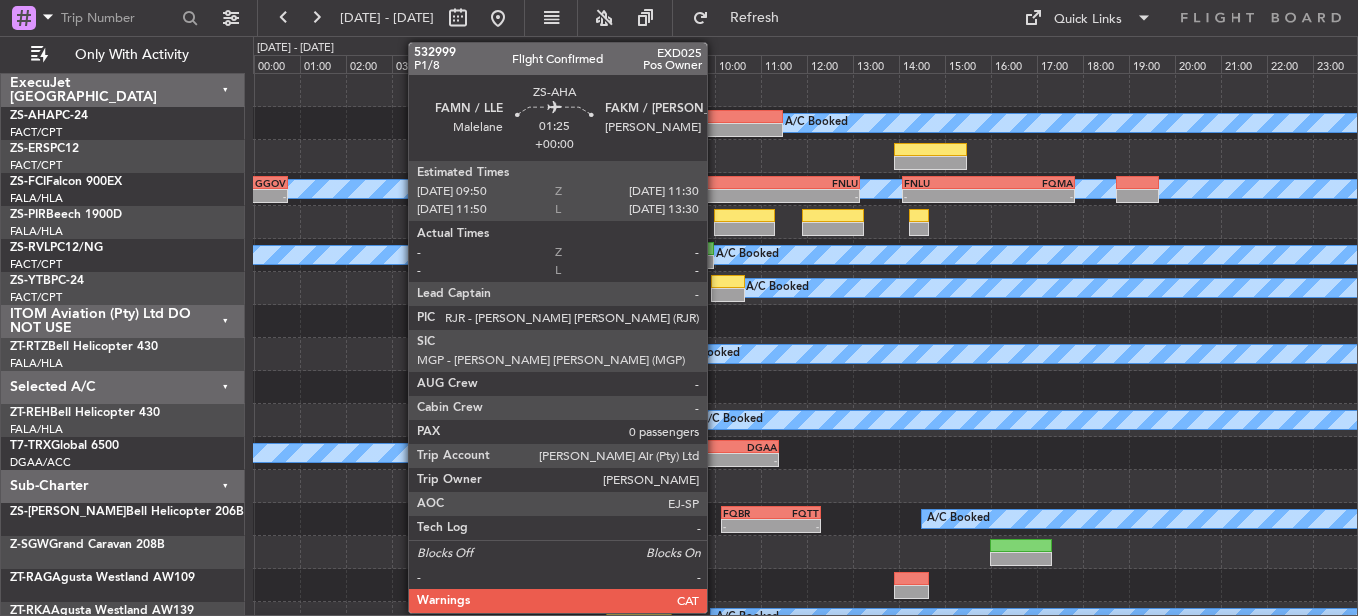 click 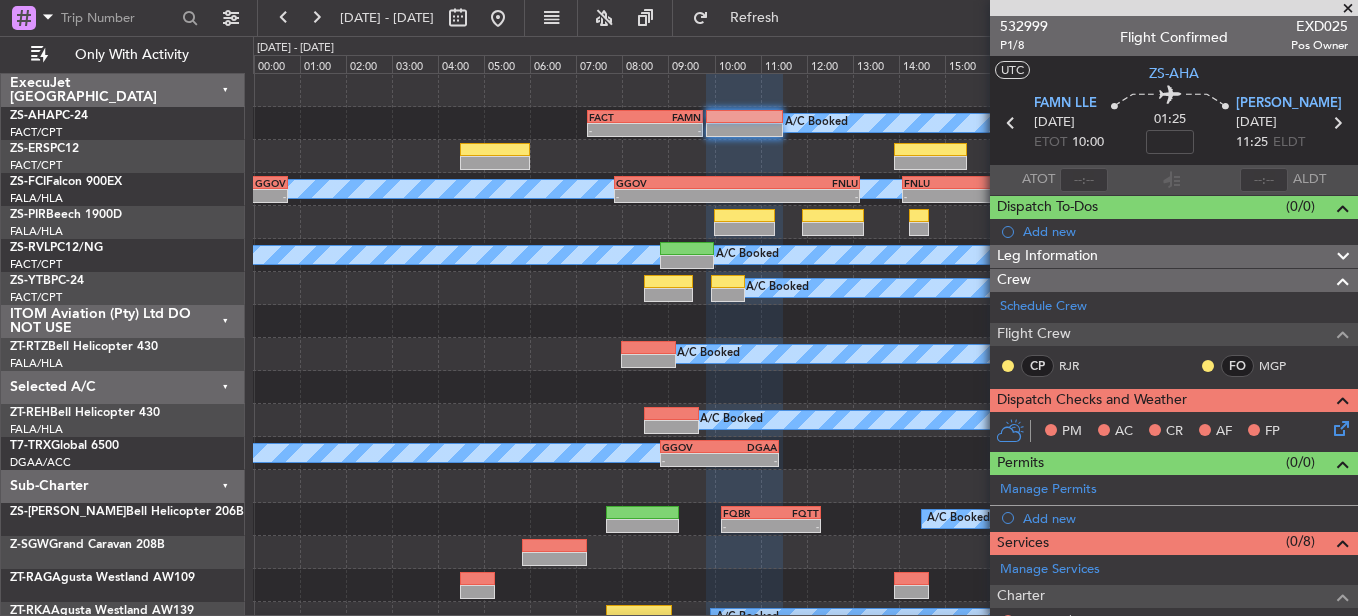 click on "Unread" at bounding box center (1193, 397) 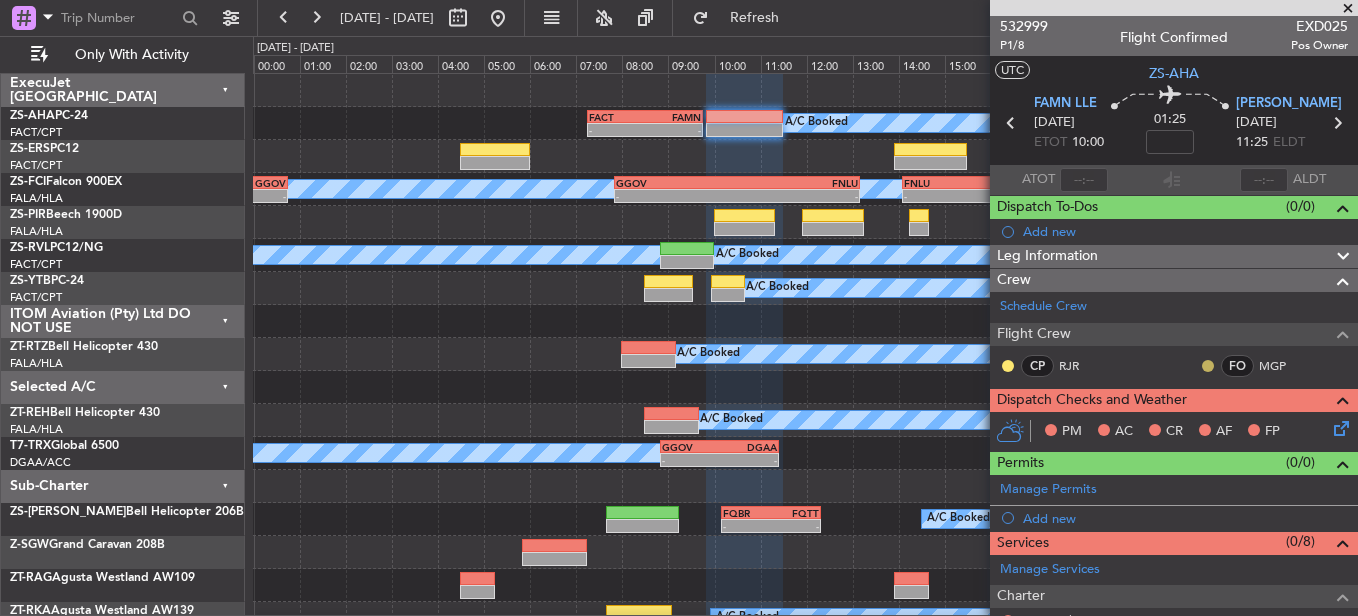 click 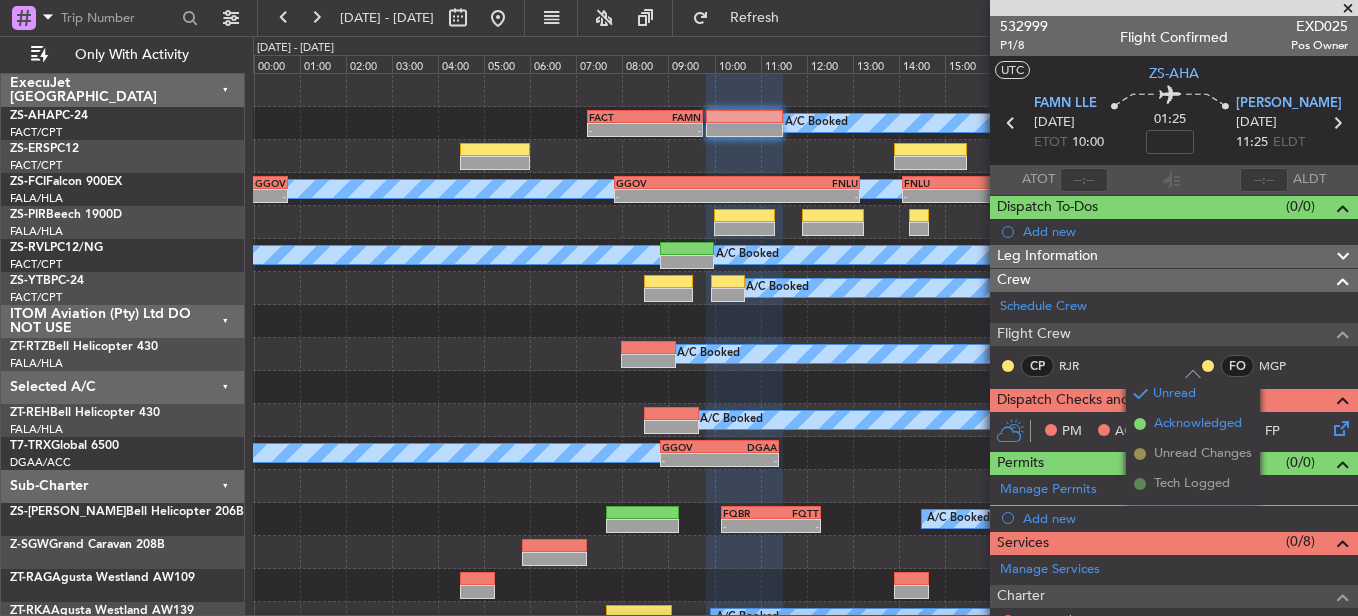 click on "Acknowledged" at bounding box center (1198, 424) 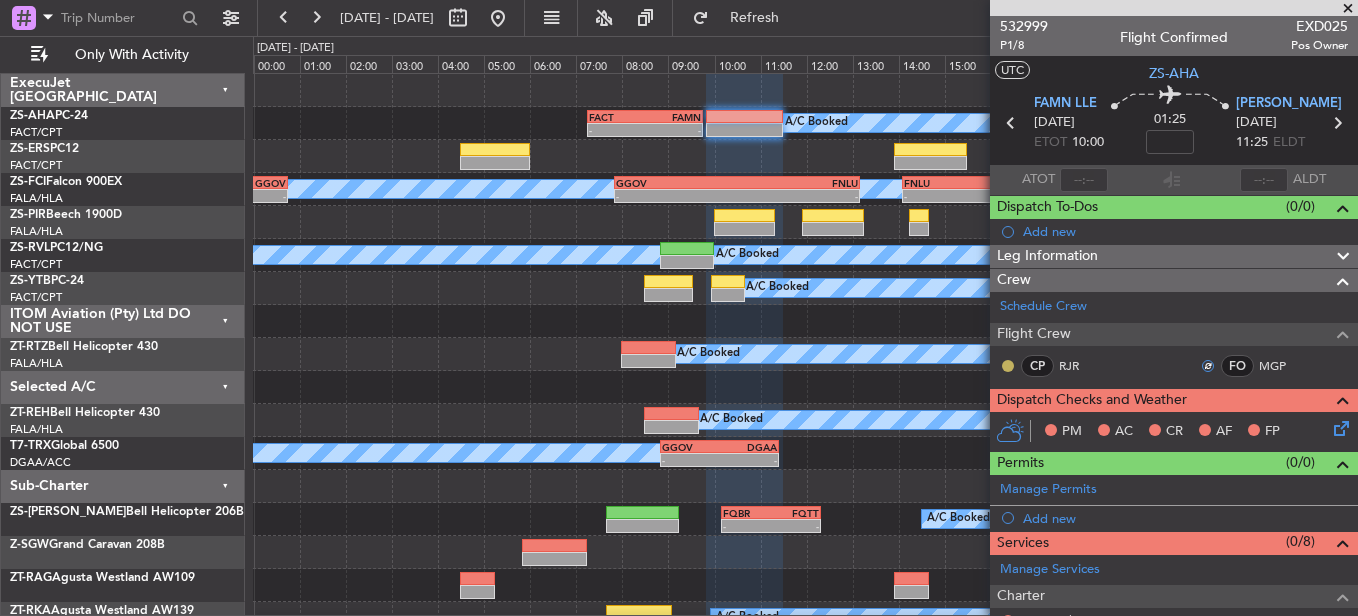 click 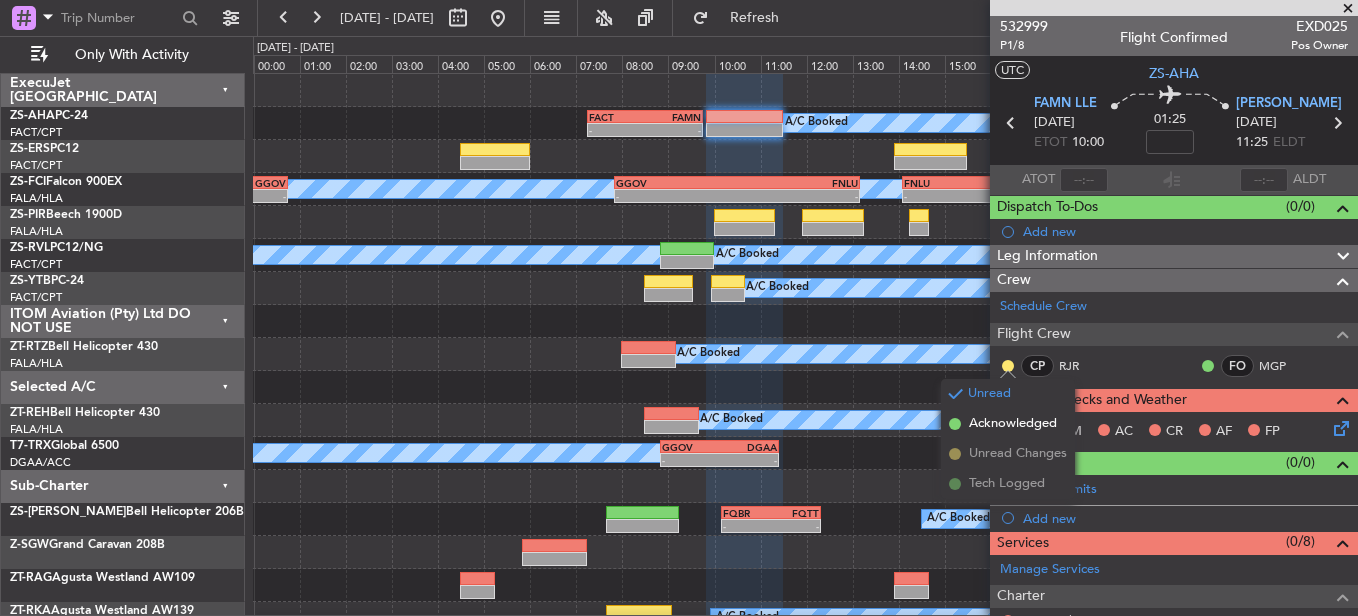 click on "Acknowledged" at bounding box center (1013, 424) 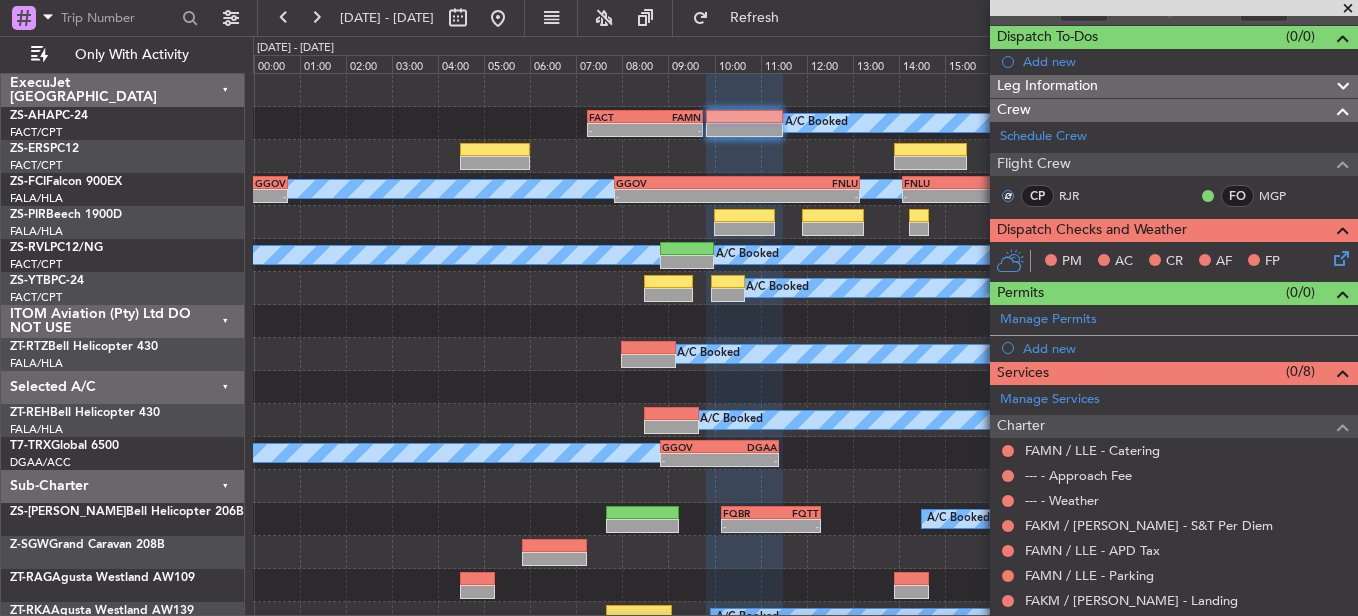 scroll, scrollTop: 248, scrollLeft: 0, axis: vertical 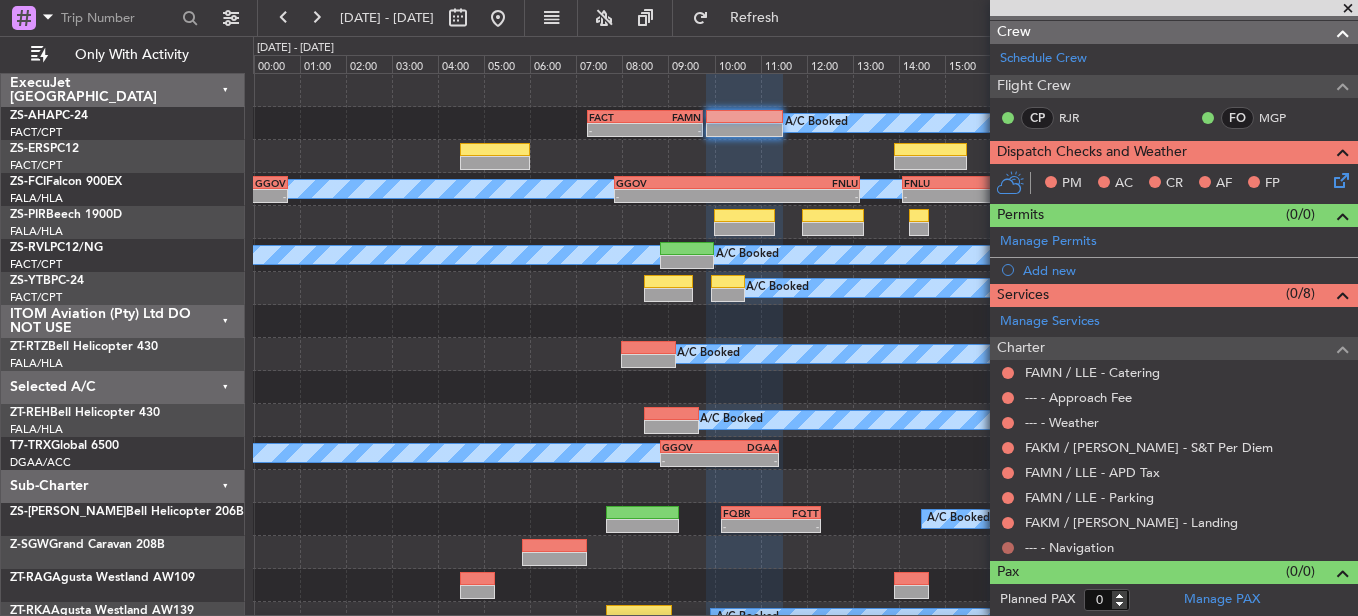 click at bounding box center [1008, 548] 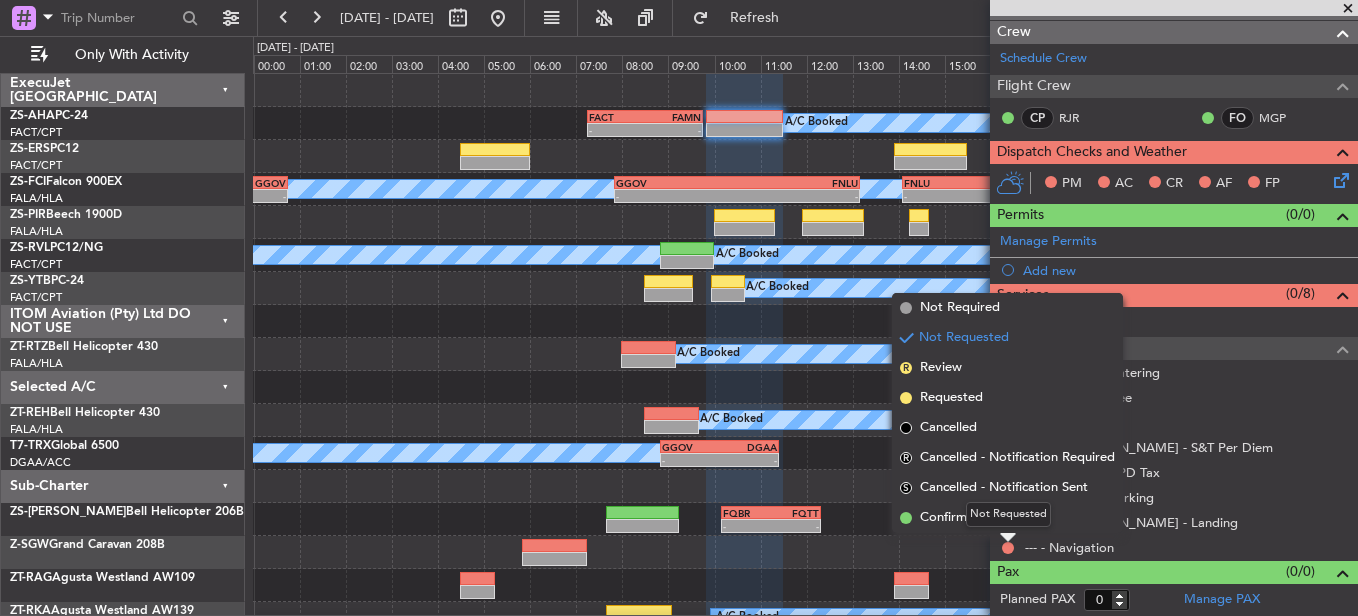click on "Not Requested" at bounding box center [1008, 514] 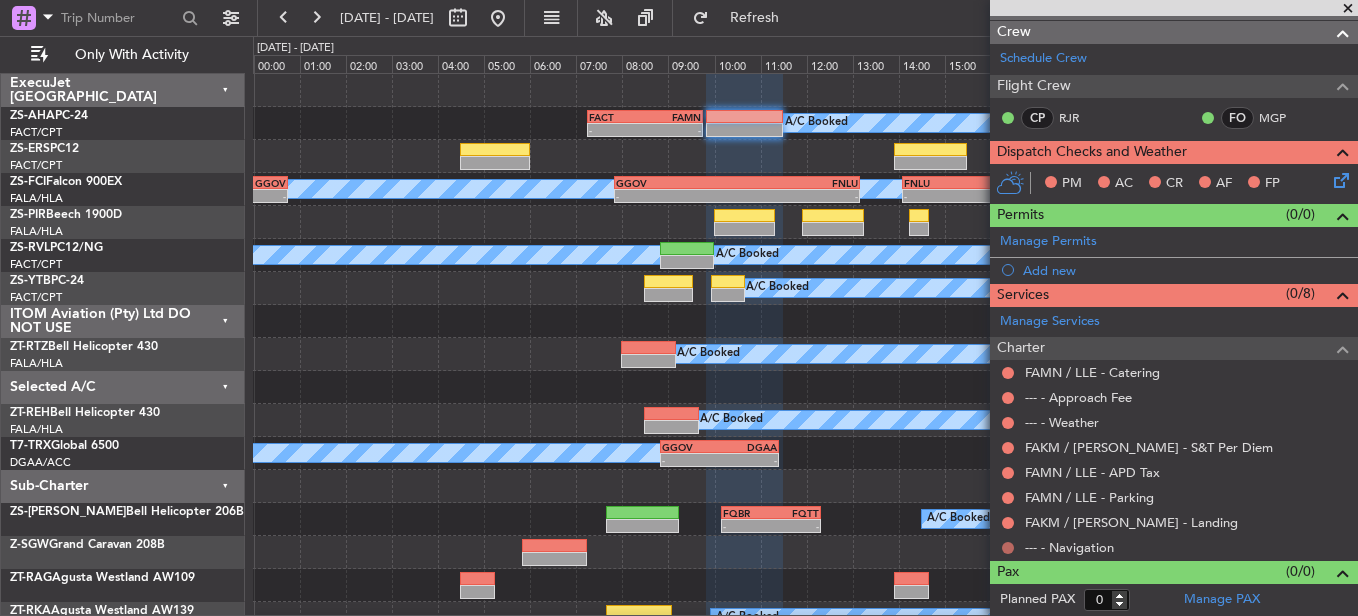 click at bounding box center (1008, 548) 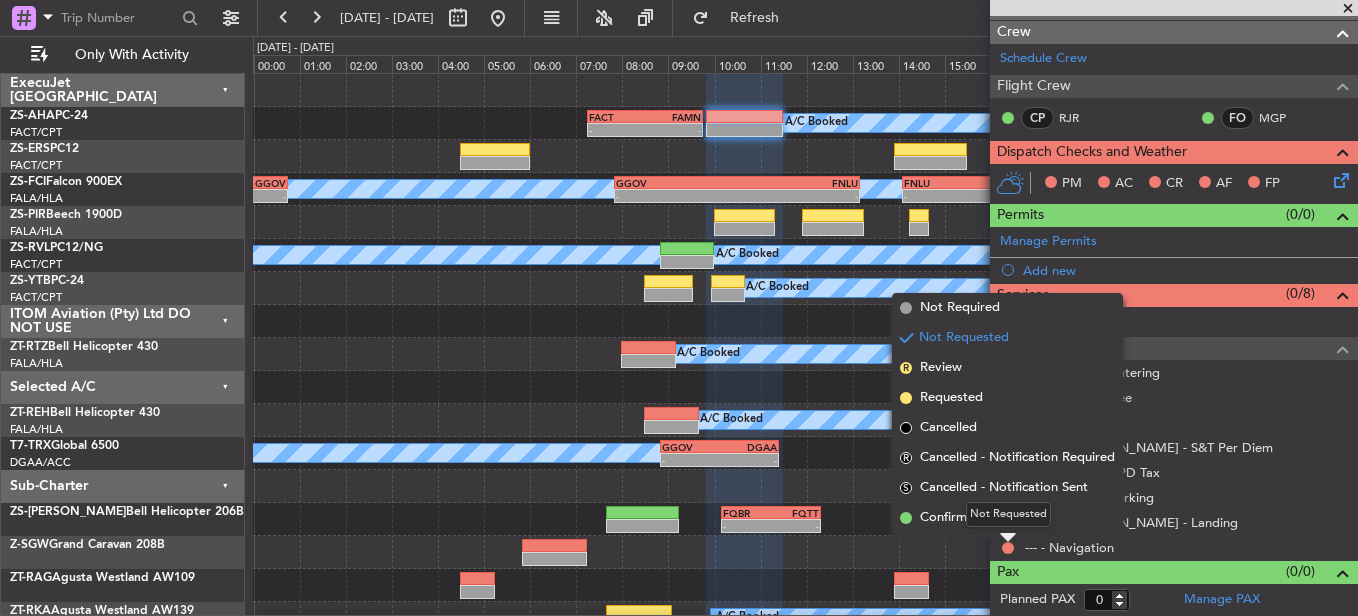 click on "Not Requested" at bounding box center [1008, 514] 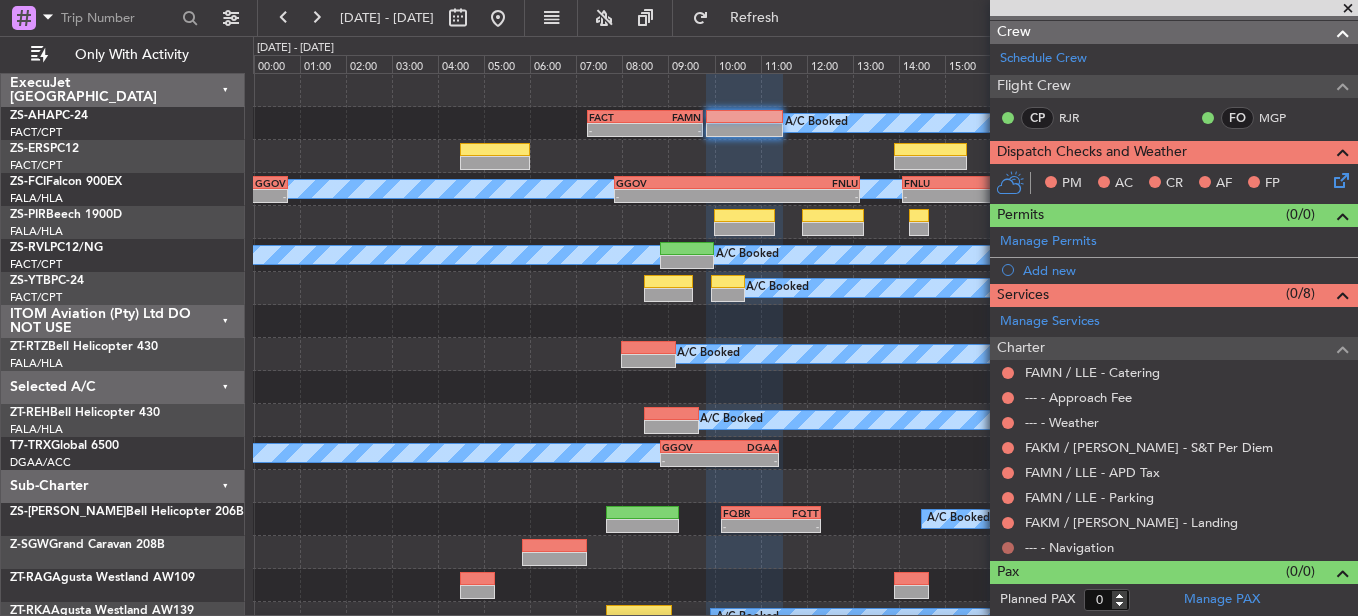 click at bounding box center [1008, 548] 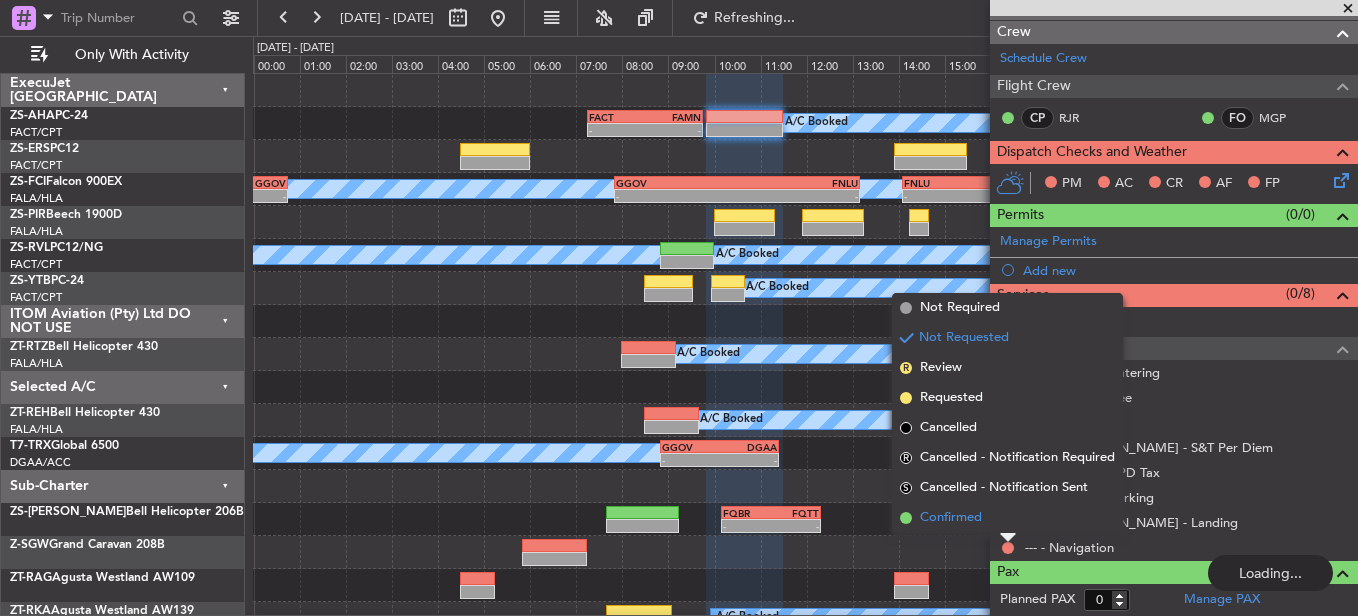 click on "Confirmed" at bounding box center (951, 518) 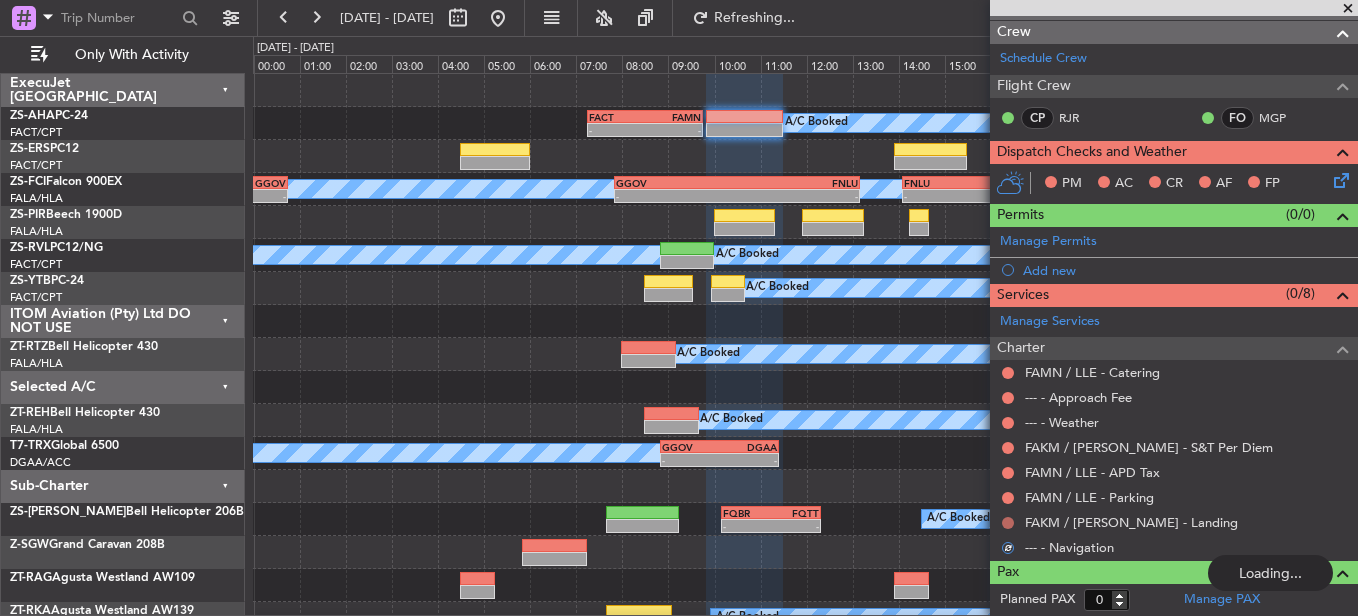 click at bounding box center (1008, 523) 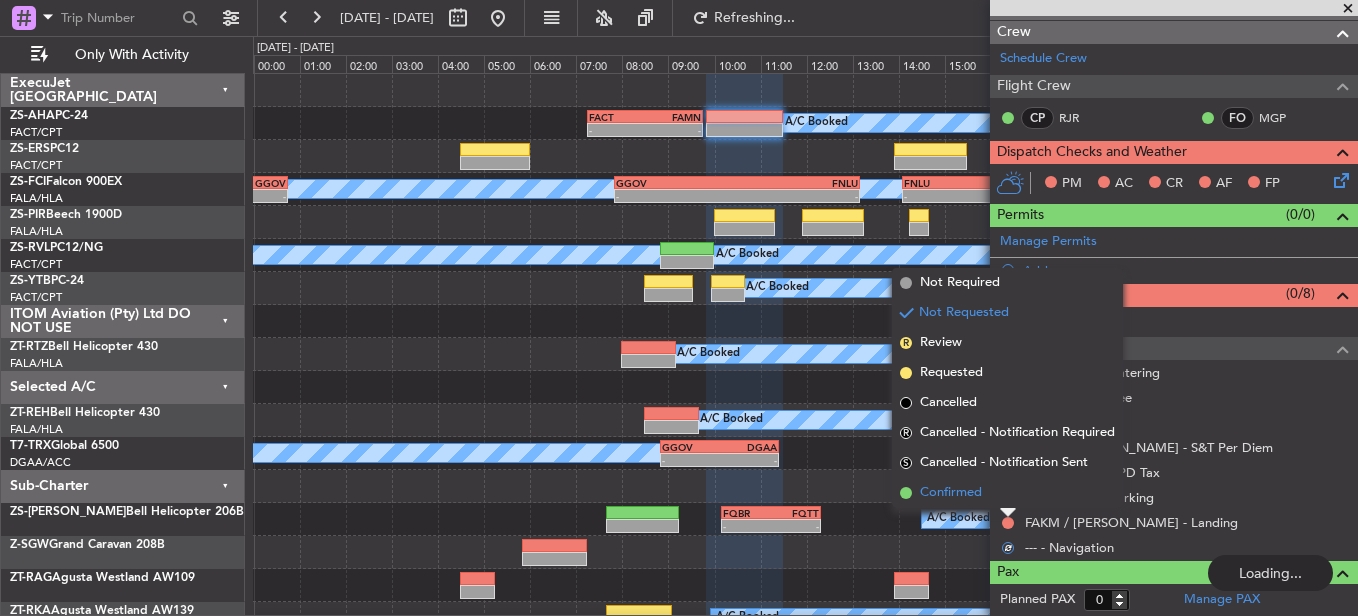 click on "Confirmed" at bounding box center (951, 493) 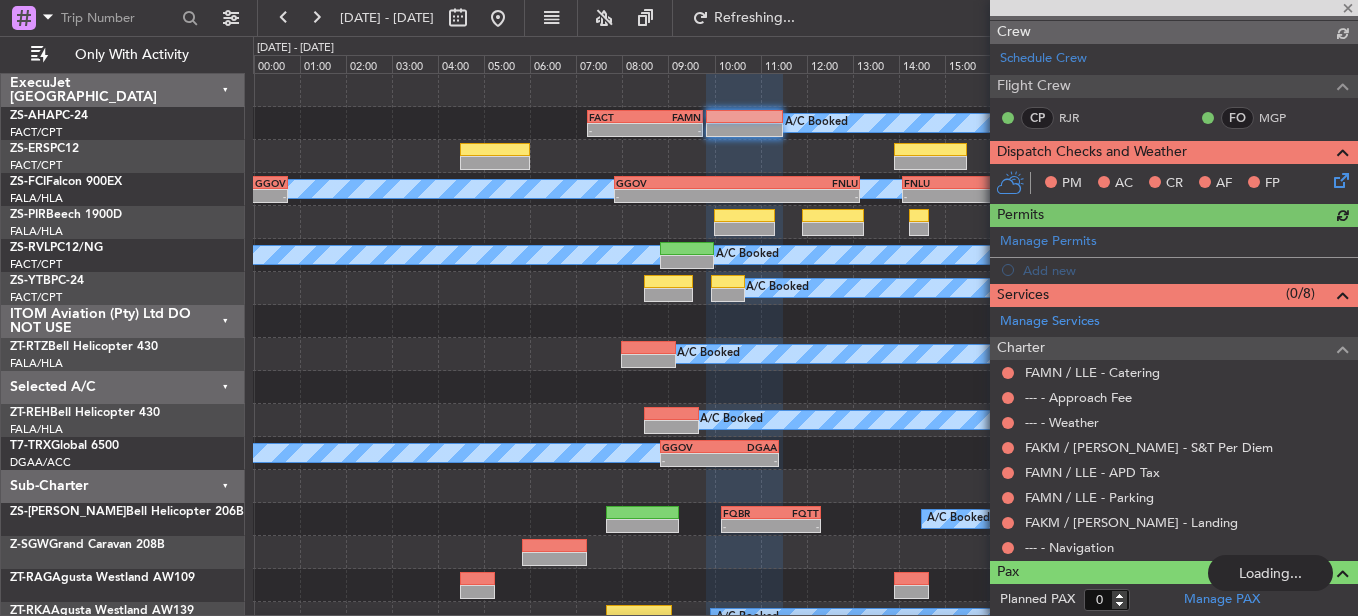 click at bounding box center (1008, 498) 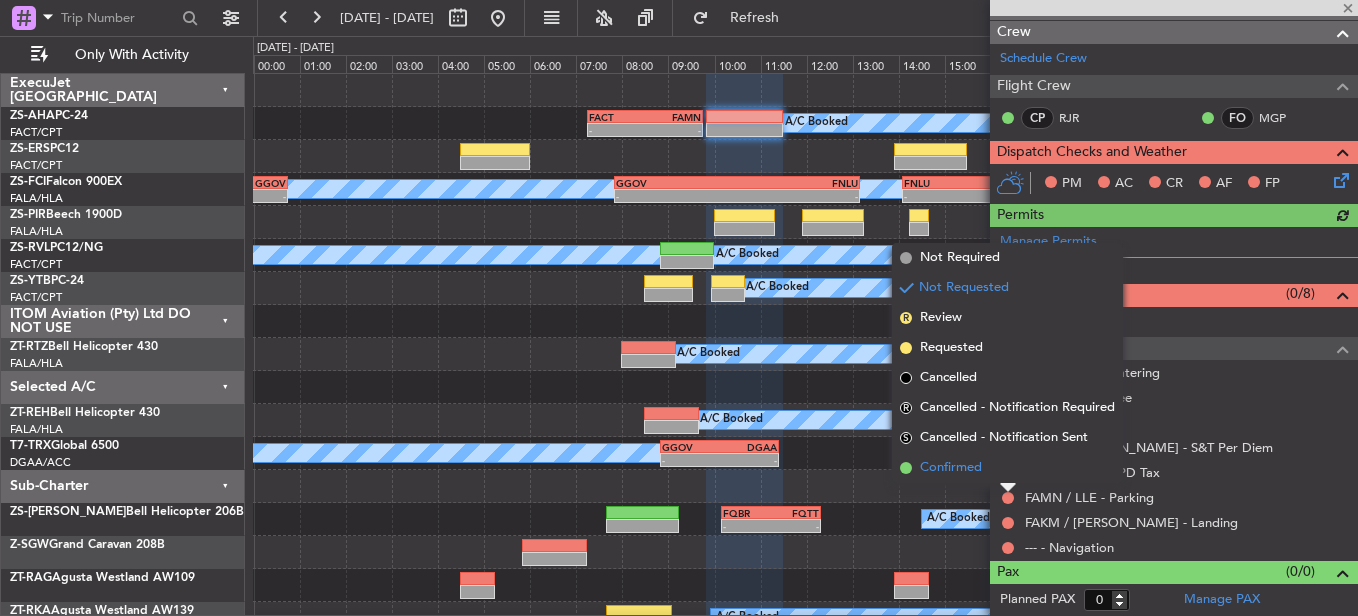 click on "Confirmed" at bounding box center (1007, 468) 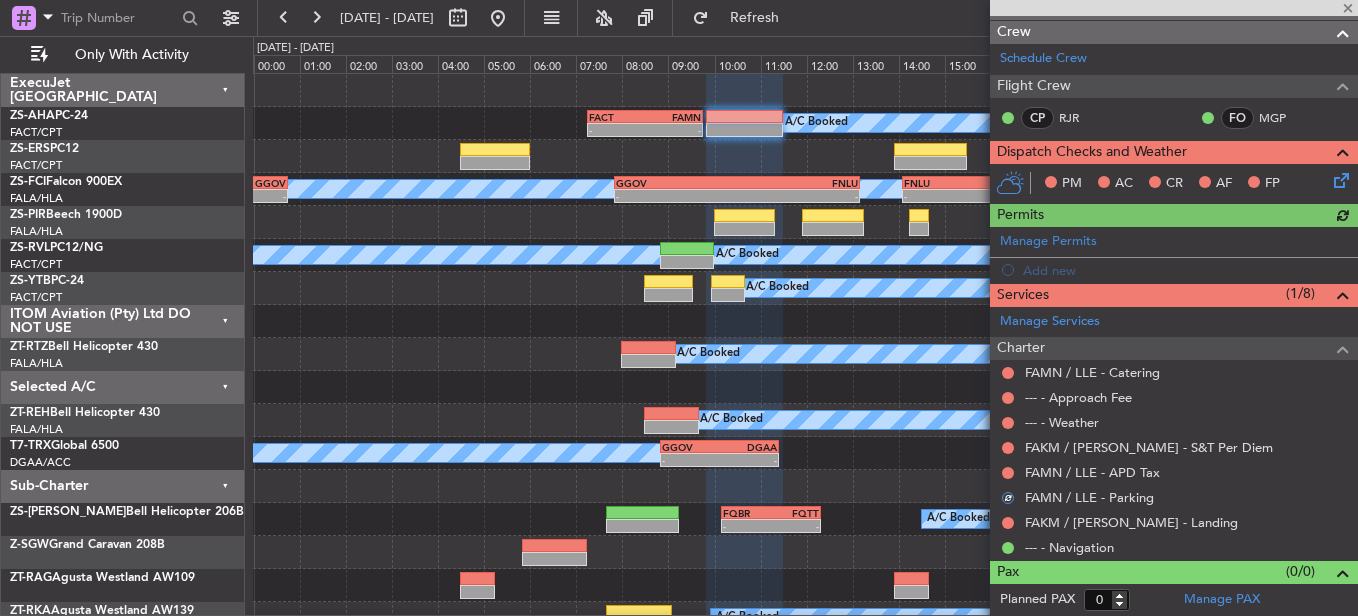 click on "FAMN / LLE - APD Tax" at bounding box center (1174, 472) 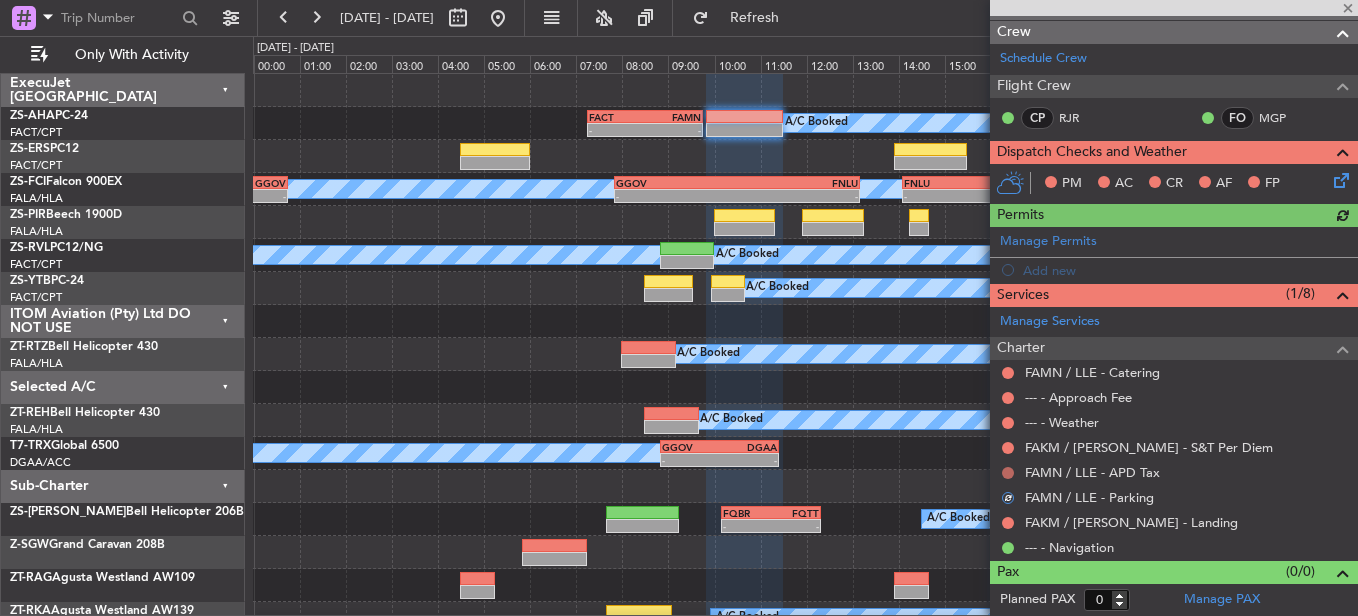 click at bounding box center (1008, 473) 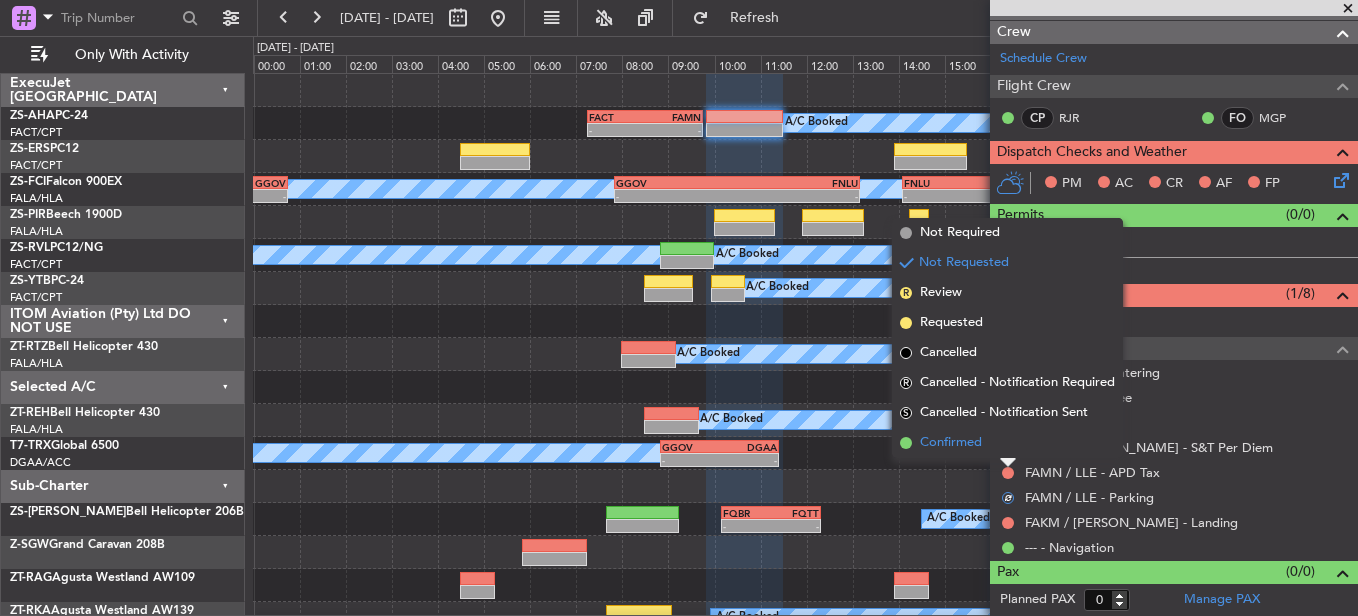 click on "Confirmed" at bounding box center (1007, 443) 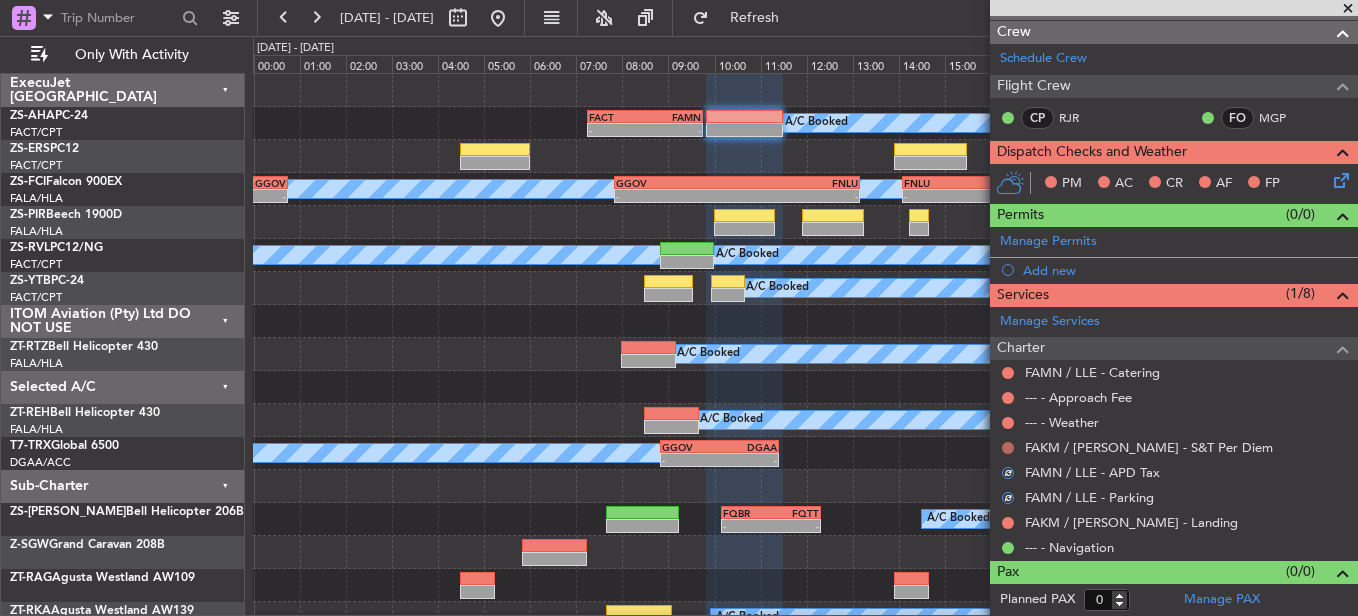 click at bounding box center (1008, 448) 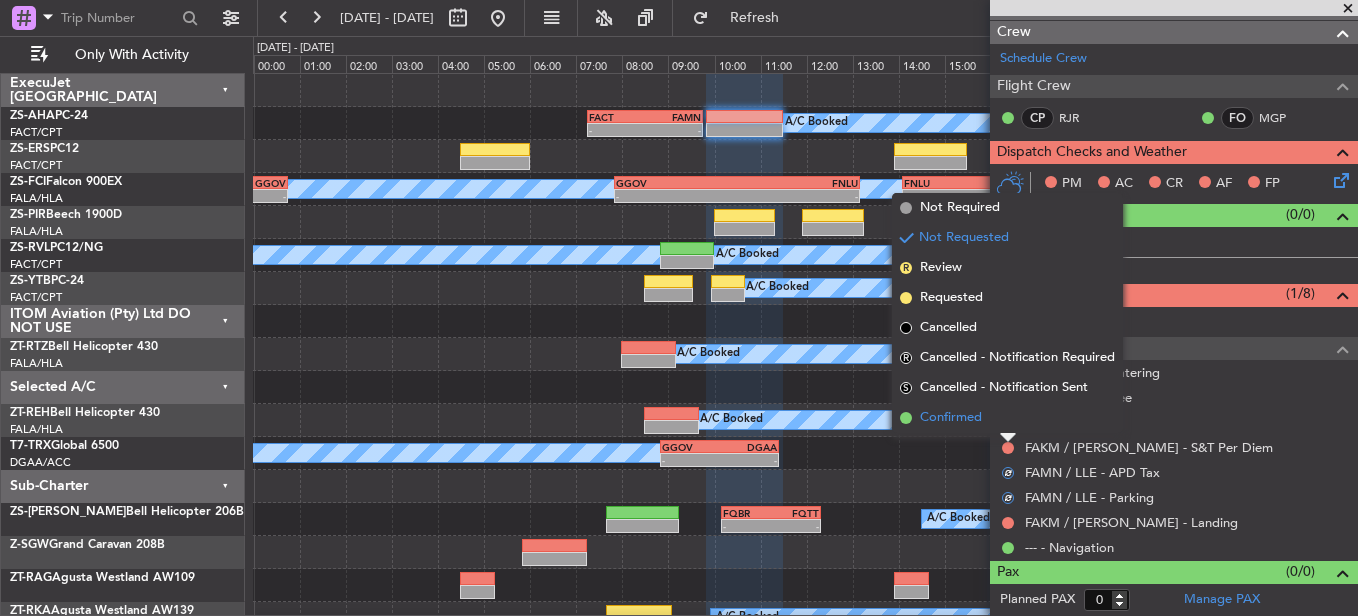 click on "Confirmed" at bounding box center [1007, 418] 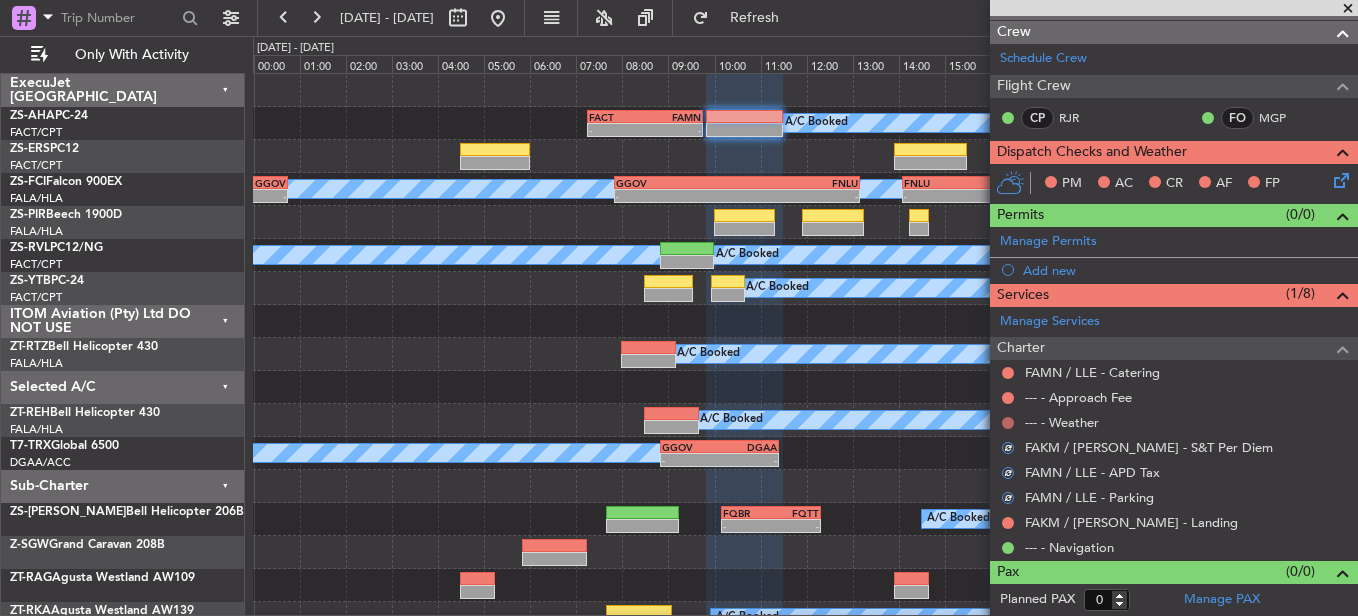 click at bounding box center (1008, 423) 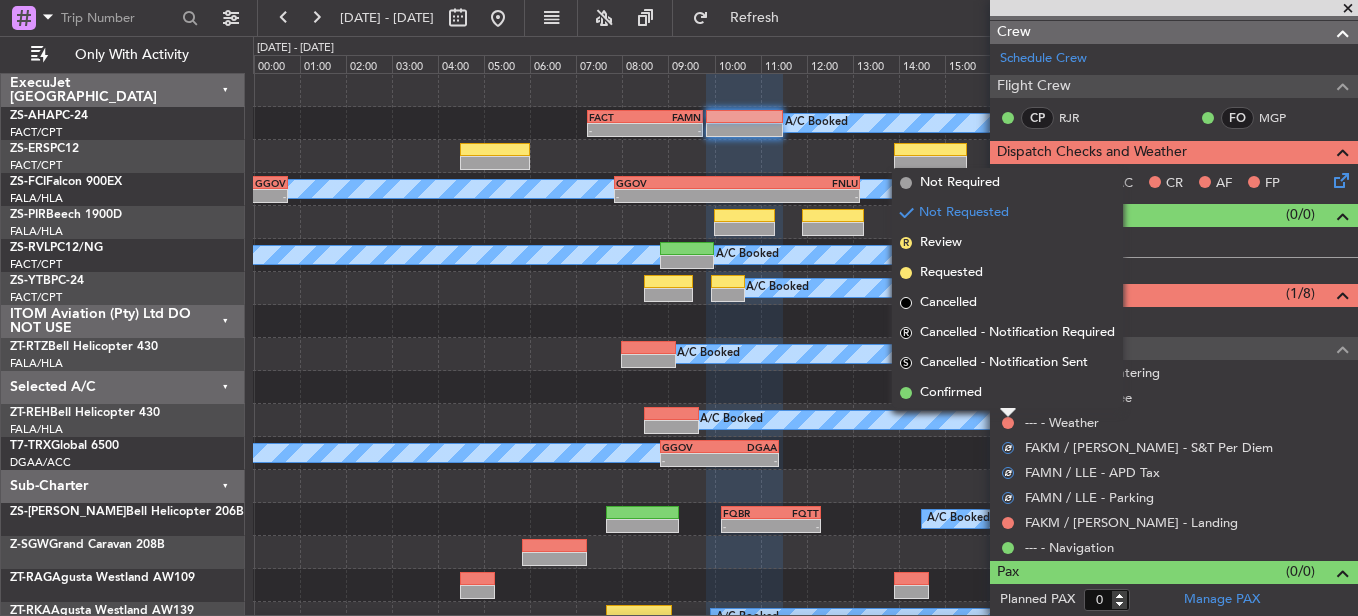 click on "Confirmed" at bounding box center [1007, 393] 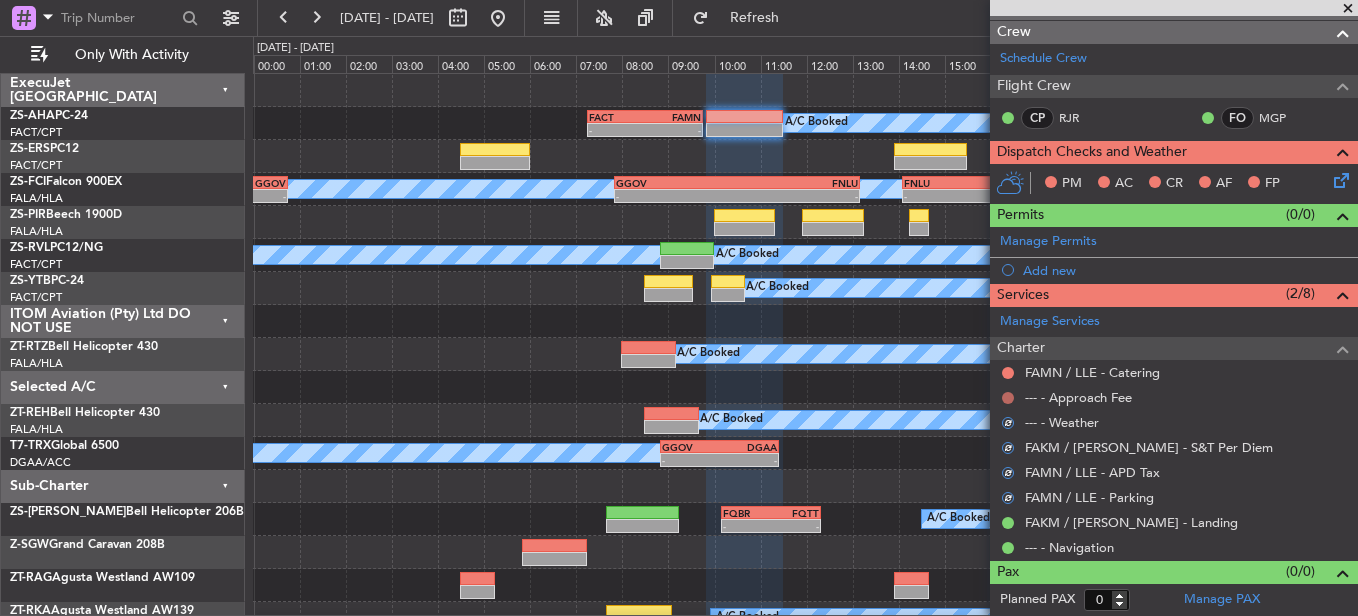 click at bounding box center [1008, 398] 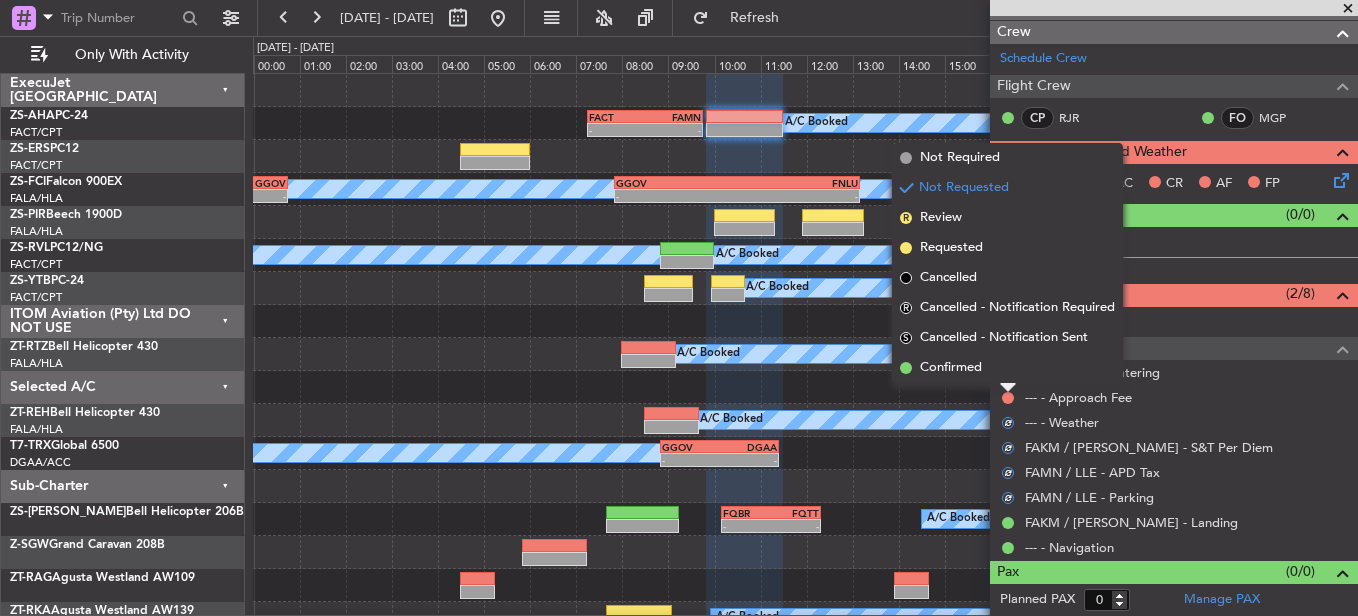 click on "Confirmed" at bounding box center (1007, 368) 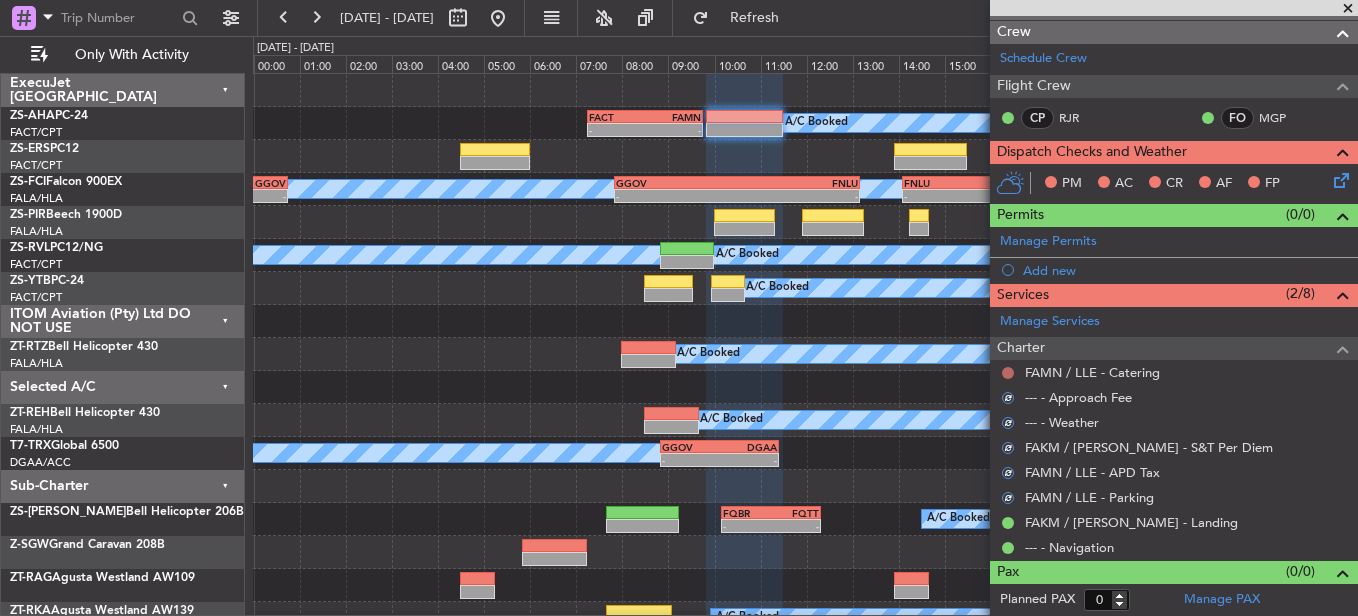click at bounding box center (1008, 373) 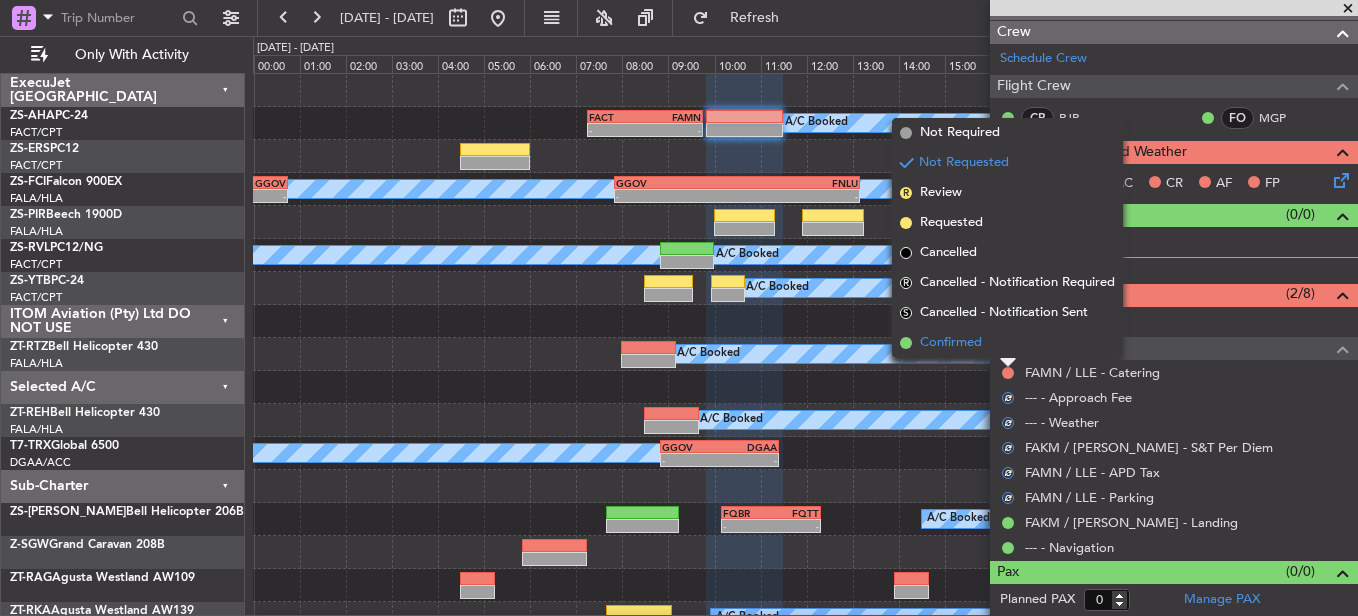 click on "Confirmed" at bounding box center (1007, 343) 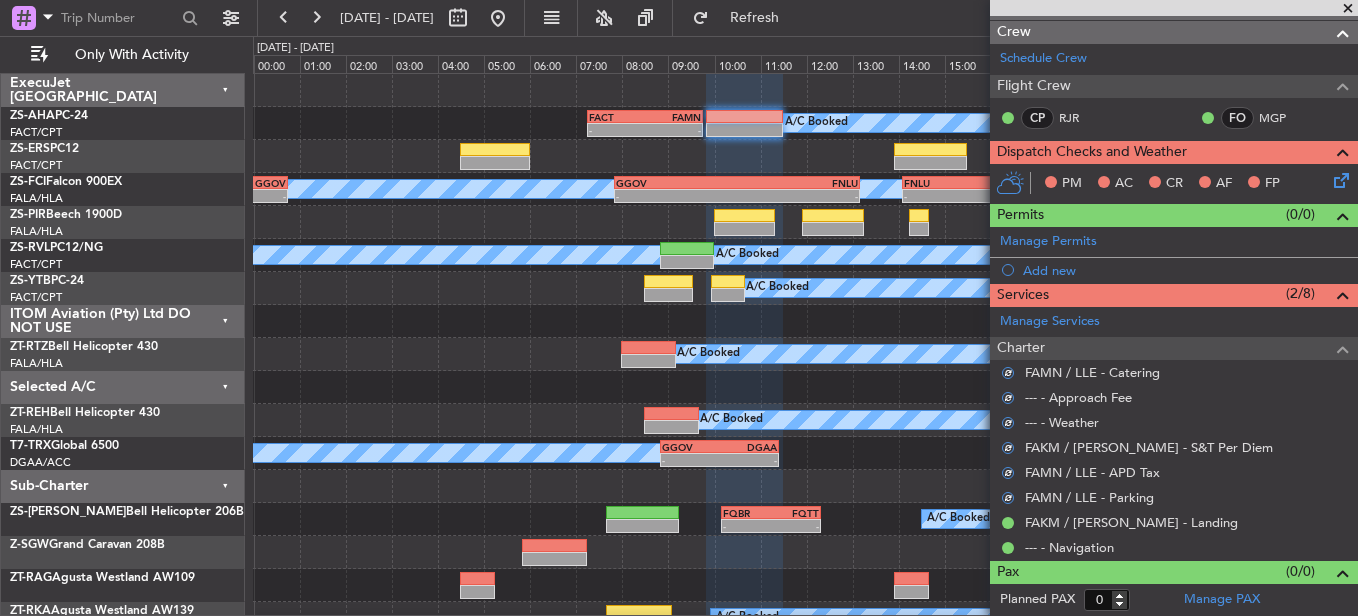 click 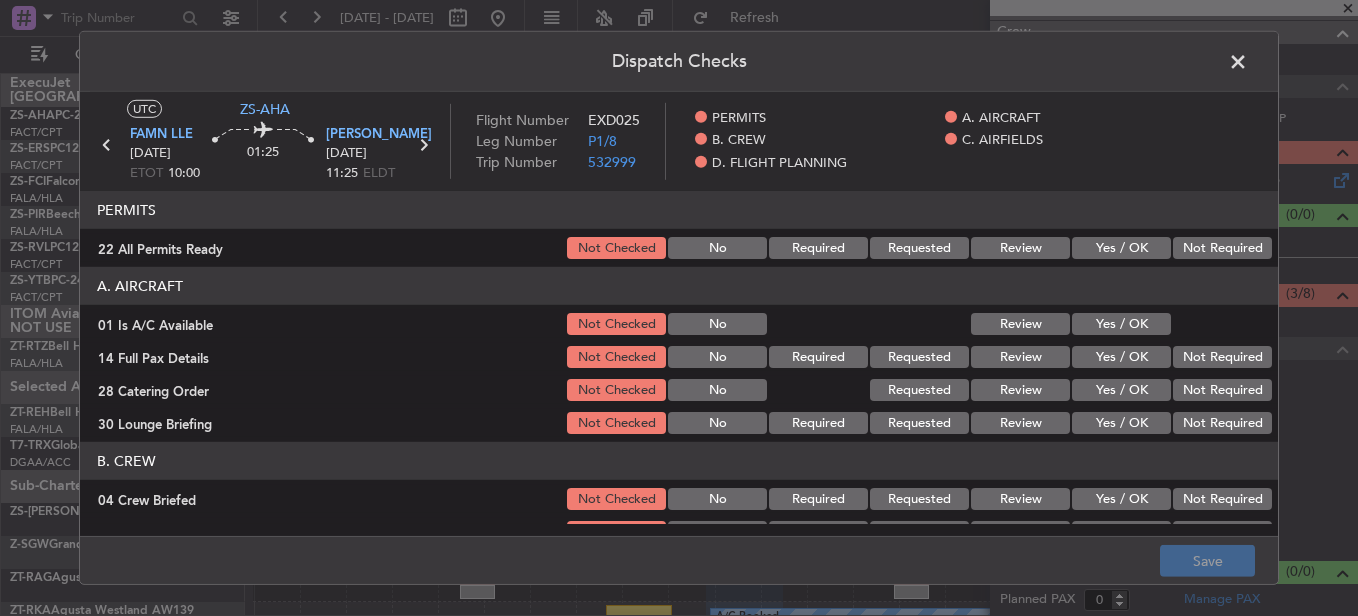 drag, startPoint x: 1217, startPoint y: 254, endPoint x: 1203, endPoint y: 238, distance: 21.260292 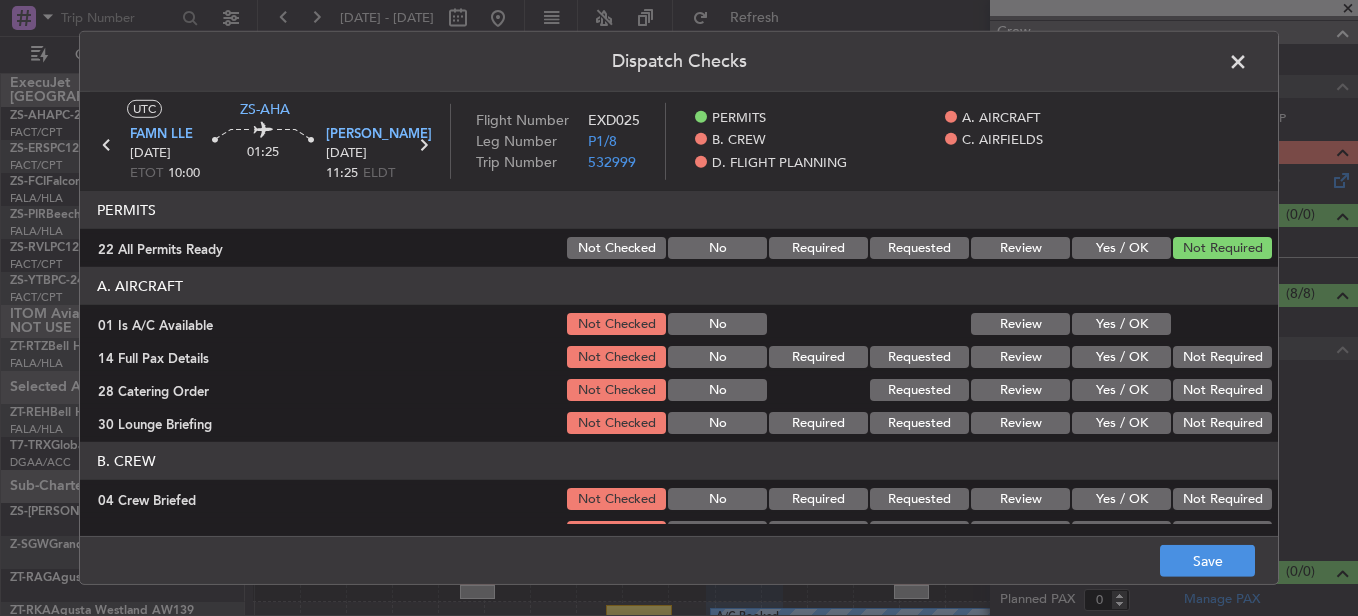 click on "Yes / OK" 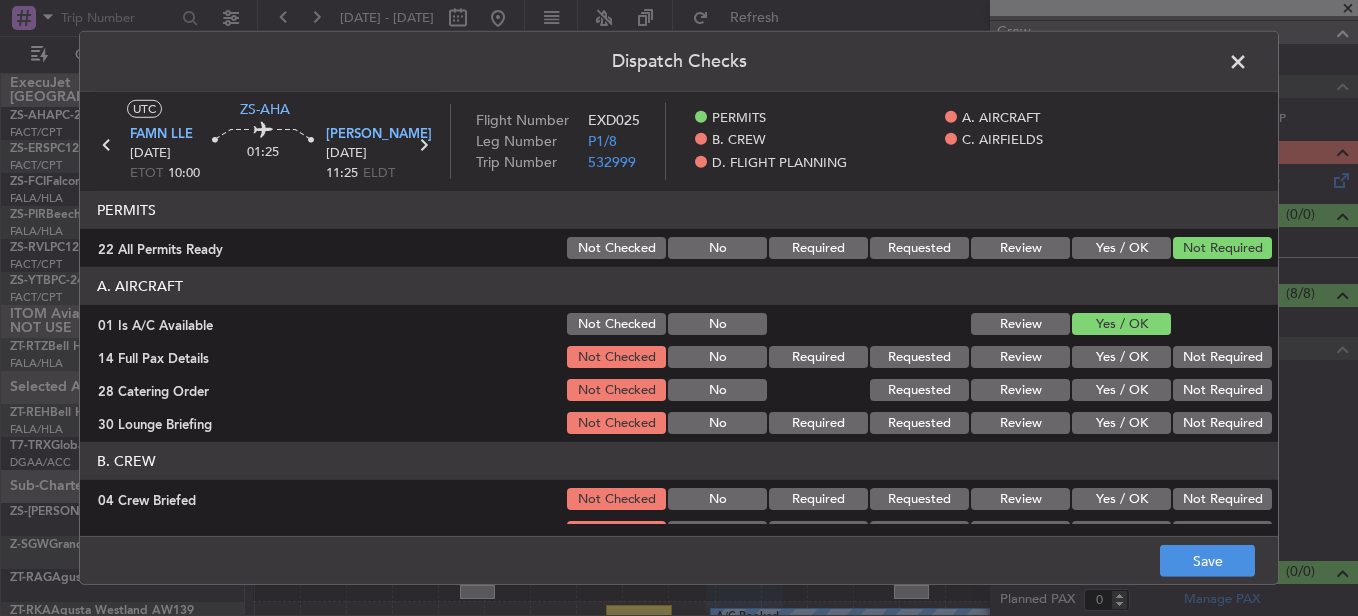 click on "Yes / OK" 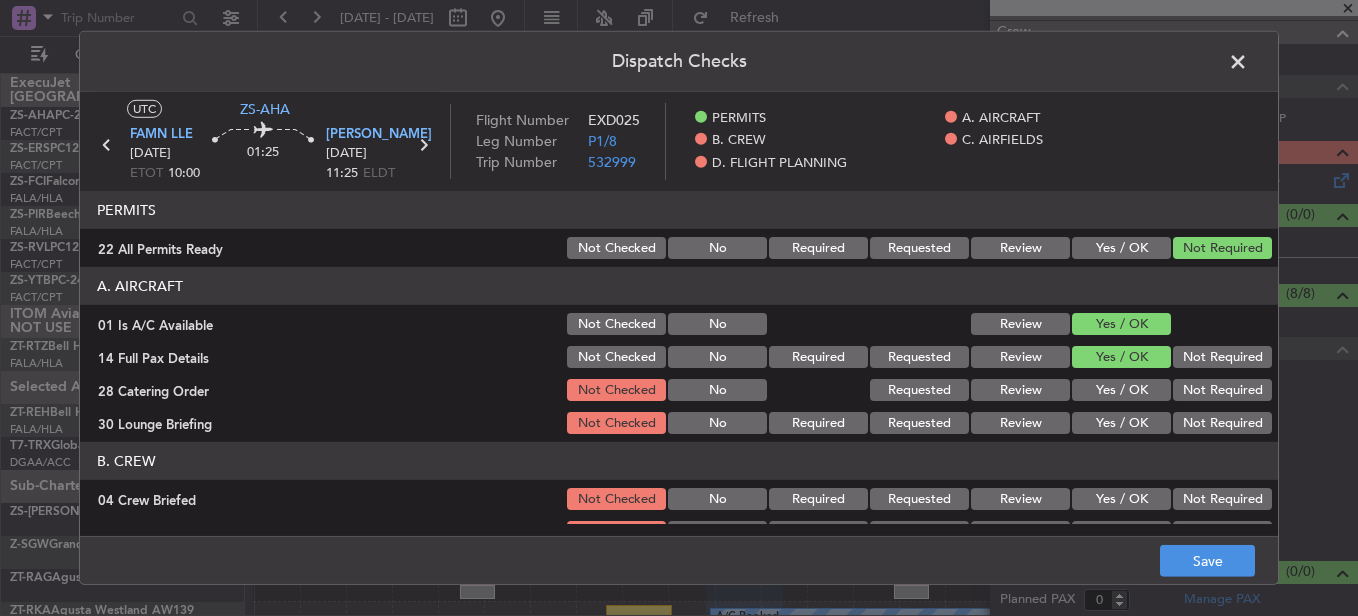 drag, startPoint x: 1089, startPoint y: 381, endPoint x: 1077, endPoint y: 376, distance: 13 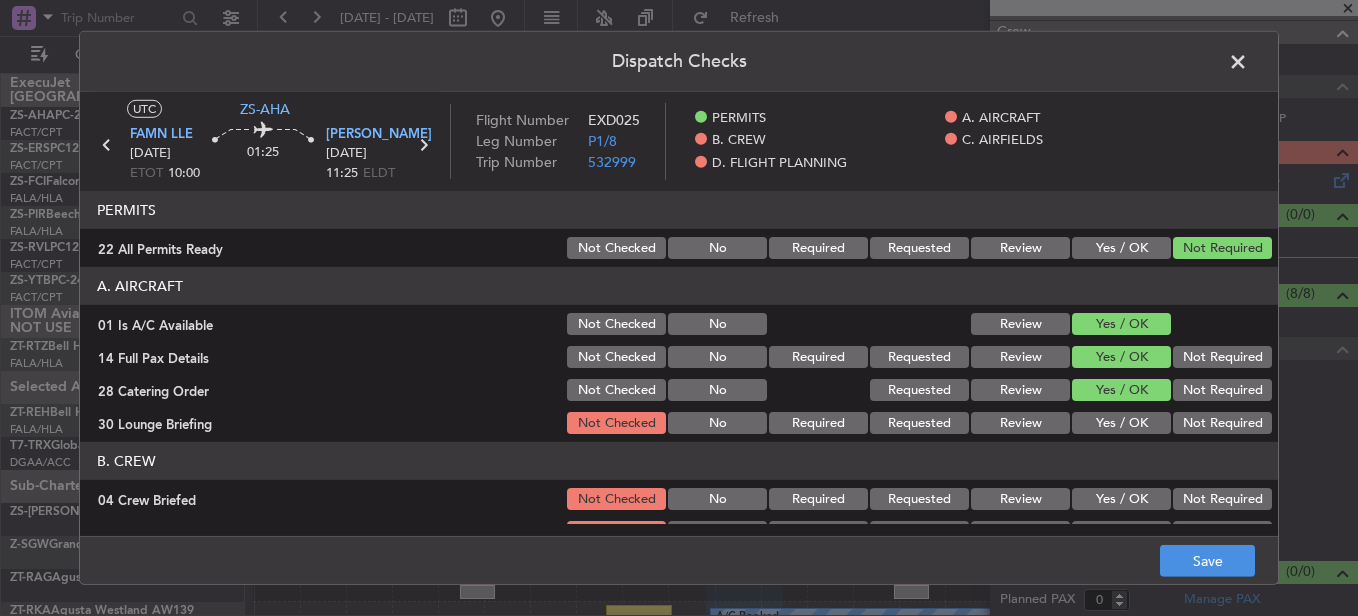 click on "Not Required" 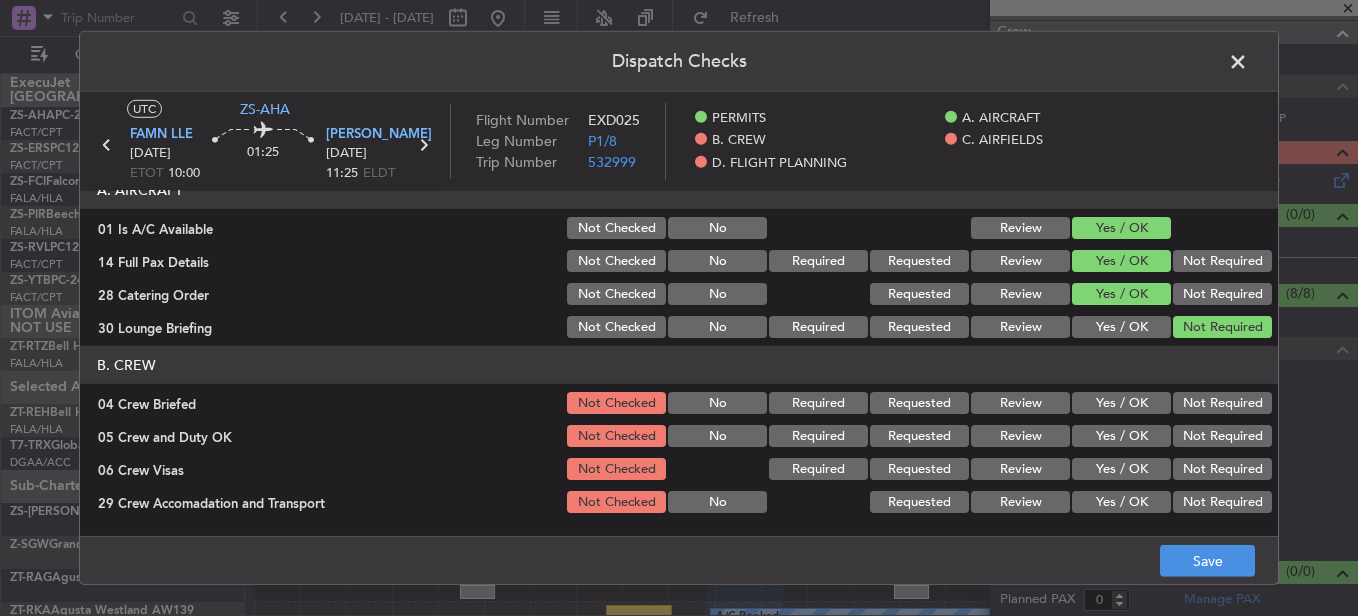 scroll, scrollTop: 200, scrollLeft: 0, axis: vertical 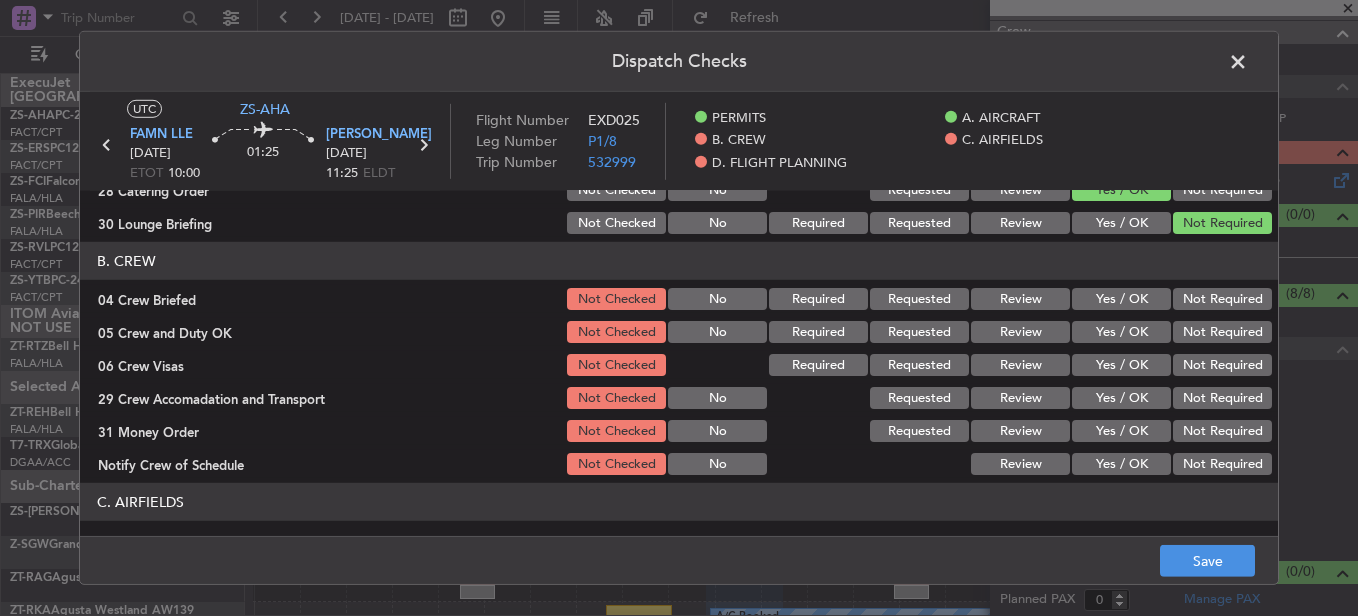 click on "Yes / OK" 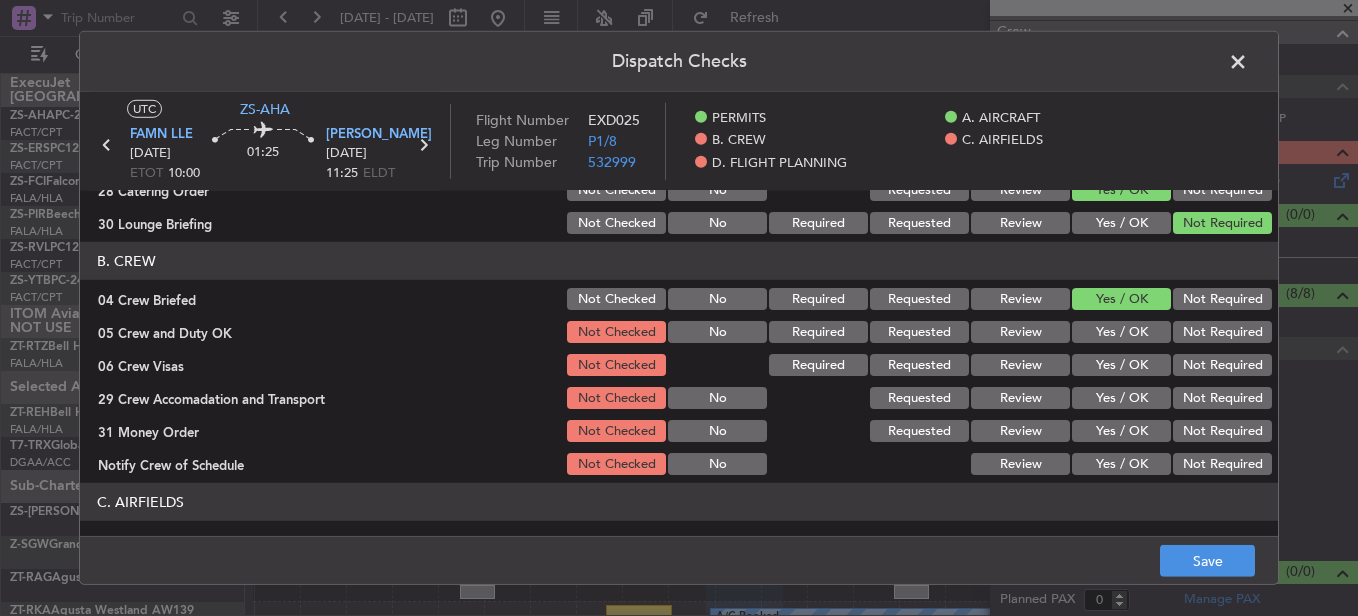 click on "Yes / OK" 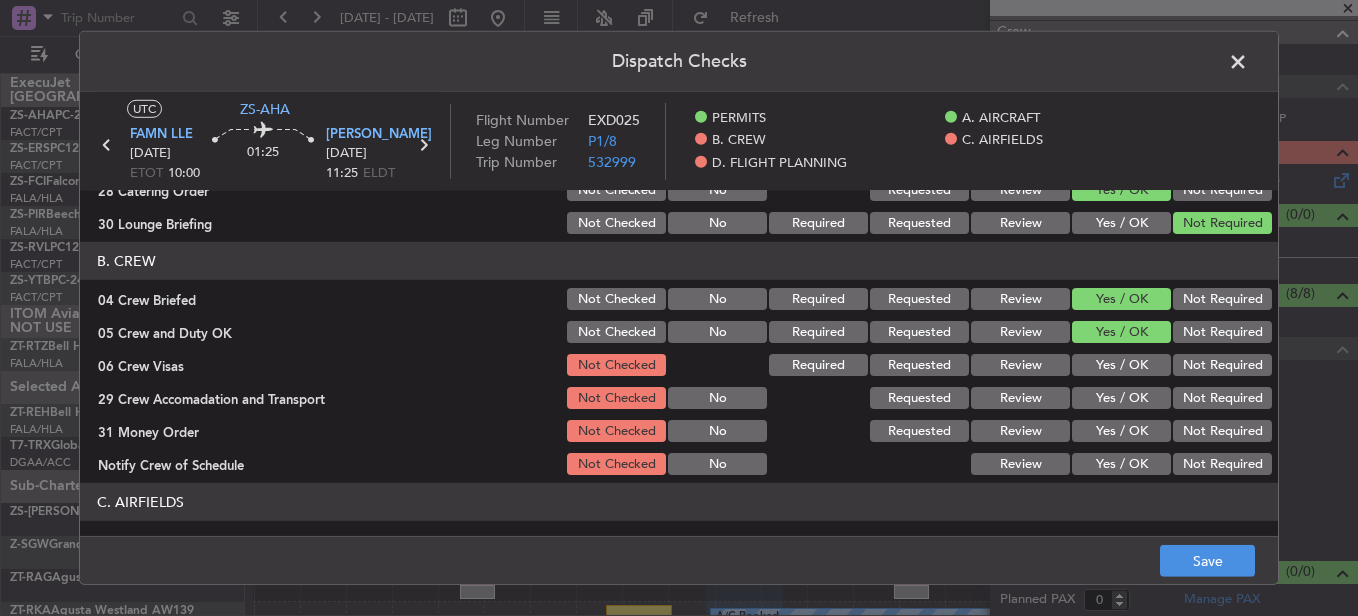 click on "Not Required" 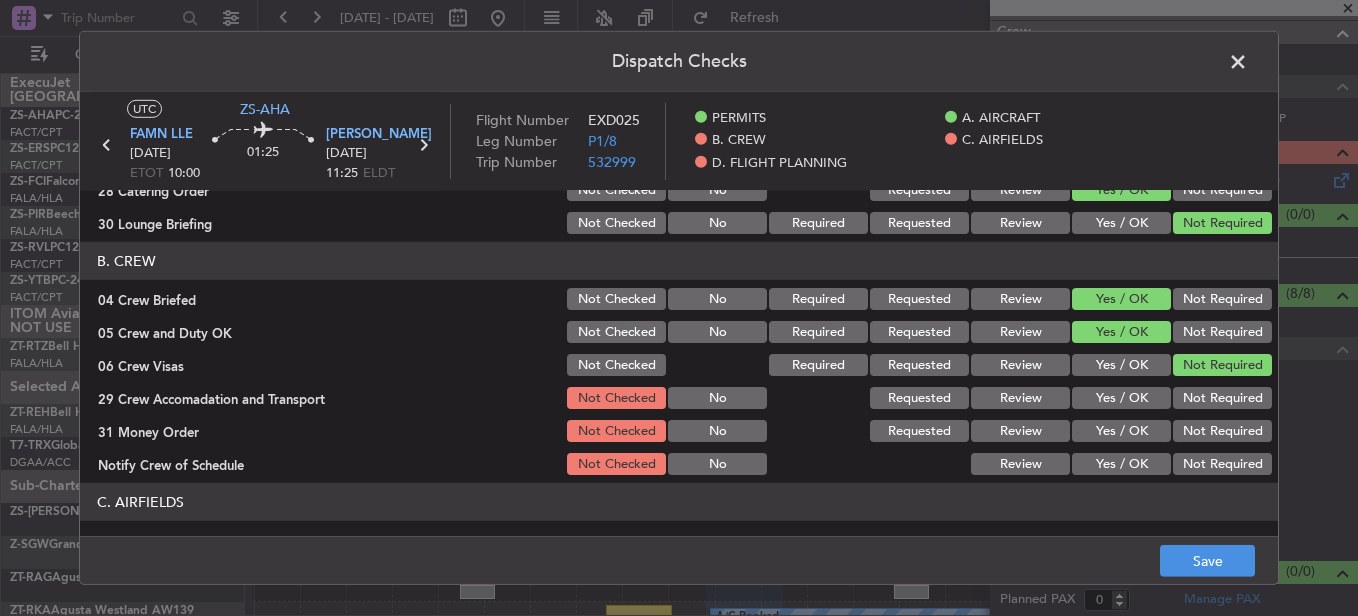 click on "Yes / OK" 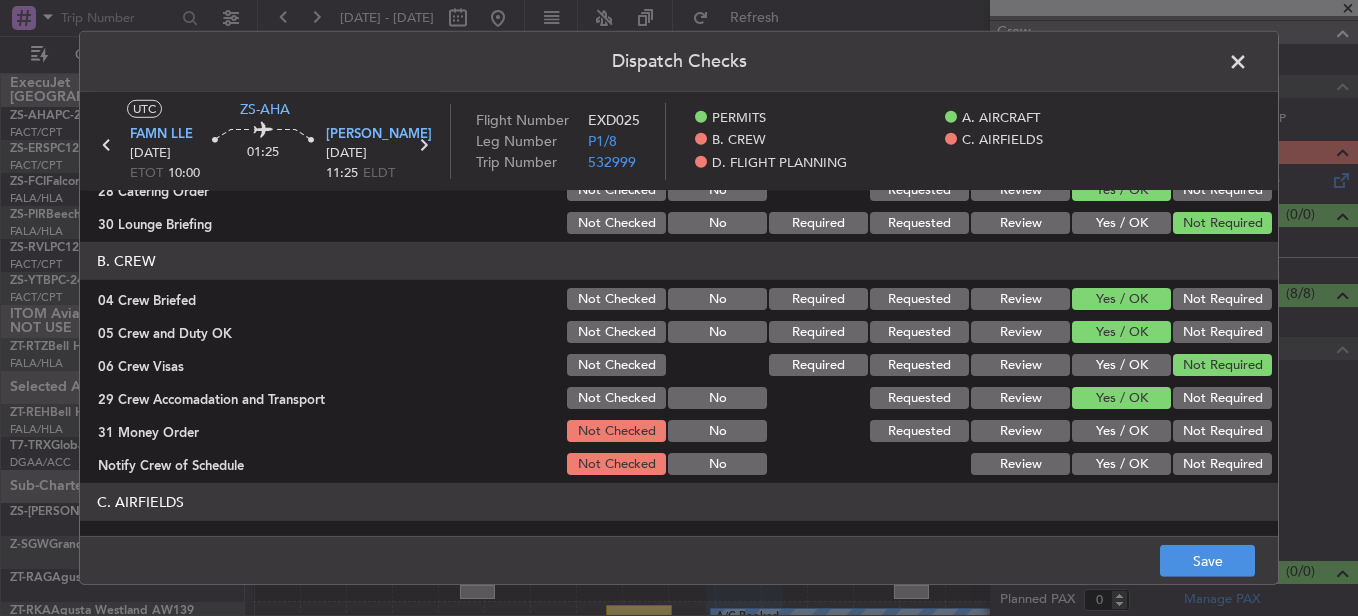click on "Not Required" 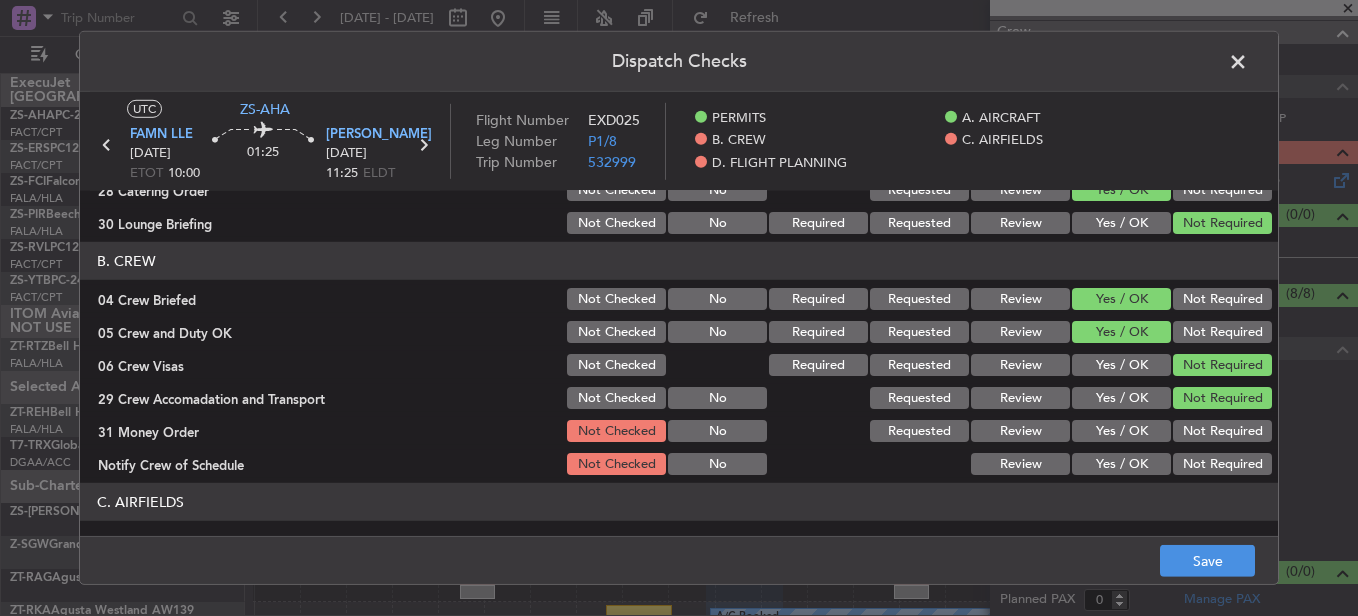click on "Not Required" 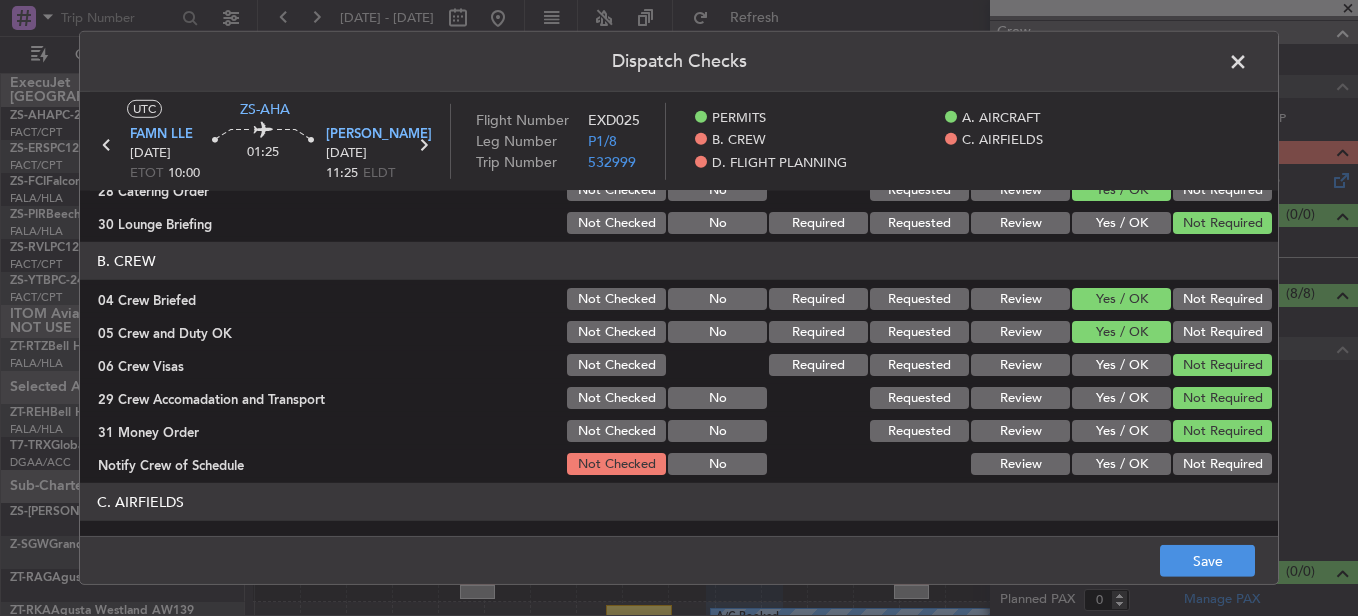 click on "Yes / OK" 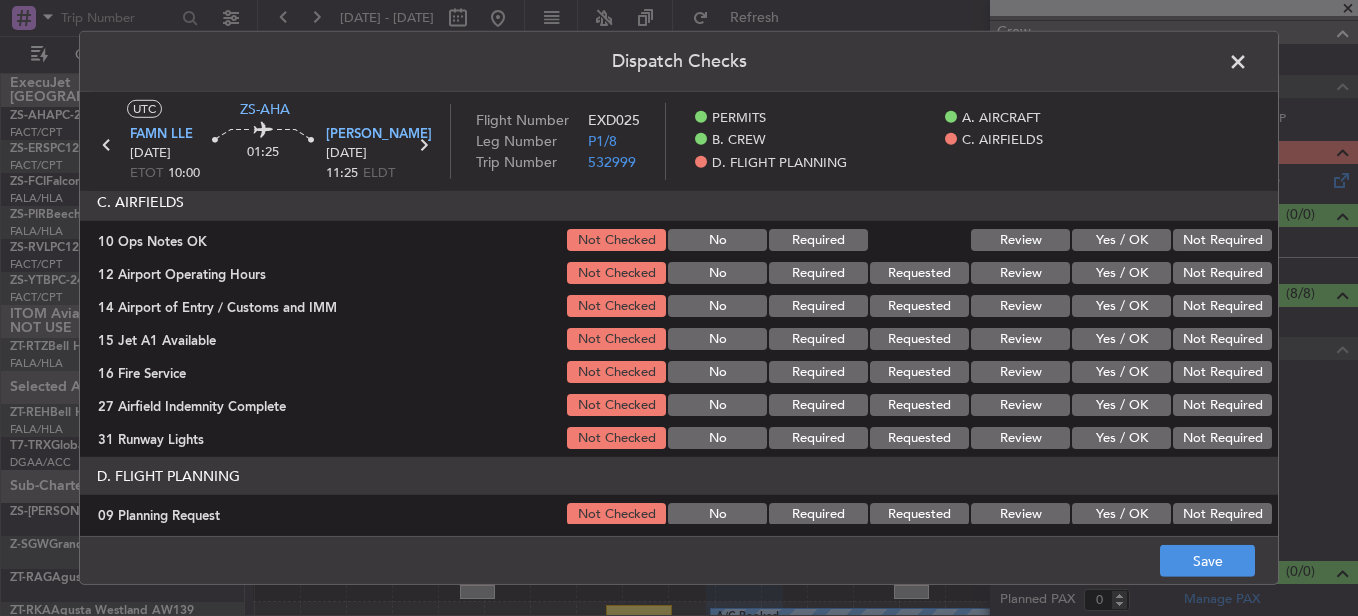 scroll, scrollTop: 400, scrollLeft: 0, axis: vertical 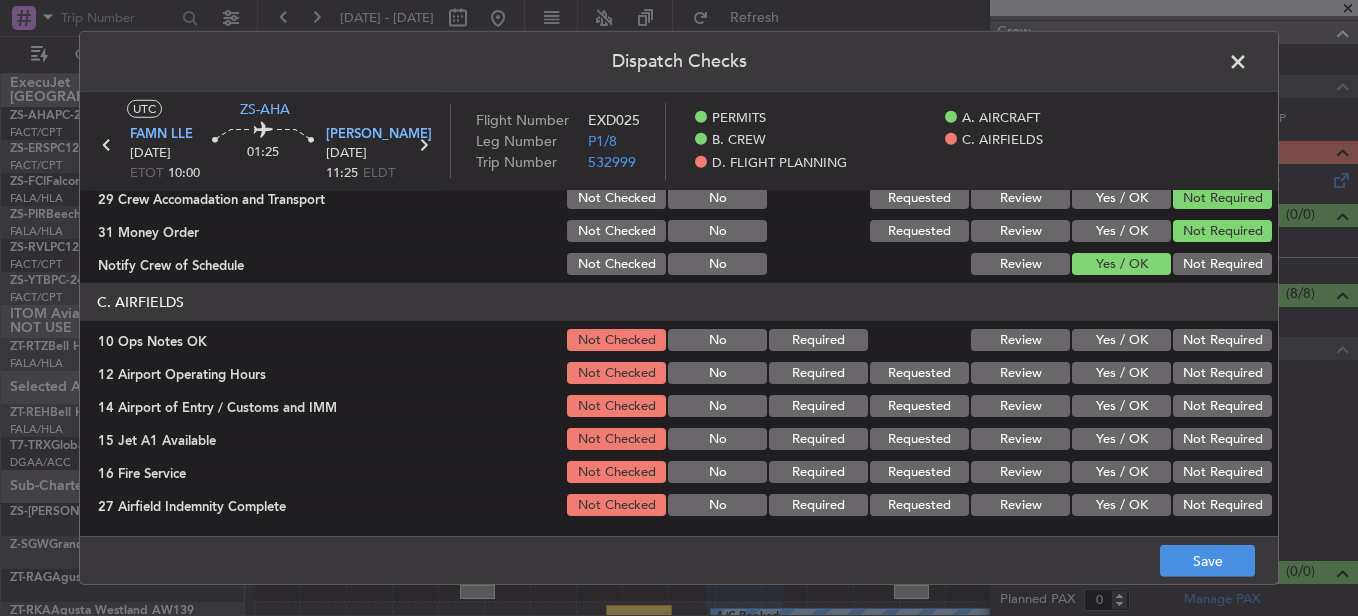 click on "Not Required" 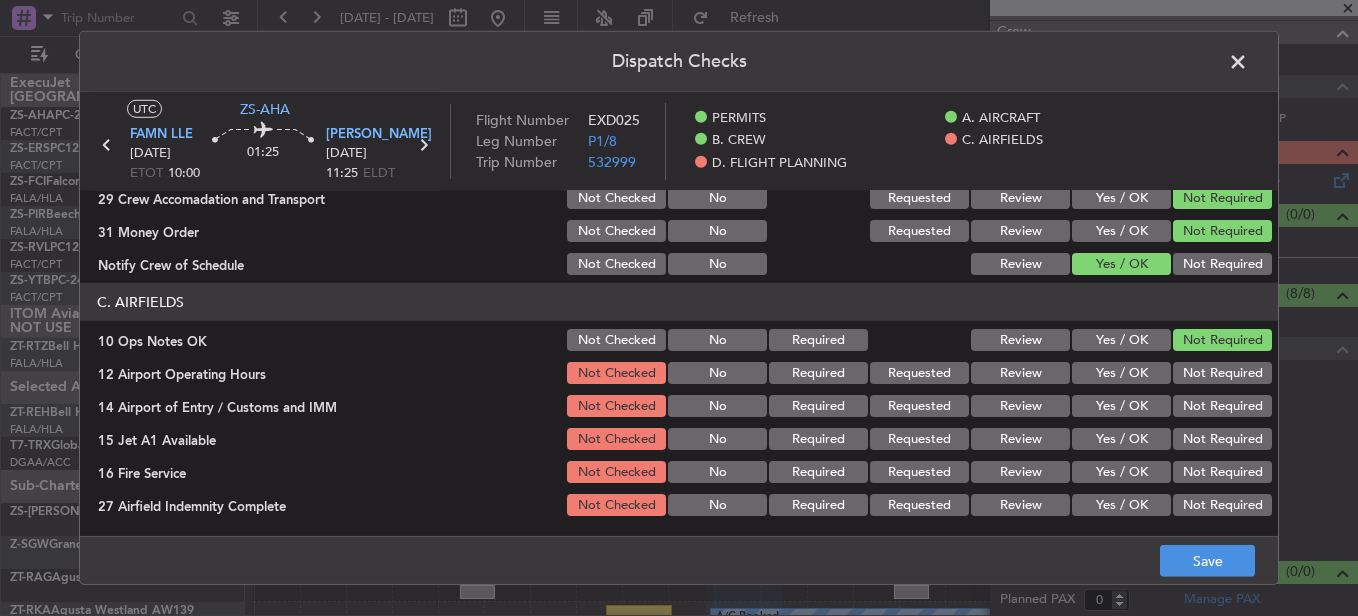 click on "Yes / OK" 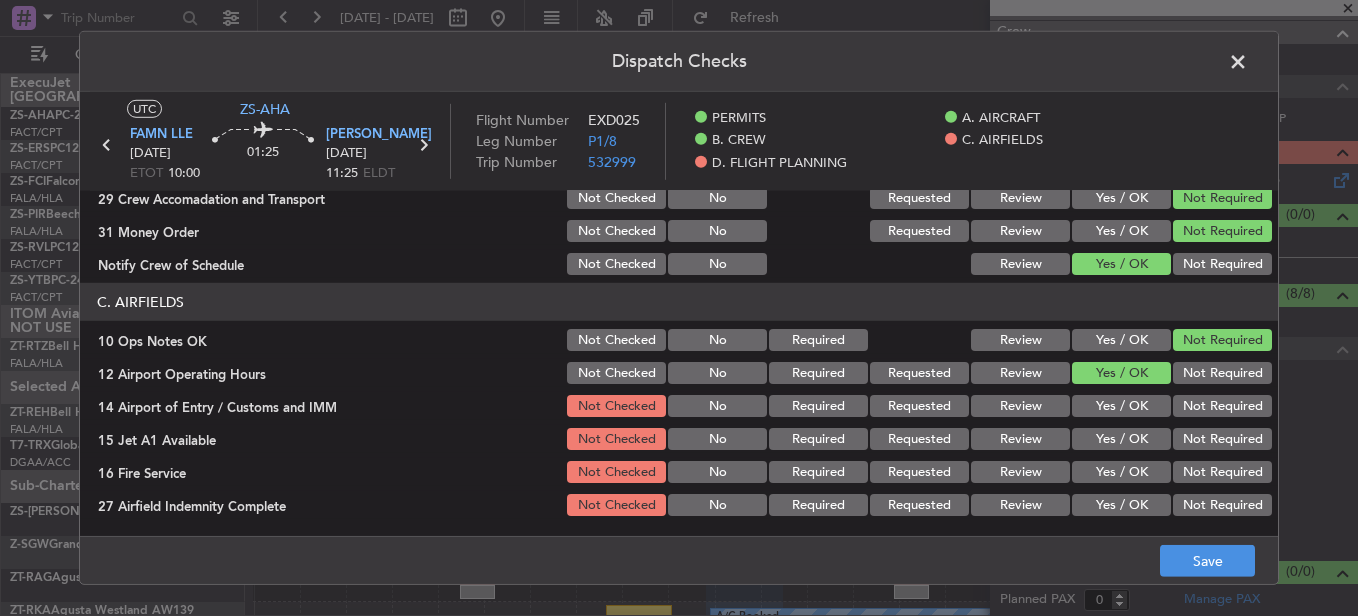 click on "Yes / OK" 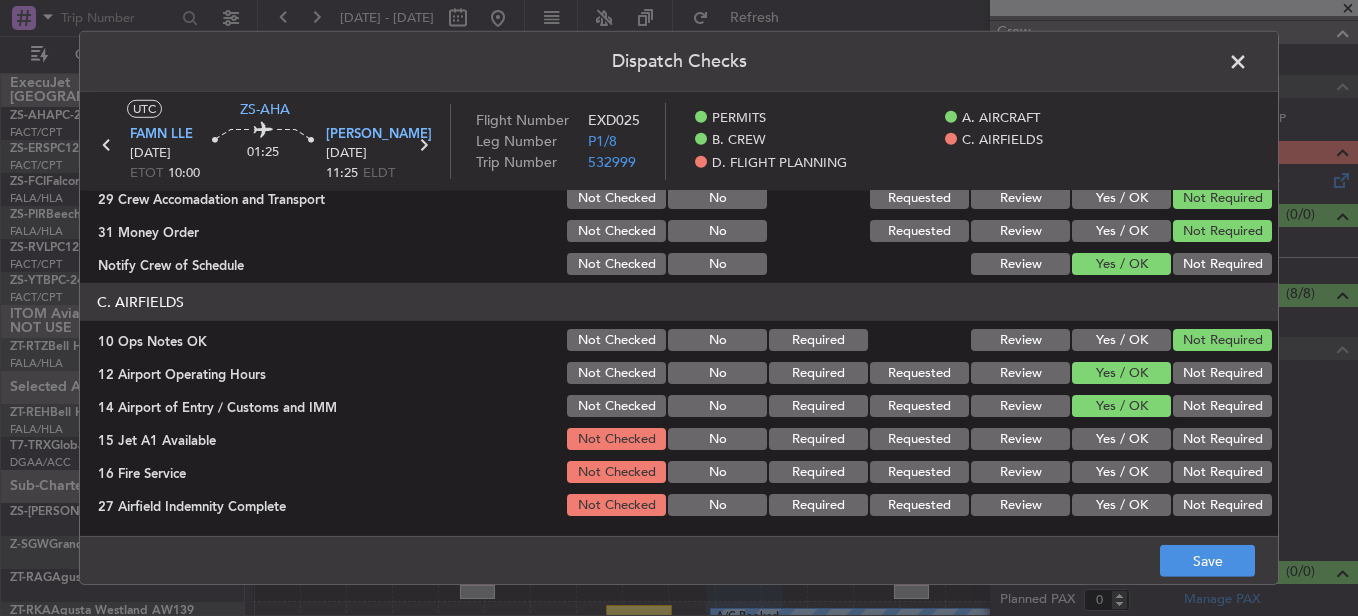click on "Not Required" 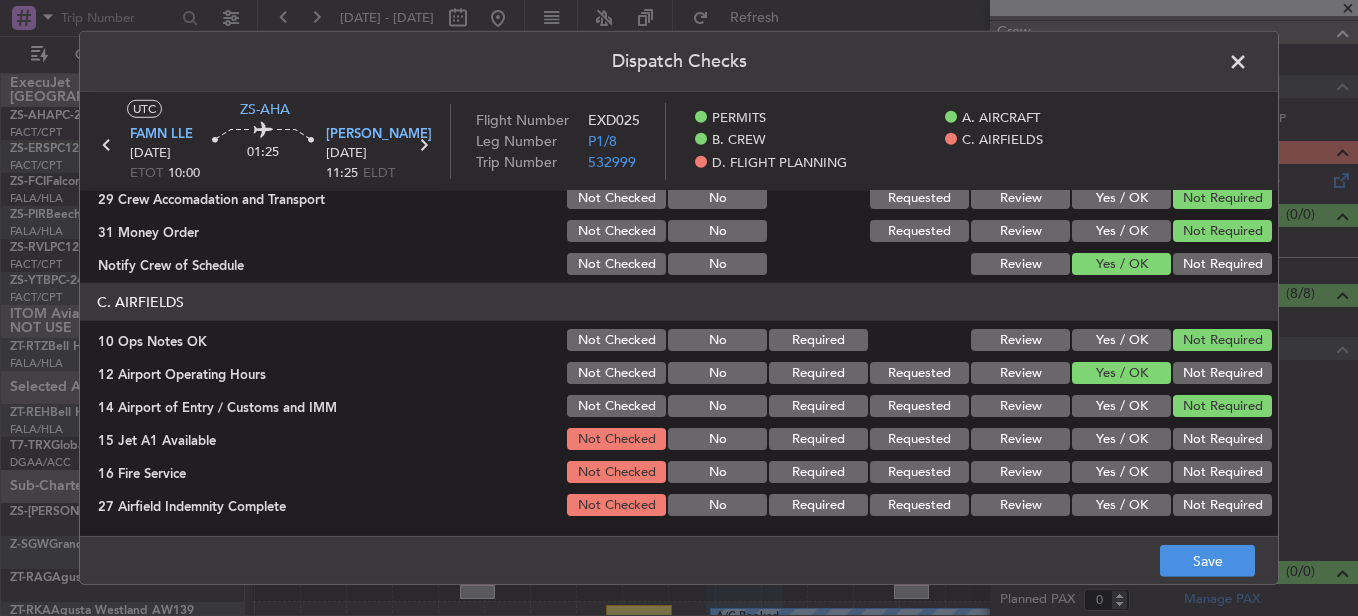 click on "Yes / OK" 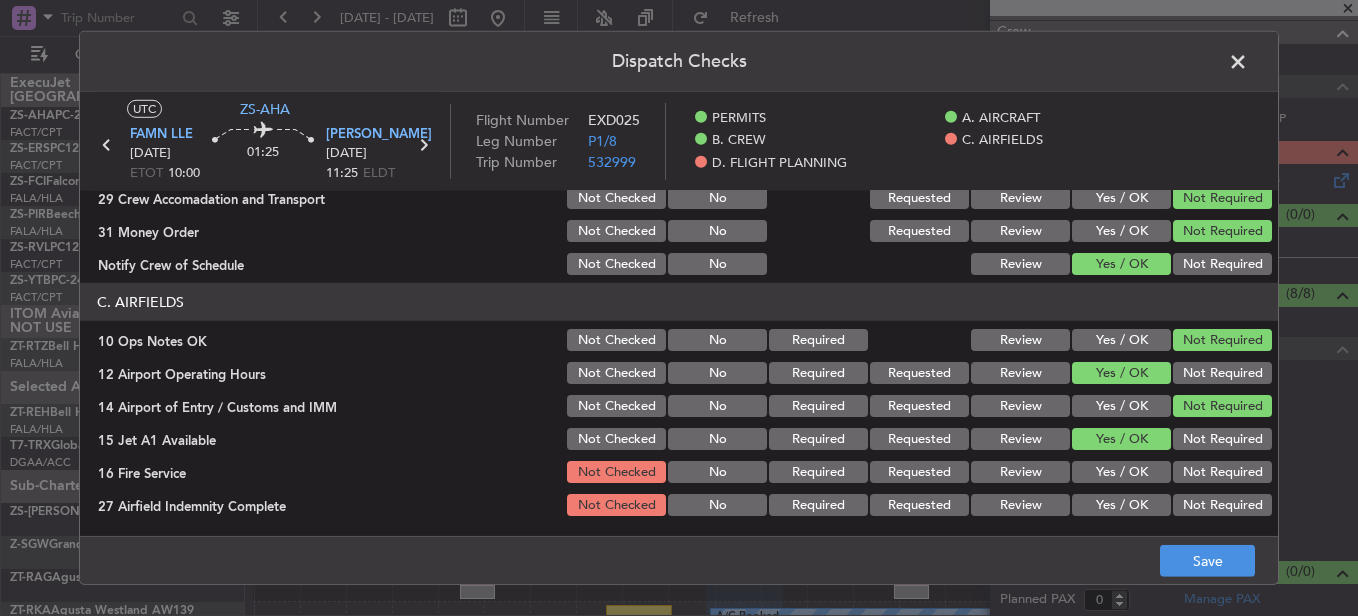 click on "Yes / OK" 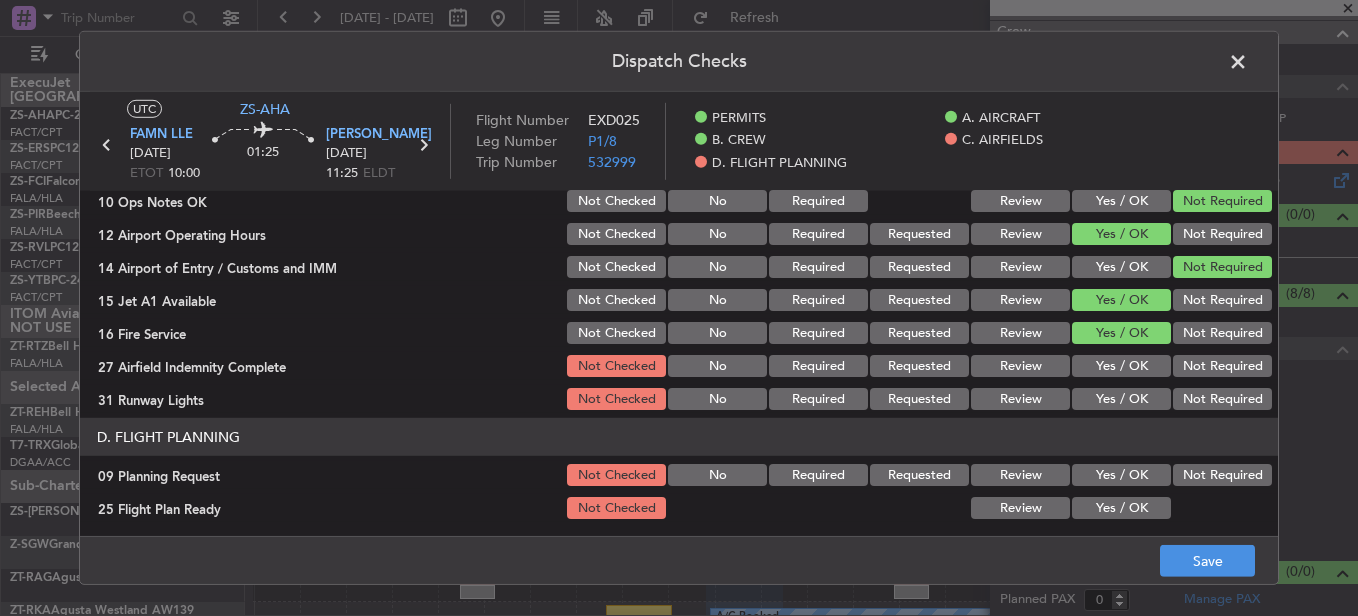 scroll, scrollTop: 542, scrollLeft: 0, axis: vertical 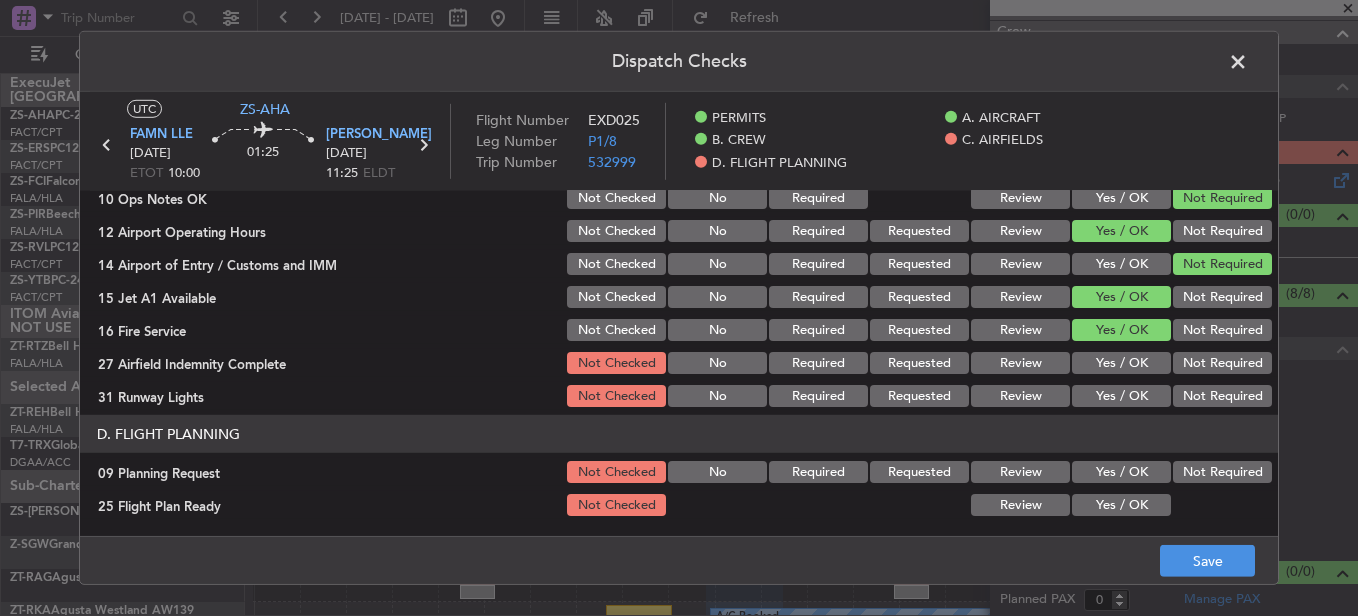 click 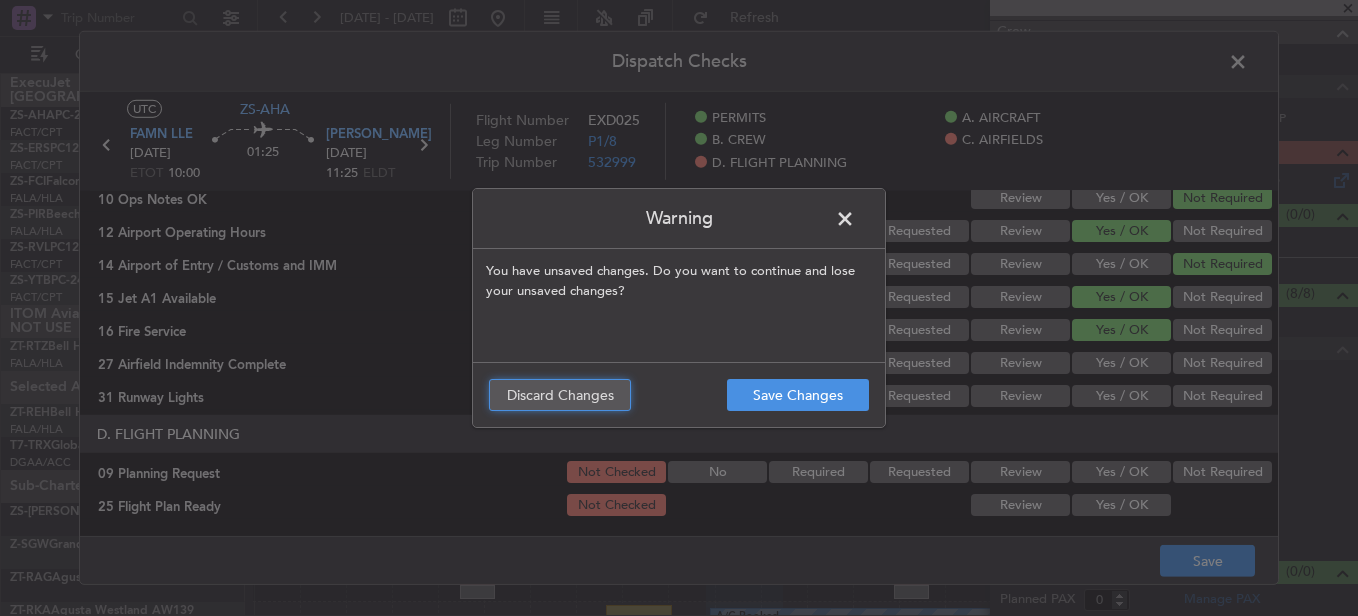 click on "Discard Changes" 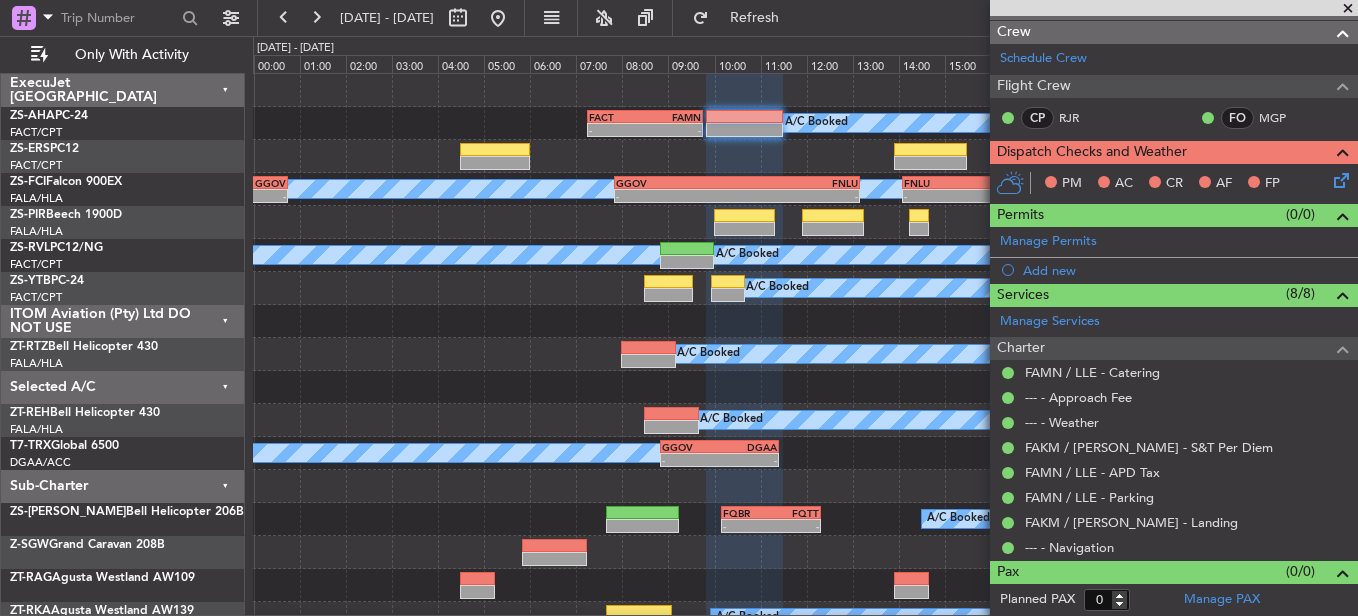 click 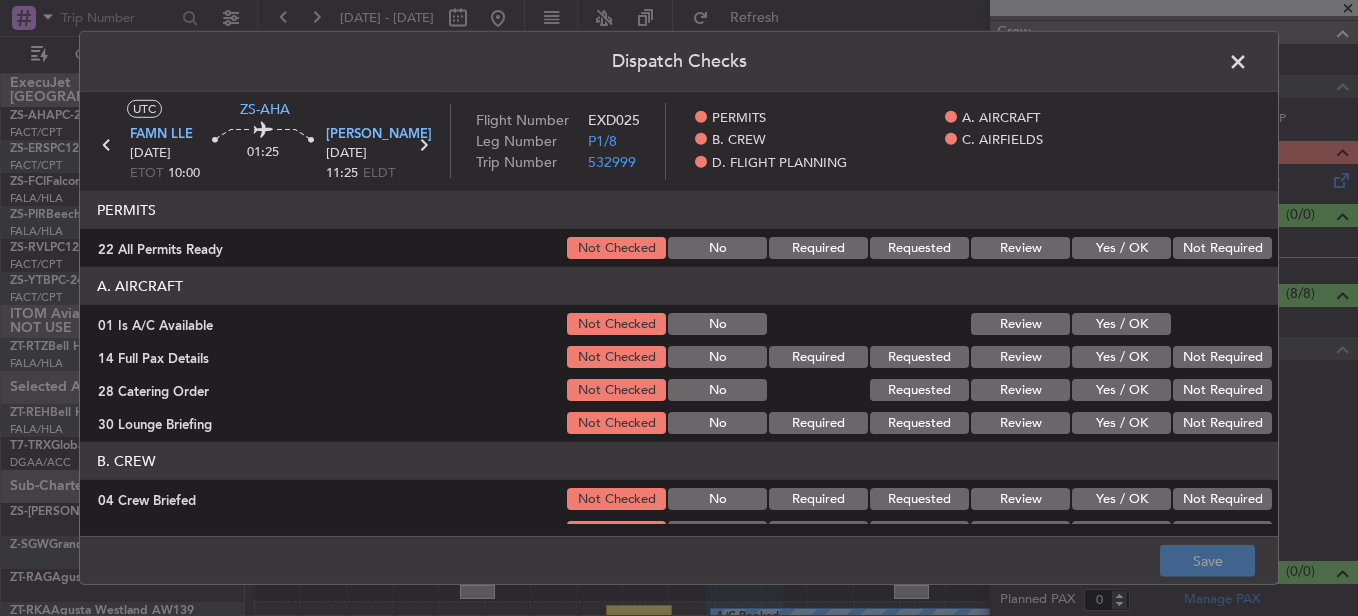 click on "Not Required" 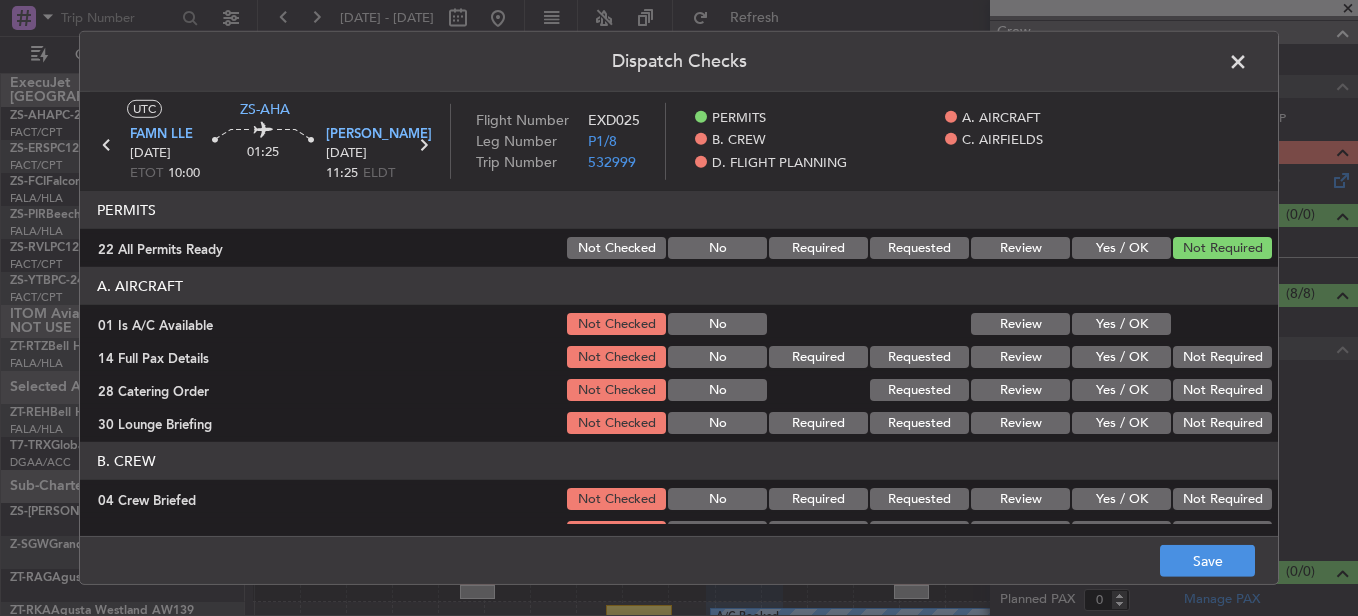 click on "Yes / OK" 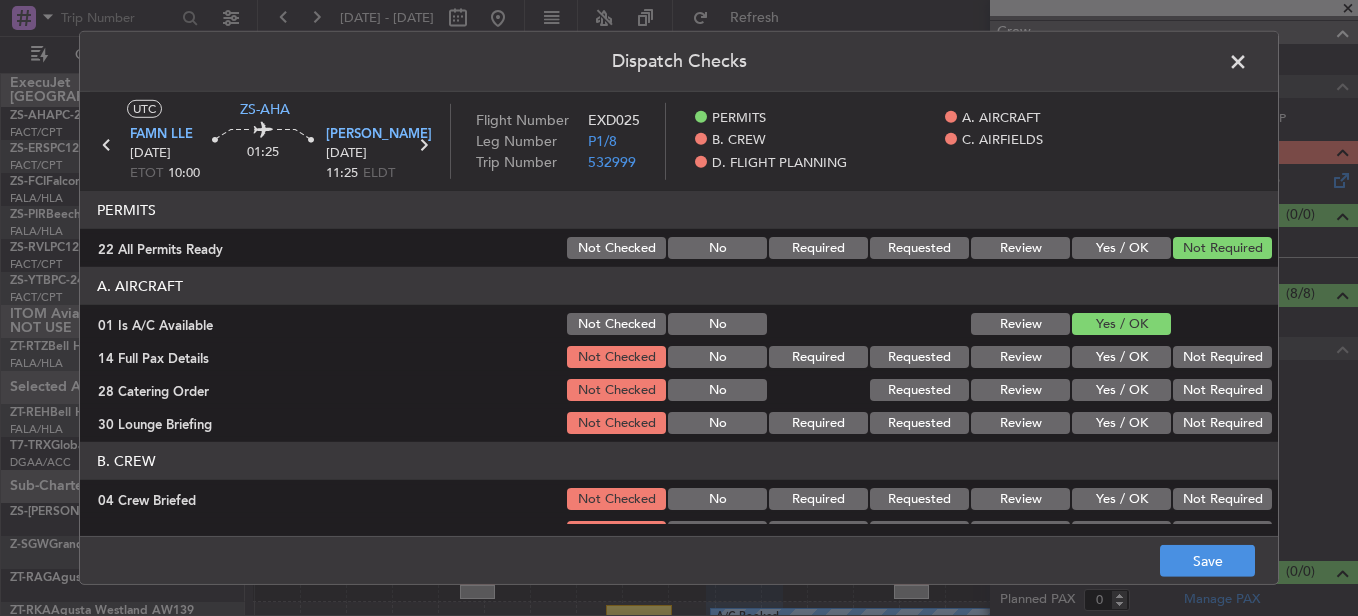 click on "A. AIRCRAFT   01 Is A/C Available  Not Checked No Review Yes / OK  14 Full Pax Details  Not Checked No Required Requested Review Yes / OK Not Required  28 Catering Order  Not Checked No Requested Review Yes / OK Not Required  30 Lounge Briefing  Not Checked No Required Requested Review Yes / OK Not Required" 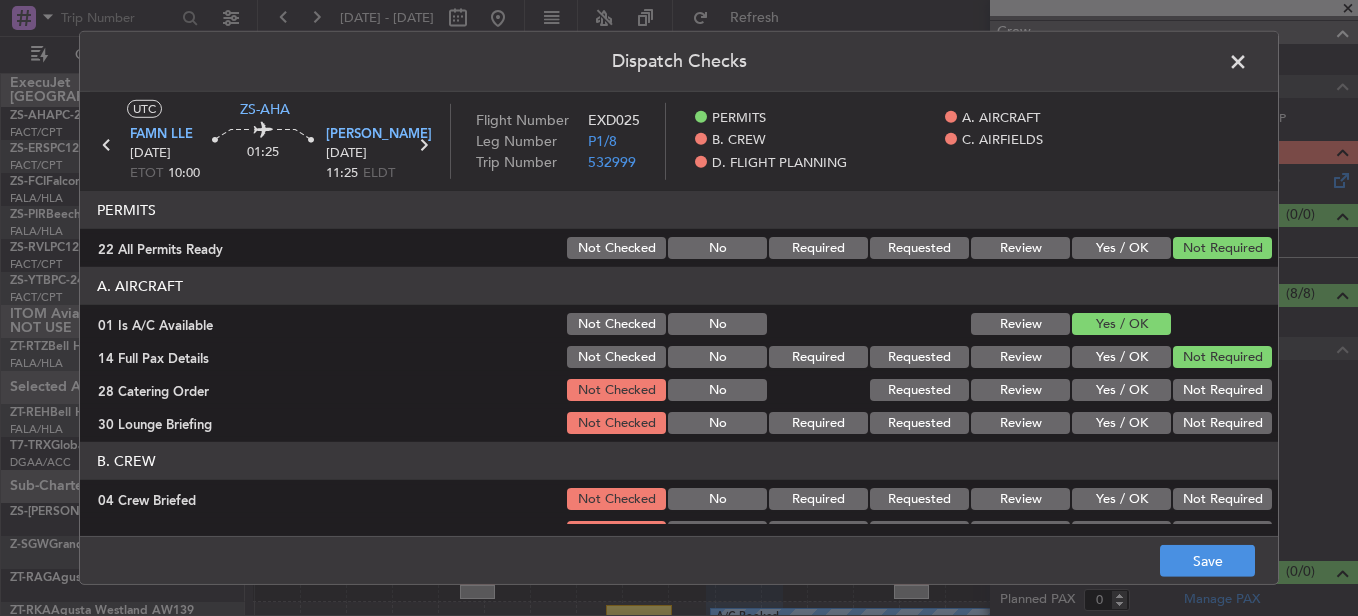 drag, startPoint x: 1200, startPoint y: 376, endPoint x: 1200, endPoint y: 387, distance: 11 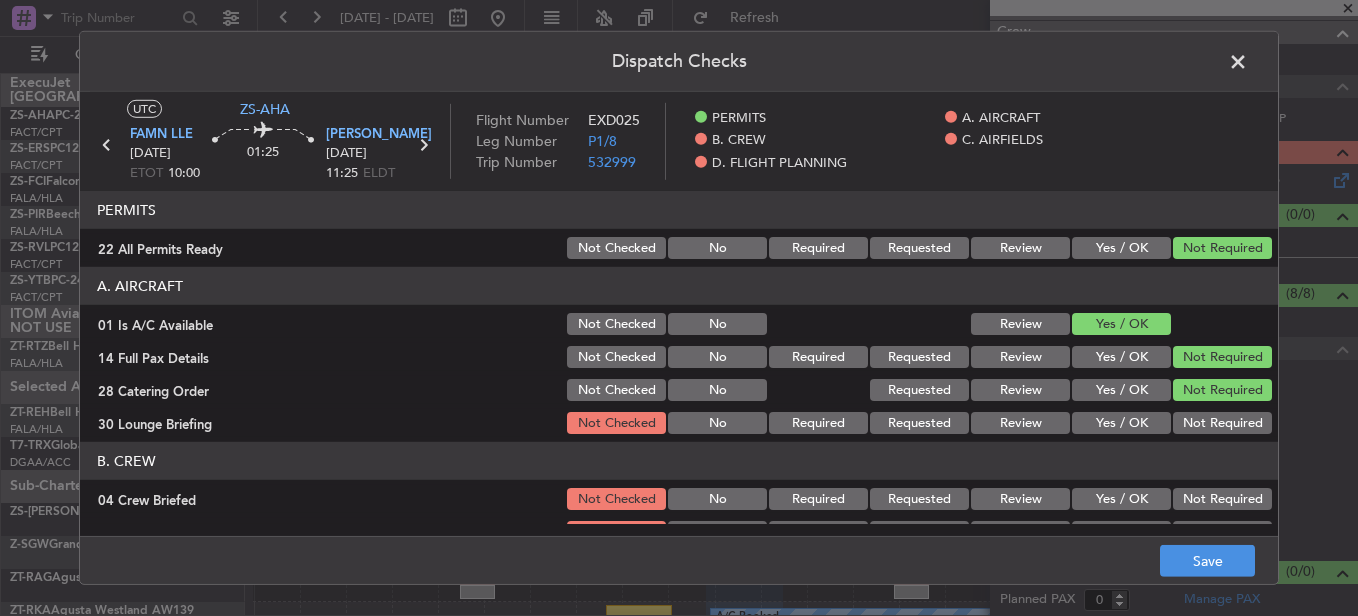 click on "Not Required" 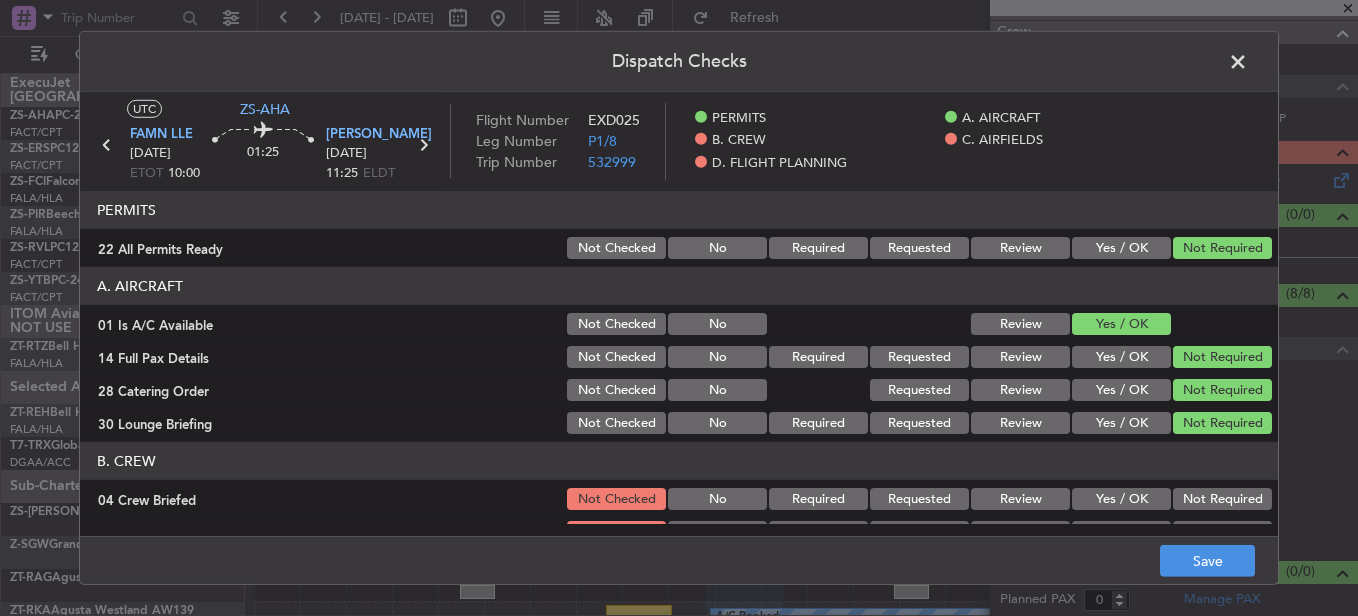 drag, startPoint x: 1192, startPoint y: 431, endPoint x: 1209, endPoint y: 531, distance: 101.43471 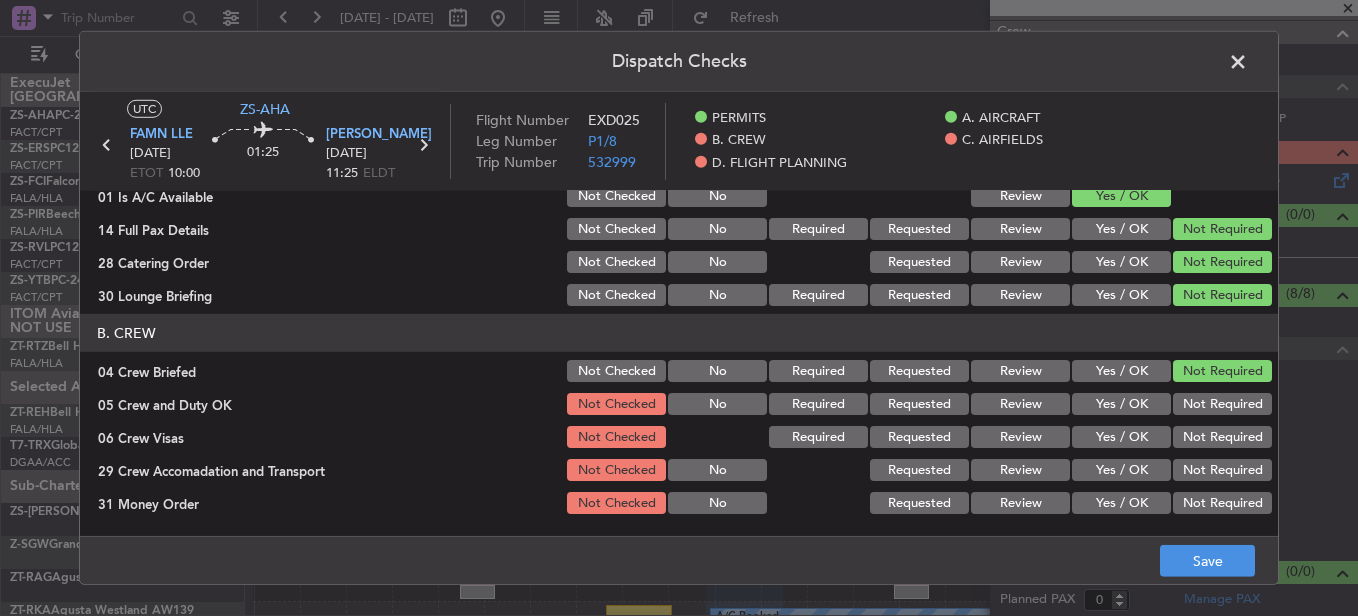 scroll, scrollTop: 300, scrollLeft: 0, axis: vertical 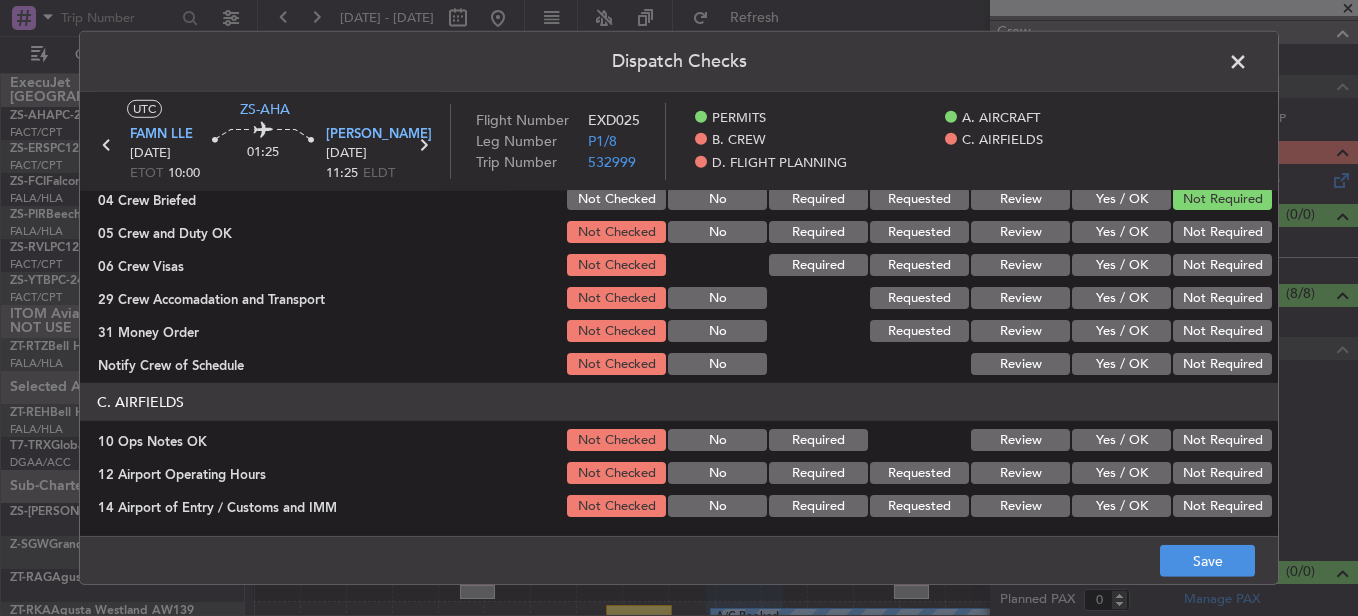 click on "Not Required" 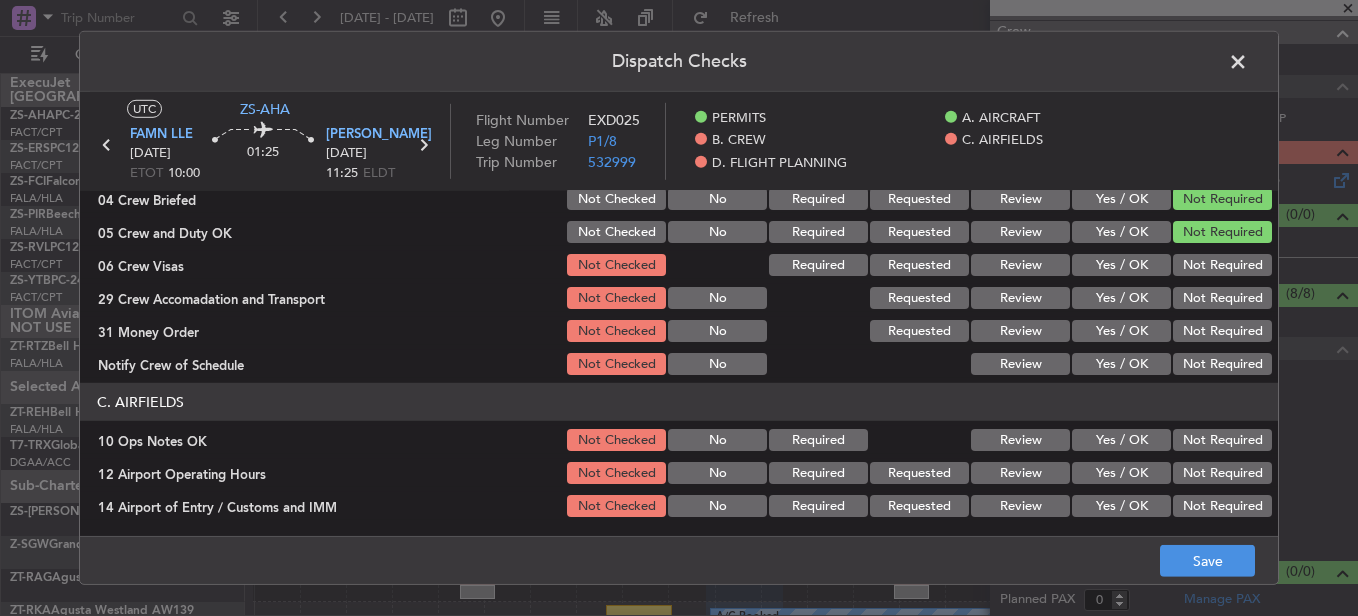 click on "Not Required" 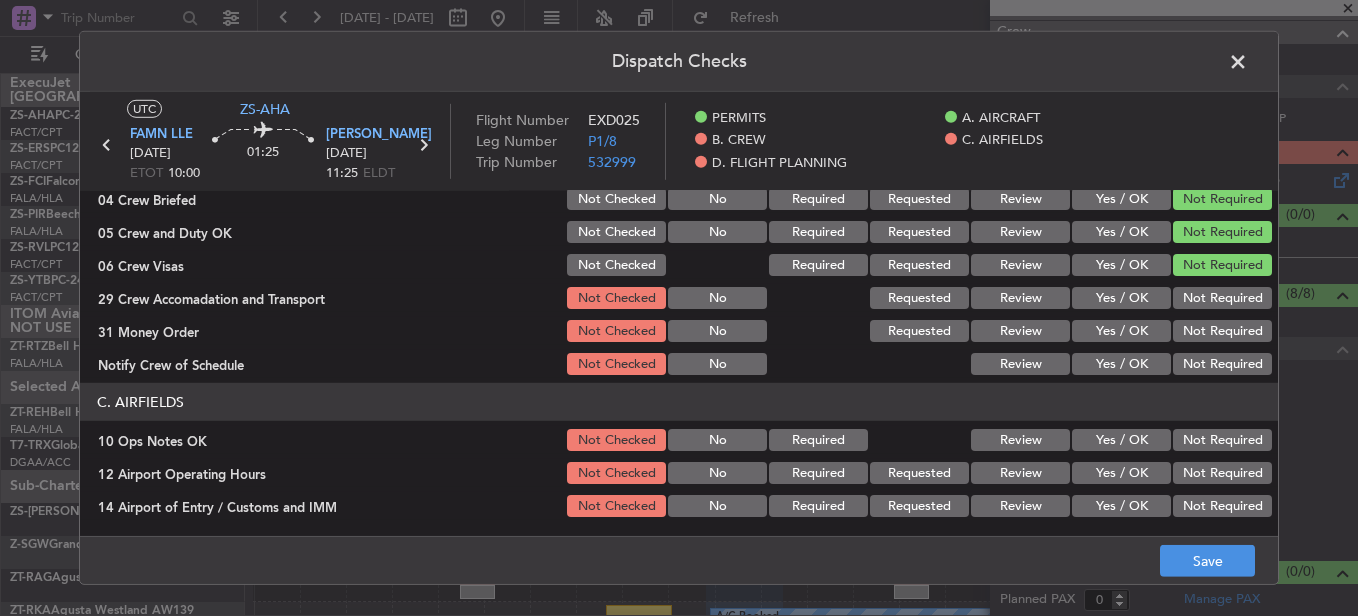click on "Not Required" 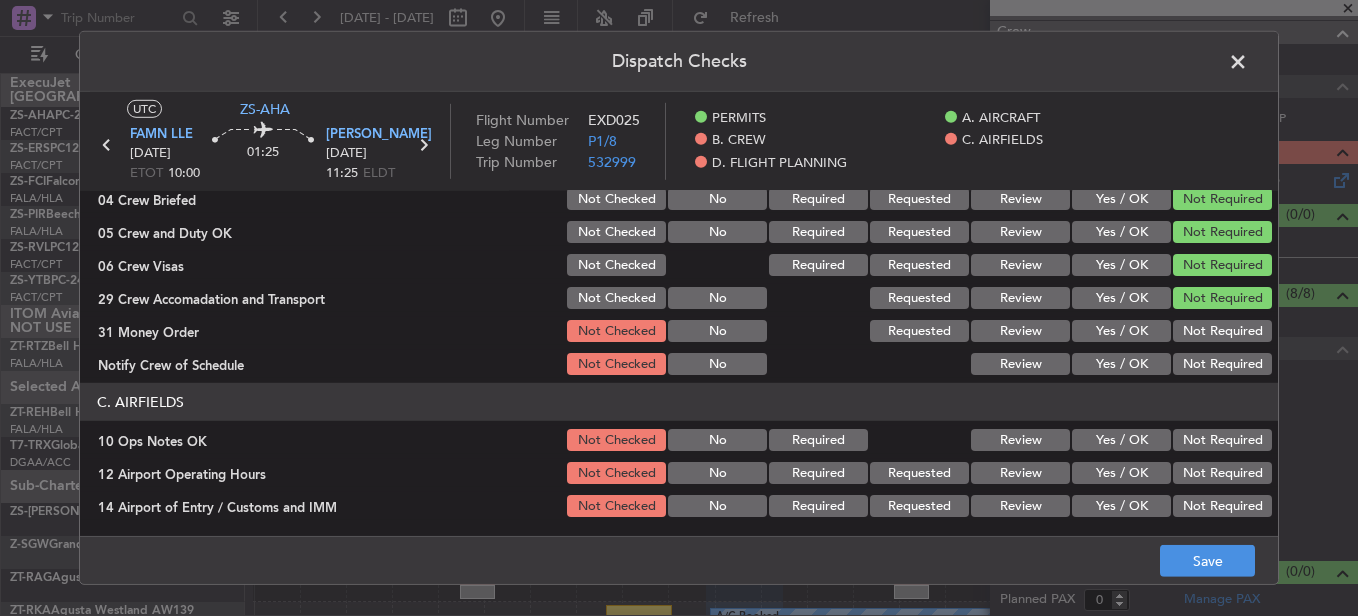 click on "B. CREW   04 Crew Briefed  Not Checked No Required Requested Review Yes / OK Not Required  05 Crew and Duty OK  Not Checked No Required Requested Review Yes / OK Not Required  06 Crew Visas  Not Checked Required Requested Review Yes / OK Not Required  29 Crew Accomadation and Transport  Not Checked No Requested Review Yes / OK Not Required  31 Money Order  Not Checked No Requested Review Yes / OK Not Required  Notify Crew of Schedule  Not Checked No Review Yes / OK Not Required" 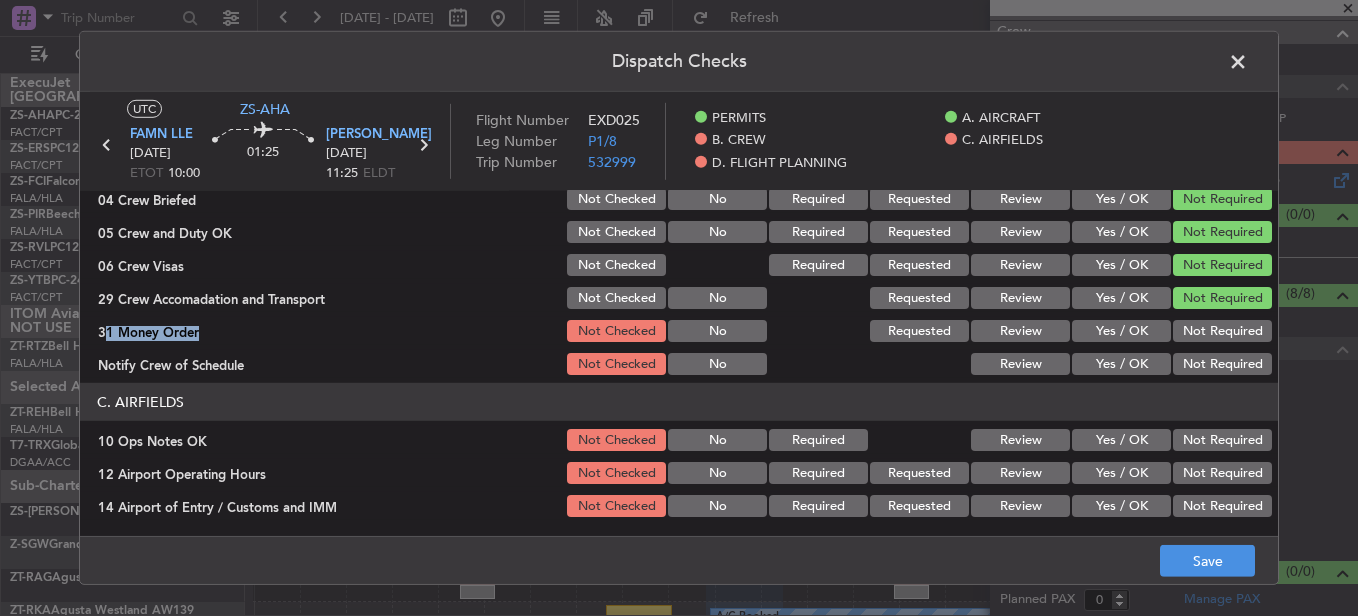 drag, startPoint x: 1204, startPoint y: 316, endPoint x: 1201, endPoint y: 334, distance: 18.248287 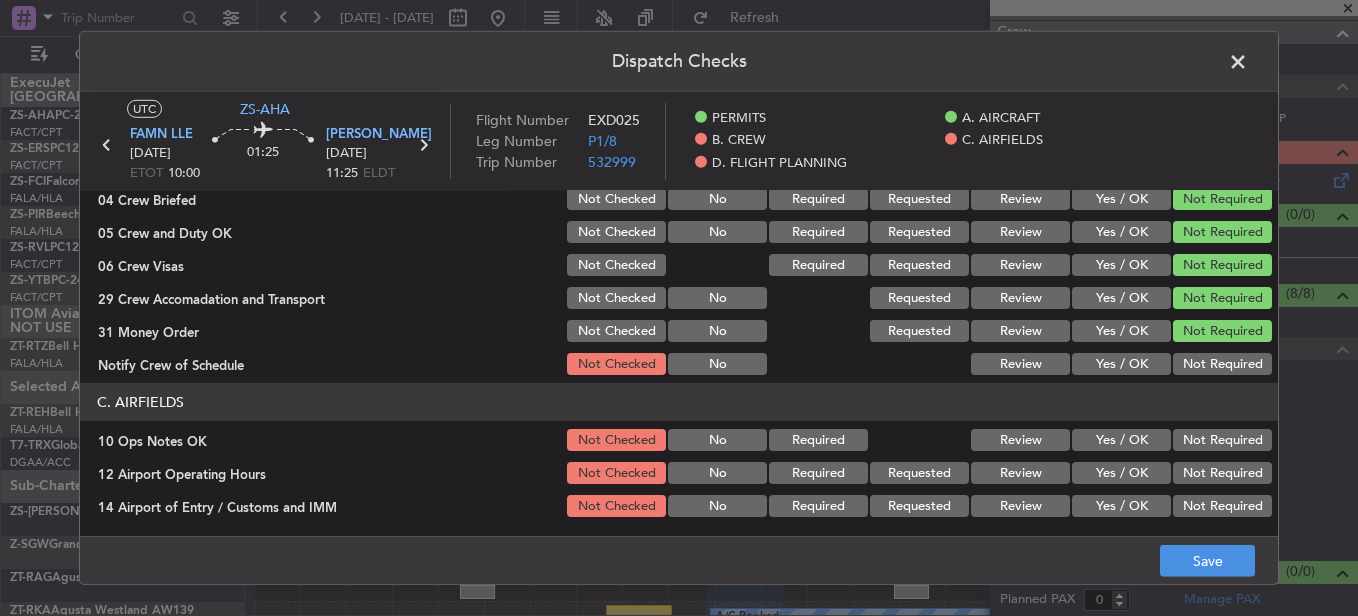 drag, startPoint x: 1201, startPoint y: 350, endPoint x: 1197, endPoint y: 364, distance: 14.56022 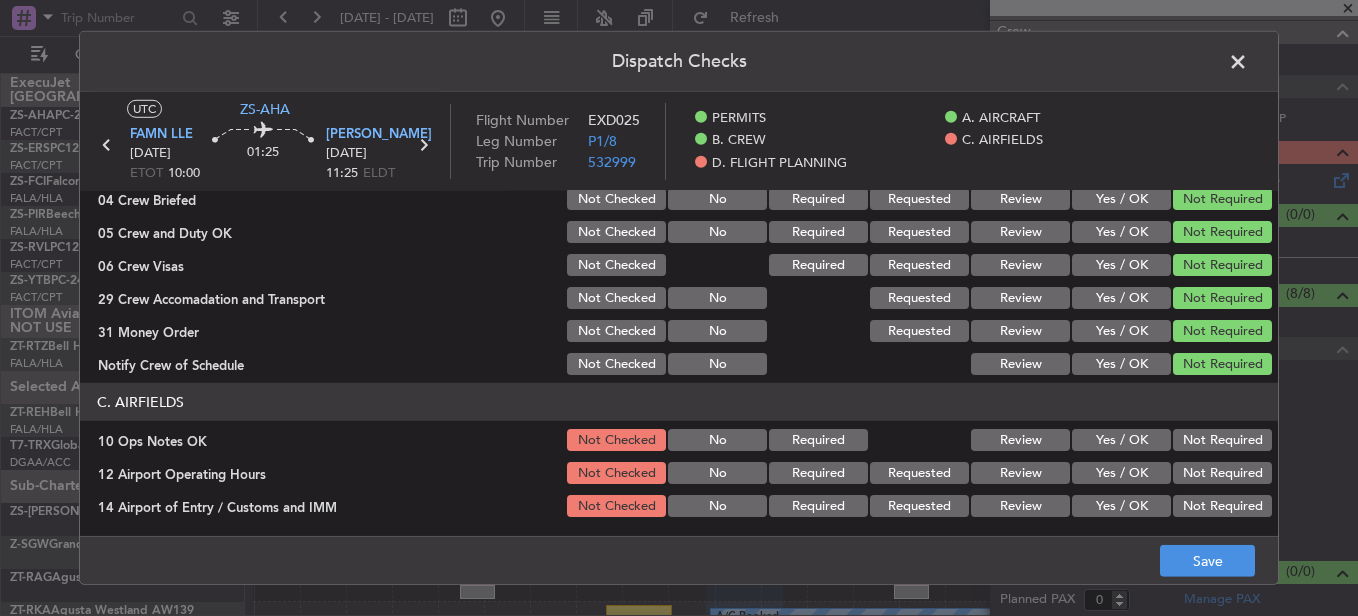 click on "Not Required" 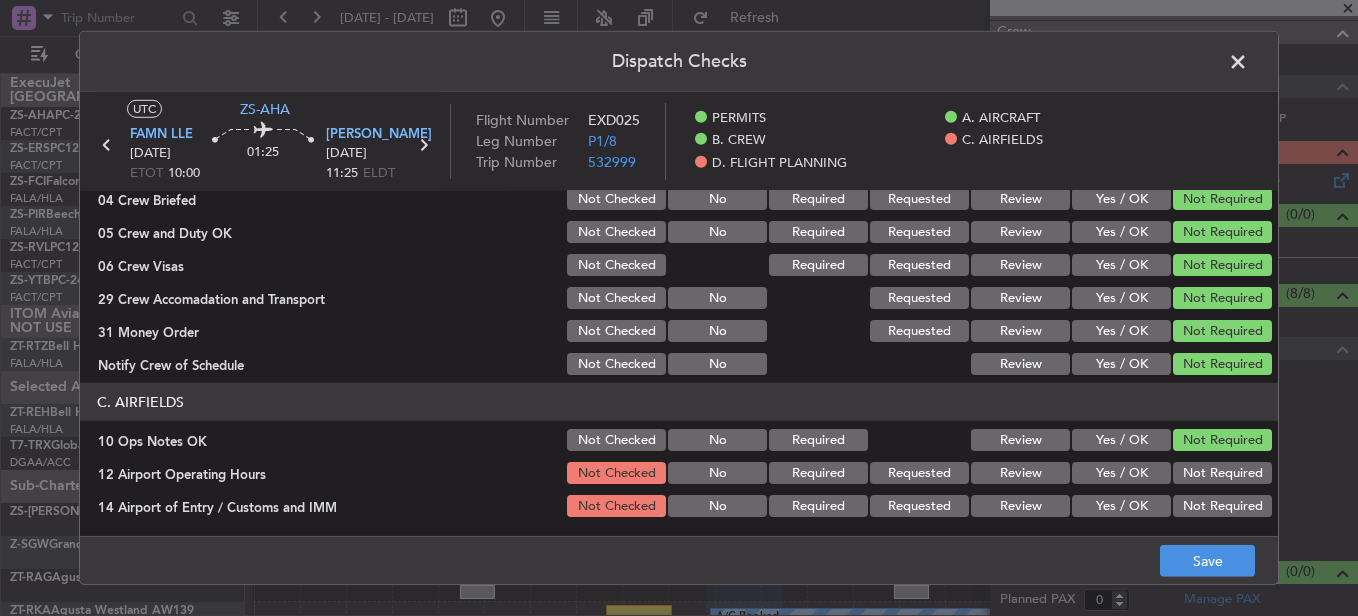 click on "C. AIRFIELDS   10 Ops Notes OK  Not Checked No Required Review Yes / OK Not Required  12 Airport Operating Hours  Not Checked No Required Requested Review Yes / OK Not Required  14 Airport of Entry / Customs and IMM  Not Checked No Required Requested Review Yes / OK Not Required  15 Jet A1 Available  Not Checked No Required Requested Review Yes / OK Not Required  16 Fire Service  Not Checked No Required Requested Review Yes / OK Not Required  27 Airfield Indemnity Complete  Not Checked No Required Requested Review Yes / OK Not Required  31 Runway Lights  Not Checked No Required Requested Review Yes / OK Not Required" 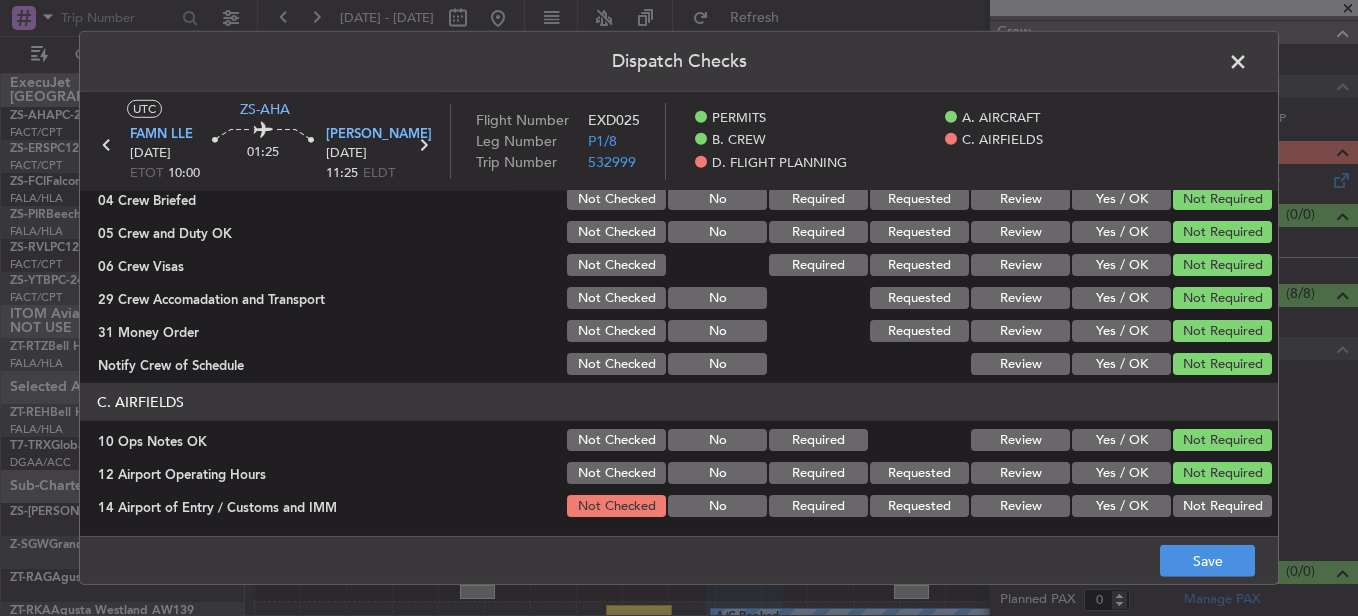 click on "Not Required" 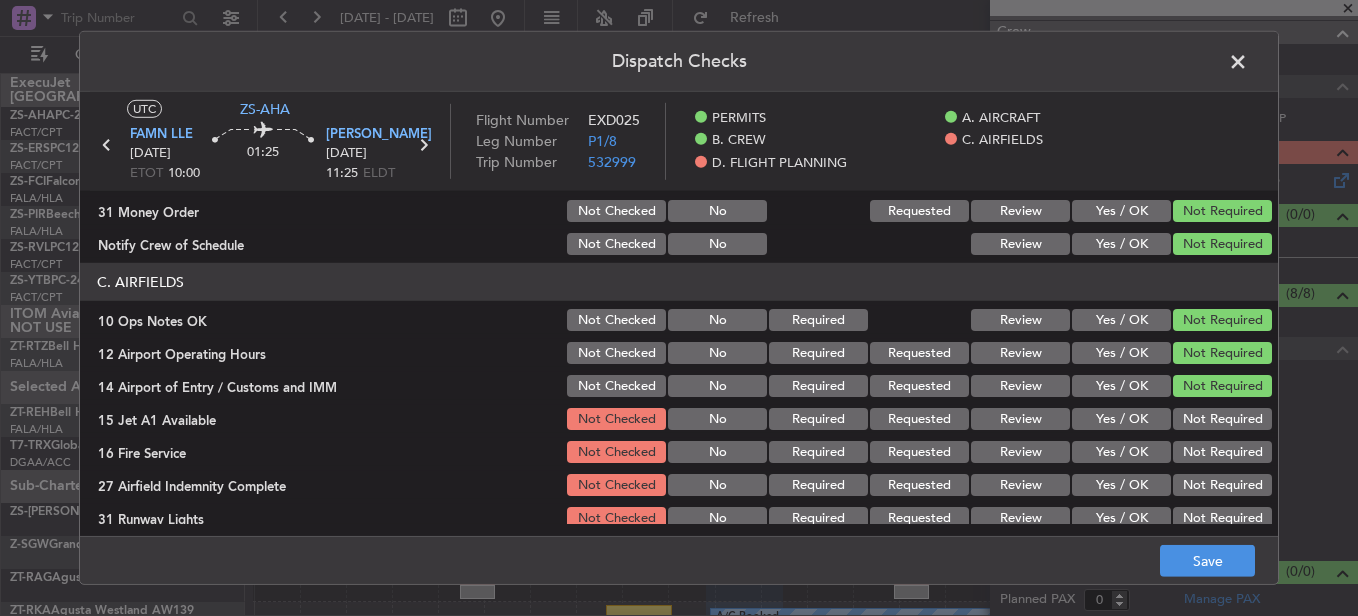 scroll, scrollTop: 542, scrollLeft: 0, axis: vertical 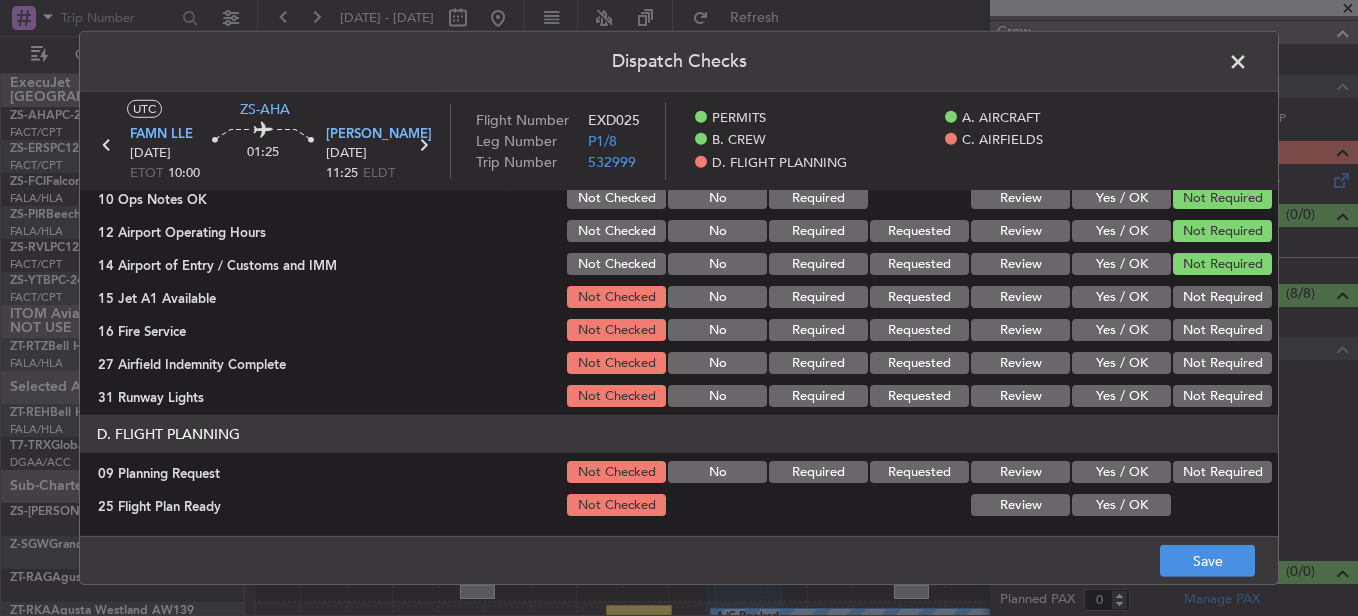 click on "Not Required" 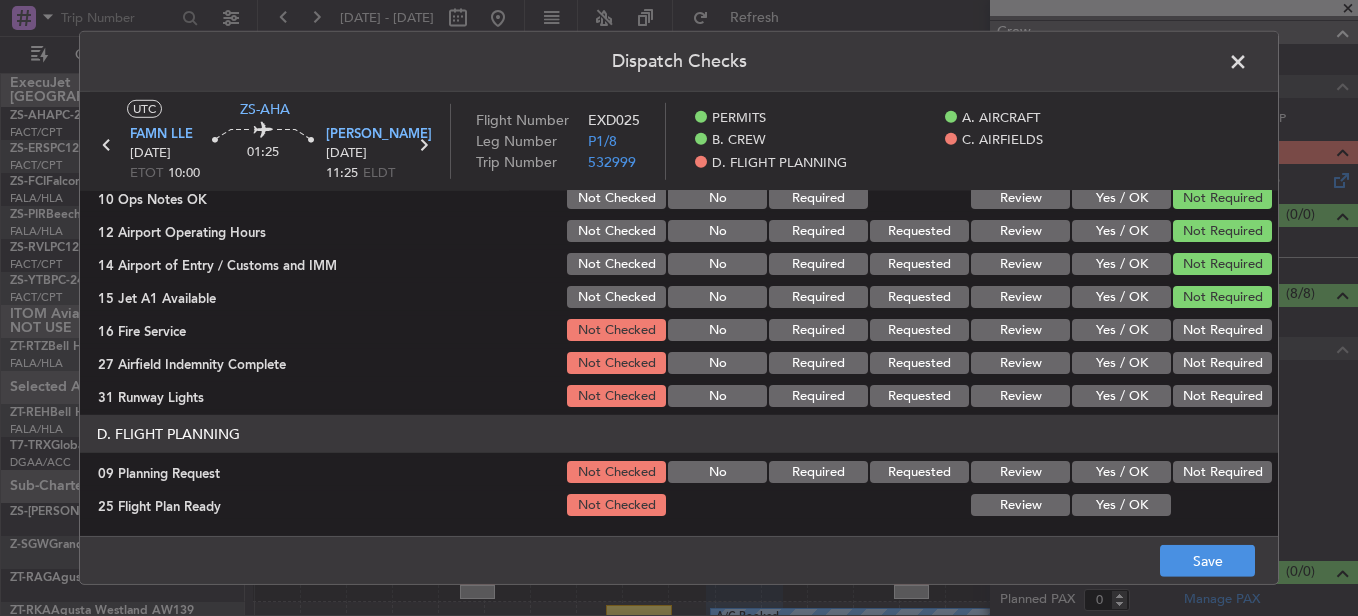 click on "Not Required" 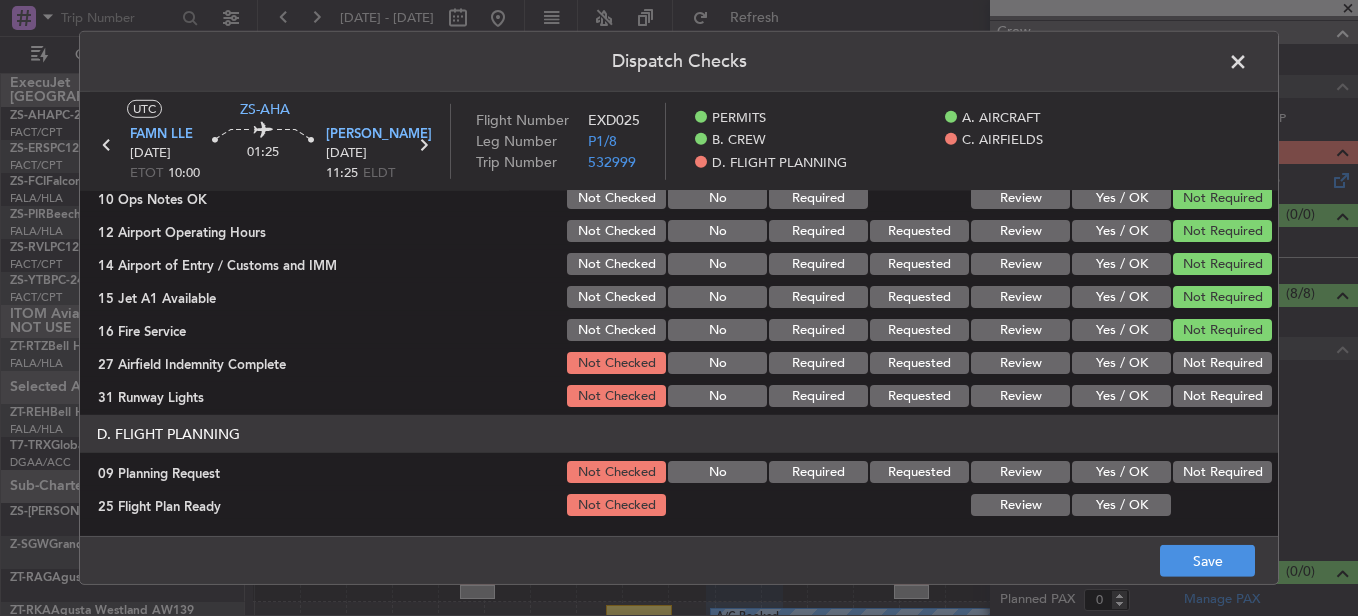 click on "Not Required" 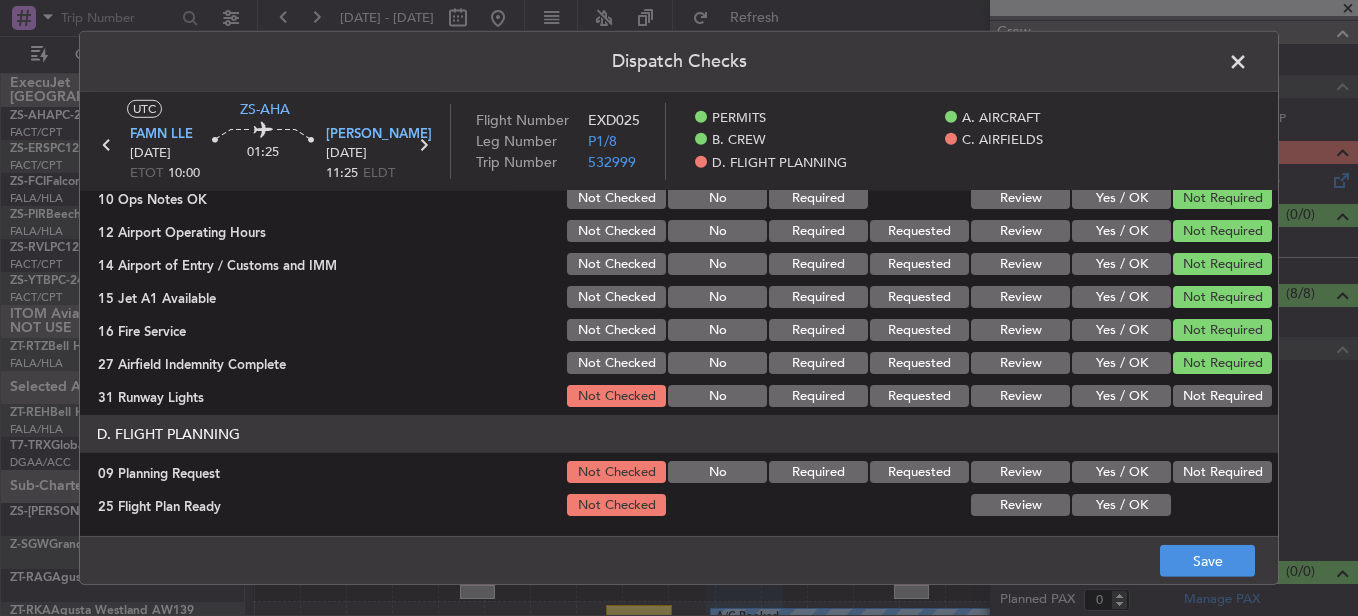 click on "Not Required" 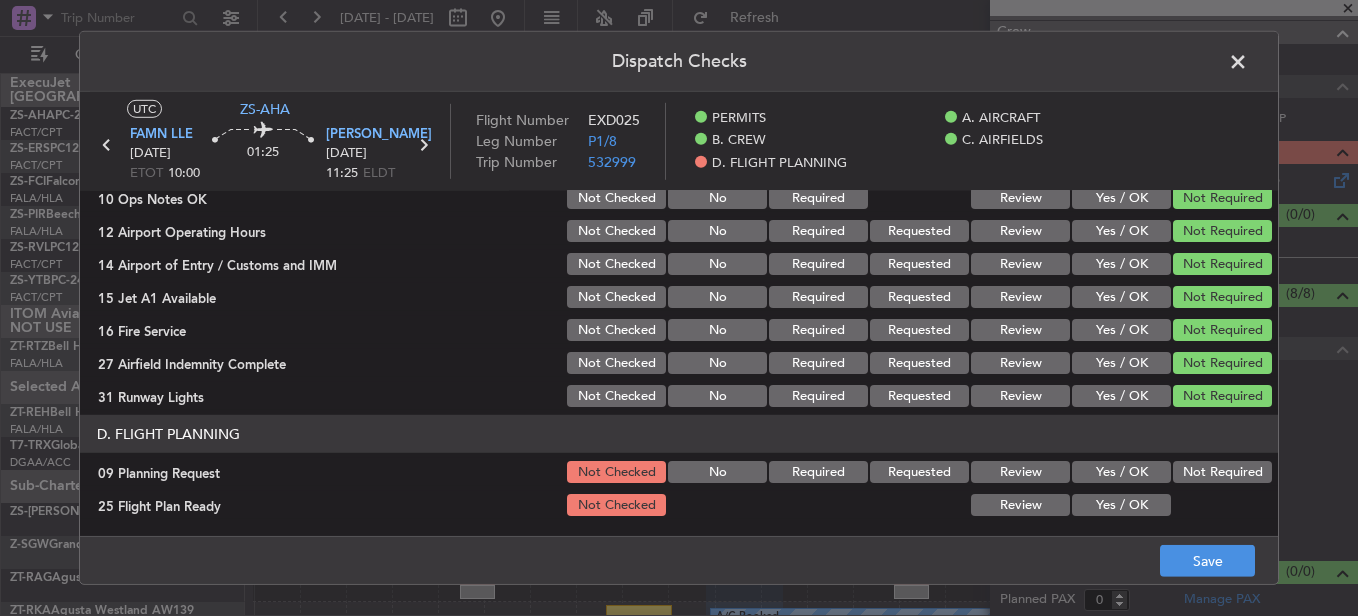 click on "Not Required" 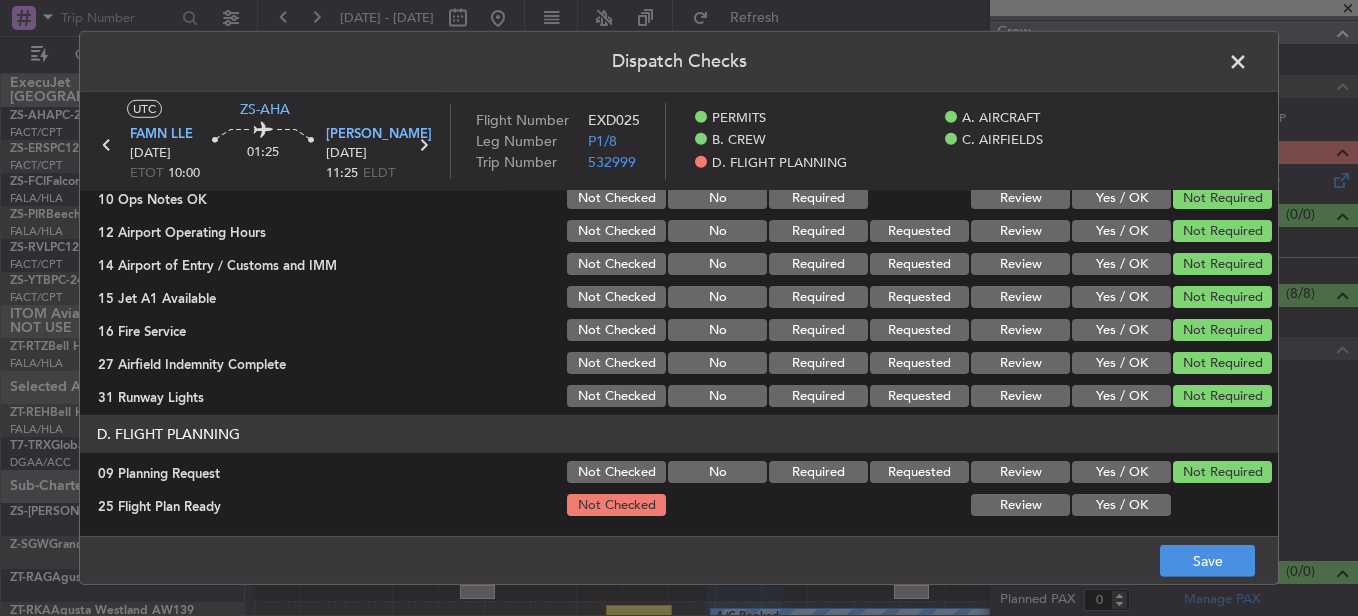 click on "Yes / OK" 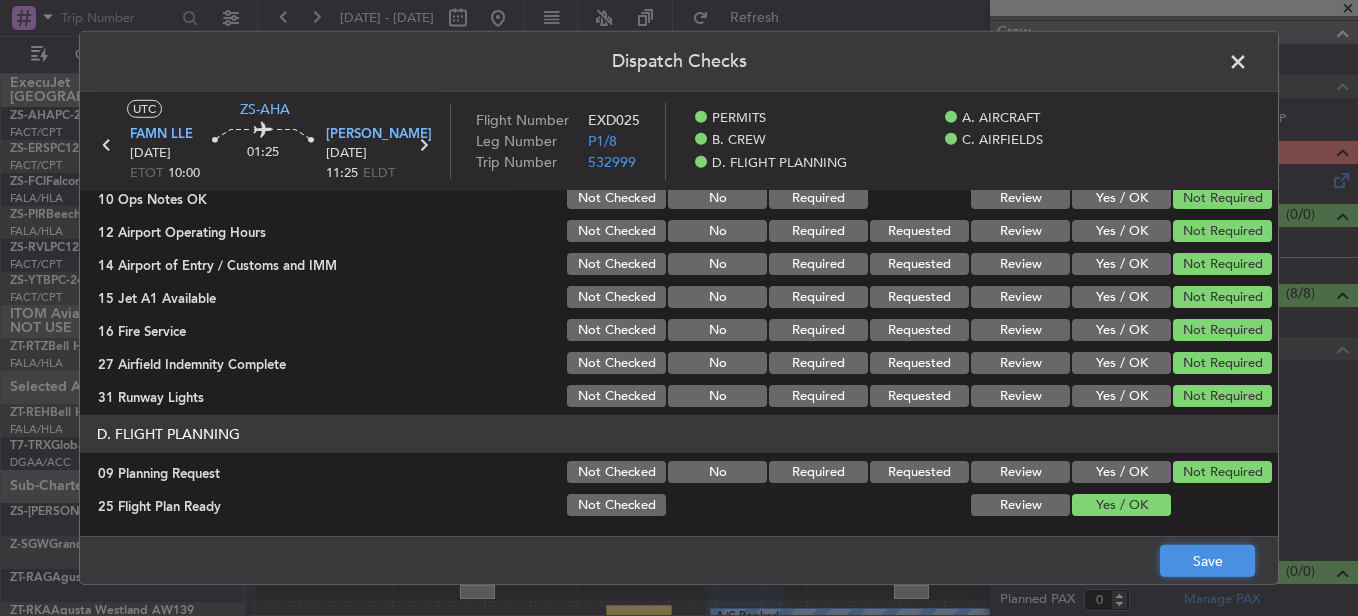 click on "Save" 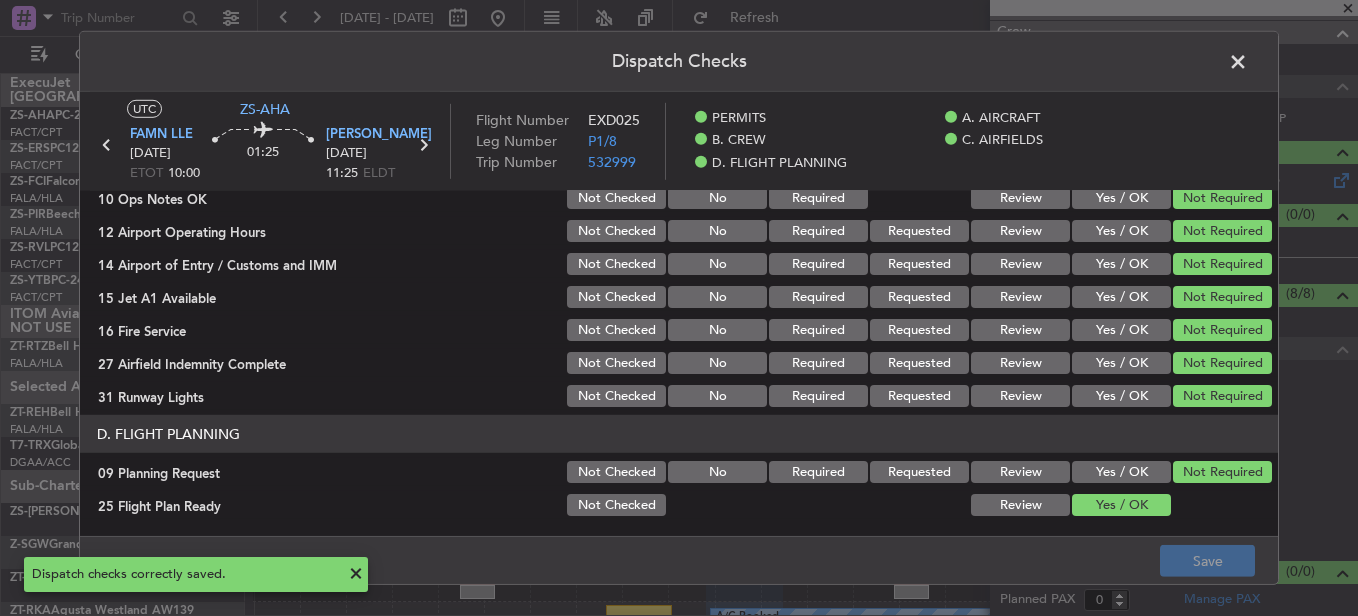 click on "Review" 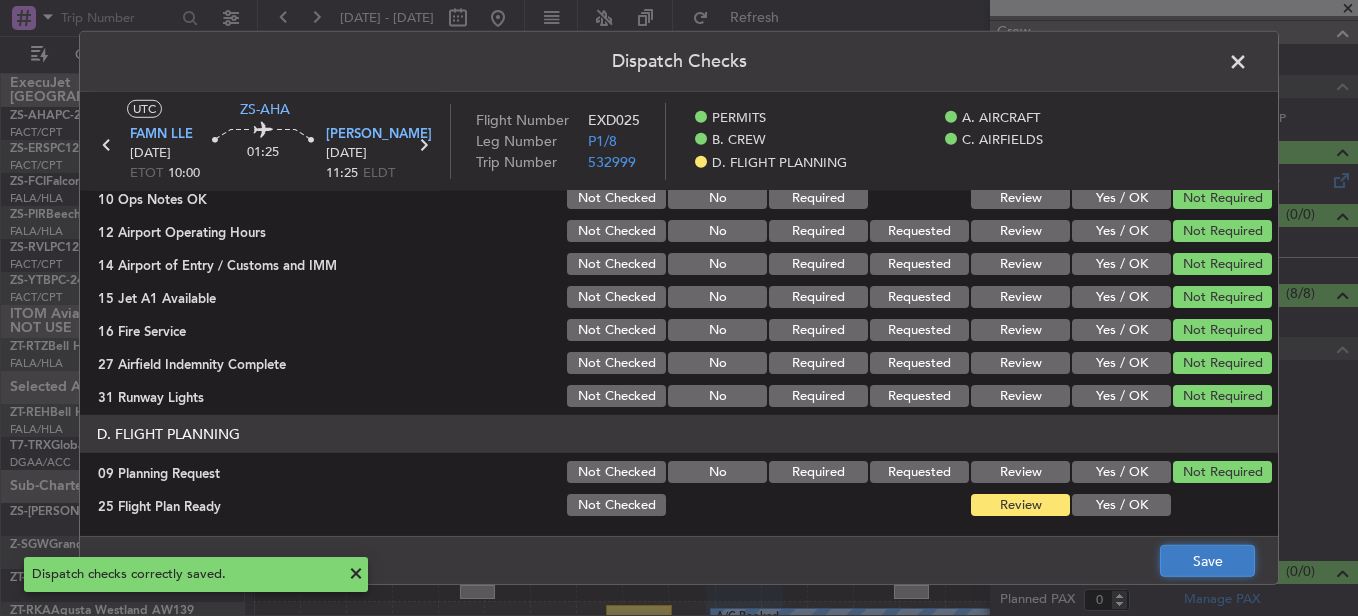 click on "Save" 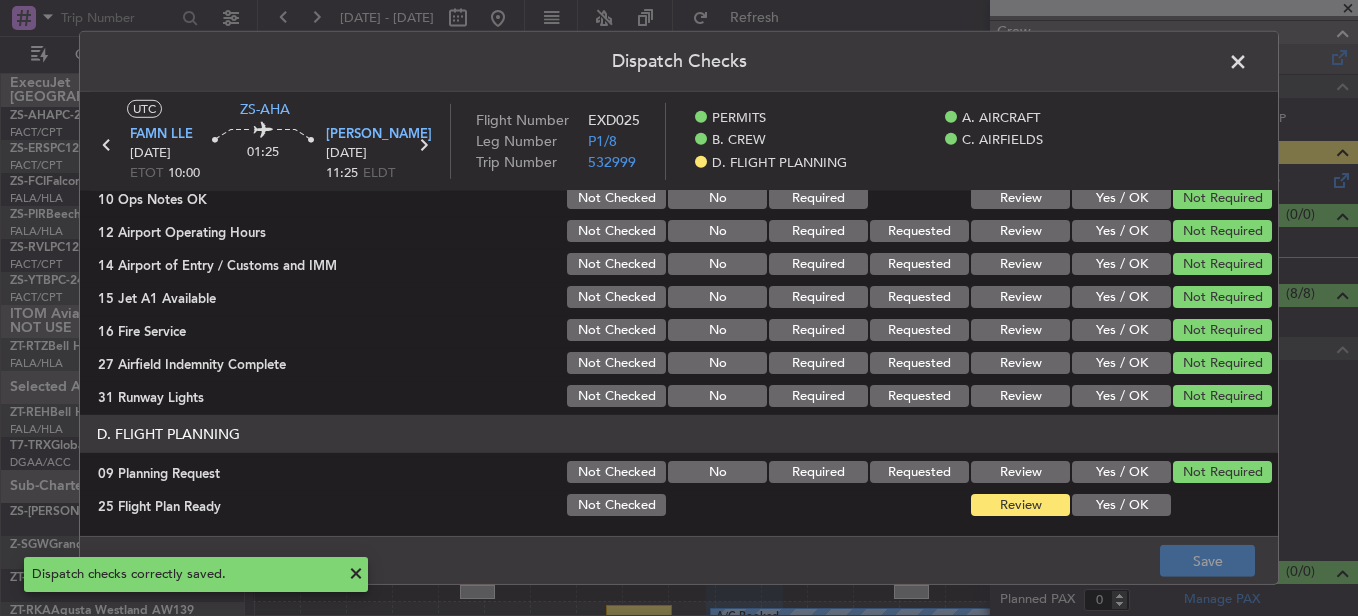 click 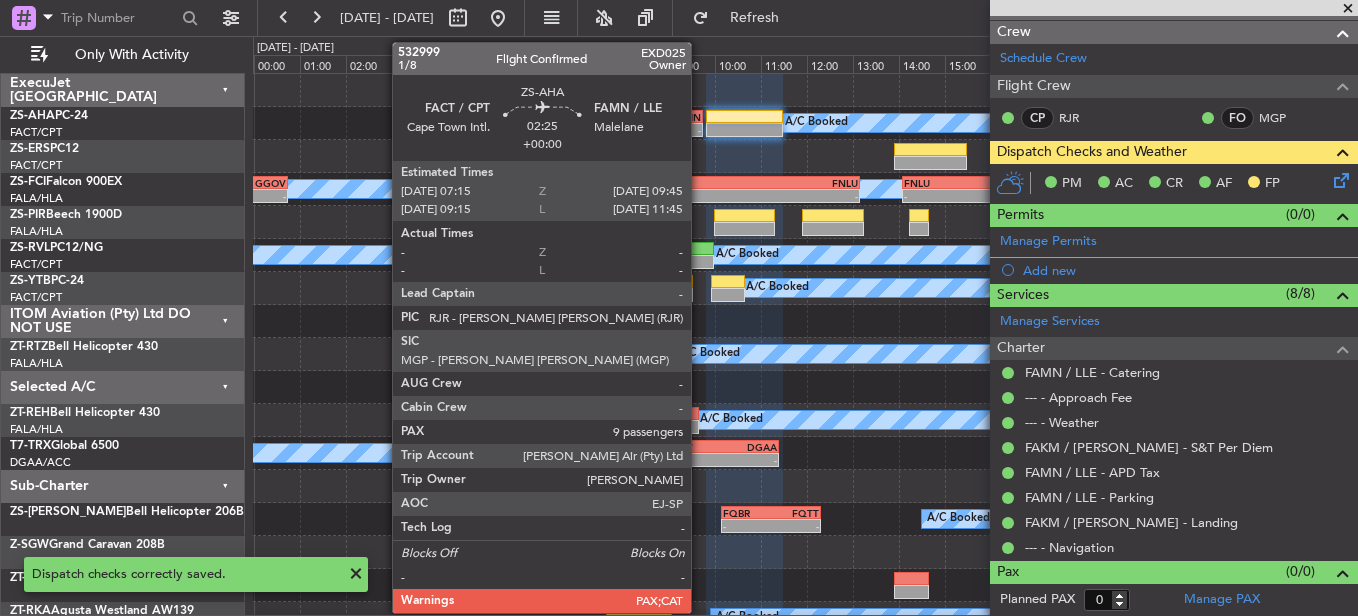 click on "FAMN" 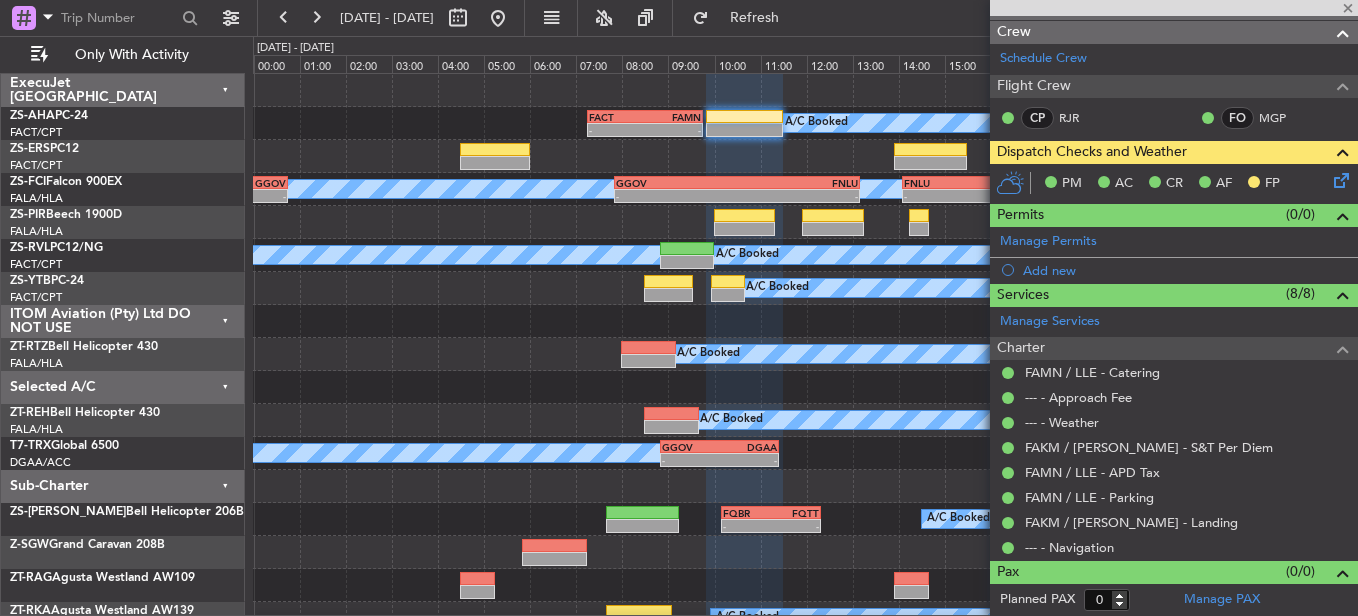 type on "9" 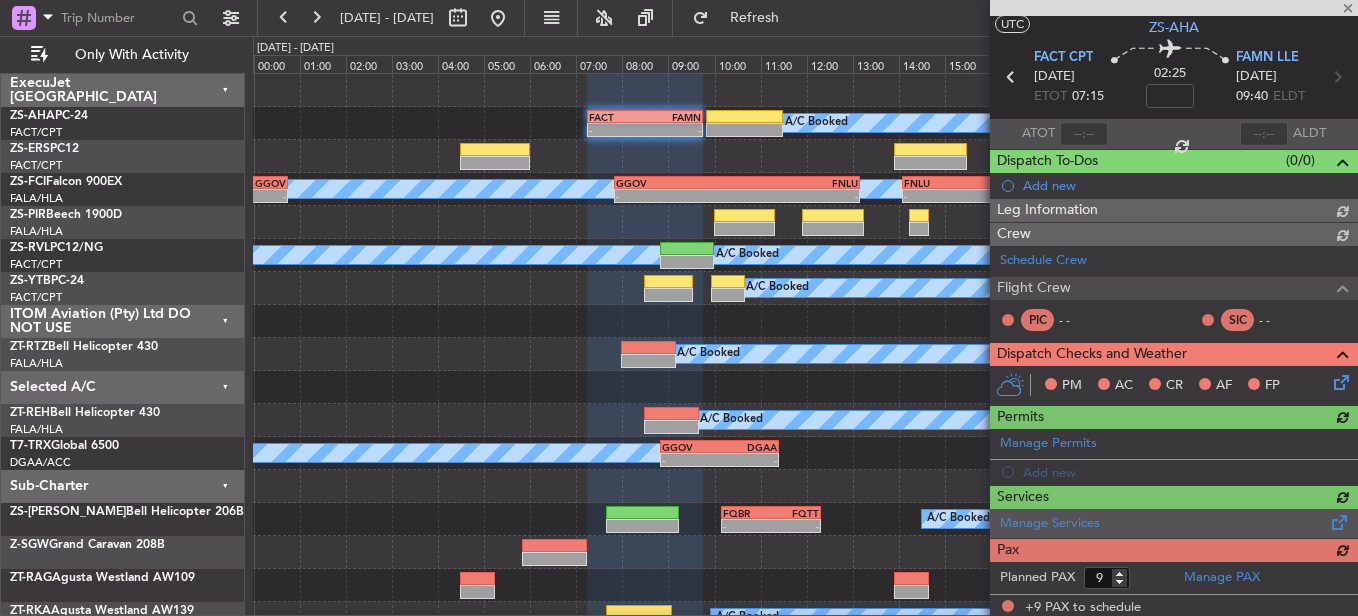 scroll, scrollTop: 248, scrollLeft: 0, axis: vertical 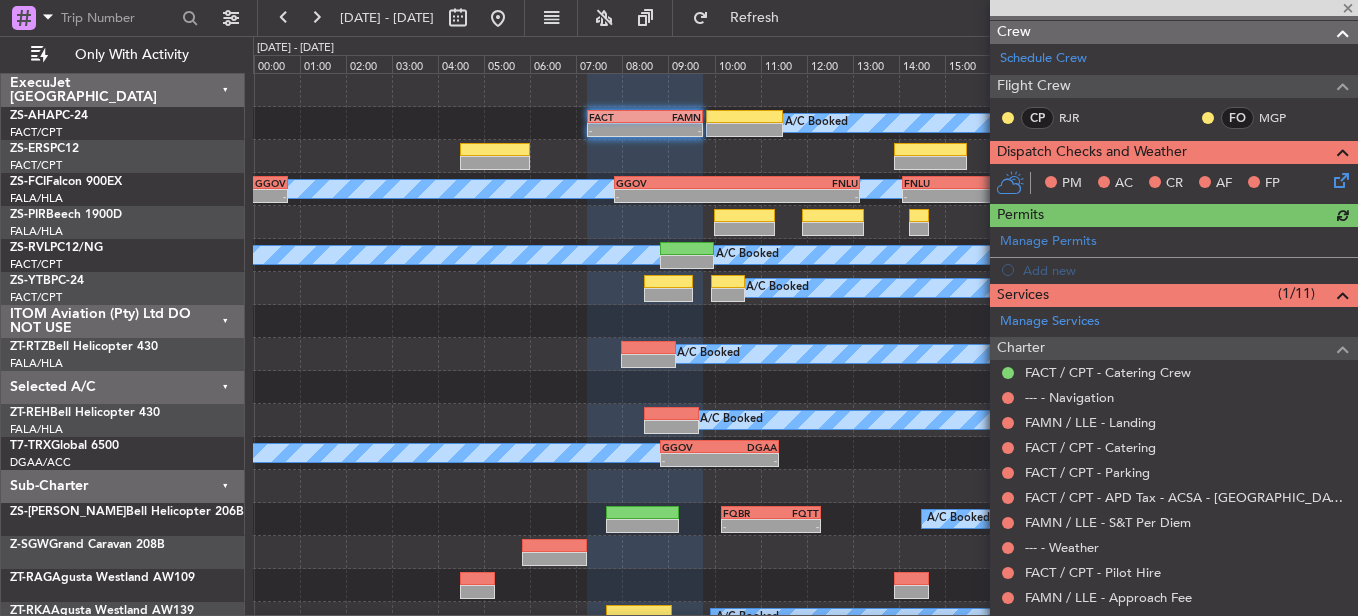 drag, startPoint x: 1189, startPoint y: 113, endPoint x: 1164, endPoint y: 138, distance: 35.35534 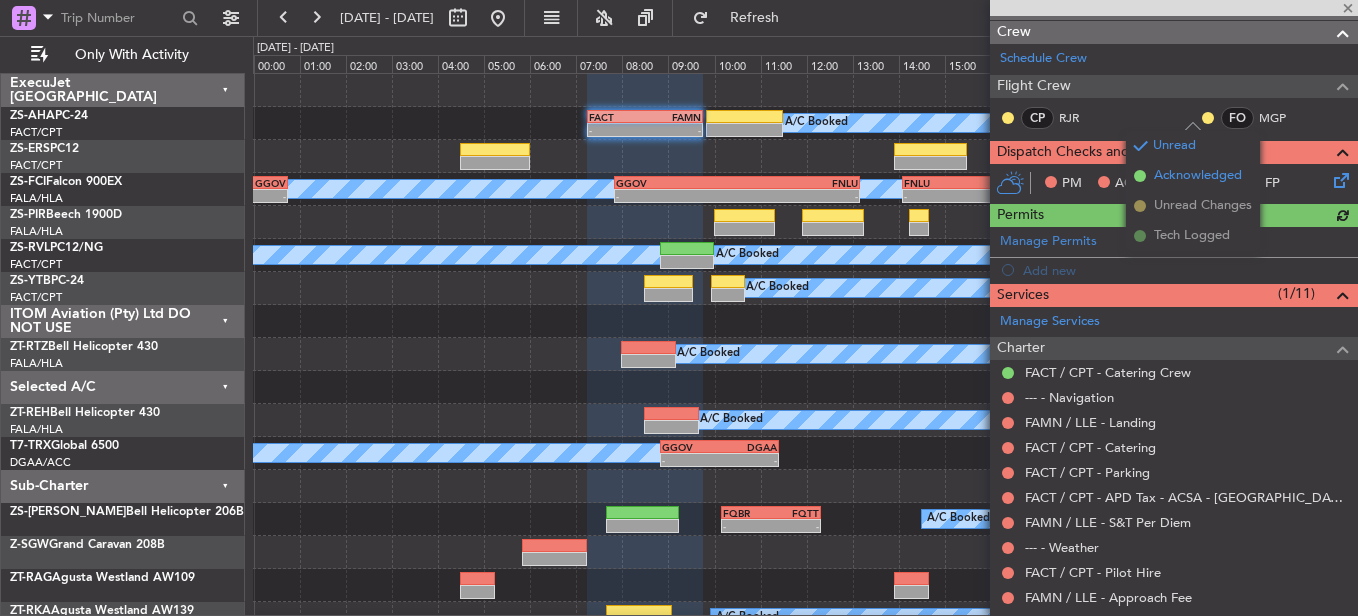 click on "Acknowledged" at bounding box center (1198, 176) 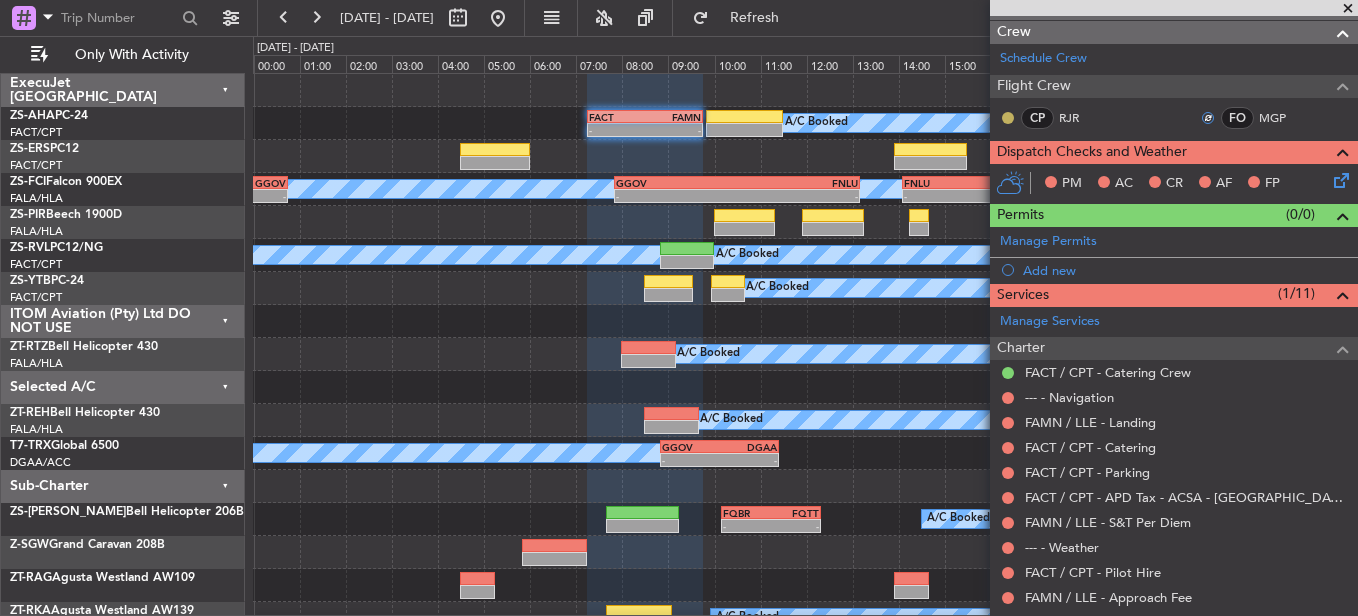 click 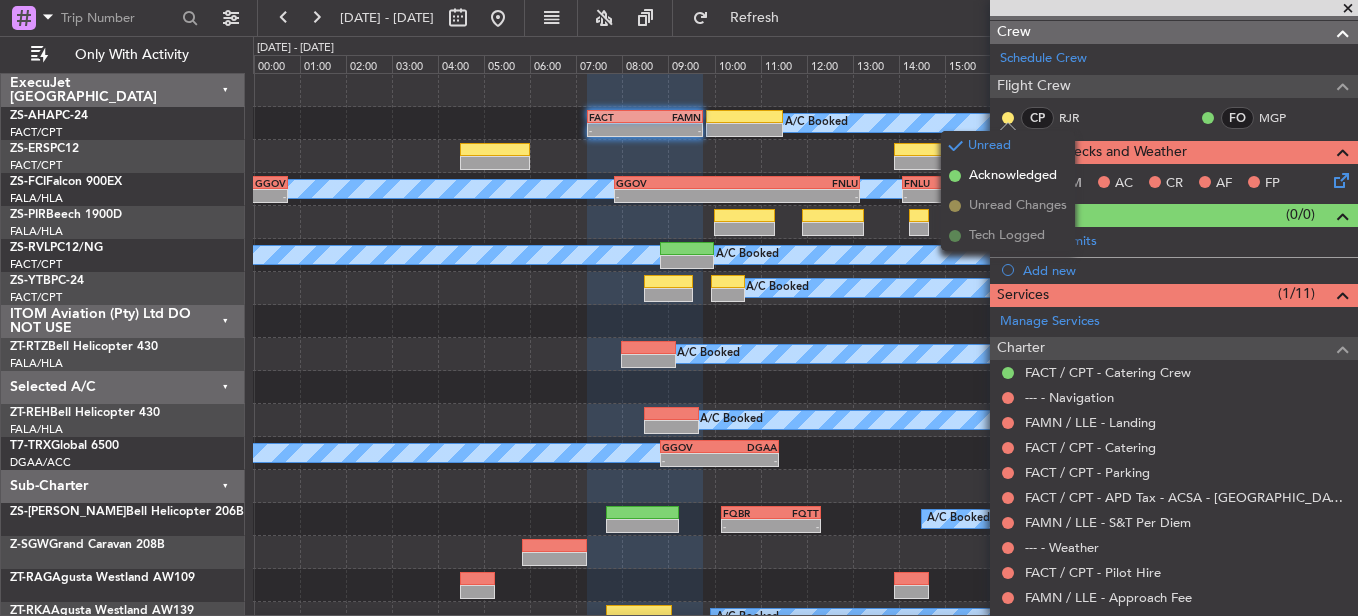click on "Acknowledged" at bounding box center (1013, 176) 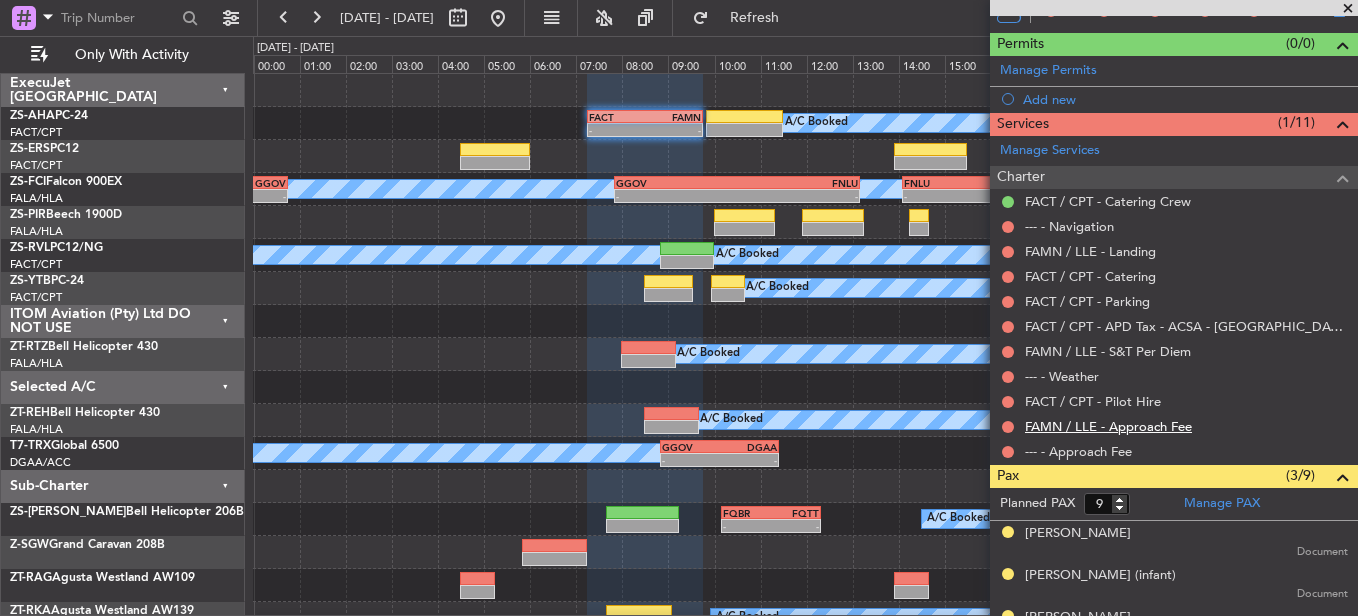 scroll, scrollTop: 410, scrollLeft: 0, axis: vertical 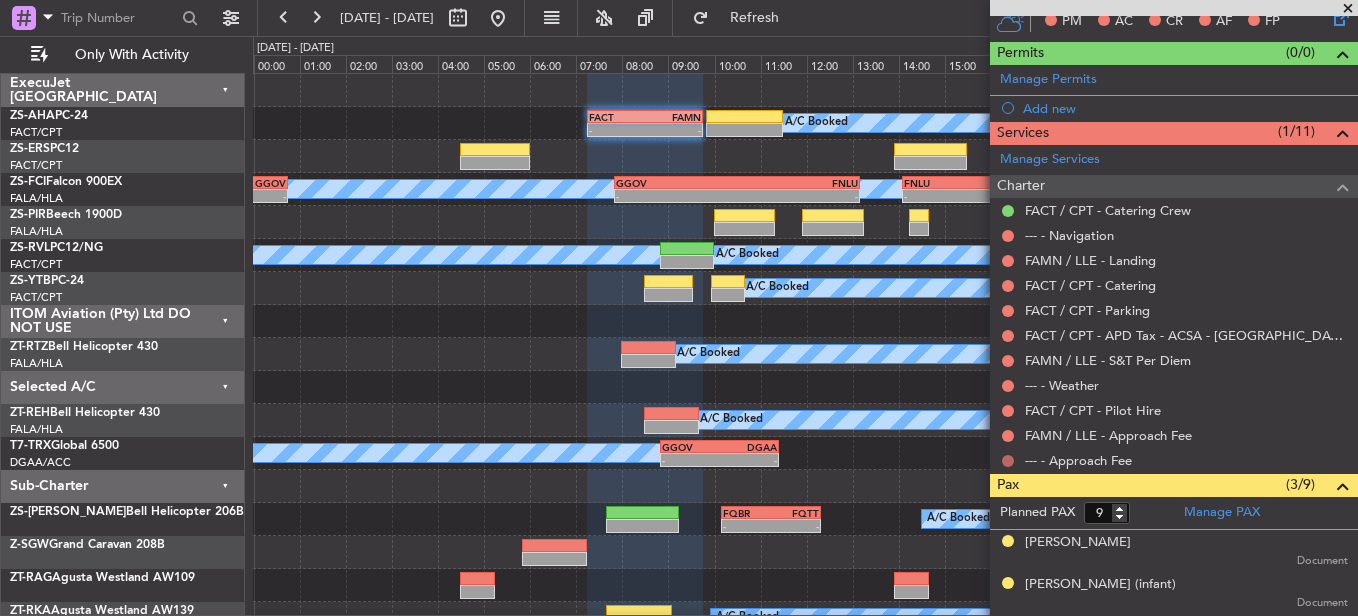 click at bounding box center [1008, 461] 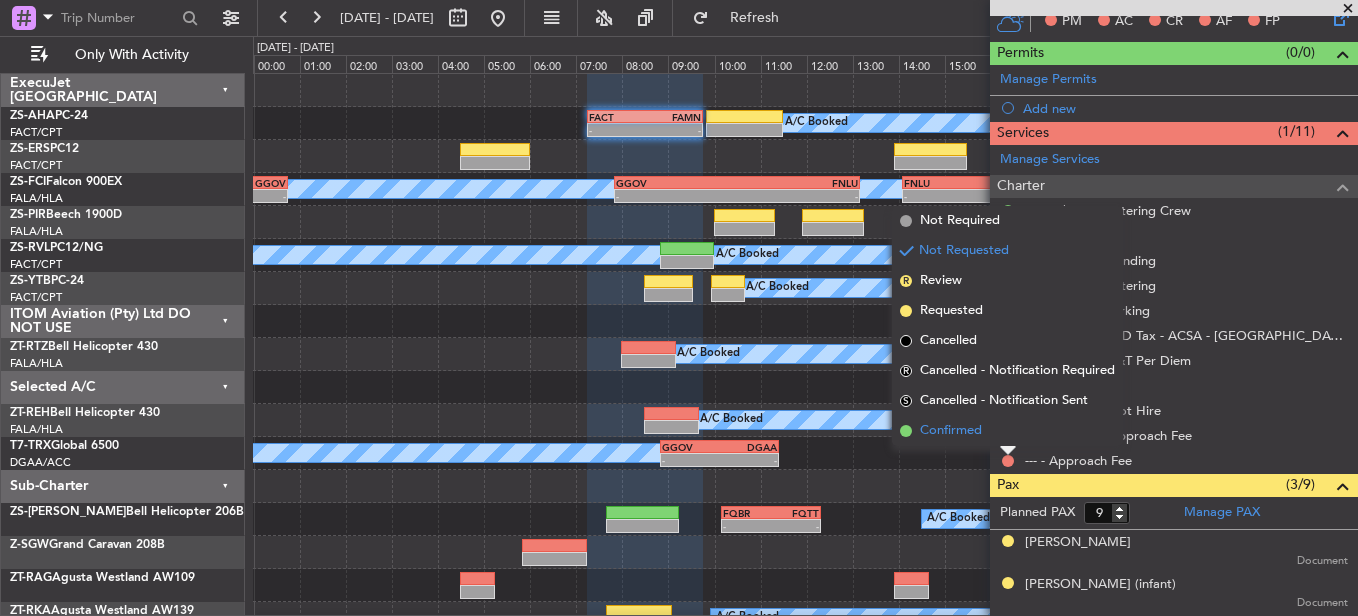 click on "Confirmed" at bounding box center [1007, 431] 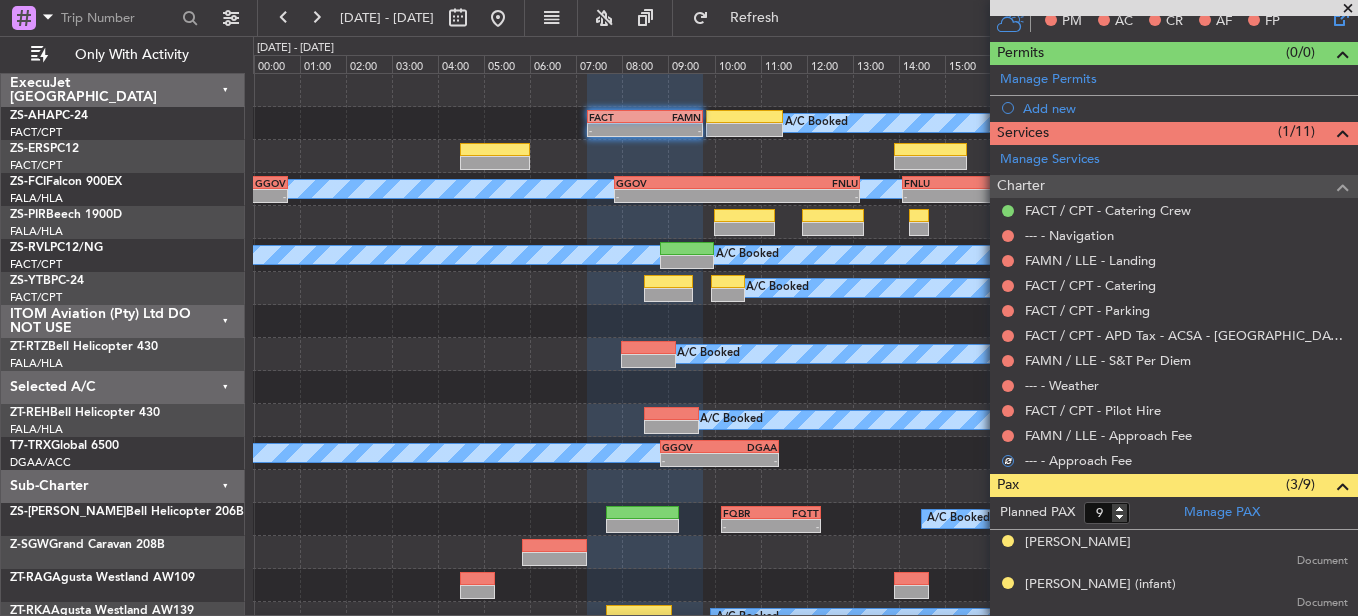 click at bounding box center (1008, 436) 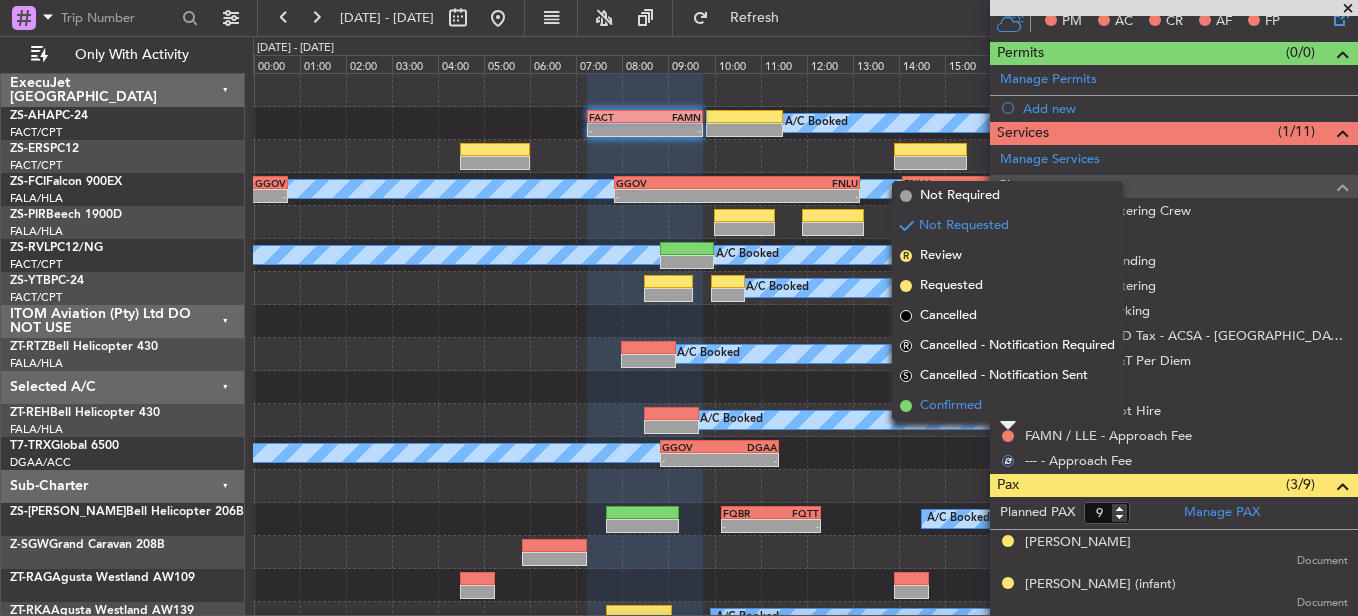 click on "Confirmed" at bounding box center (1007, 406) 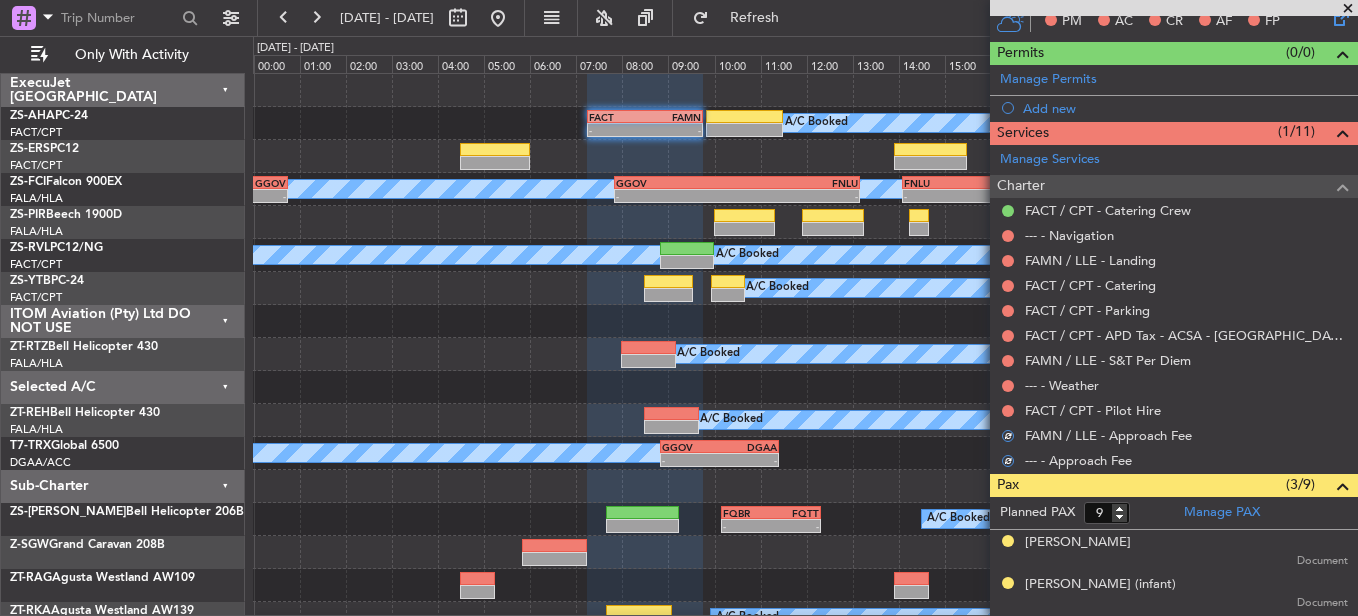 click at bounding box center (1008, 411) 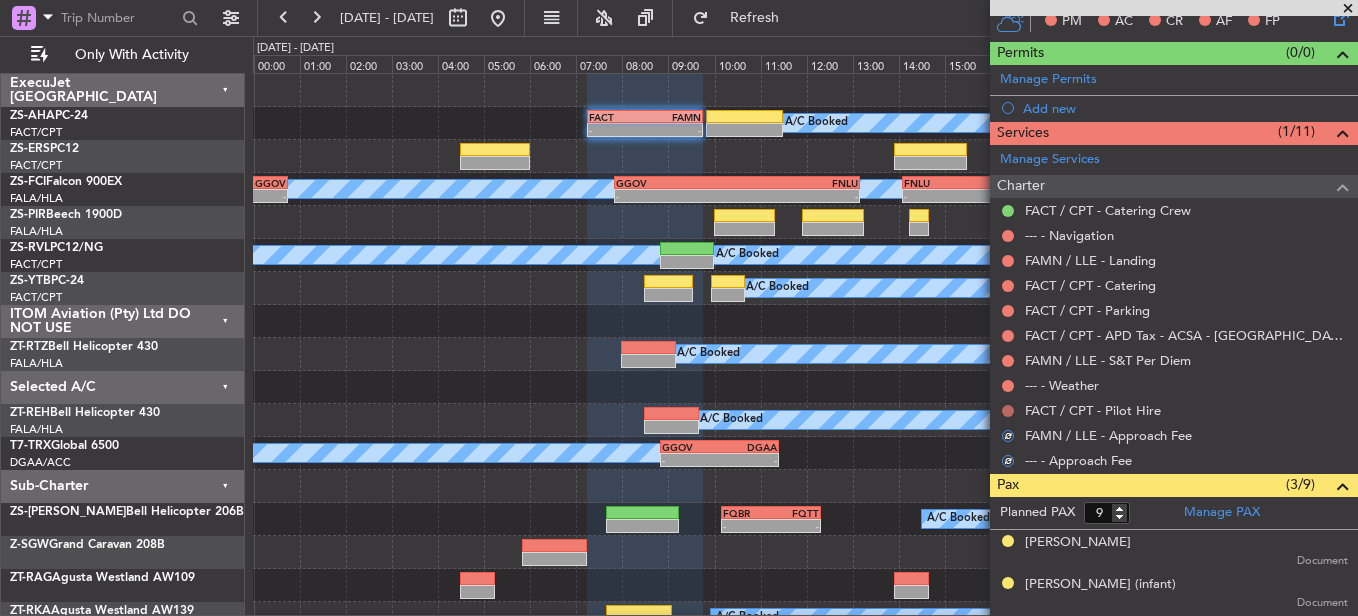 click at bounding box center (1008, 411) 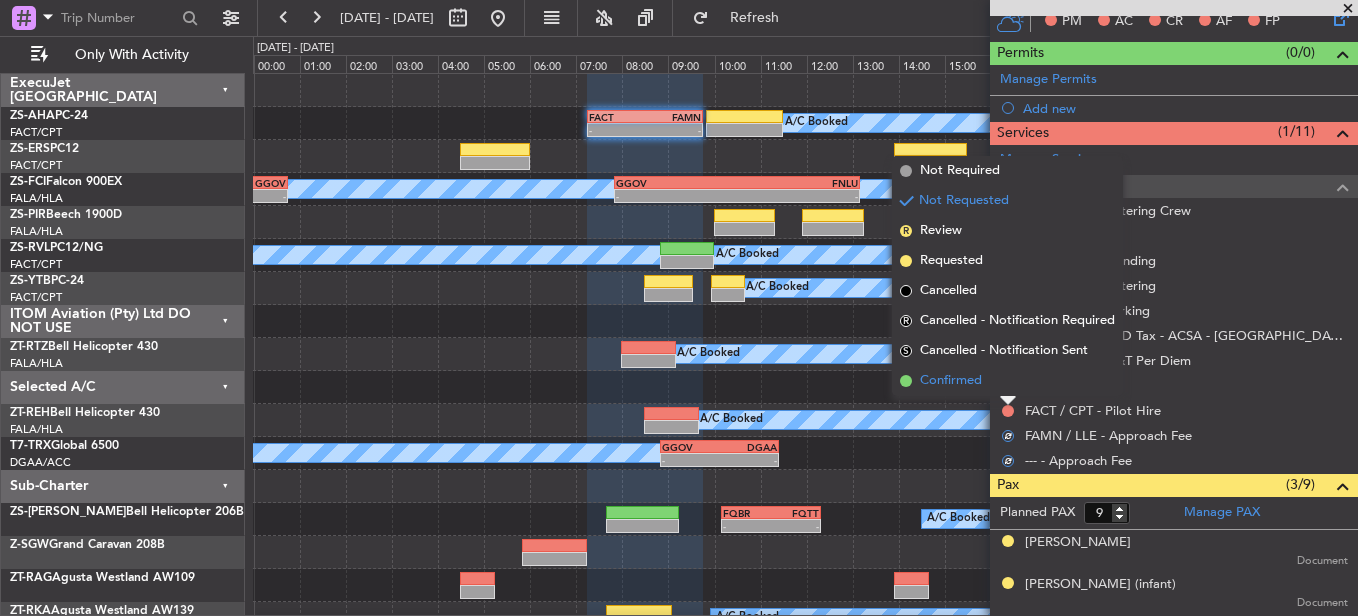 click on "Confirmed" at bounding box center (1007, 381) 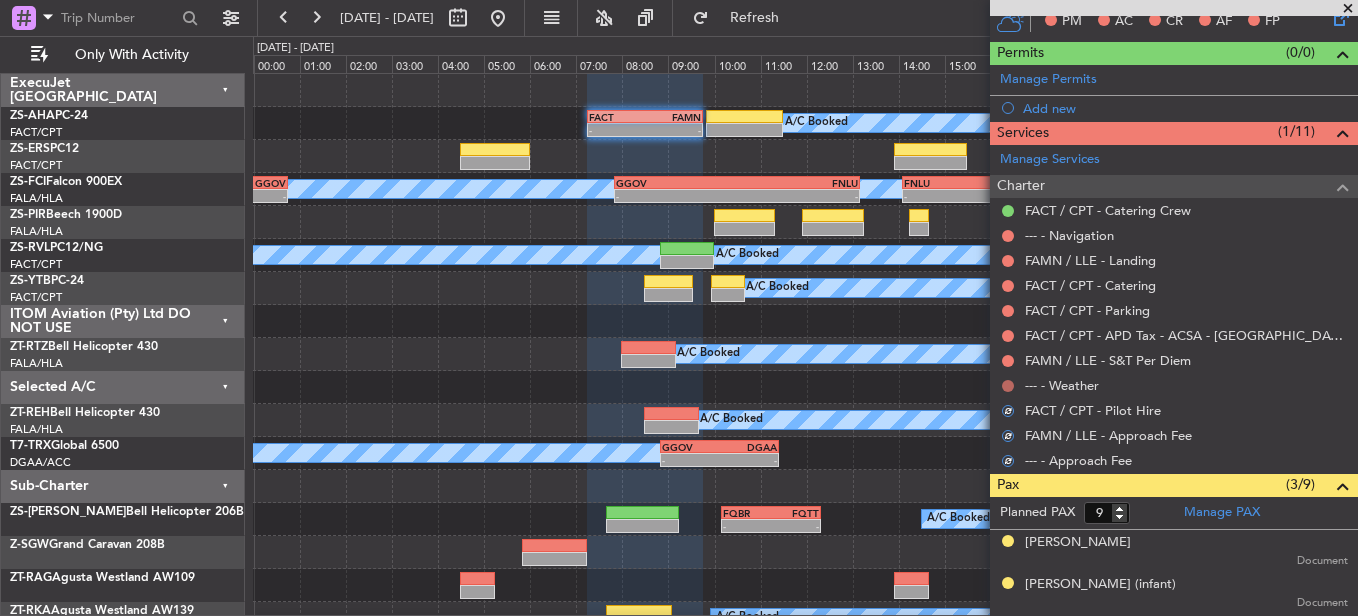 click at bounding box center [1008, 386] 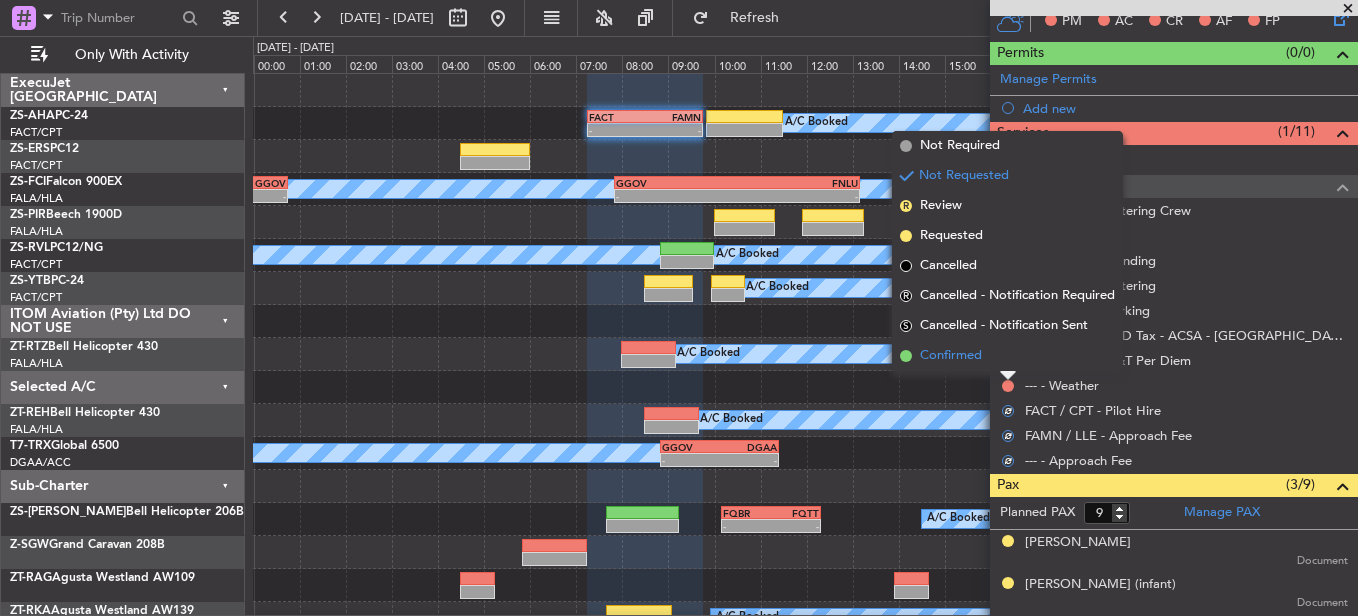 click on "Confirmed" at bounding box center [1007, 356] 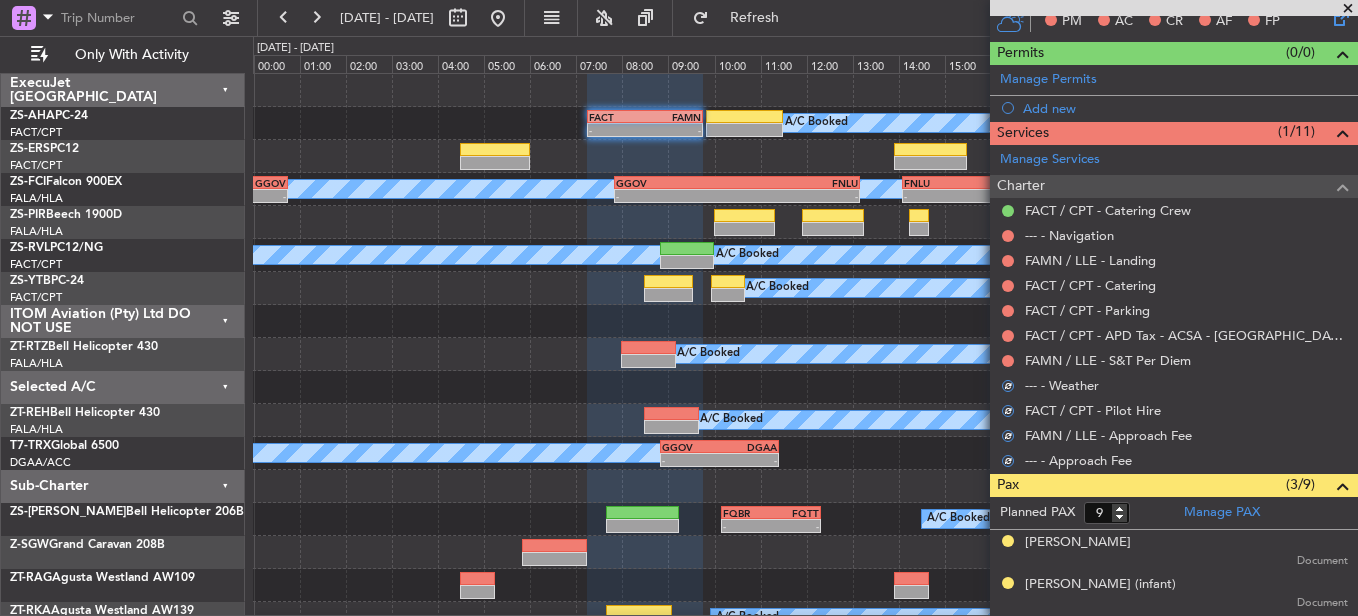 click at bounding box center [1008, 361] 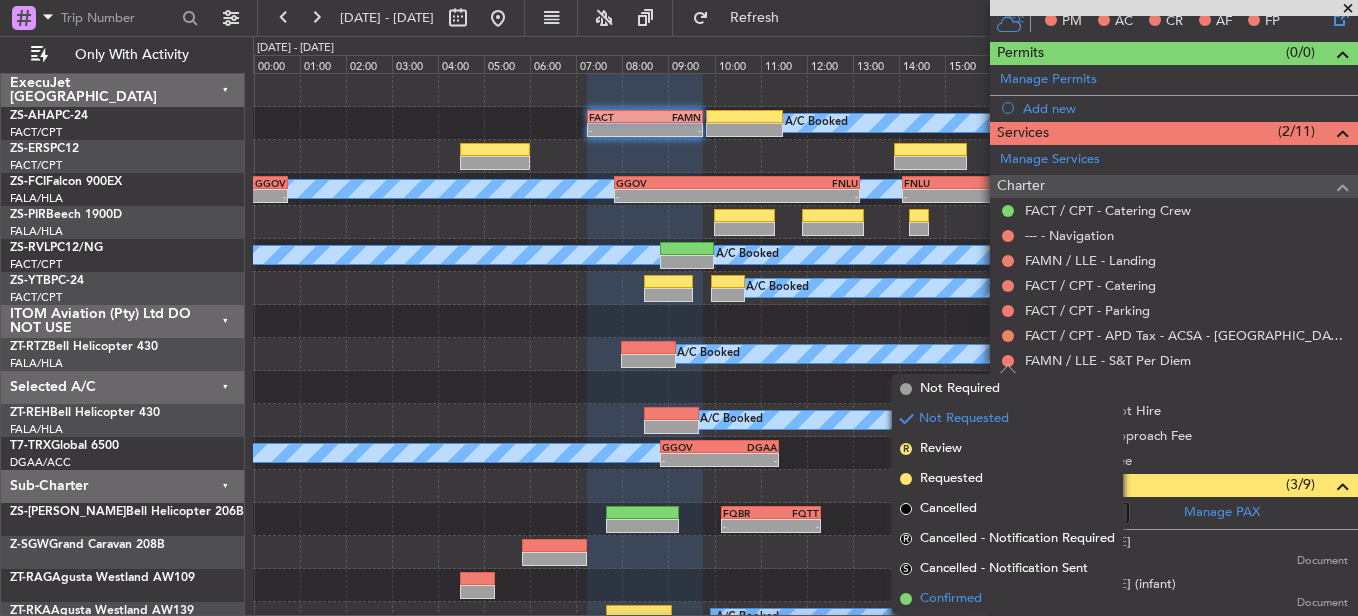 click on "Confirmed" at bounding box center [1007, 599] 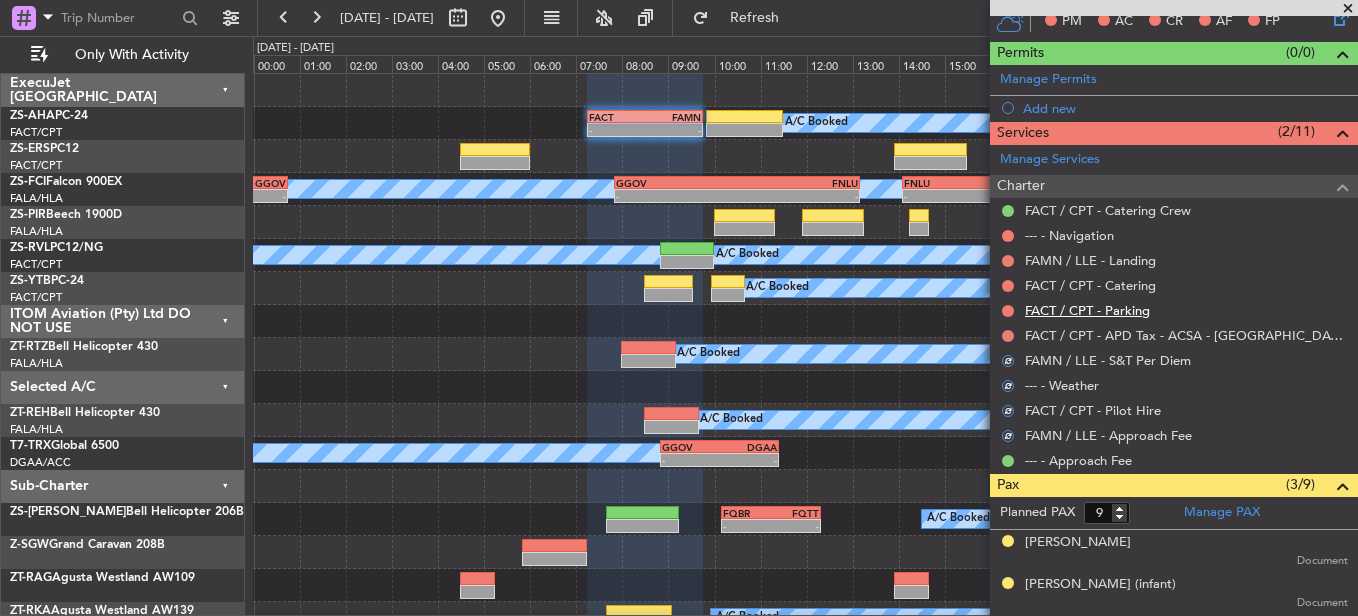scroll, scrollTop: 210, scrollLeft: 0, axis: vertical 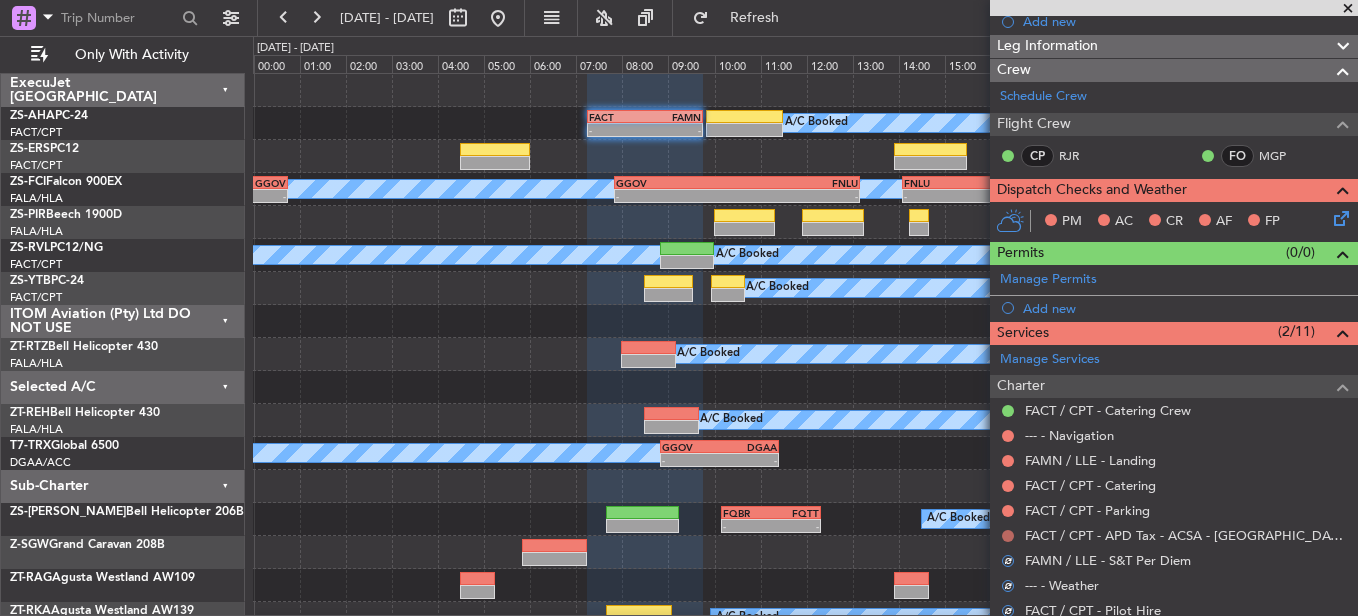 click at bounding box center [1008, 536] 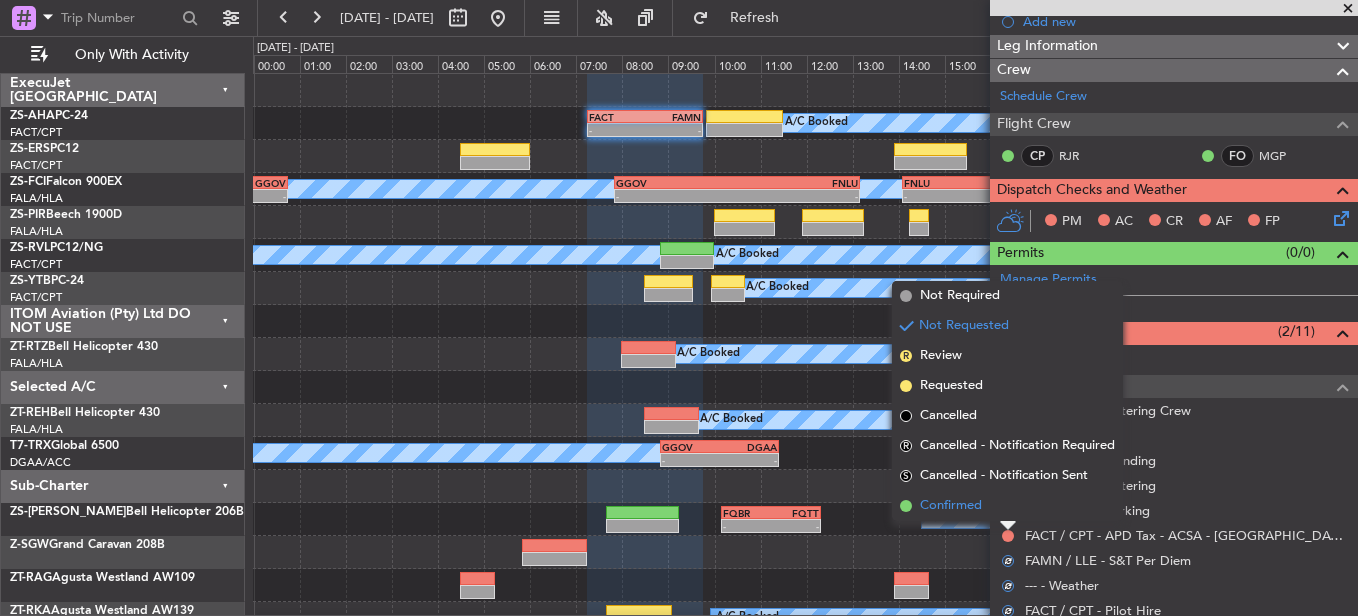 click on "Confirmed" at bounding box center (1007, 506) 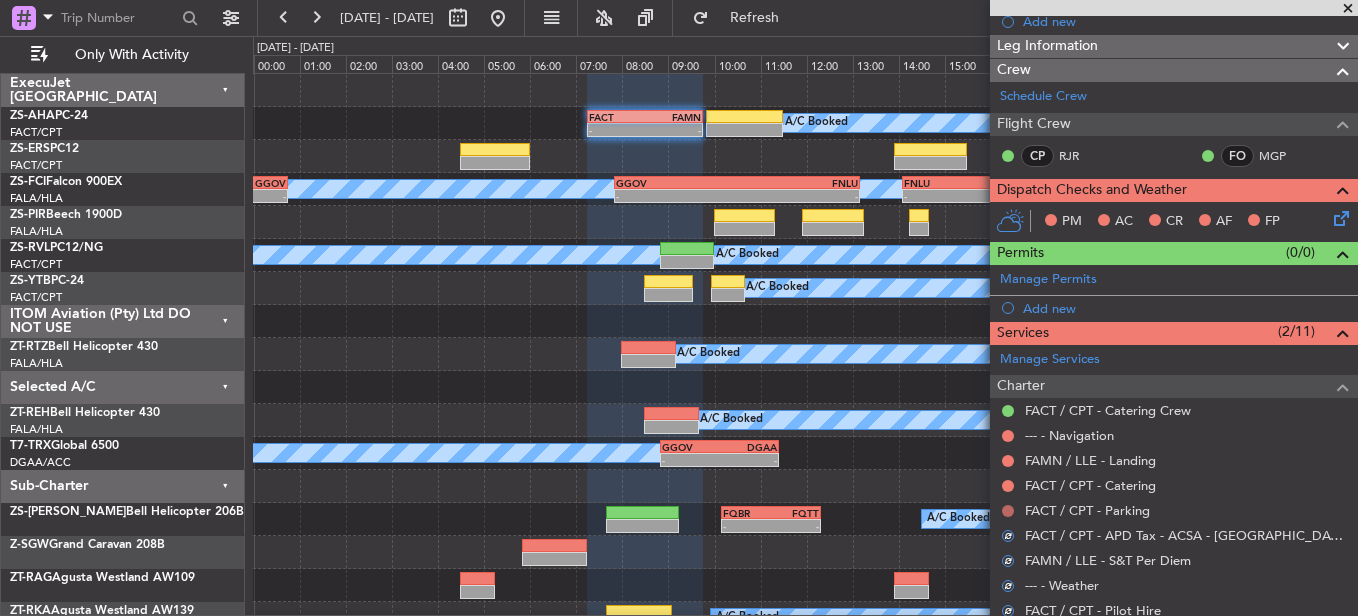click at bounding box center [1008, 511] 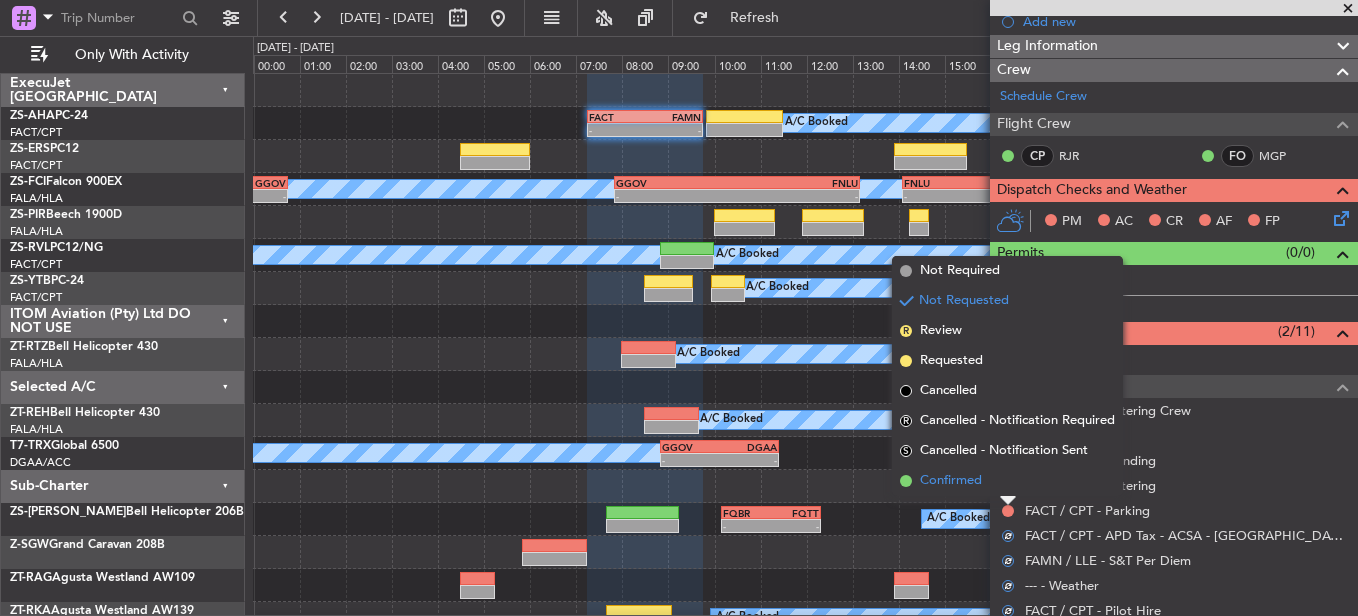 click on "Confirmed" at bounding box center [1007, 481] 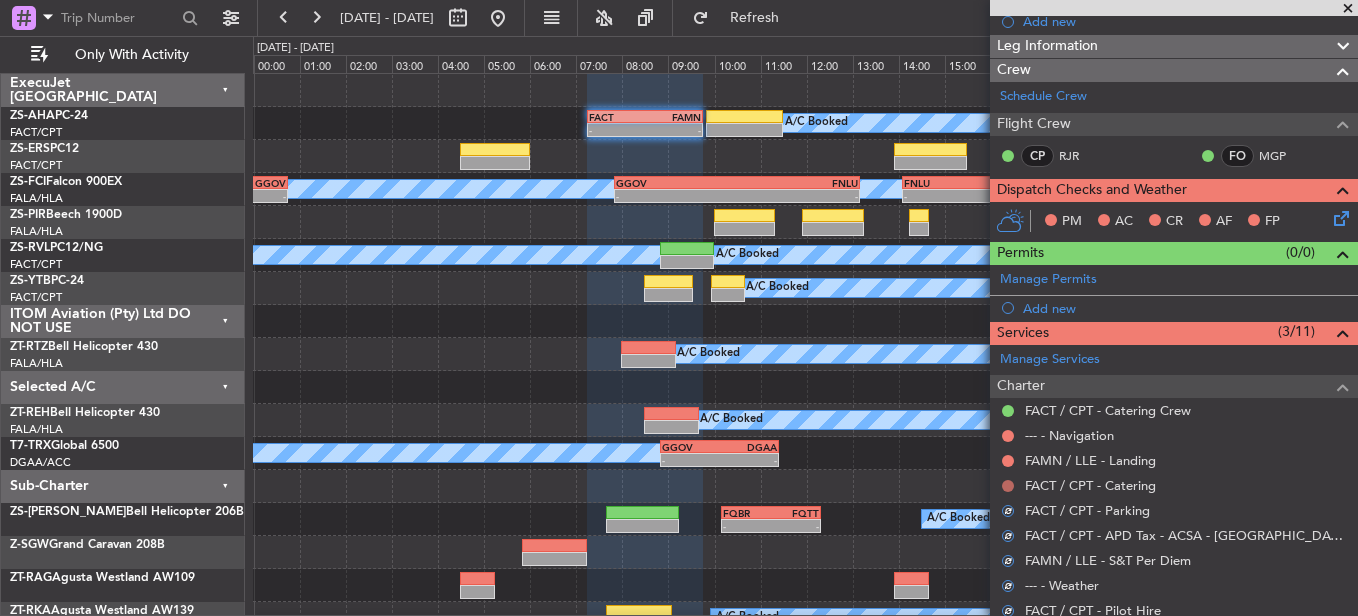 click on "Not Requested" at bounding box center (1008, 517) 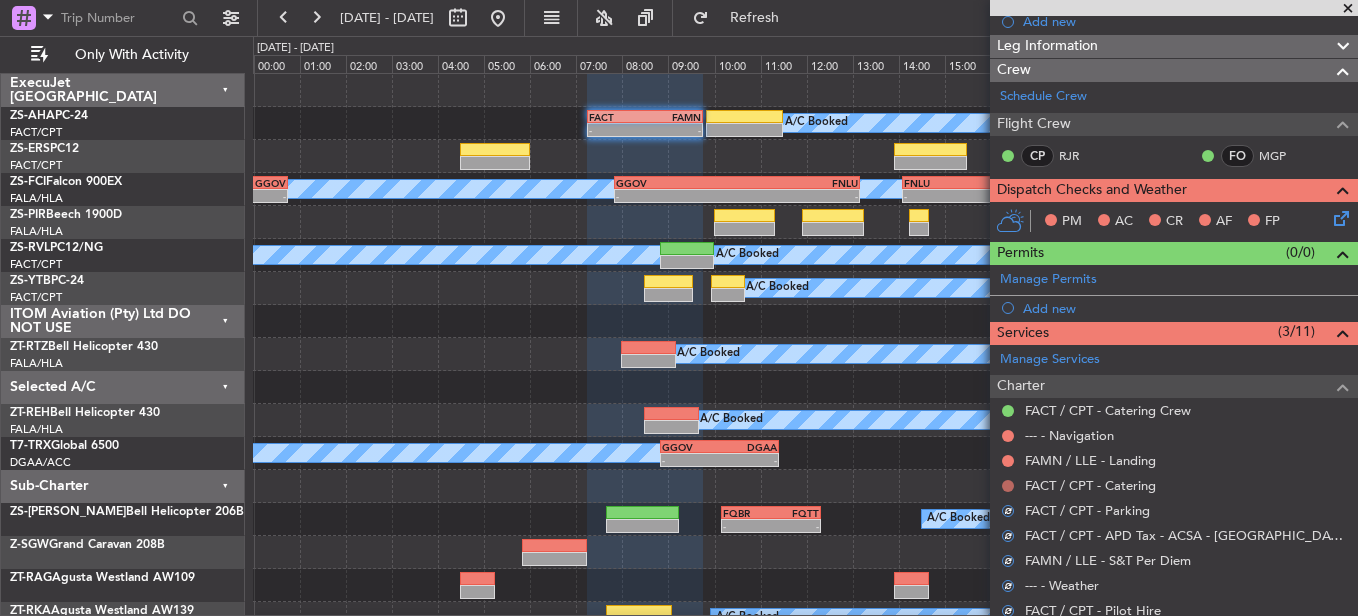 click at bounding box center [1008, 486] 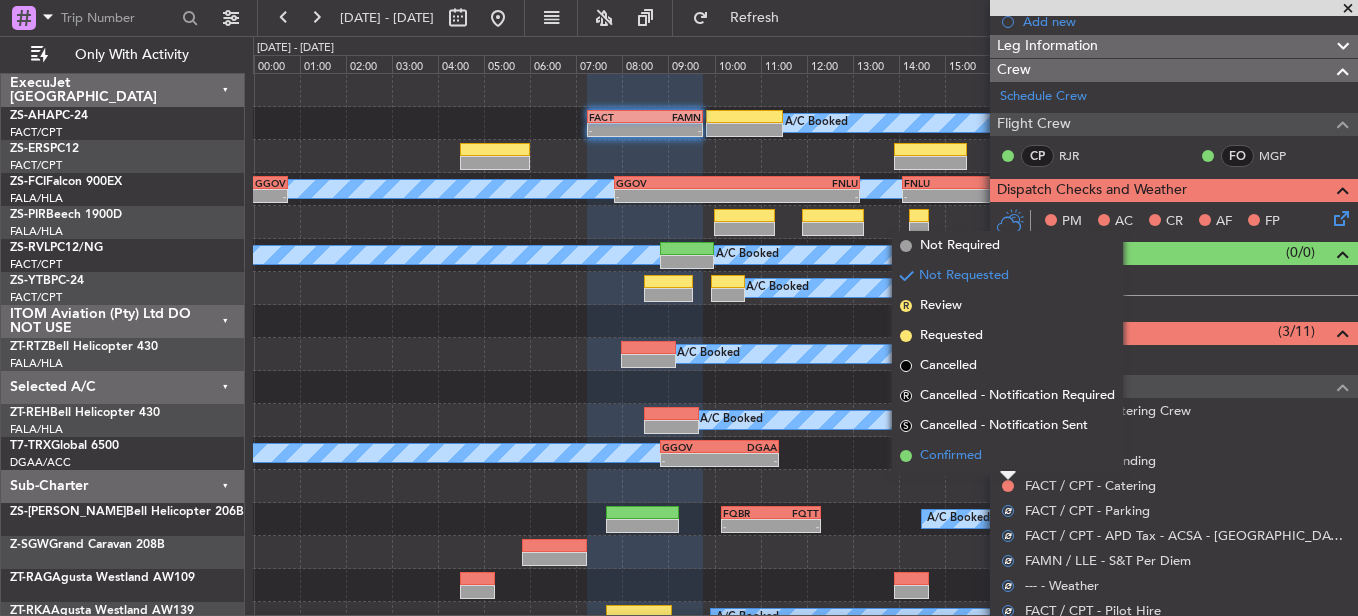 click on "Confirmed" at bounding box center [1007, 456] 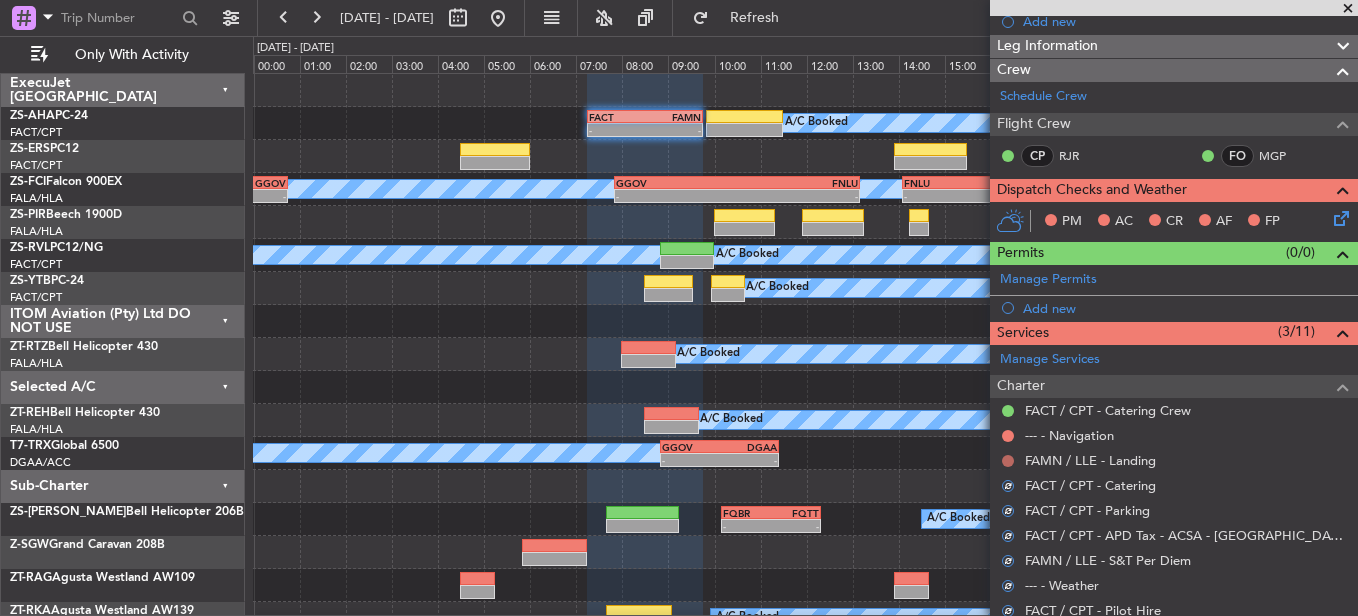 click at bounding box center [1008, 461] 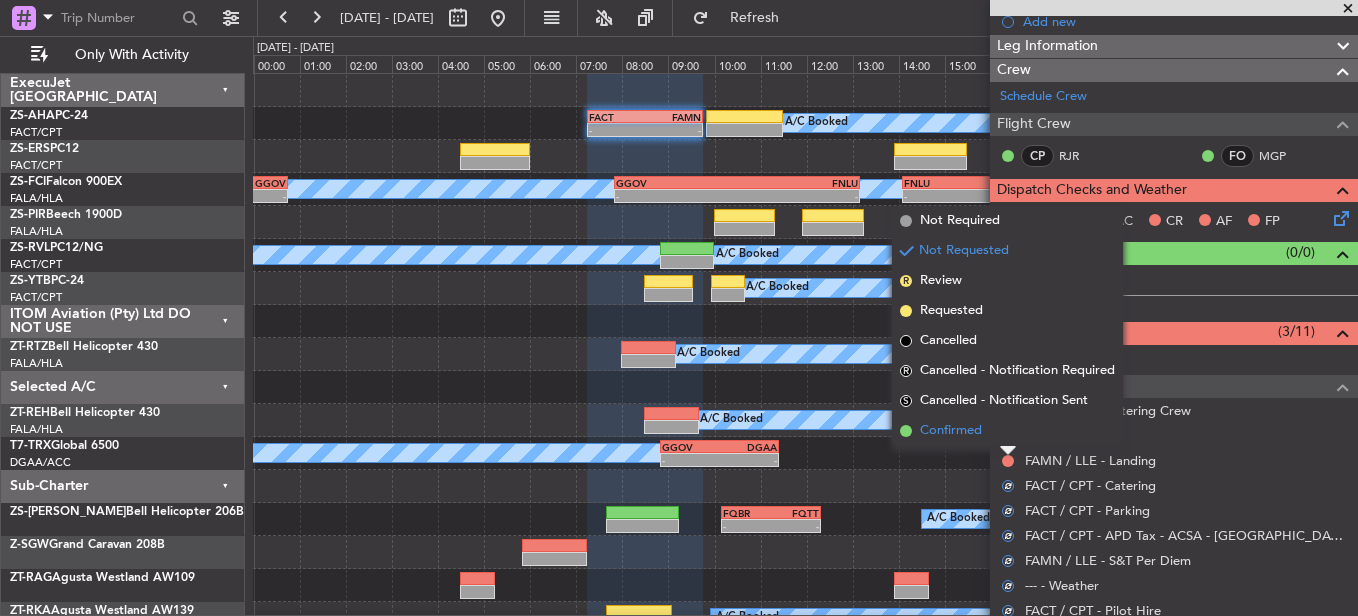 click on "Confirmed" at bounding box center (1007, 431) 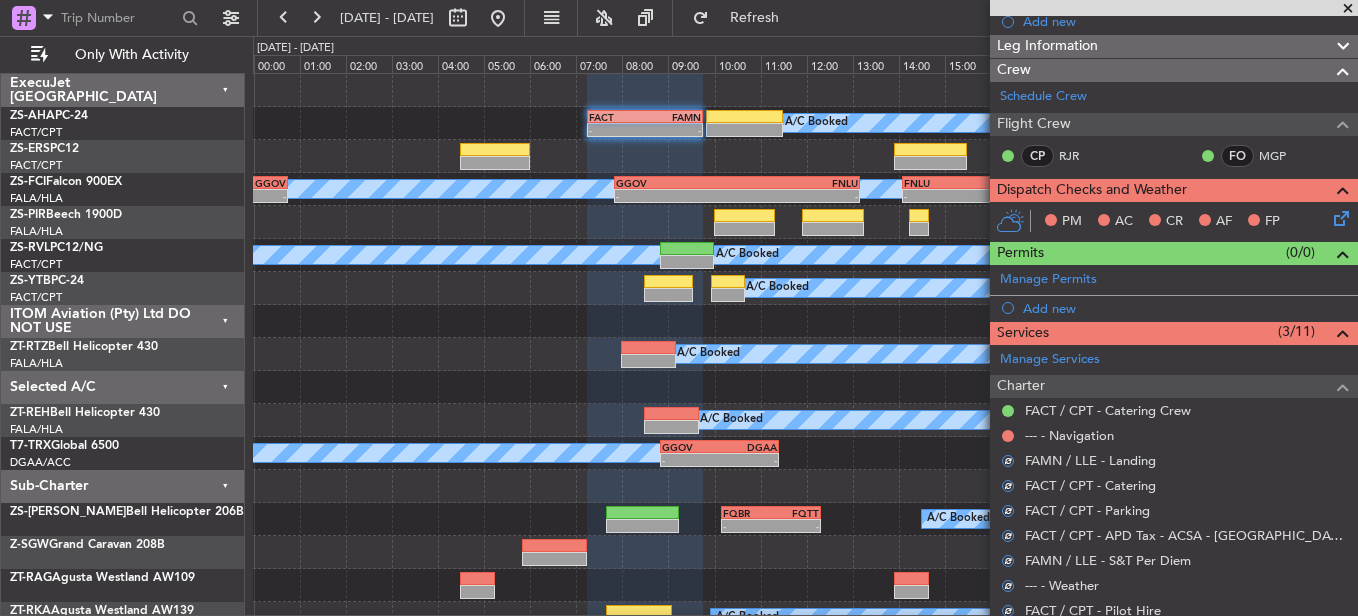 click on "Not Requested" at bounding box center [1008, 467] 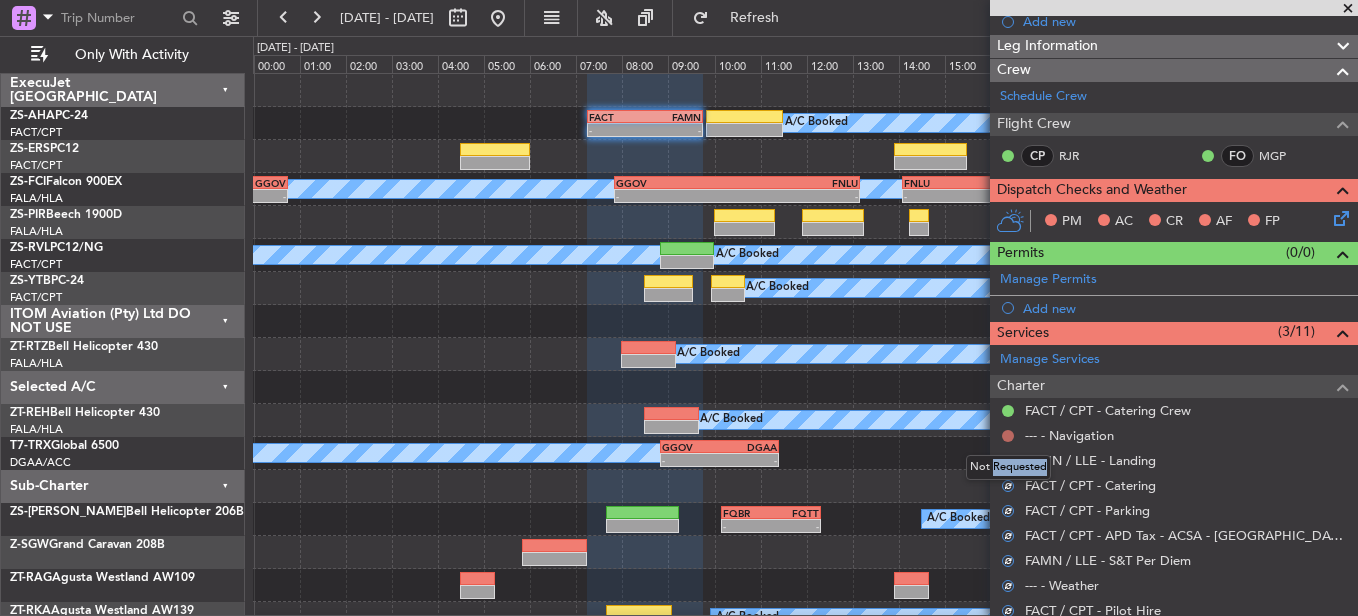 click at bounding box center (1008, 436) 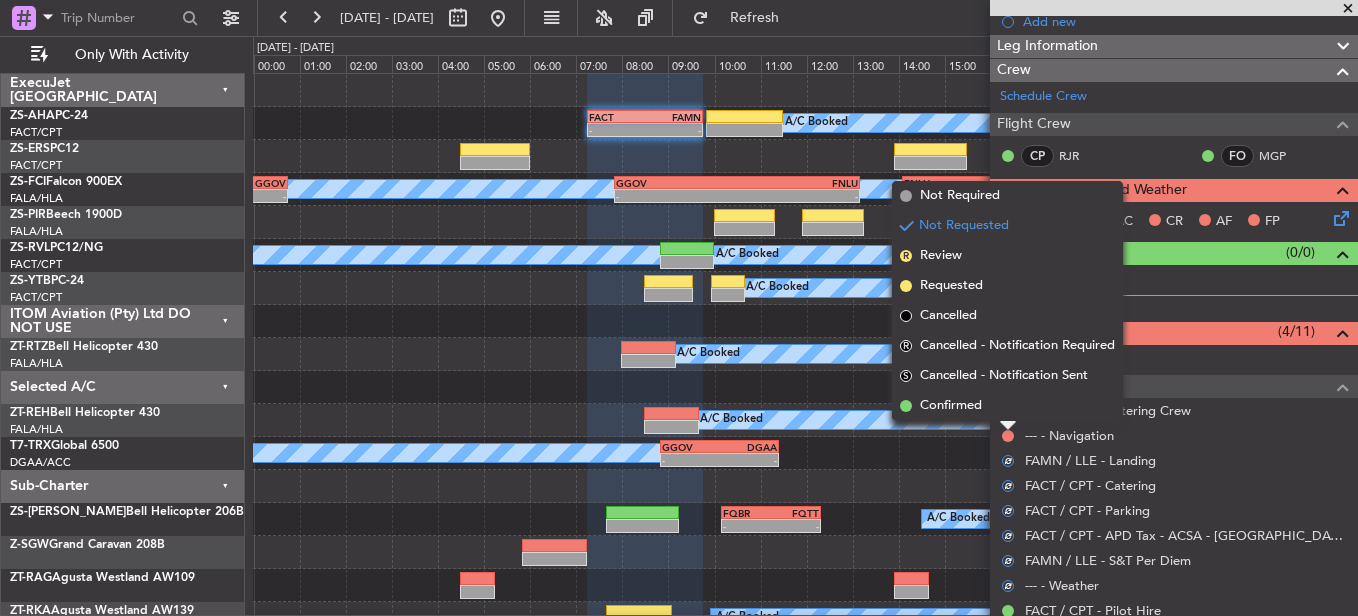 click on "Confirmed" at bounding box center [1007, 406] 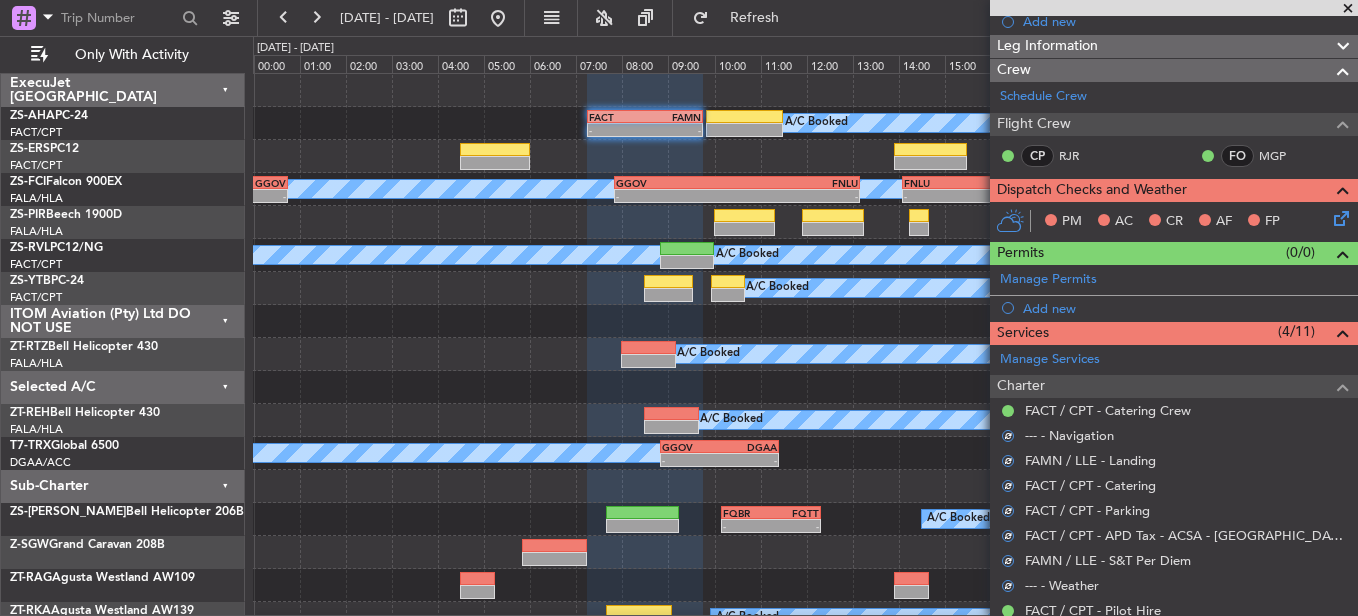 click 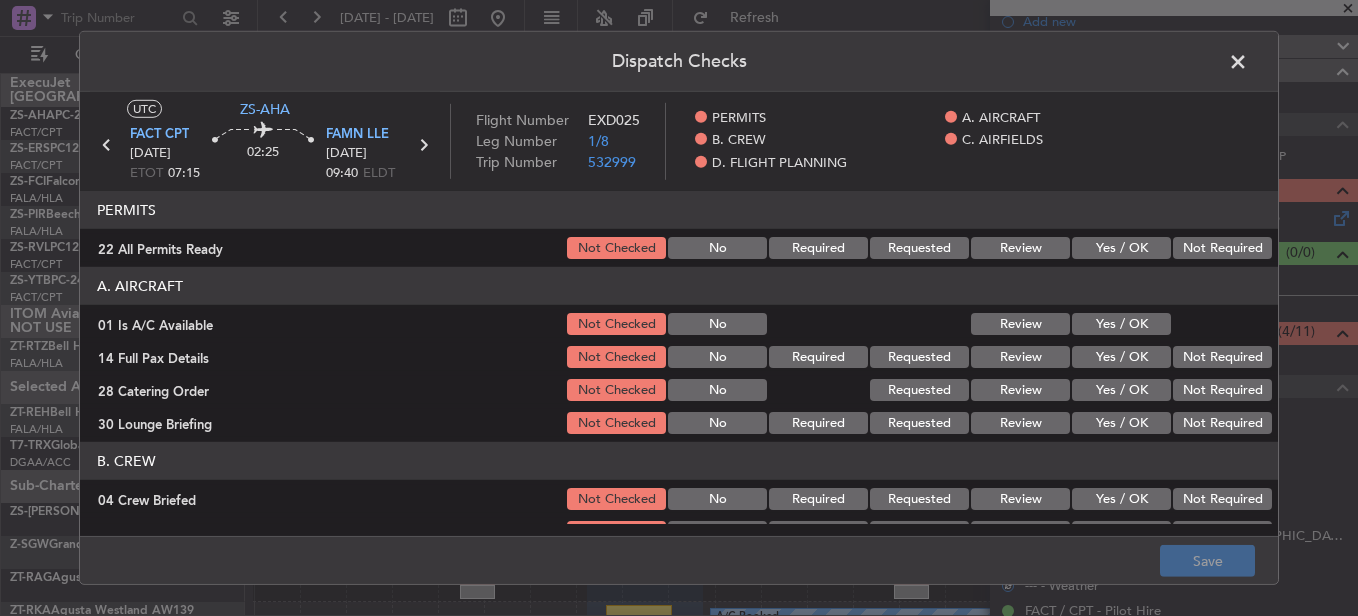 click on "Not Required" 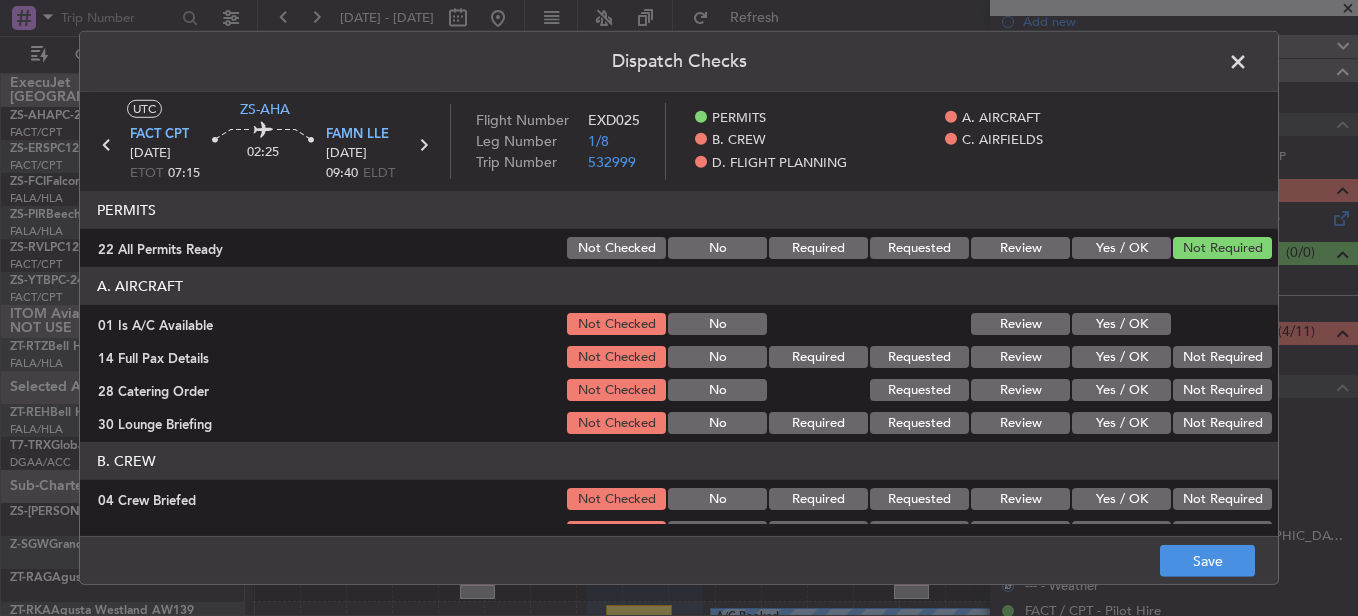 click on "A. AIRCRAFT   01 Is A/C Available  Not Checked No Review Yes / OK  14 Full Pax Details  Not Checked No Required Requested Review Yes / OK Not Required  28 Catering Order  Not Checked No Requested Review Yes / OK Not Required  30 Lounge Briefing  Not Checked No Required Requested Review Yes / OK Not Required" 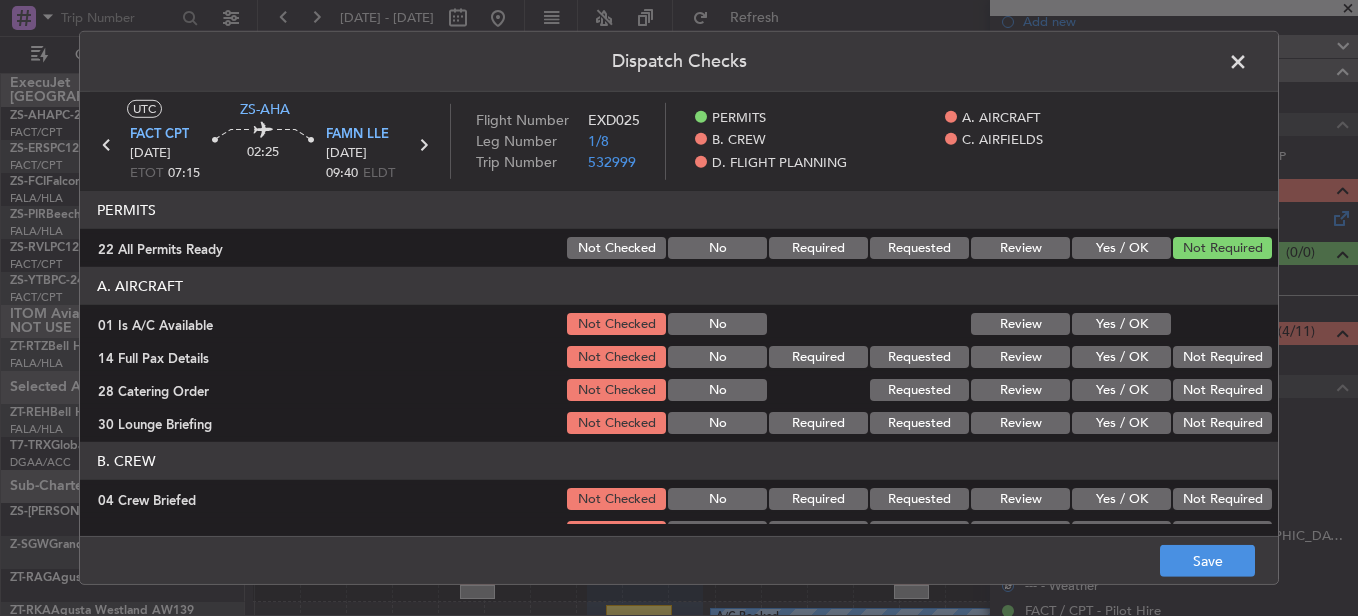 click on "Yes / OK" 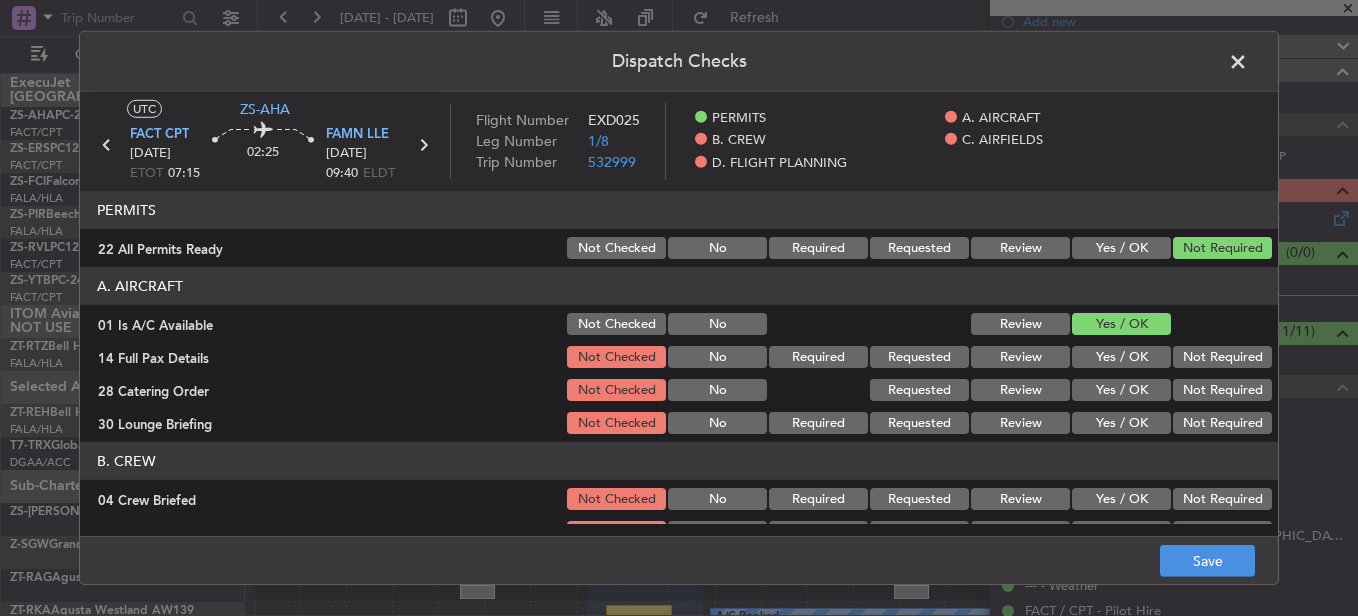 click on "Not Required" 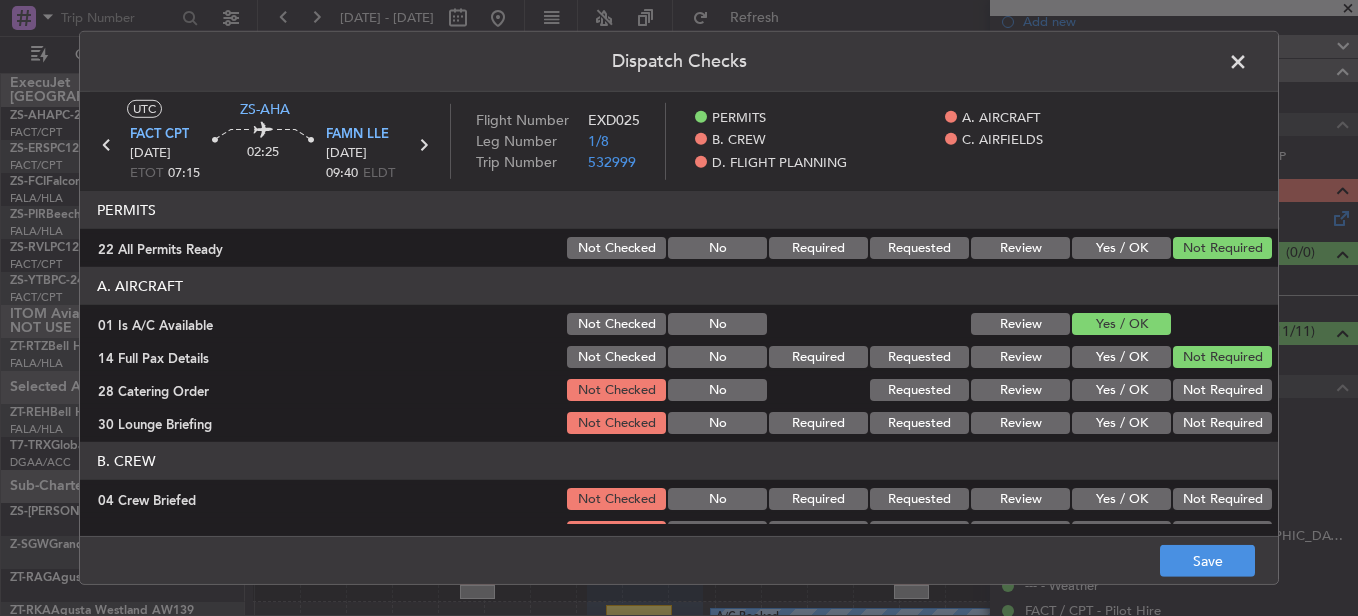 click on "Yes / OK" 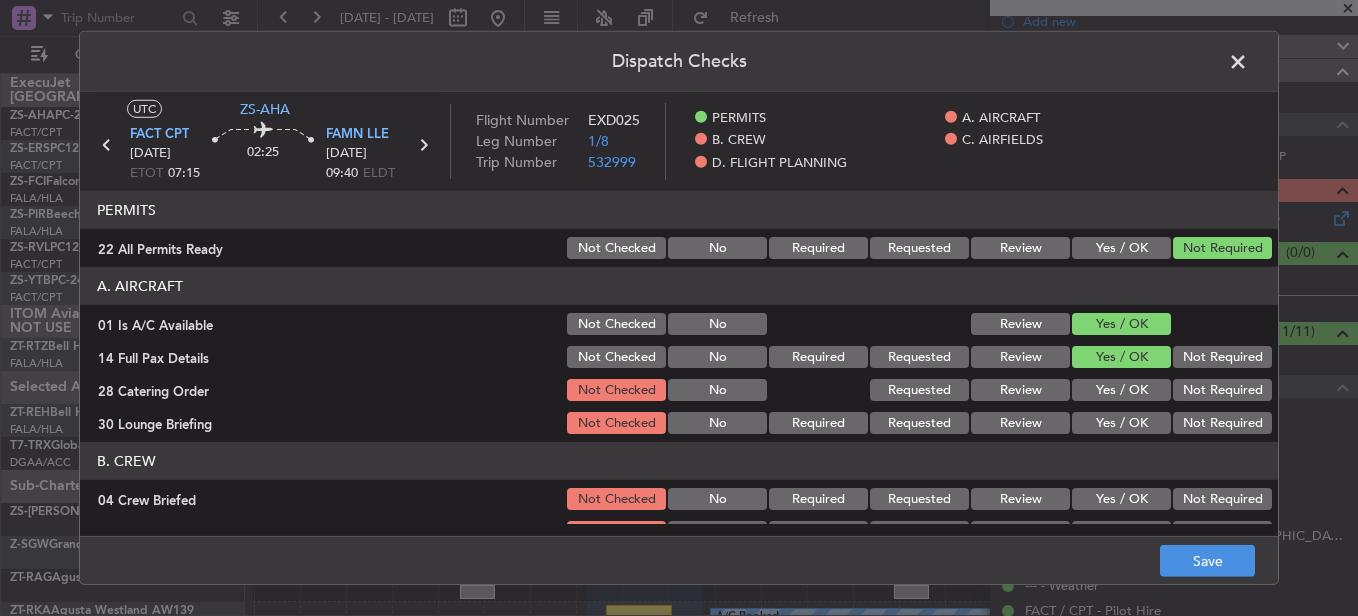 click 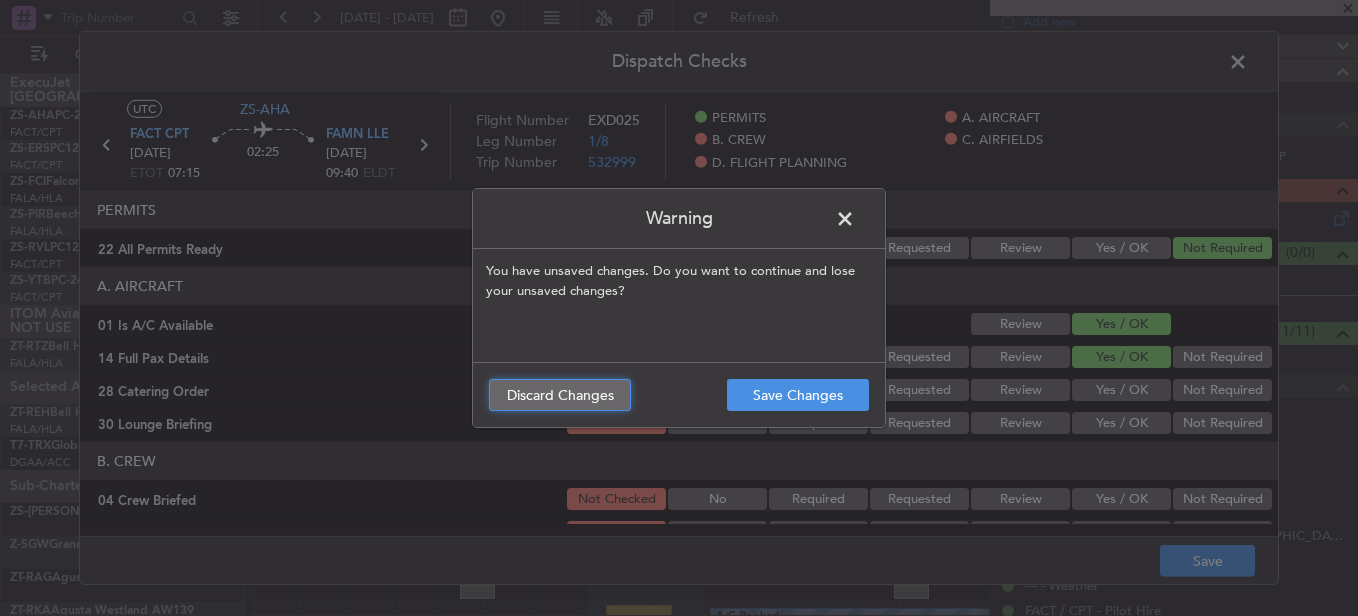 click on "Discard Changes" 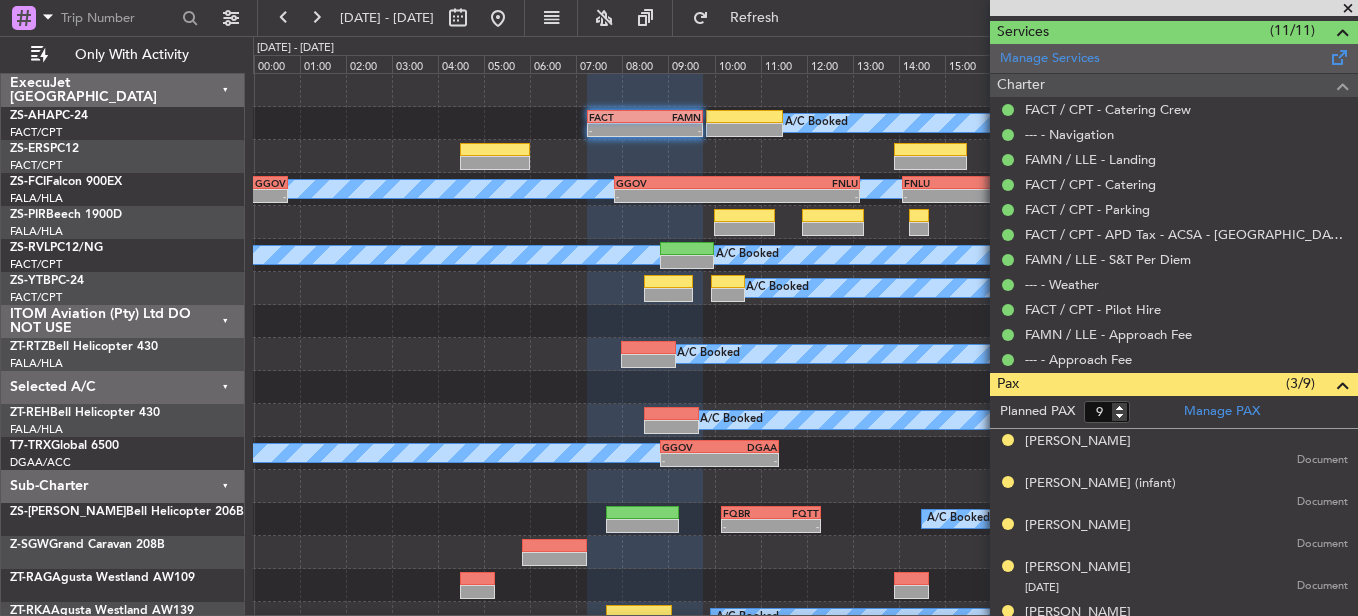scroll, scrollTop: 310, scrollLeft: 0, axis: vertical 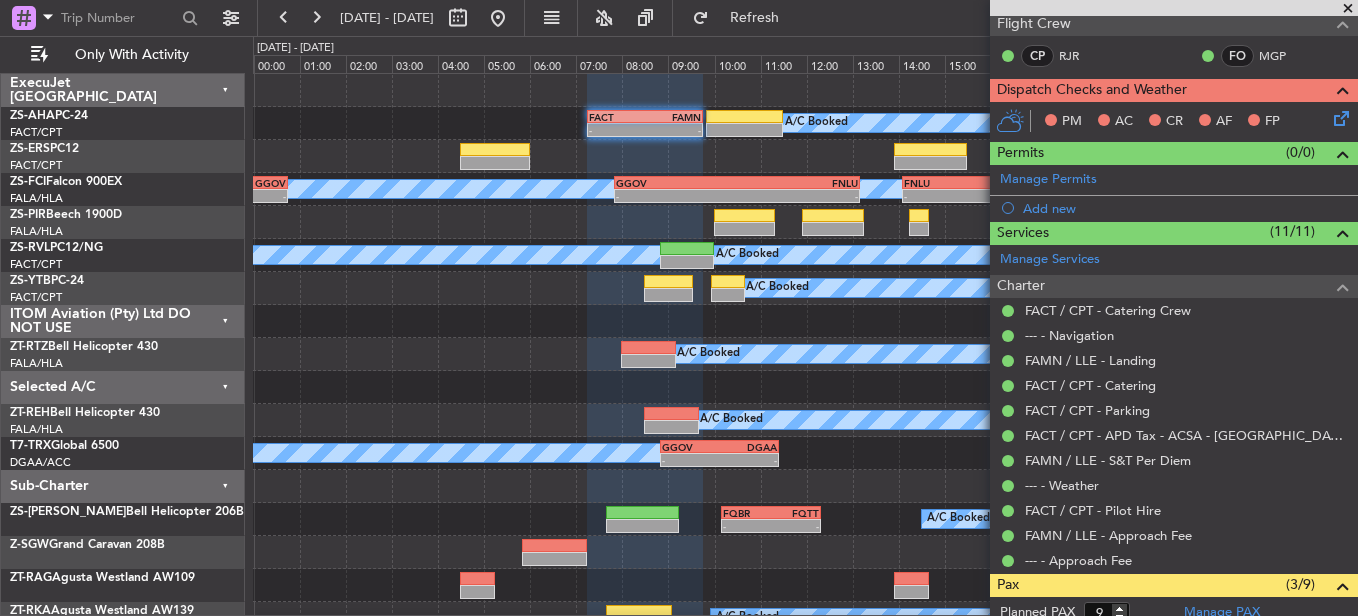 click 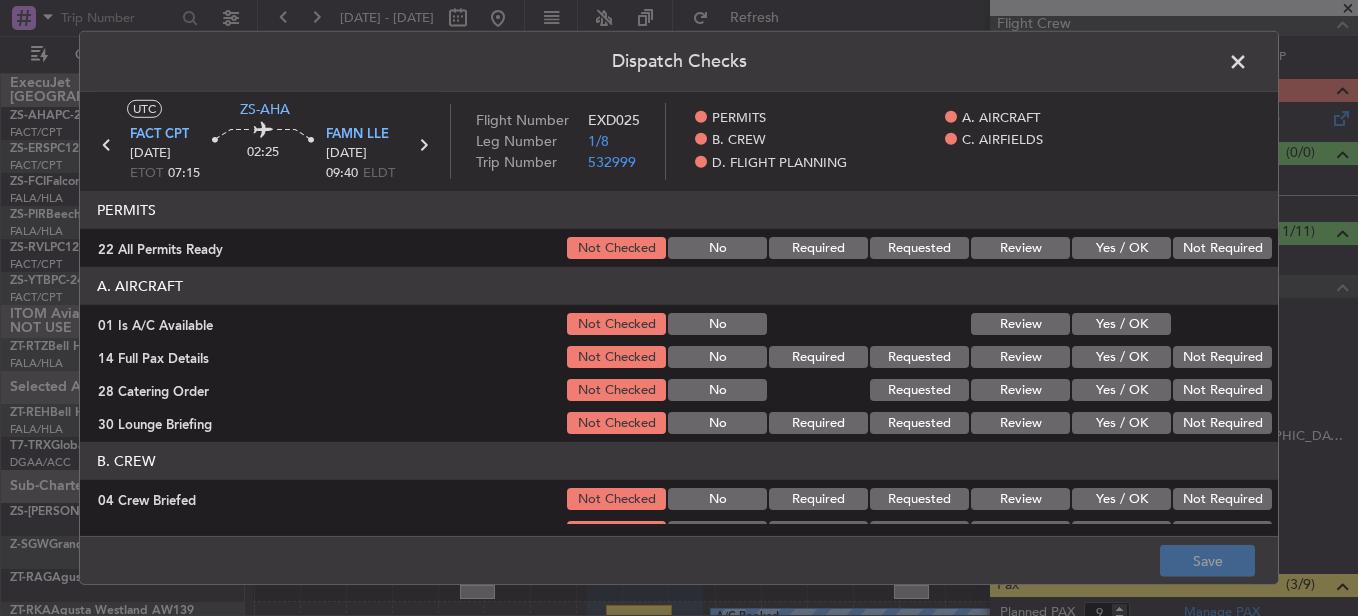 click on "Not Required" 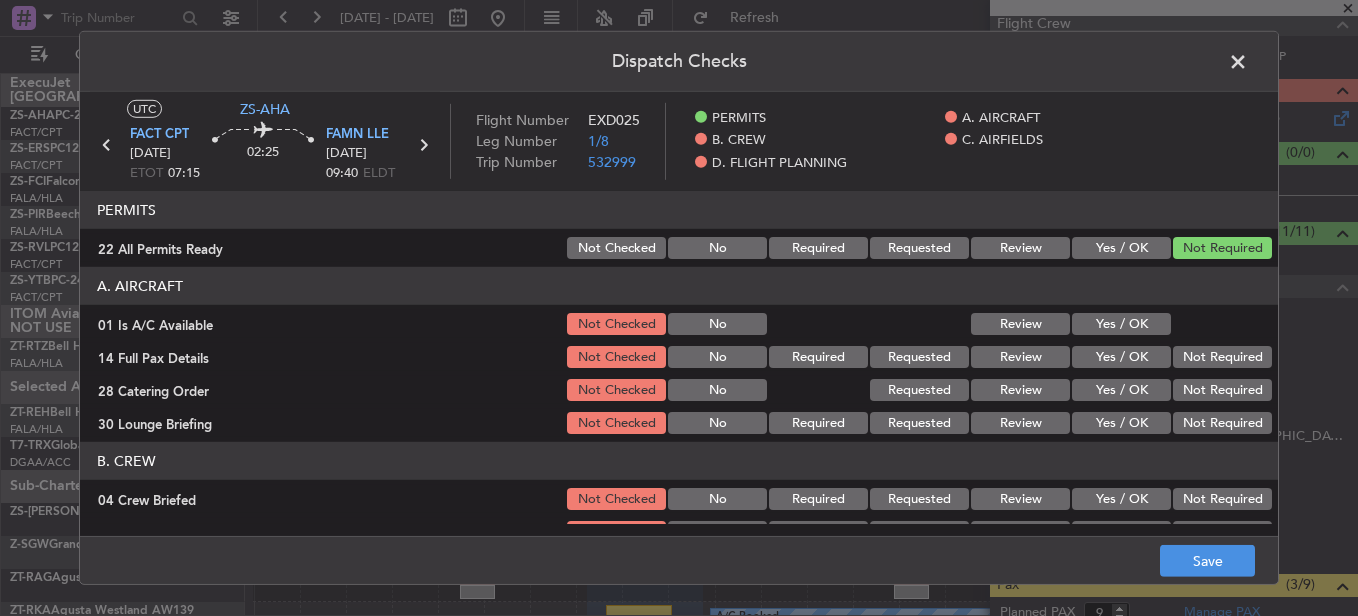click on "Yes / OK" 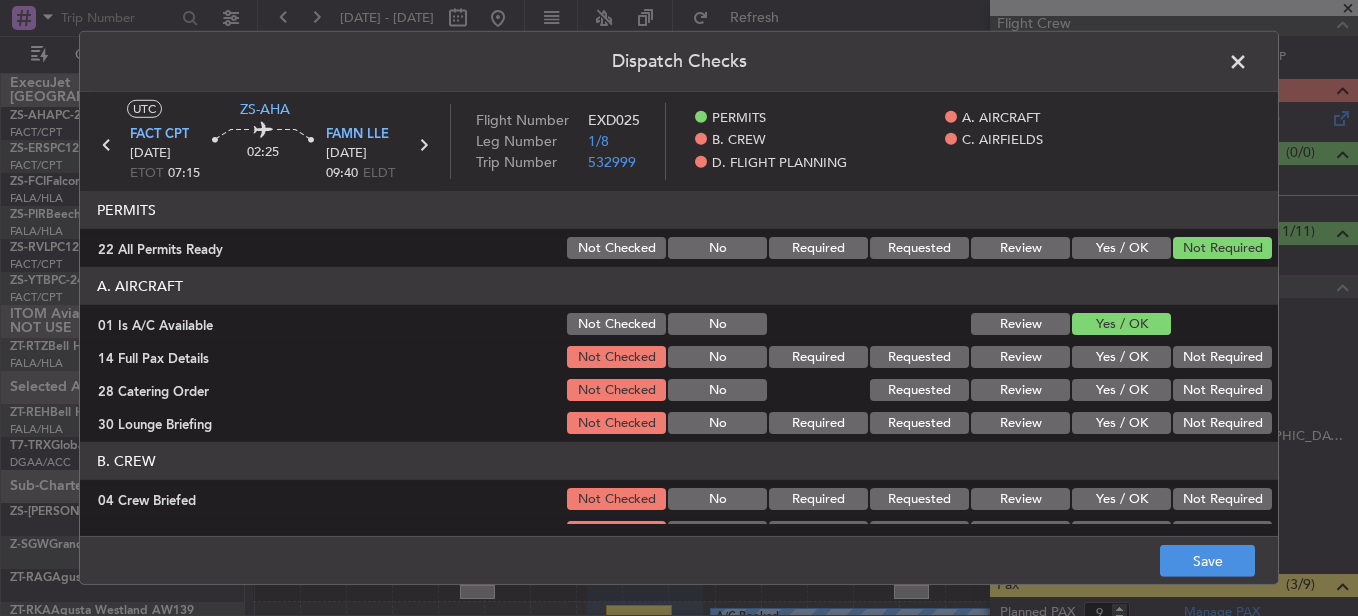click on "Yes / OK" 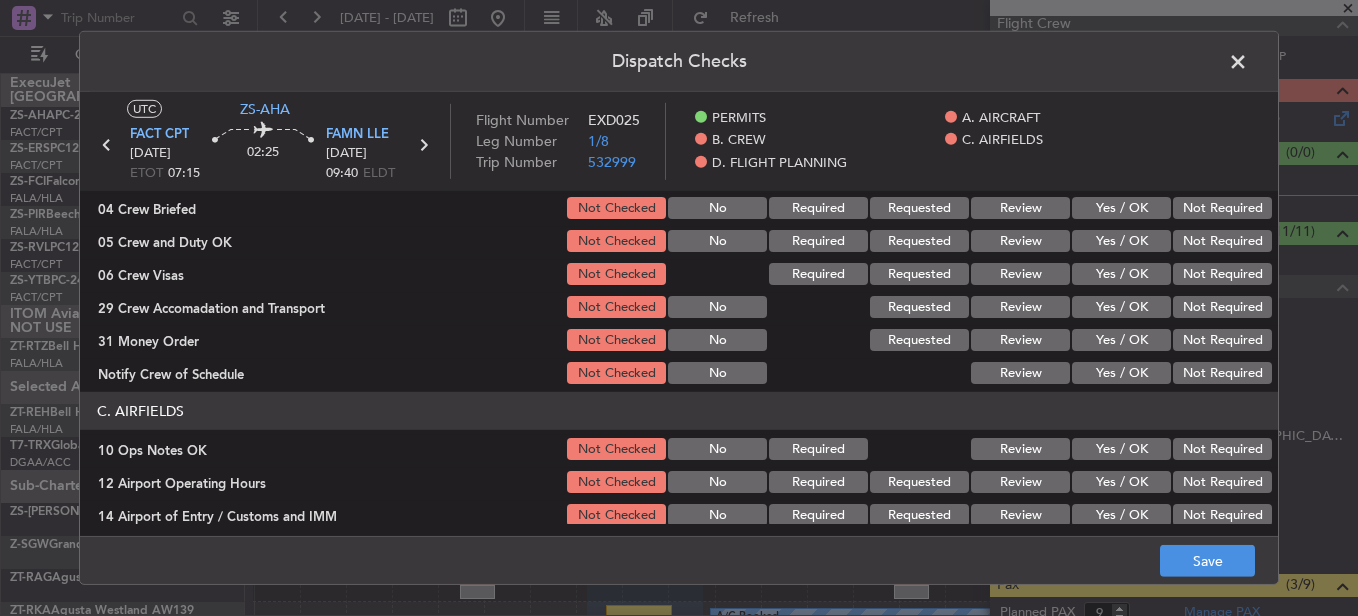 scroll, scrollTop: 0, scrollLeft: 0, axis: both 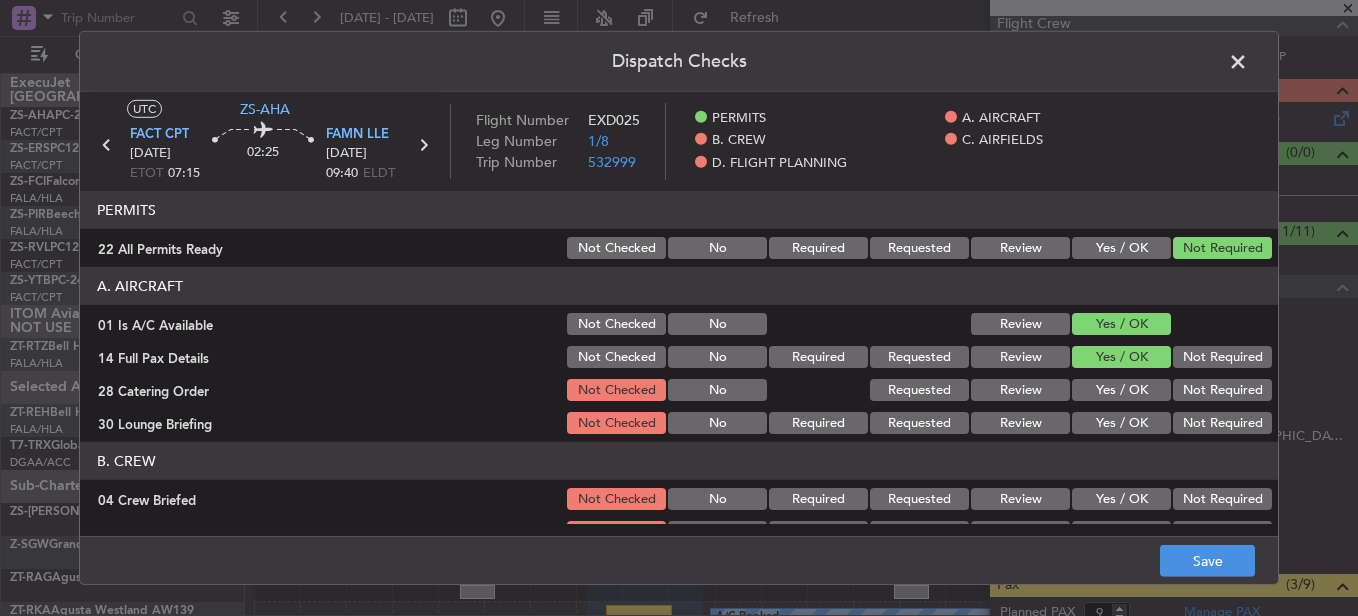click on "Not Required" 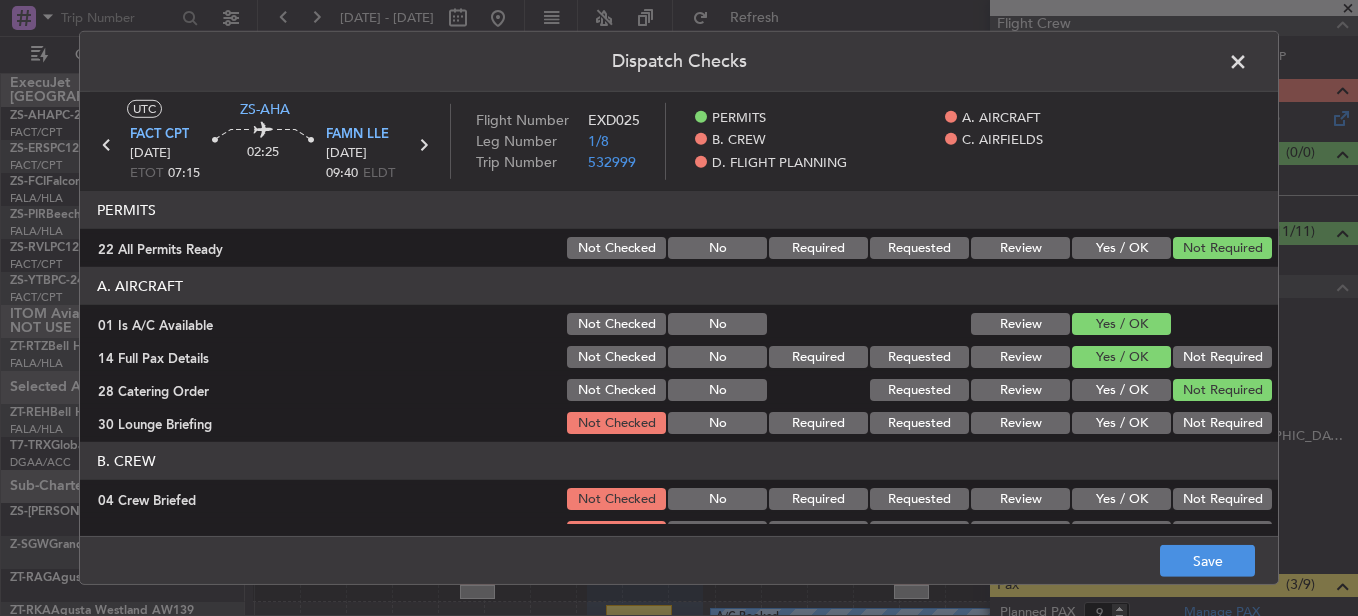 click on "Not Required" 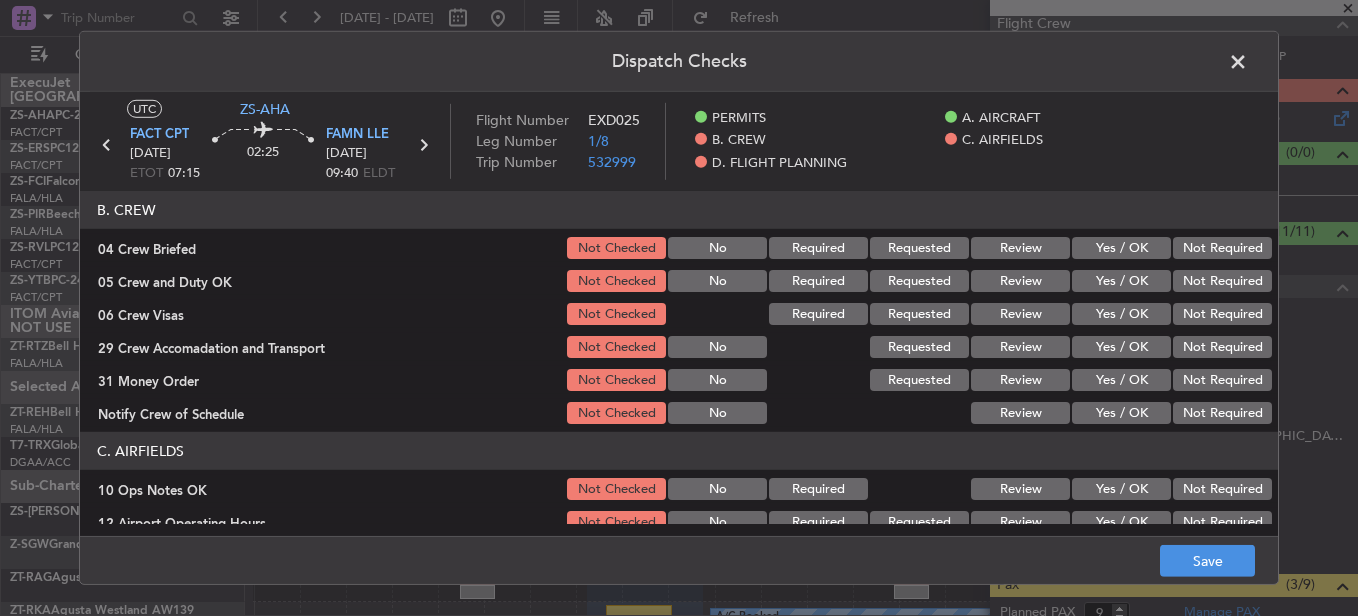 scroll, scrollTop: 100, scrollLeft: 0, axis: vertical 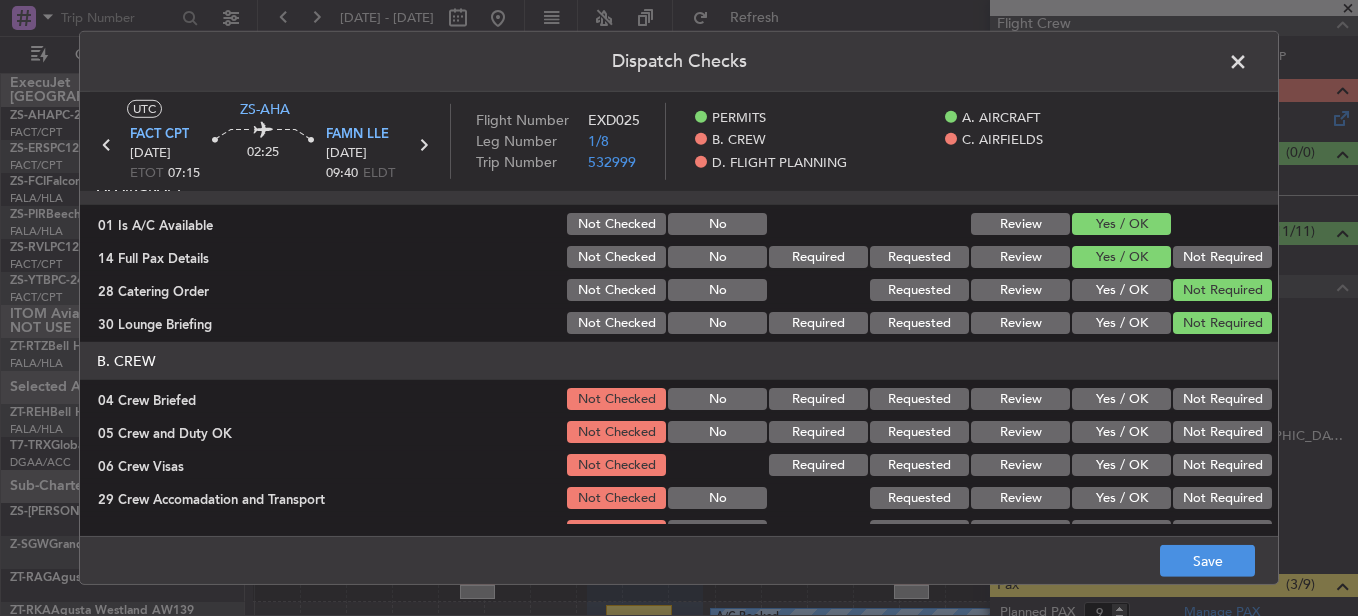 click on "Review" 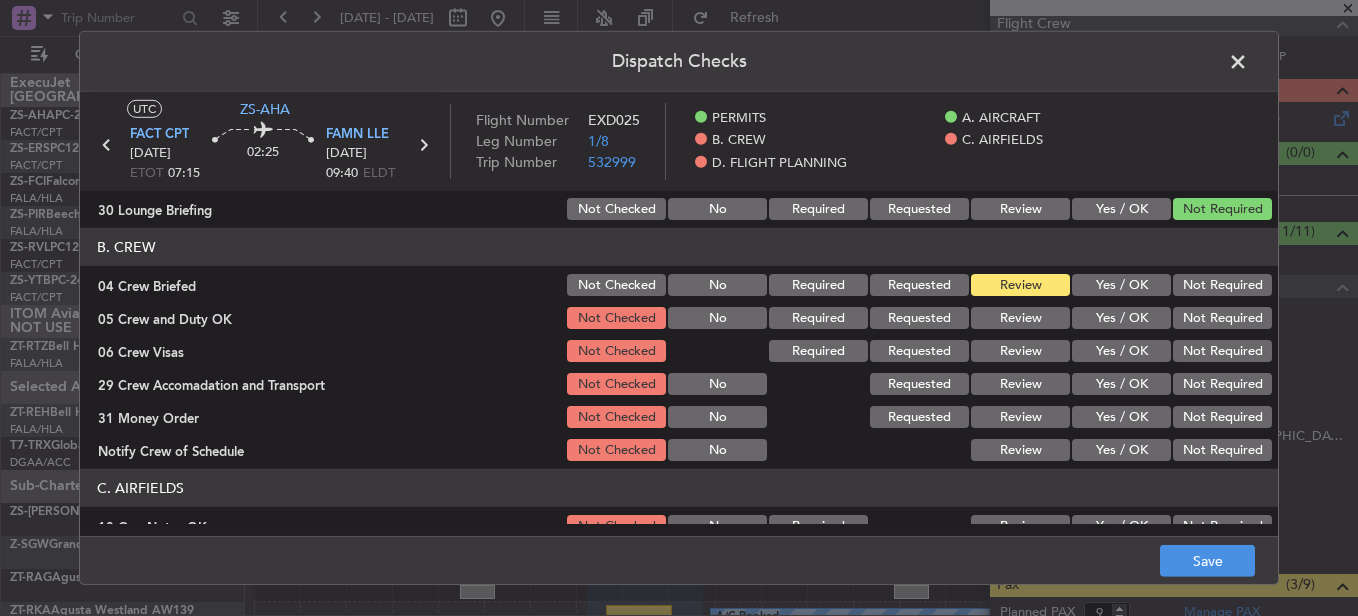scroll, scrollTop: 100, scrollLeft: 0, axis: vertical 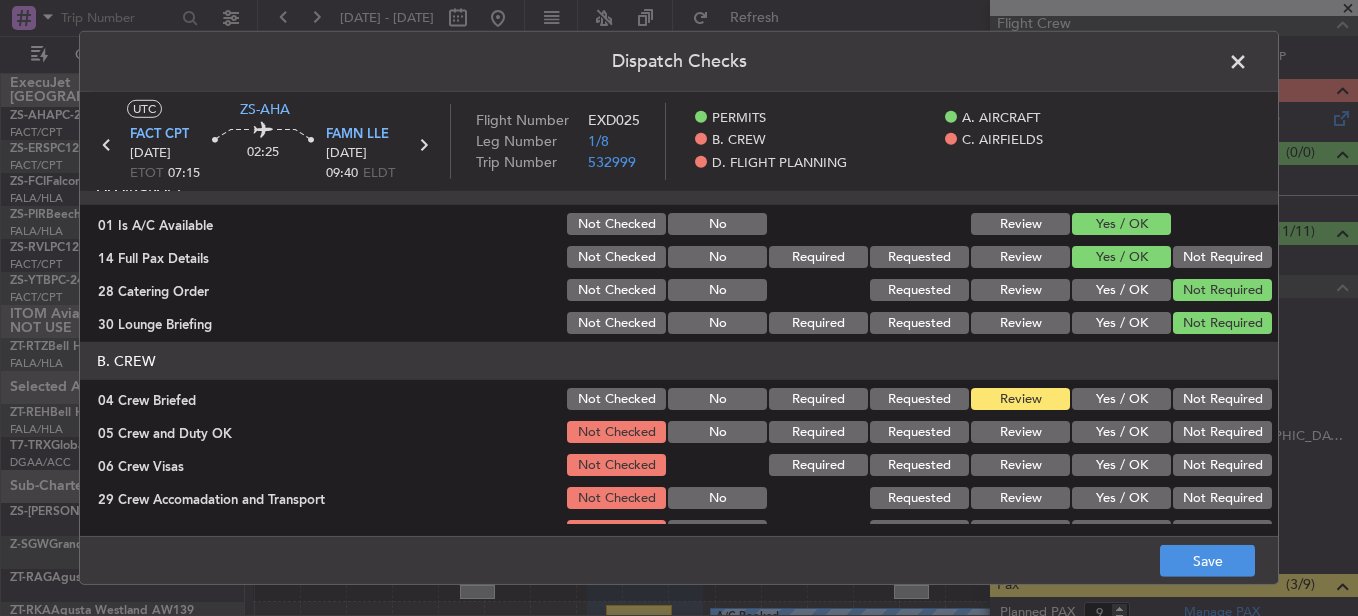 click on "Not Required" 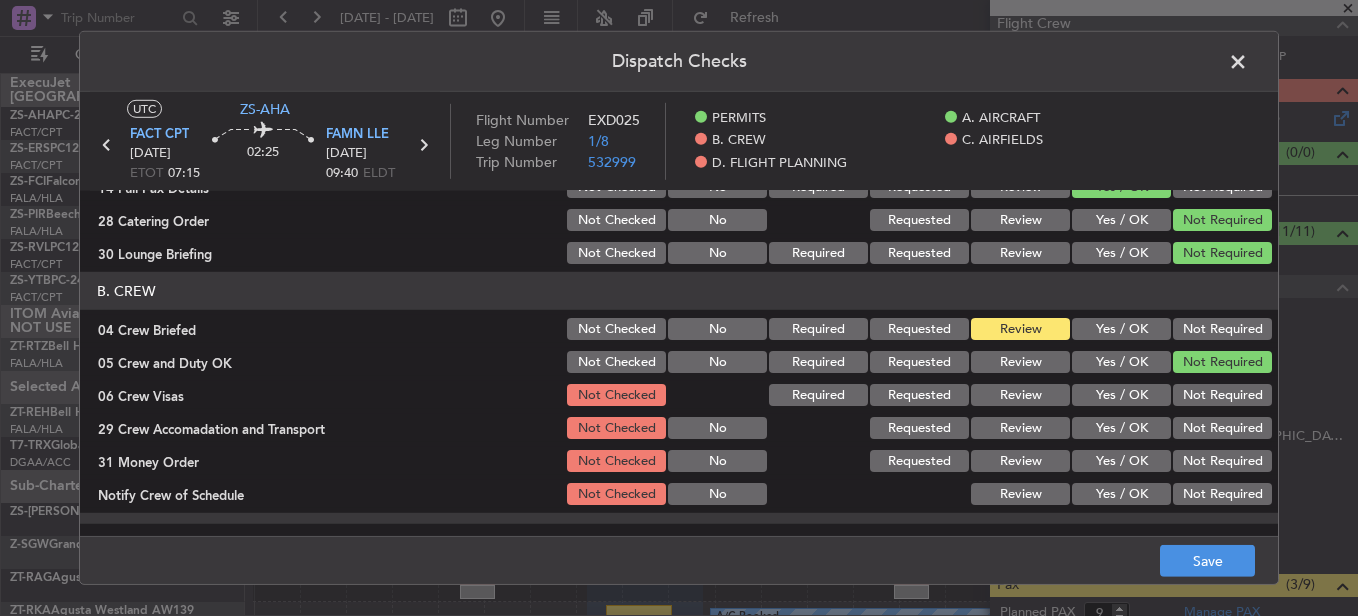 scroll, scrollTop: 200, scrollLeft: 0, axis: vertical 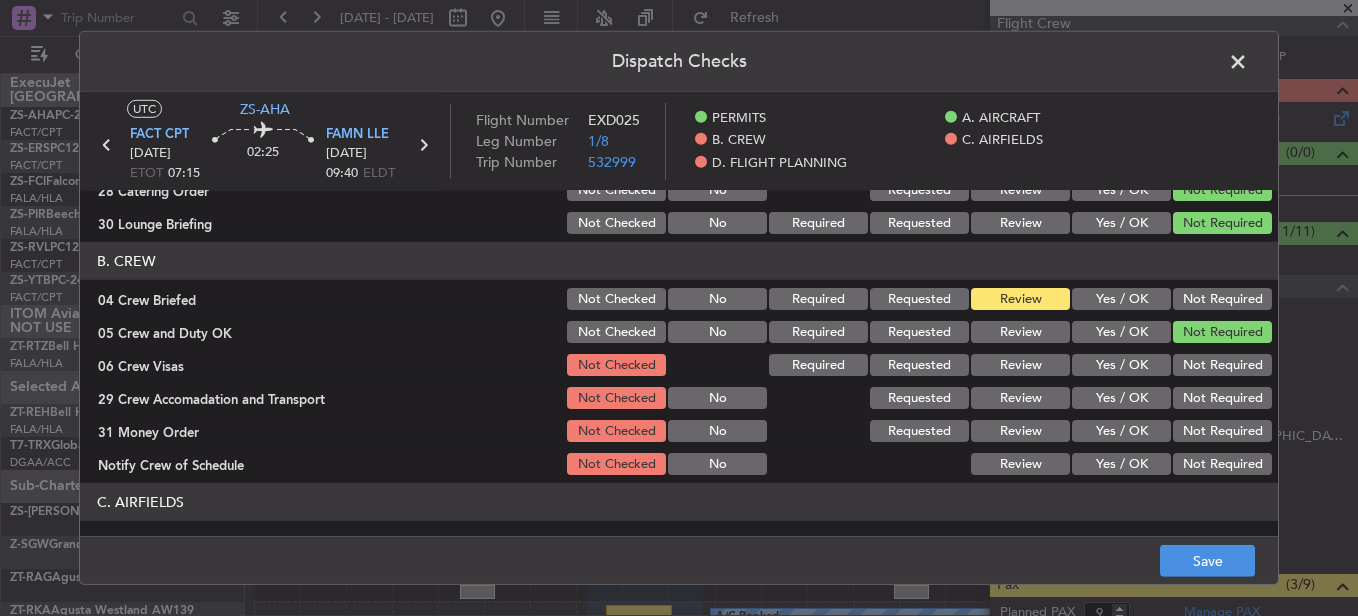 drag, startPoint x: 1123, startPoint y: 343, endPoint x: 1112, endPoint y: 349, distance: 12.529964 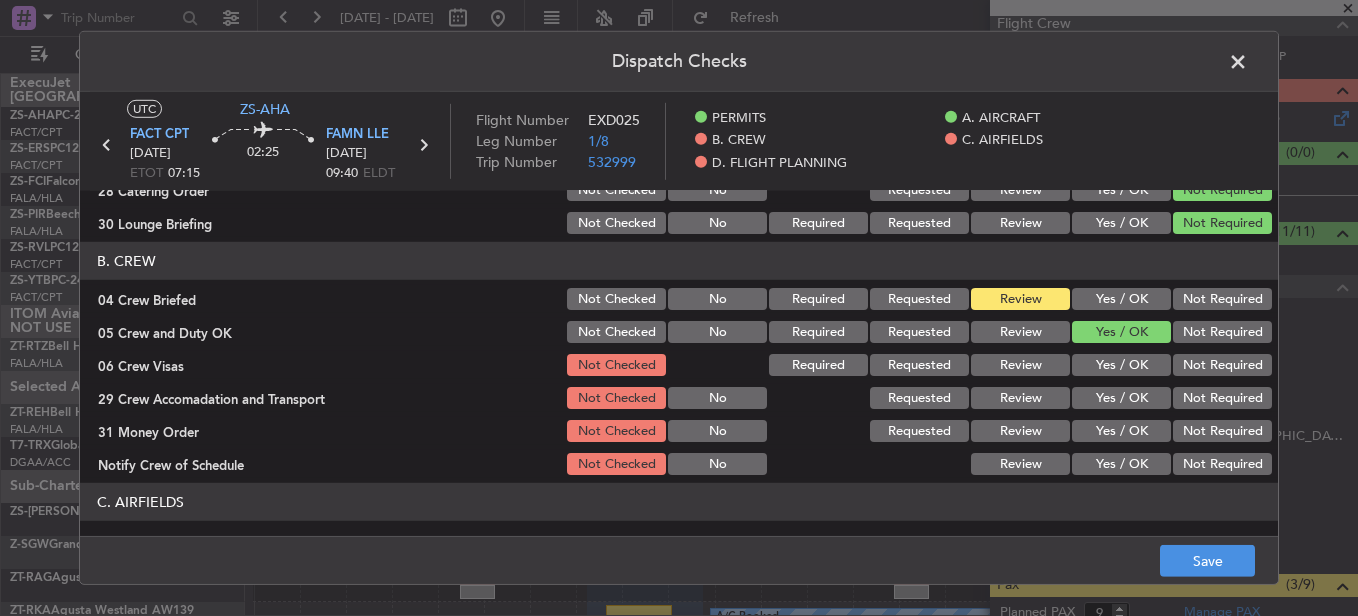 click on "Not Required" 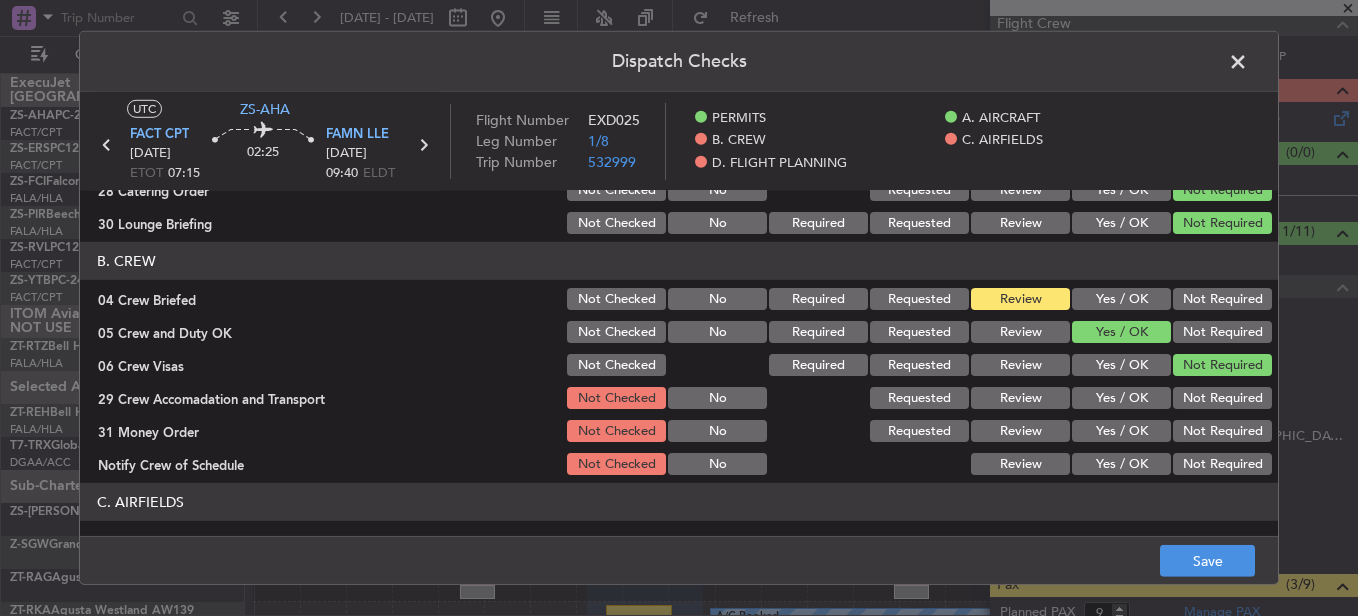 click on "Not Required" 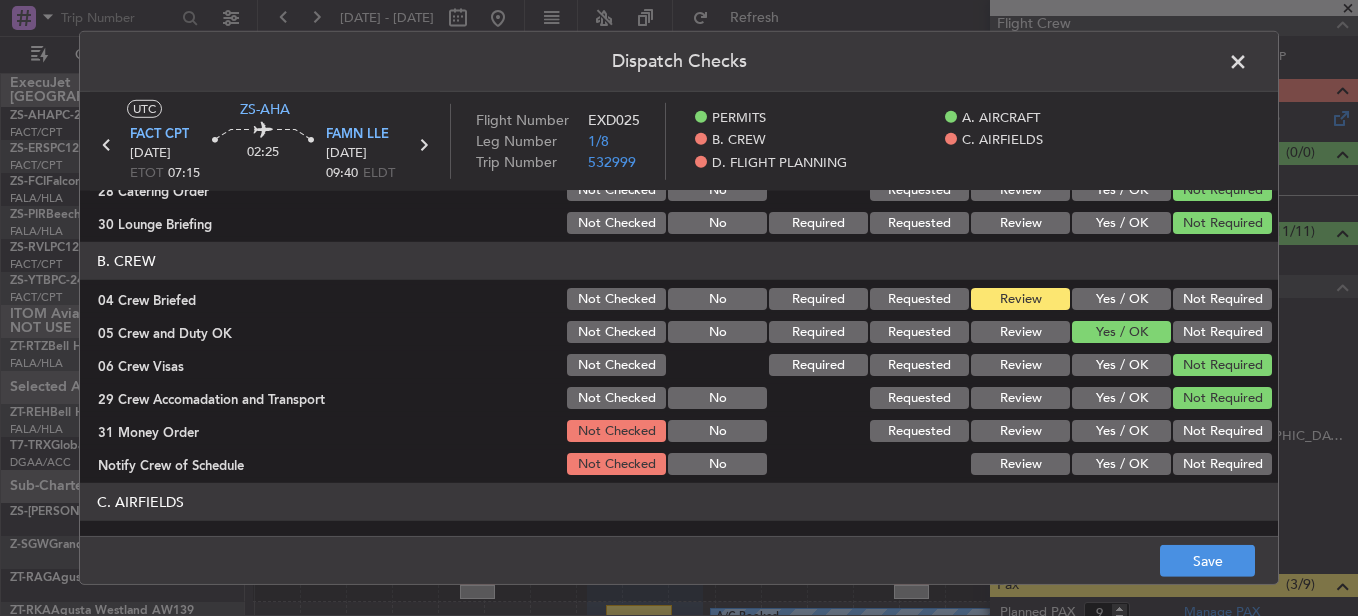 click on "Not Required" 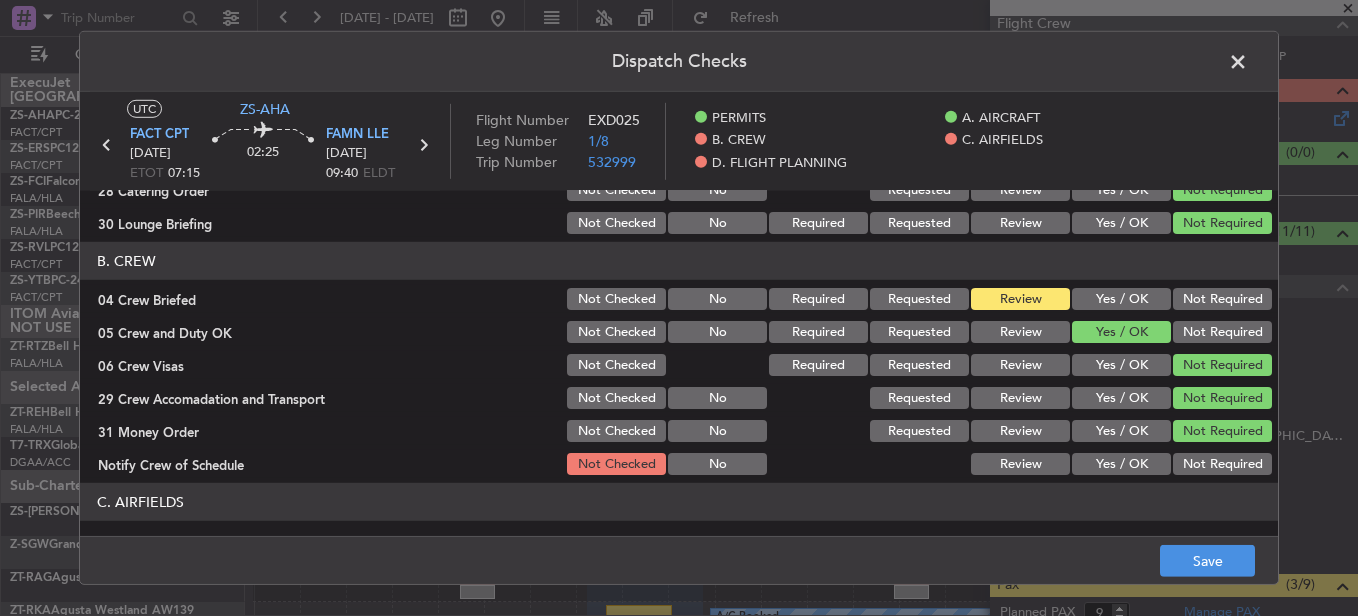 click on "Yes / OK" 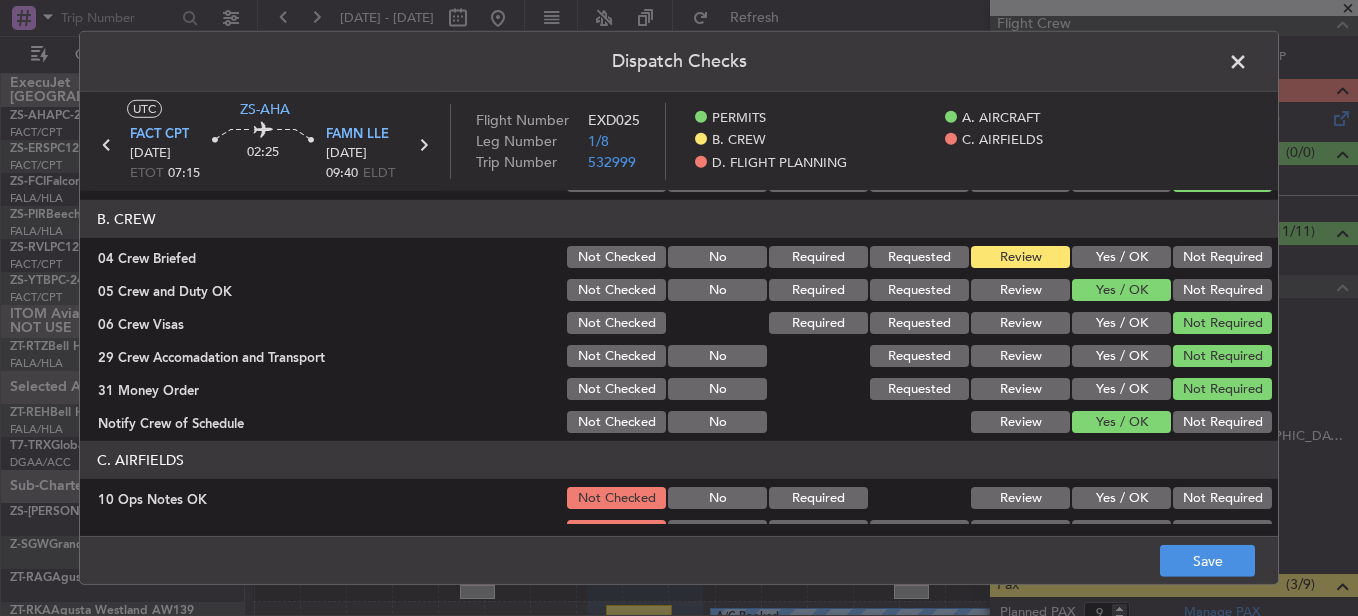 scroll, scrollTop: 342, scrollLeft: 0, axis: vertical 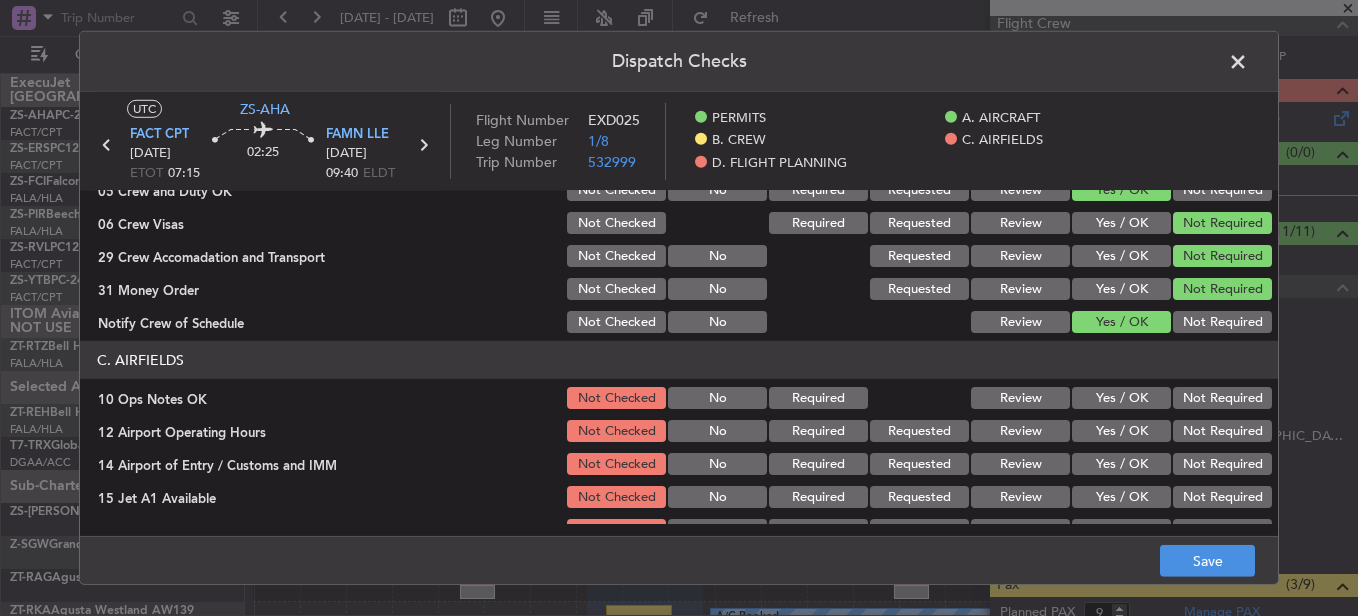 click on "Not Required" 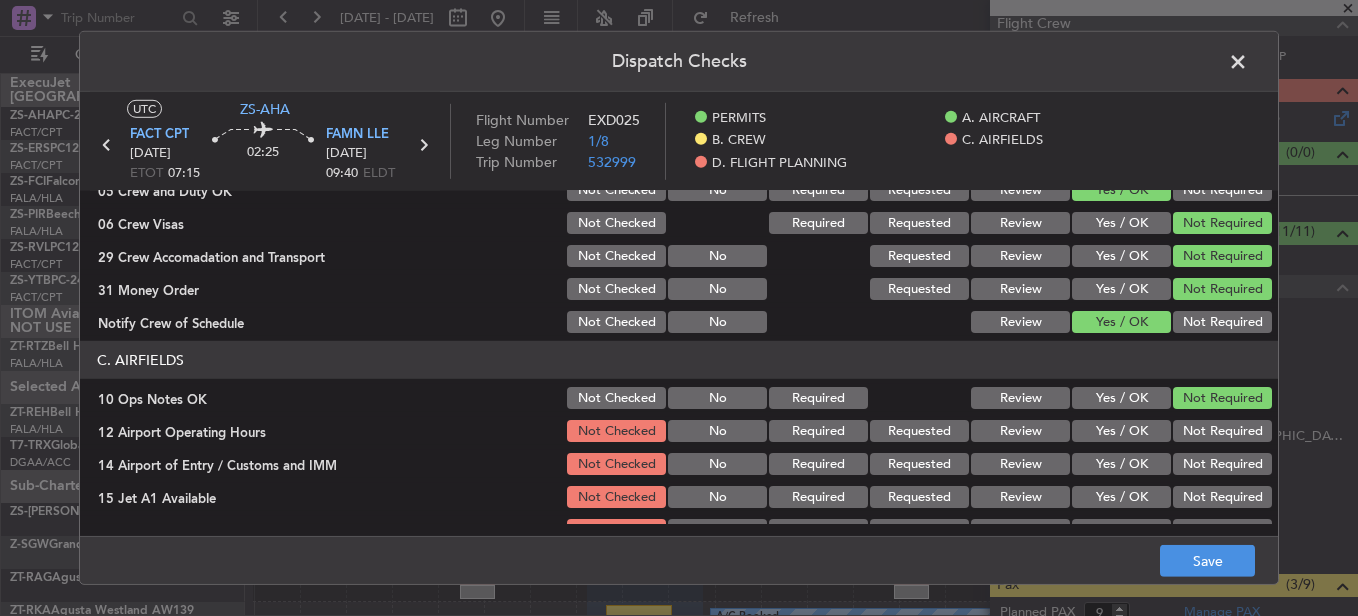 click on "Yes / OK" 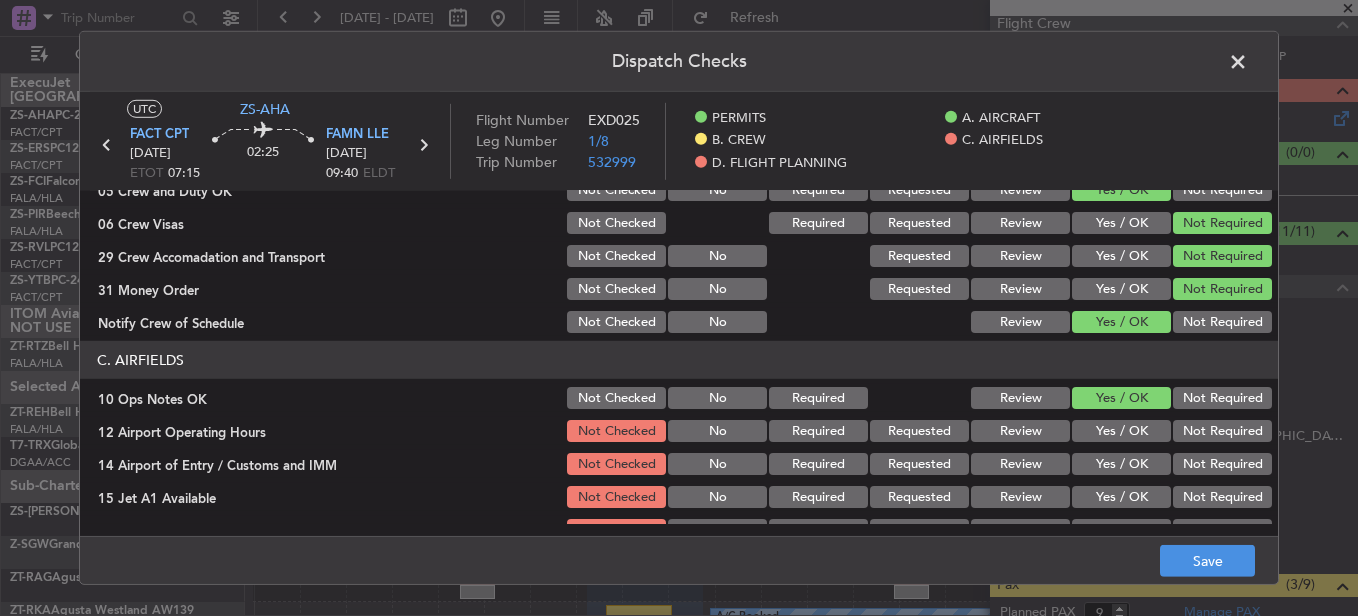 click on "Yes / OK" 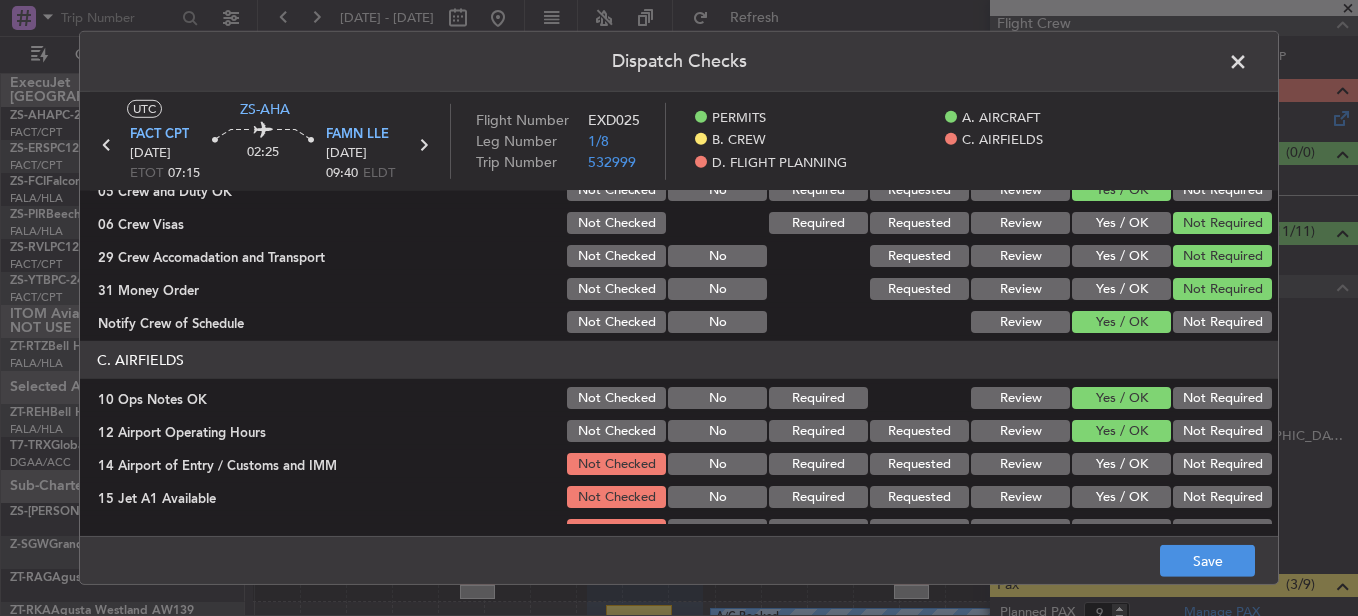 click on "Not Required" 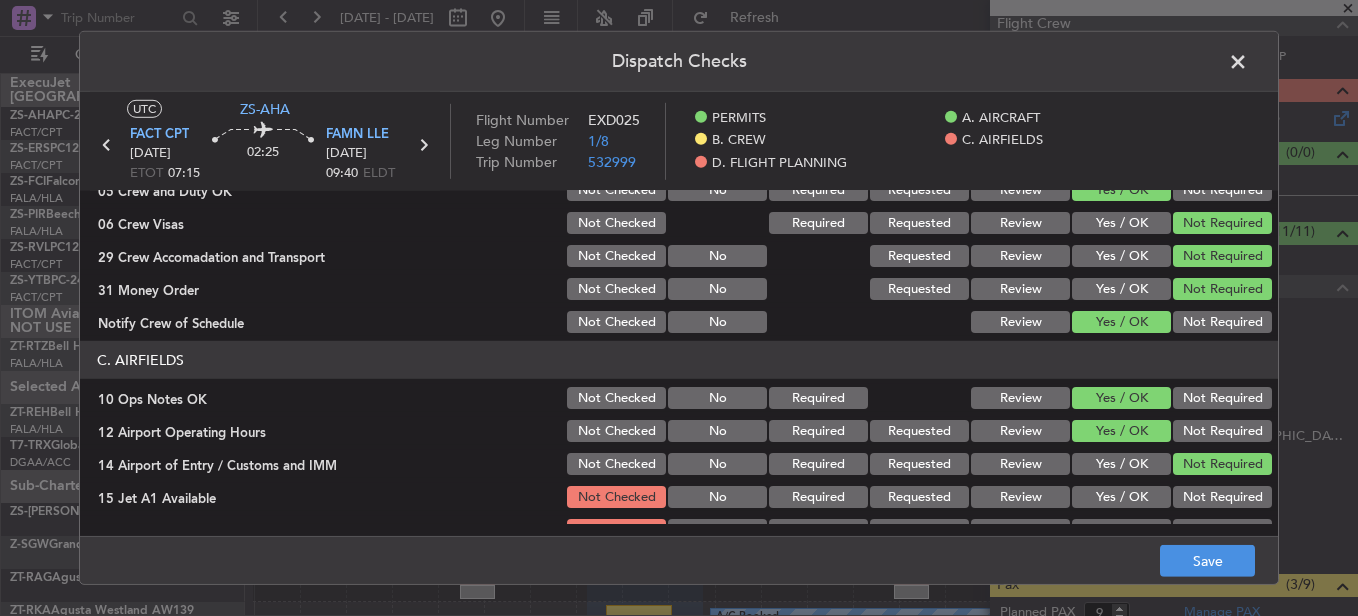 scroll, scrollTop: 542, scrollLeft: 0, axis: vertical 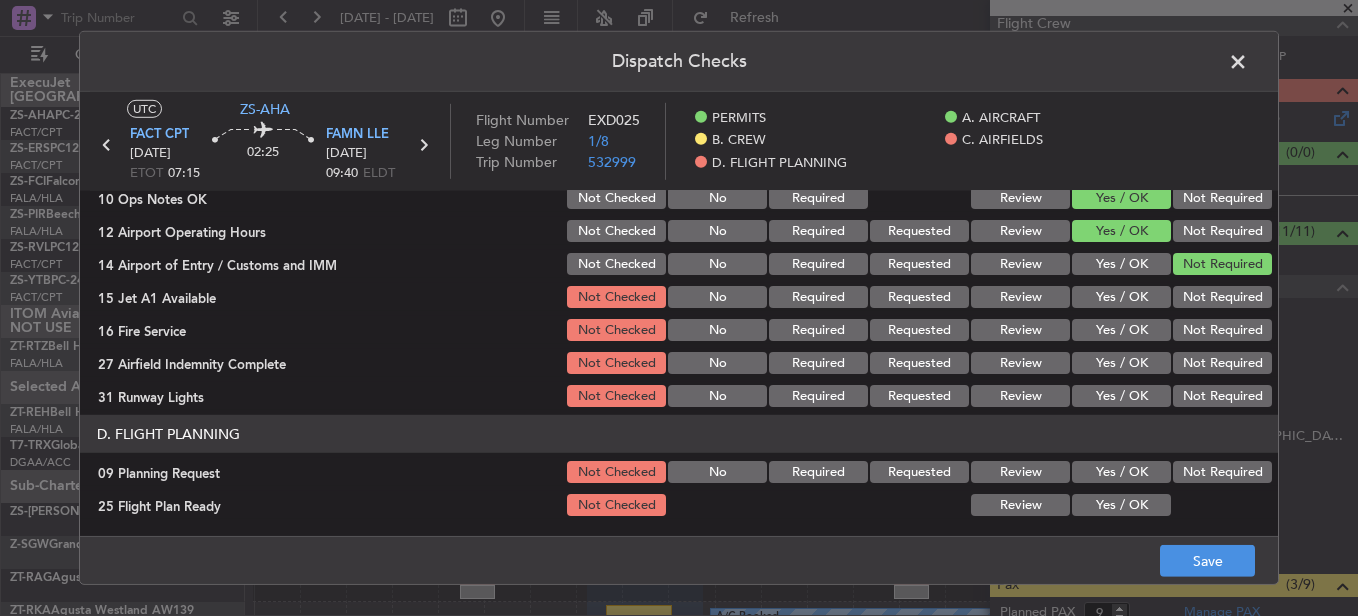 click on "Yes / OK" 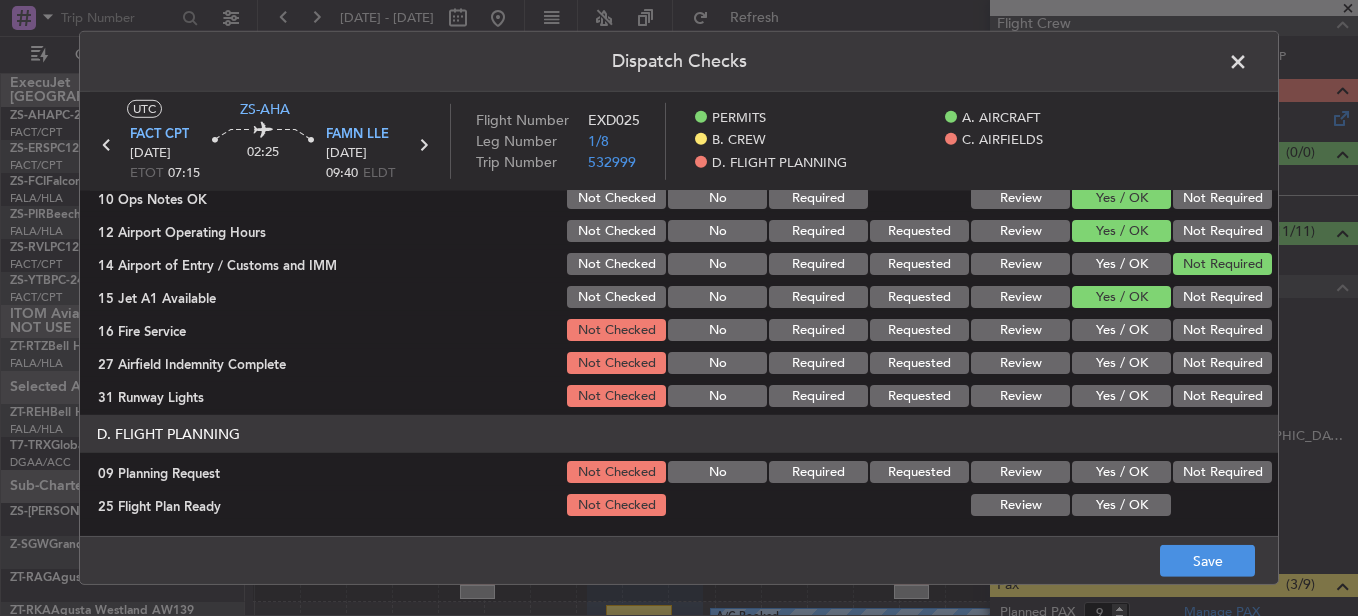 click on "Yes / OK" 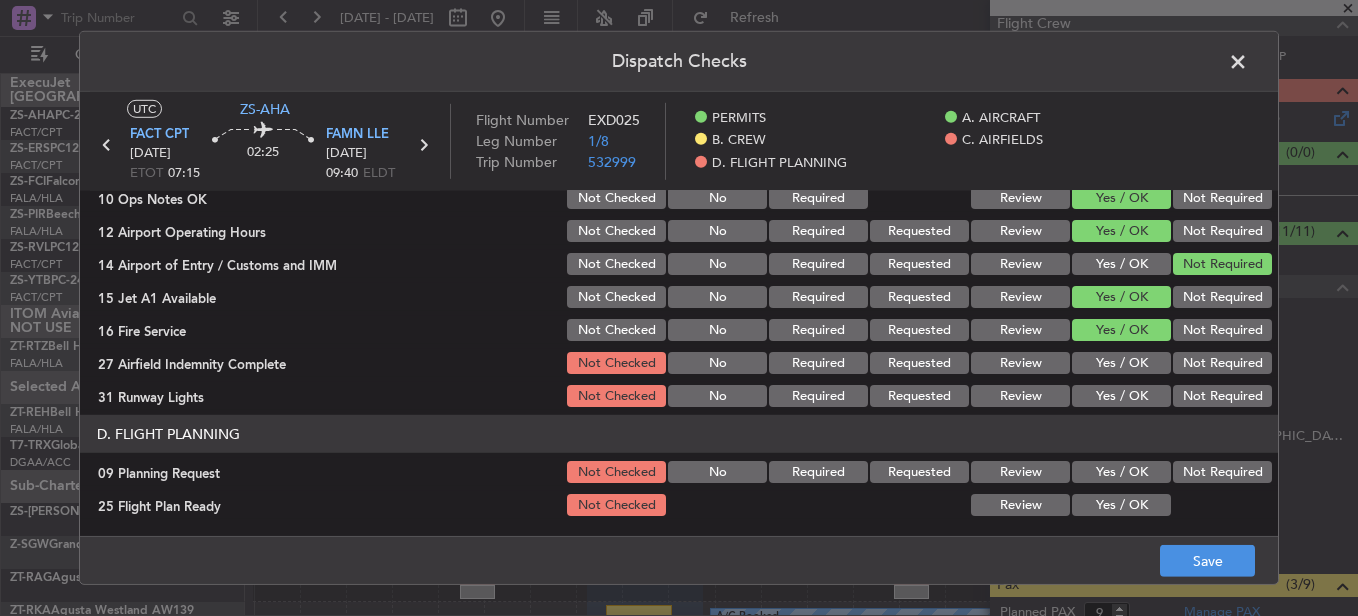 click on "Yes / OK" 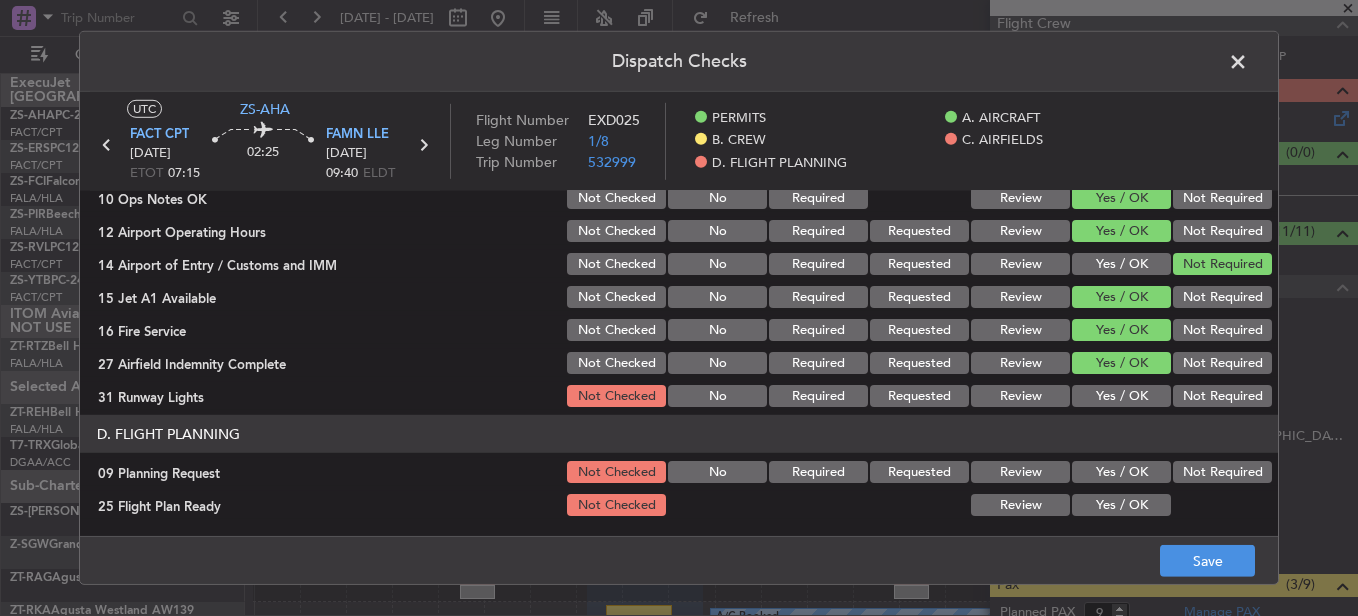 click on "C. AIRFIELDS   10 Ops Notes OK  Not Checked No Required Review Yes / OK Not Required  12 Airport Operating Hours  Not Checked No Required Requested Review Yes / OK Not Required  14 Airport of Entry / Customs and IMM  Not Checked No Required Requested Review Yes / OK Not Required  15 Jet A1 Available  Not Checked No Required Requested Review Yes / OK Not Required  16 Fire Service  Not Checked No Required Requested Review Yes / OK Not Required  27 Airfield Indemnity Complete  Not Checked No Required Requested Review Yes / OK Not Required  31 Runway Lights  Not Checked No Required Requested Review Yes / OK Not Required" 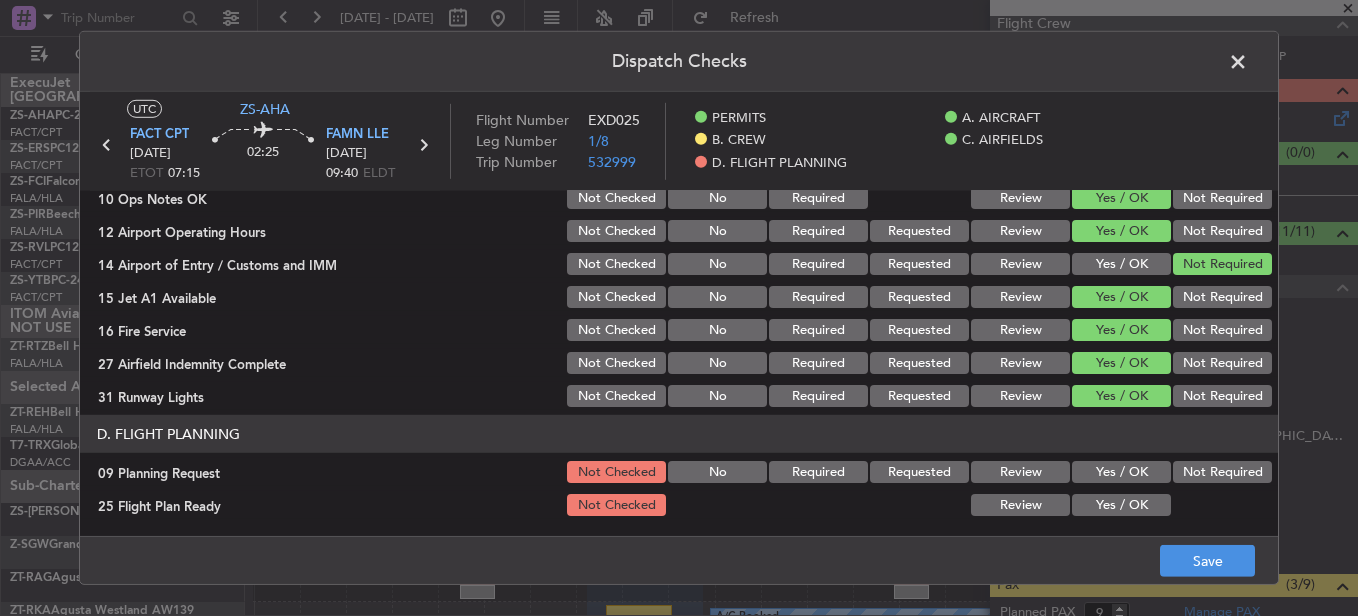 click on "Not Required" 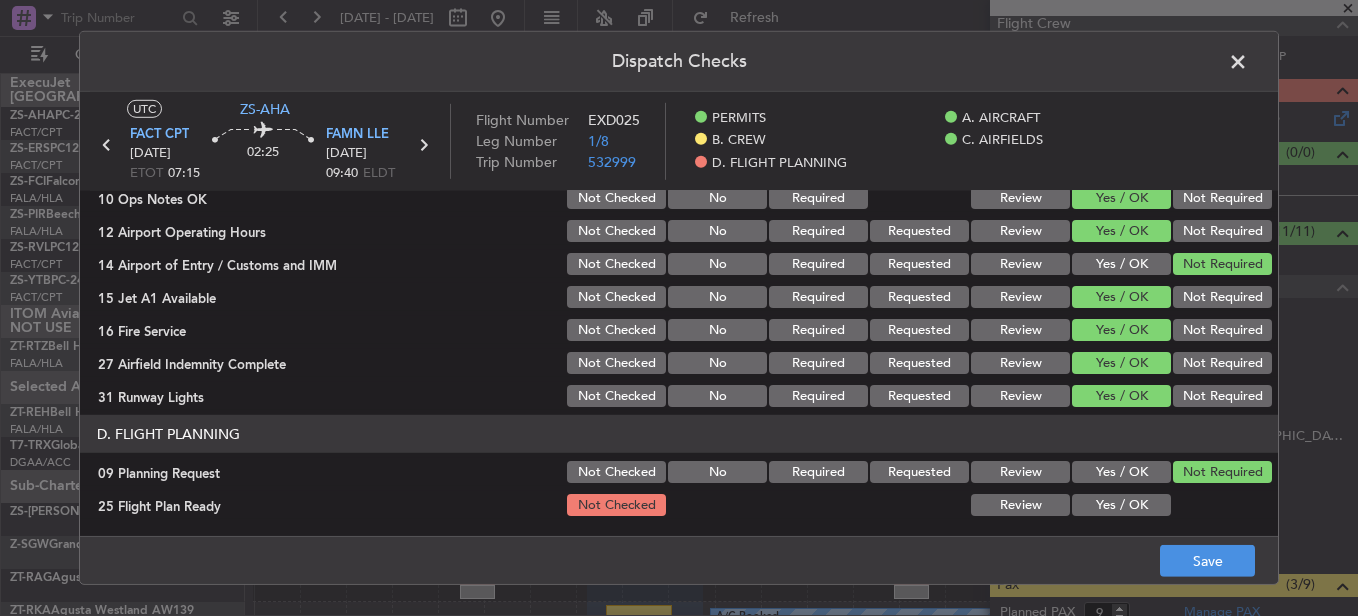 click on "Review" 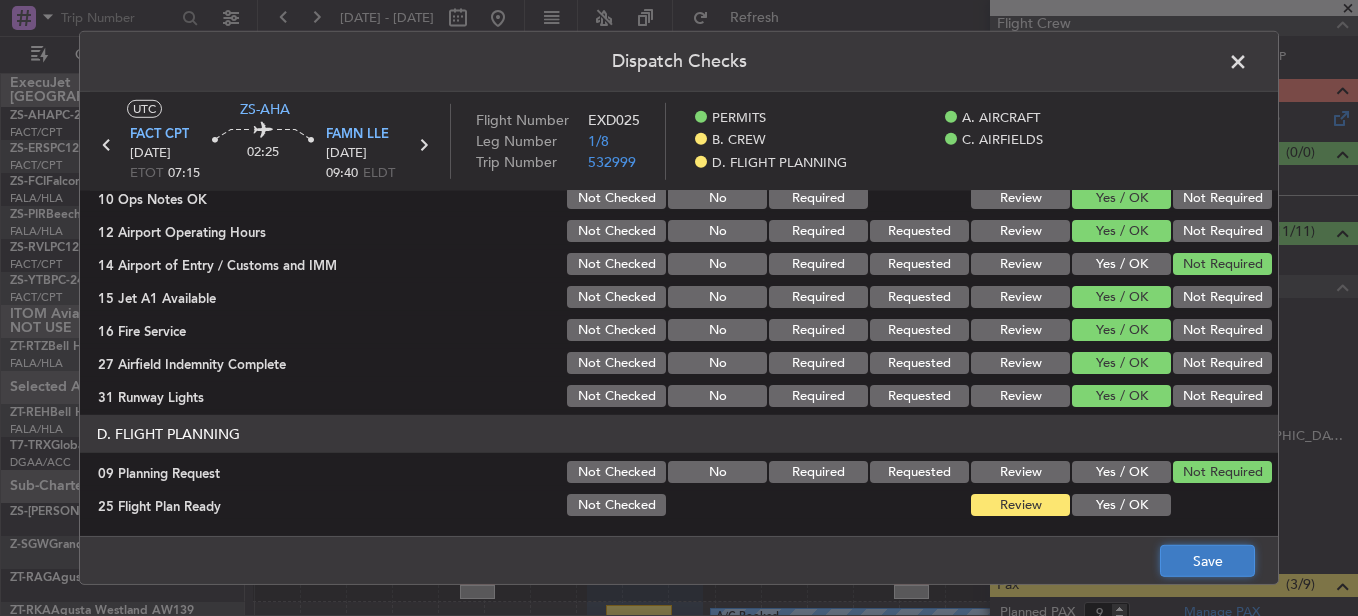 click on "Save" 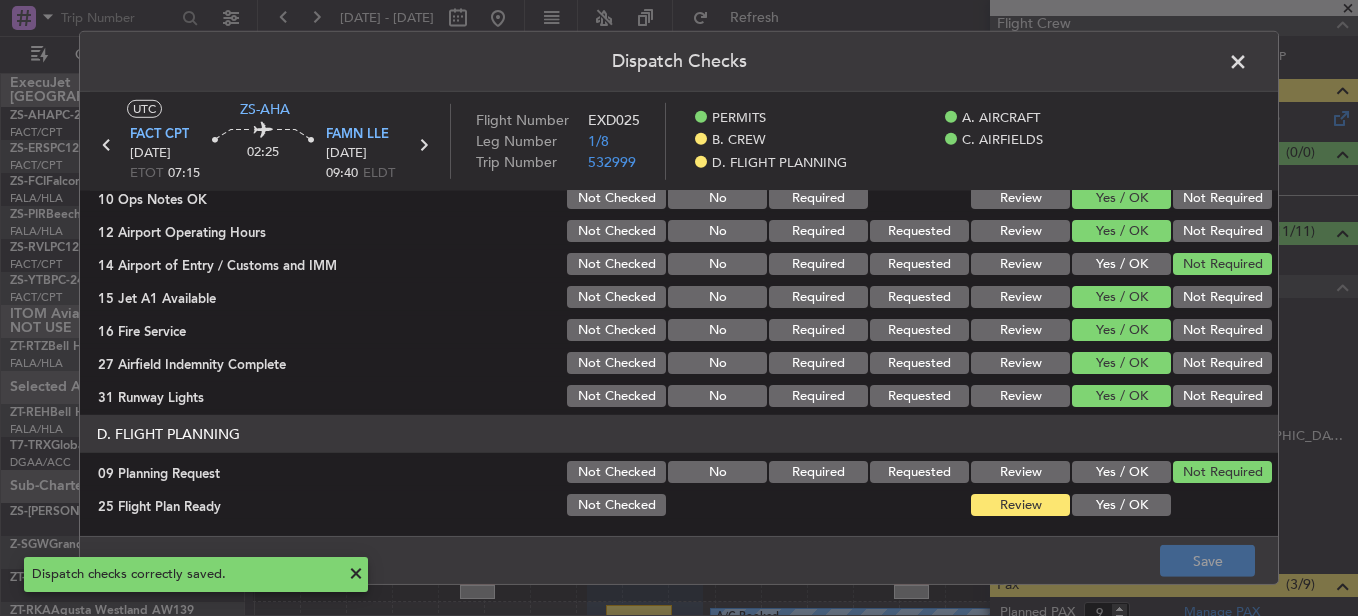 click 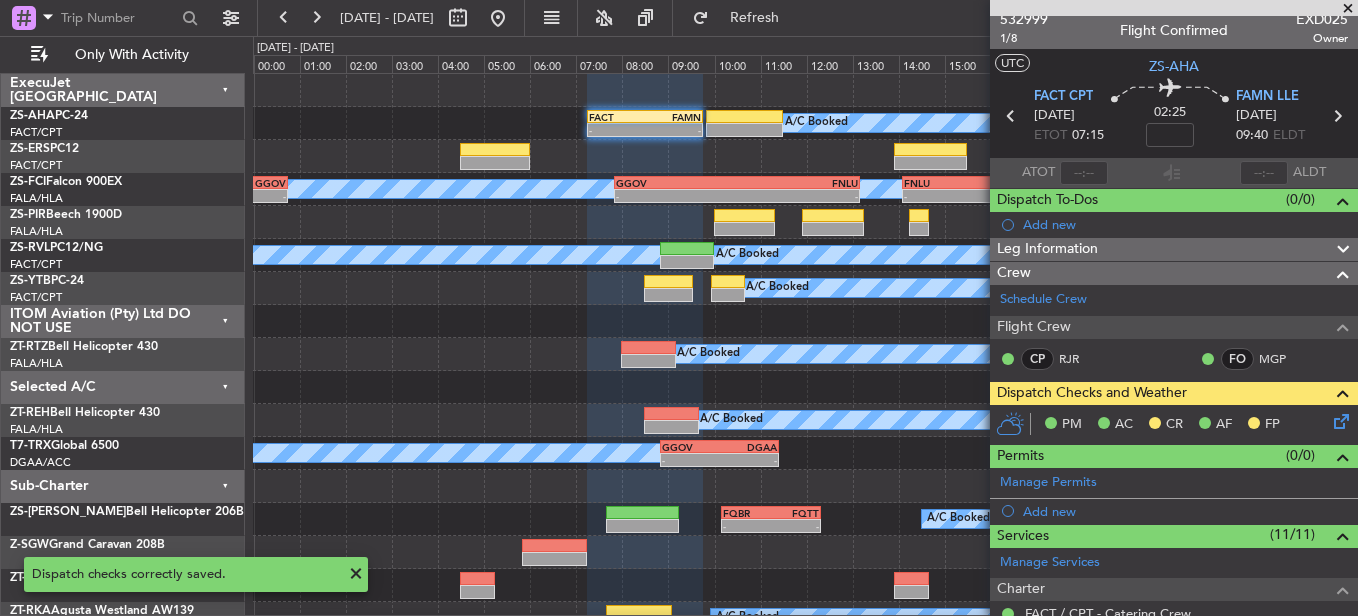 scroll, scrollTop: 0, scrollLeft: 0, axis: both 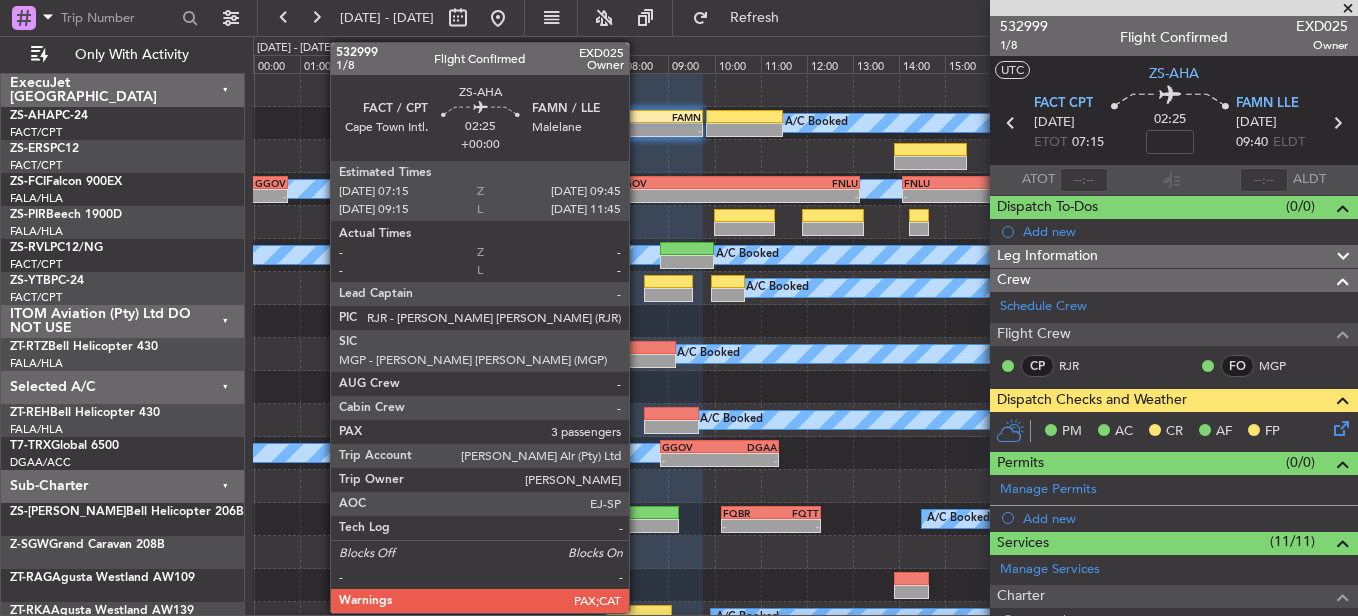 click on "-" 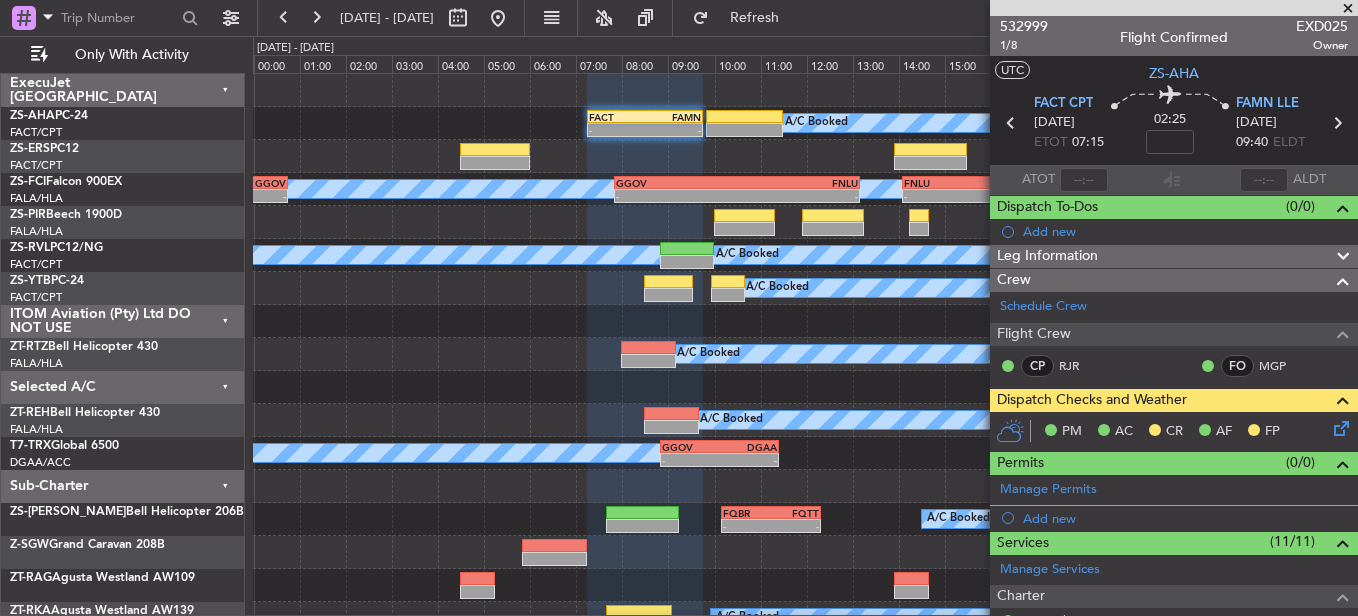 drag, startPoint x: 1349, startPoint y: 6, endPoint x: 403, endPoint y: 271, distance: 982.4159 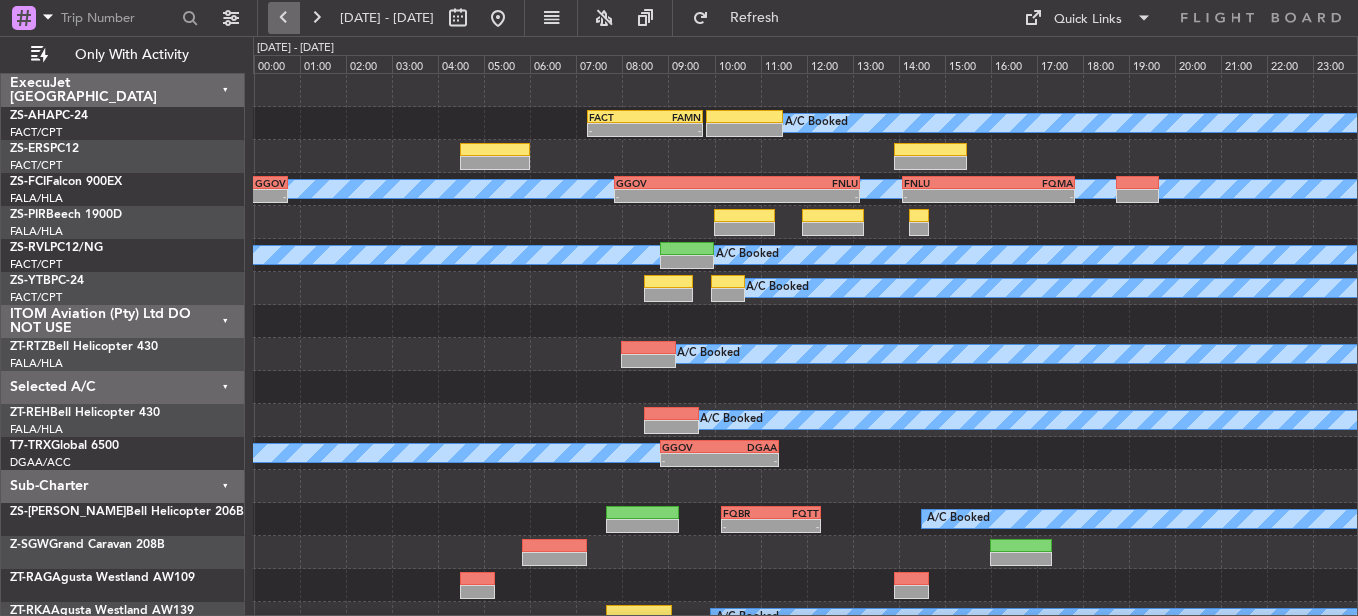 click at bounding box center (284, 18) 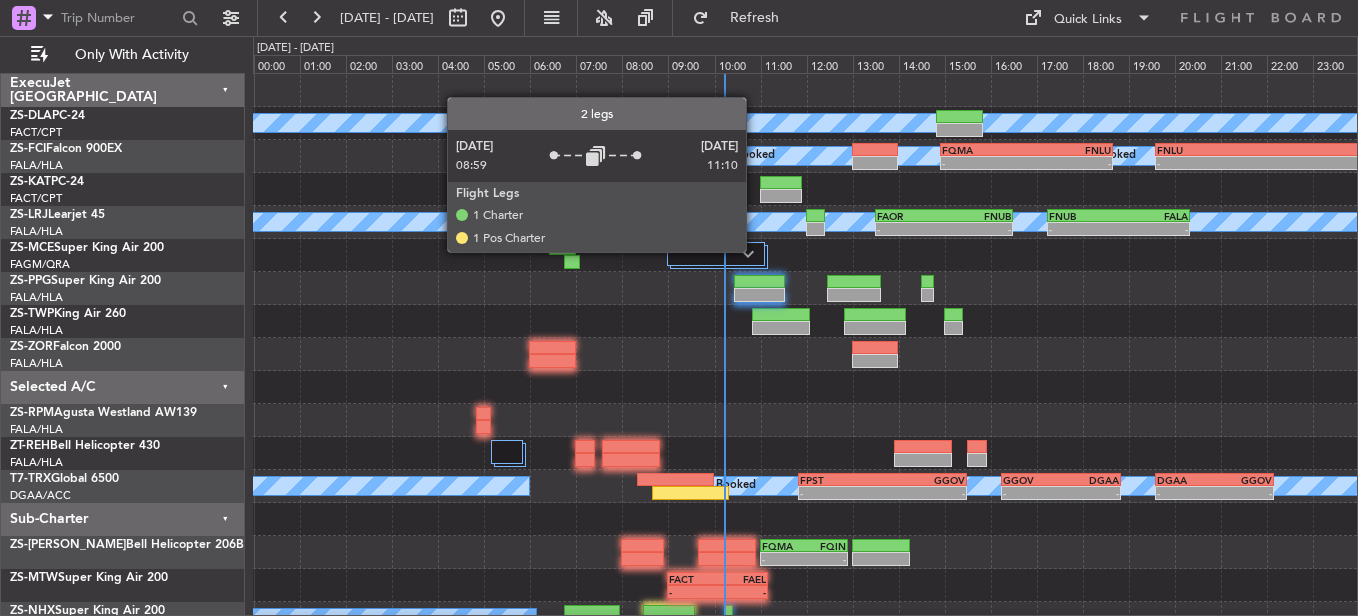 click 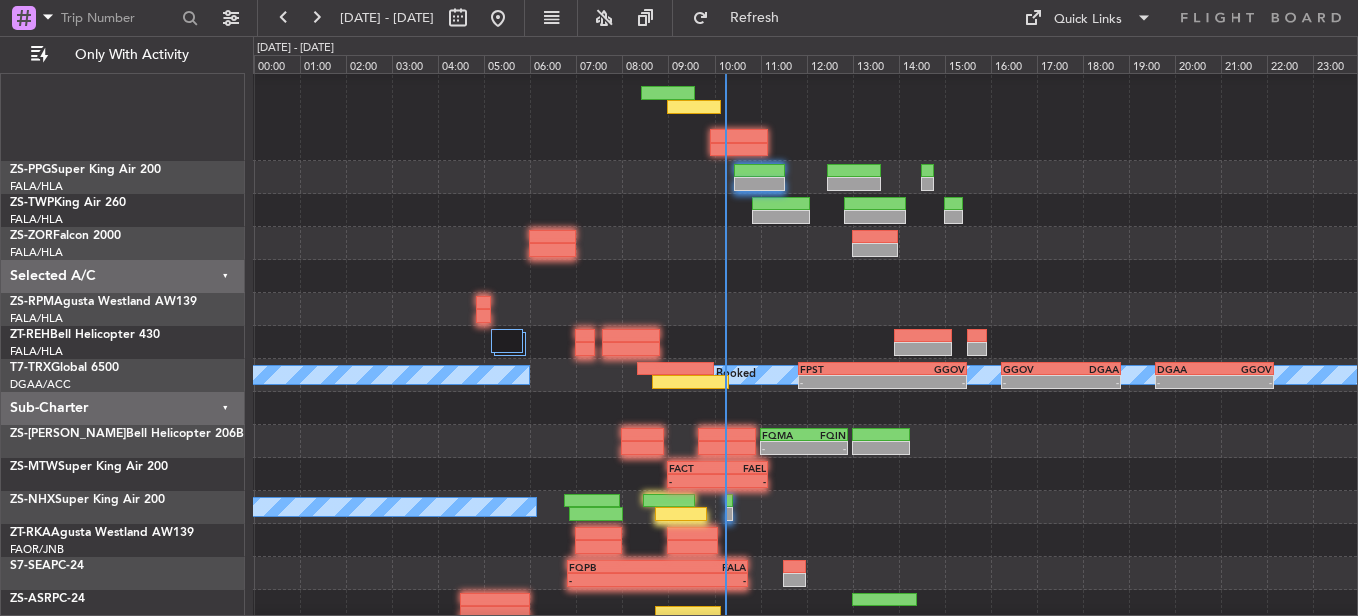 scroll, scrollTop: 272, scrollLeft: 0, axis: vertical 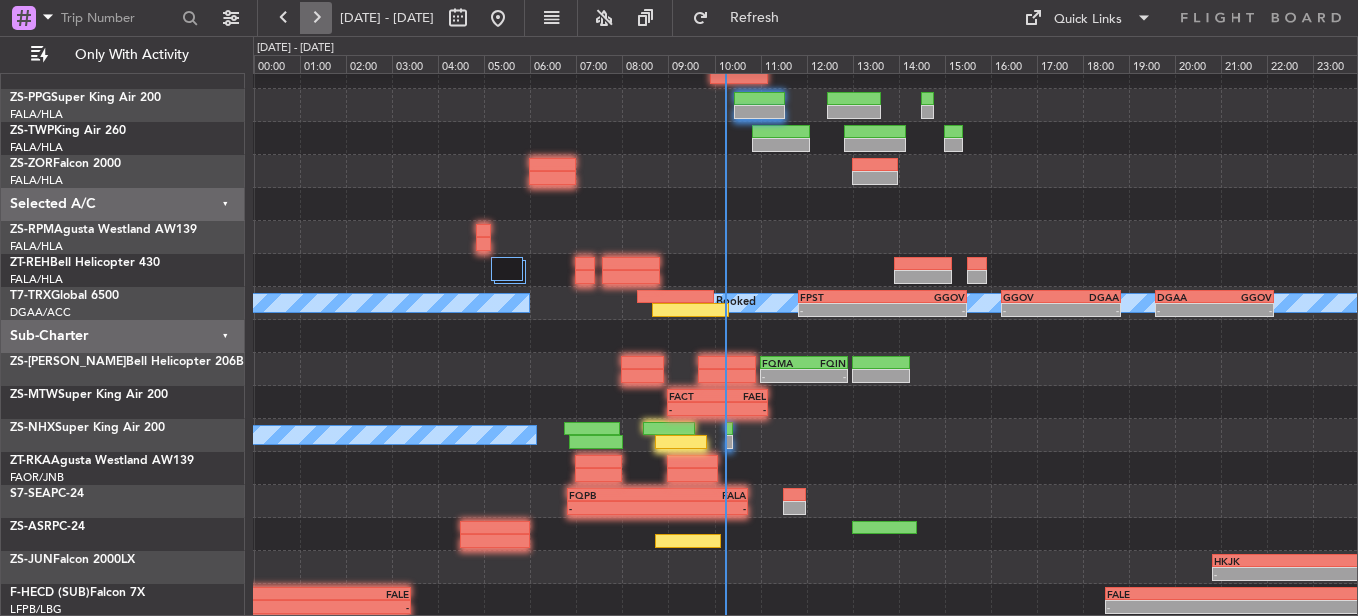 click at bounding box center [316, 18] 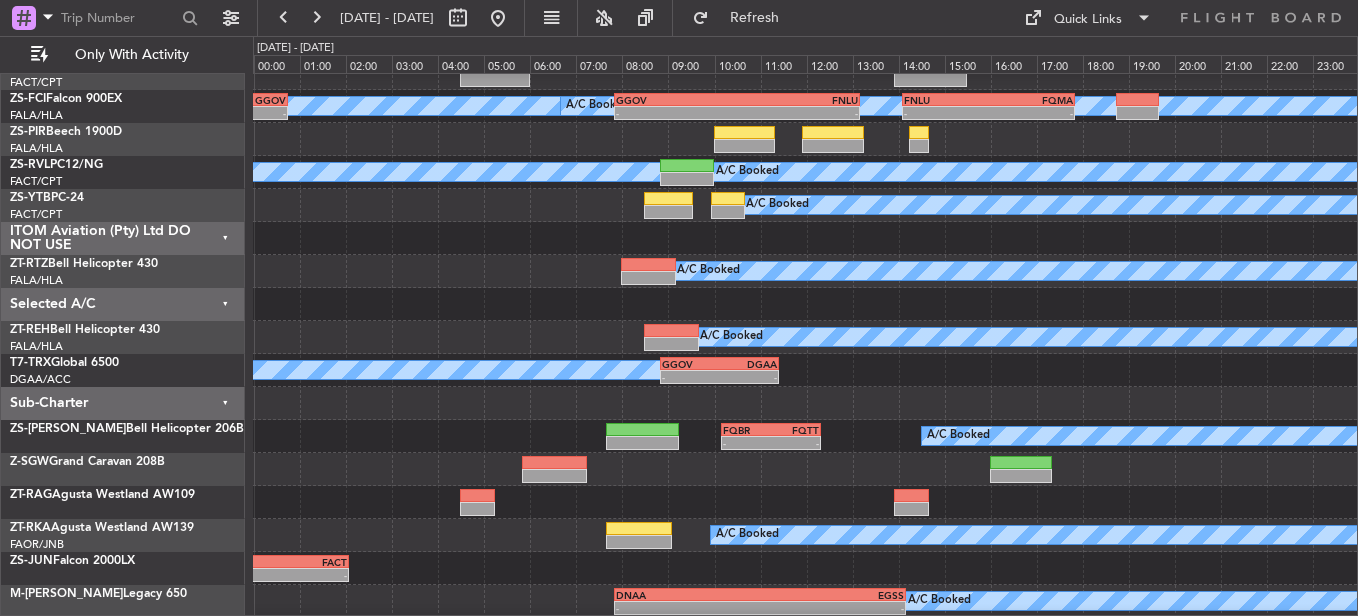 scroll, scrollTop: 0, scrollLeft: 0, axis: both 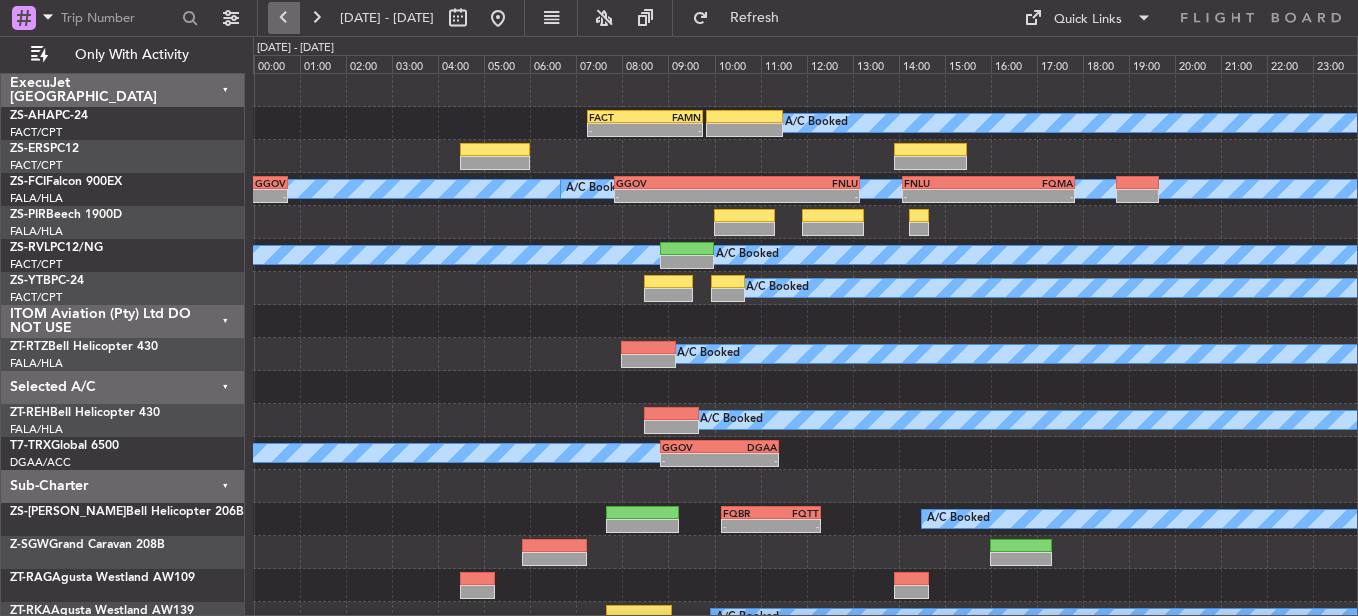 click at bounding box center (284, 18) 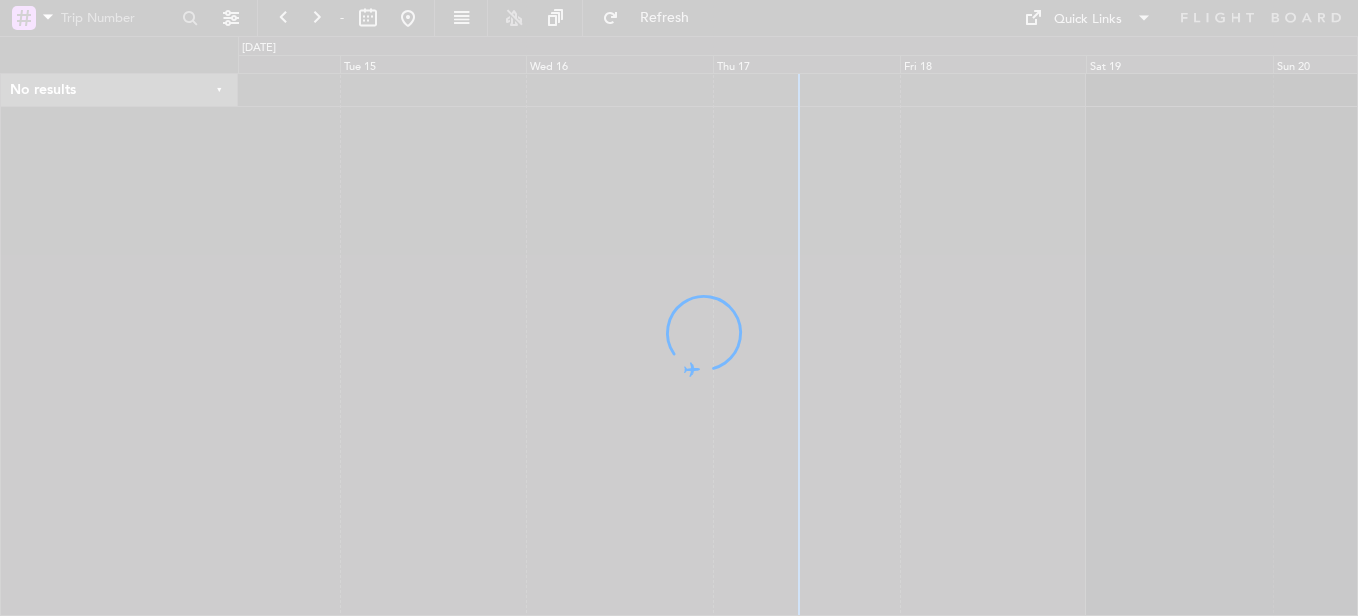 scroll, scrollTop: 0, scrollLeft: 0, axis: both 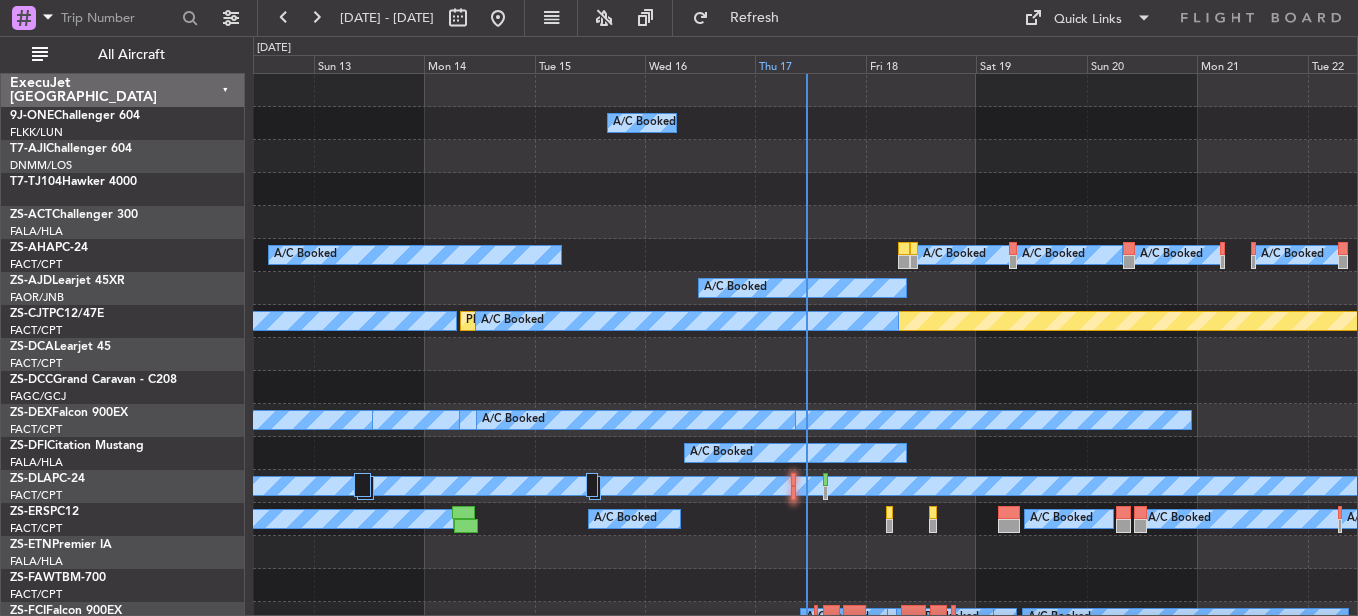 click on "Thu 17" 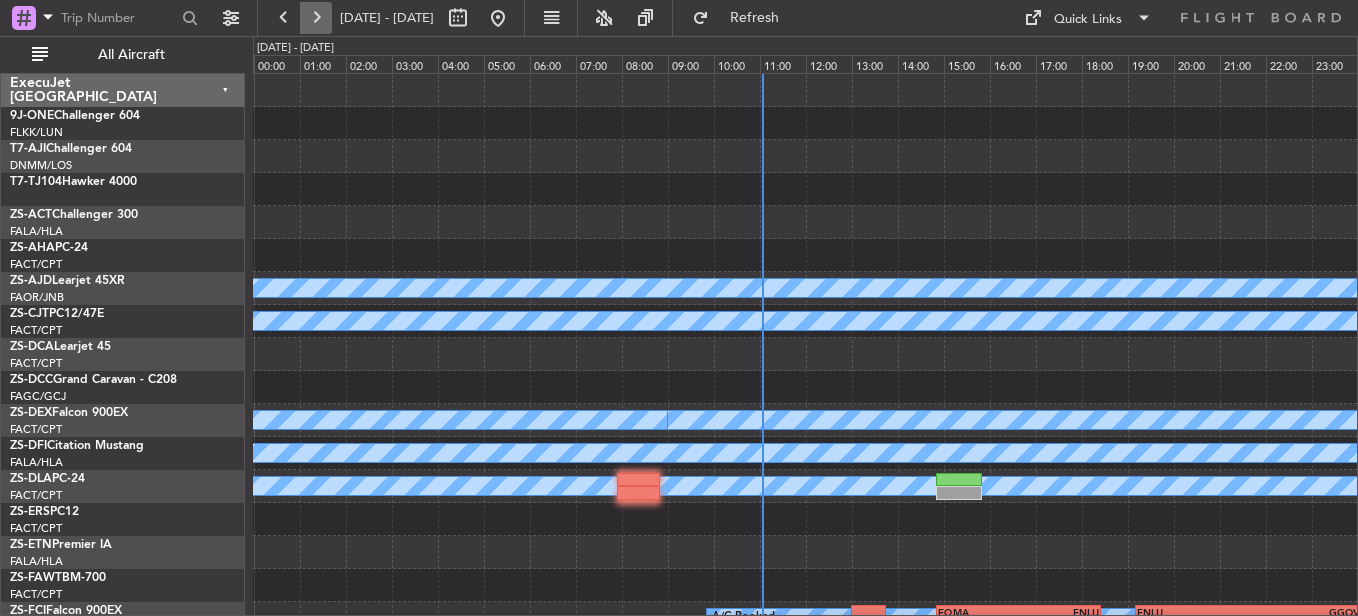 click at bounding box center (316, 18) 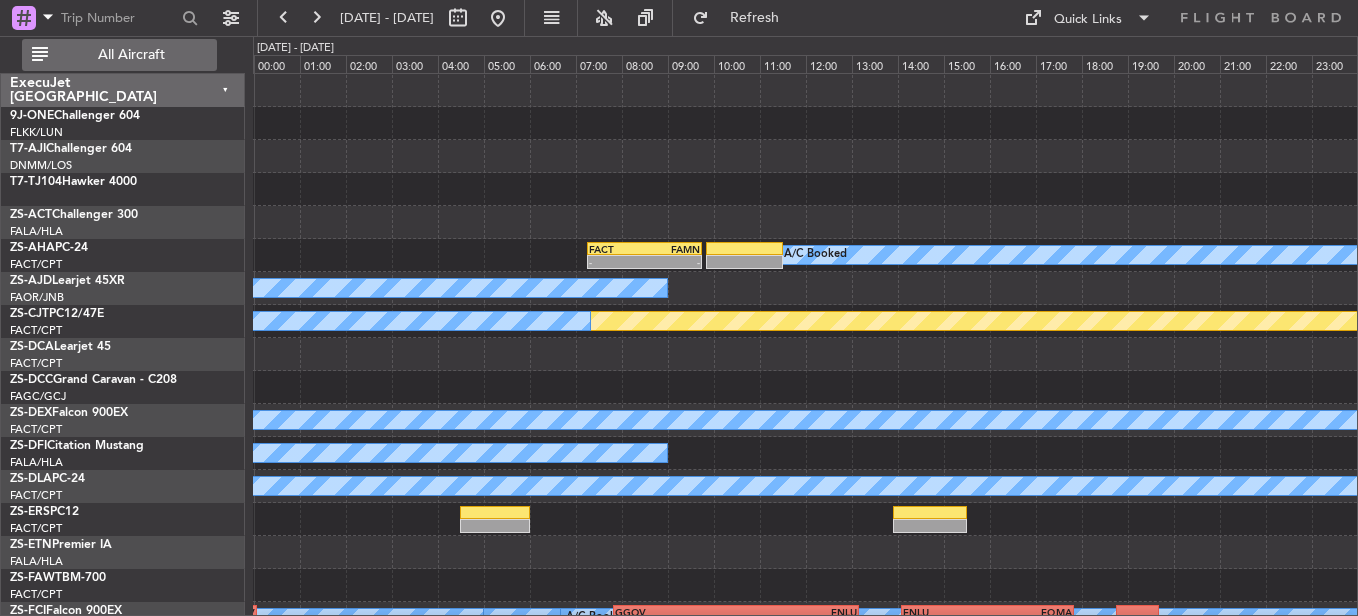 click on "All Aircraft" at bounding box center [131, 55] 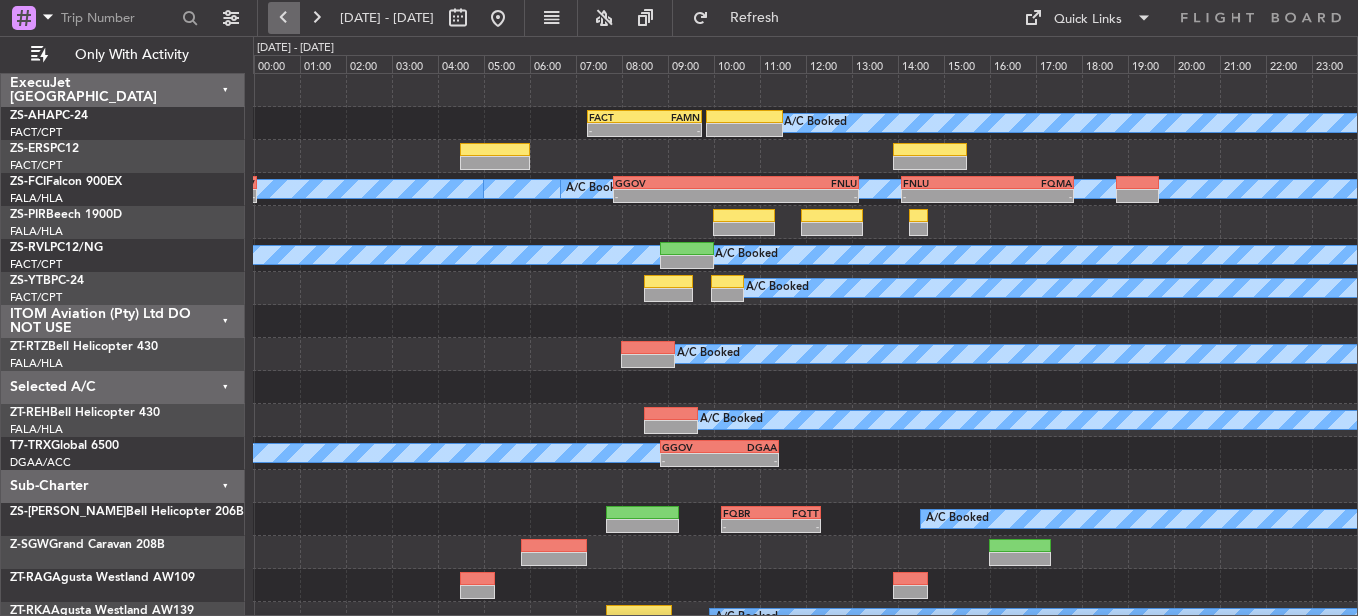 click at bounding box center [284, 18] 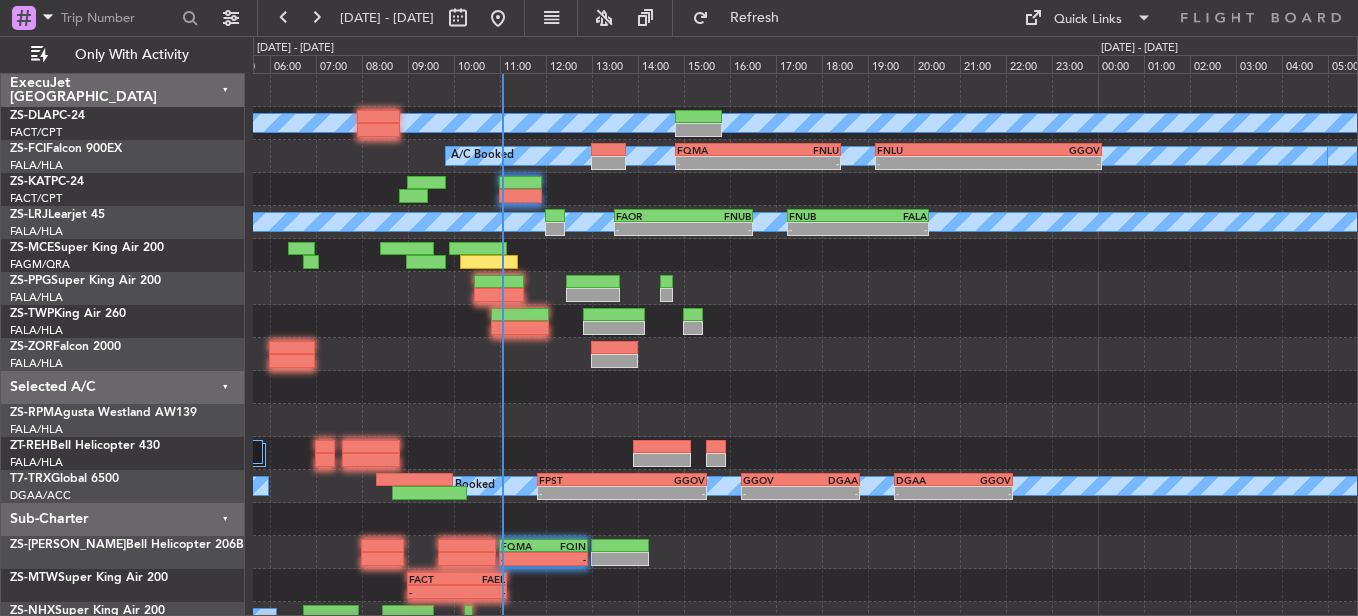 click 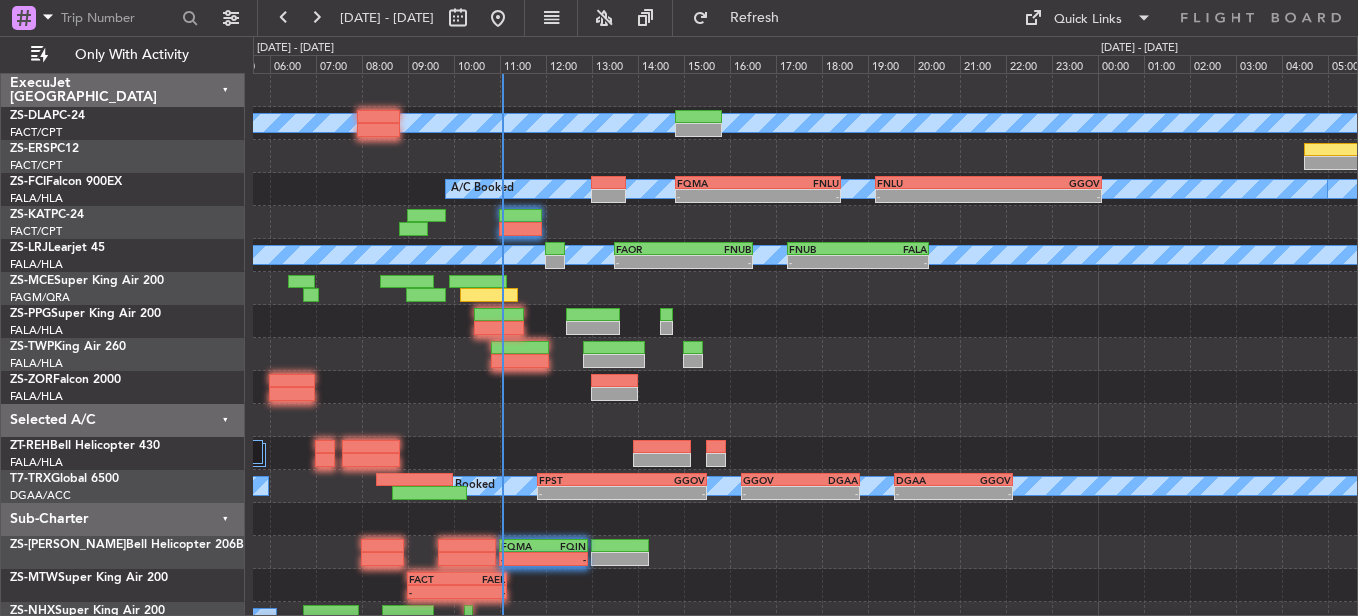 click 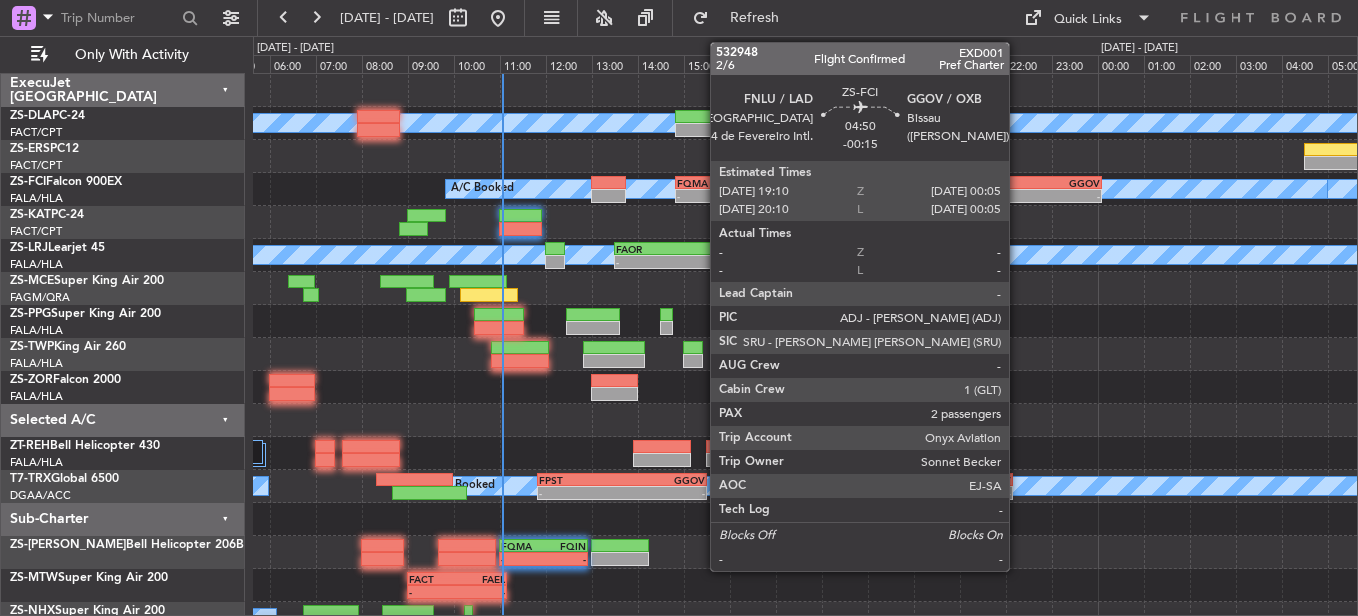click on "GGOV" 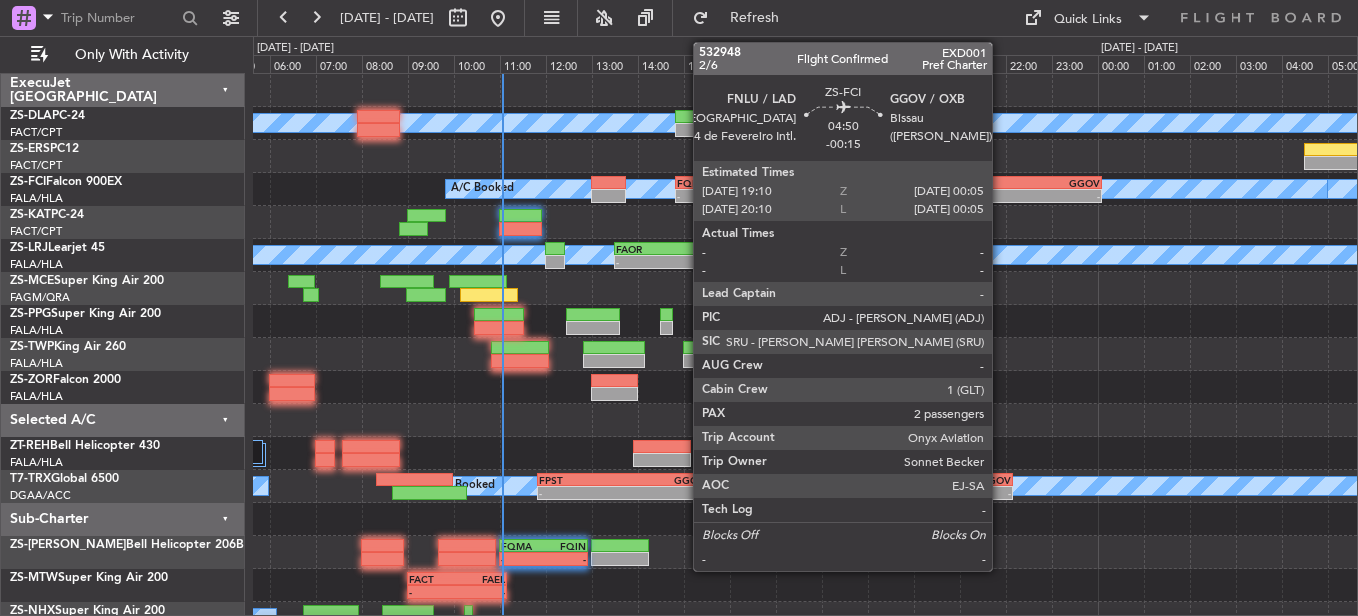 click on "GGOV" 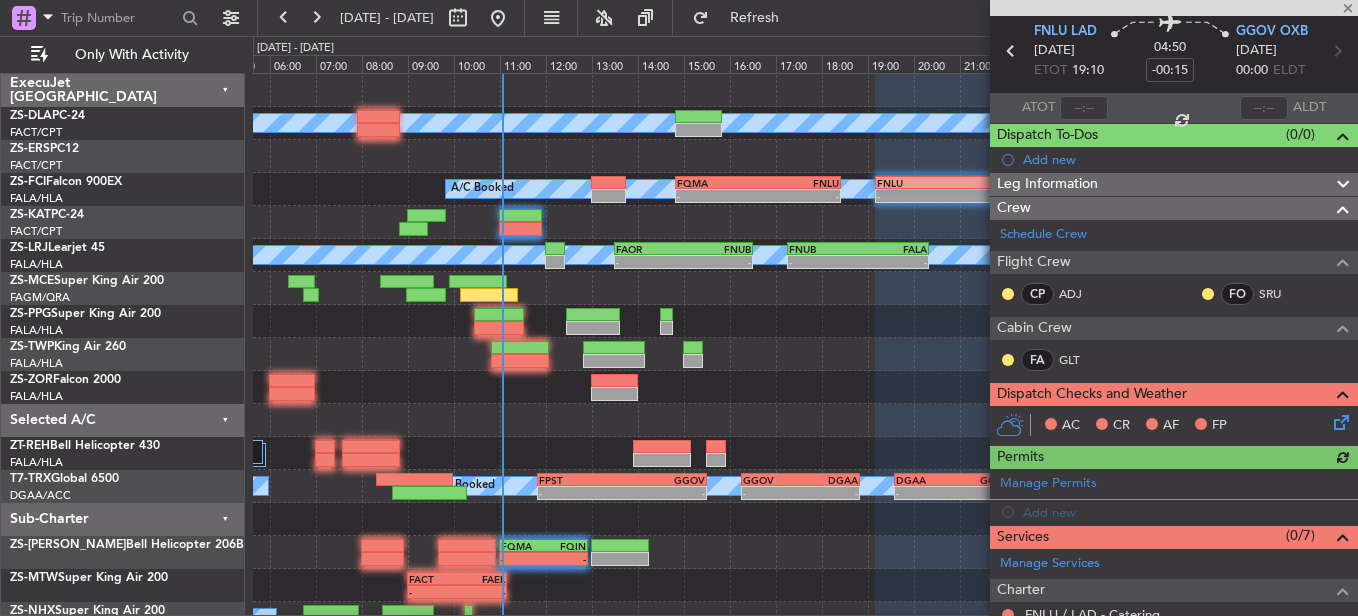 scroll, scrollTop: 100, scrollLeft: 0, axis: vertical 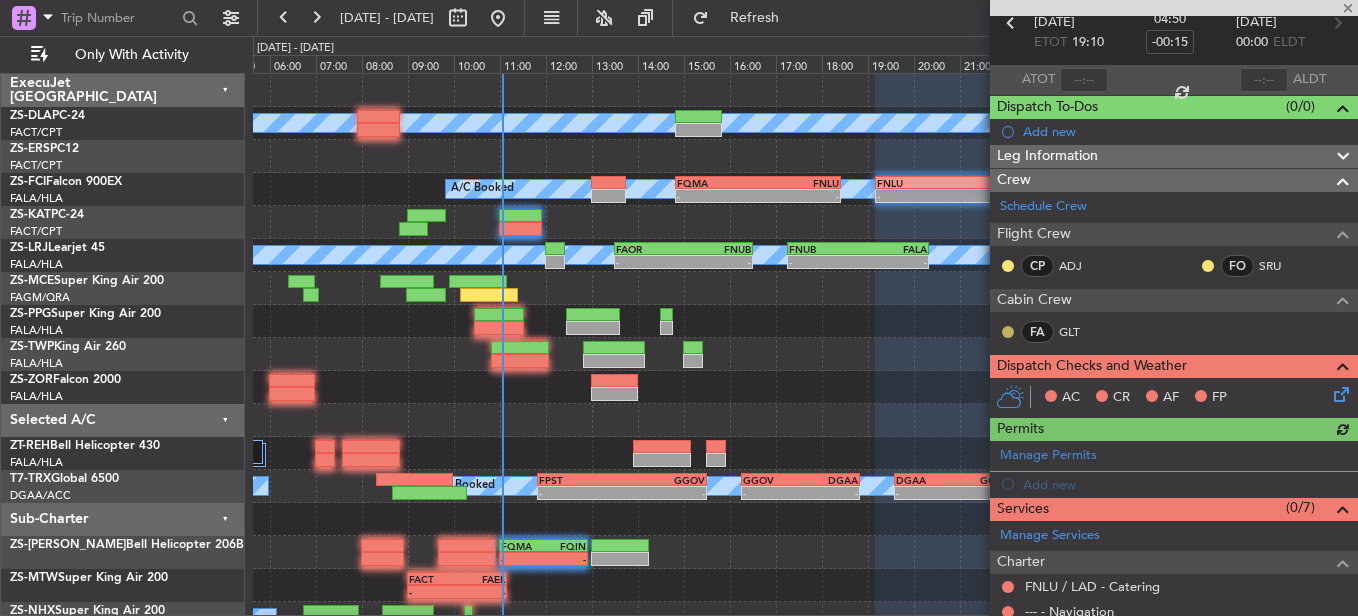 click 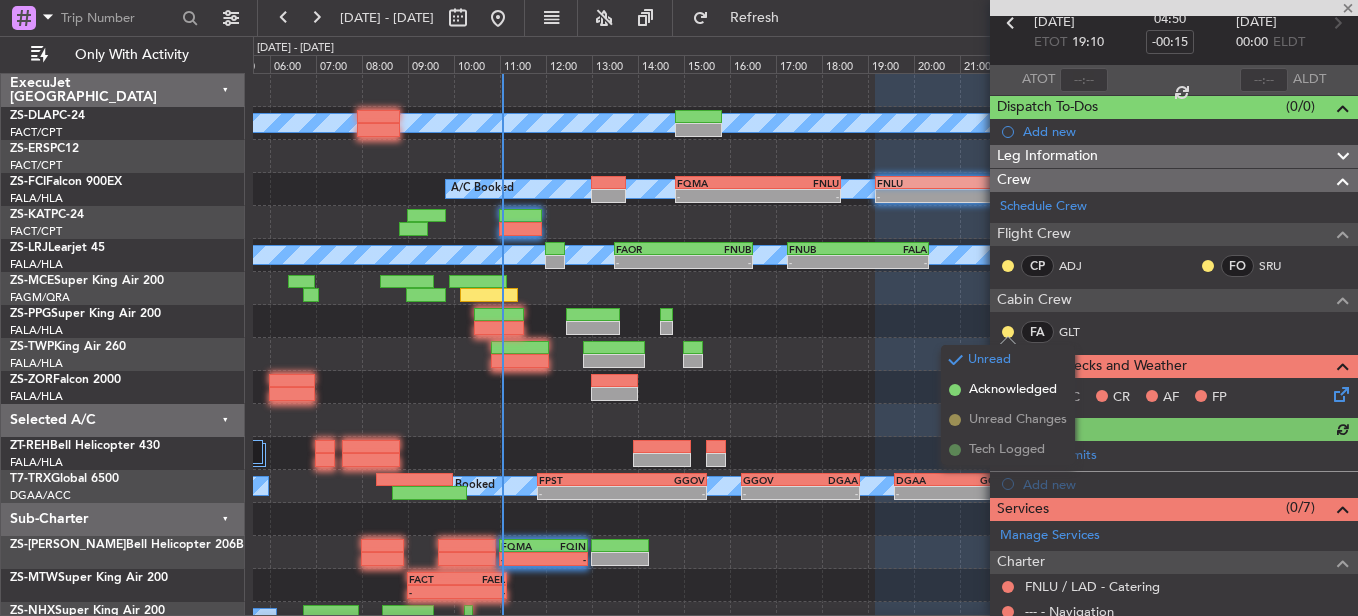 click on "Acknowledged" at bounding box center [1013, 390] 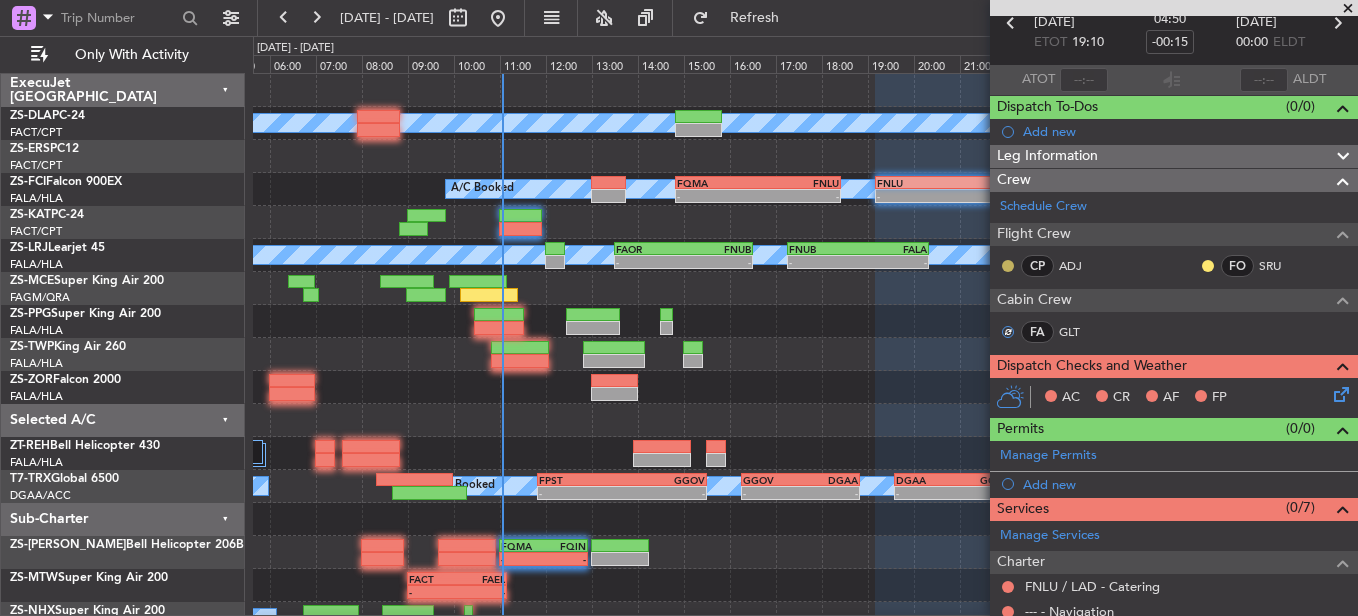 click 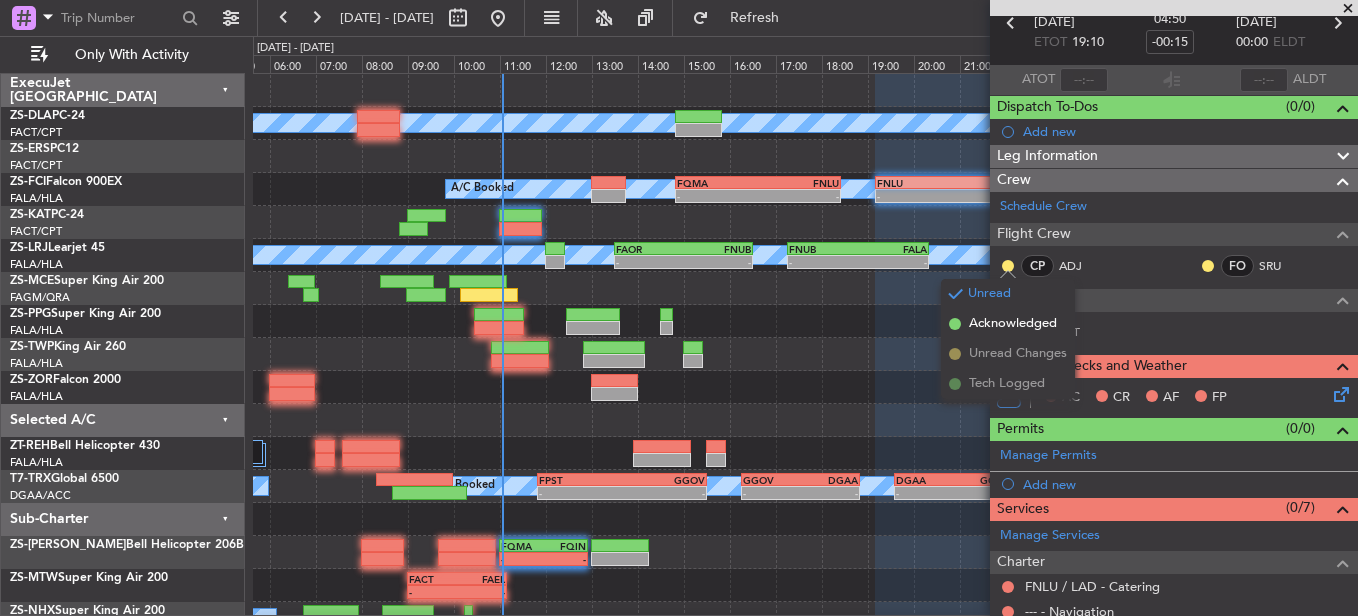 click on "Acknowledged" at bounding box center [1013, 324] 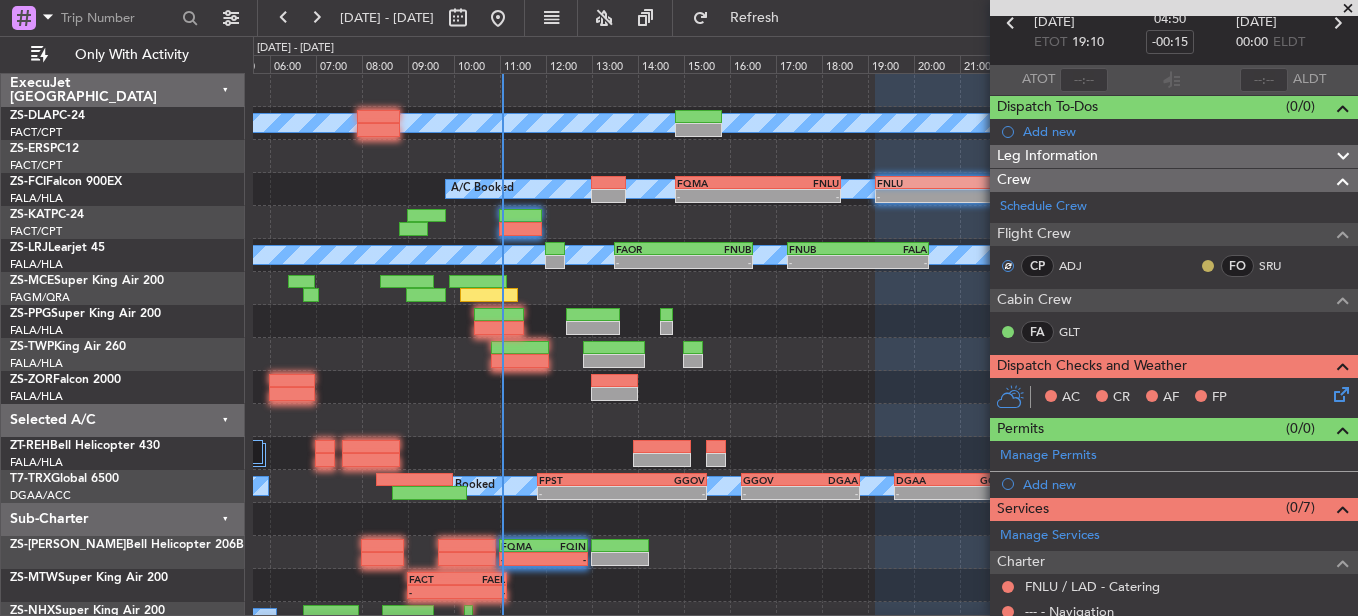 click 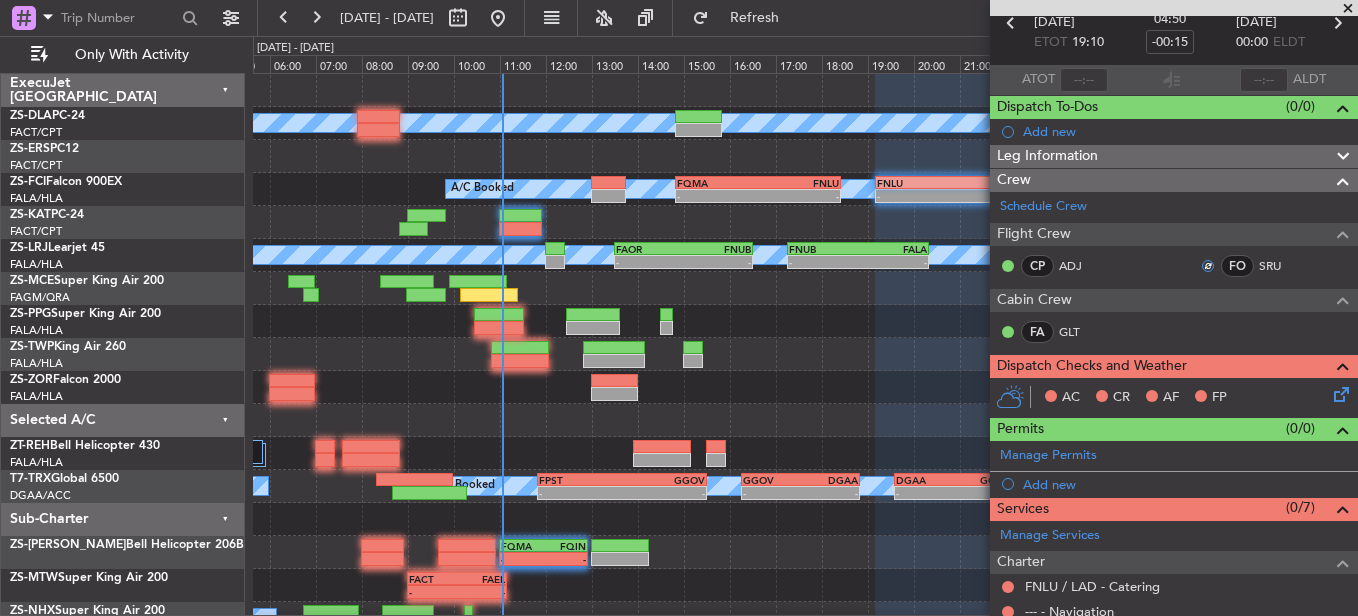 click 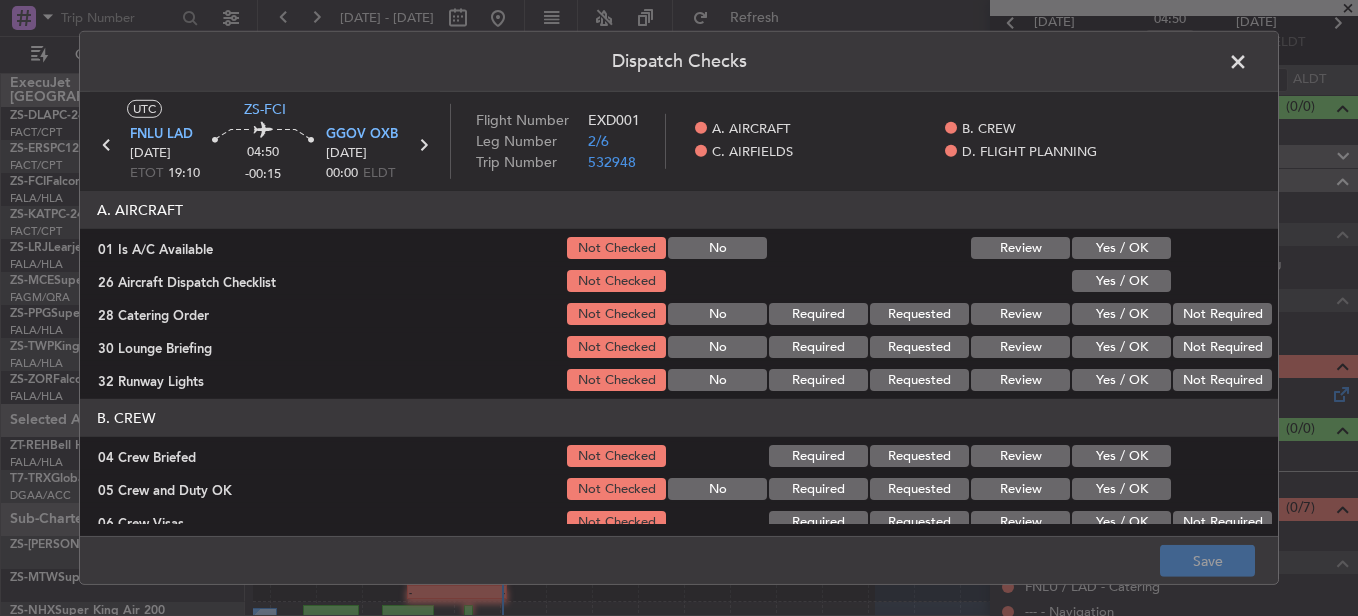 click on "Yes / OK" 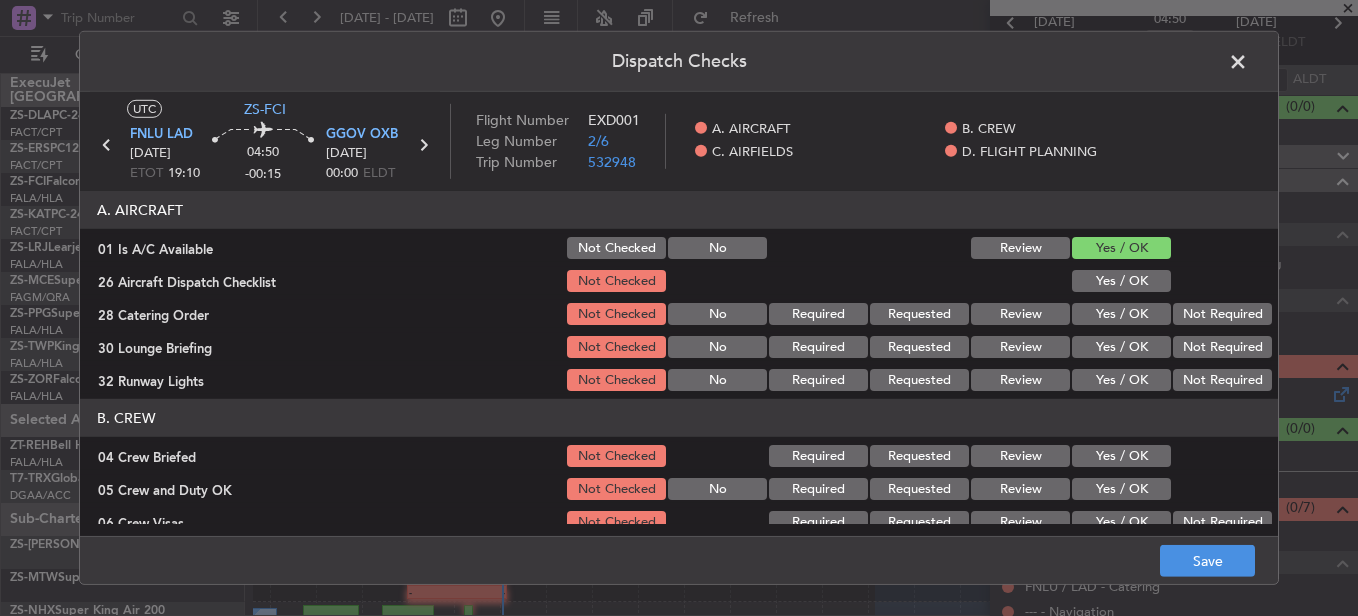 click on "Yes / OK" 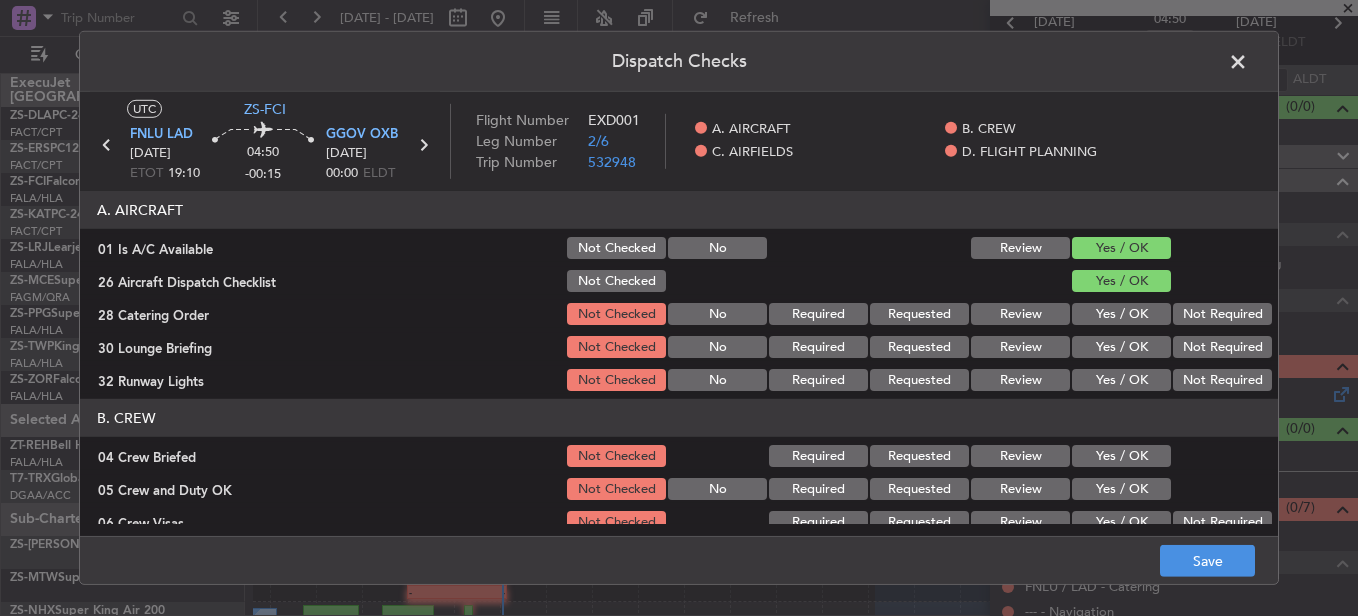 click on "Not Required" 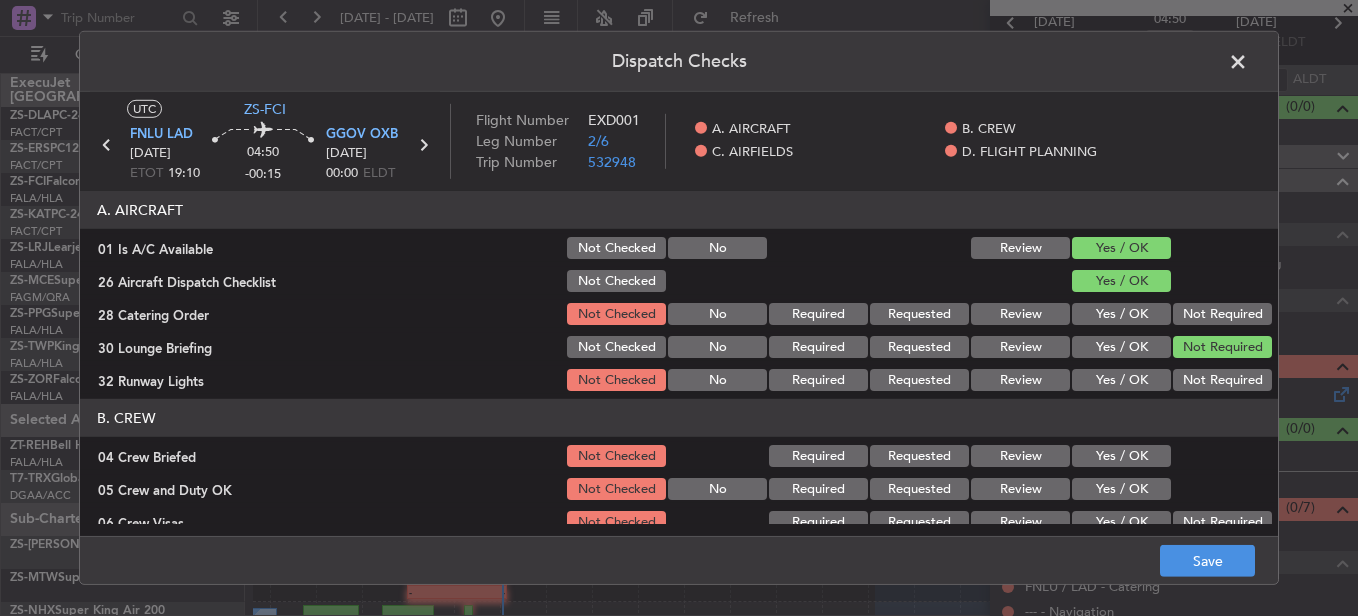 click on "Not Required" 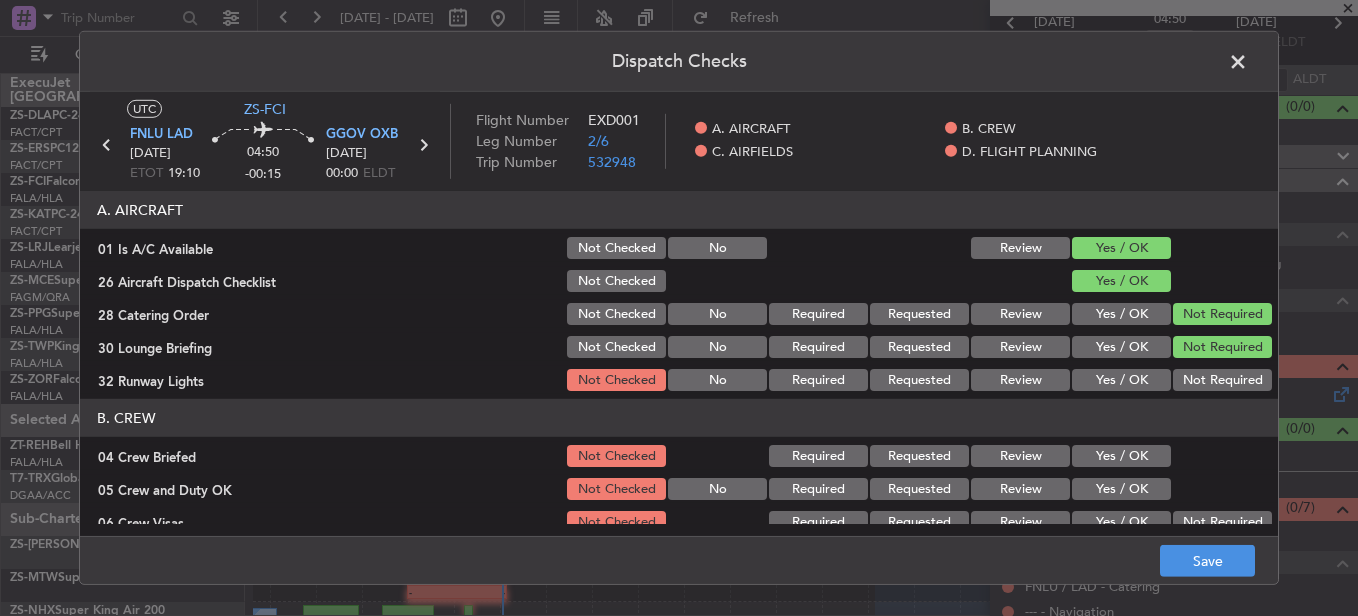 click on "Not Required" 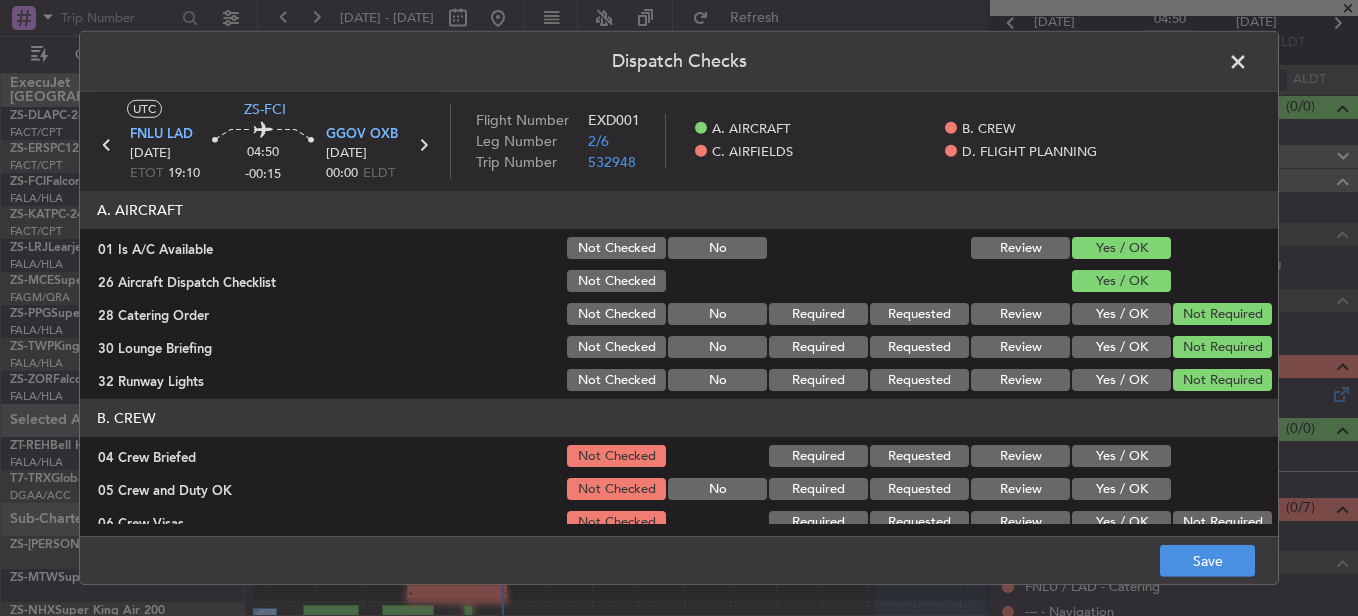 drag, startPoint x: 1126, startPoint y: 451, endPoint x: 1122, endPoint y: 478, distance: 27.294687 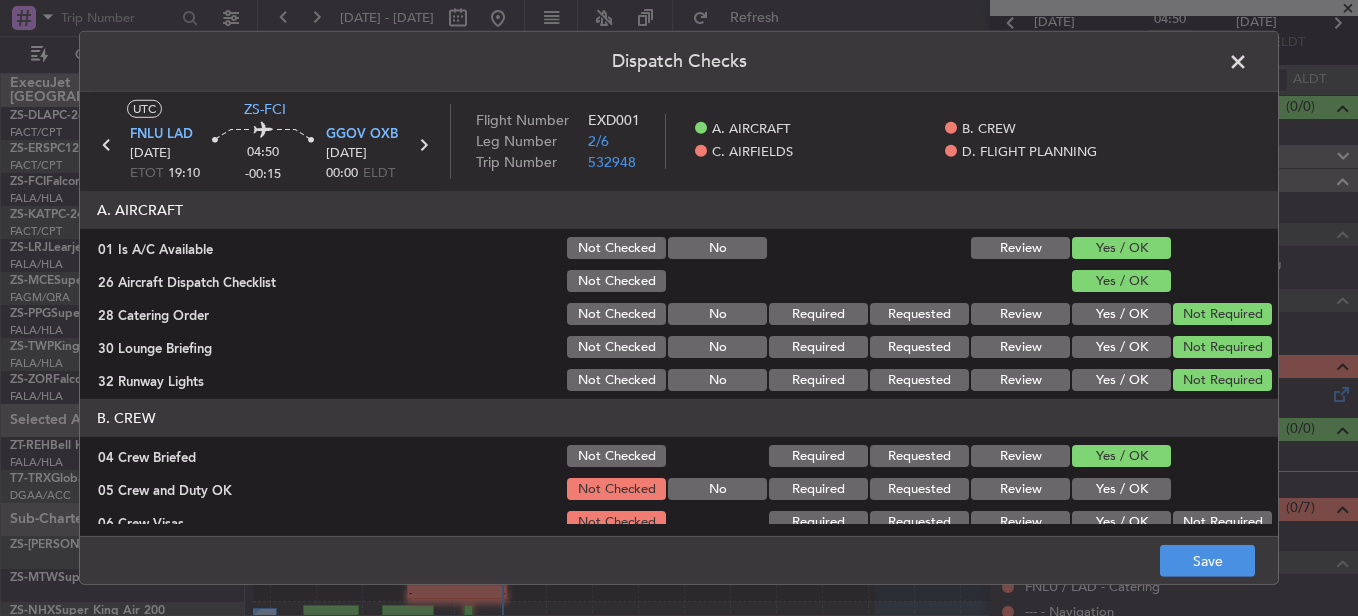 click on "Yes / OK" 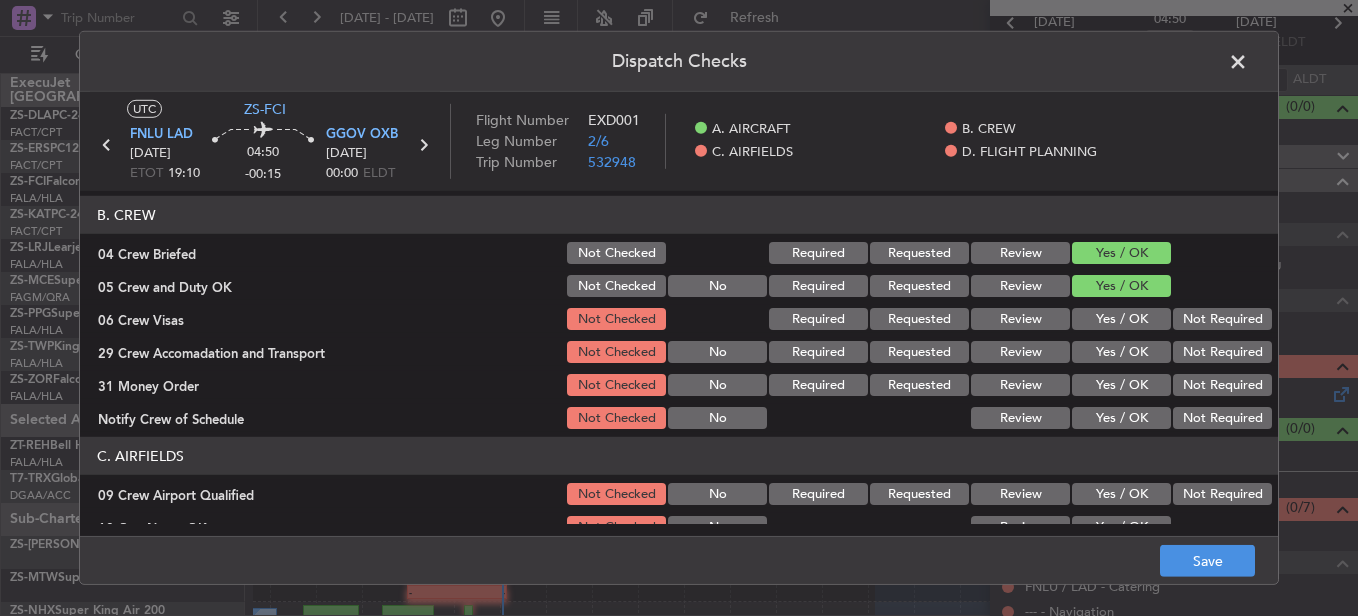 scroll, scrollTop: 300, scrollLeft: 0, axis: vertical 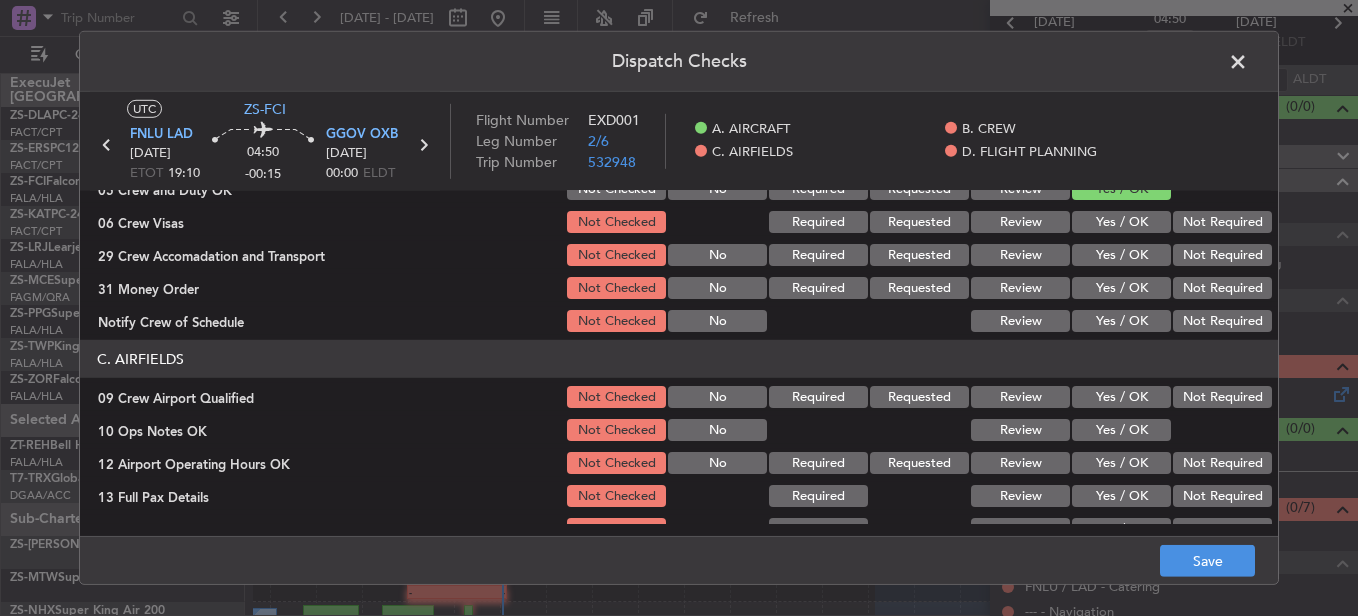 click on "Not Required" 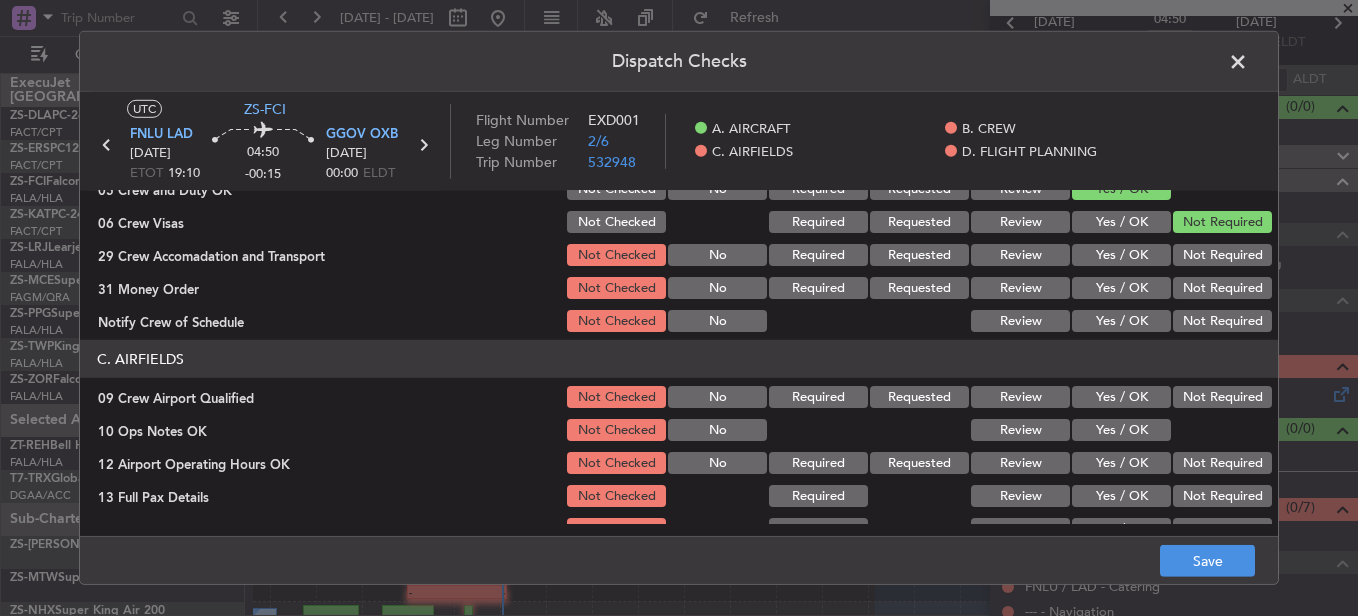click on "Not Required" 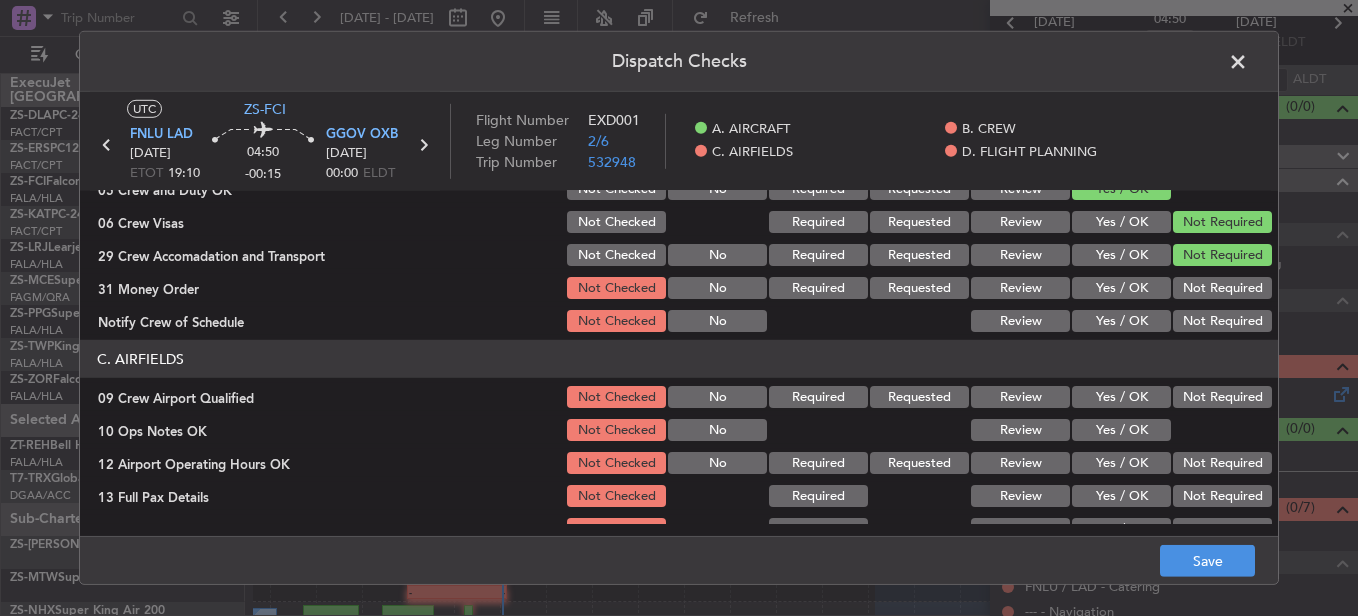 click on "Not Required" 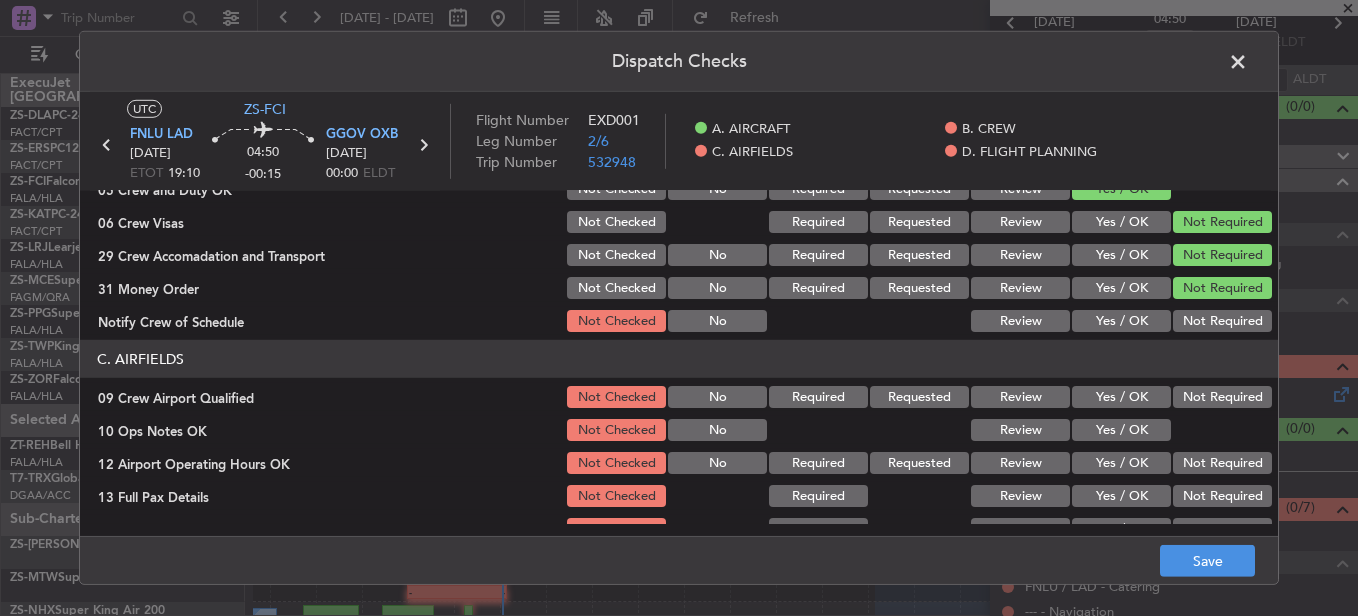 drag, startPoint x: 1208, startPoint y: 312, endPoint x: 1209, endPoint y: 331, distance: 19.026299 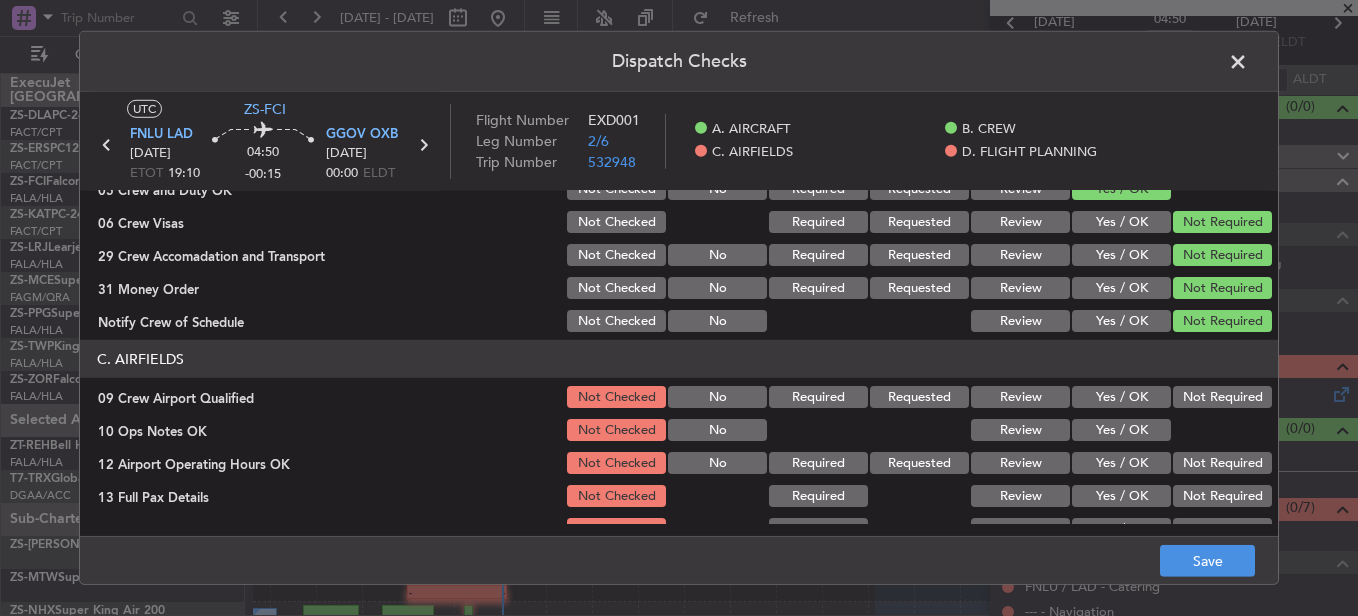 click on "Not Required" 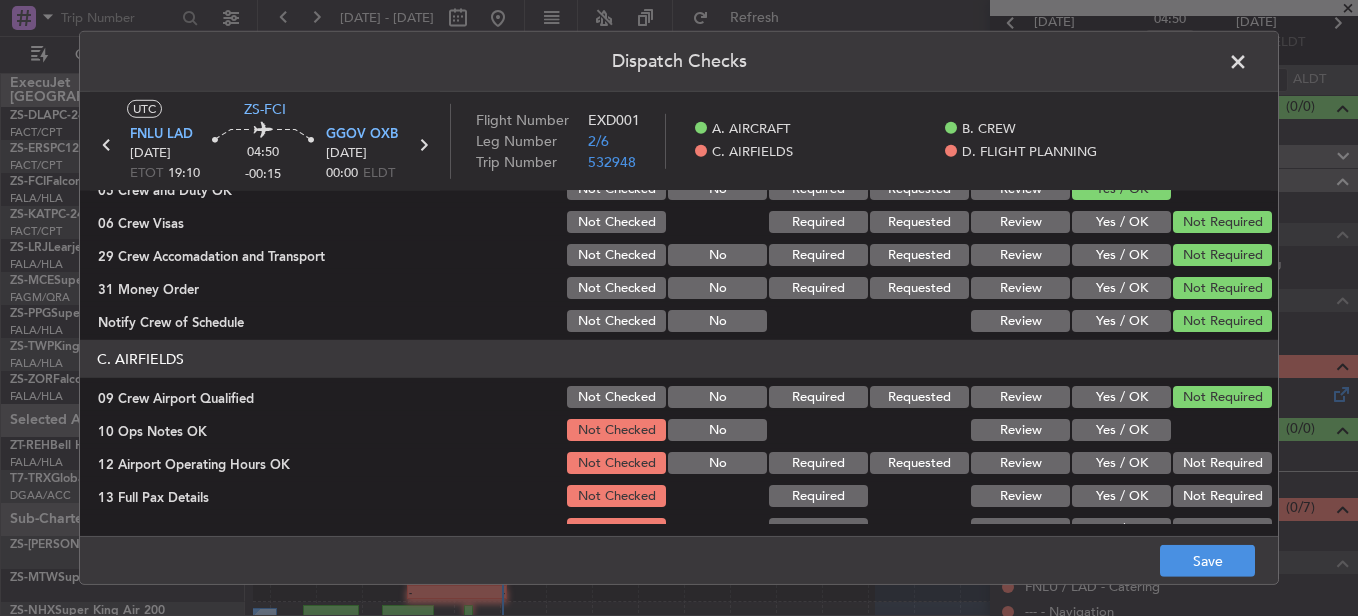 click on "Yes / OK" 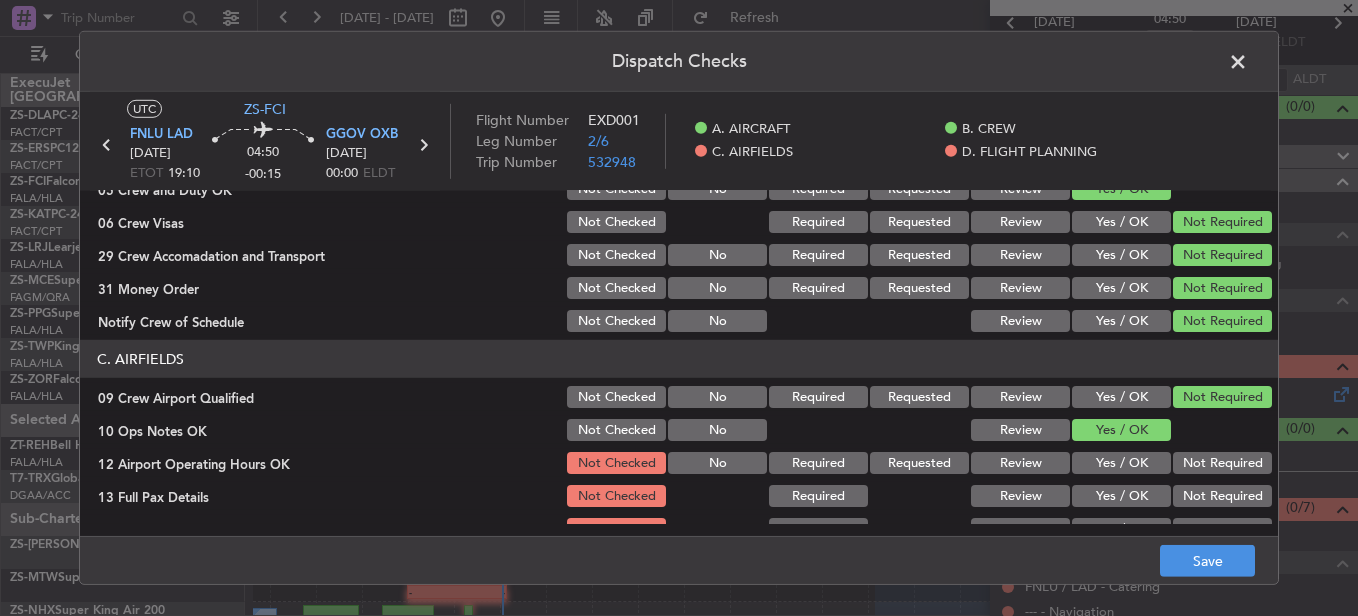 click on "Not Required" 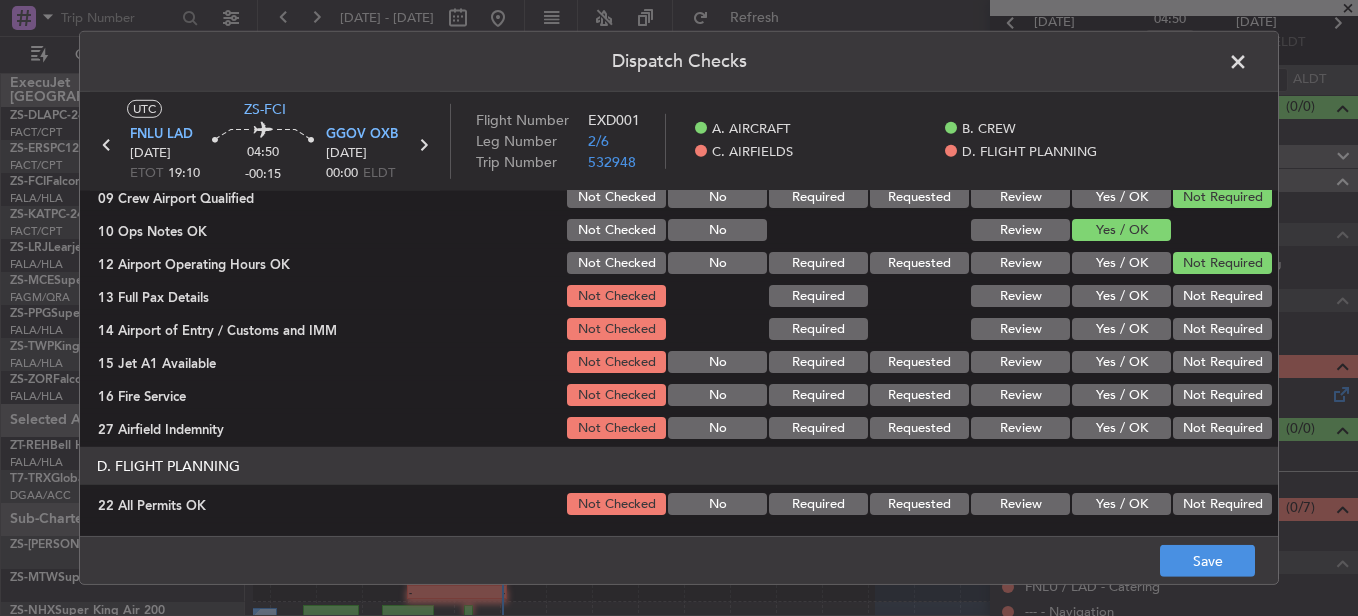 scroll, scrollTop: 465, scrollLeft: 0, axis: vertical 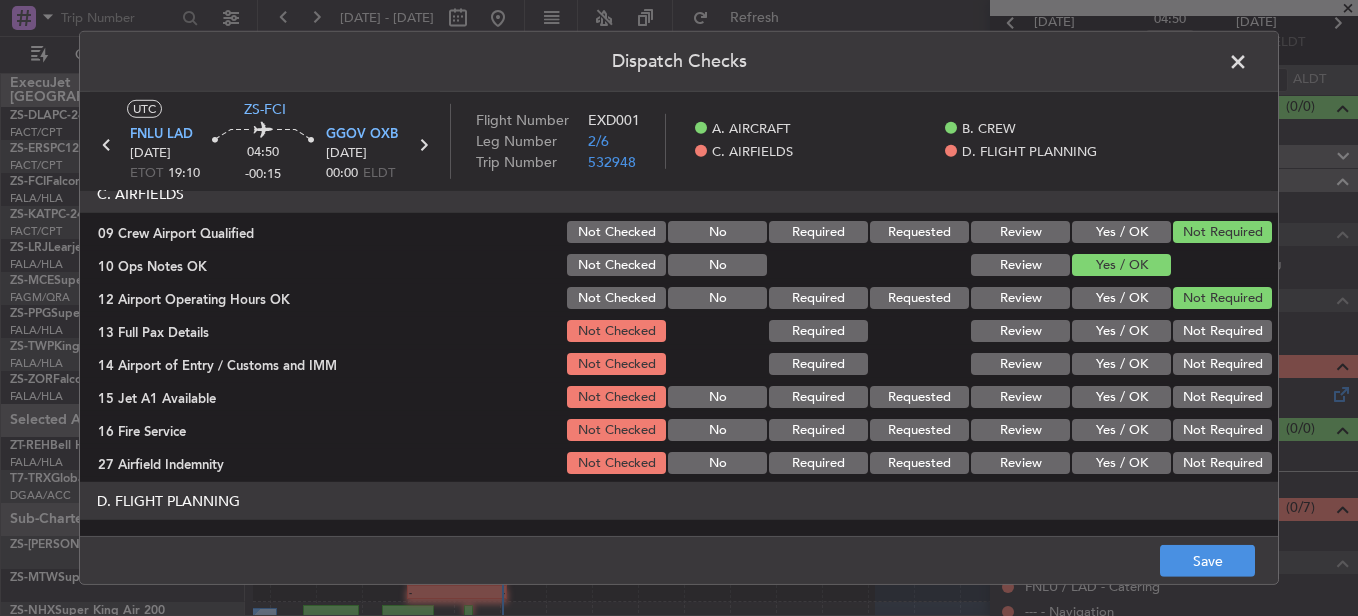 drag, startPoint x: 1198, startPoint y: 324, endPoint x: 1202, endPoint y: 358, distance: 34.234486 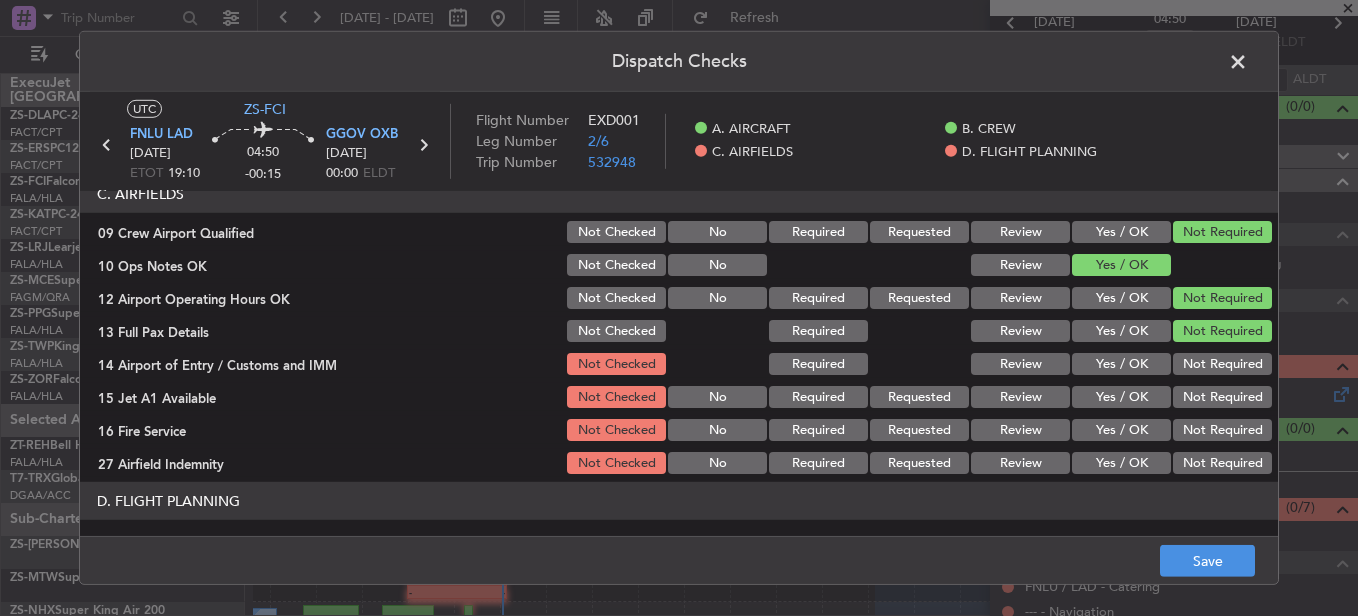 drag, startPoint x: 1202, startPoint y: 358, endPoint x: 1203, endPoint y: 371, distance: 13.038404 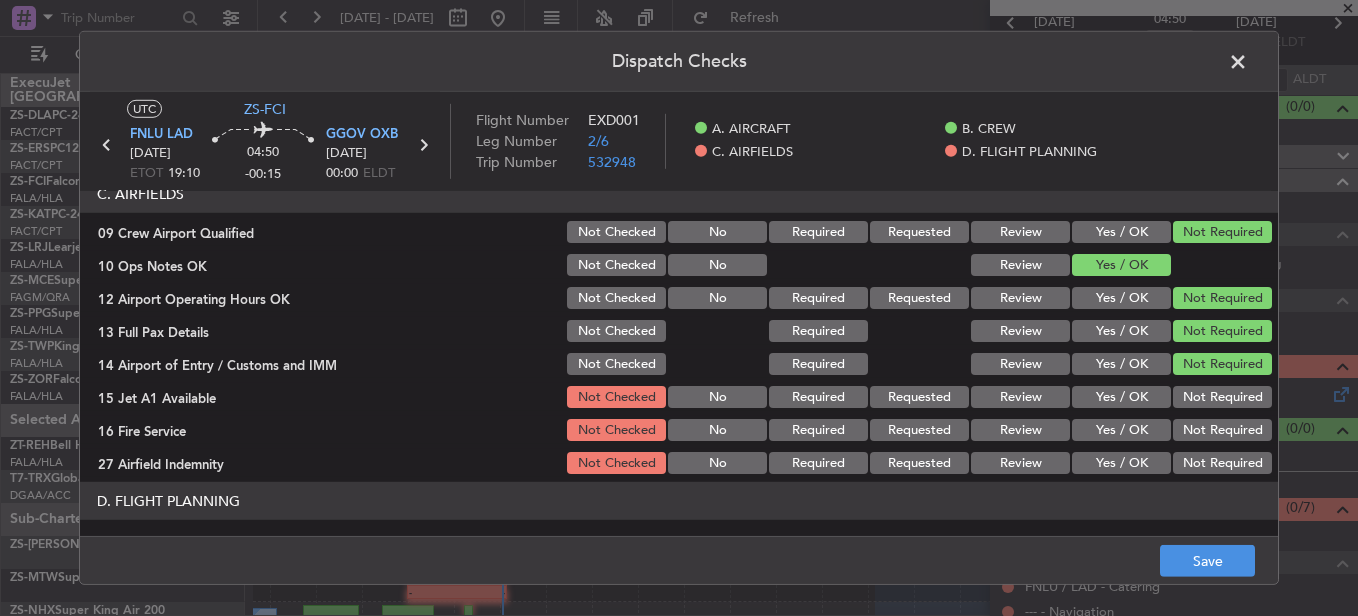 click on "Not Required" 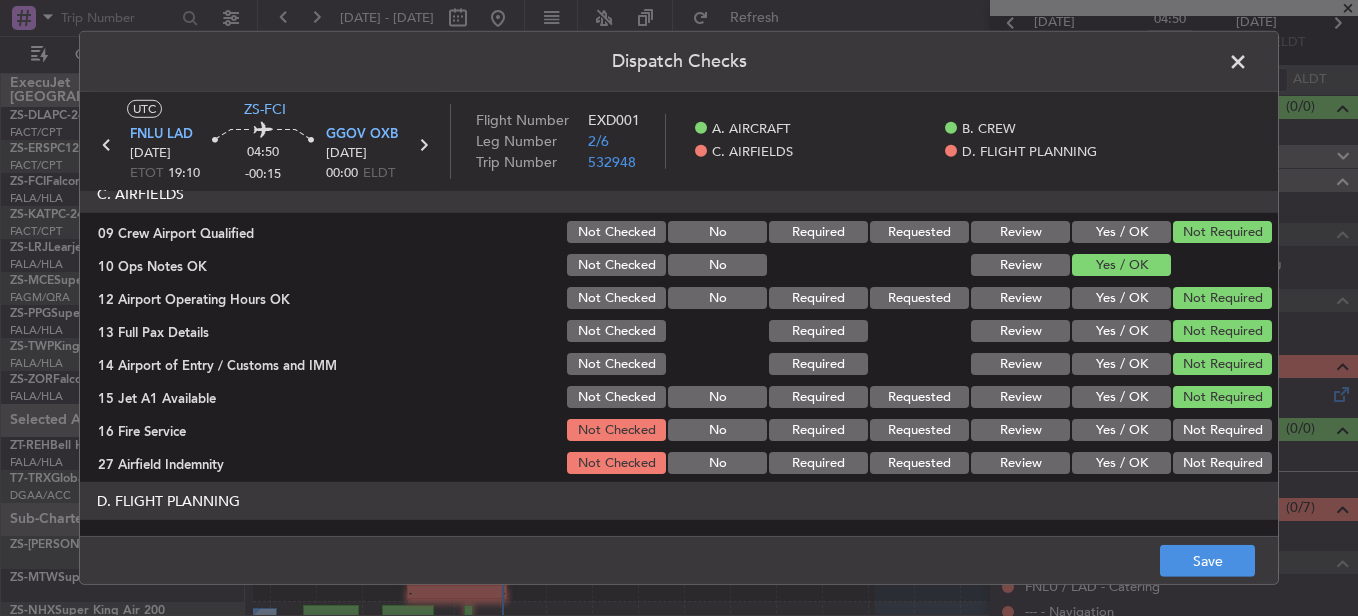 click on "Not Required" 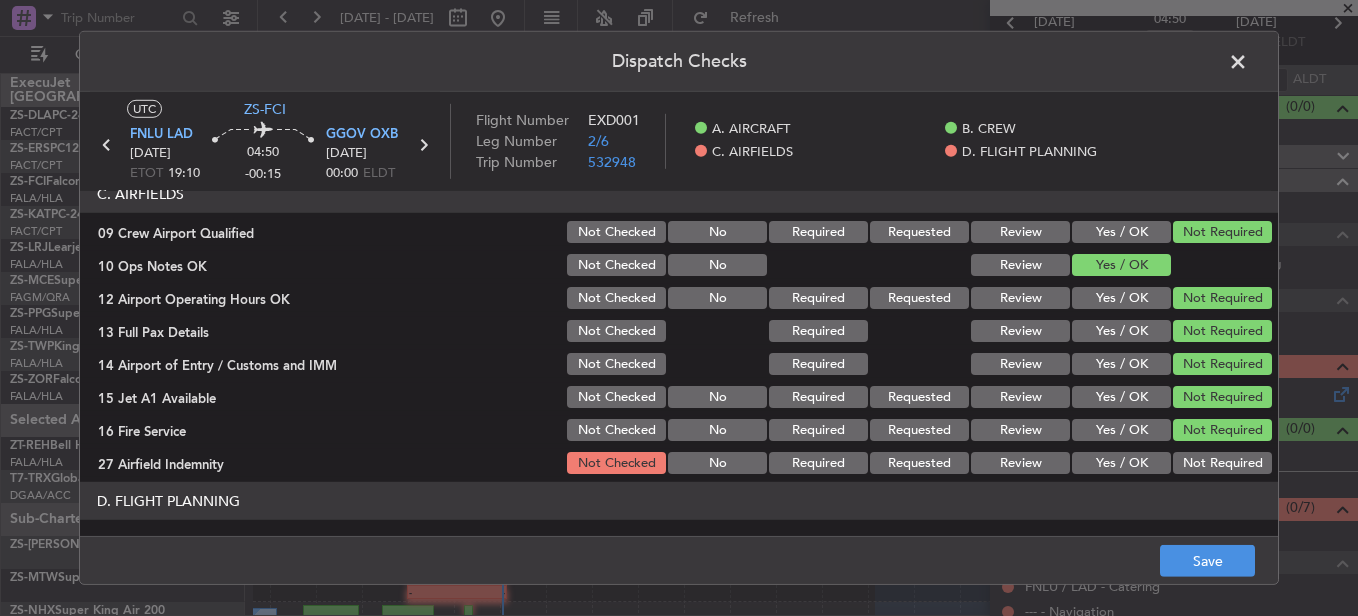 drag, startPoint x: 1204, startPoint y: 457, endPoint x: 1197, endPoint y: 469, distance: 13.892444 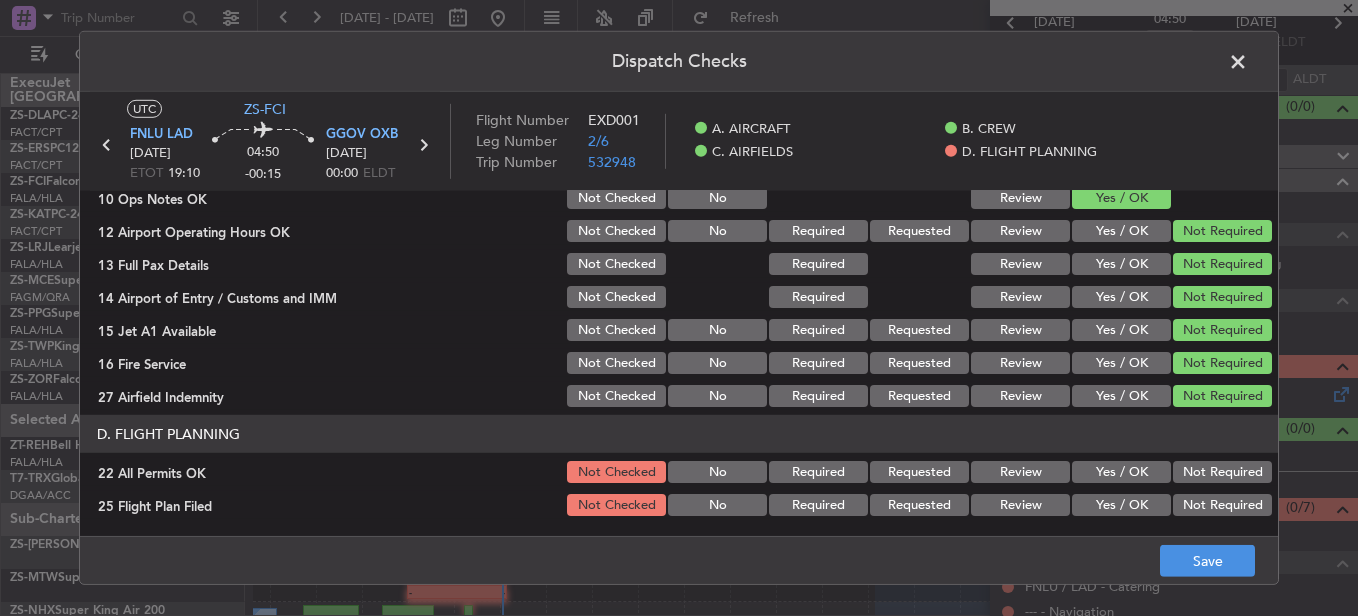 scroll, scrollTop: 565, scrollLeft: 0, axis: vertical 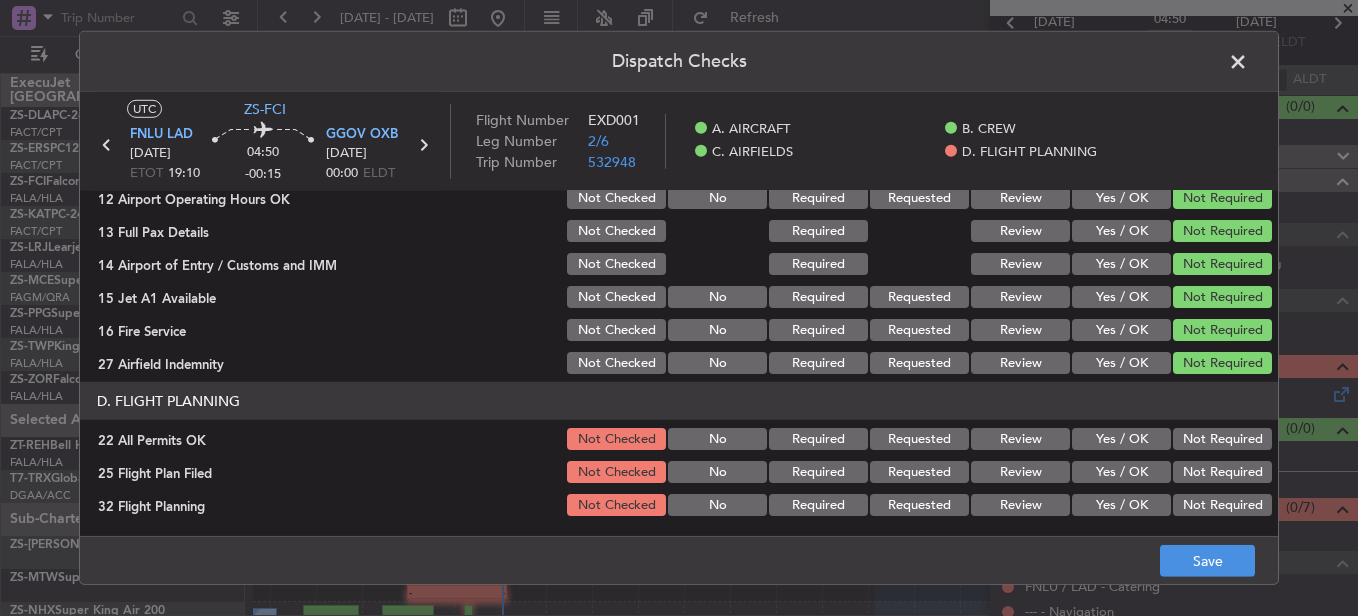 click on "Not Required" 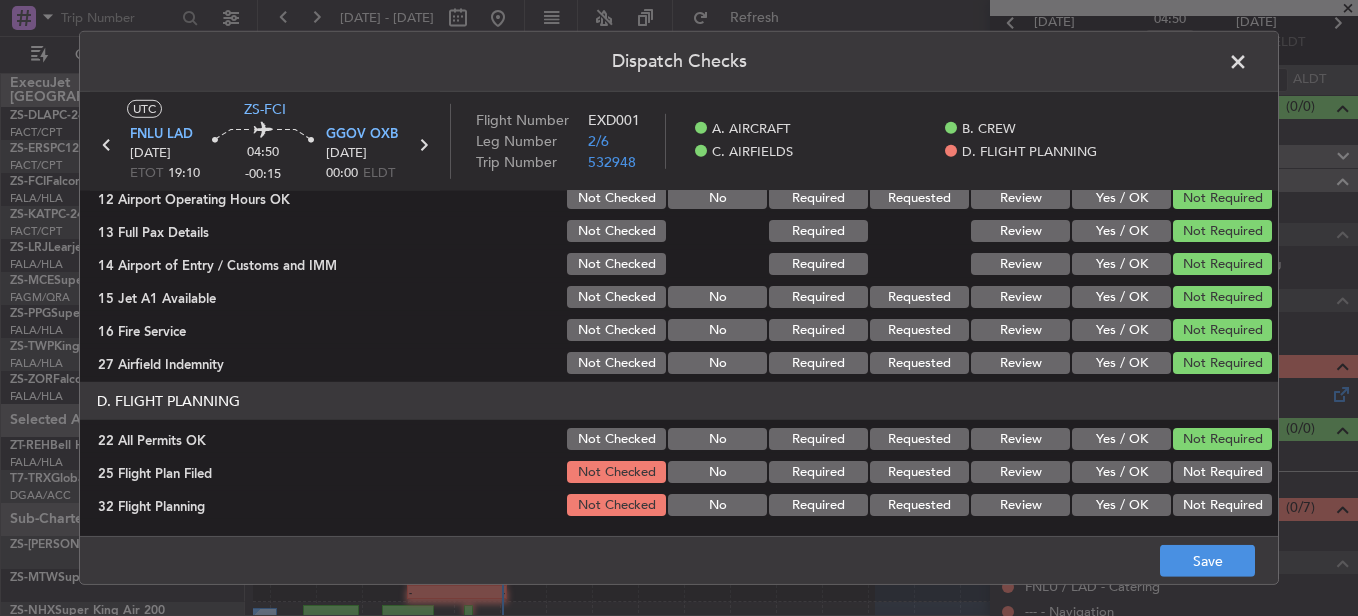 click on "D. FLIGHT PLANNING   22 All Permits OK  Not Checked No Required Requested Review Yes / OK Not Required  25 Flight Plan Filed  Not Checked No Required Requested Review Yes / OK Not Required  32 Flight Planning  Not Checked No Required Requested Review Yes / OK Not Required" 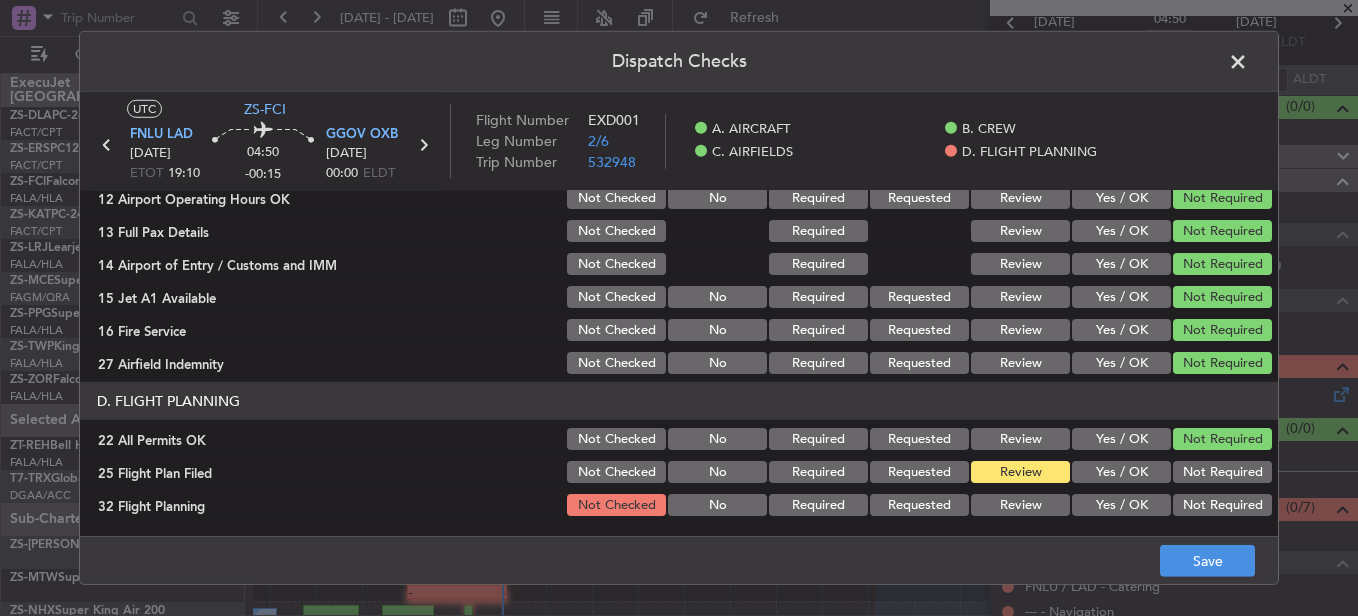 click on "Review" 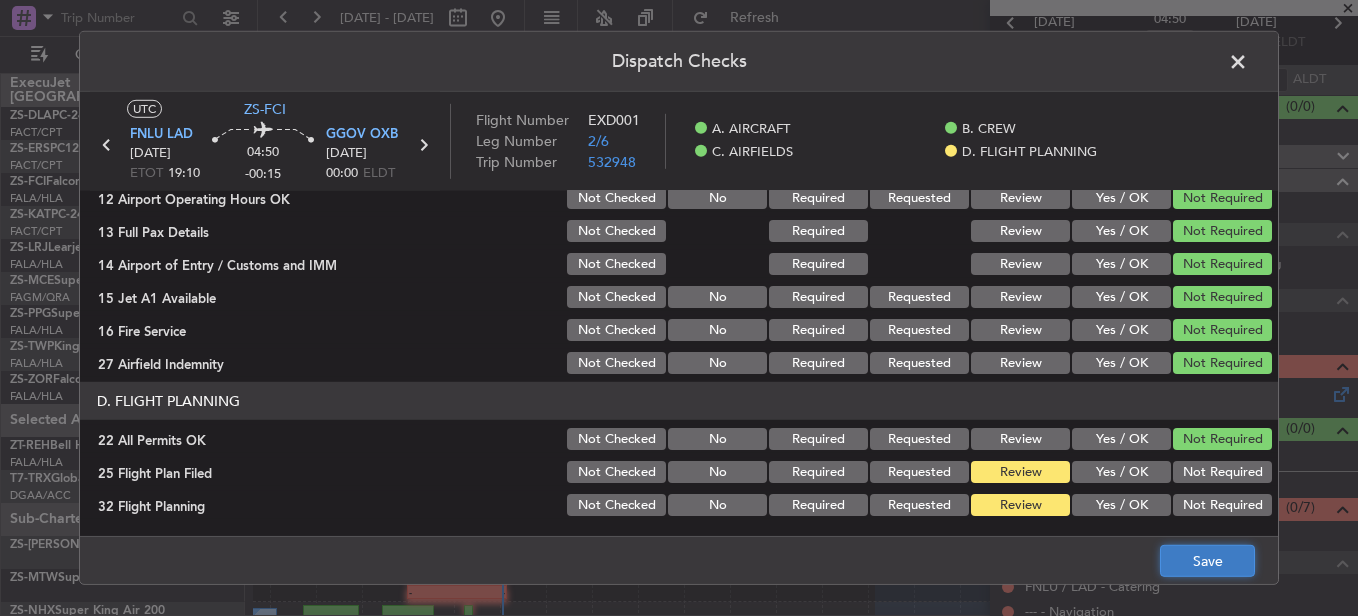 click on "Save" 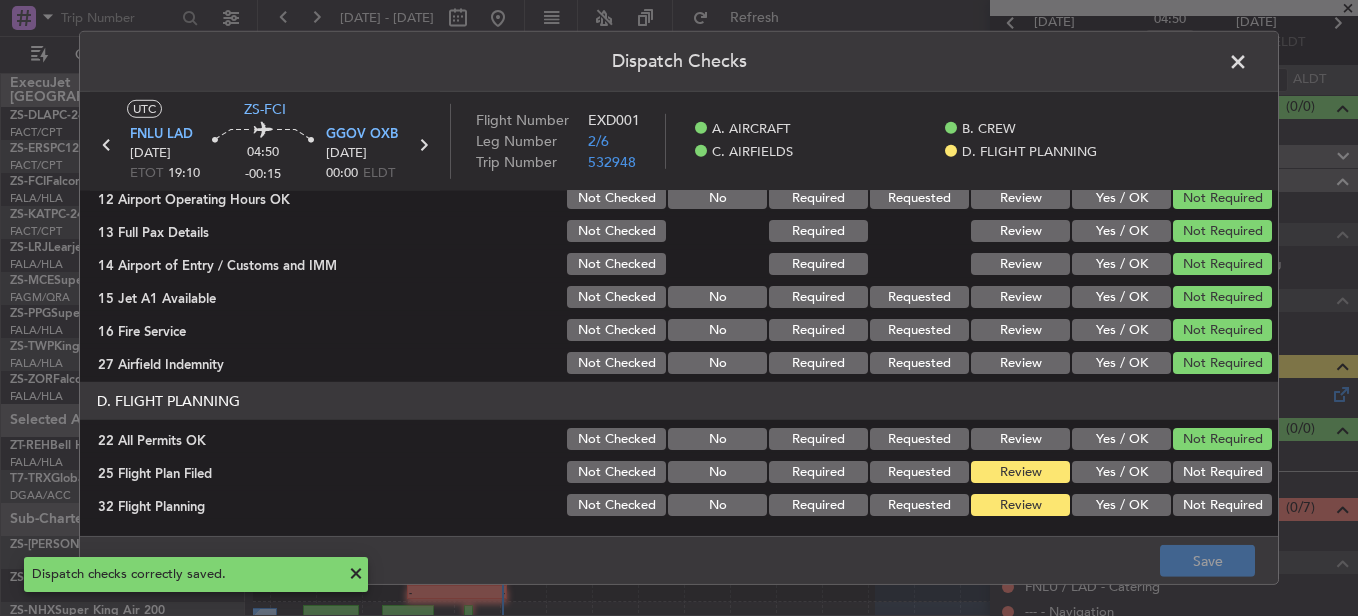 click 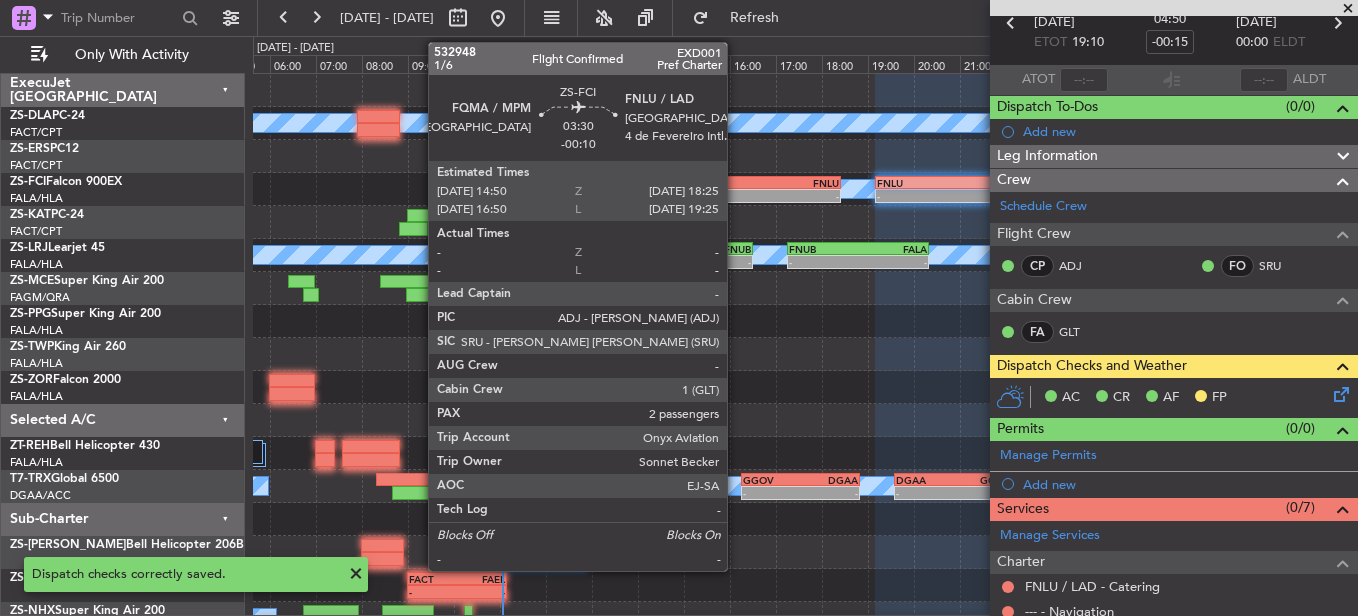 click on "-" 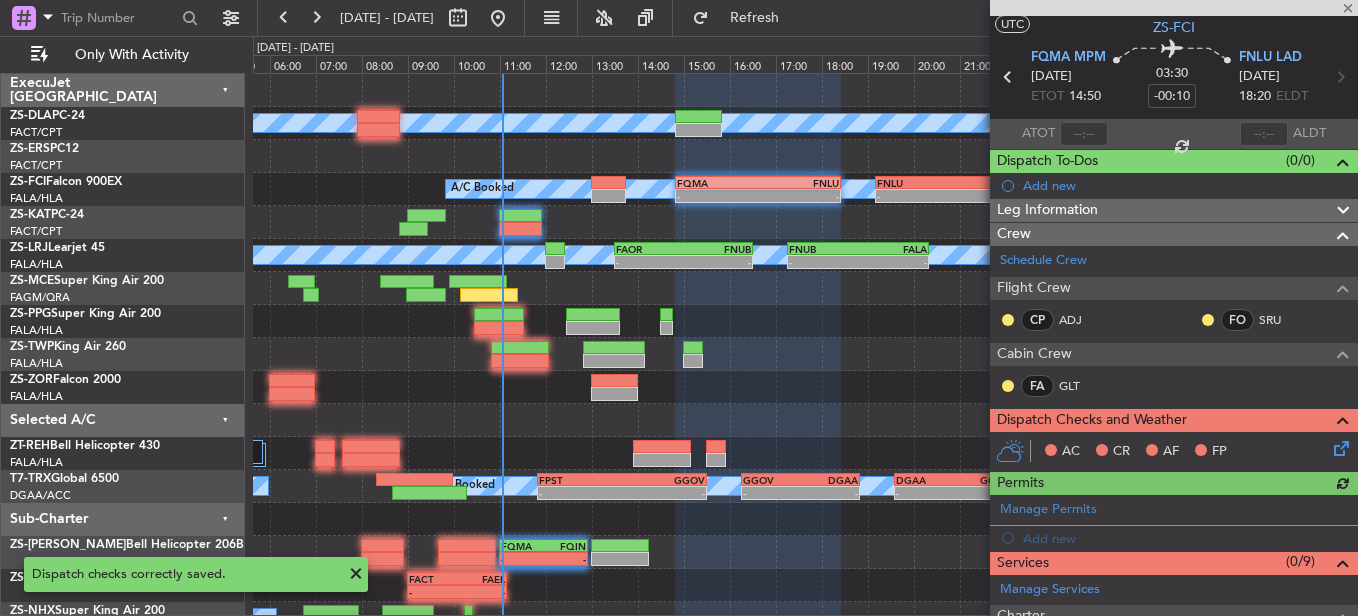 scroll, scrollTop: 100, scrollLeft: 0, axis: vertical 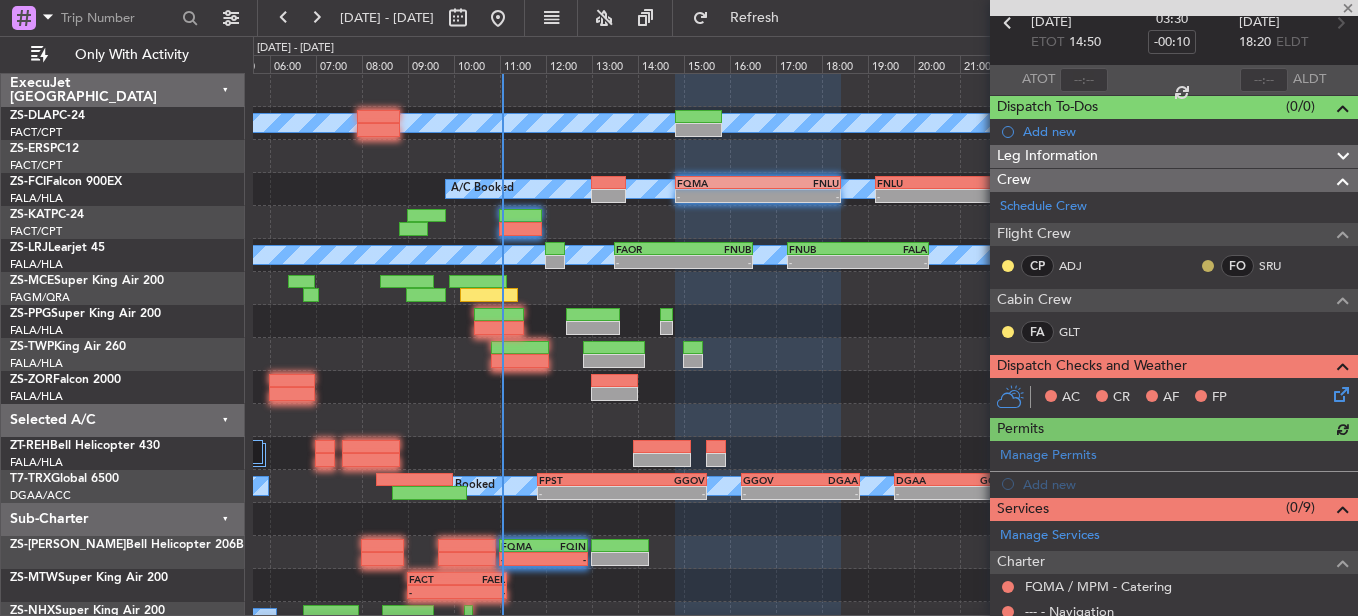 click 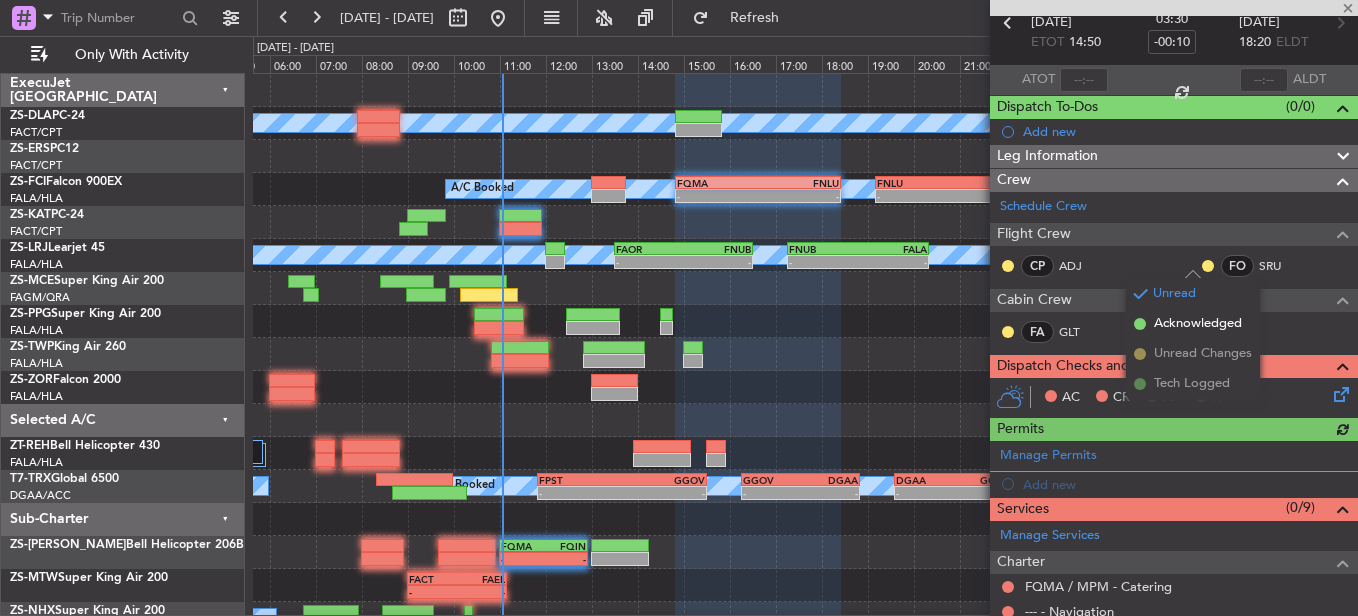 click on "Acknowledged" at bounding box center [1198, 324] 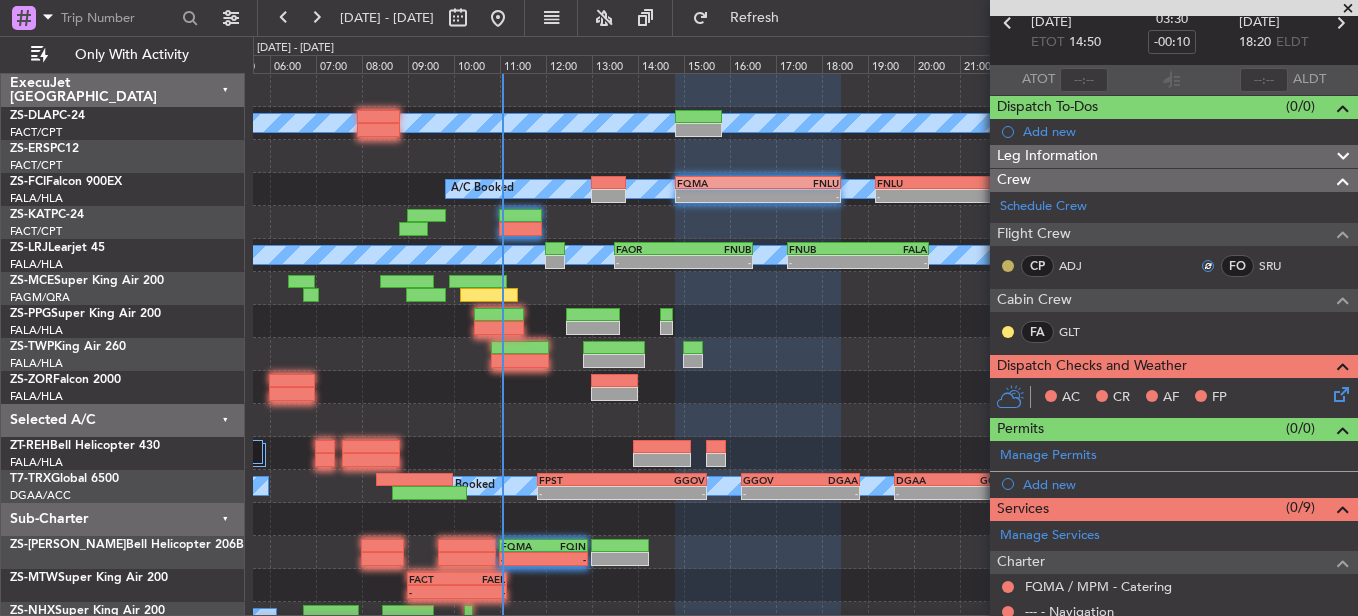 click 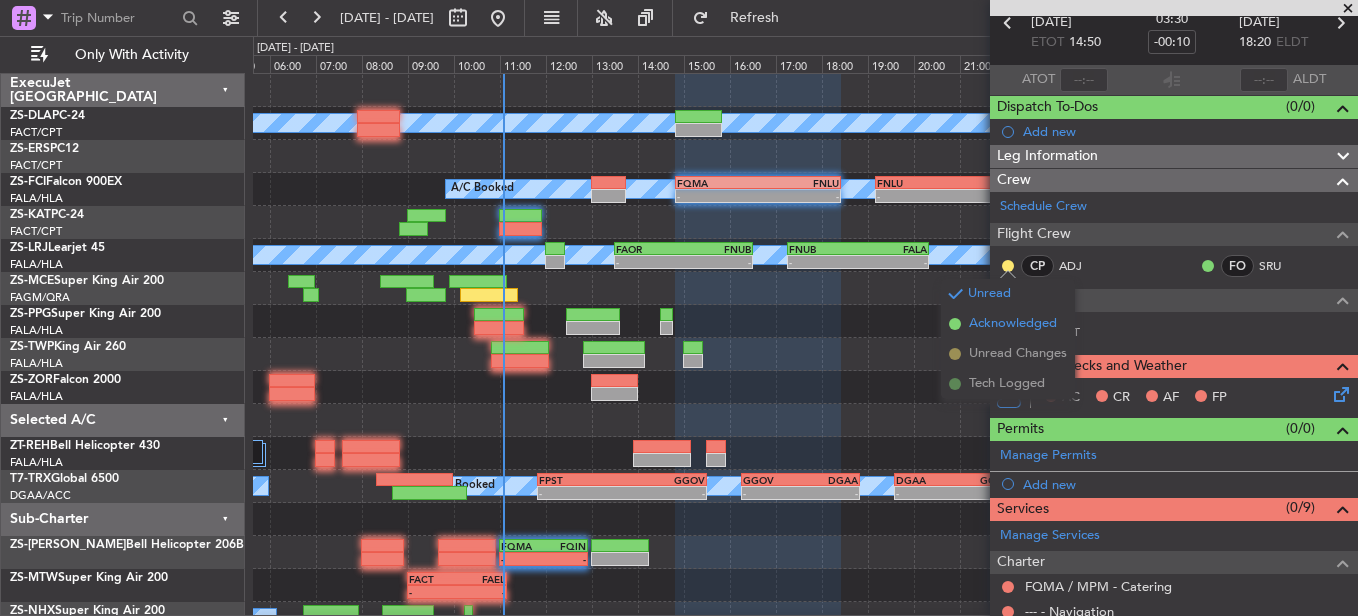 click on "Acknowledged" at bounding box center (1013, 324) 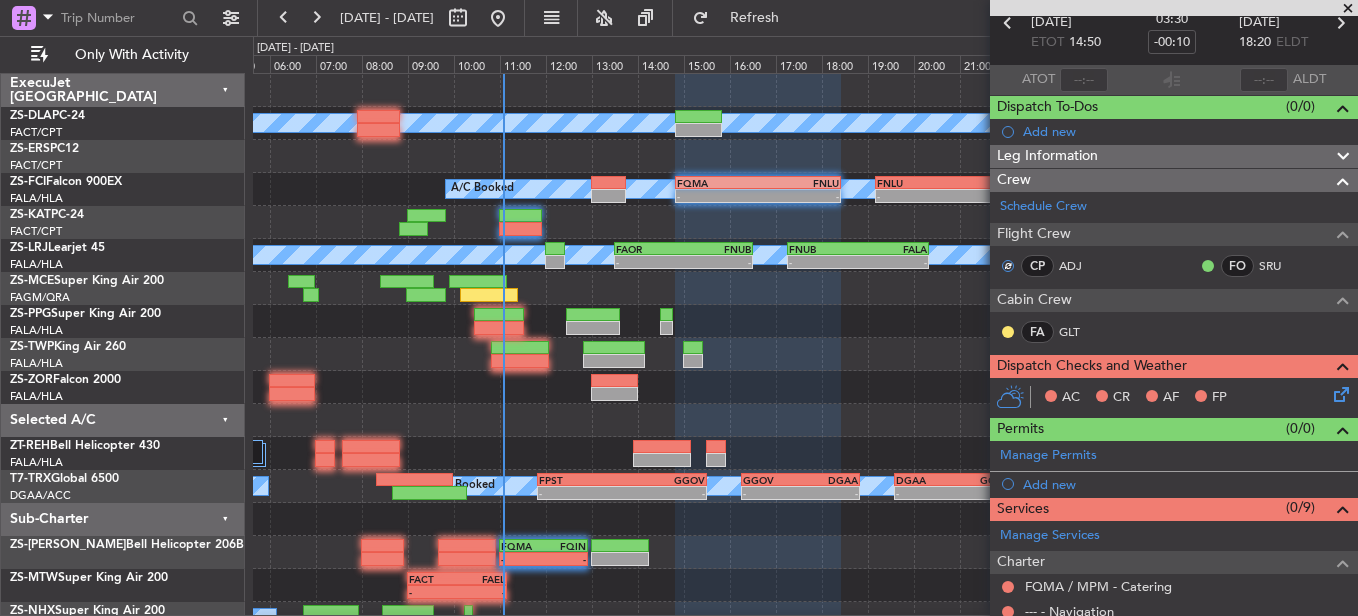 click 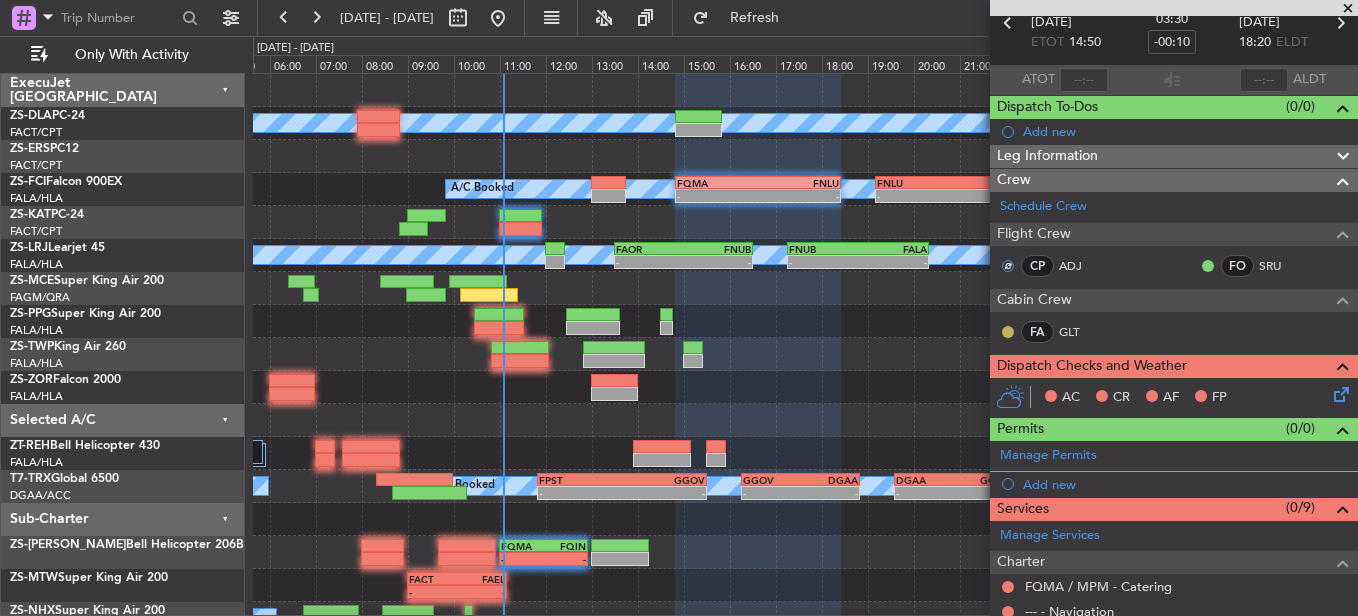 click 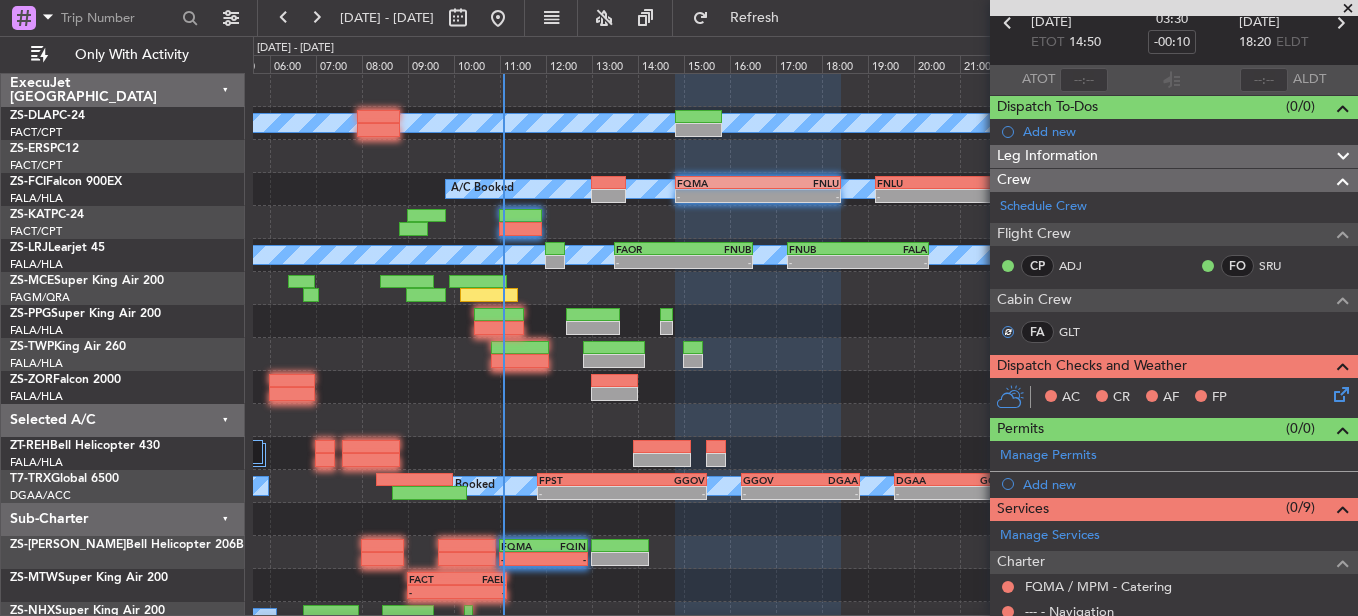 click on "AC    CR    AF    FP" 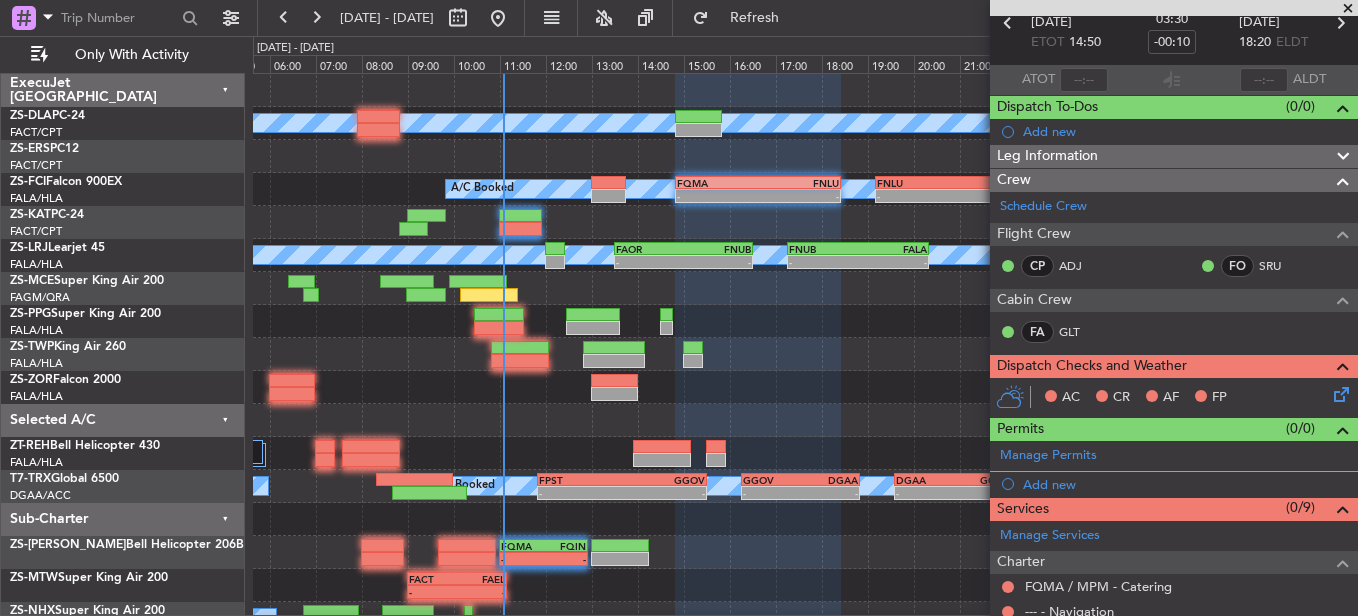 click 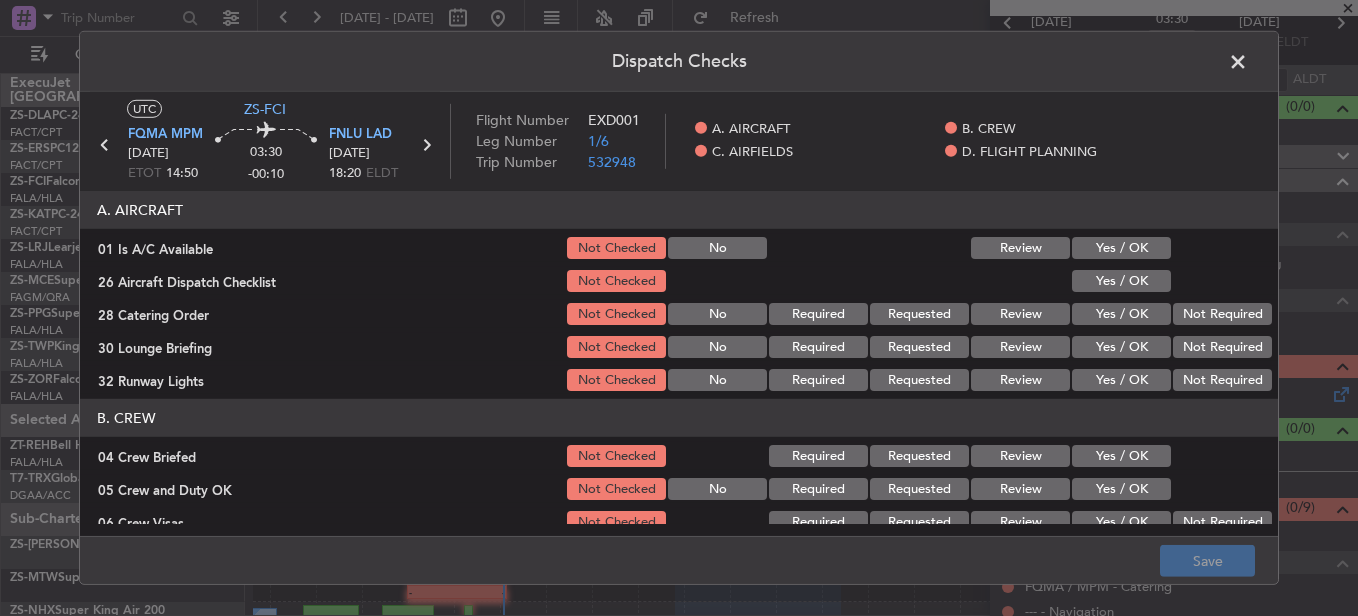 click on "Yes / OK" 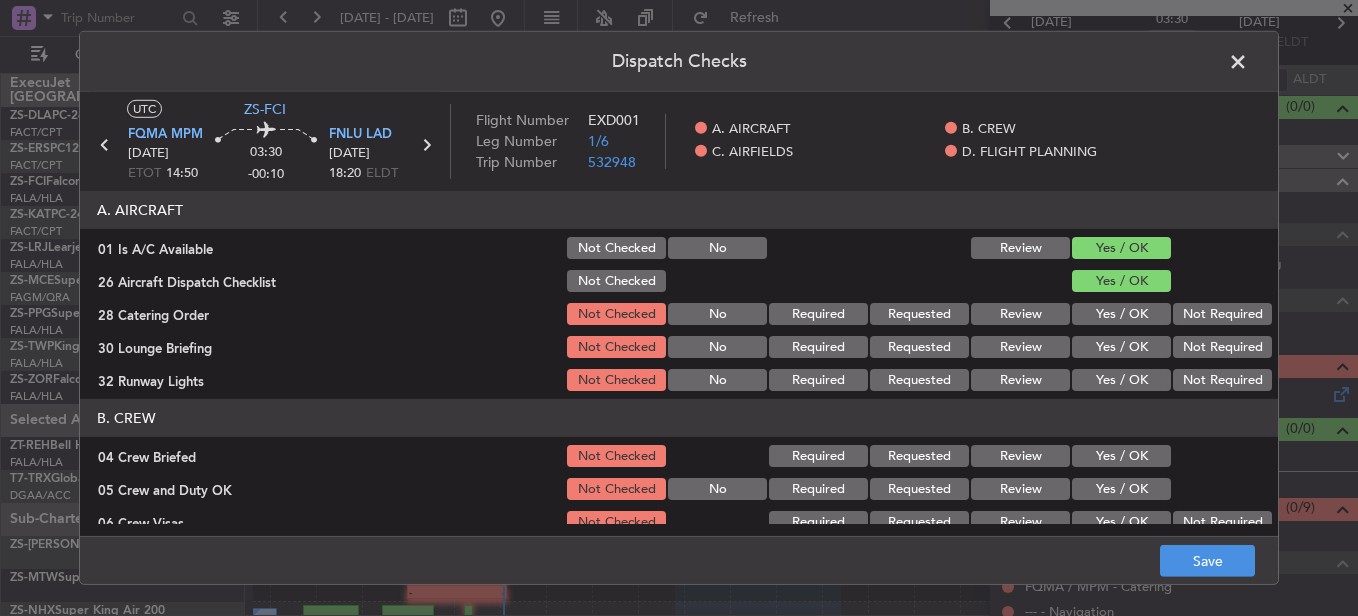 drag, startPoint x: 1164, startPoint y: 301, endPoint x: 1188, endPoint y: 329, distance: 36.878178 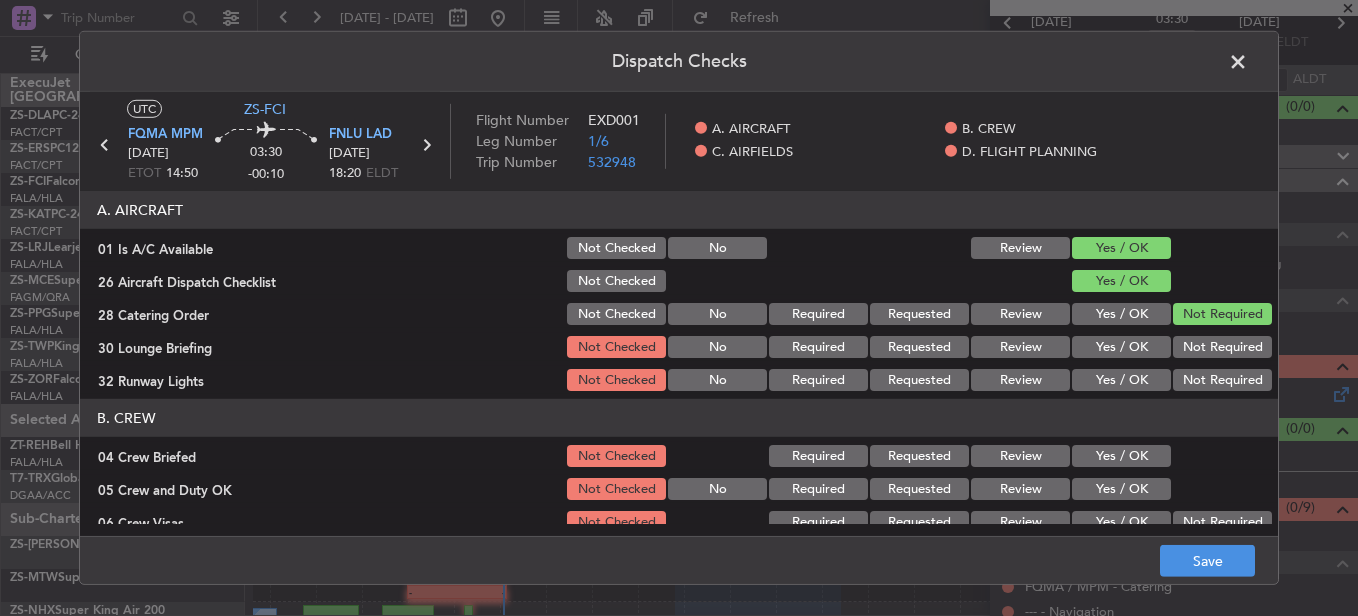 click on "A. AIRCRAFT   01 Is A/C Available  Not Checked No Review Yes / OK  26 Aircraft Dispatch Checklist  Not Checked Yes / OK  28 Catering Order  Not Checked No Required Requested Review Yes / OK Not Required  30 Lounge Briefing  Not Checked No Required Requested Review Yes / OK Not Required  32 Runway Lights  Not Checked No Required Requested Review Yes / OK Not Required" 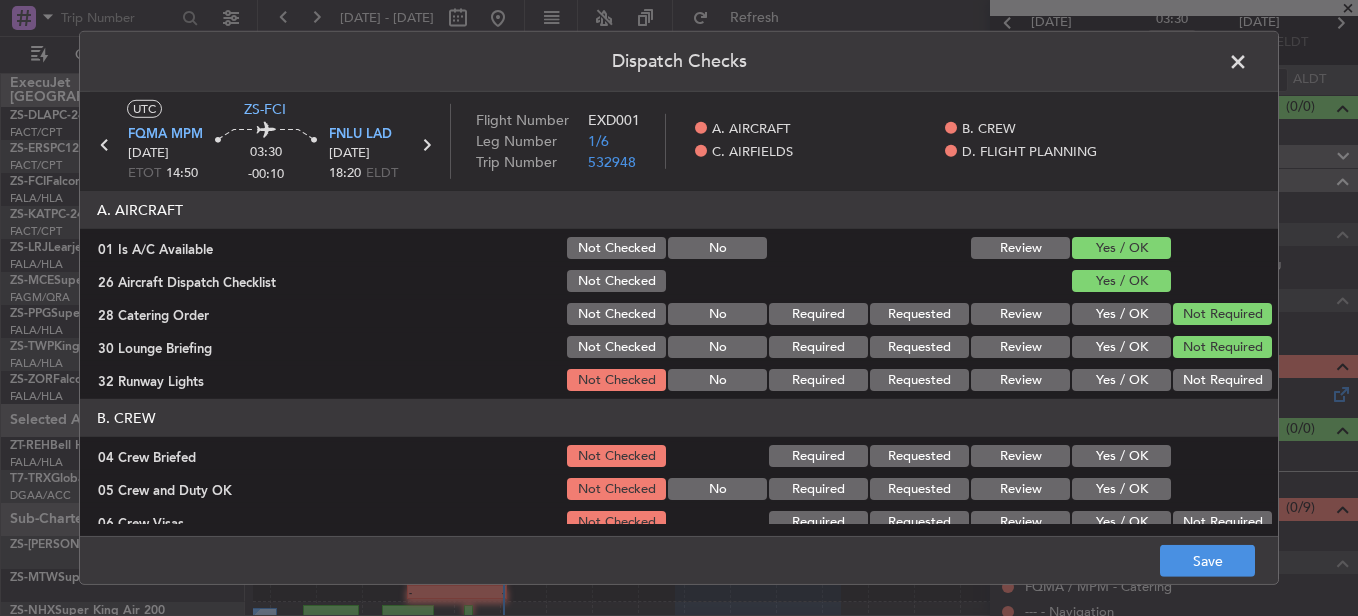 click on "Not Required" 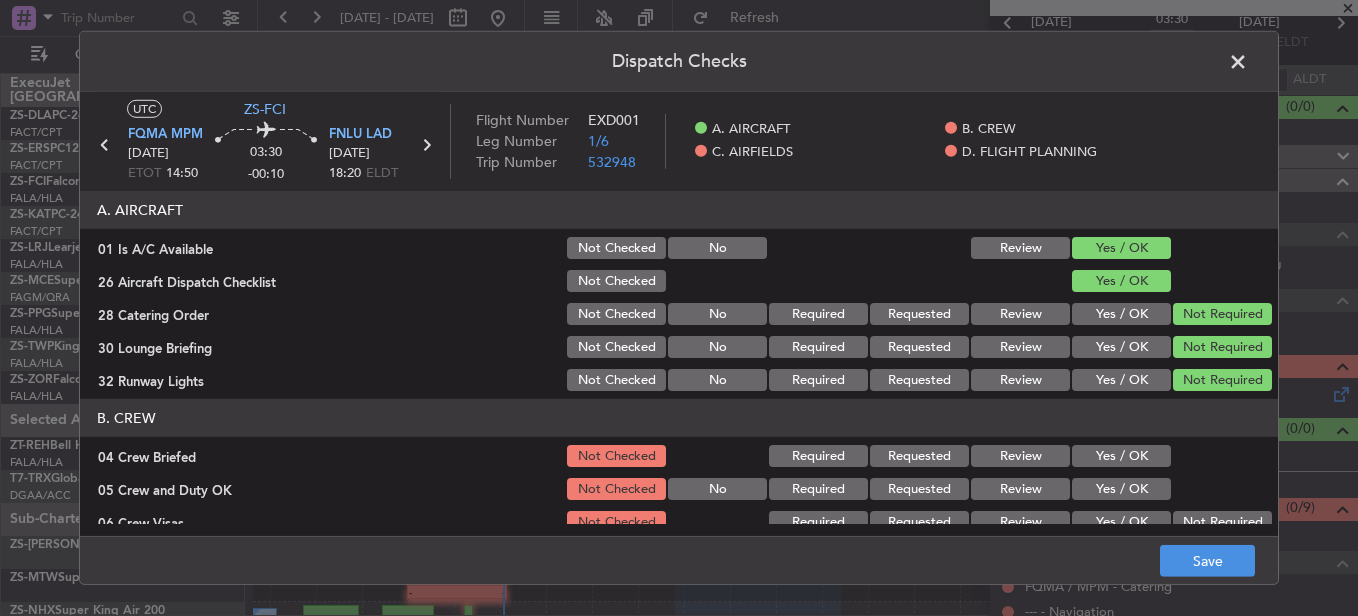 scroll, scrollTop: 200, scrollLeft: 0, axis: vertical 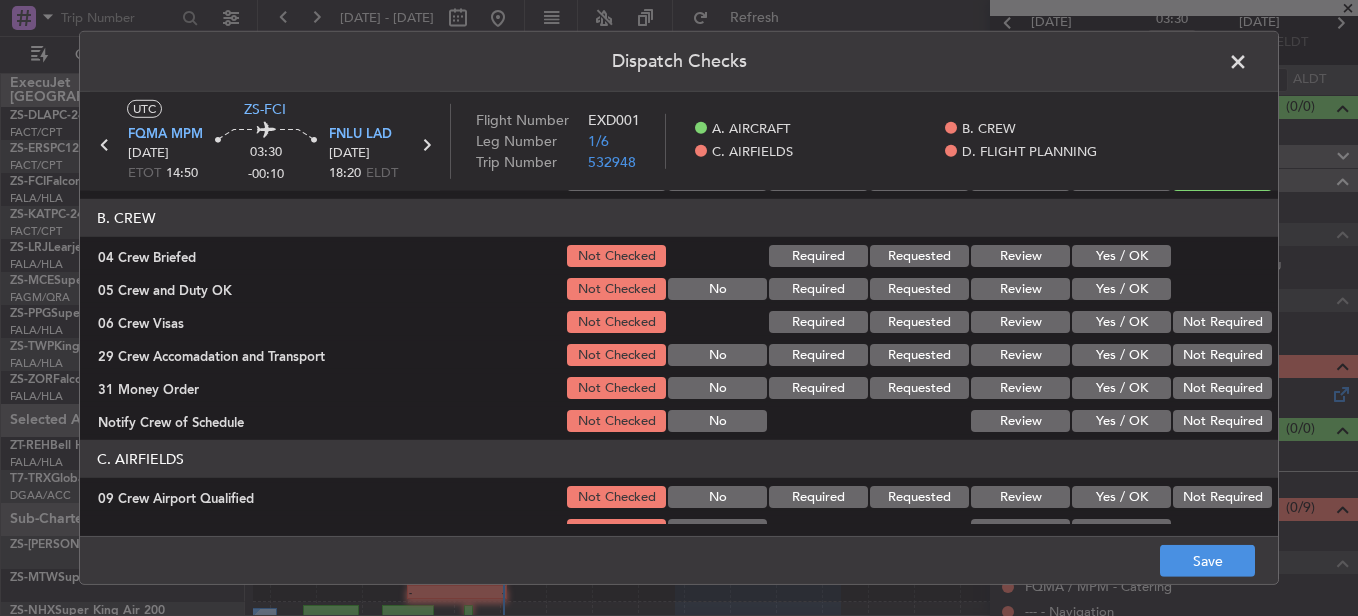 click on "Yes / OK" 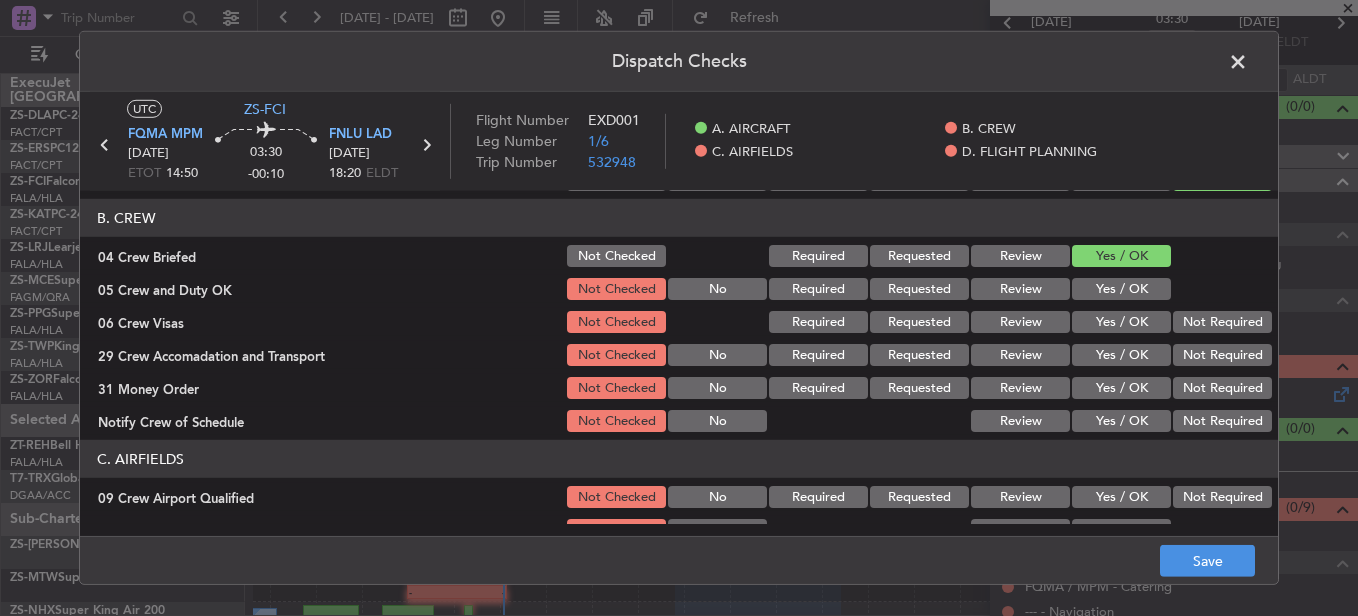 drag, startPoint x: 1115, startPoint y: 286, endPoint x: 1136, endPoint y: 295, distance: 22.847319 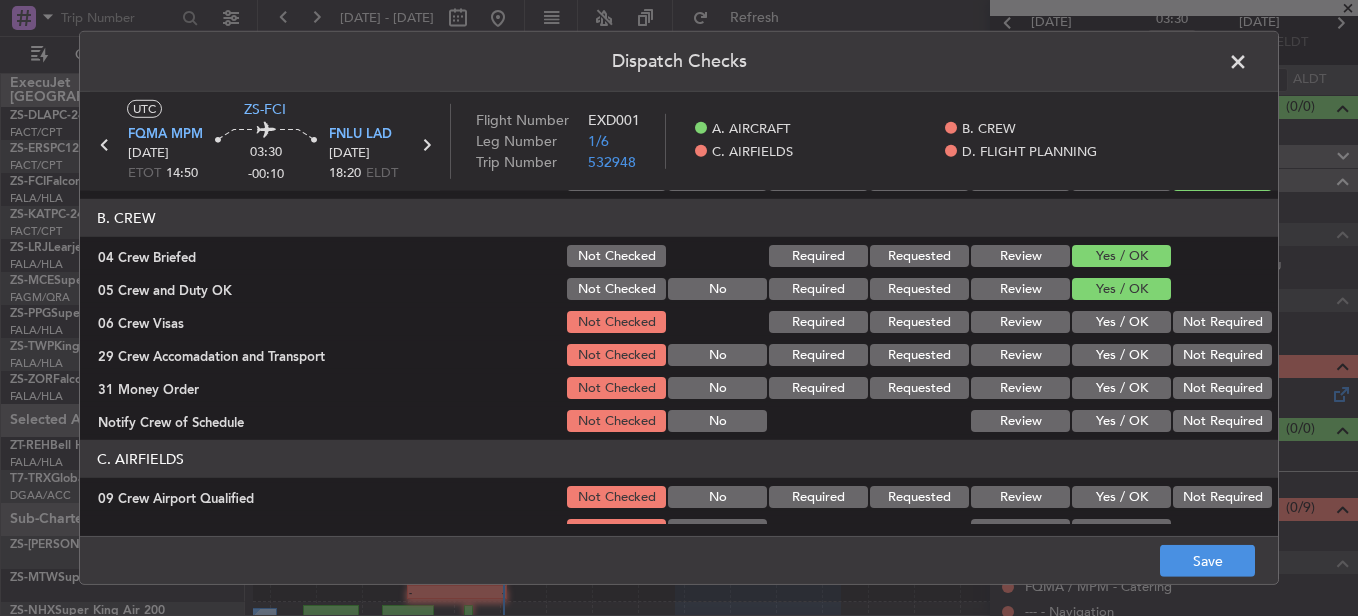 drag, startPoint x: 1165, startPoint y: 320, endPoint x: 1178, endPoint y: 335, distance: 19.849434 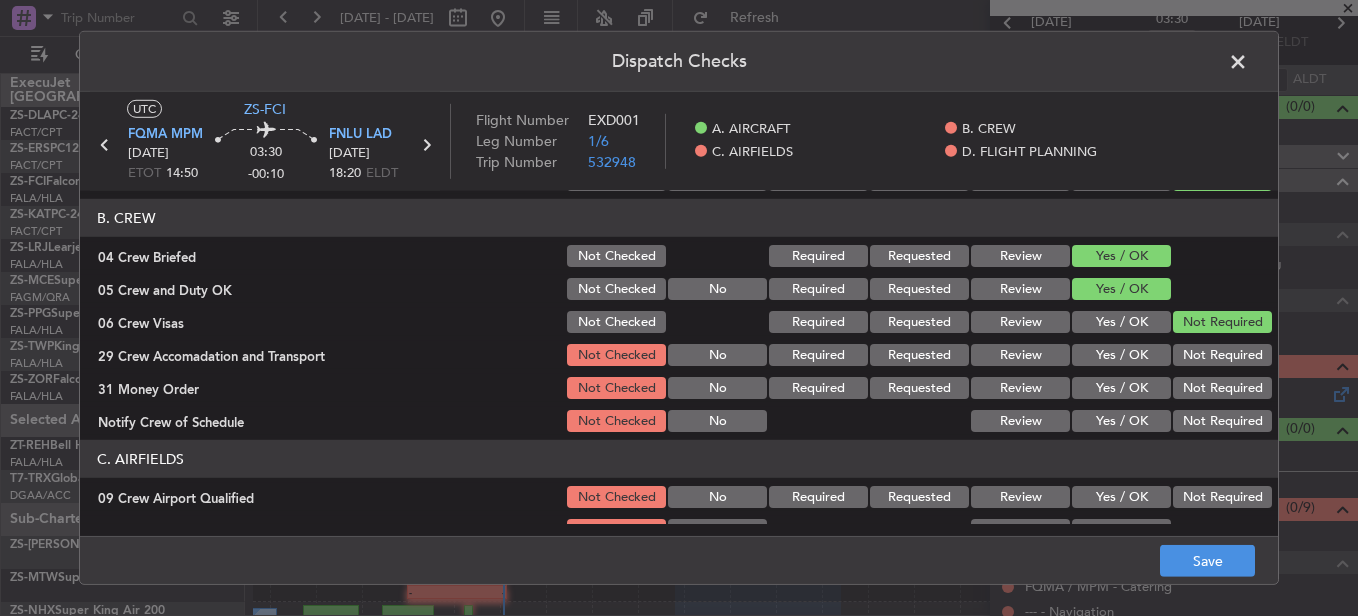 click on "Not Required" 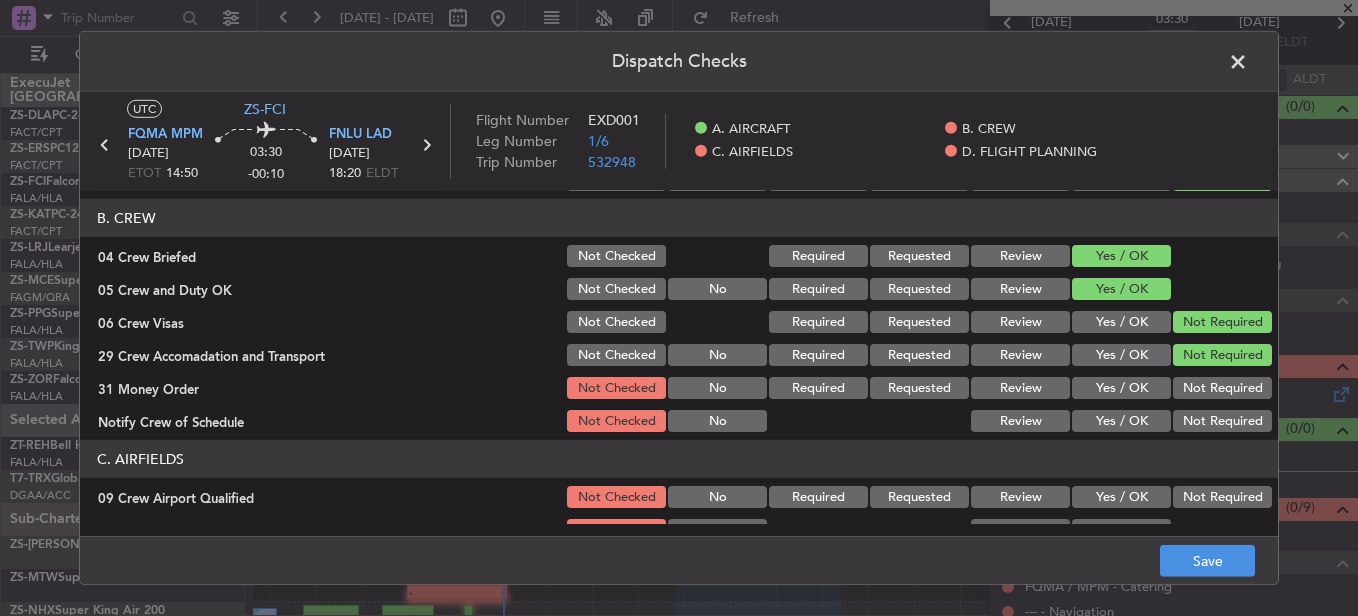 click on "Not Required" 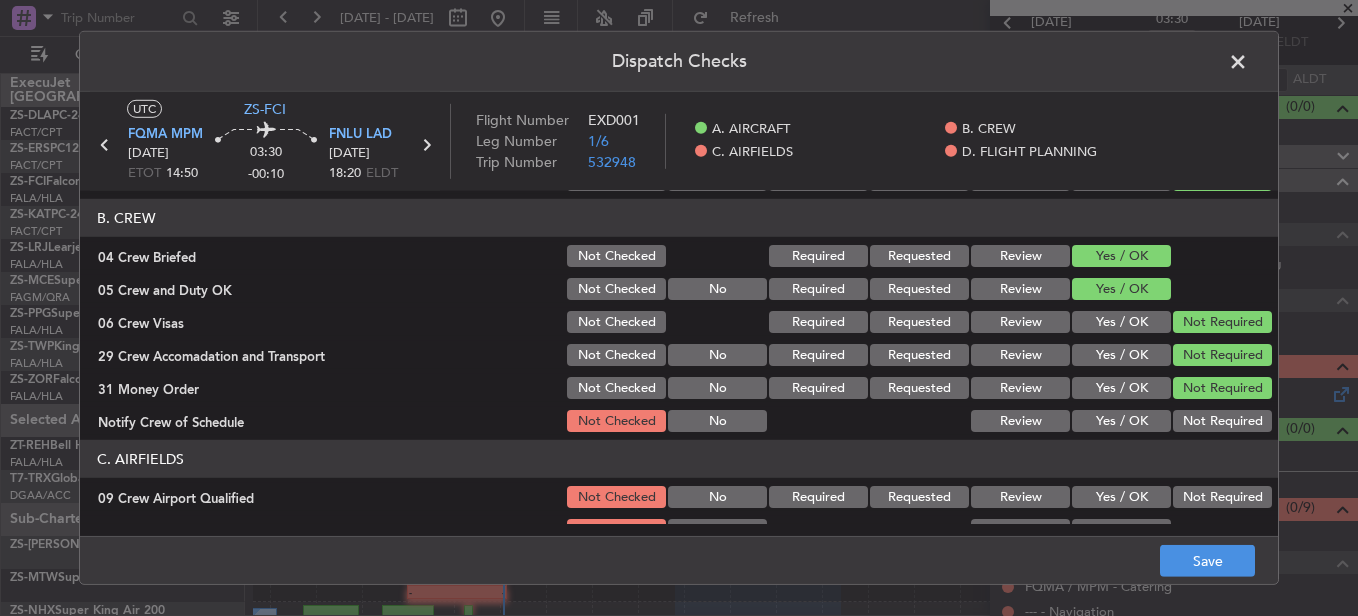 click on "B. CREW   04 Crew Briefed  Not Checked Required Requested Review Yes / OK  05 Crew and Duty OK  Not Checked No Required Requested Review Yes / OK  06 Crew Visas  Not Checked Required Requested Review Yes / OK Not Required  29 Crew Accomadation and Transport  Not Checked No Required Requested Review Yes / OK Not Required  31 Money Order  Not Checked No Required Requested Review Yes / OK Not Required  Notify Crew of Schedule  Not Checked No Review Yes / OK Not Required" 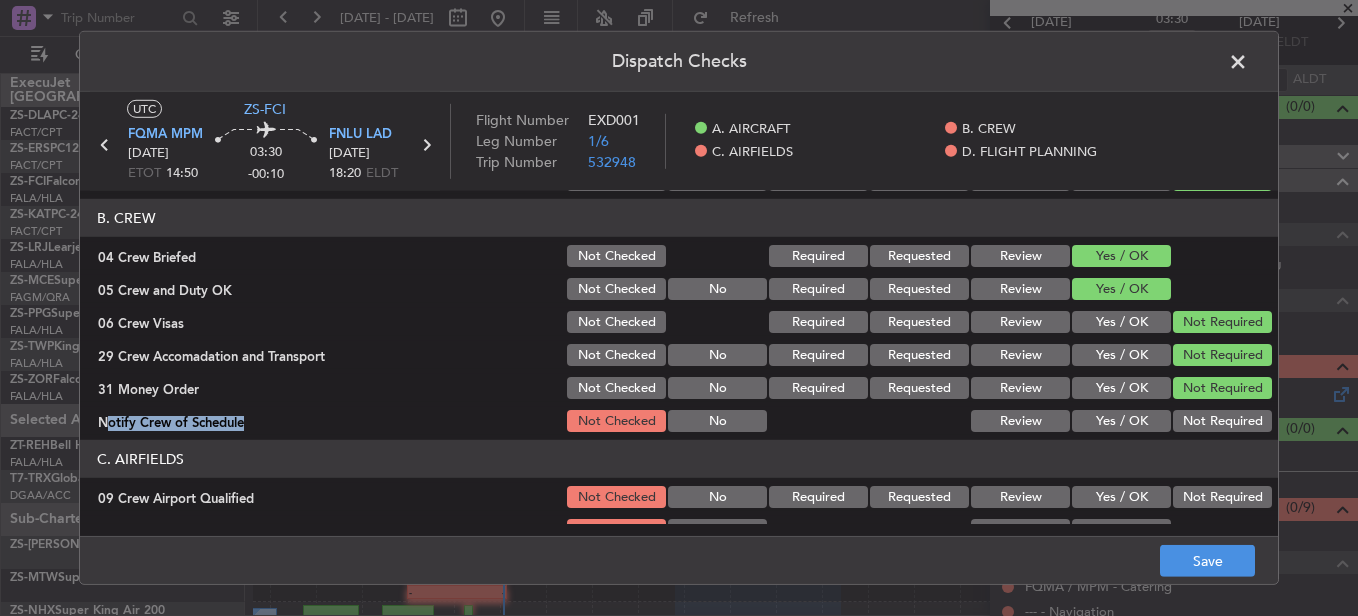 drag, startPoint x: 1200, startPoint y: 405, endPoint x: 1202, endPoint y: 431, distance: 26.076809 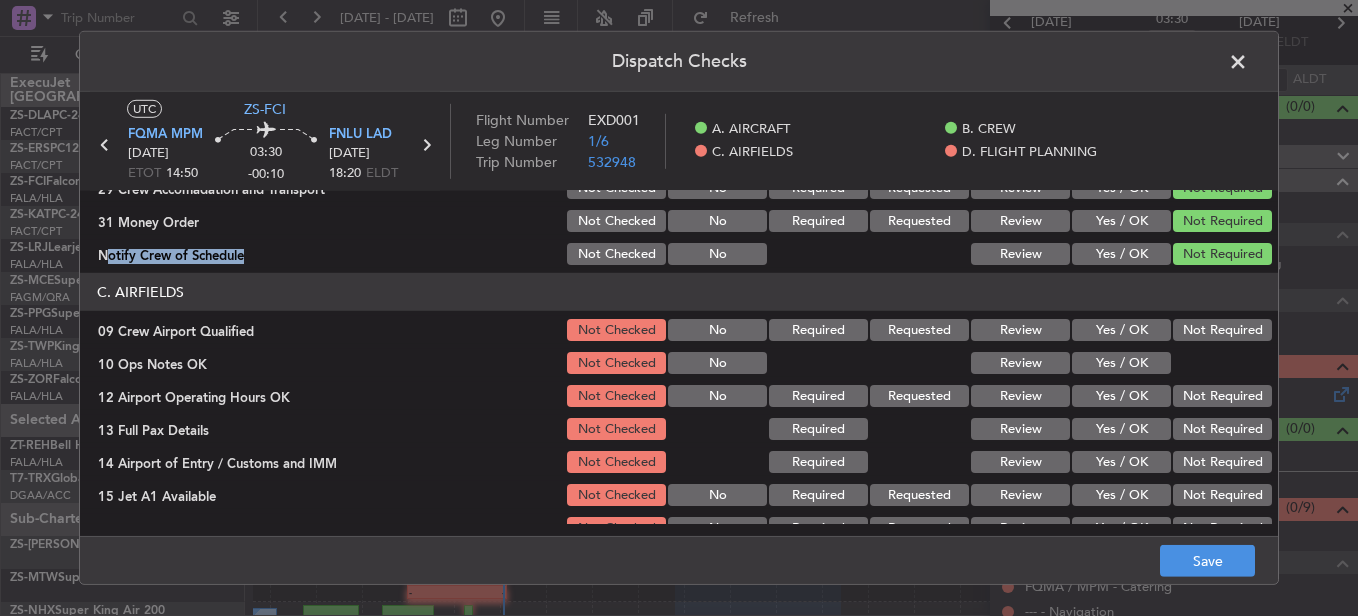 scroll, scrollTop: 365, scrollLeft: 0, axis: vertical 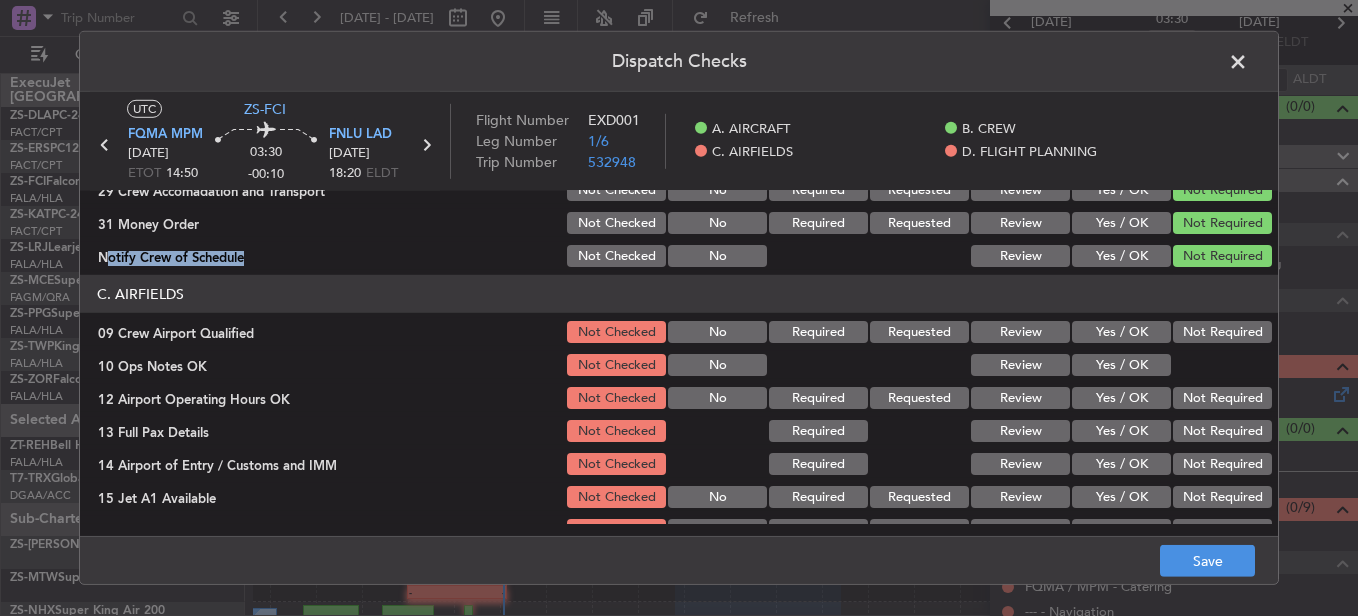 drag, startPoint x: 1191, startPoint y: 324, endPoint x: 1180, endPoint y: 345, distance: 23.70654 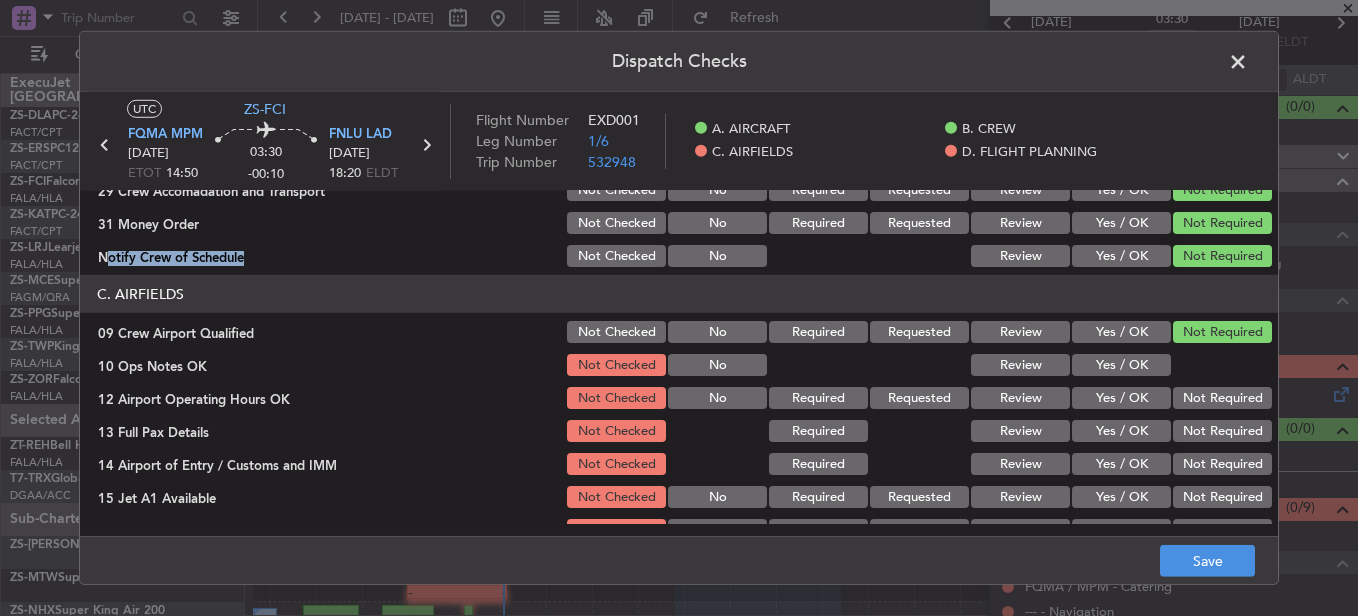 click on "Yes / OK" 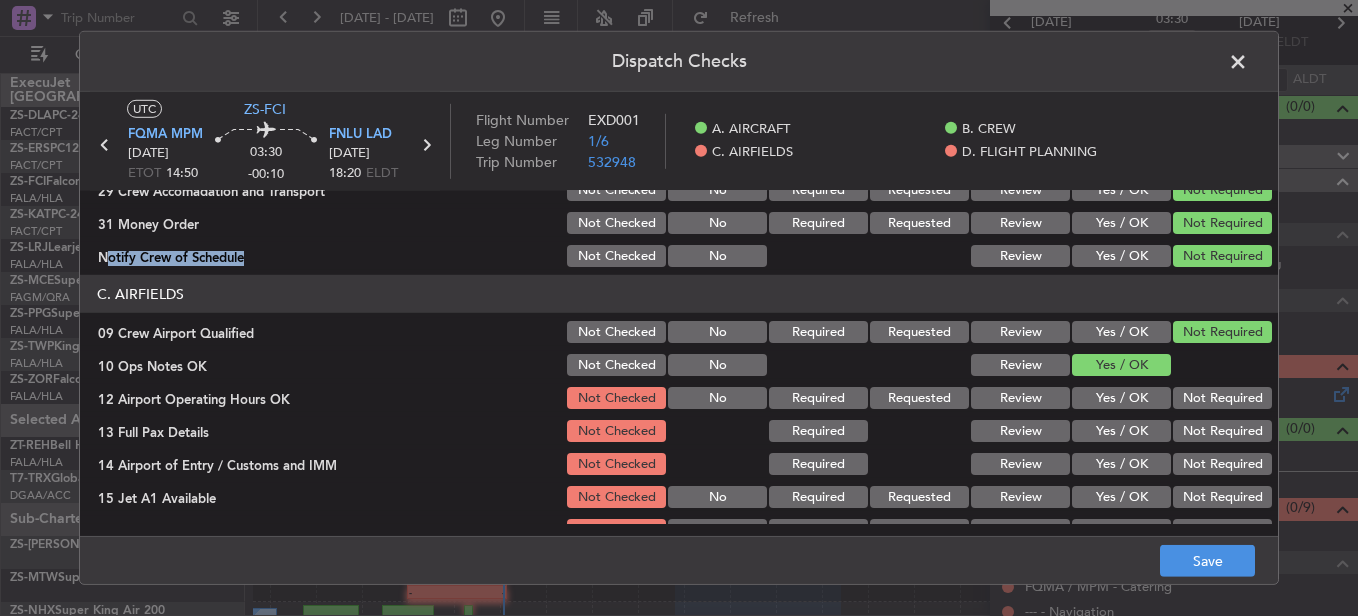 click on "Not Required" 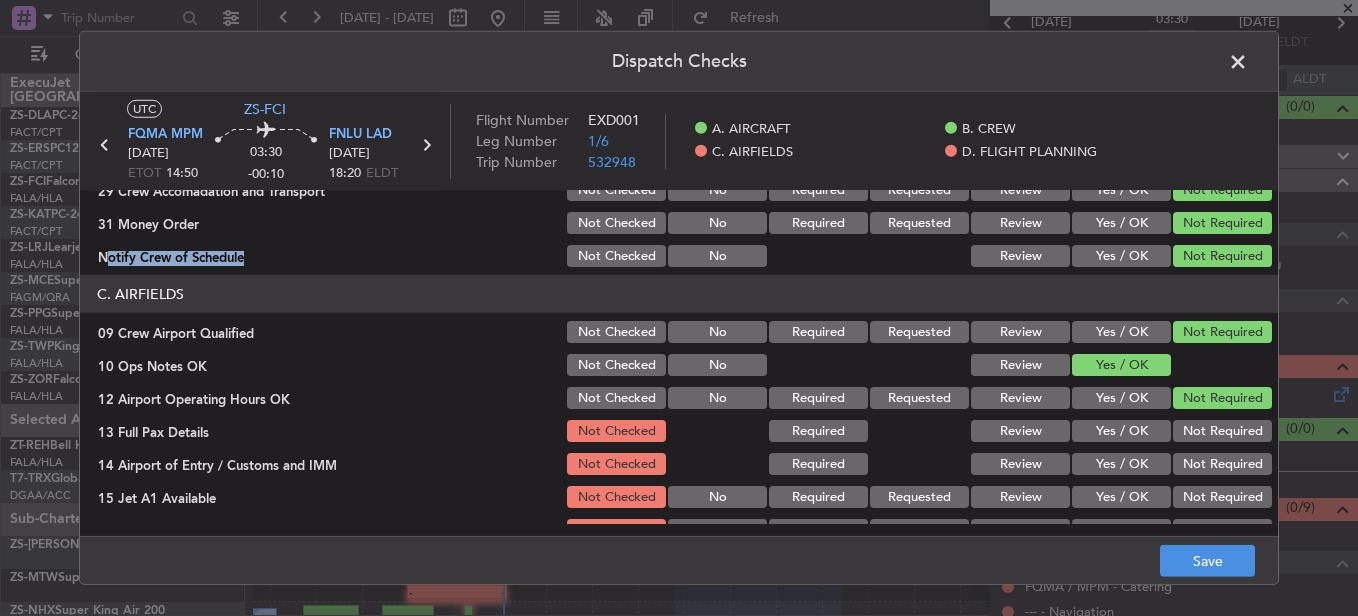 click on "Not Required" 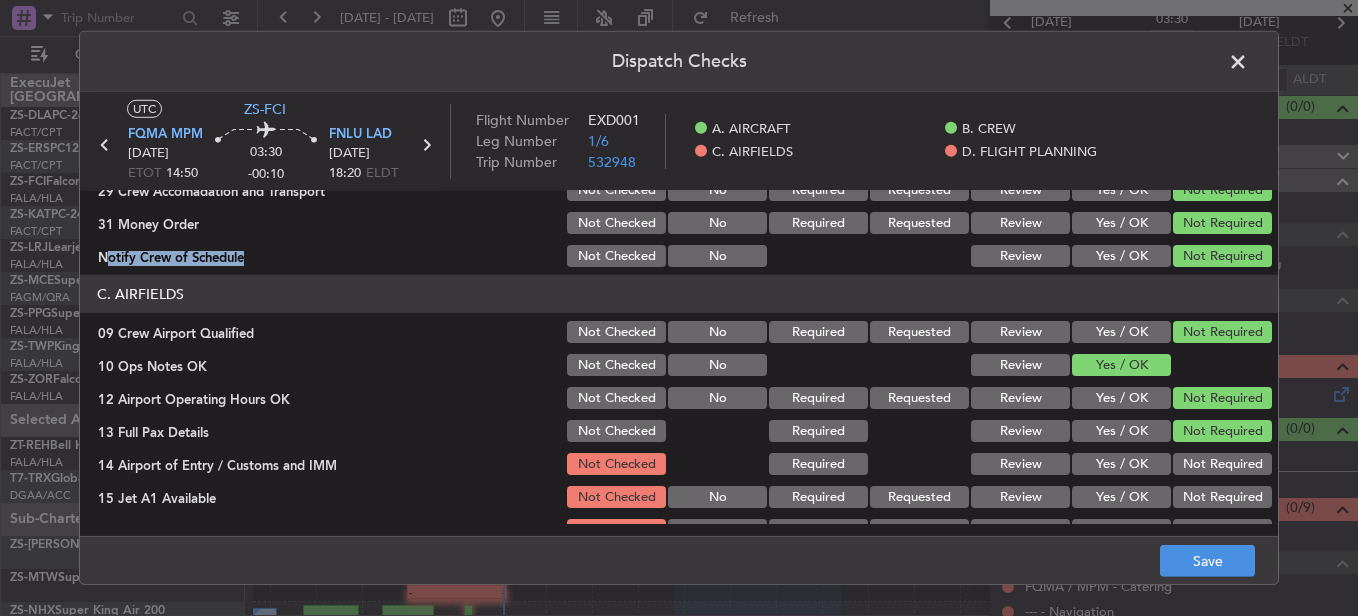 click on "Not Required" 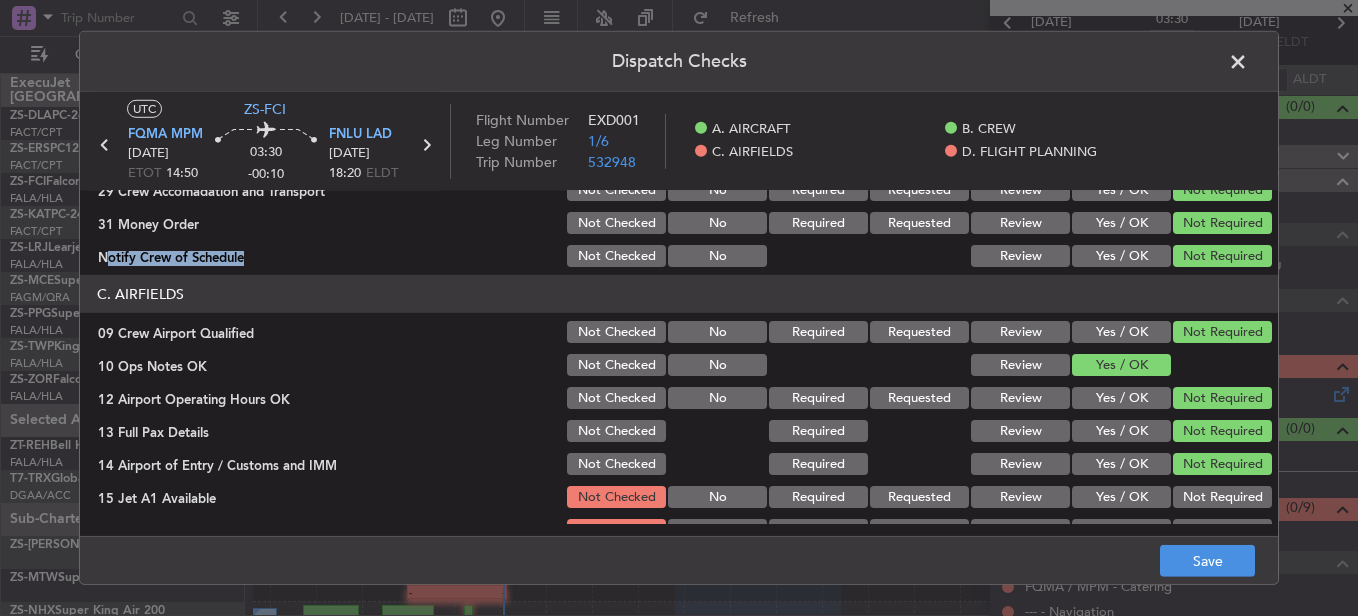 click on "C. AIRFIELDS   09 Crew Airport Qualified  Not Checked No Required Requested Review Yes / OK Not Required  10 Ops Notes OK  Not Checked No Review Yes / OK  12 Airport Operating Hours OK  Not Checked No Required Requested Review Yes / OK Not Required  13 Full Pax Details  Not Checked Required Review Yes / OK Not Required  14 Airport of Entry / Customs and IMM  Not Checked Required Review Yes / OK Not Required  15 Jet A1 Available  Not Checked No Required Requested Review Yes / OK Not Required  16 Fire Service  Not Checked No Required Requested Review Yes / OK Not Required  27 Airfield Indemnity  Not Checked No Required Requested Review Yes / OK Not Required" 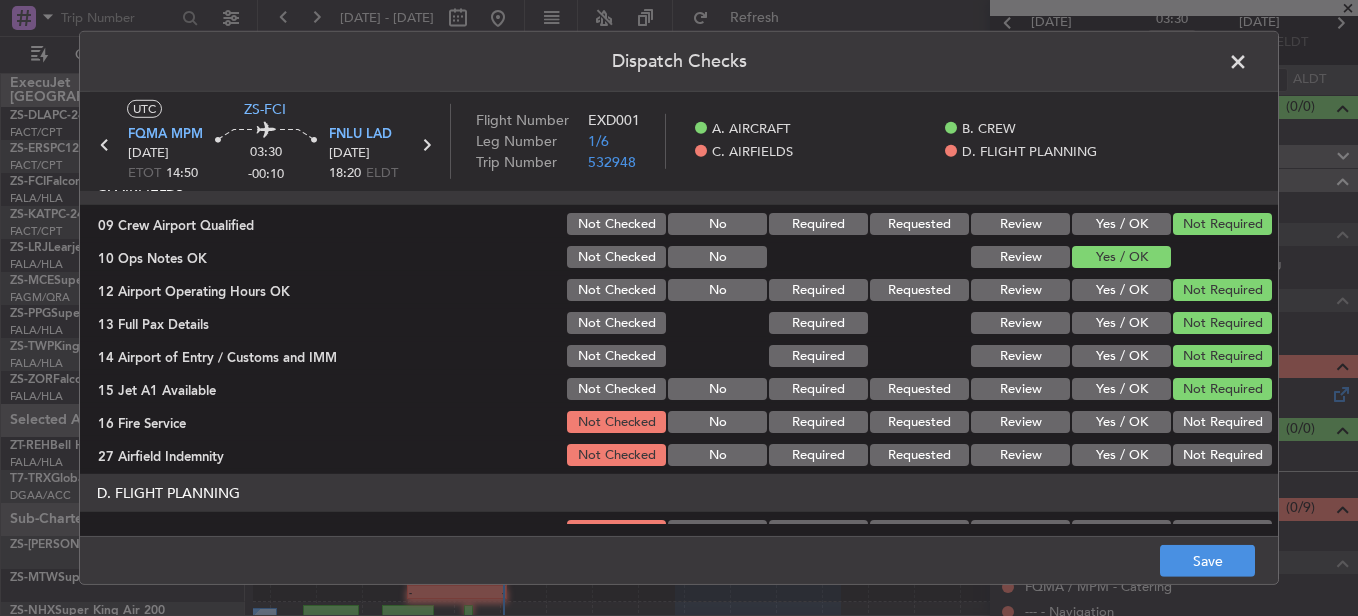 scroll, scrollTop: 565, scrollLeft: 0, axis: vertical 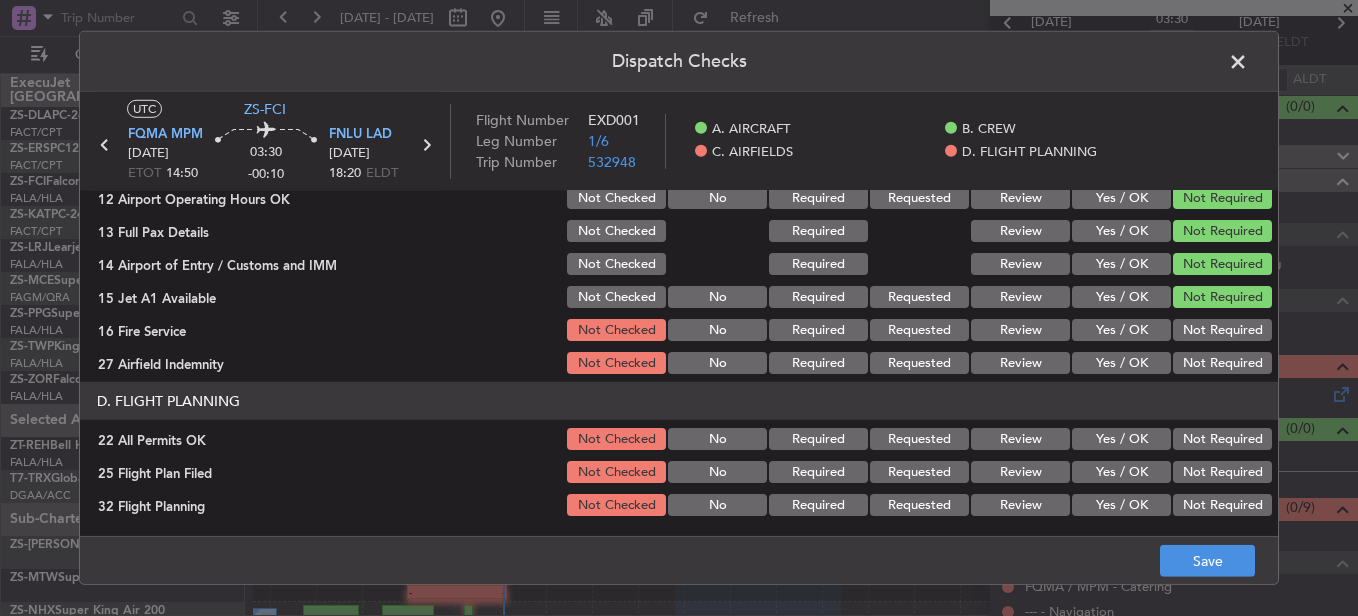 click on "Not Required" 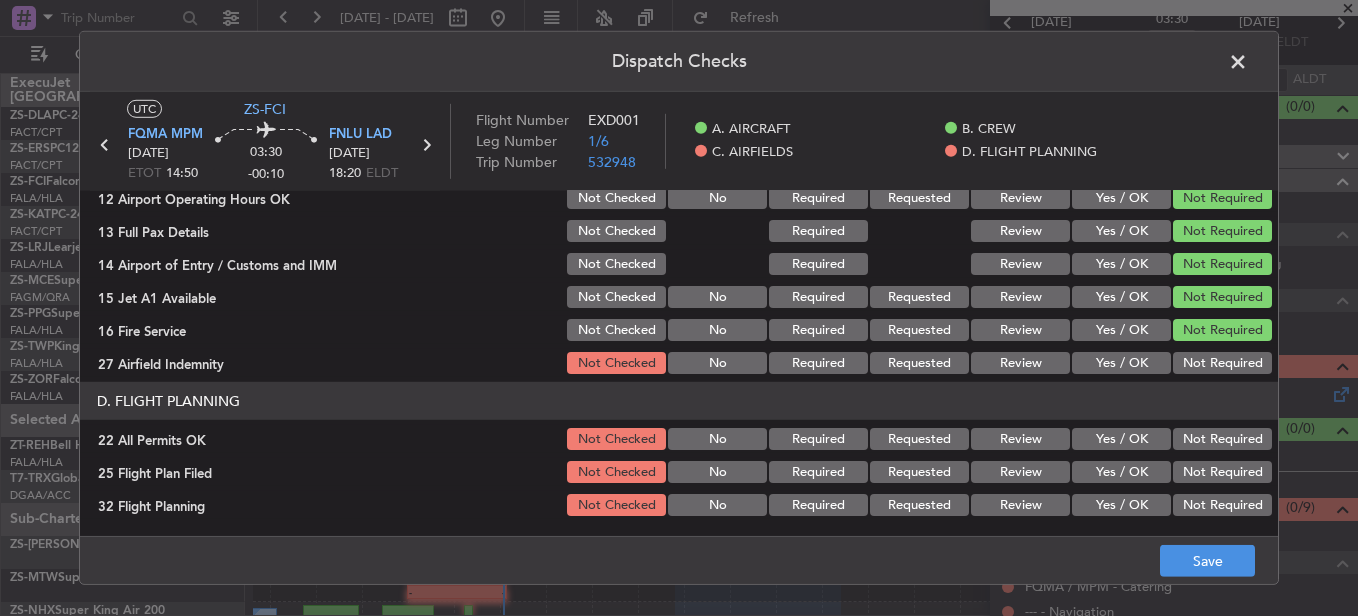 click on "Not Required" 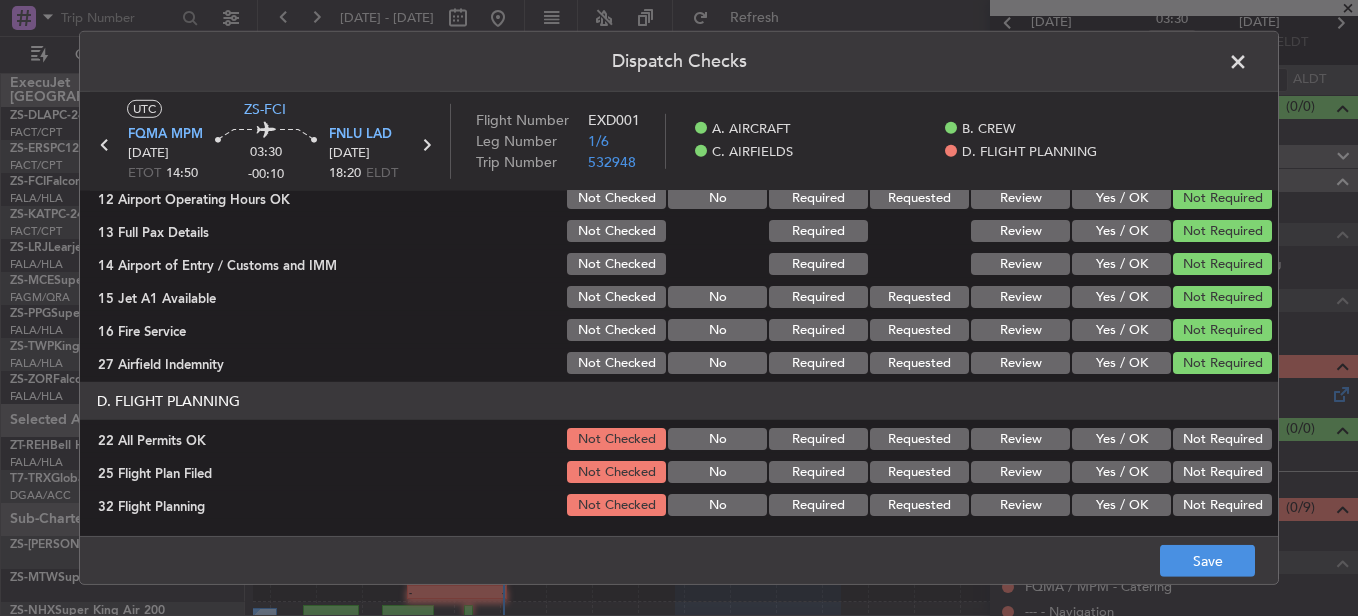 click on "Not Required" 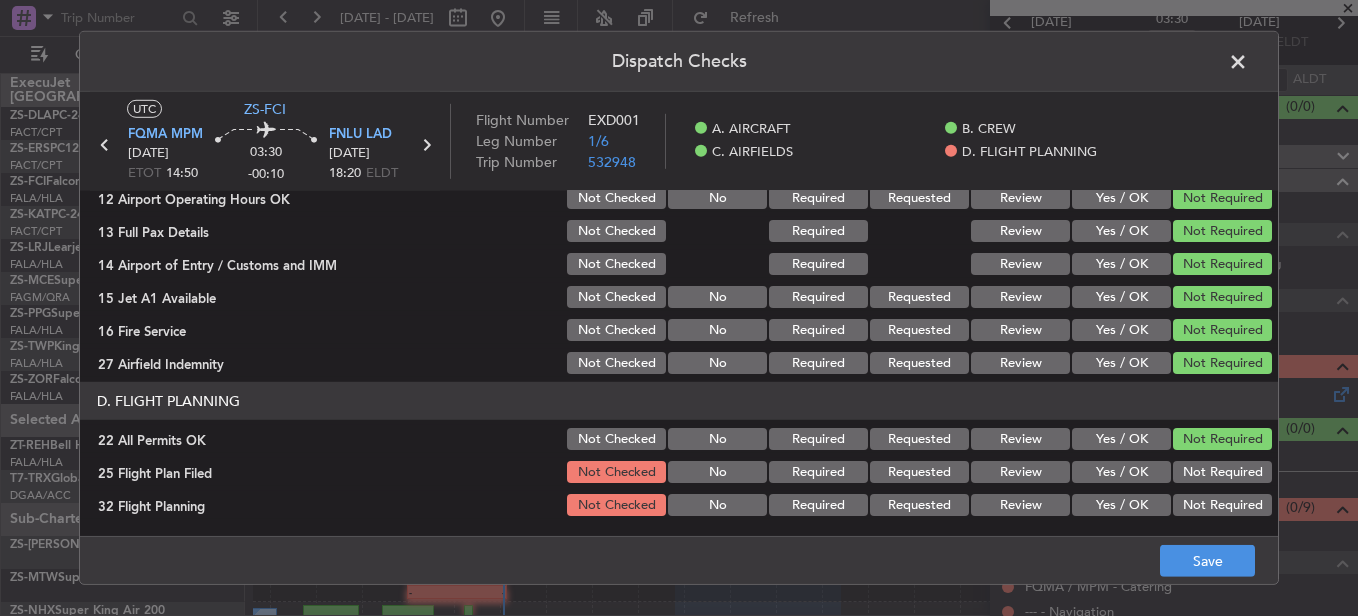 click on "Review" 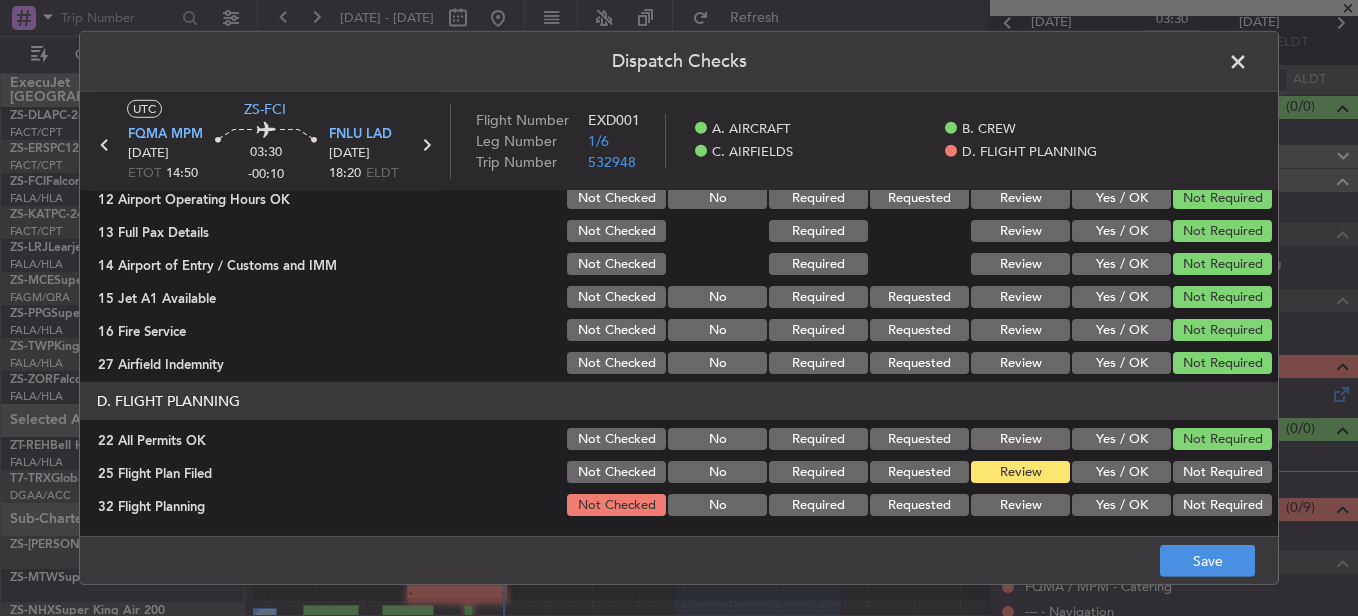 click on "Review" 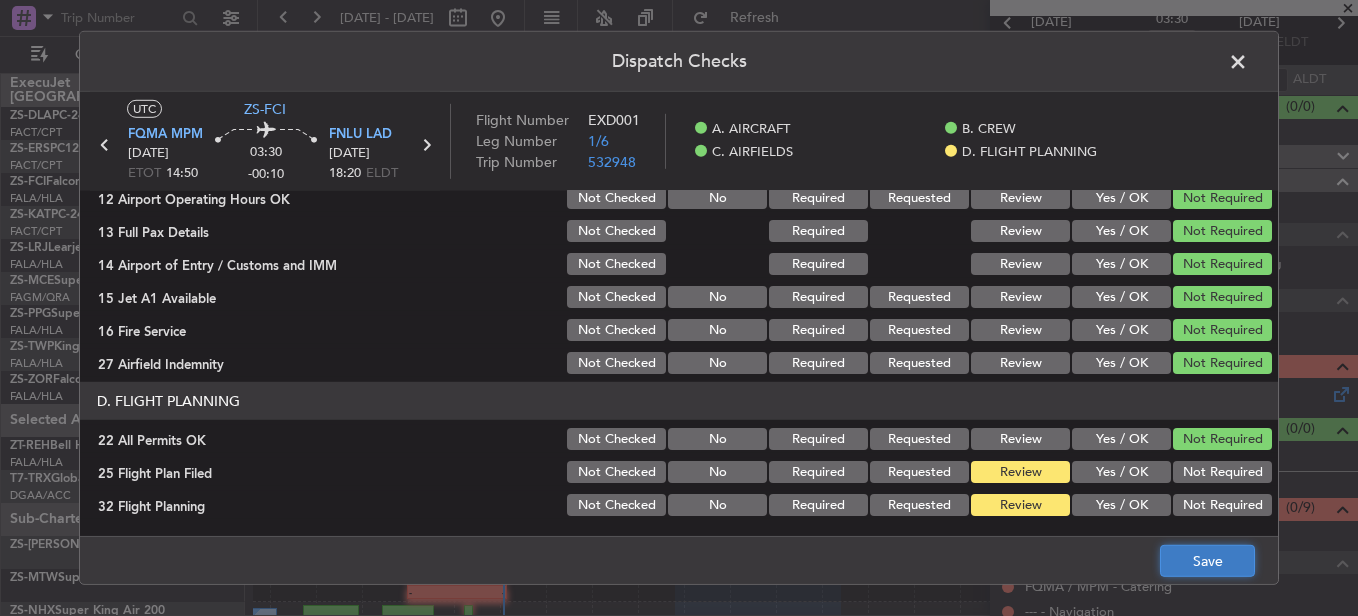 click on "Save" 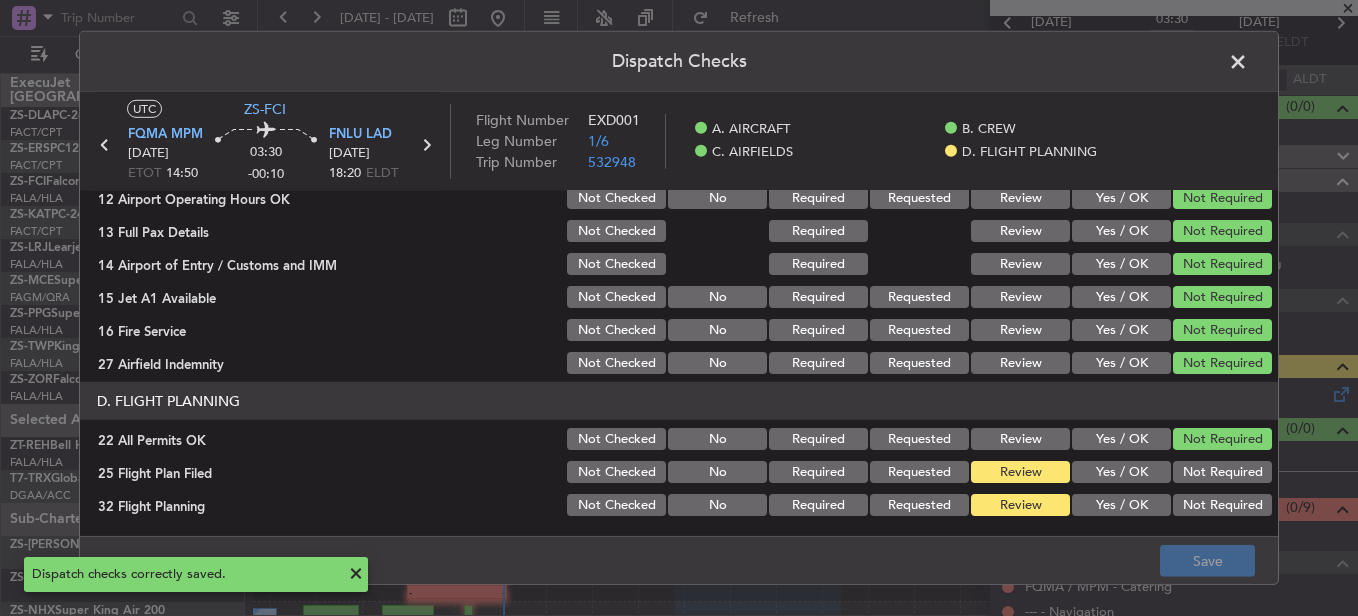 drag, startPoint x: 1226, startPoint y: 63, endPoint x: 1216, endPoint y: 33, distance: 31.622776 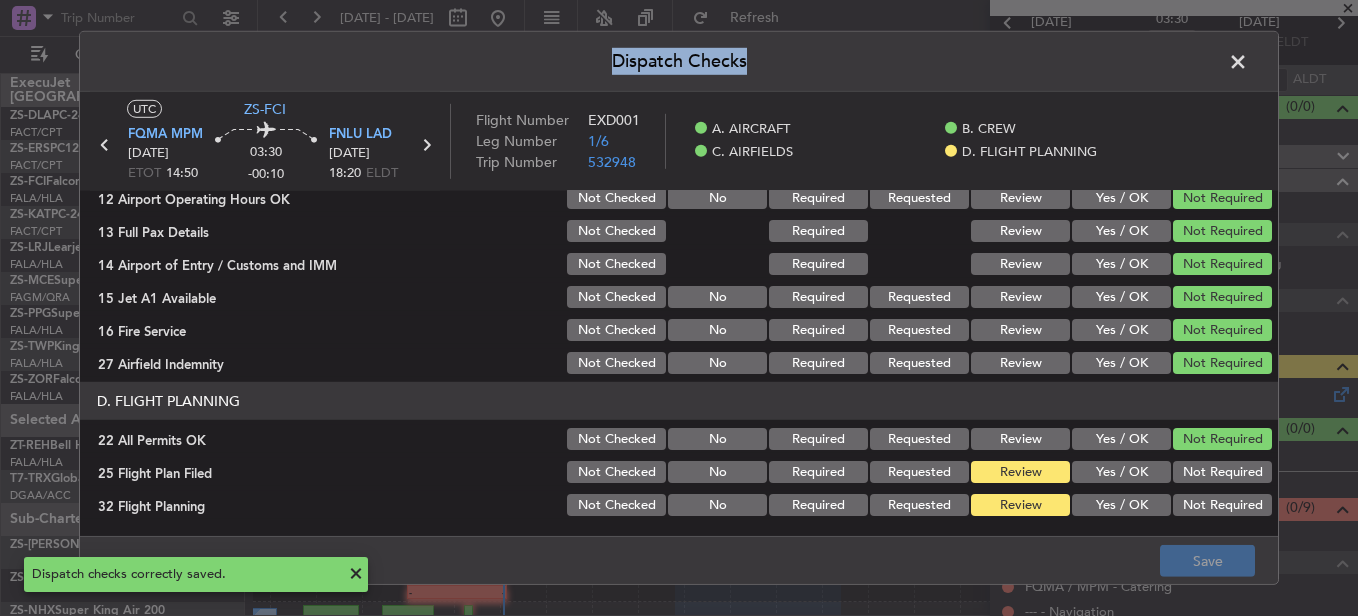 drag, startPoint x: 1216, startPoint y: 33, endPoint x: 1242, endPoint y: 60, distance: 37.48333 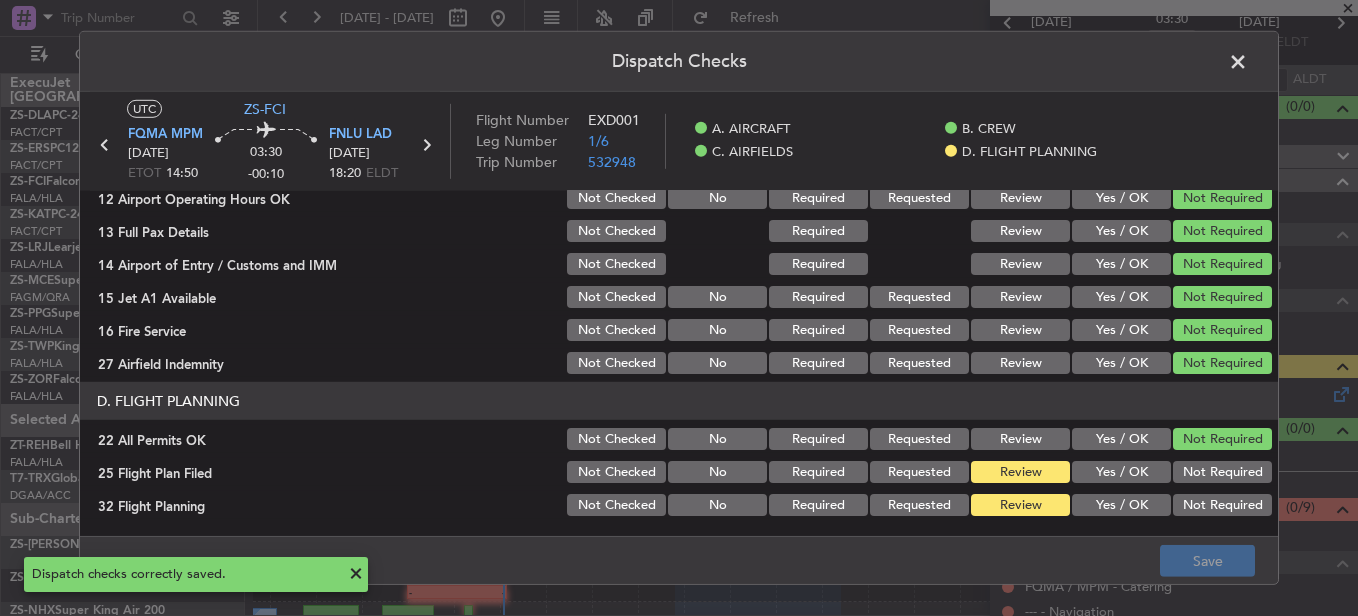 click 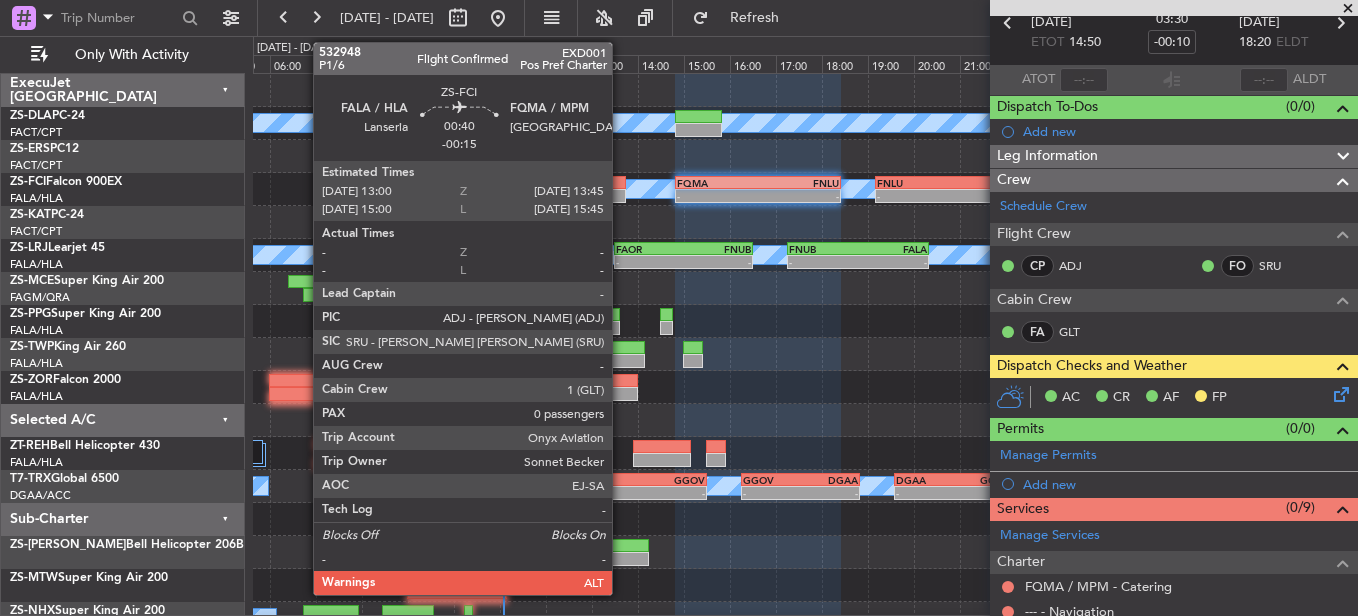 click 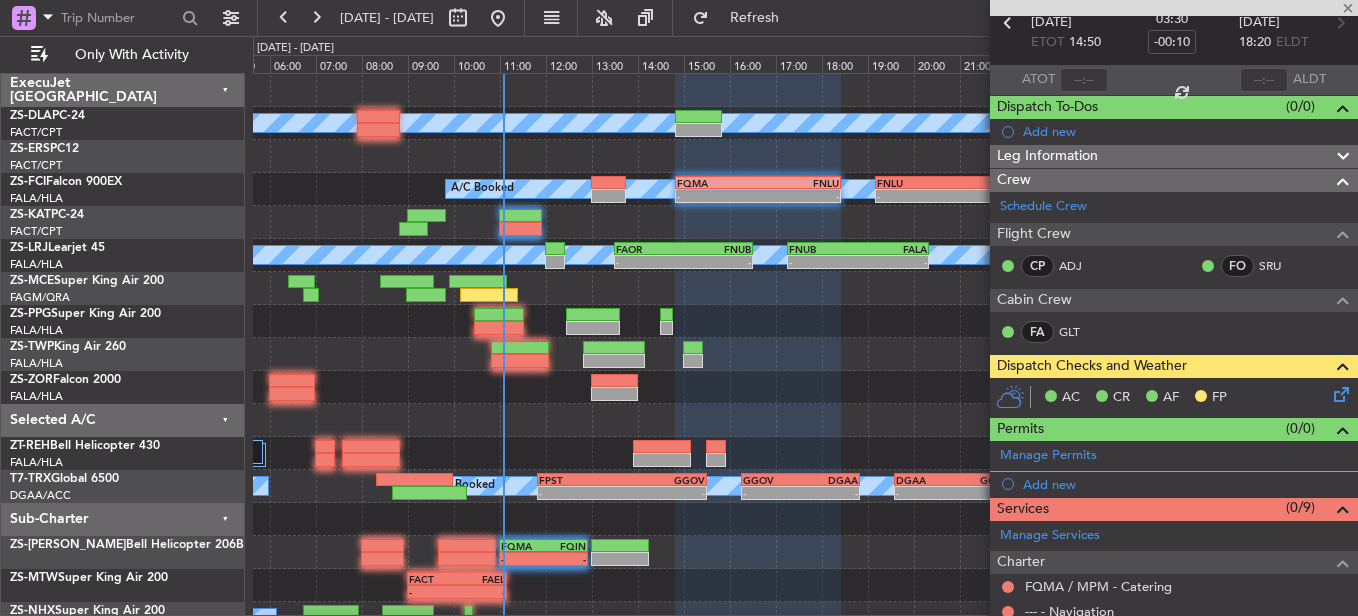 type on "-00:15" 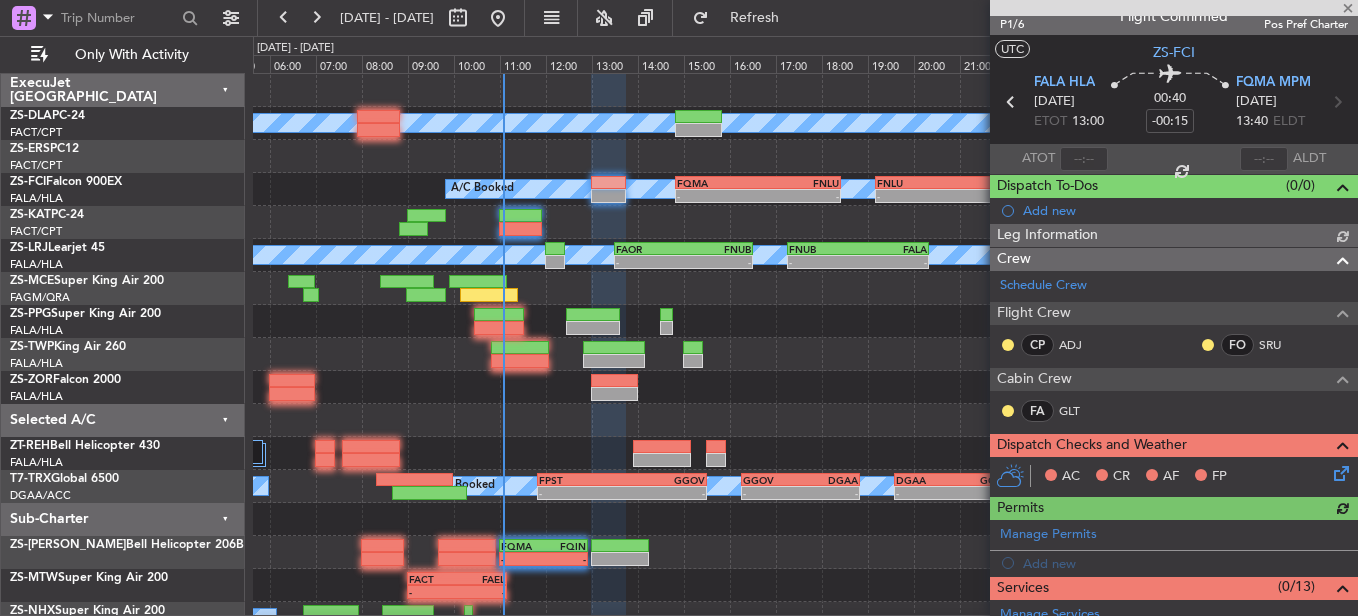 scroll, scrollTop: 100, scrollLeft: 0, axis: vertical 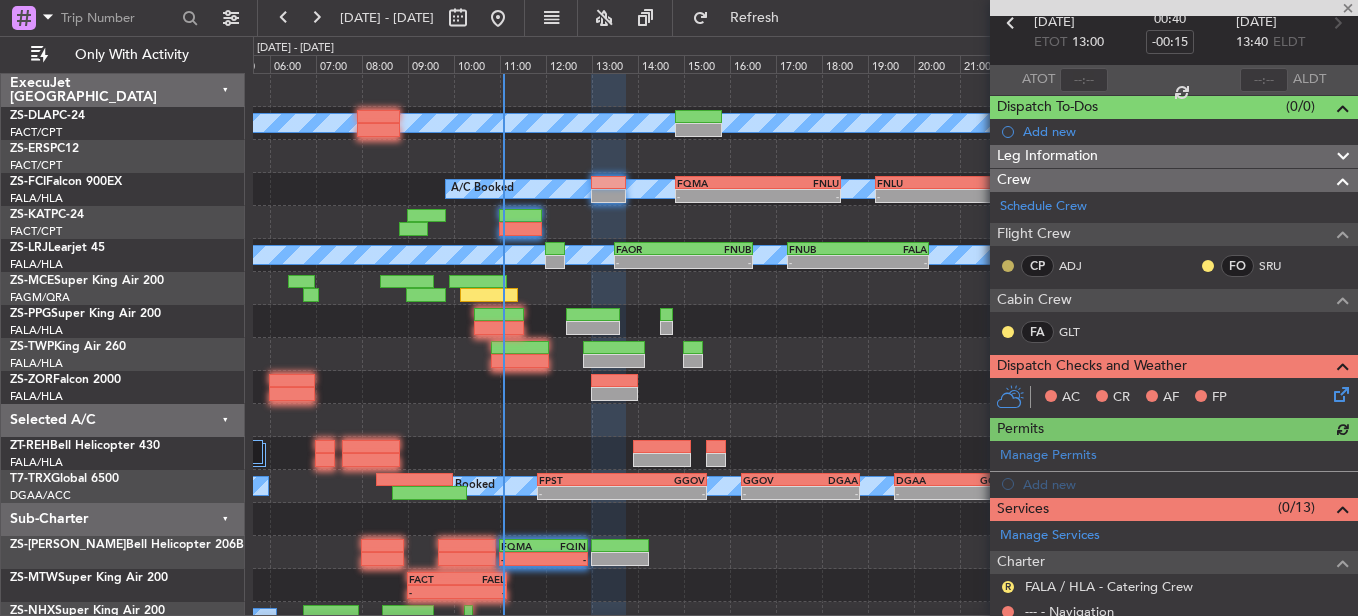 click 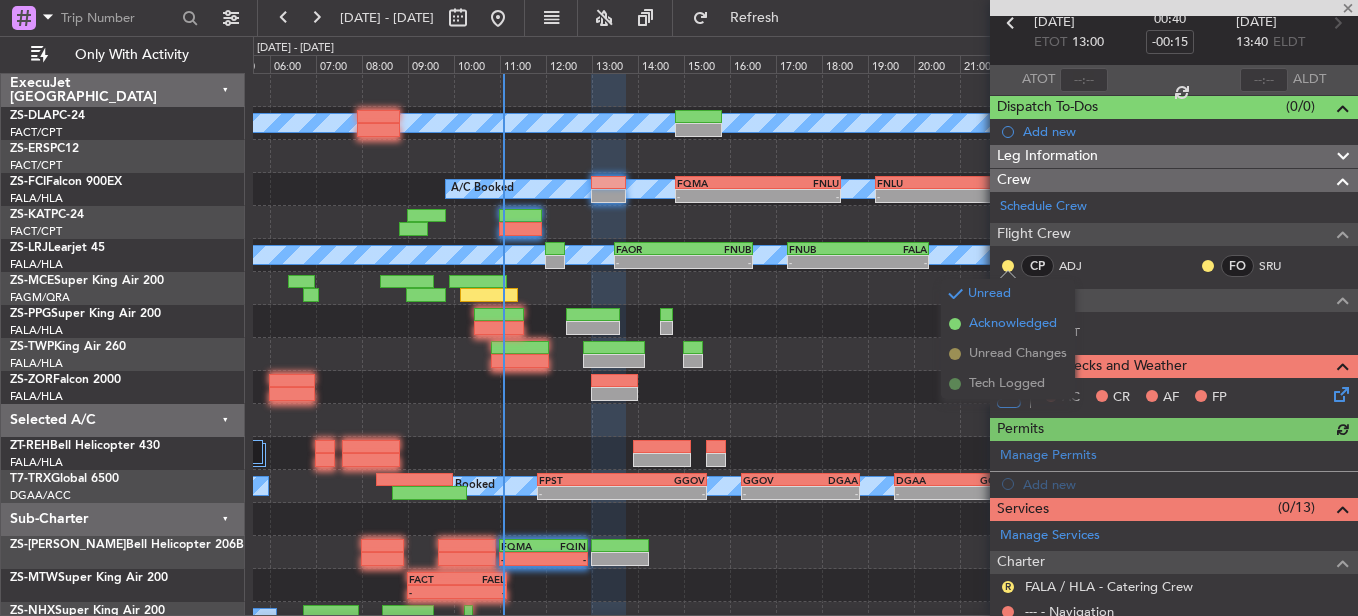 click on "Acknowledged" at bounding box center [1013, 324] 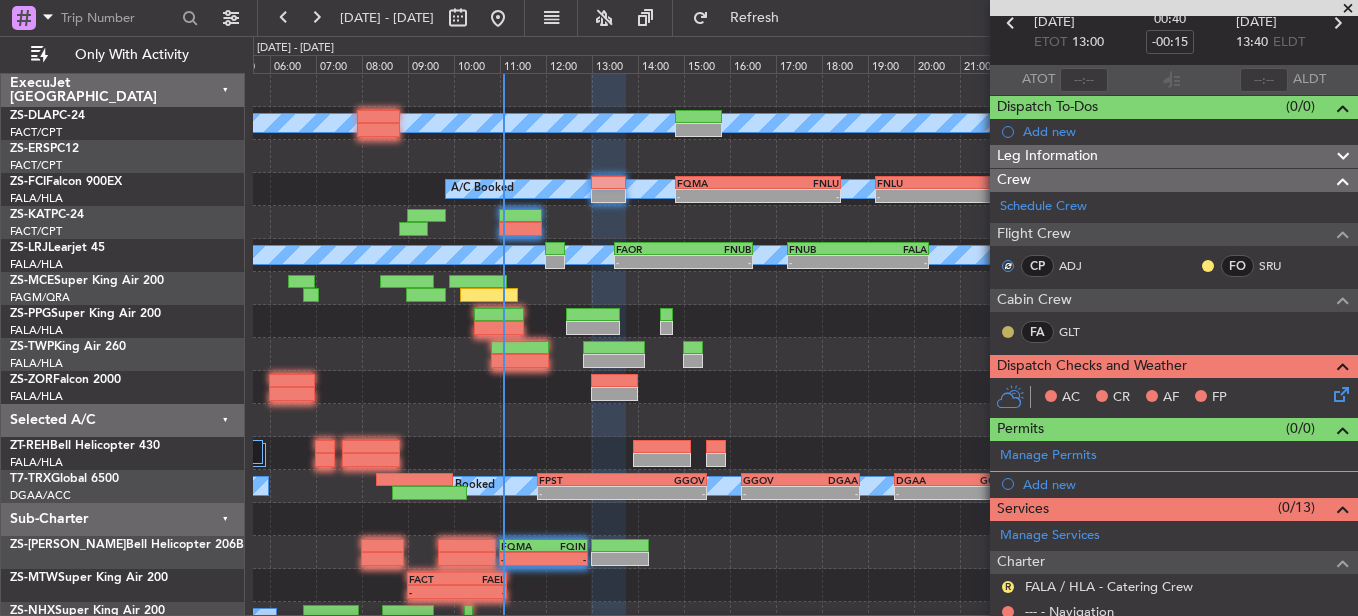 click 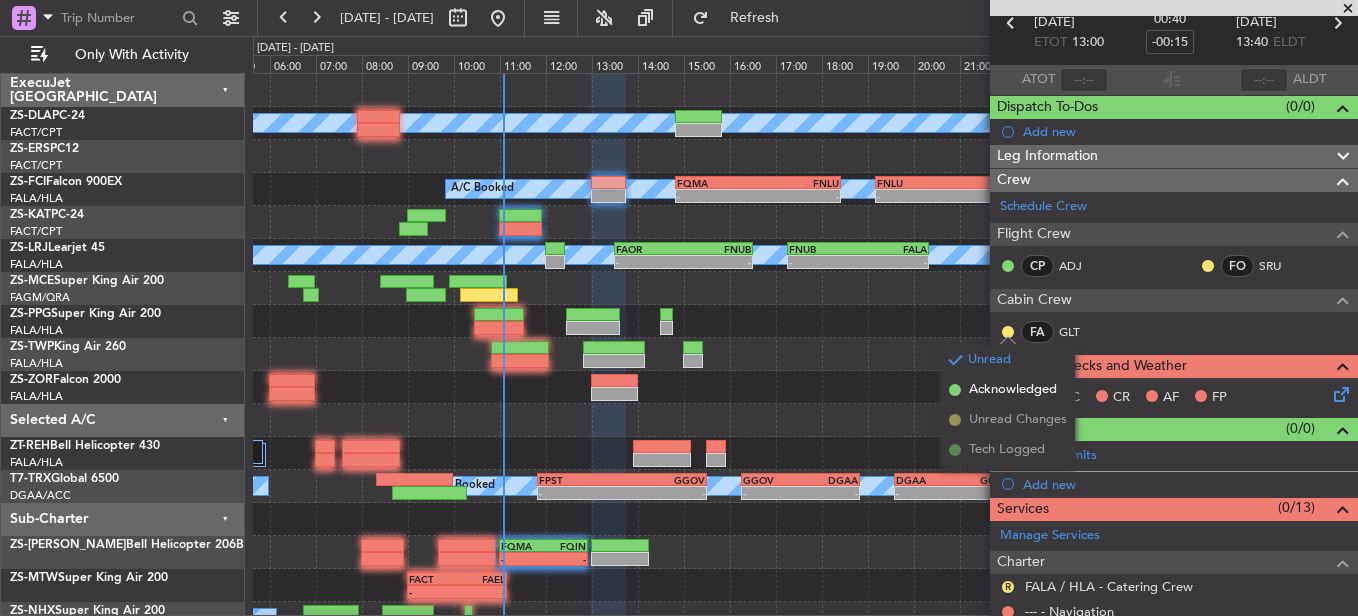 click on "Acknowledged" at bounding box center [1013, 390] 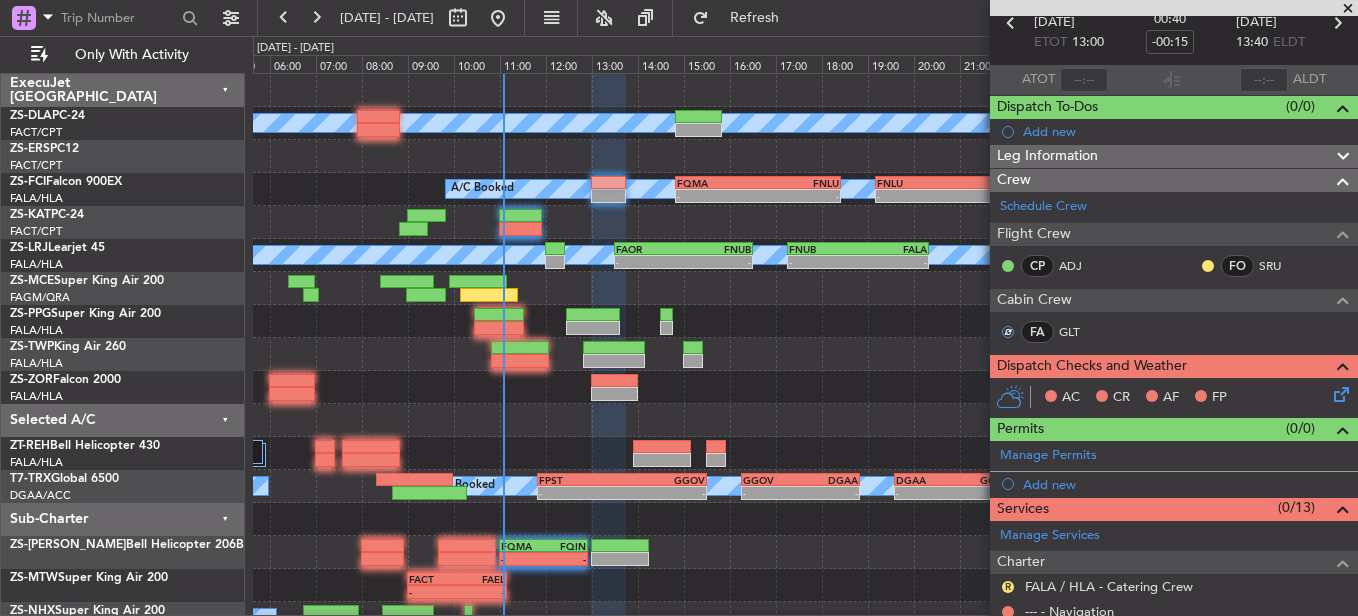 click 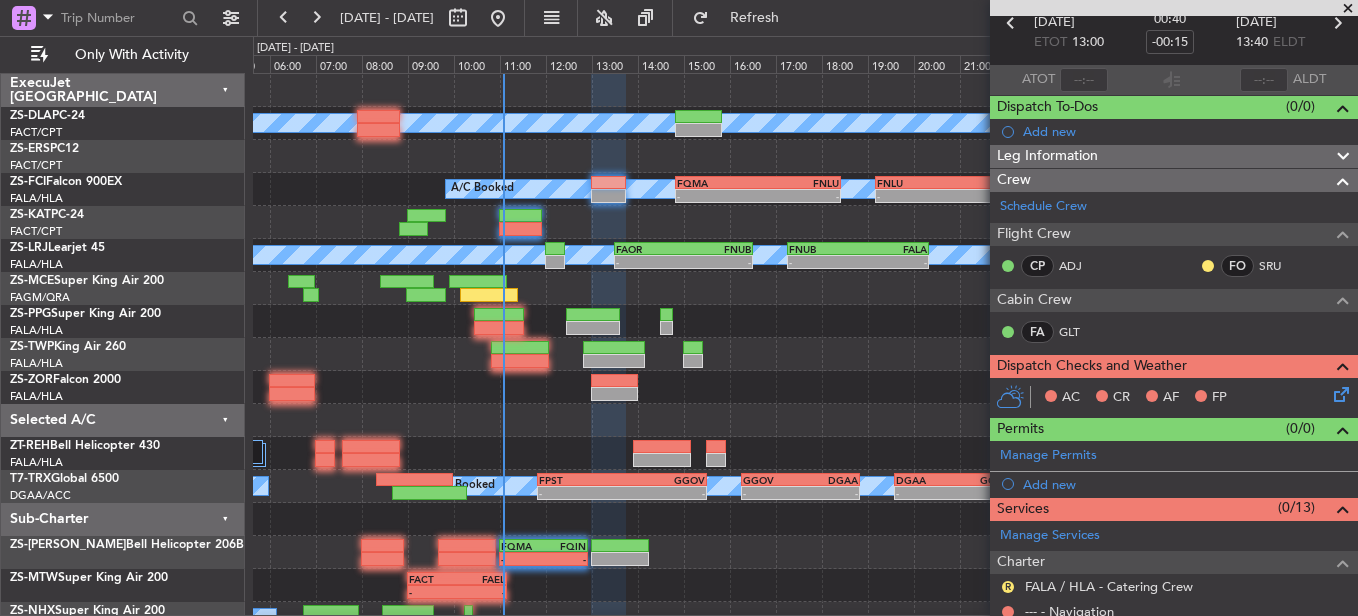 click on "Unread" at bounding box center [1193, 297] 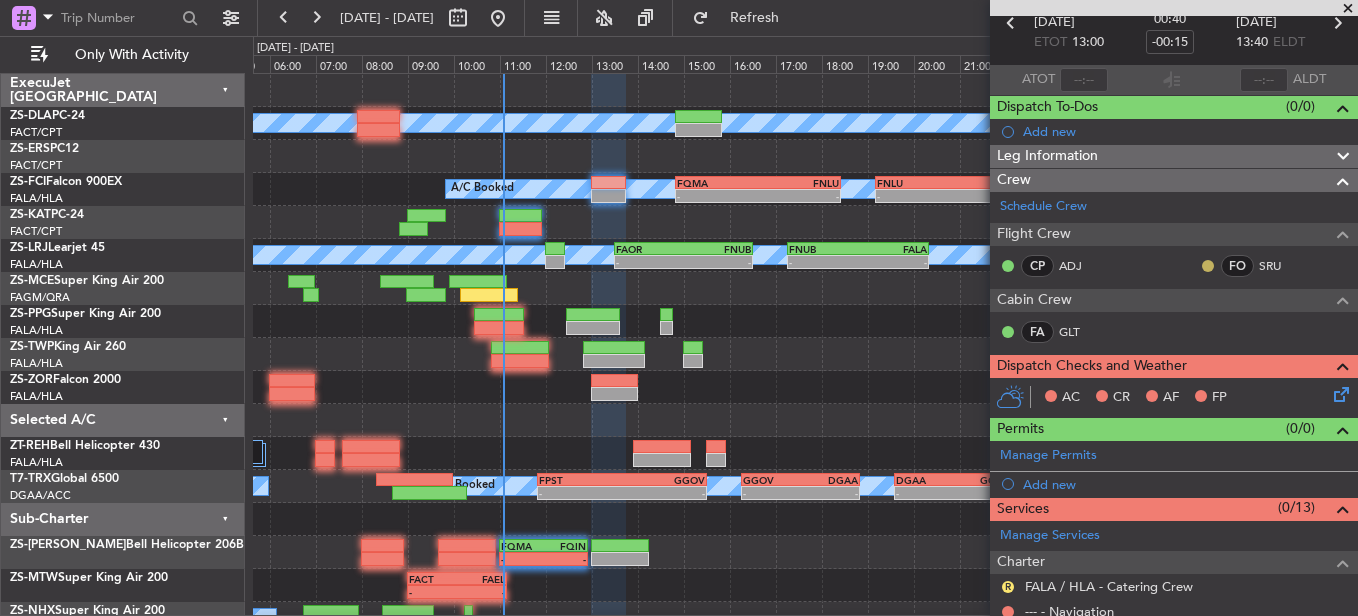 click 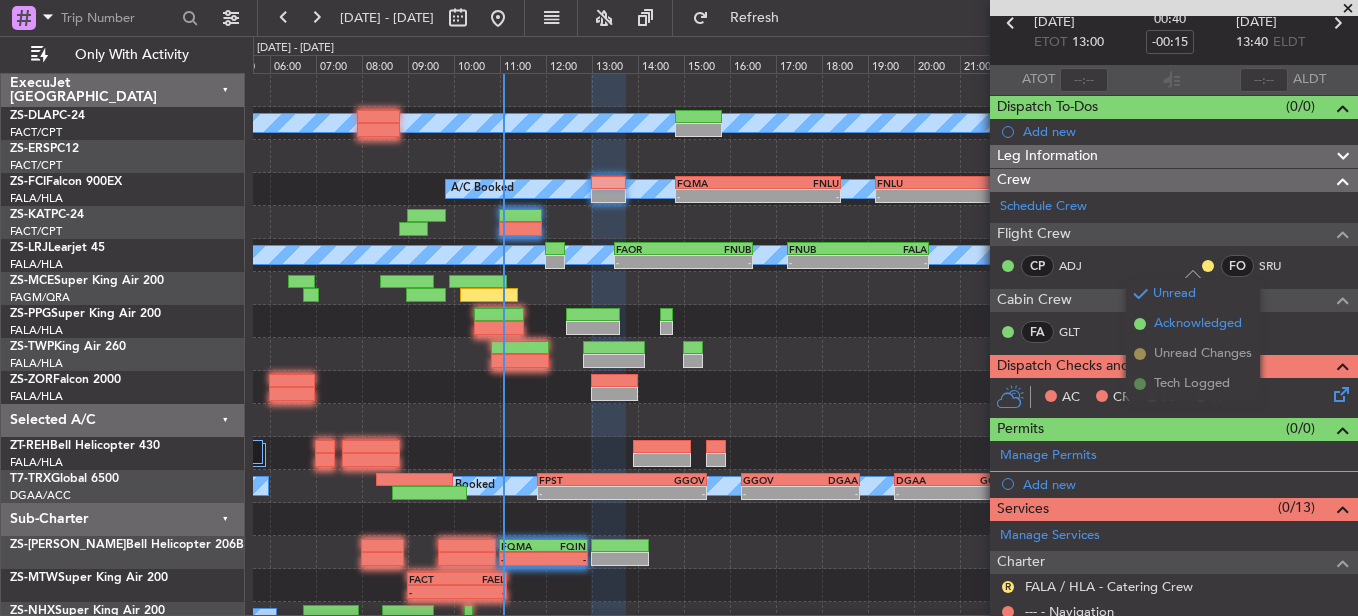 click on "Acknowledged" at bounding box center (1198, 324) 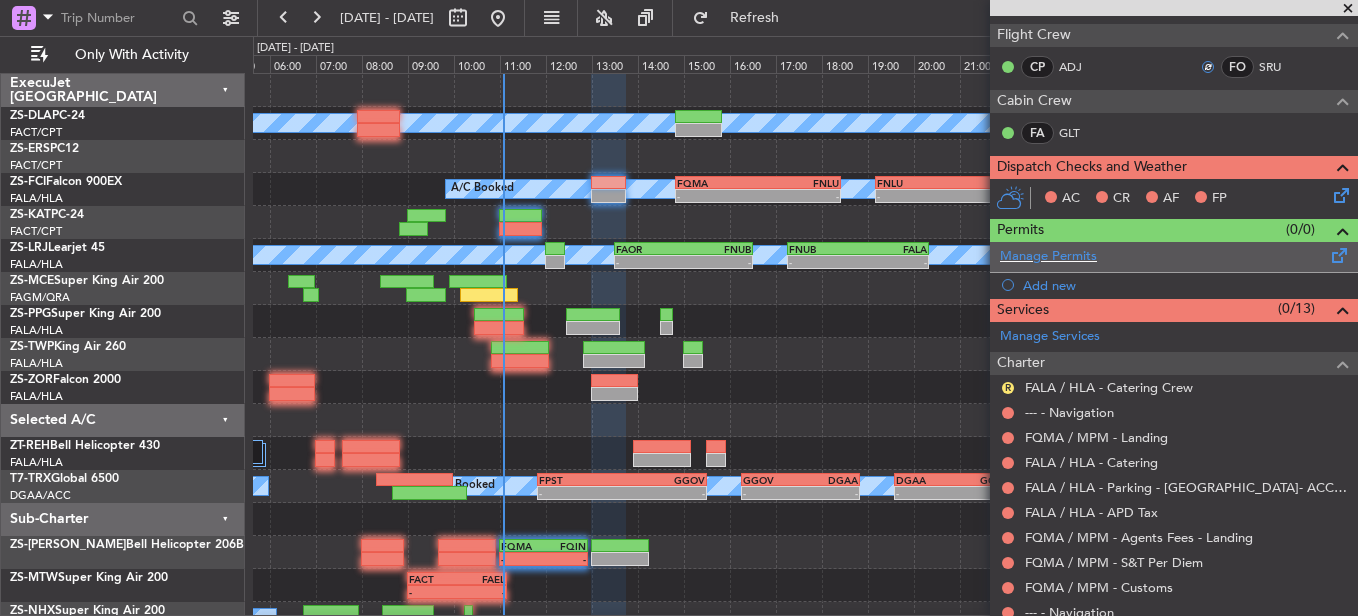 scroll, scrollTop: 300, scrollLeft: 0, axis: vertical 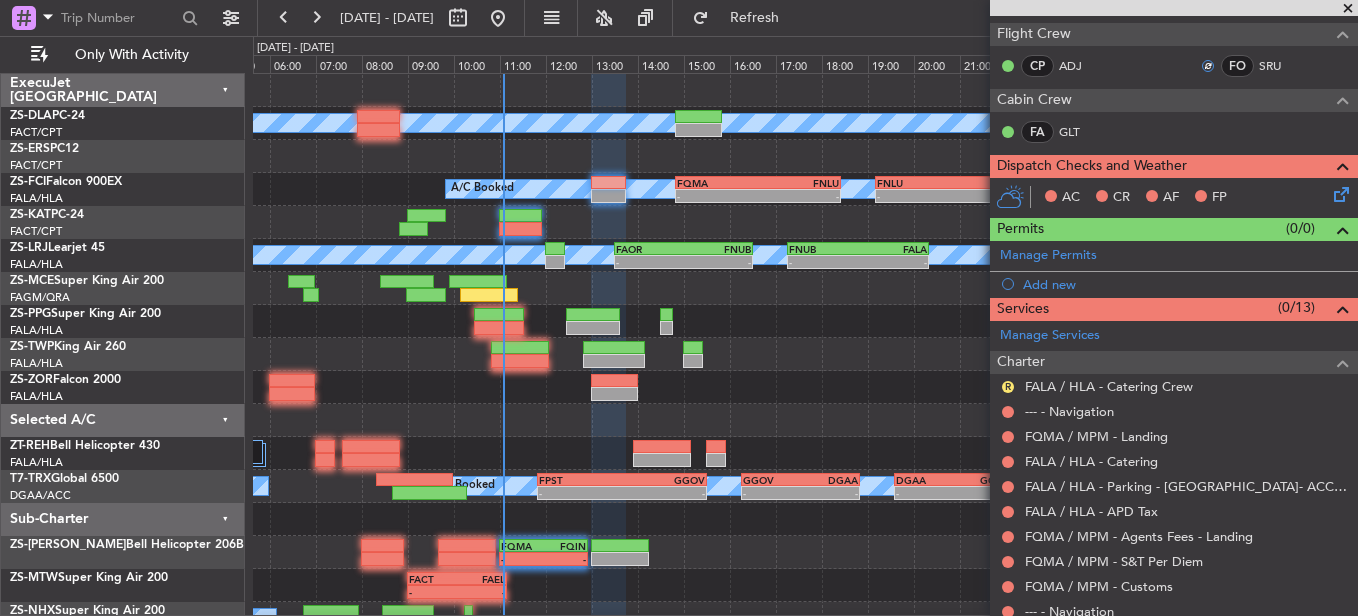 click 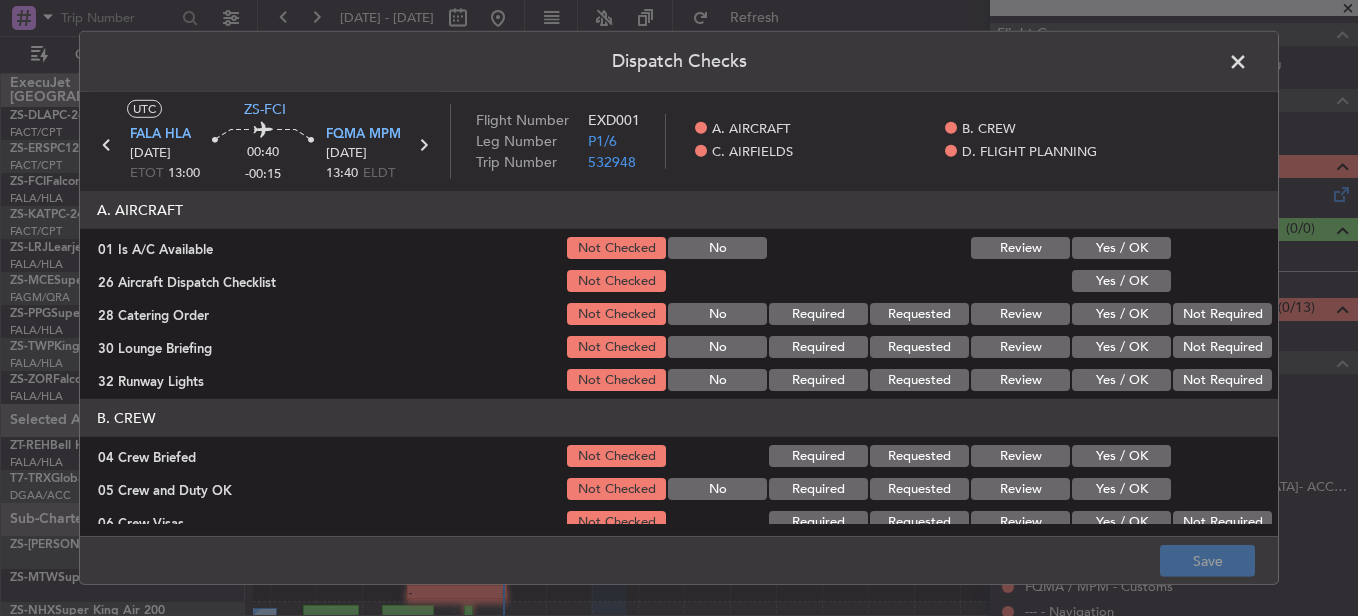 click on "Yes / OK" 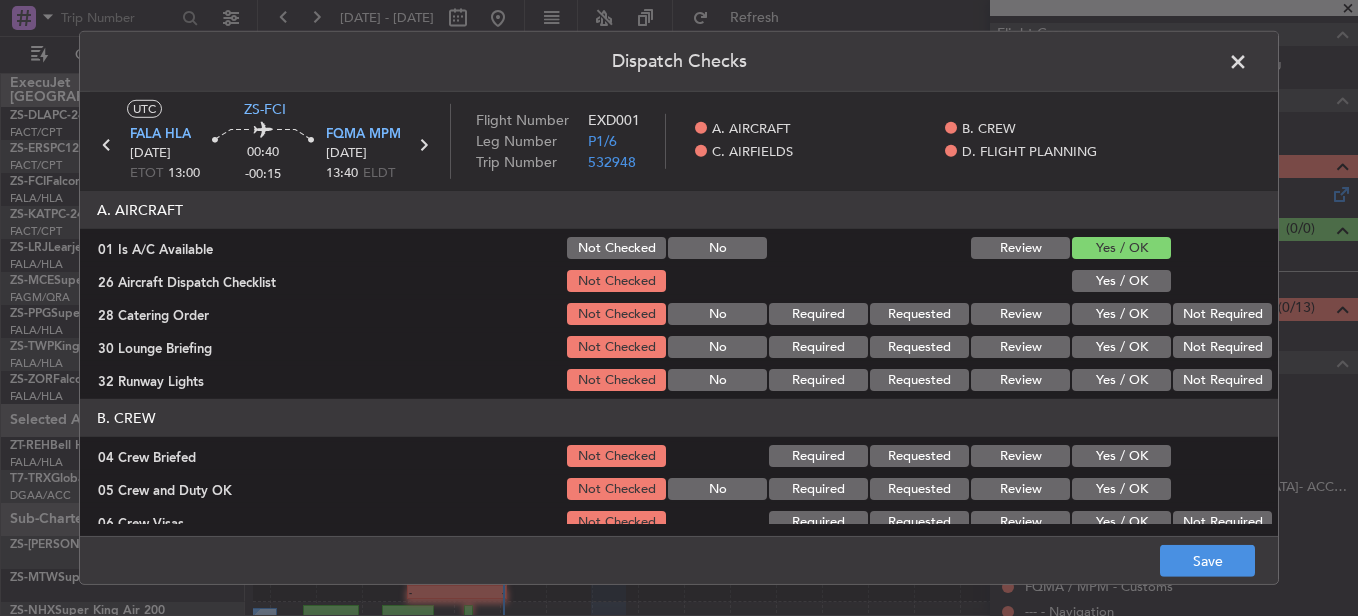 click on "Yes / OK" 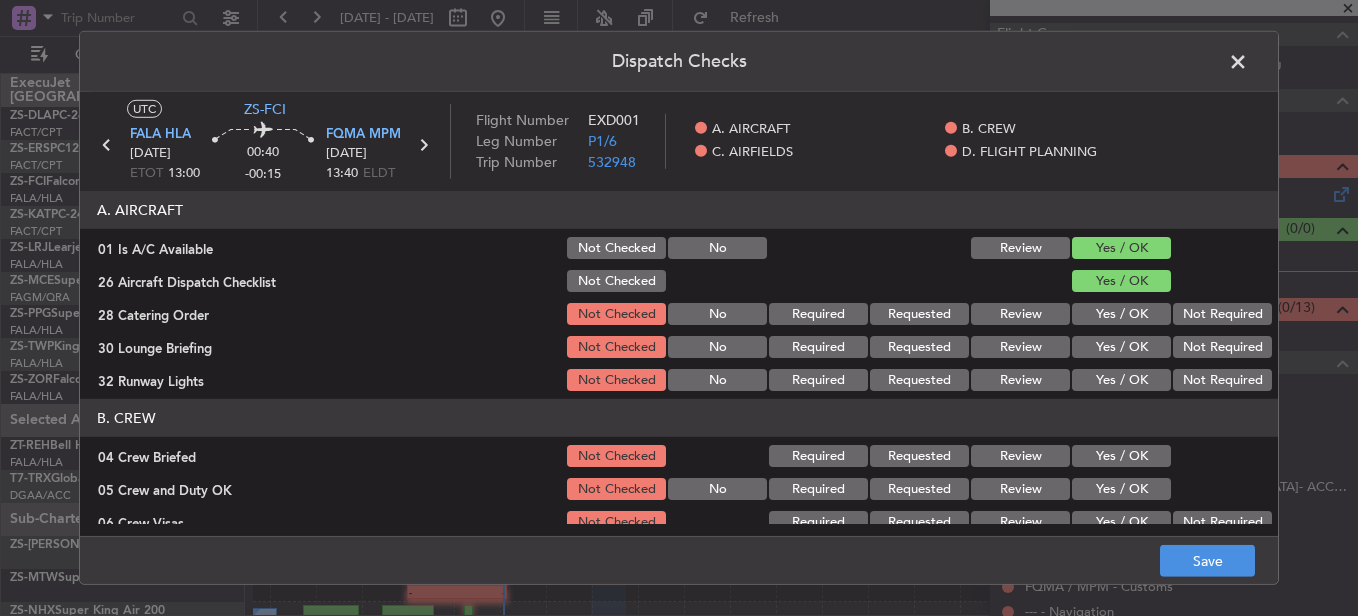 click on "Not Required" 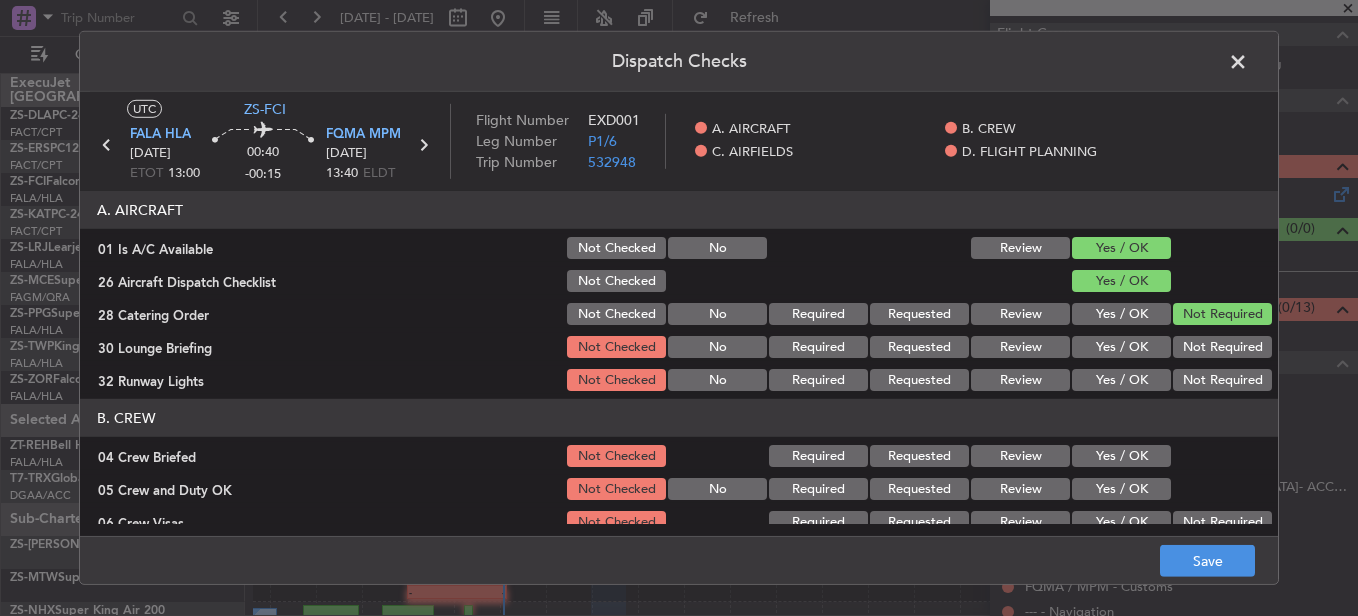 drag, startPoint x: 1215, startPoint y: 350, endPoint x: 1216, endPoint y: 372, distance: 22.022715 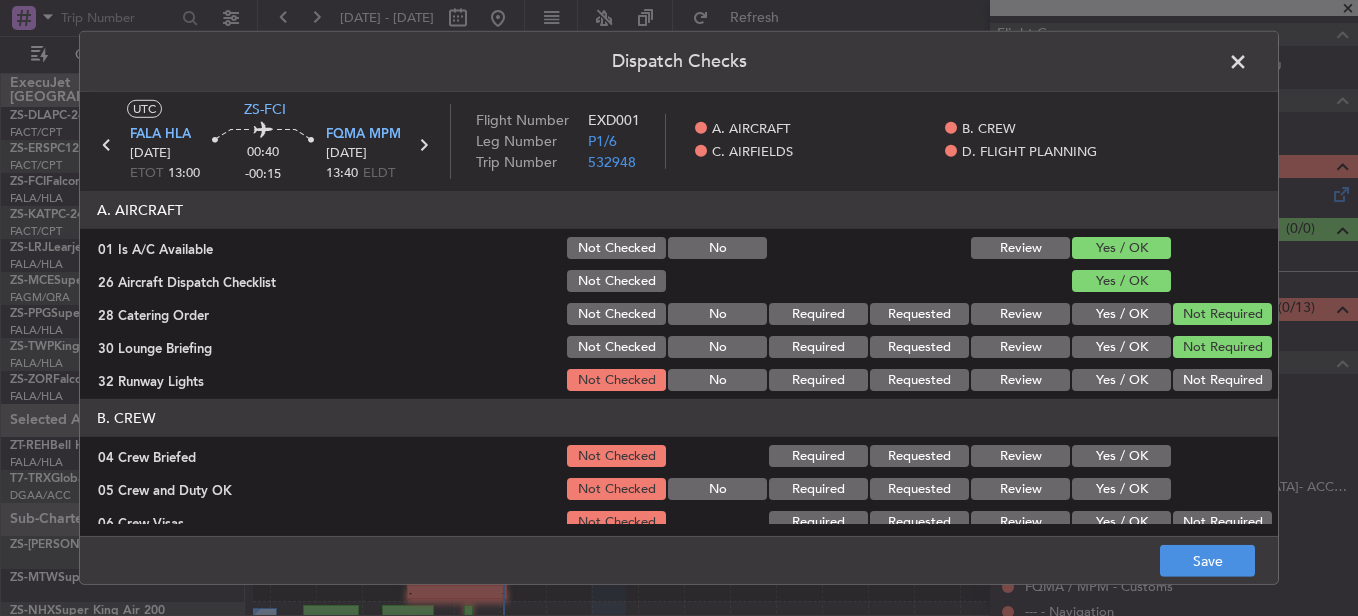 click on "A. AIRCRAFT   01 Is A/C Available  Not Checked No Review Yes / OK  26 Aircraft Dispatch Checklist  Not Checked Yes / OK  28 Catering Order  Not Checked No Required Requested Review Yes / OK Not Required  30 Lounge Briefing  Not Checked No Required Requested Review Yes / OK Not Required  32 Runway Lights  Not Checked No Required Requested Review Yes / OK Not Required  B. CREW   04 Crew Briefed  Not Checked Required Requested Review Yes / OK  05 Crew and Duty OK  Not Checked No Required Requested Review Yes / OK  06 Crew Visas  Not Checked Required Requested Review Yes / OK Not Required  29 Crew Accomadation and Transport  Not Checked No Required Requested Review Yes / OK Not Required  31 Money Order  Not Checked No Required Requested Review Yes / OK Not Required  Notify Crew of Schedule  Not Checked No Review Yes / OK Not Required  C. AIRFIELDS   09 Crew Airport Qualified  Not Checked No Required Requested Review Yes / OK Not Required  10 Ops Notes OK  Not Checked No Review Yes / OK Not Checked No Required No" 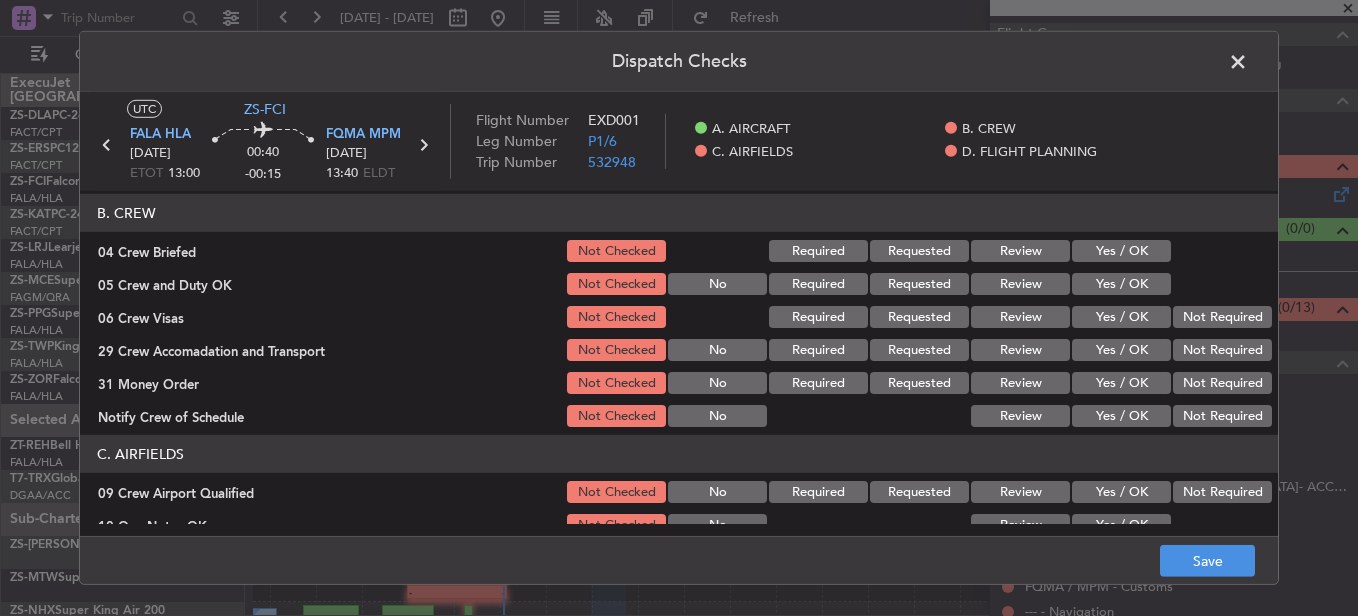 scroll, scrollTop: 100, scrollLeft: 0, axis: vertical 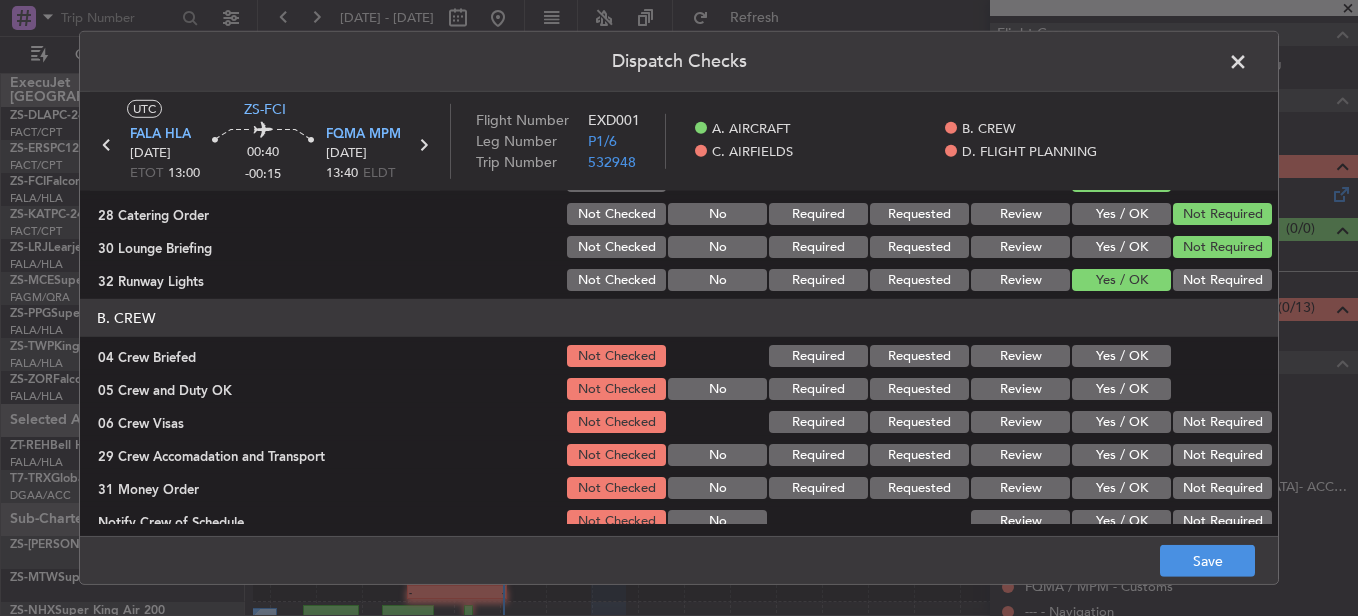click on "Review" 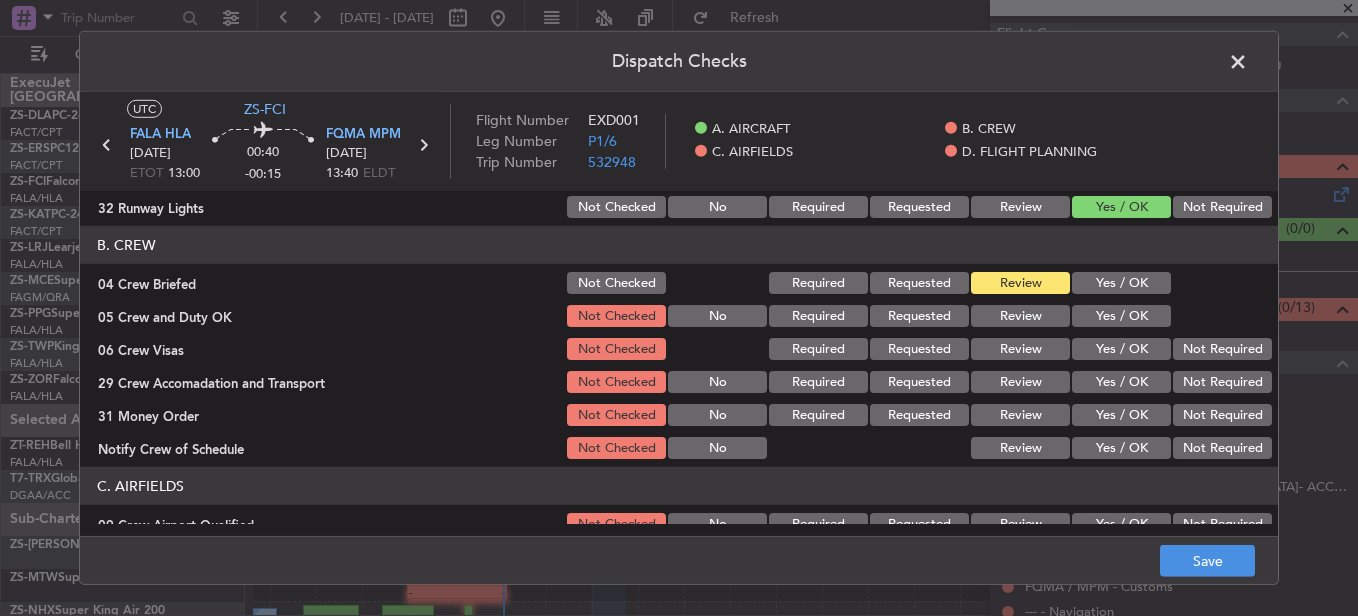 scroll, scrollTop: 200, scrollLeft: 0, axis: vertical 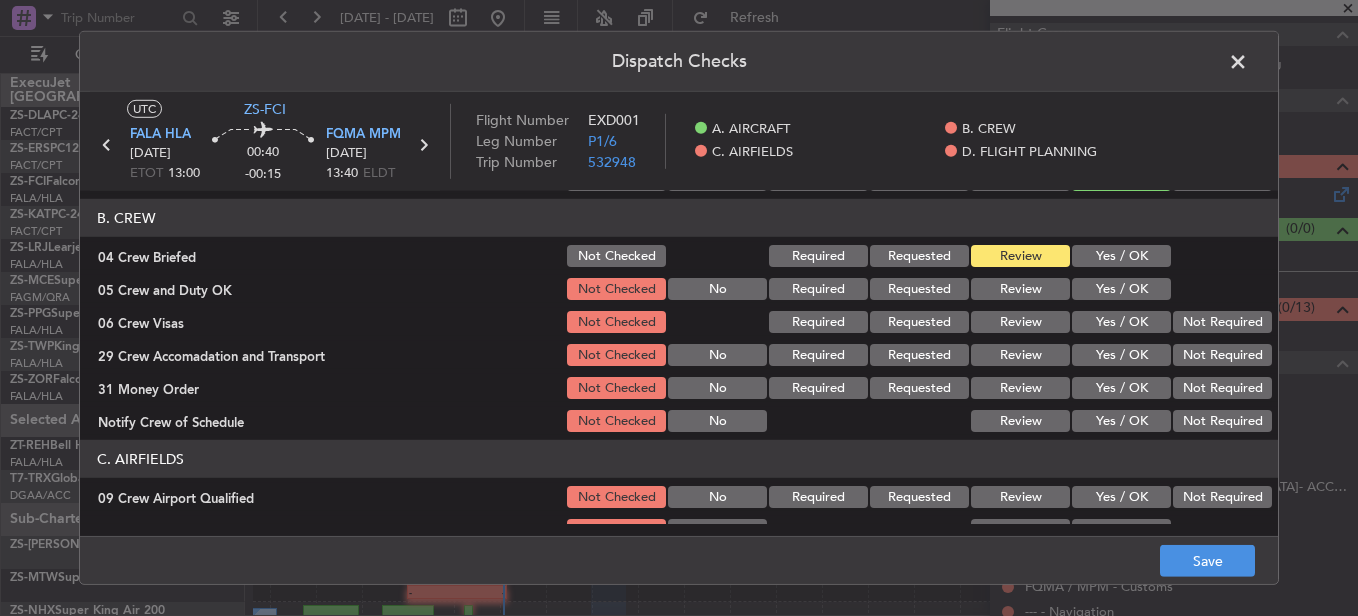 click on "Yes / OK" 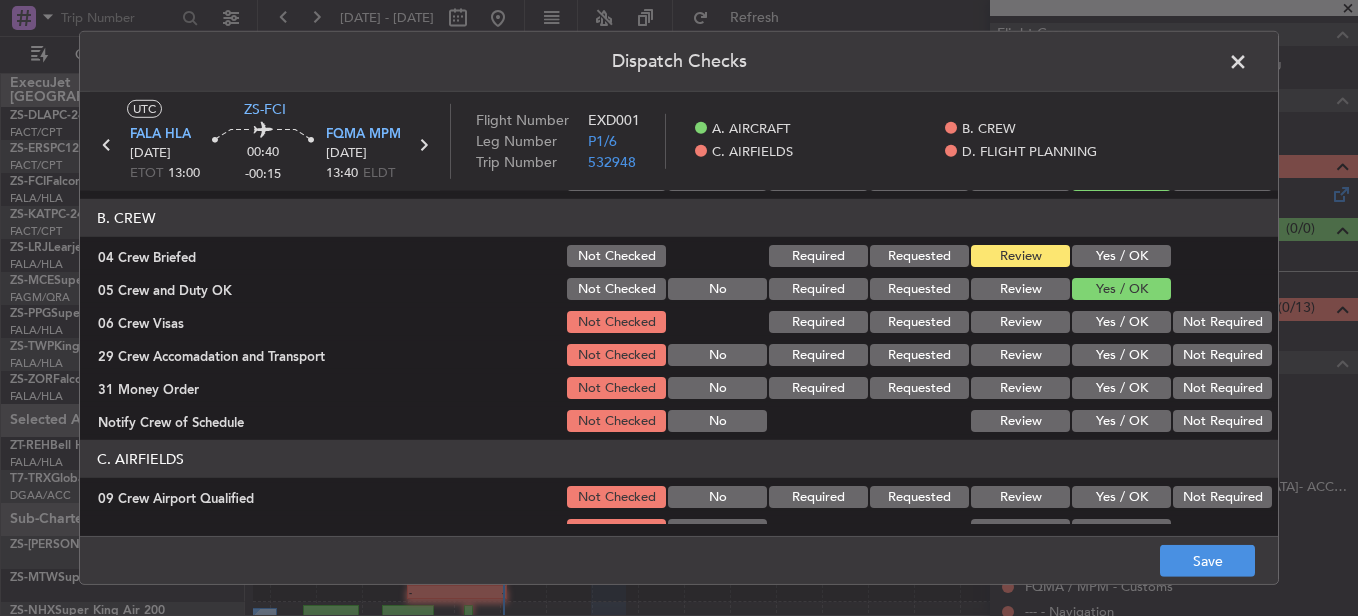 click on "Not Required" 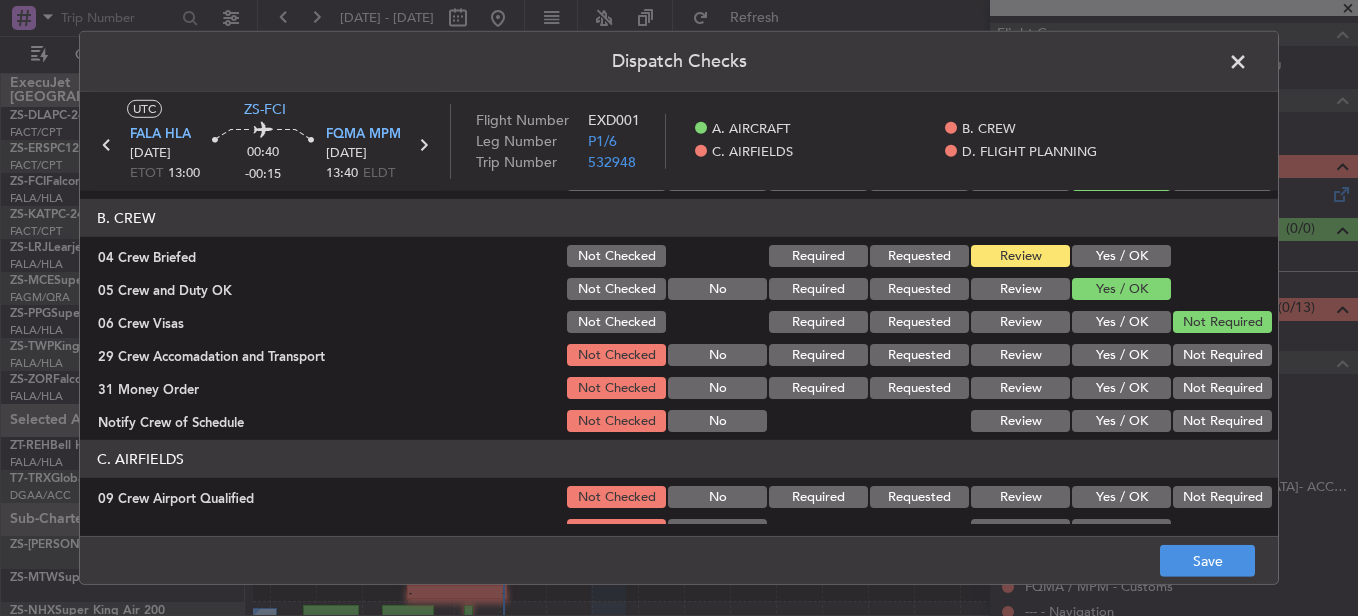 click on "Not Required" 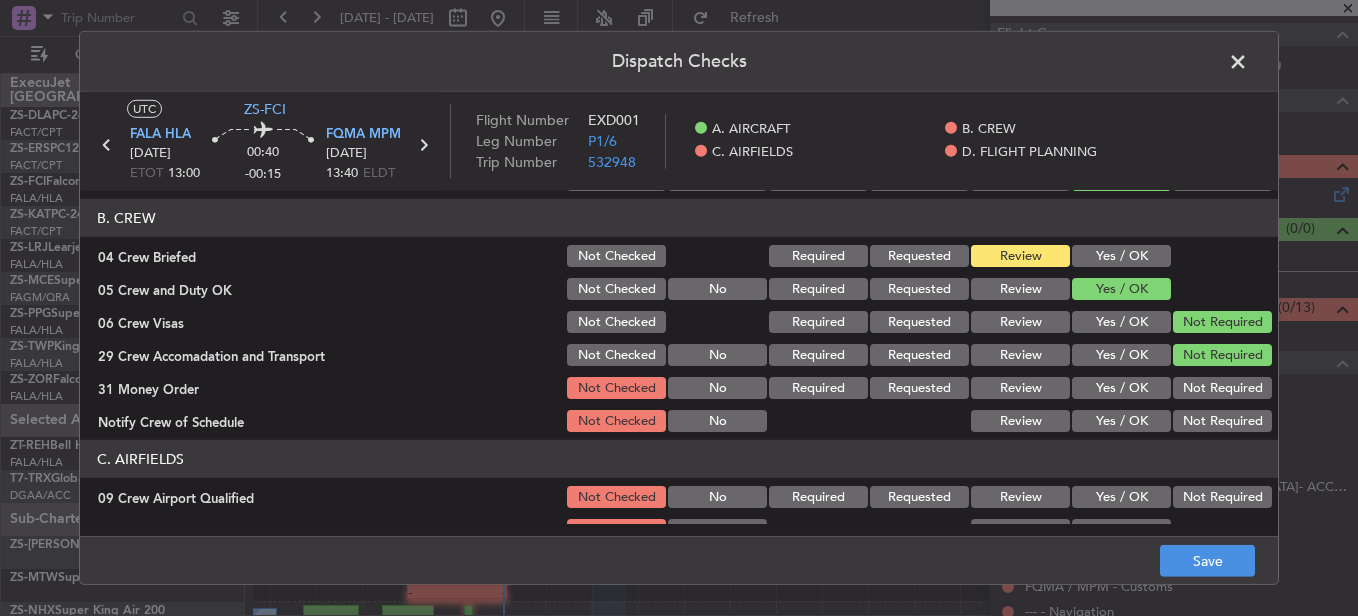 click on "Not Required" 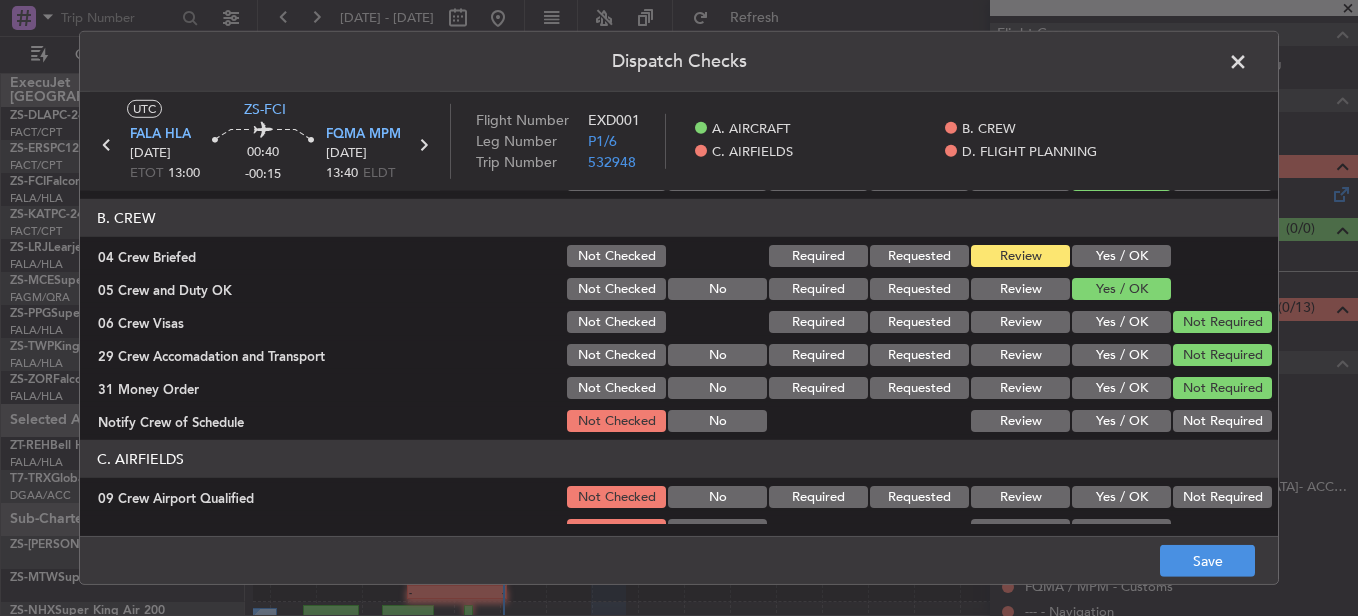 click on "Yes / OK" 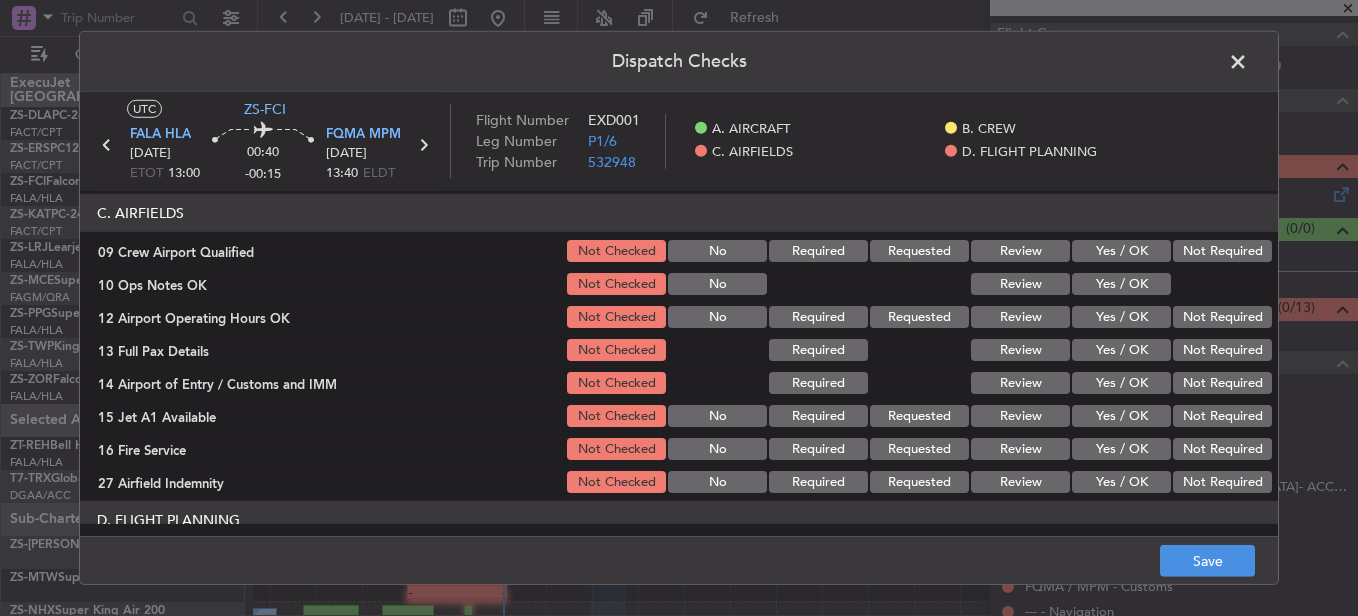 scroll, scrollTop: 300, scrollLeft: 0, axis: vertical 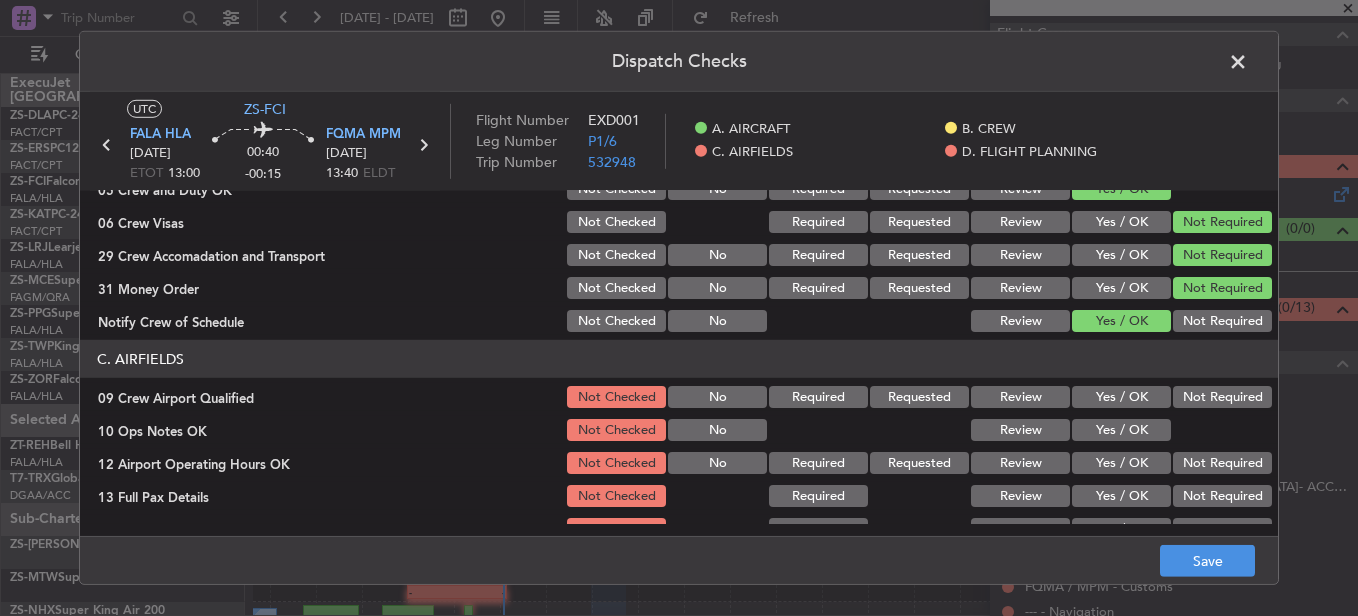 click on "Yes / OK" 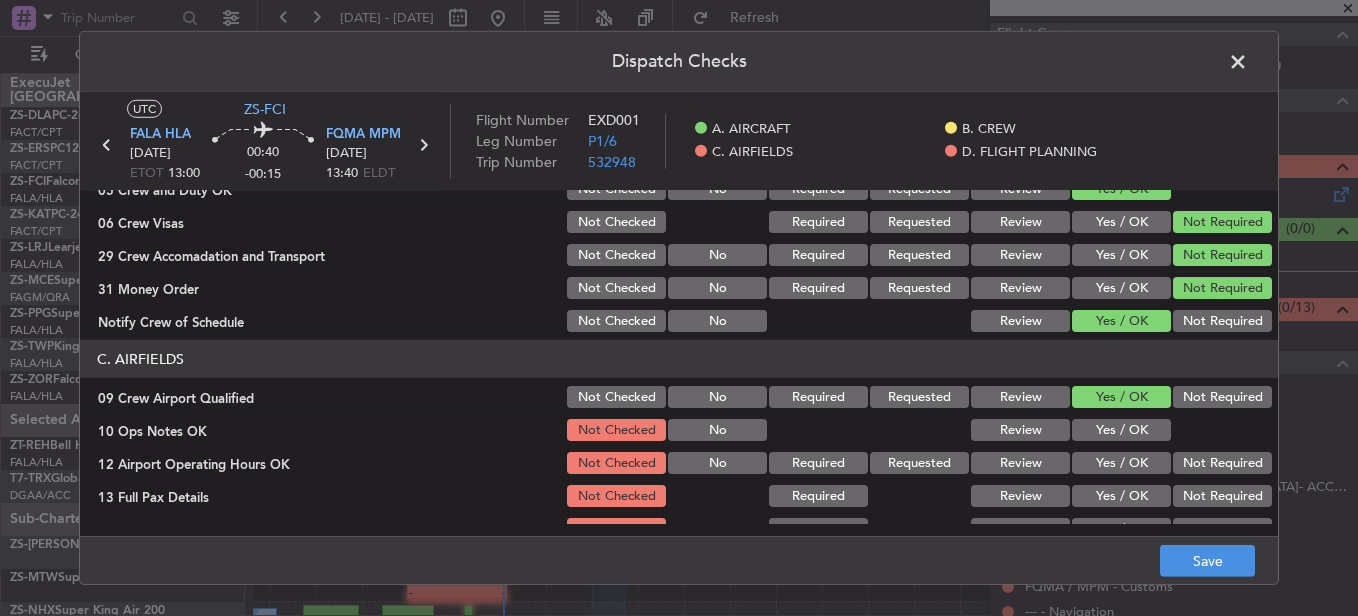 click on "Yes / OK" 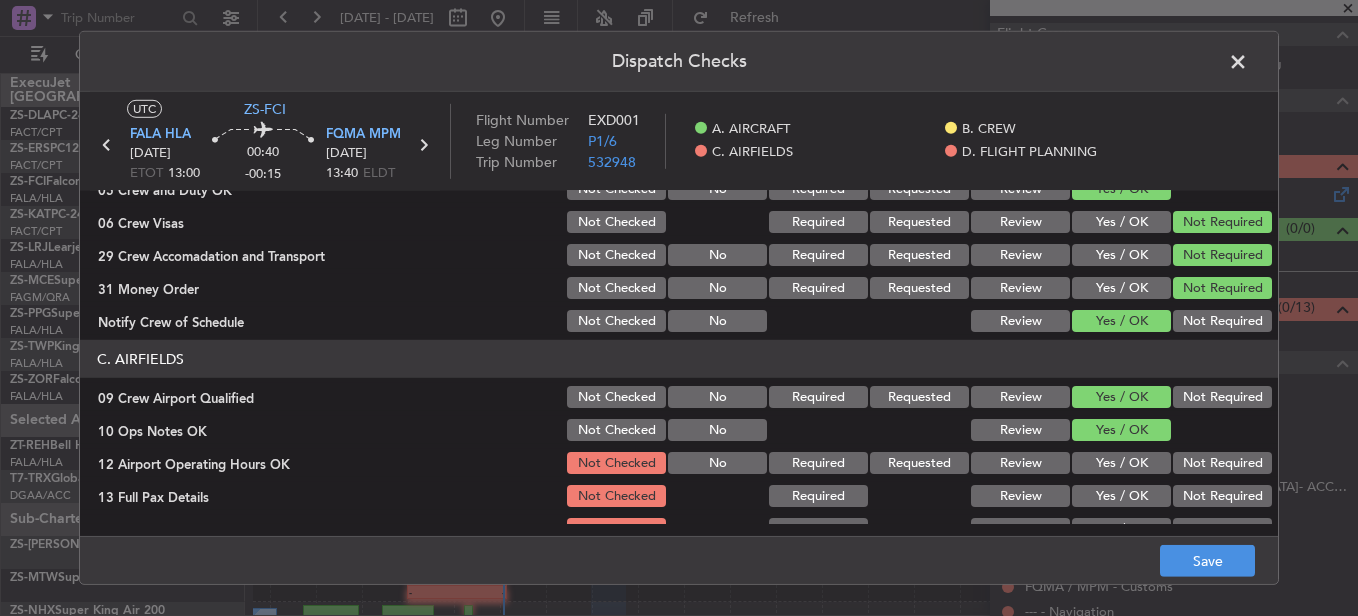 scroll, scrollTop: 400, scrollLeft: 0, axis: vertical 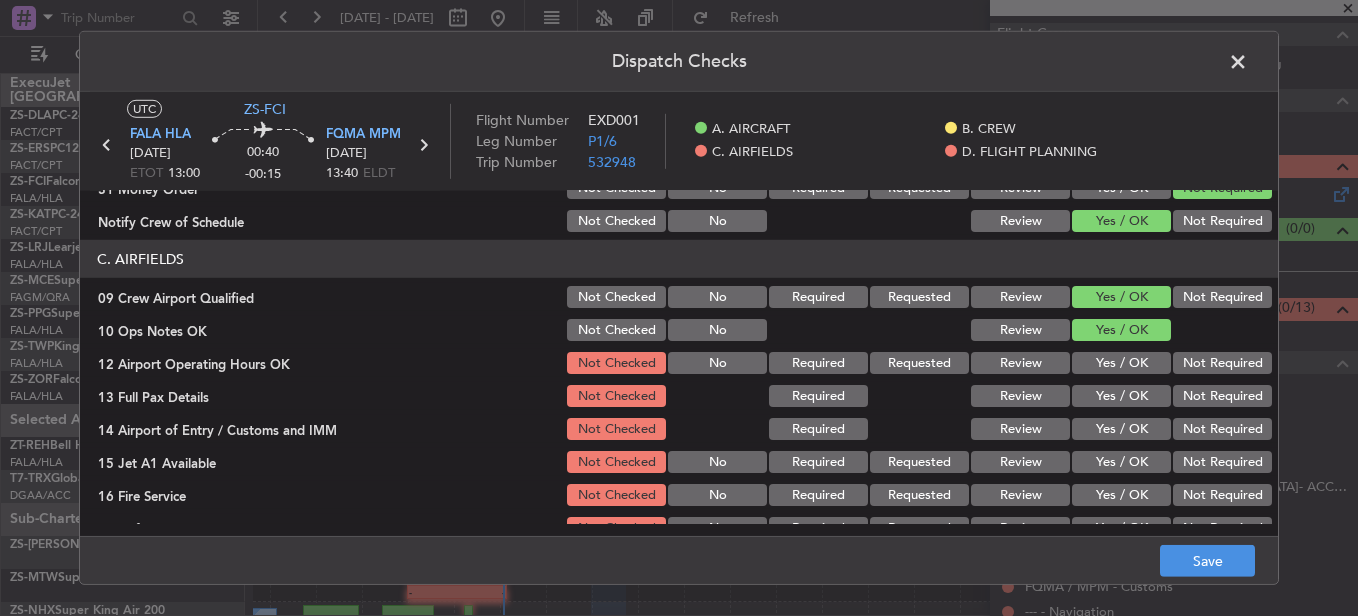 click on "Yes / OK" 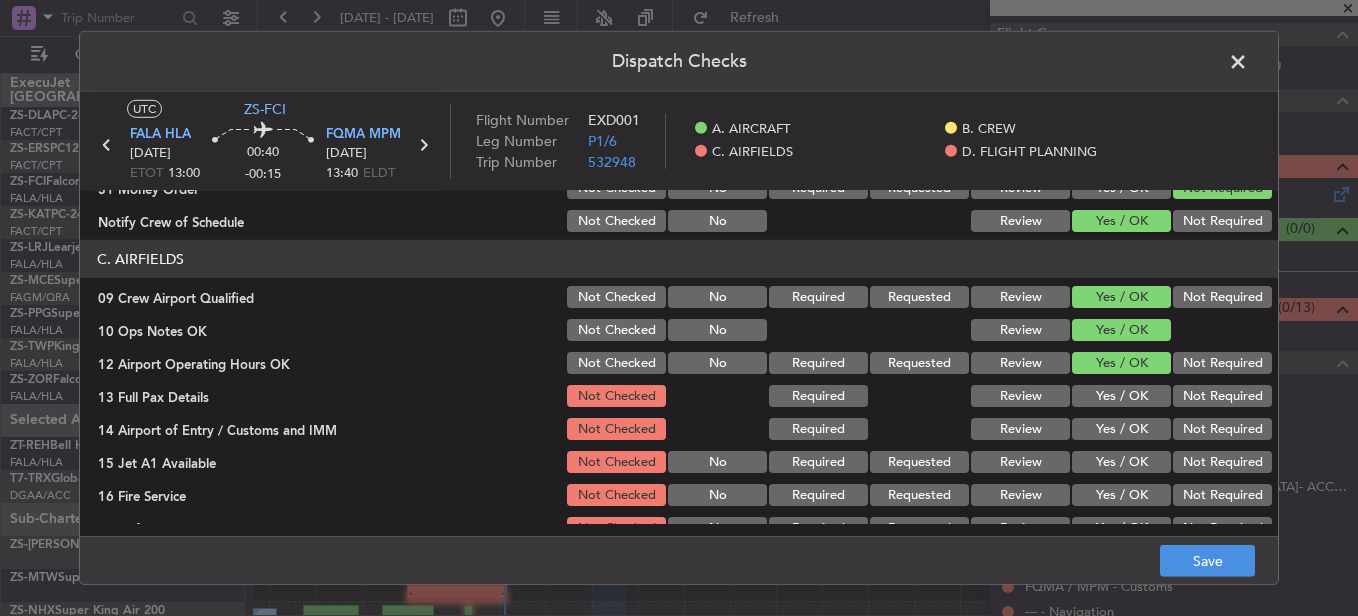 click on "Yes / OK" 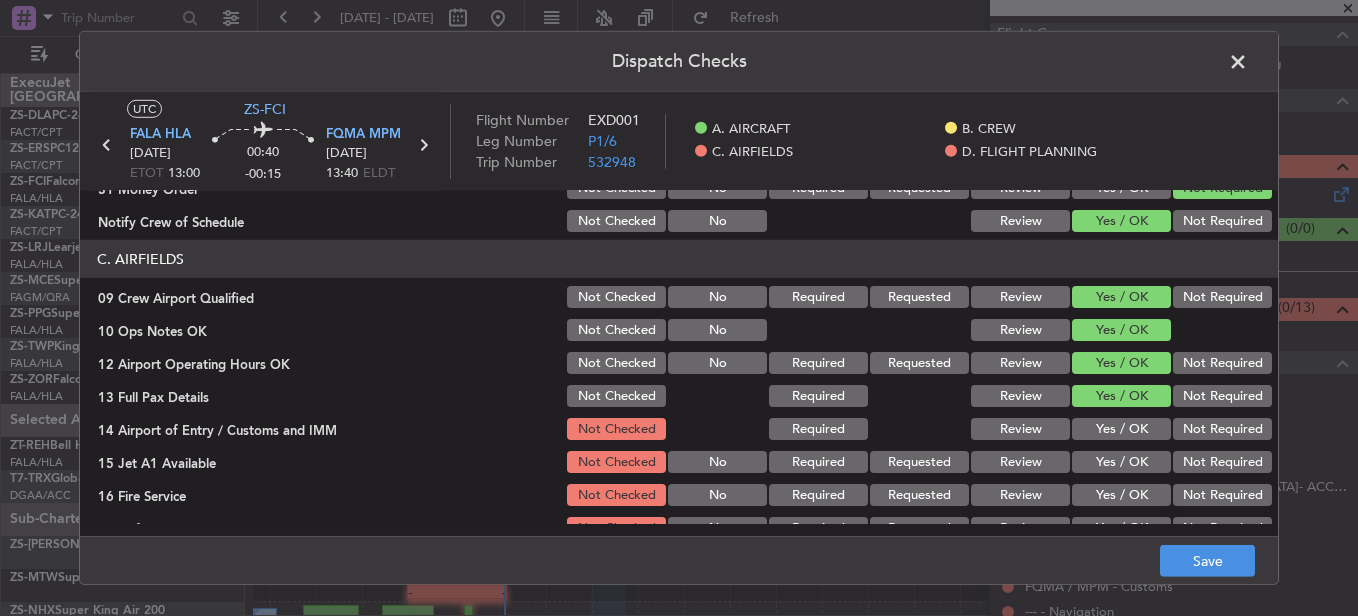click on "Not Required" 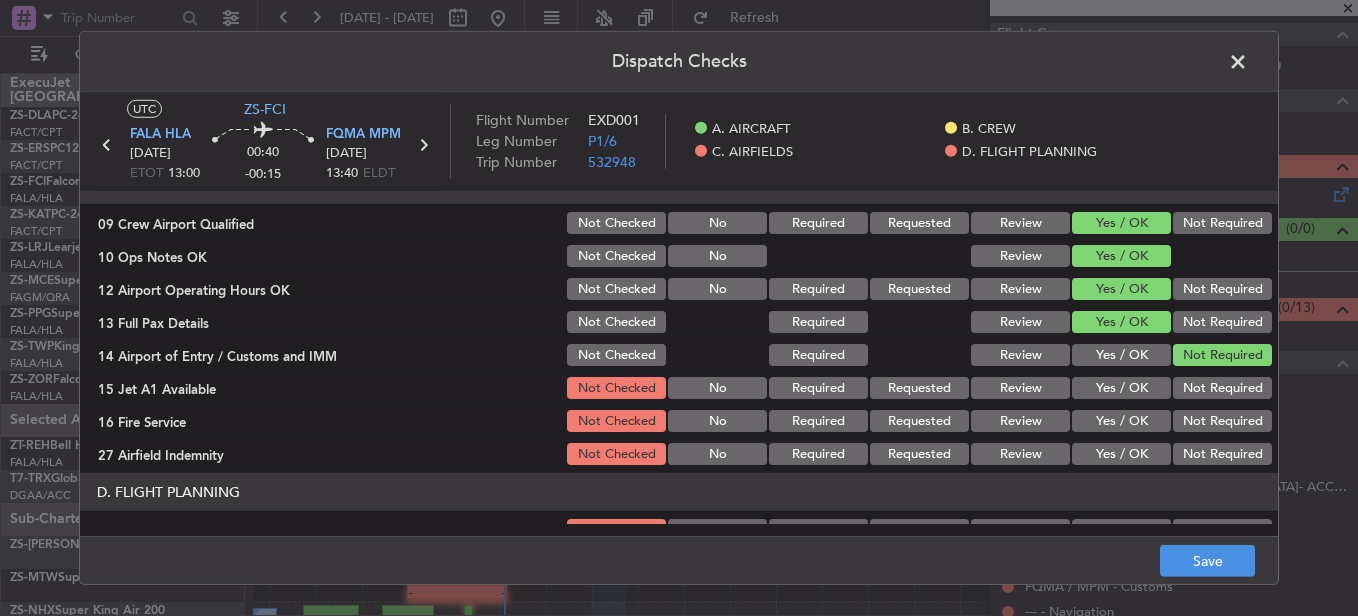scroll, scrollTop: 500, scrollLeft: 0, axis: vertical 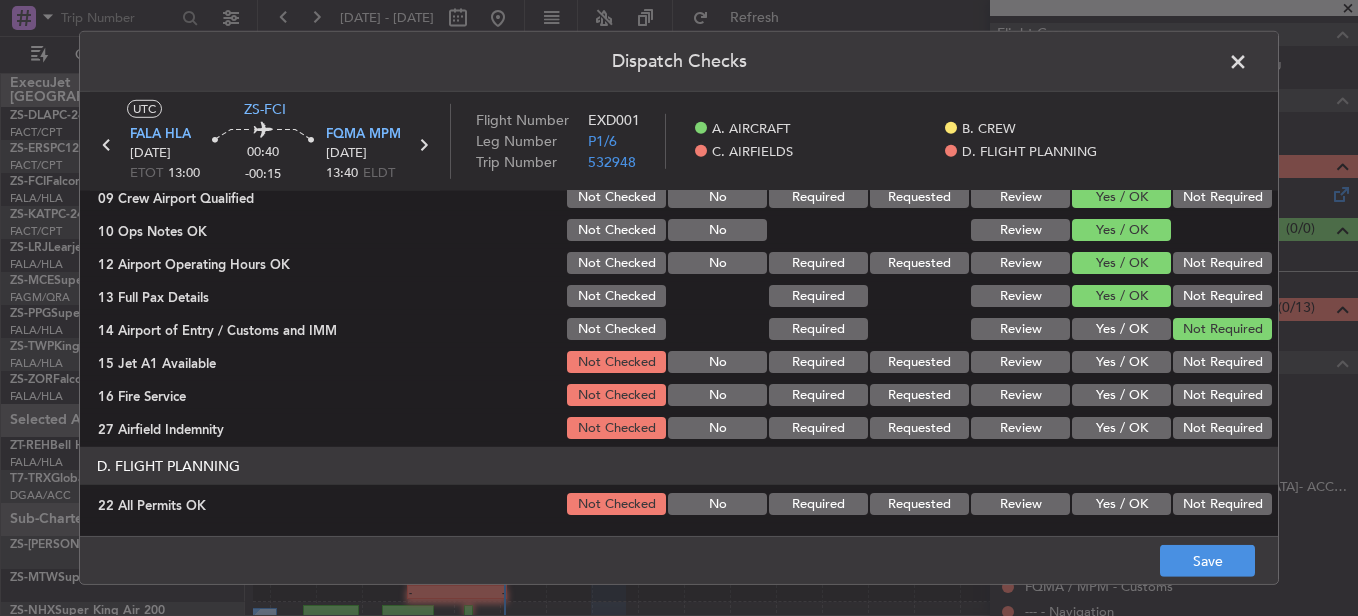 click on "Yes / OK" 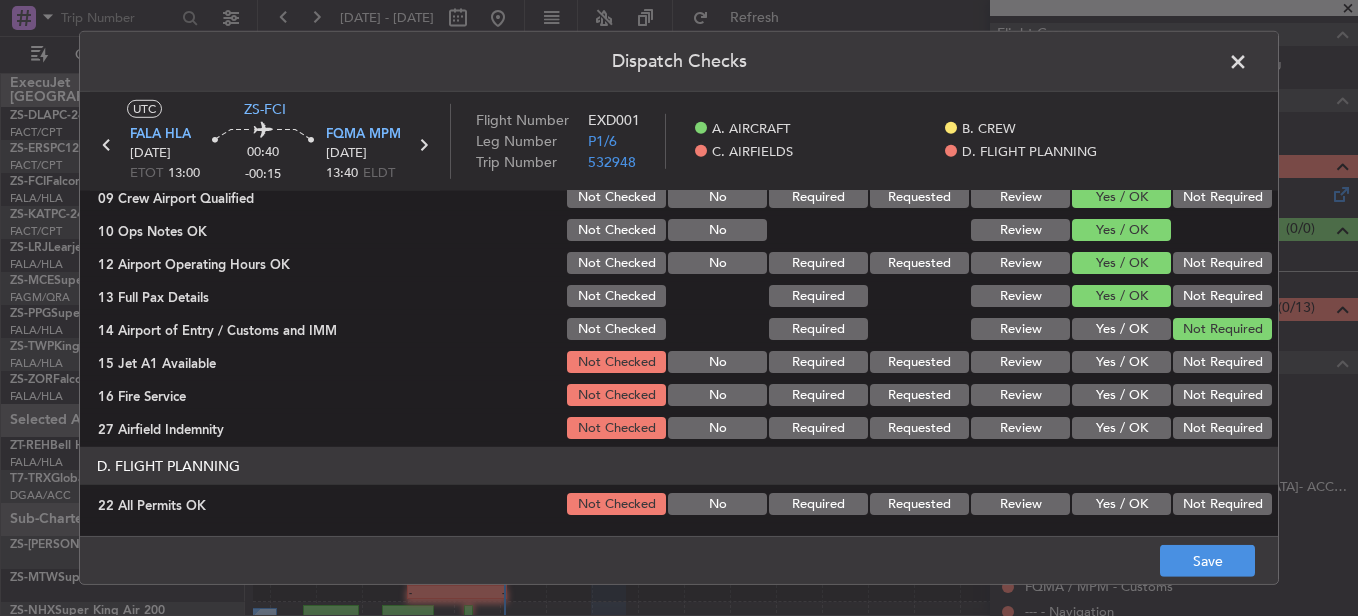 drag, startPoint x: 1114, startPoint y: 330, endPoint x: 1117, endPoint y: 349, distance: 19.235384 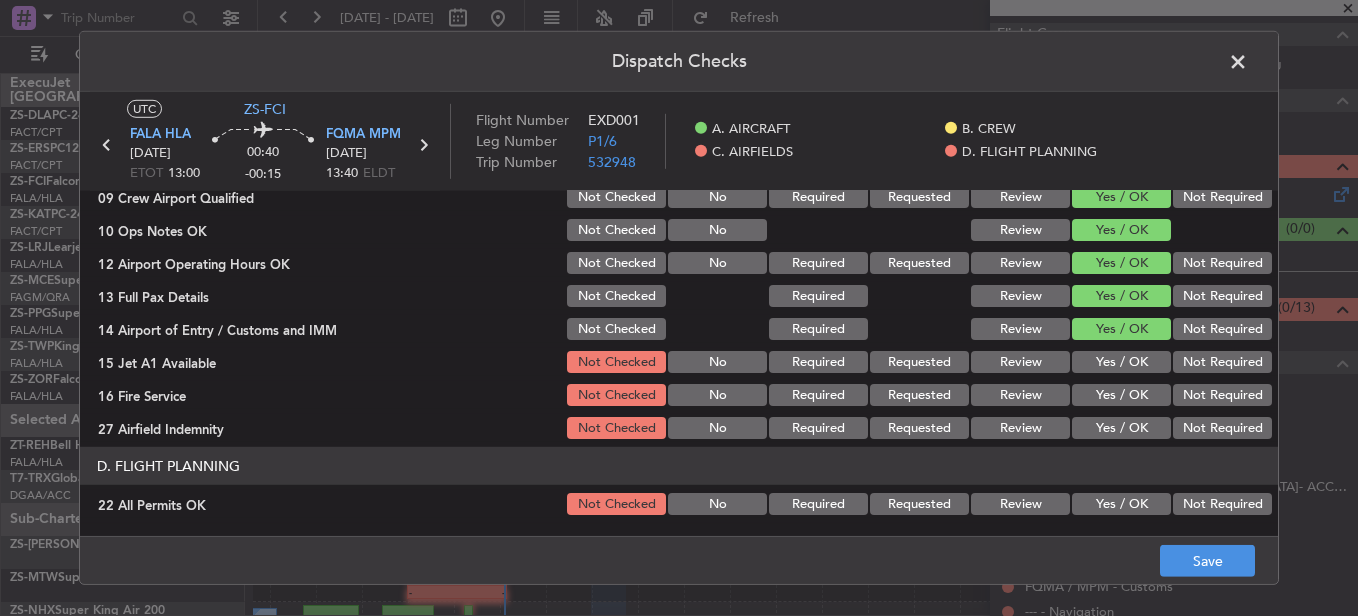 click on "Yes / OK" 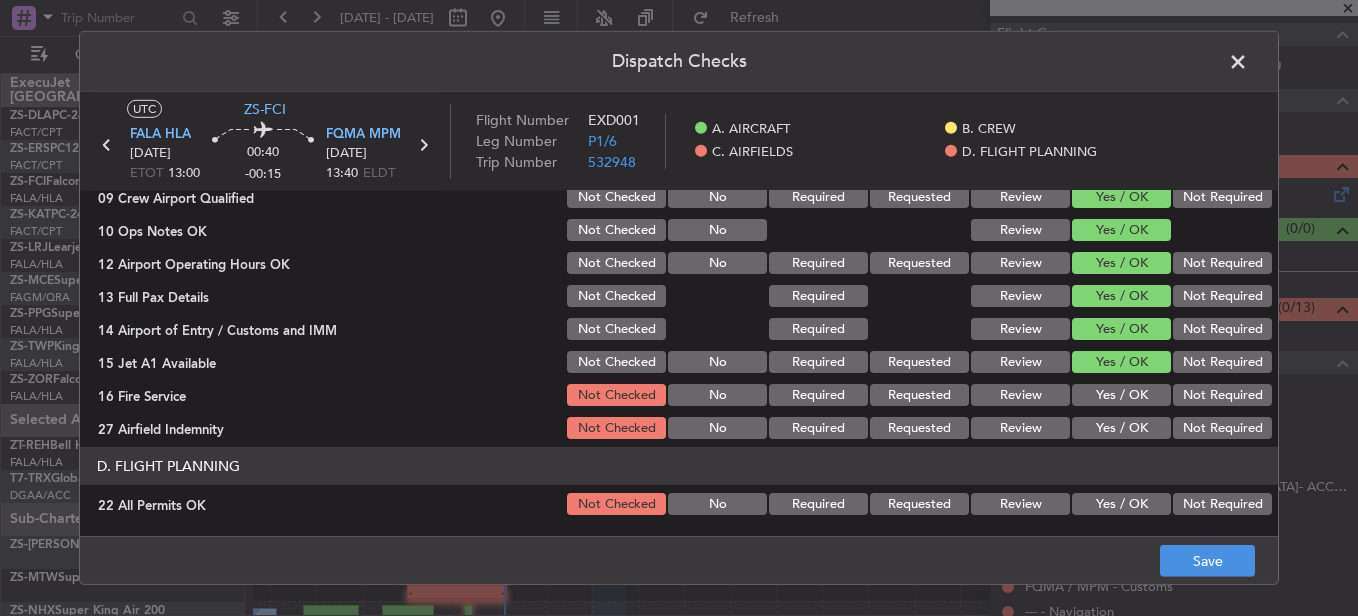 click on "Yes / OK" 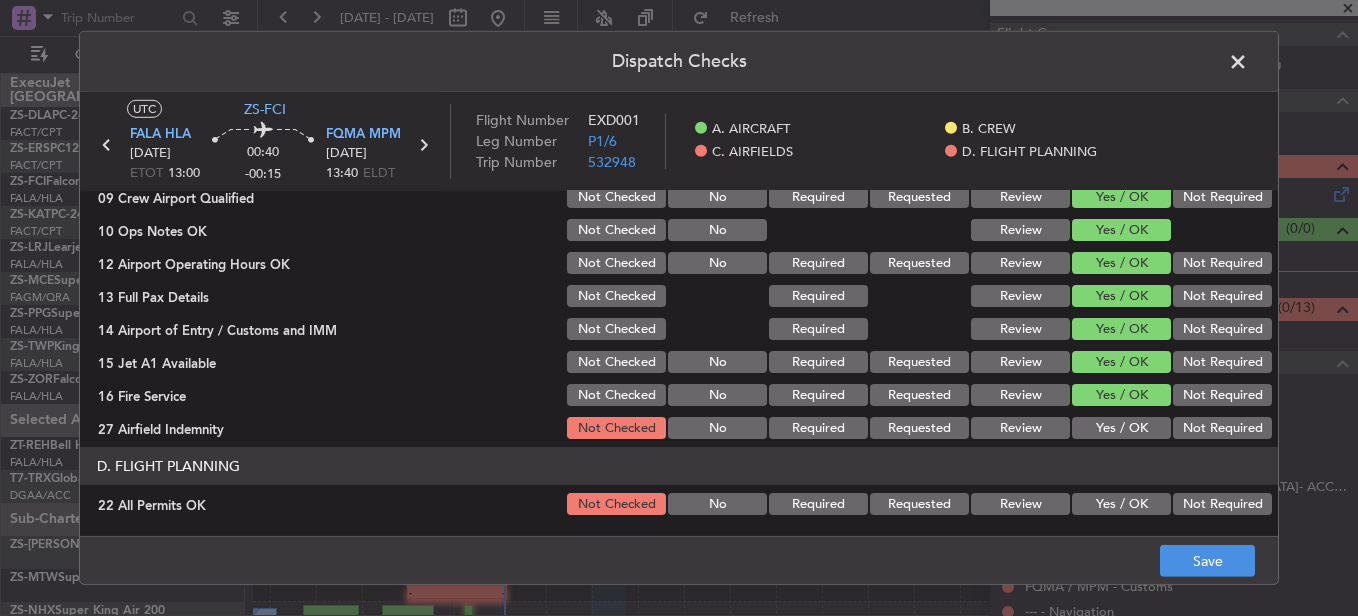 click on "D. FLIGHT PLANNING" 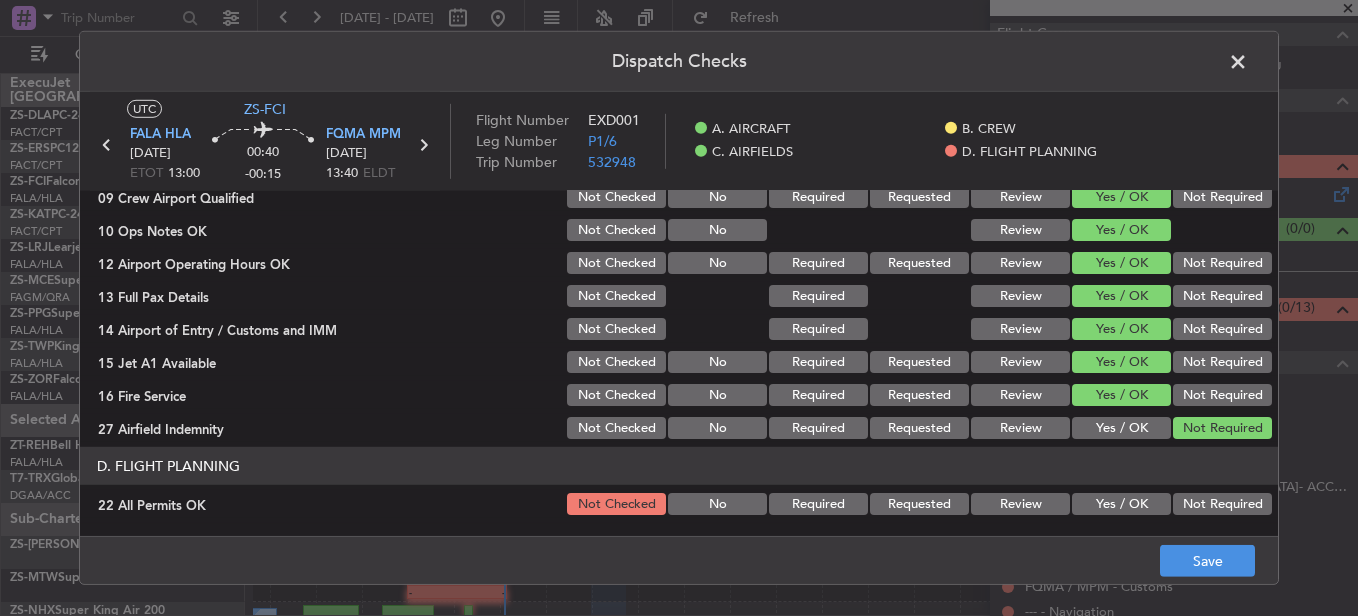 scroll, scrollTop: 565, scrollLeft: 0, axis: vertical 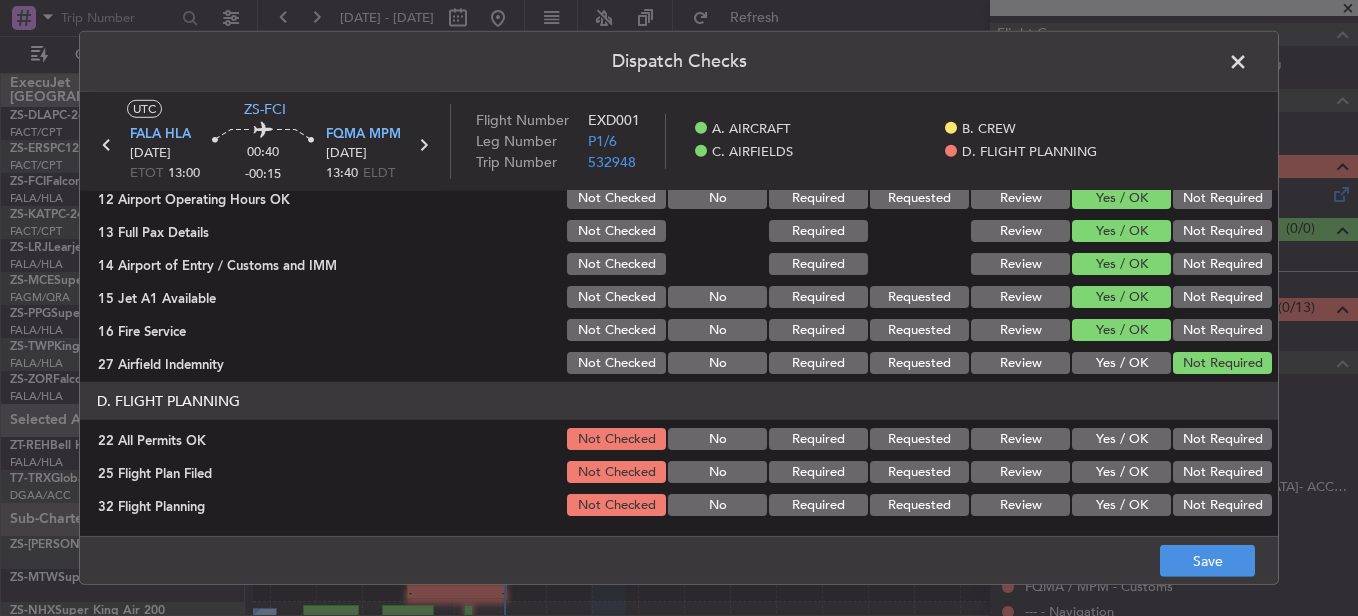 click on "Not Required" 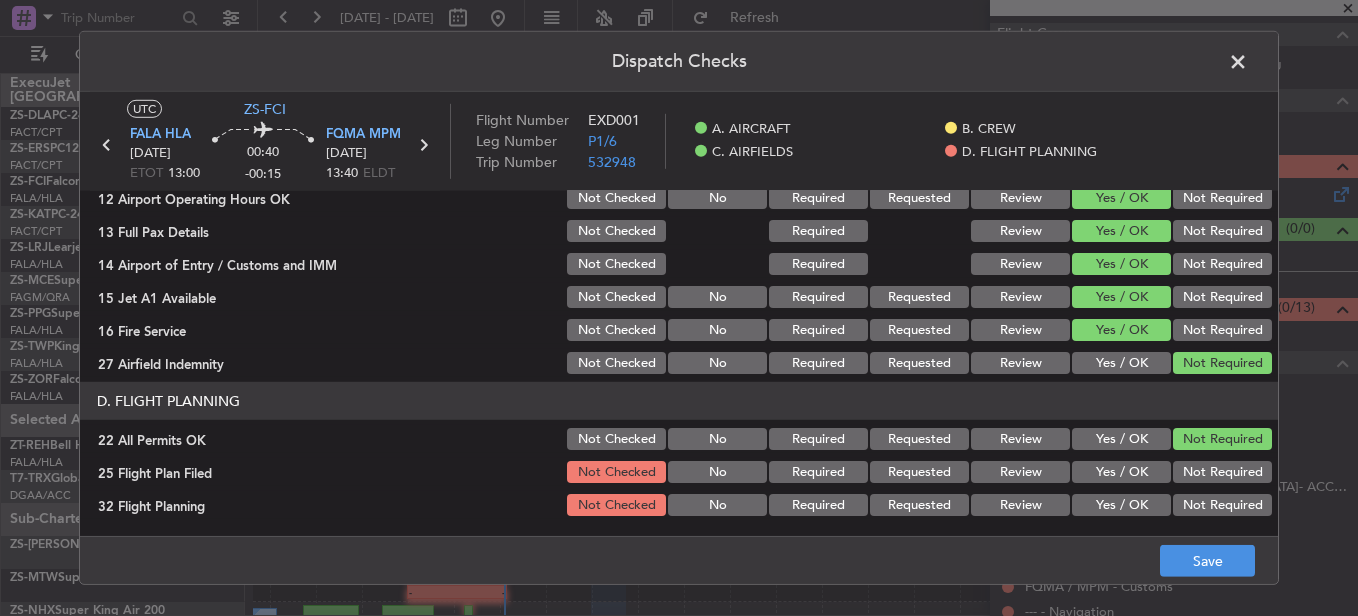 click on "Review" 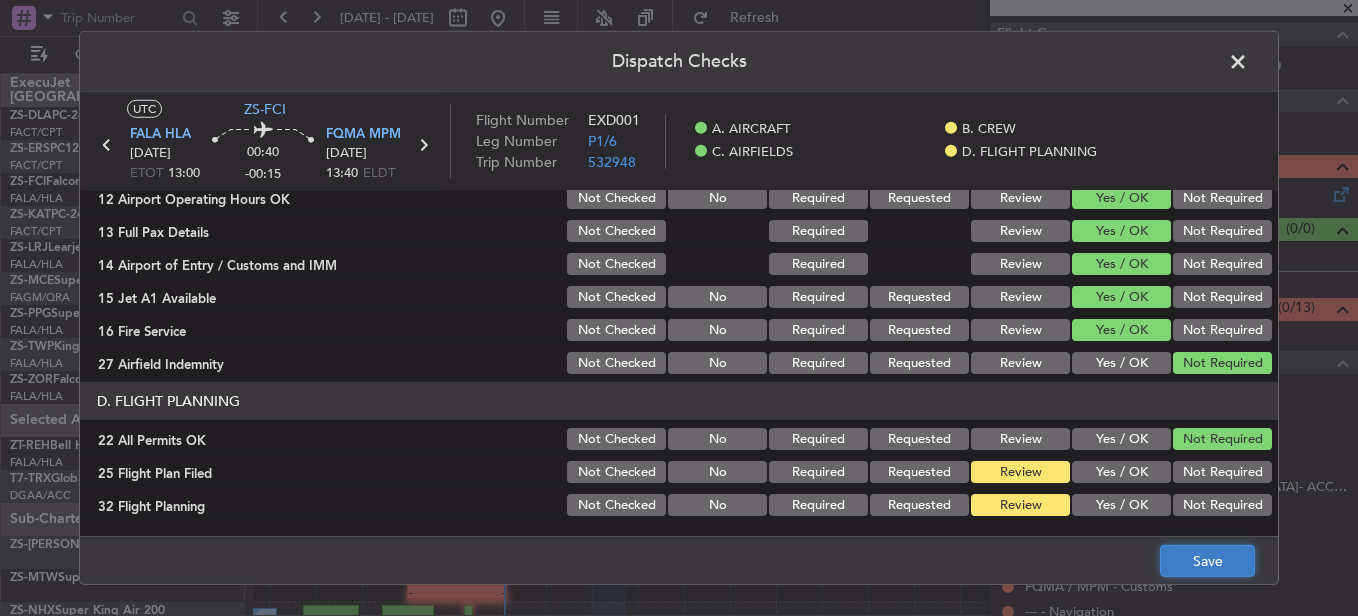 click on "Save" 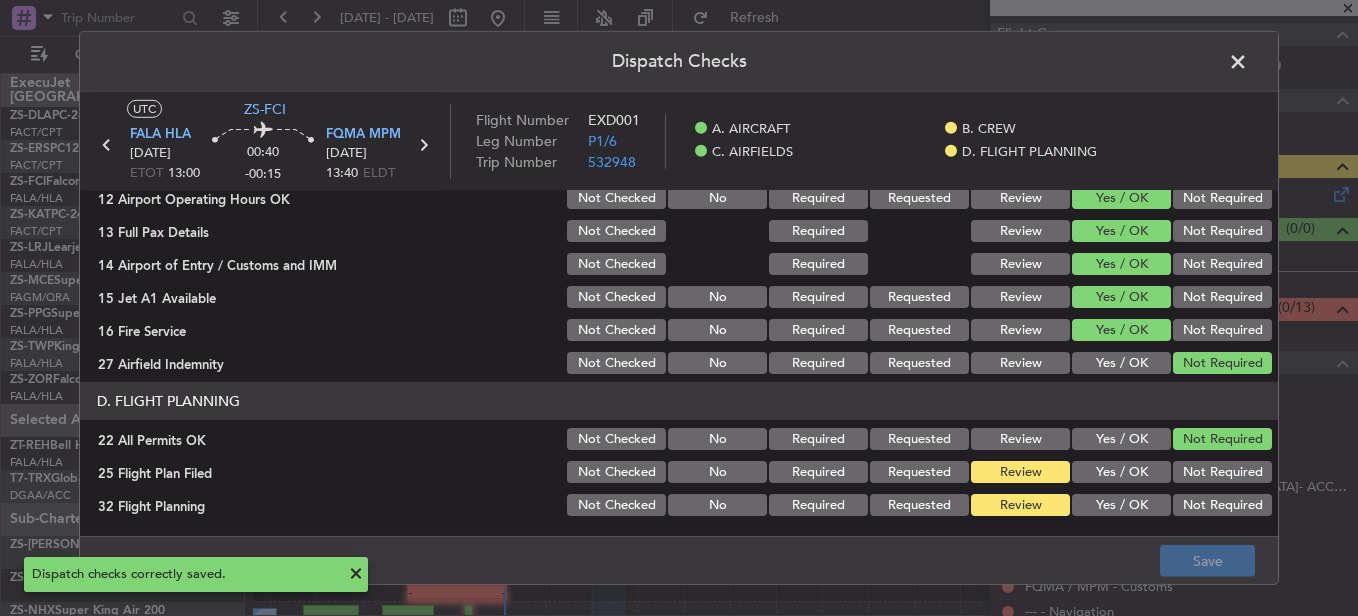 click 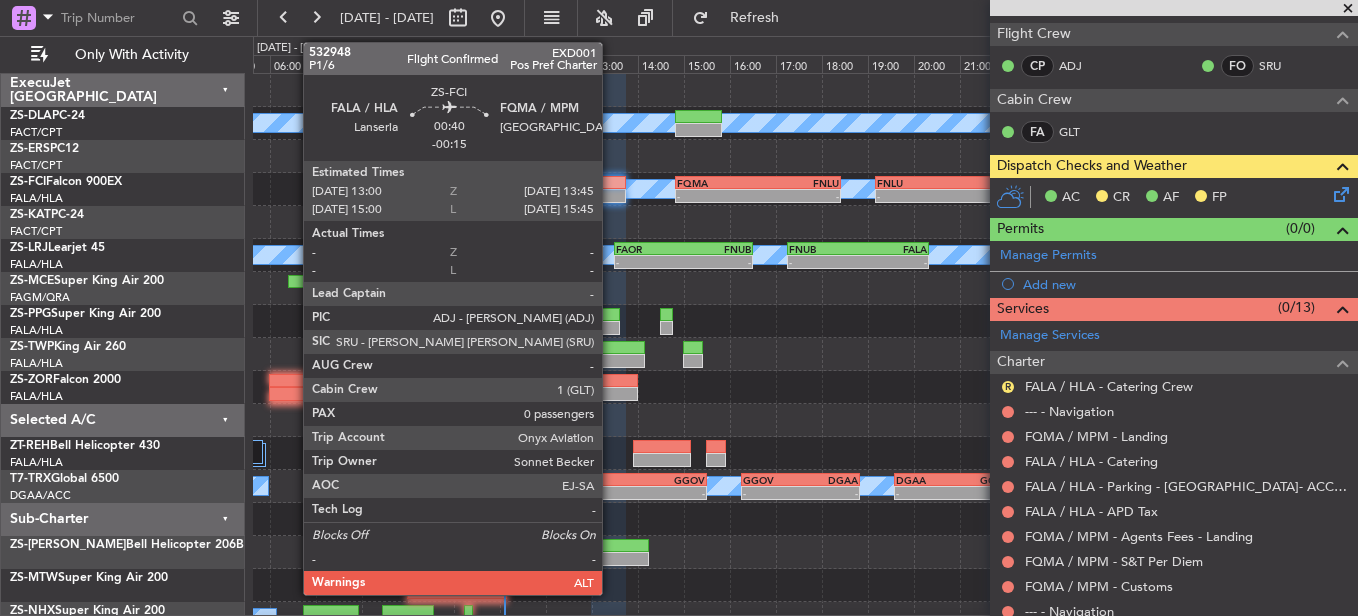 click 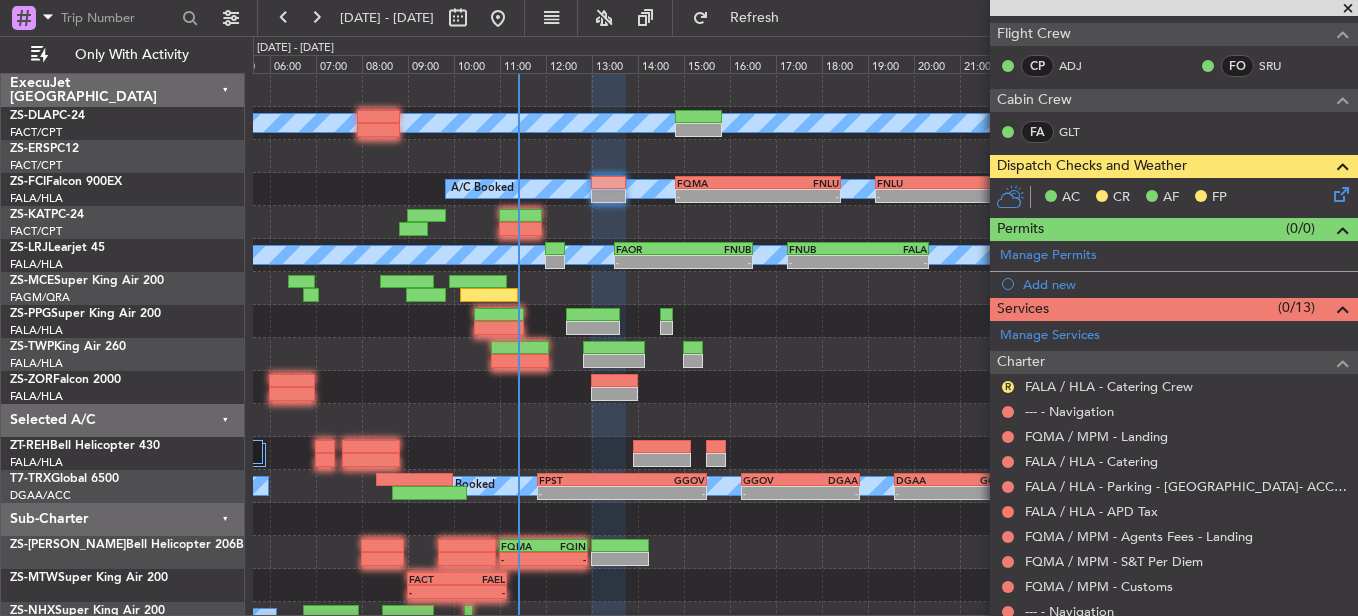 click at bounding box center [1348, 9] 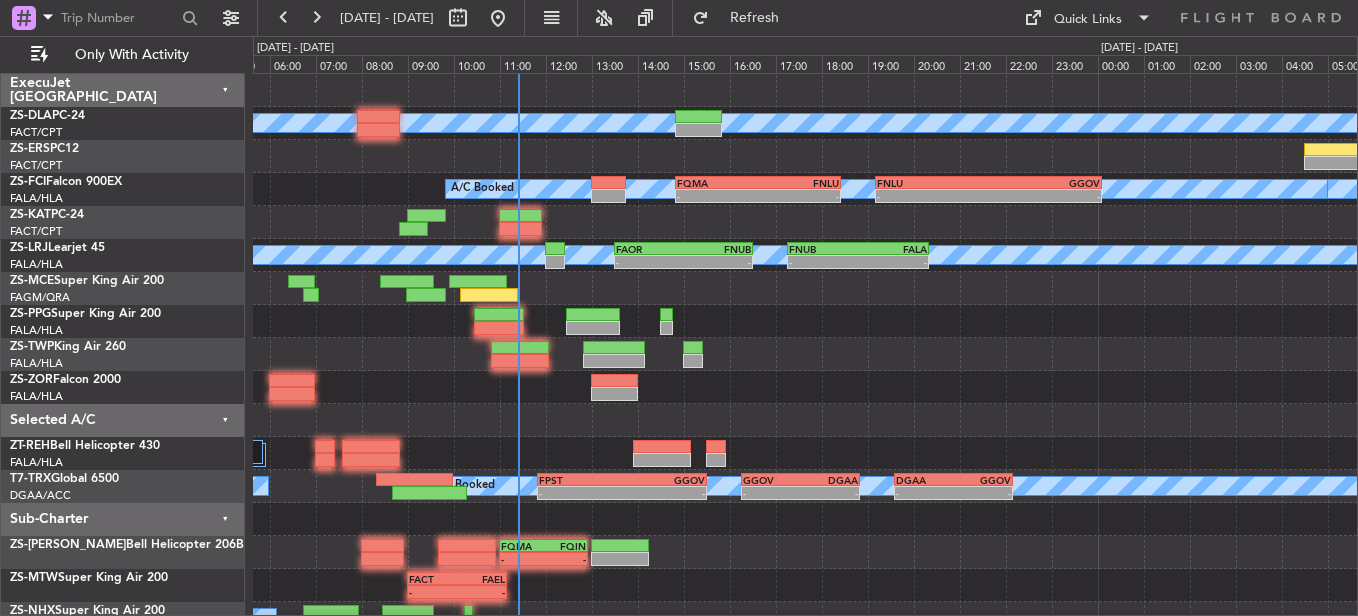 scroll, scrollTop: 0, scrollLeft: 0, axis: both 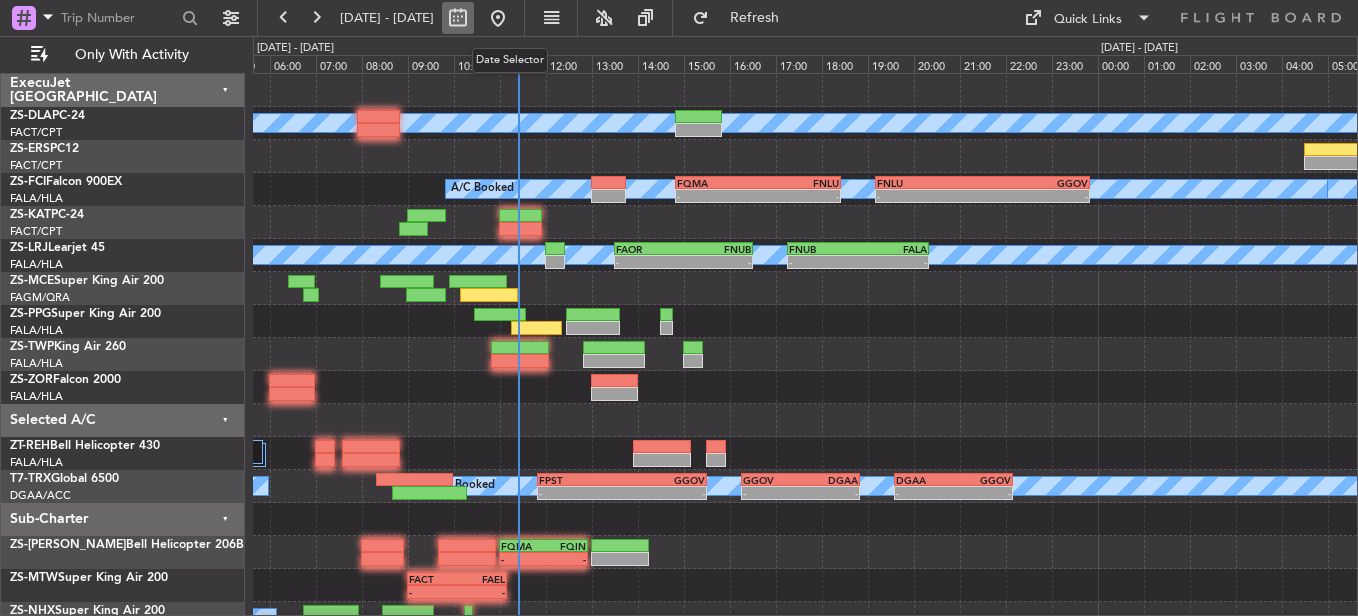 click at bounding box center [458, 18] 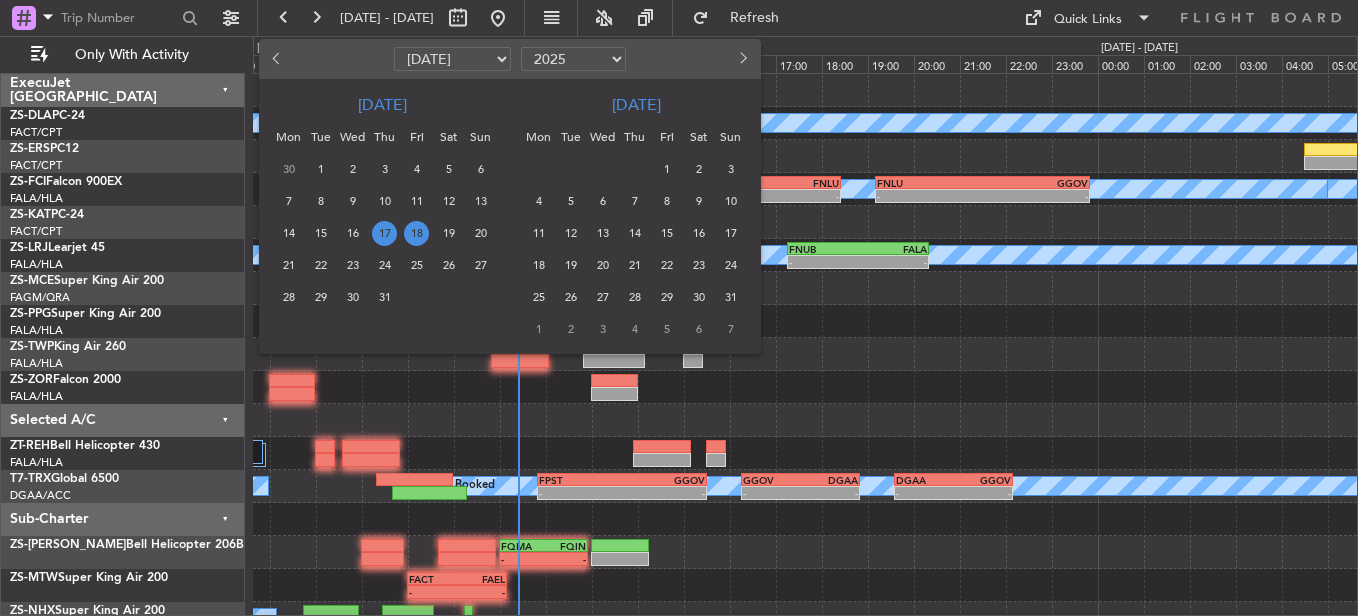 click on "17" at bounding box center (384, 233) 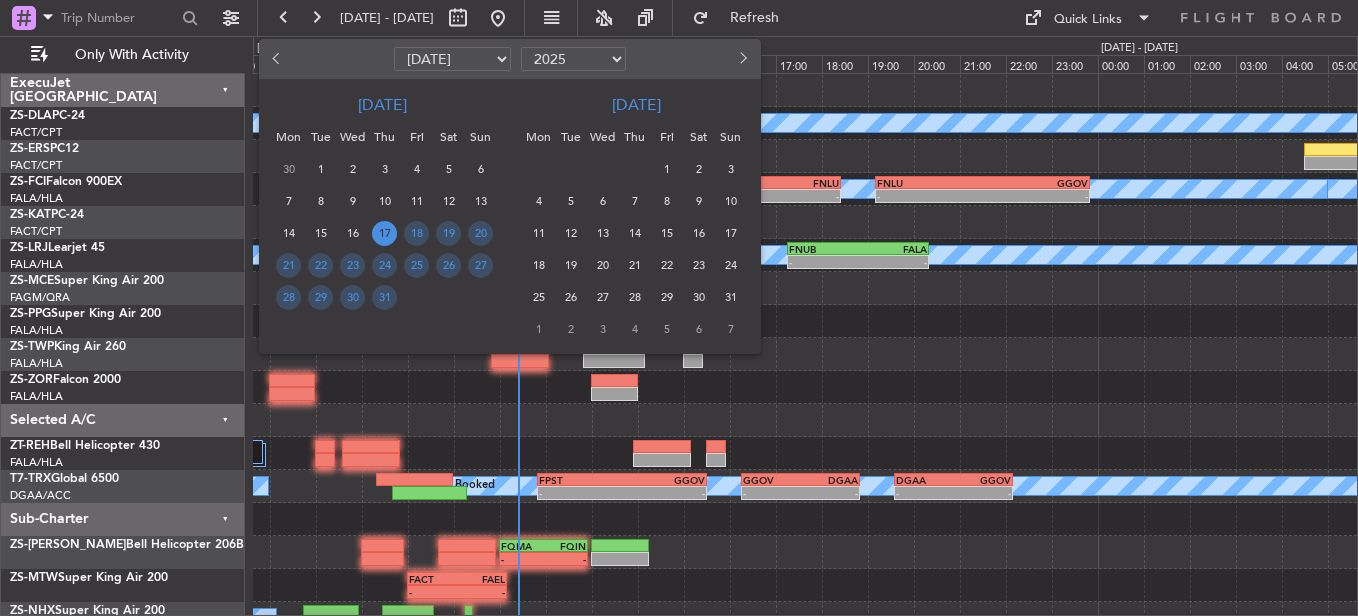 click on "17" at bounding box center [384, 233] 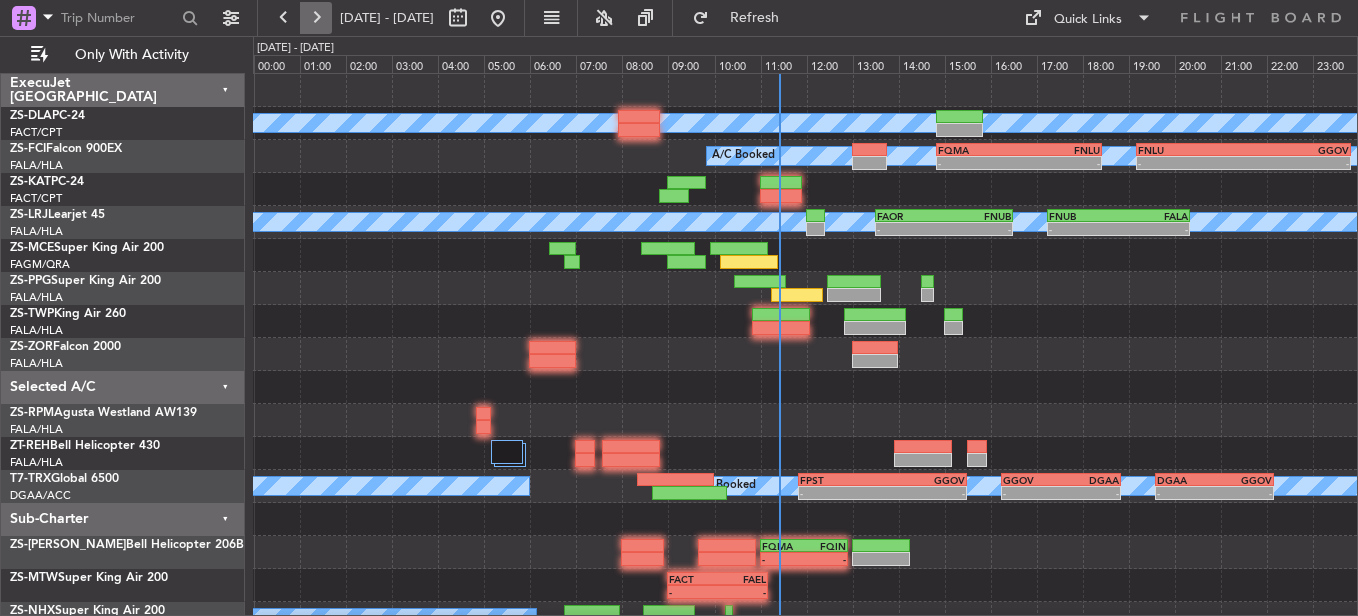click at bounding box center (316, 18) 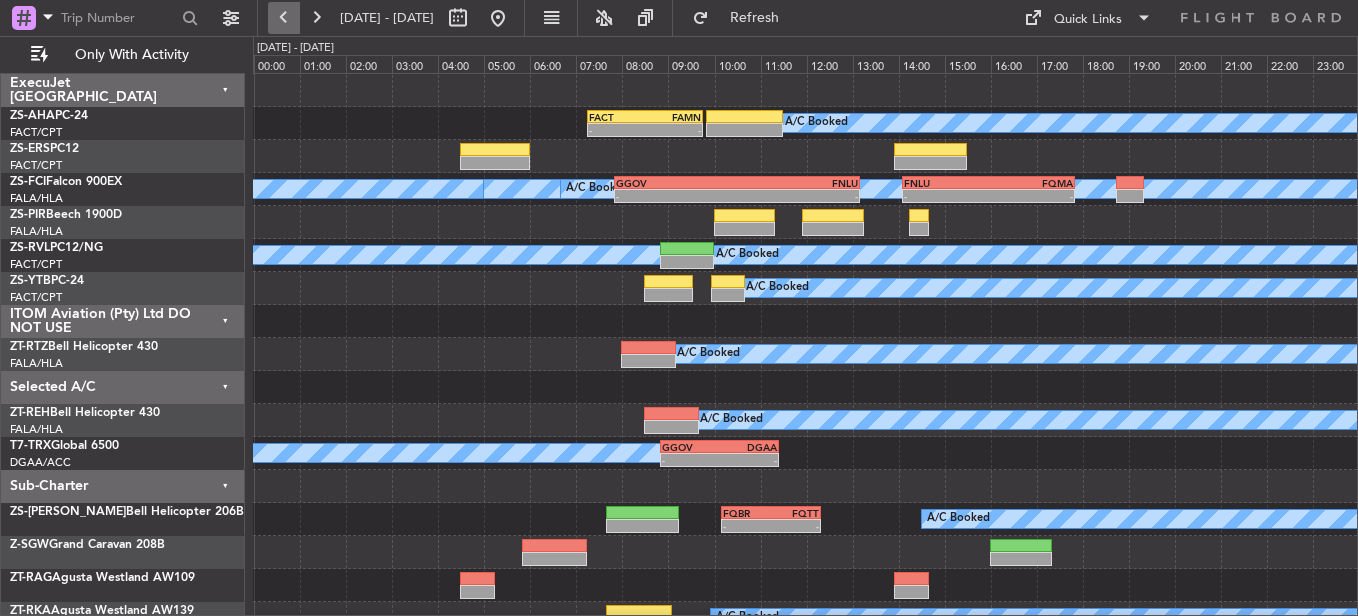 click at bounding box center [284, 18] 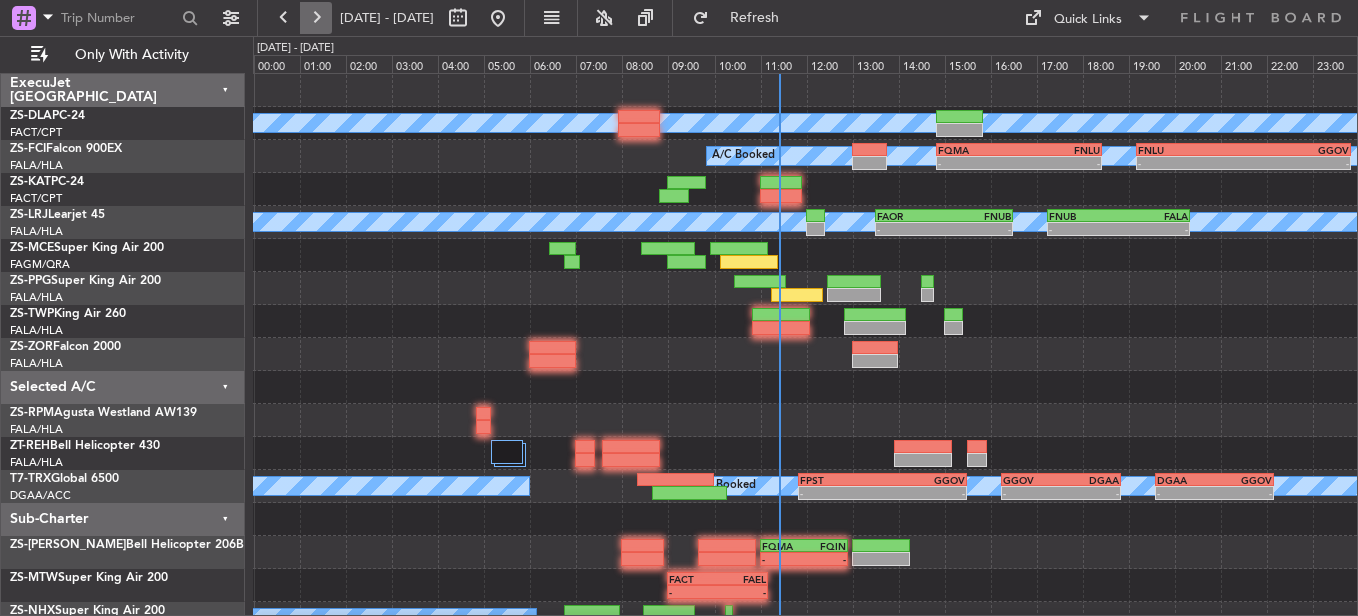 click at bounding box center (316, 18) 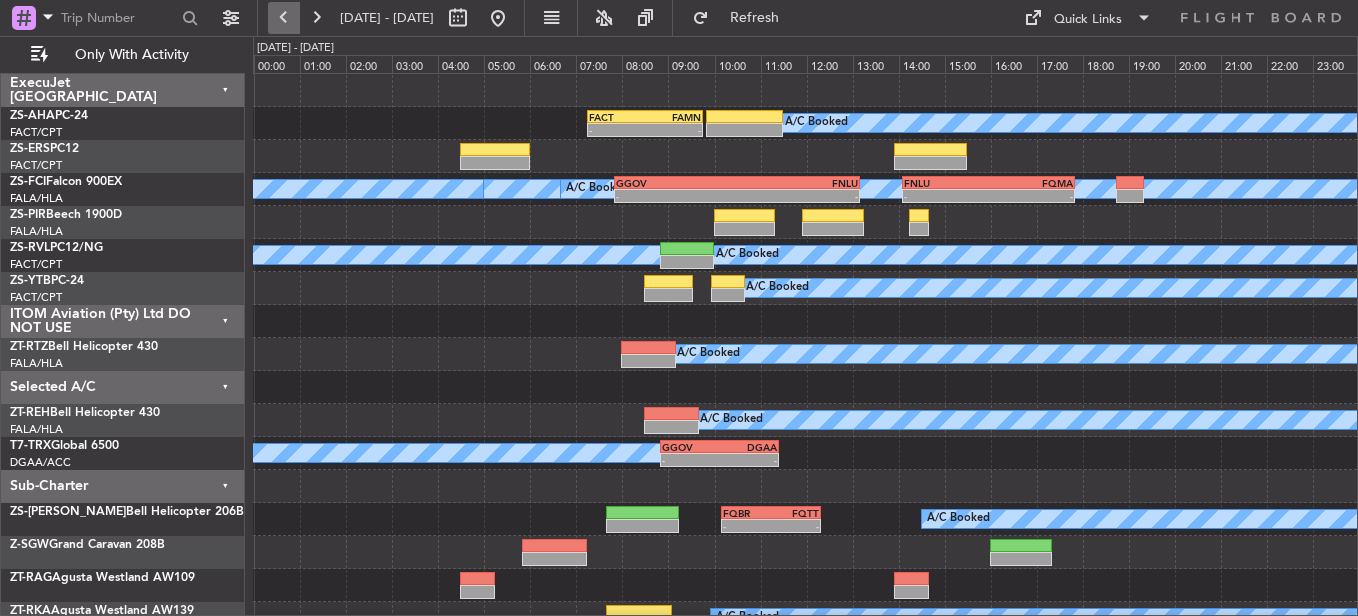 click at bounding box center (284, 18) 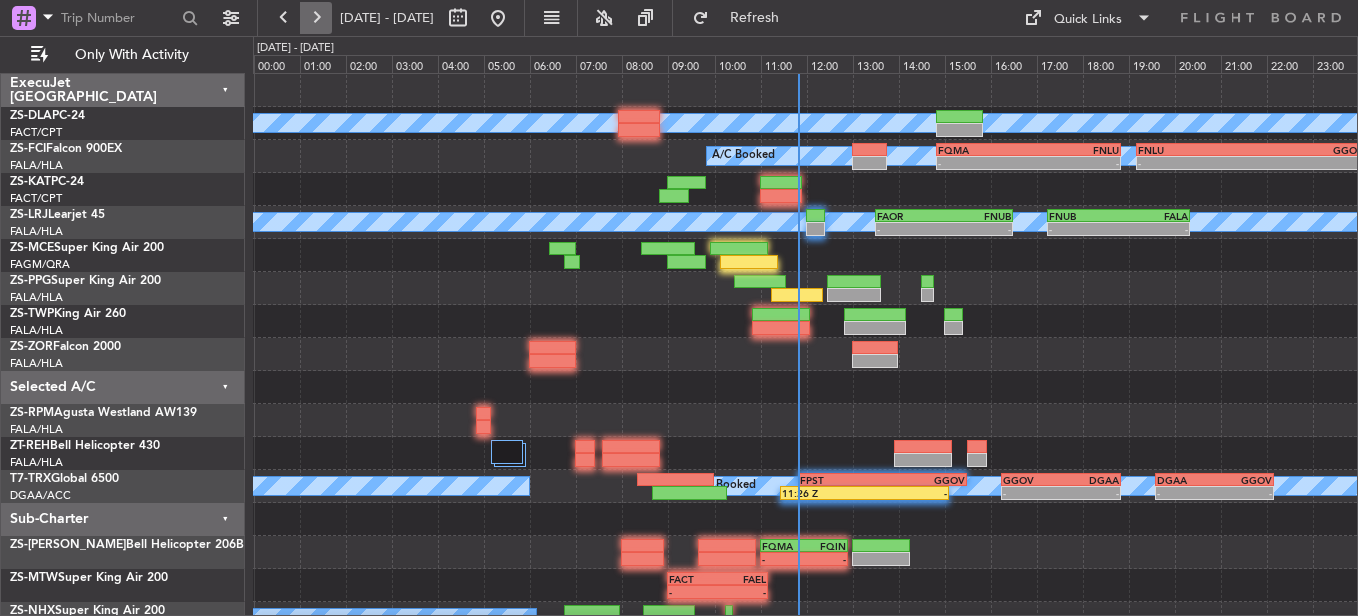 click at bounding box center (316, 18) 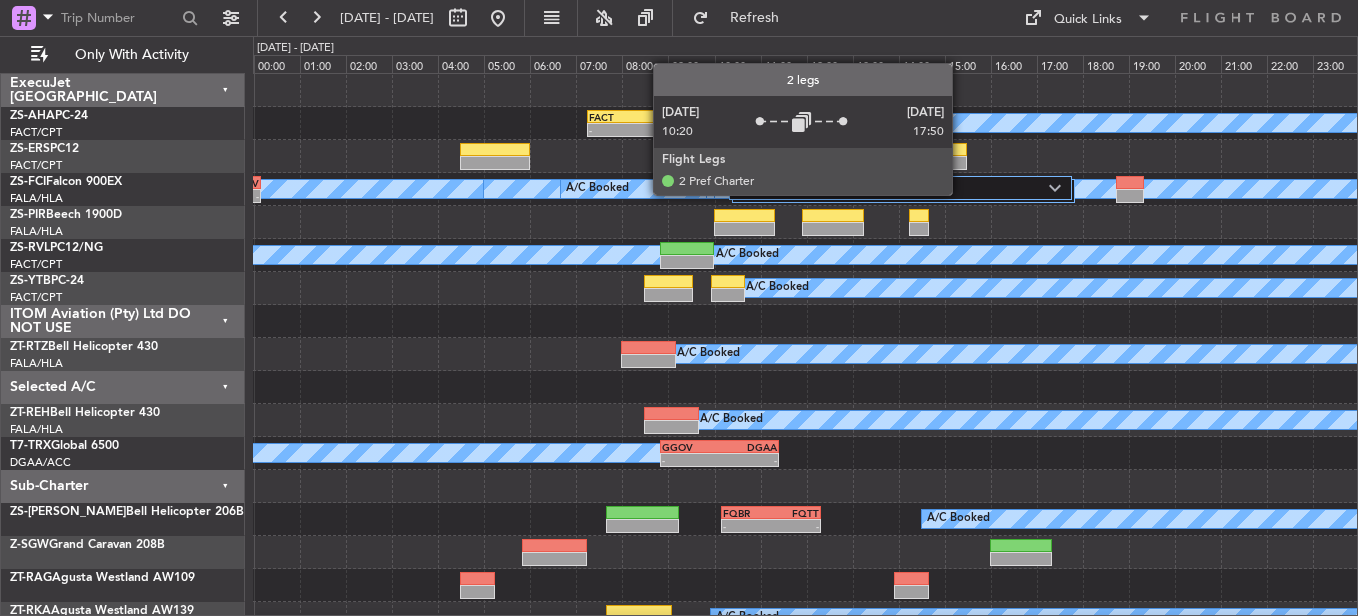 click on "2 Flight Legs" 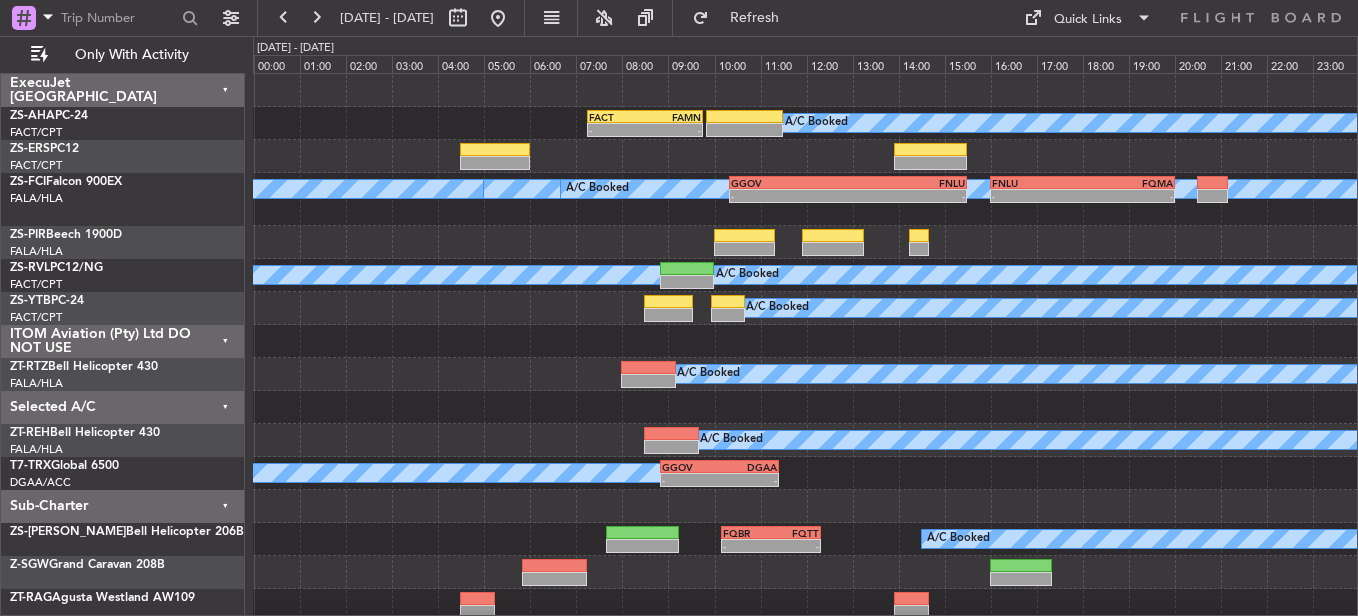 click on "18 Jul 2025 - 18 Jul 2025" at bounding box center (387, 18) 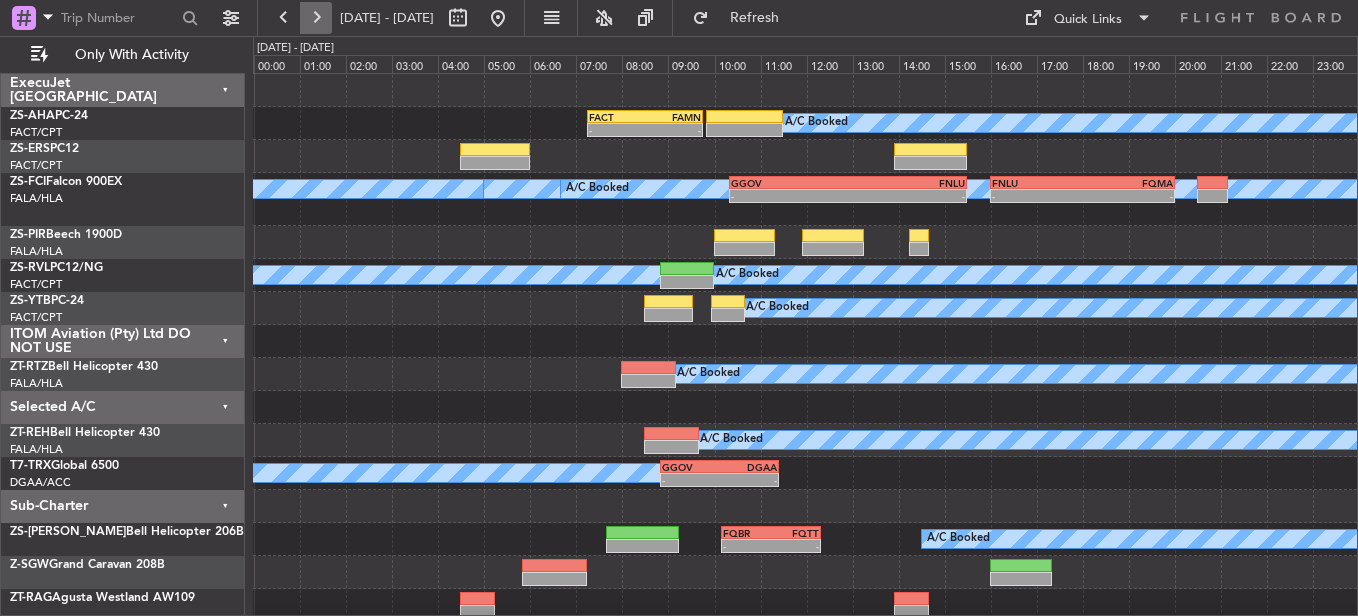 click at bounding box center (316, 18) 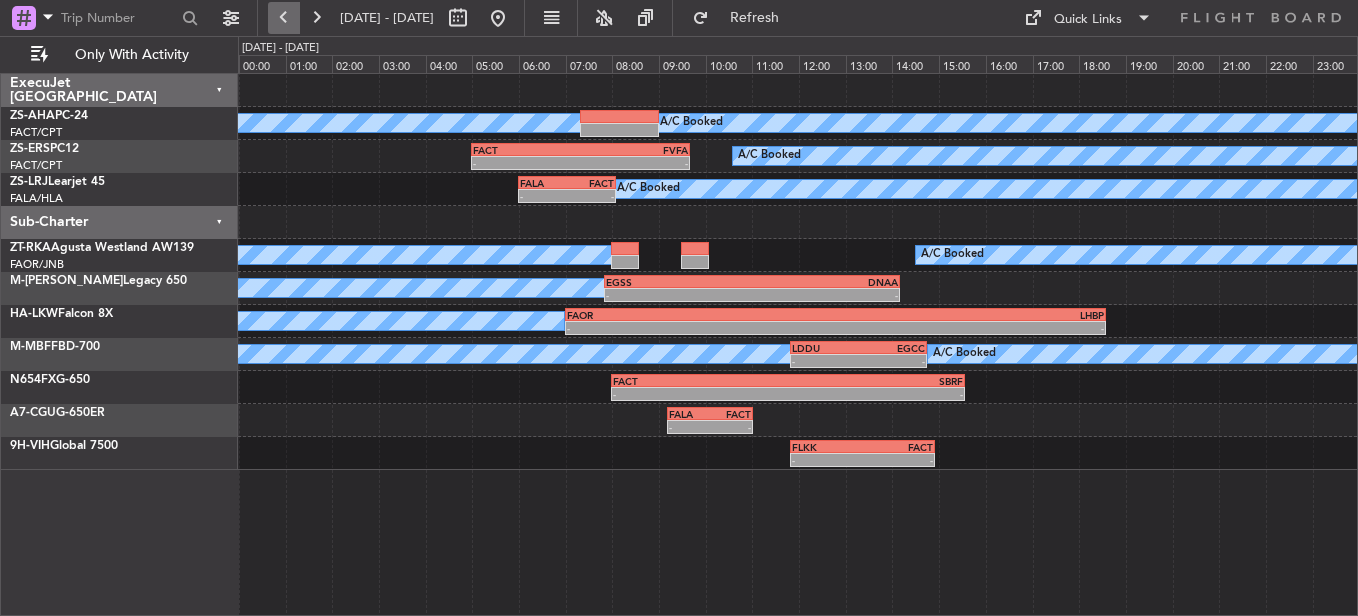 click at bounding box center (284, 18) 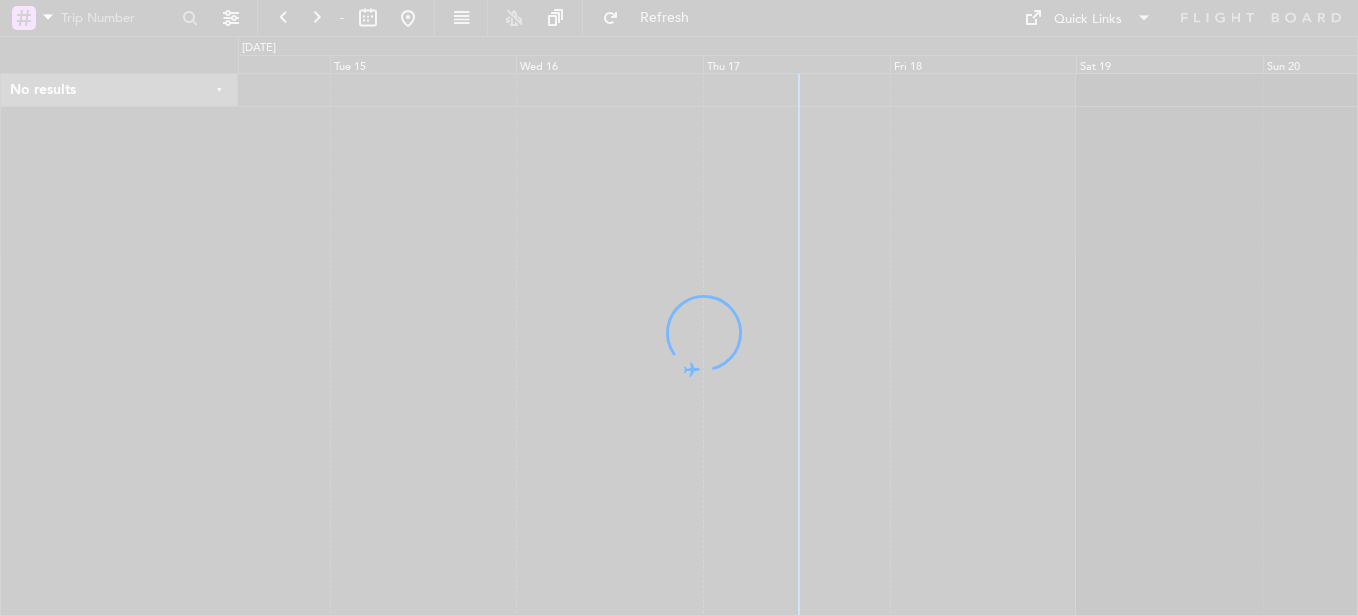 scroll, scrollTop: 0, scrollLeft: 0, axis: both 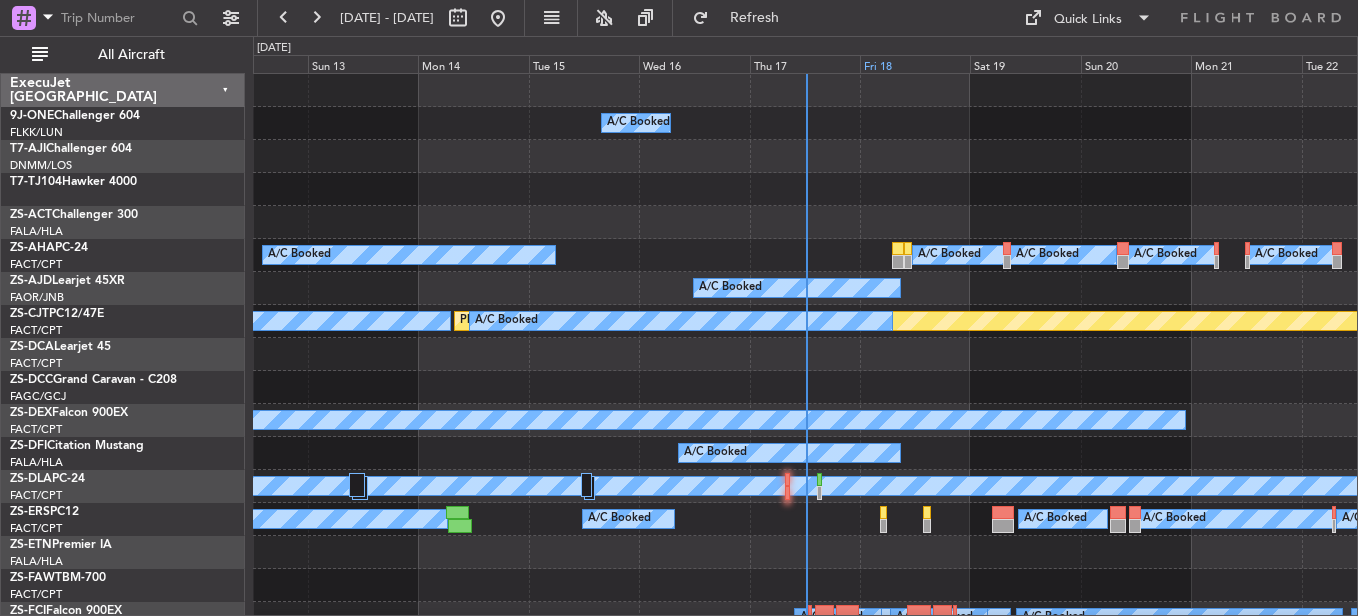 click on "Fri 18" 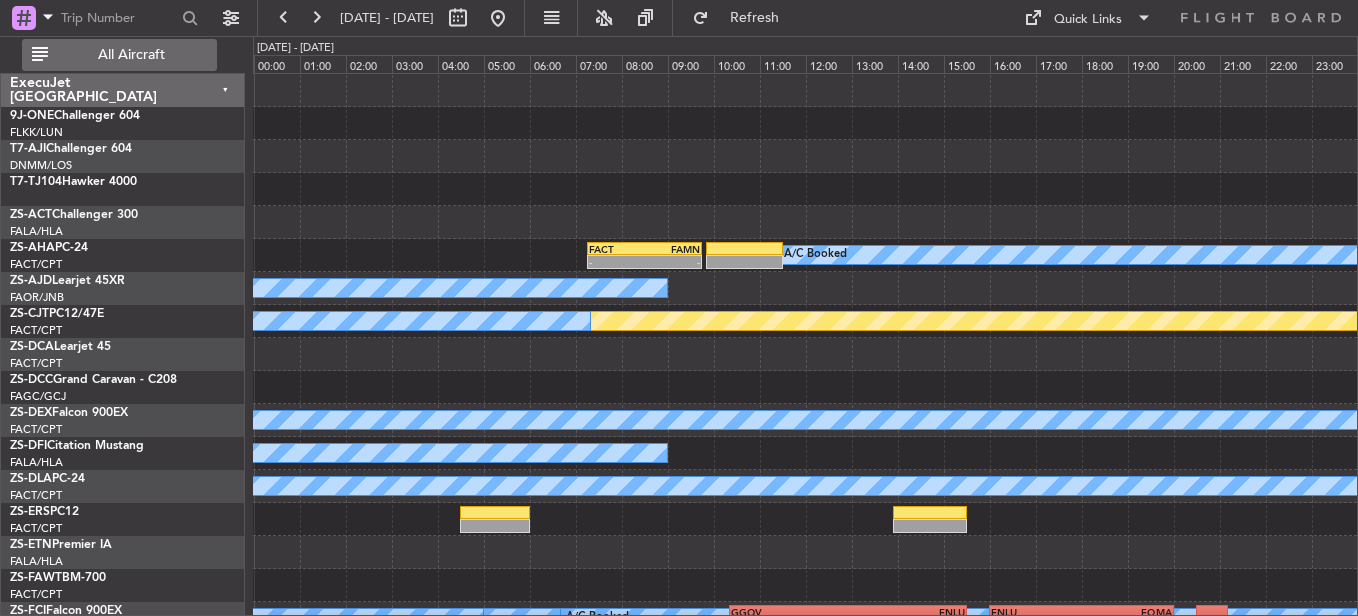 click on "All Aircraft" at bounding box center (131, 55) 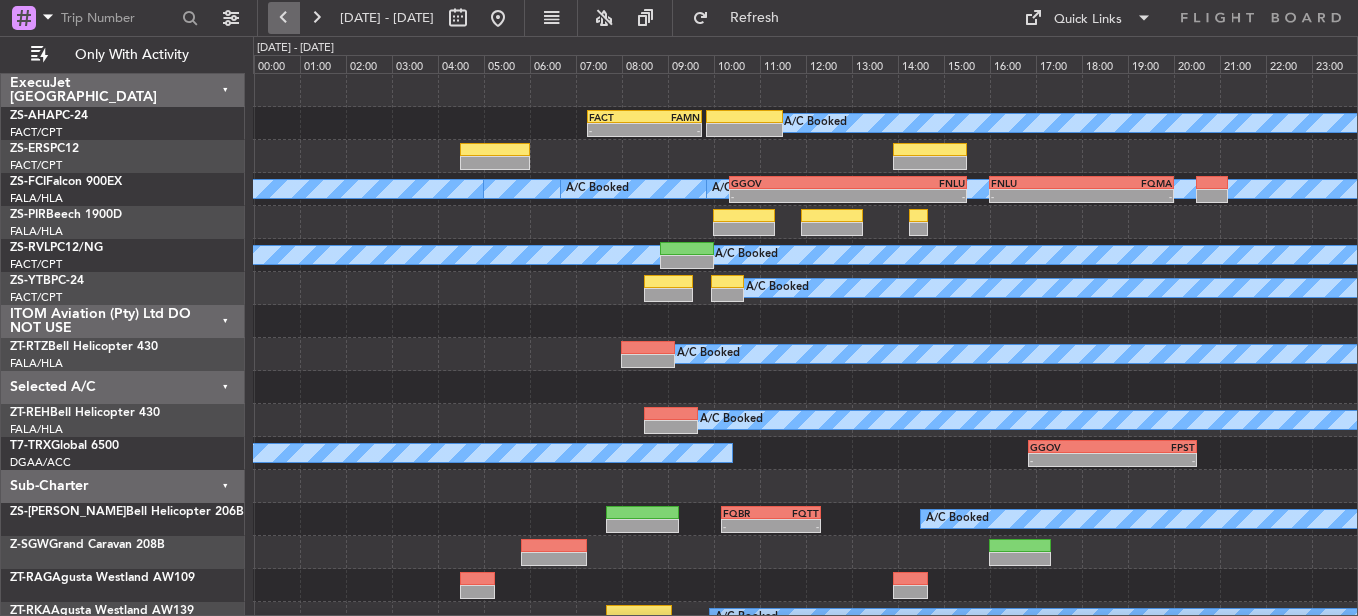 click at bounding box center [284, 18] 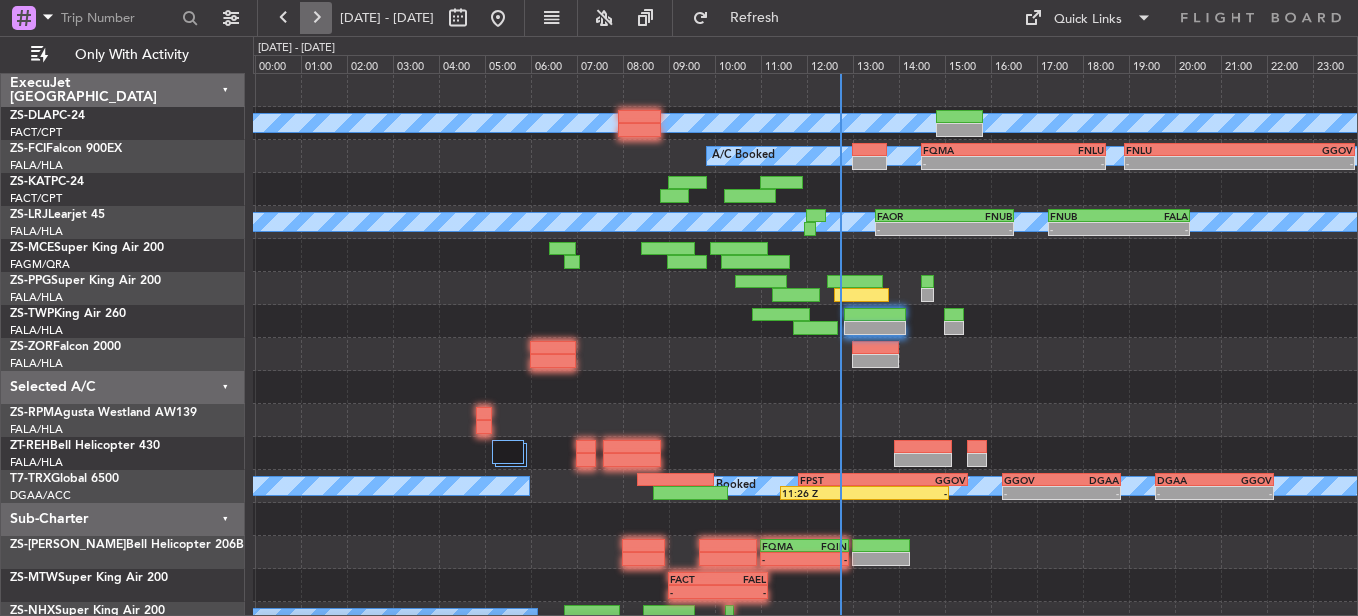 click at bounding box center (316, 18) 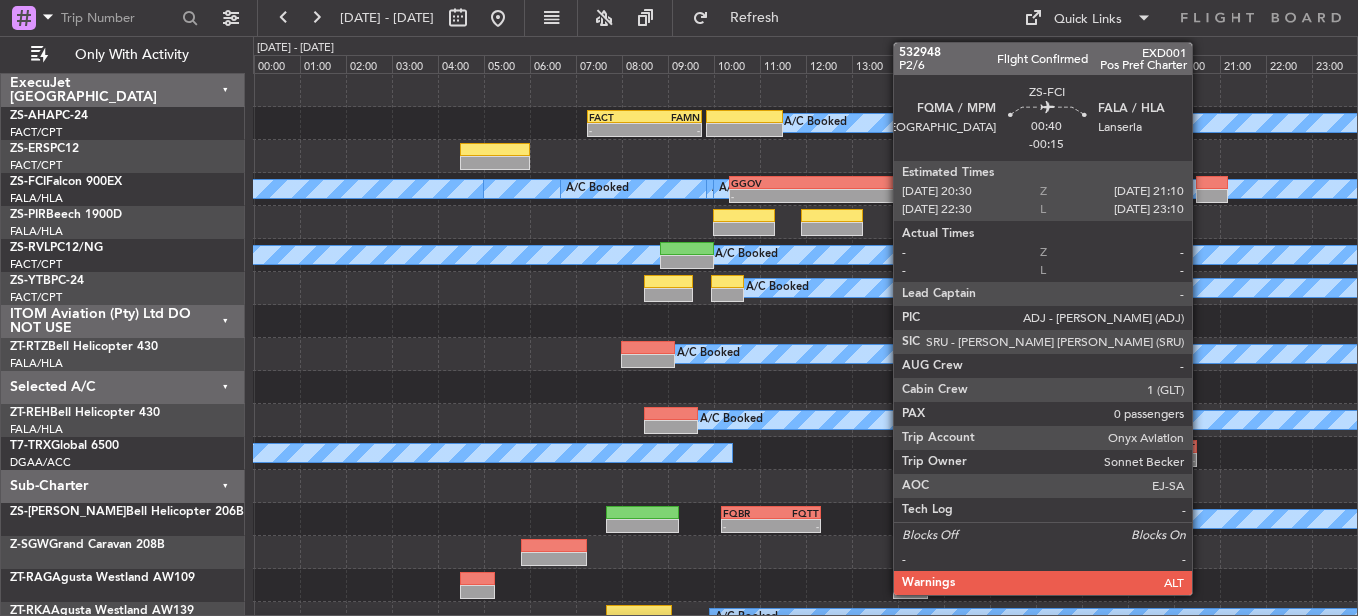 click 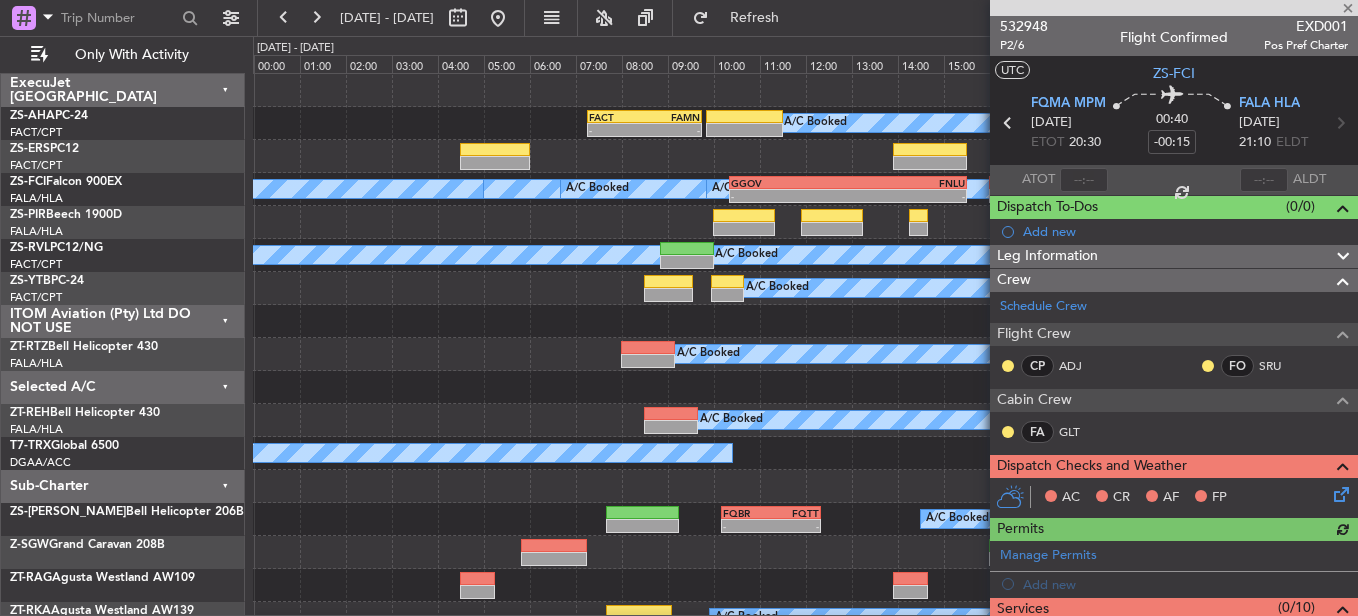 click 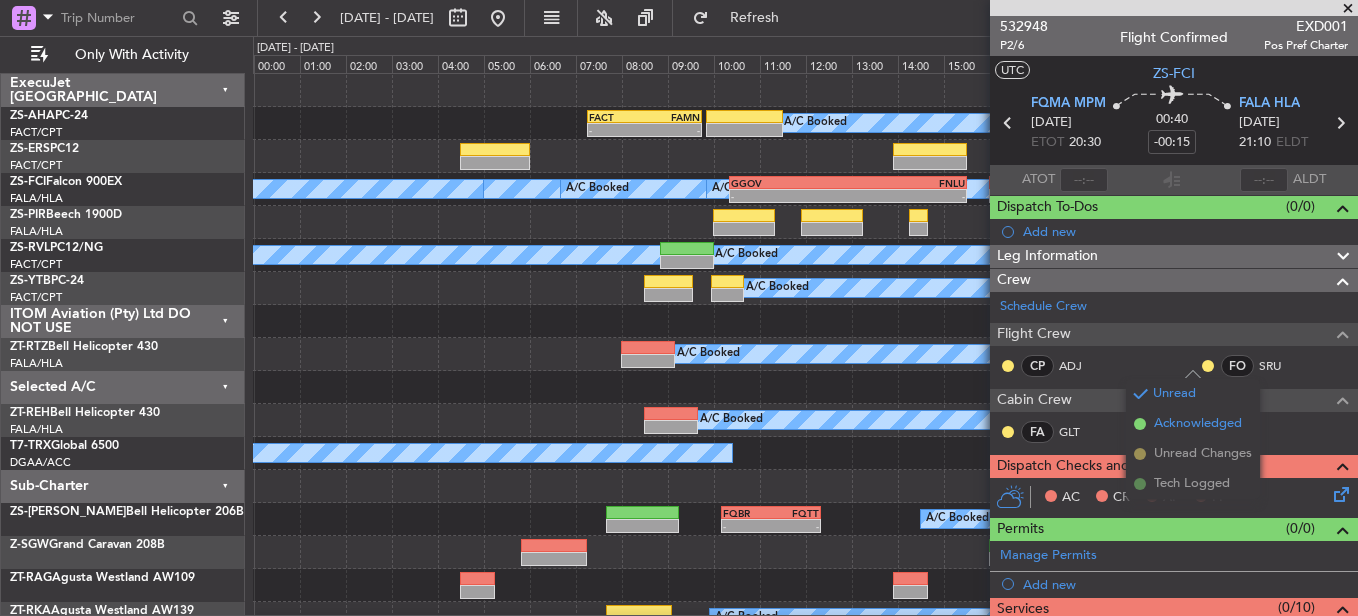 click on "Acknowledged" at bounding box center [1193, 424] 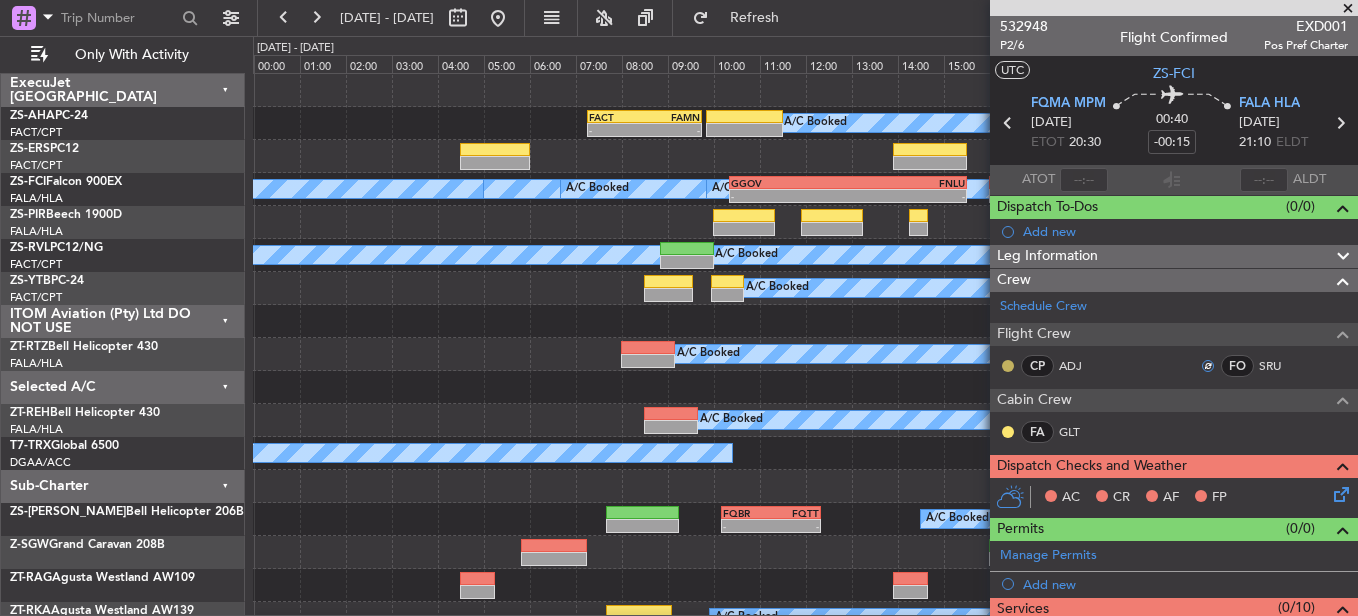 click 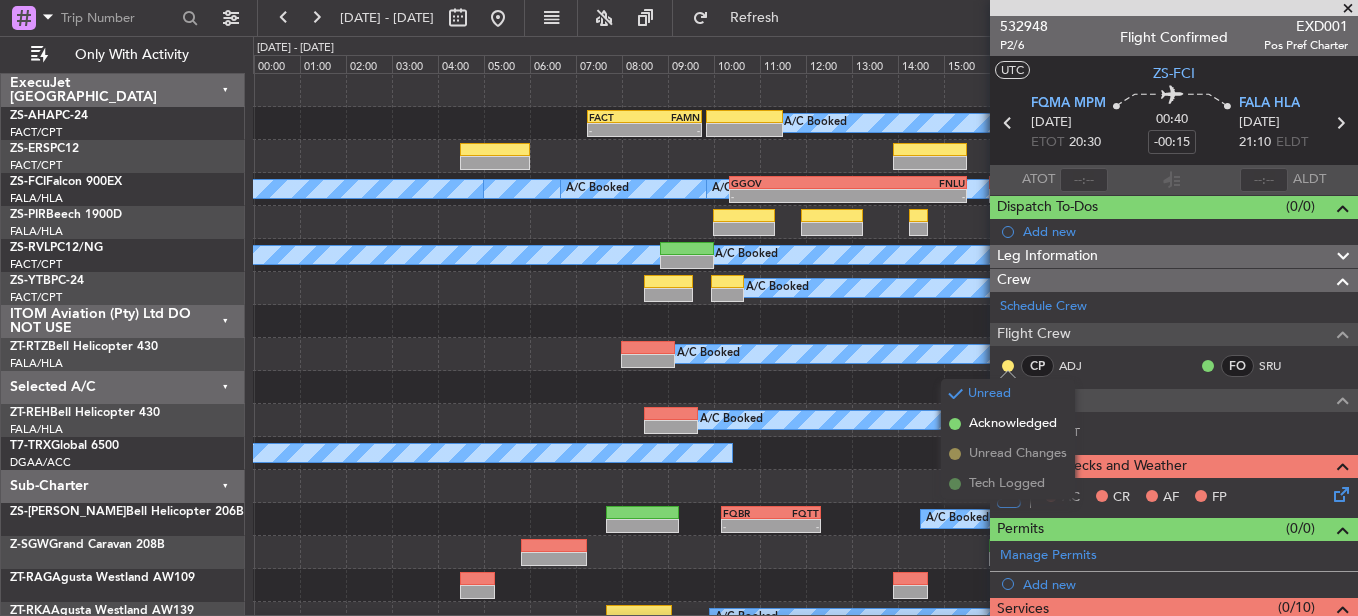 click on "Unread" at bounding box center [1008, 397] 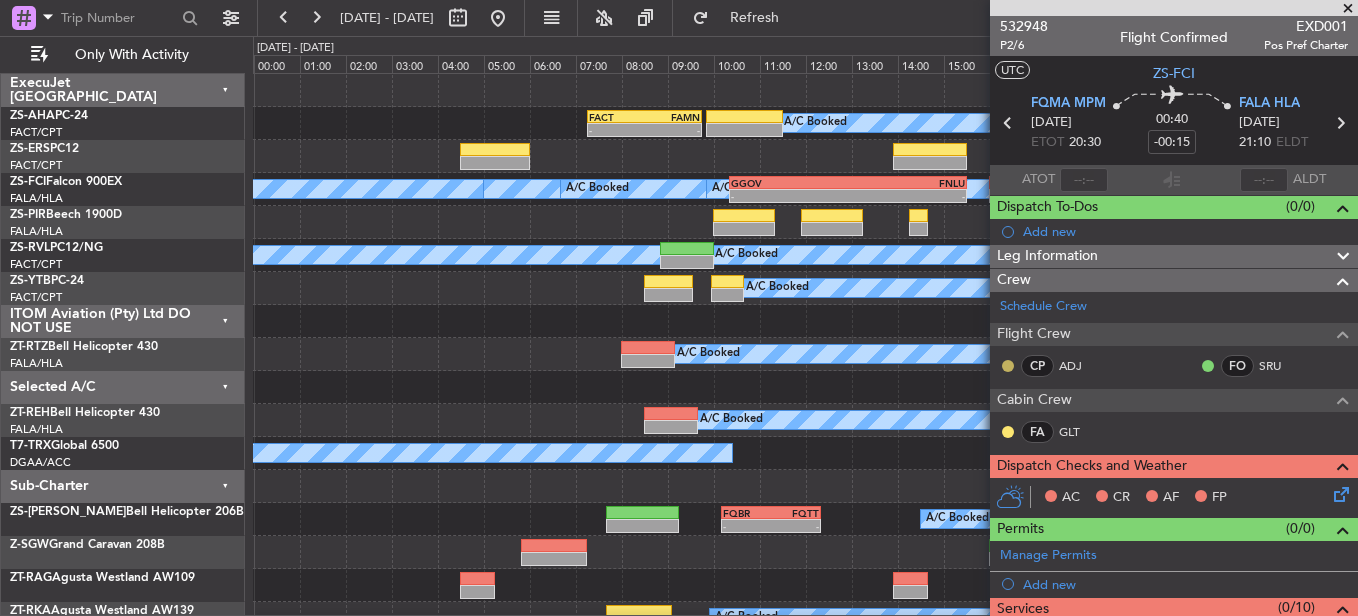 click 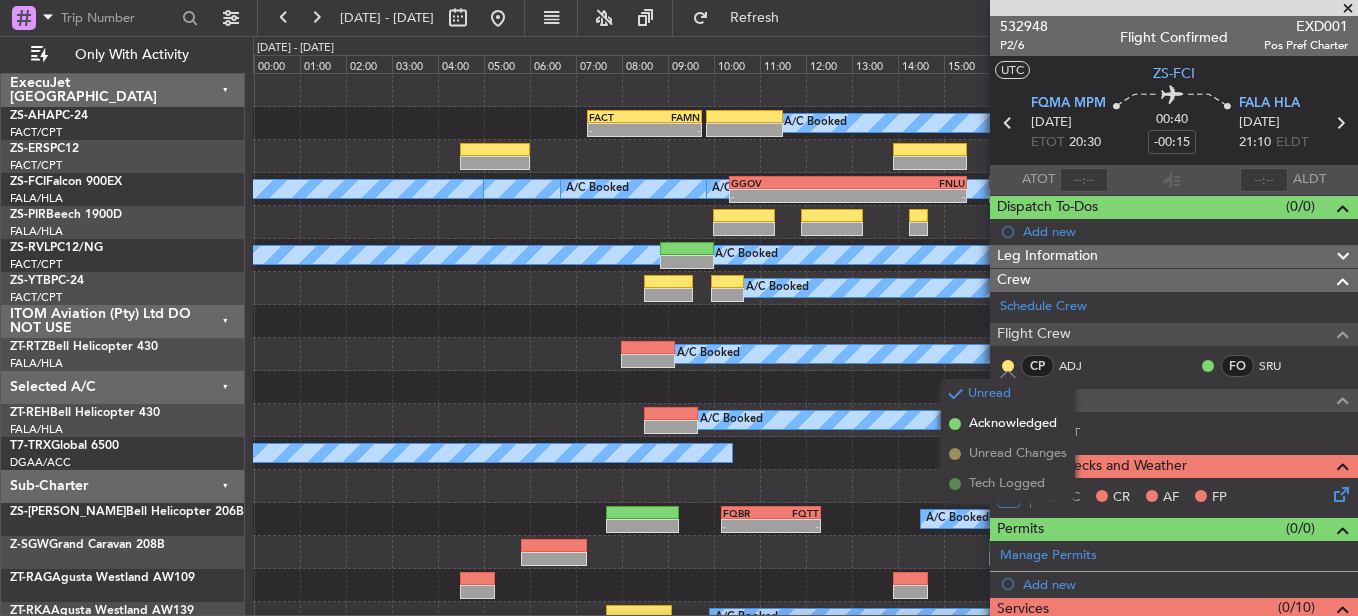 click at bounding box center (955, 424) 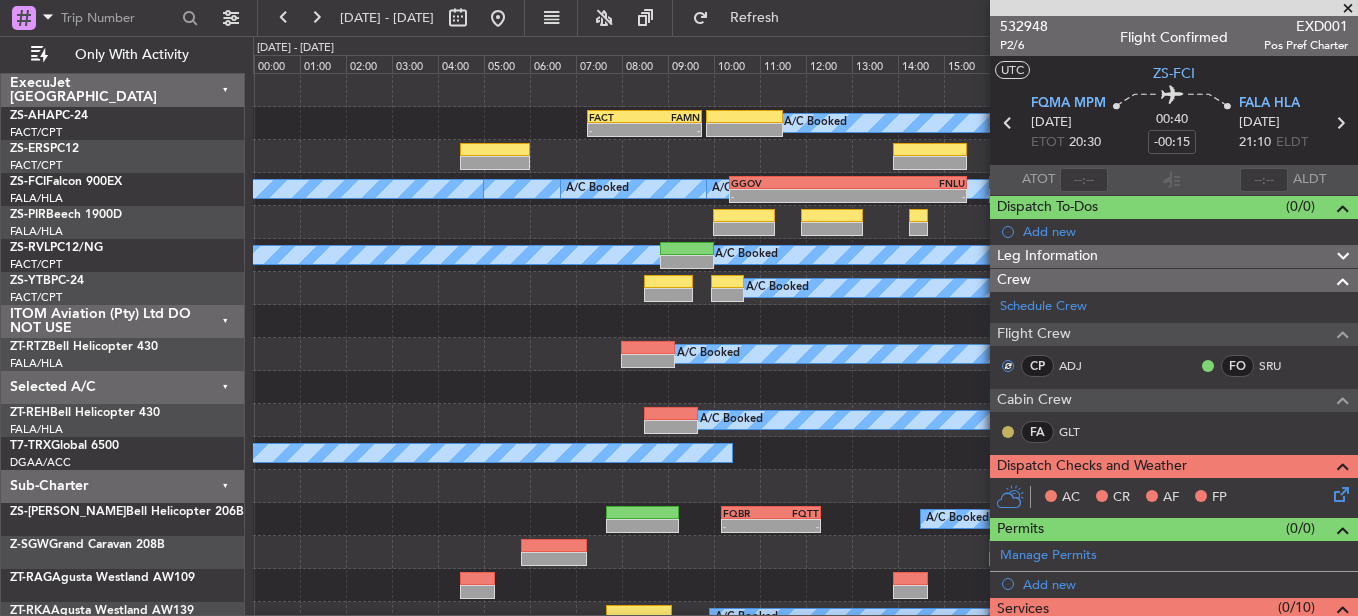 click 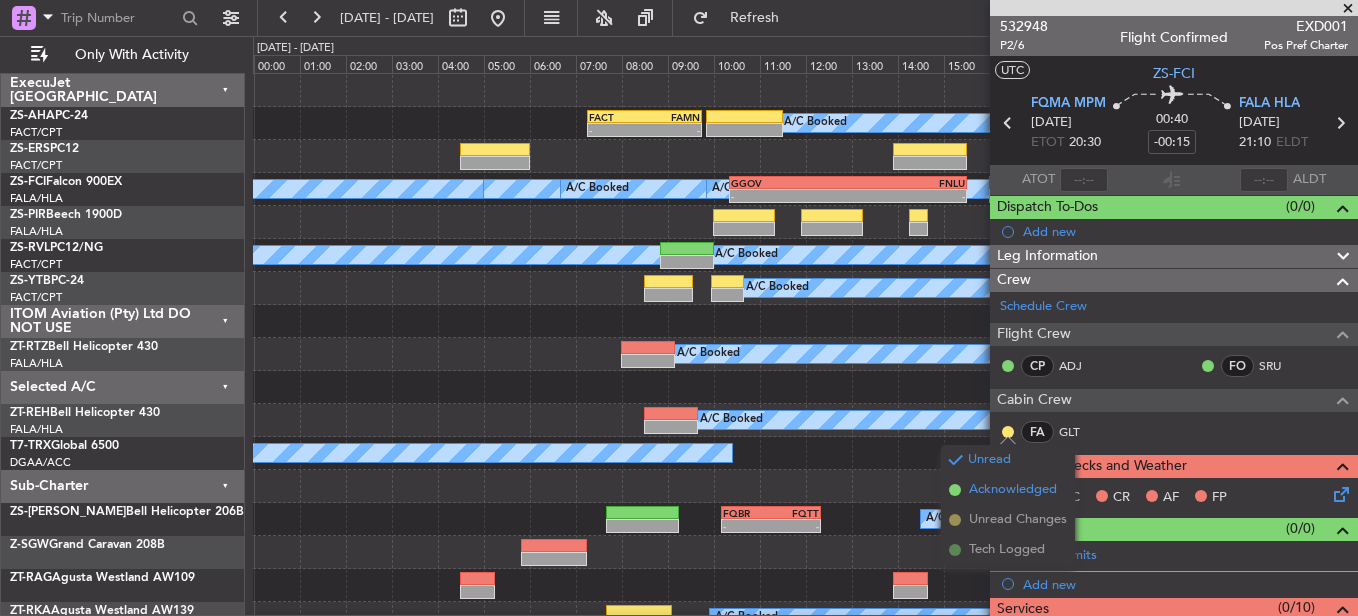 click on "Acknowledged" at bounding box center (1013, 490) 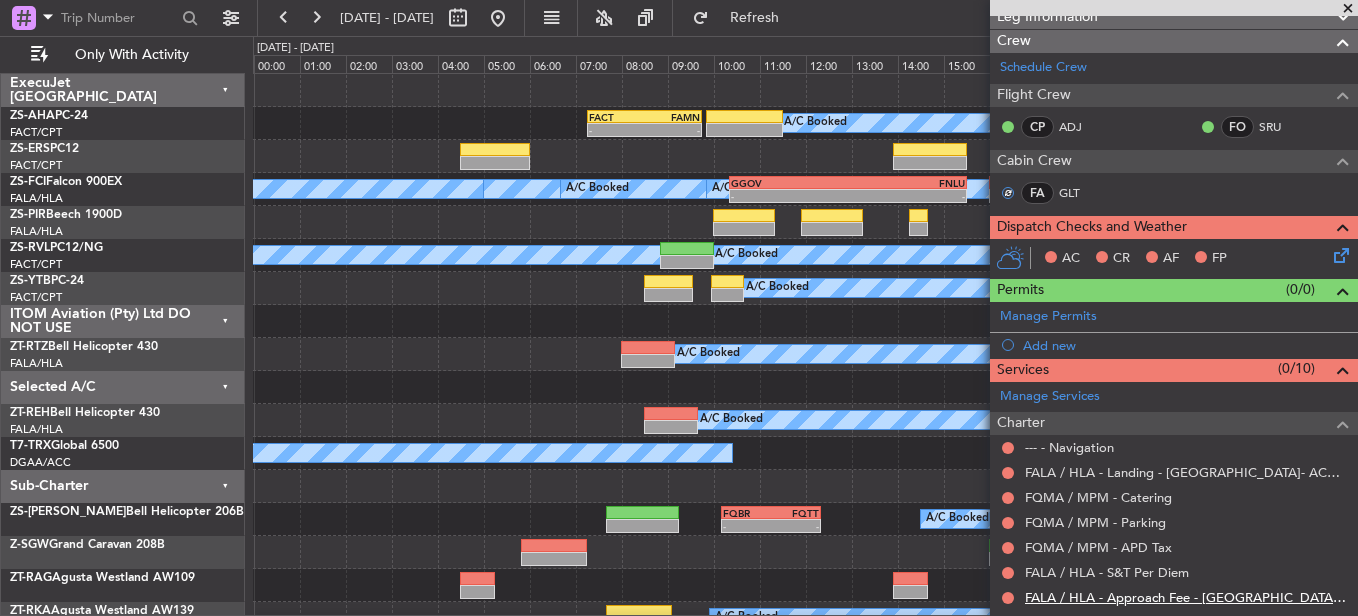 scroll, scrollTop: 364, scrollLeft: 0, axis: vertical 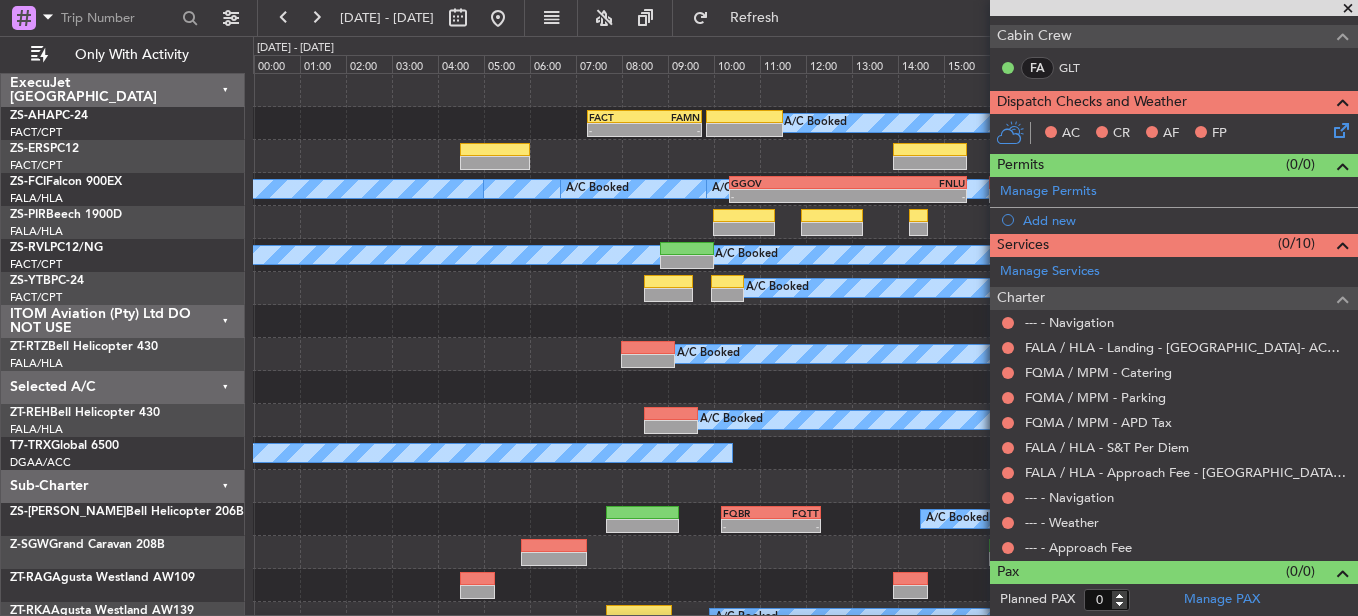 click at bounding box center (1008, 548) 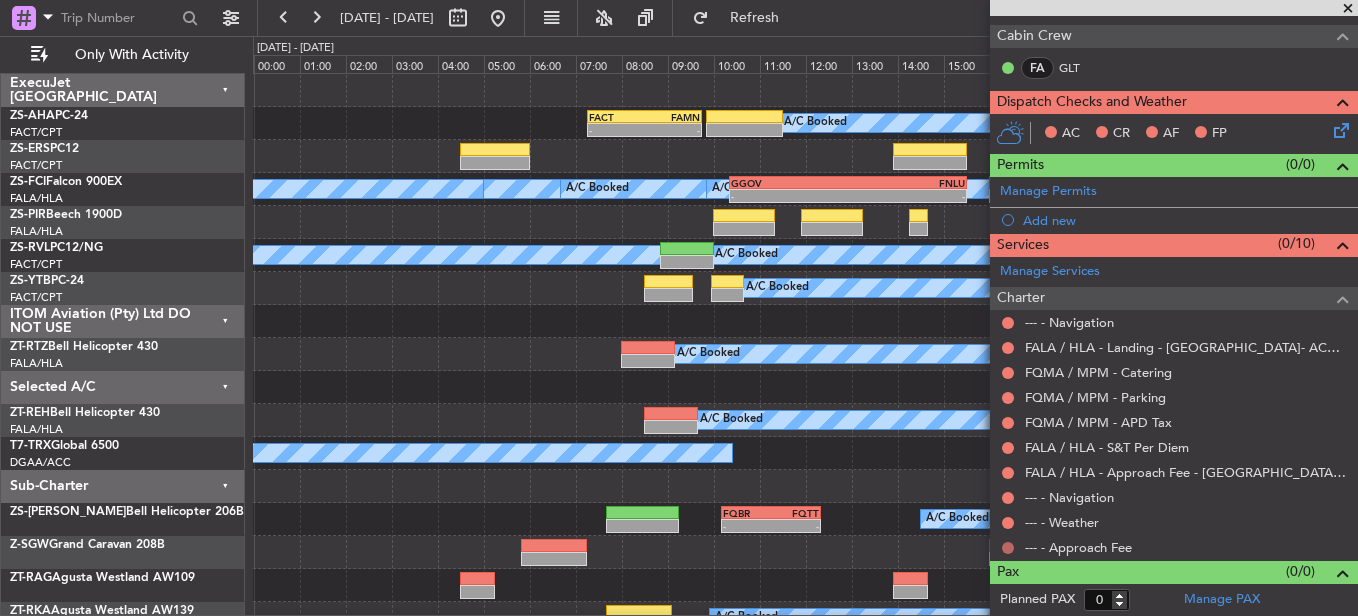 click at bounding box center (1008, 548) 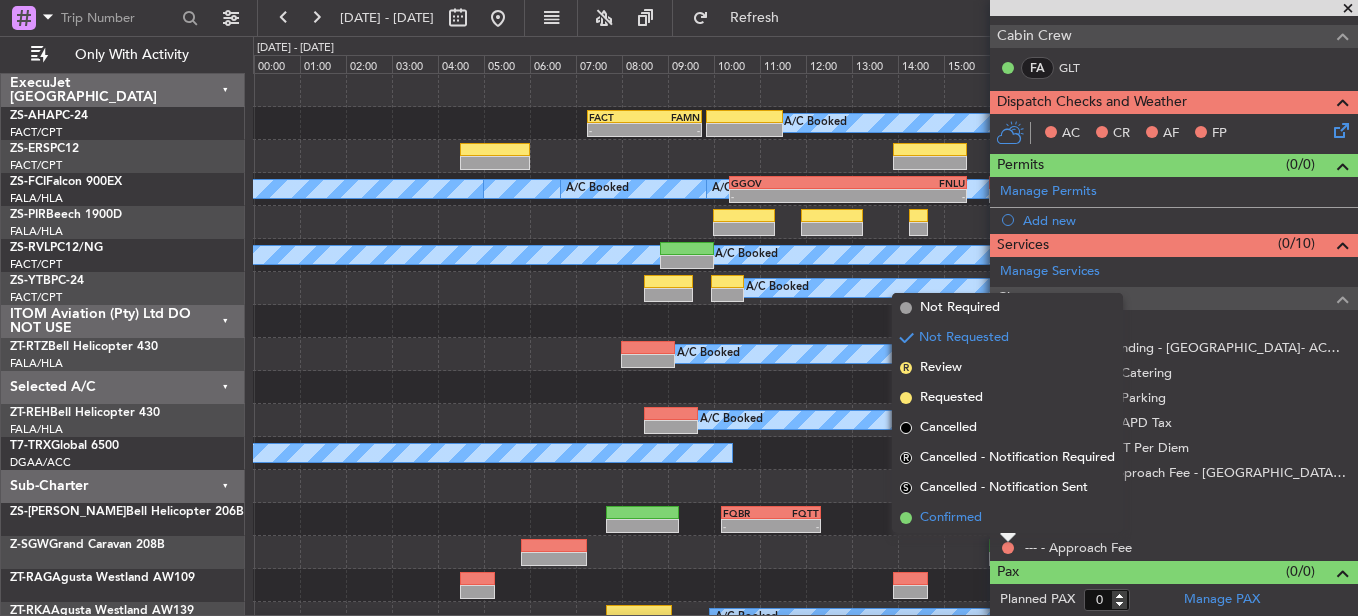 click on "Confirmed" at bounding box center [1007, 518] 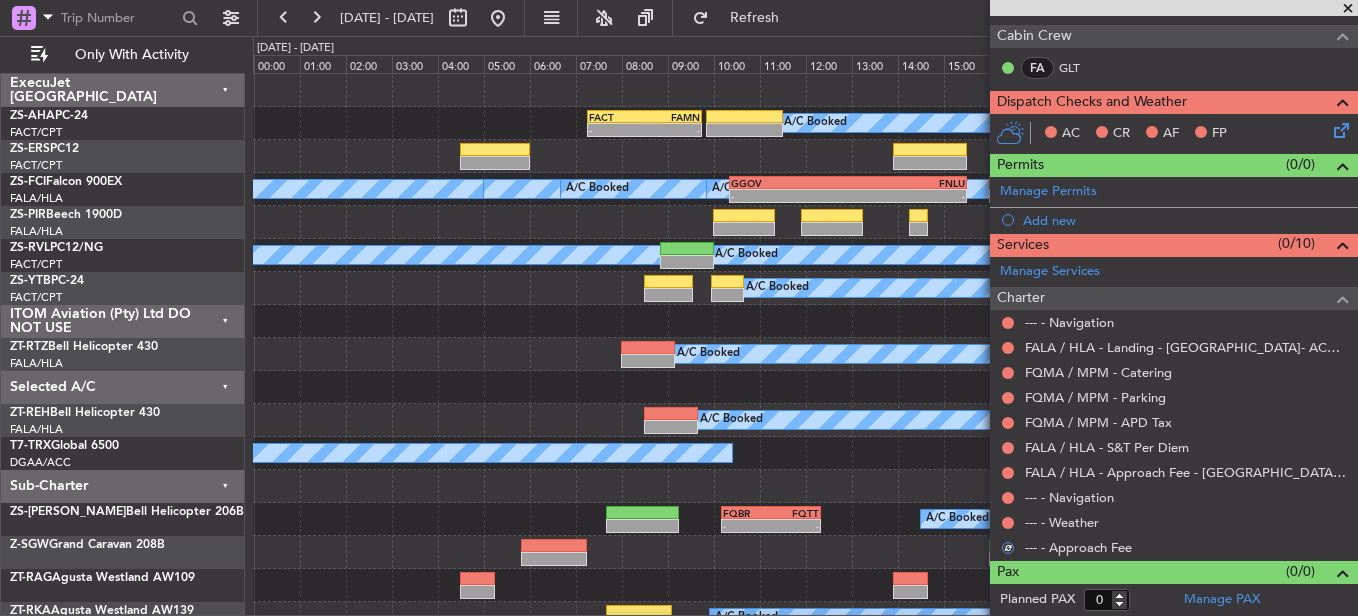 click at bounding box center (1008, 523) 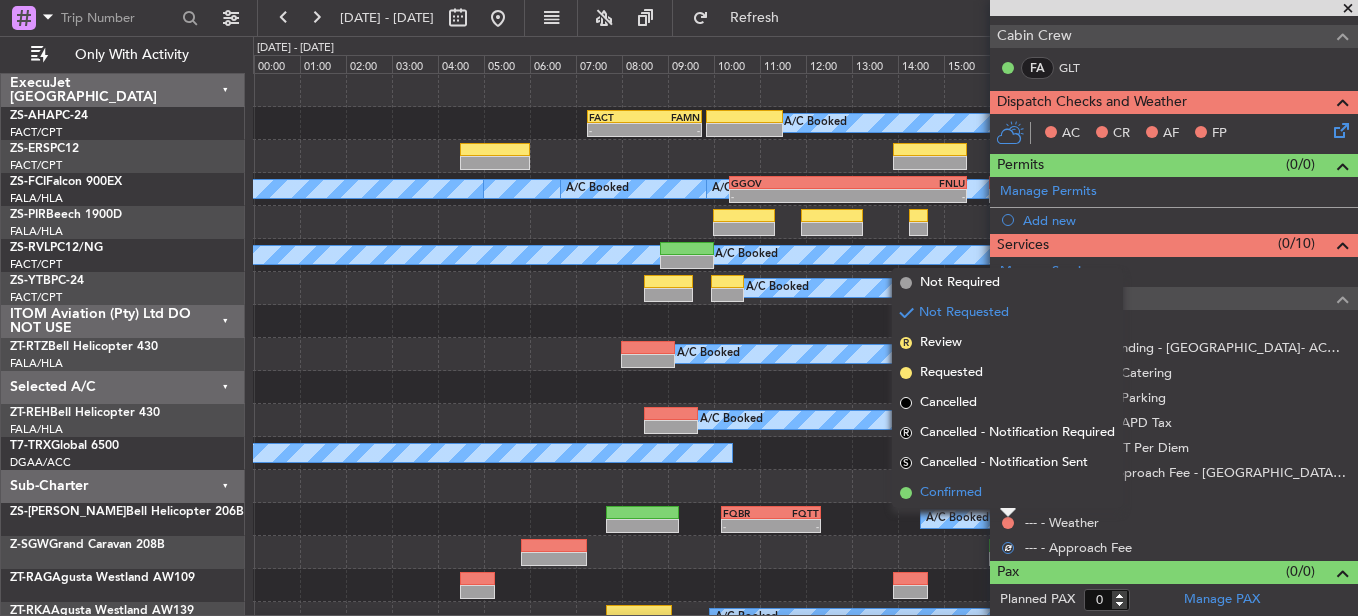 click on "Confirmed" at bounding box center (1007, 493) 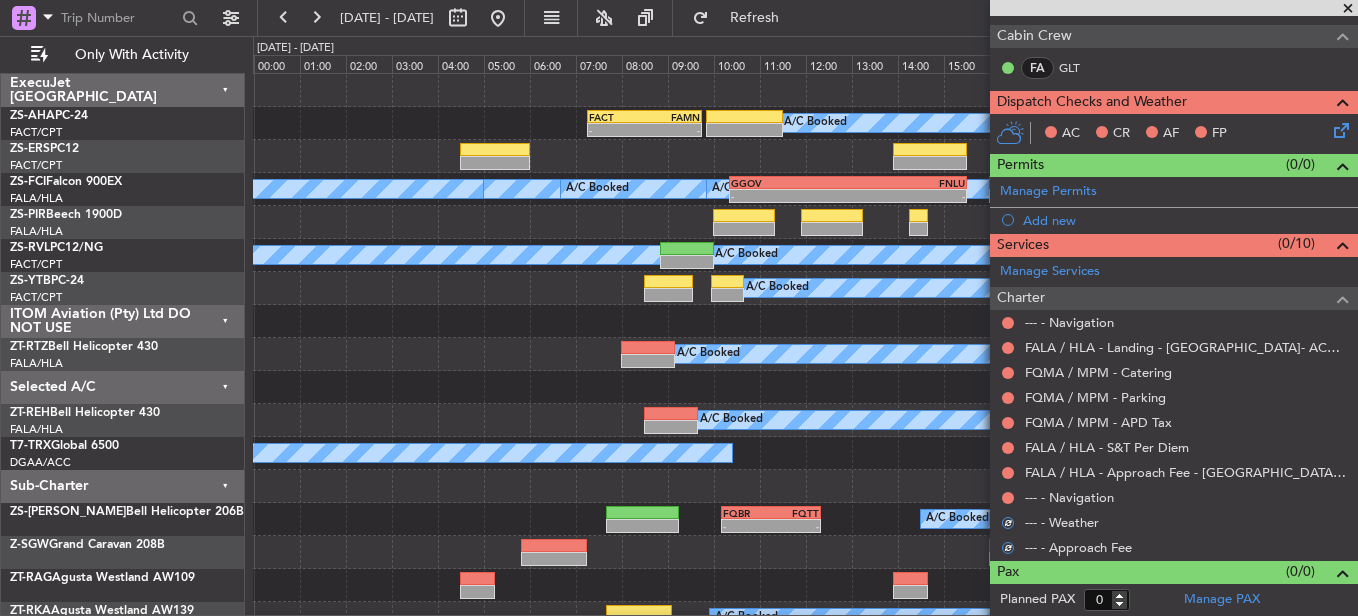 click at bounding box center (1008, 498) 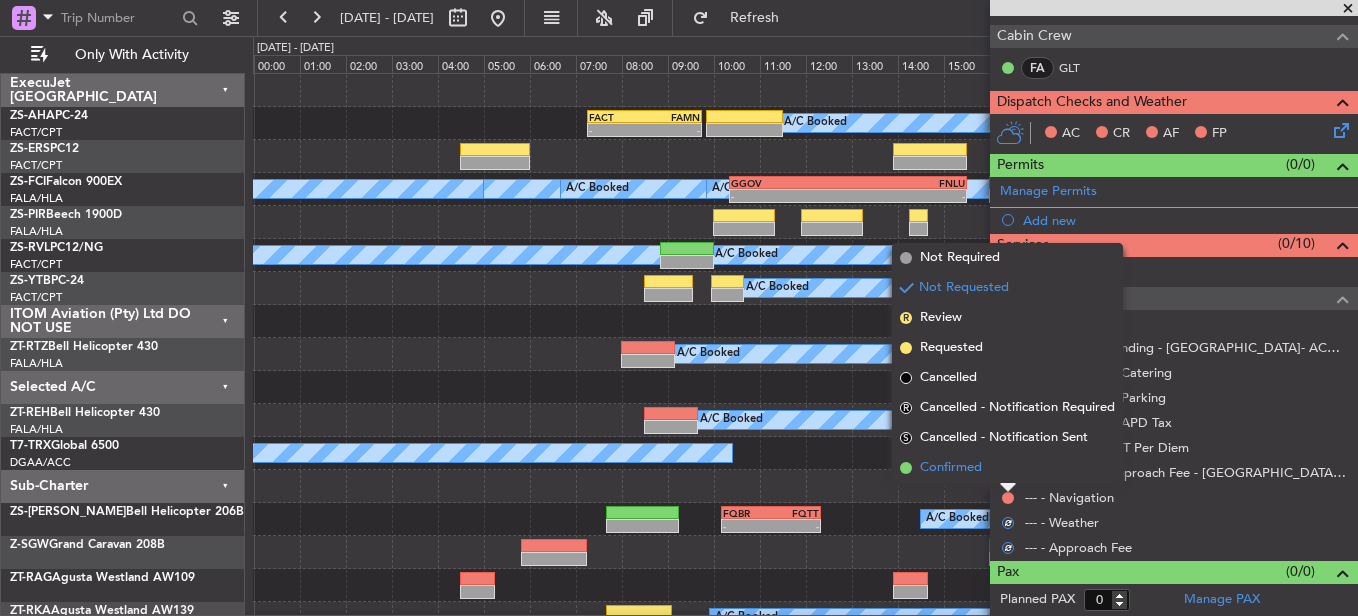 click on "Confirmed" at bounding box center (1007, 468) 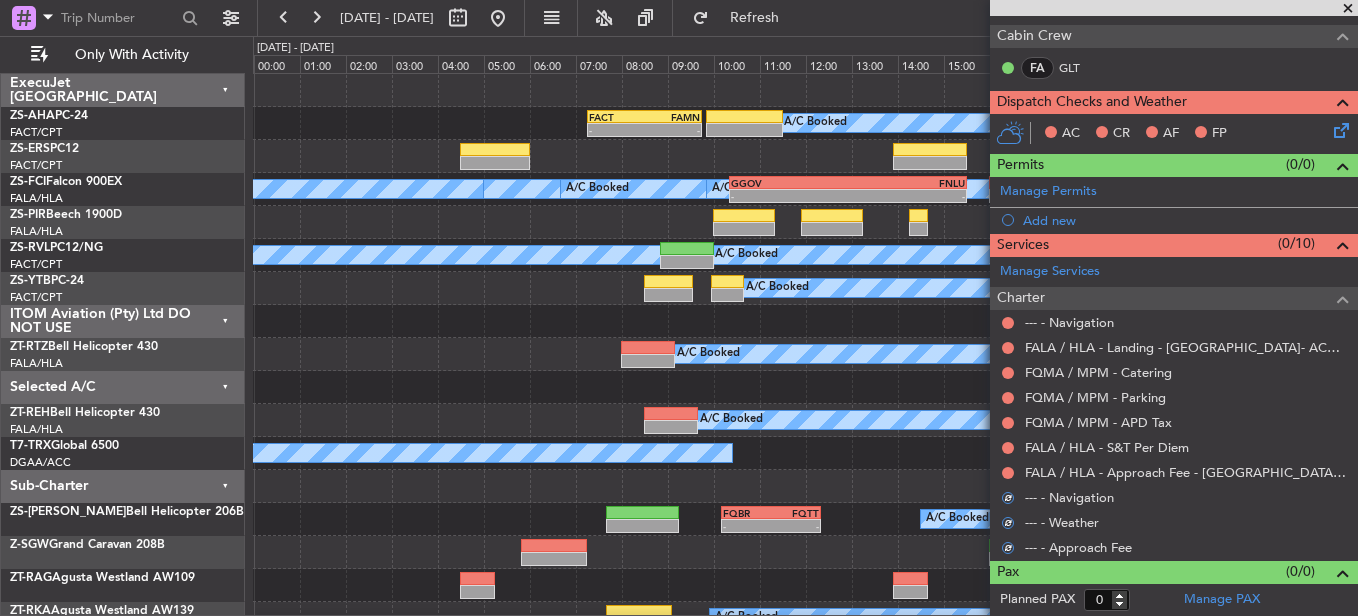 click at bounding box center (1008, 473) 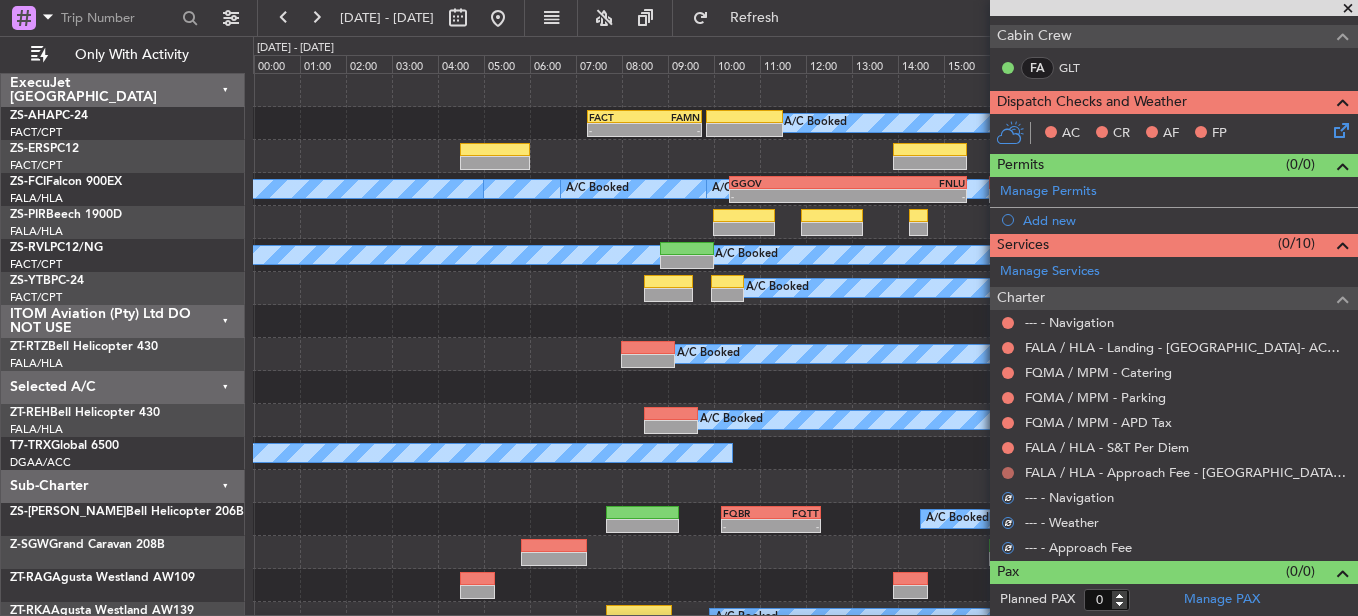 click at bounding box center [1008, 473] 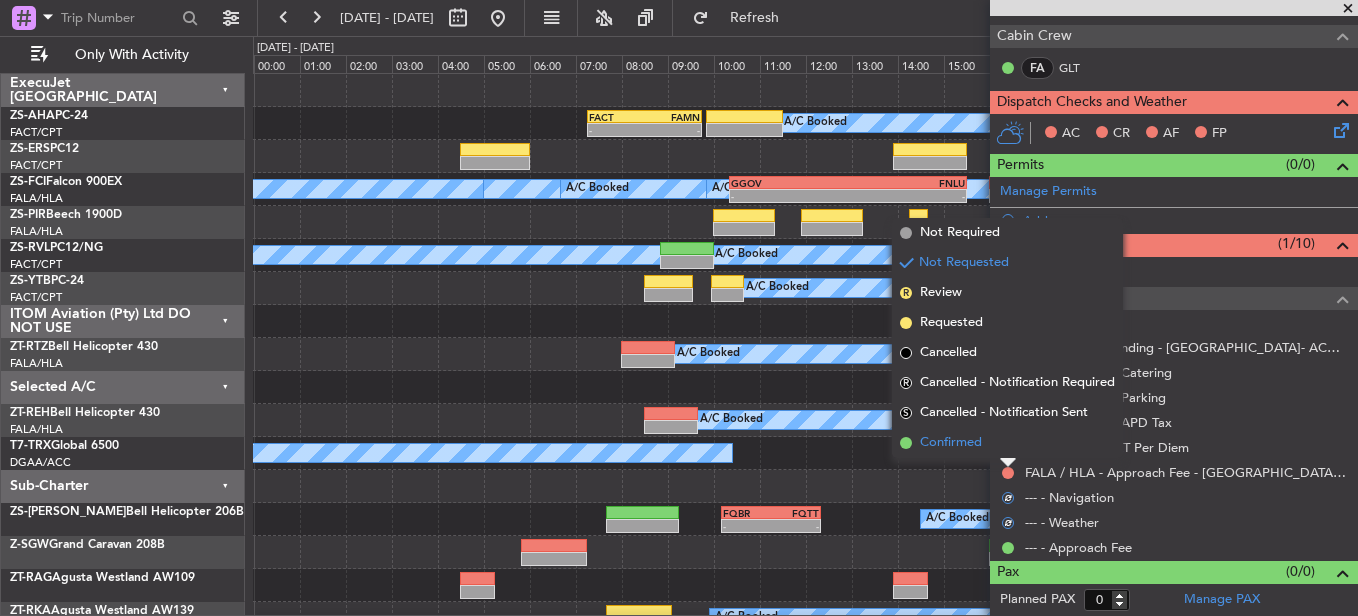 click on "Confirmed" at bounding box center (1007, 443) 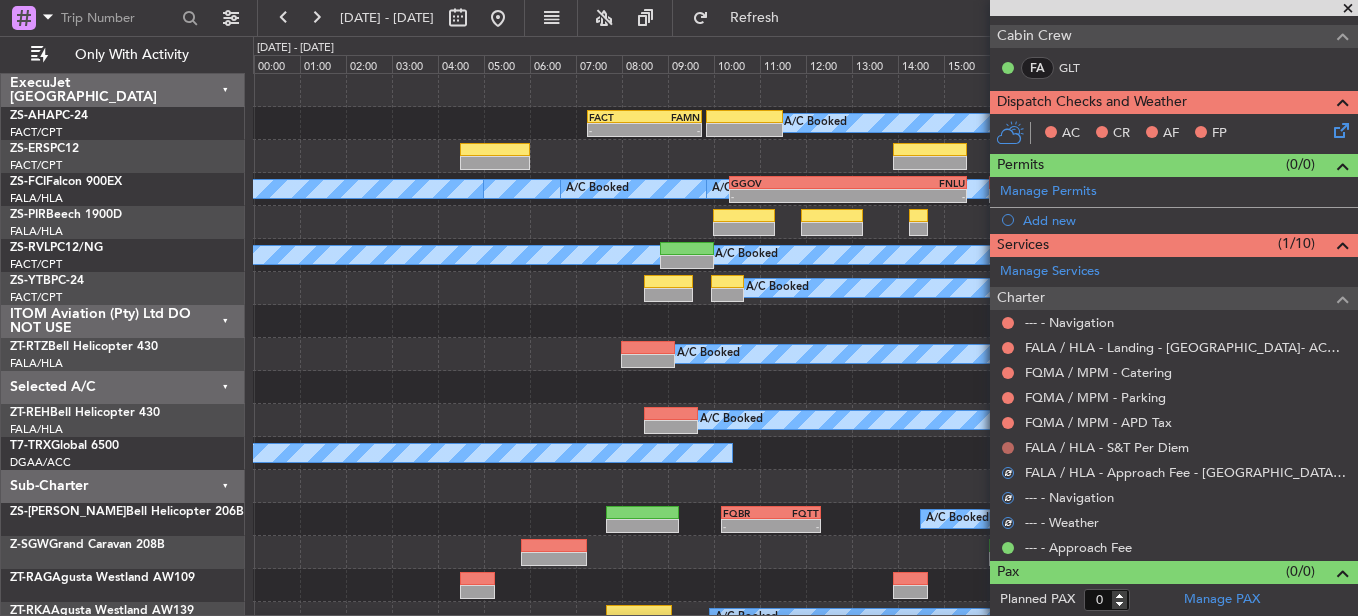 click at bounding box center (1008, 448) 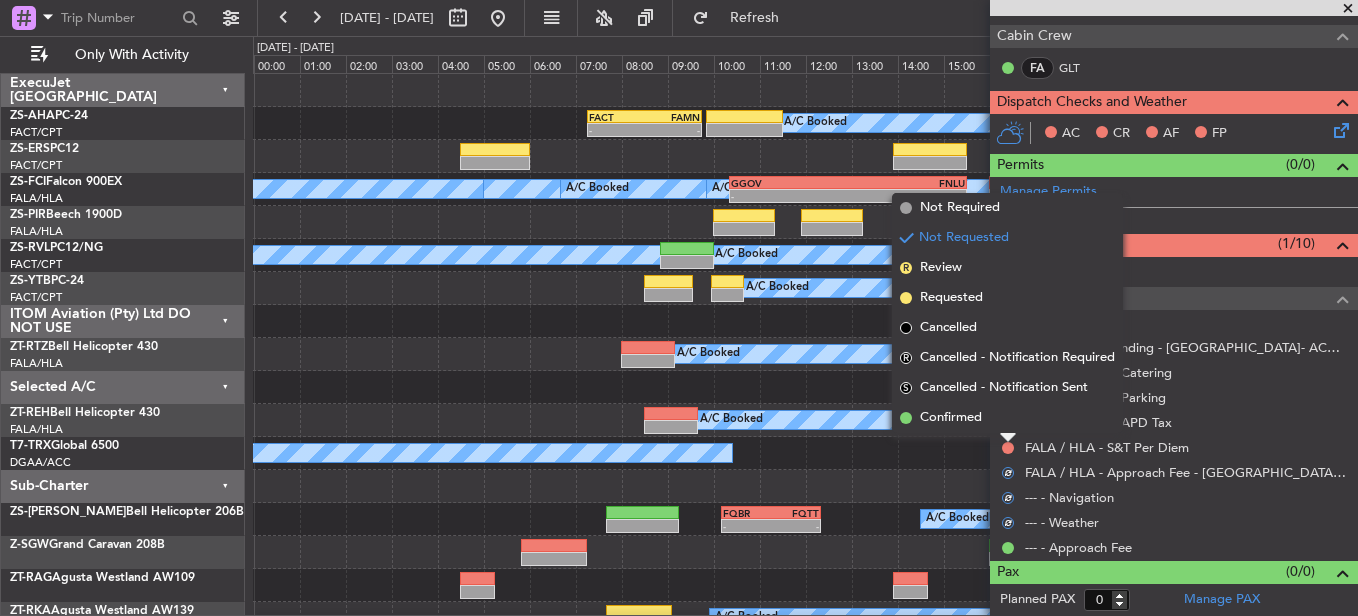 drag, startPoint x: 1004, startPoint y: 451, endPoint x: 981, endPoint y: 415, distance: 42.72002 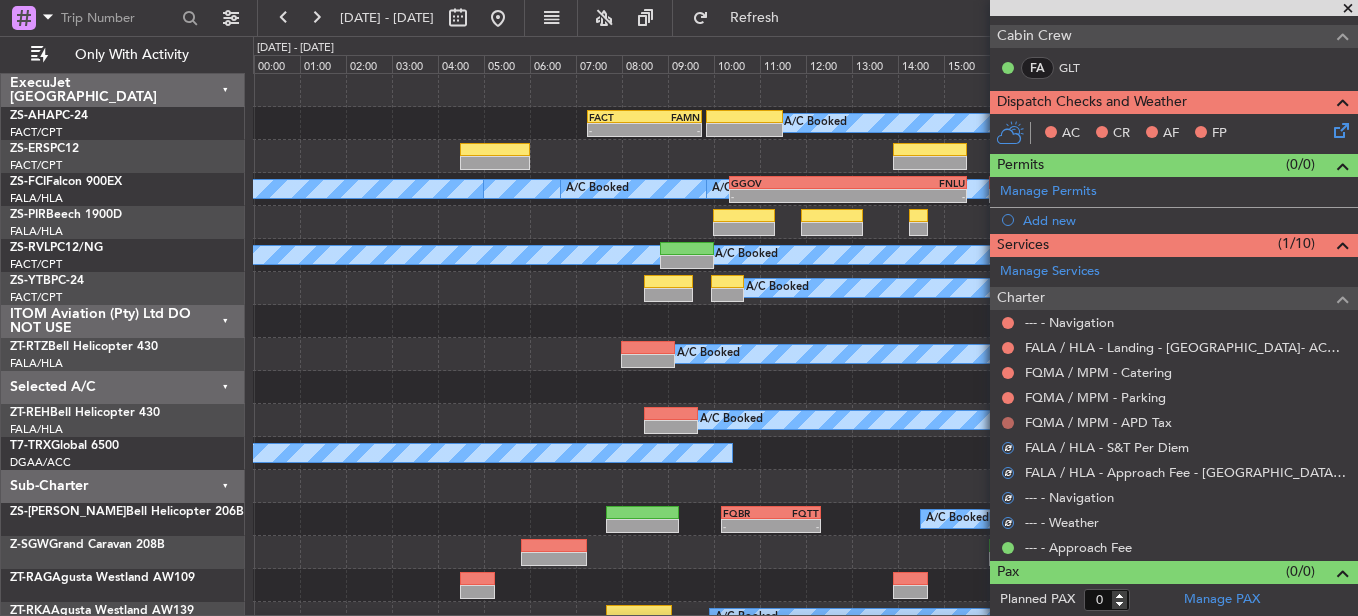 click at bounding box center (1008, 423) 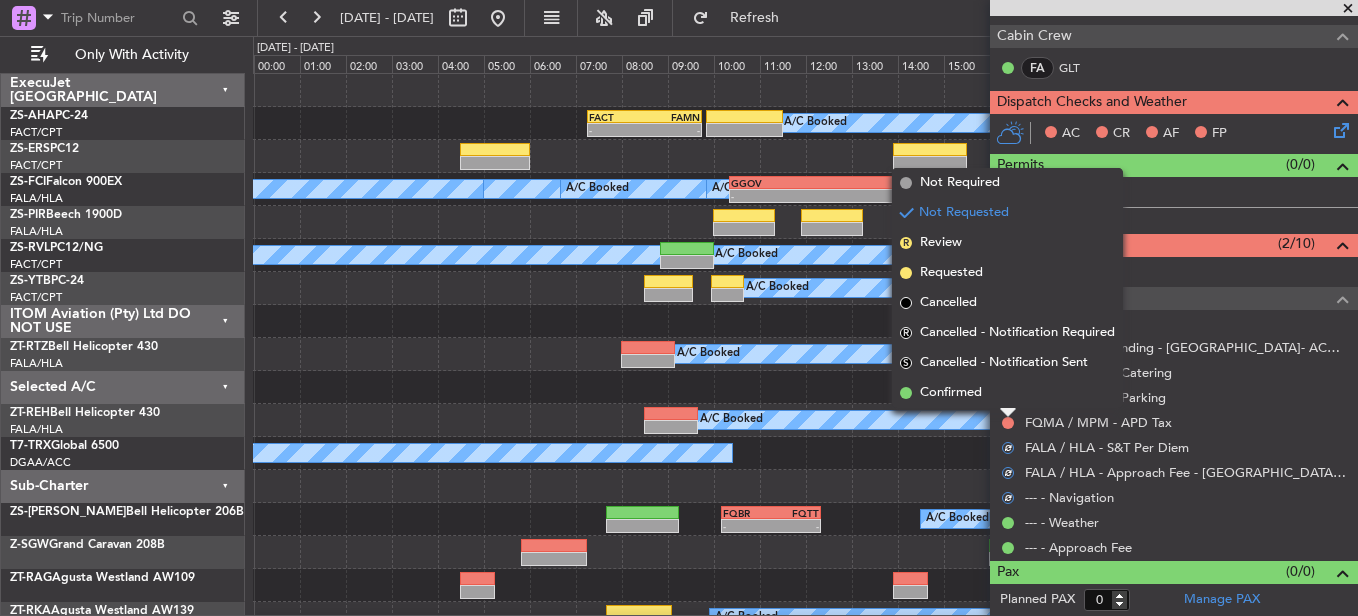 click on "Confirmed" at bounding box center [1007, 393] 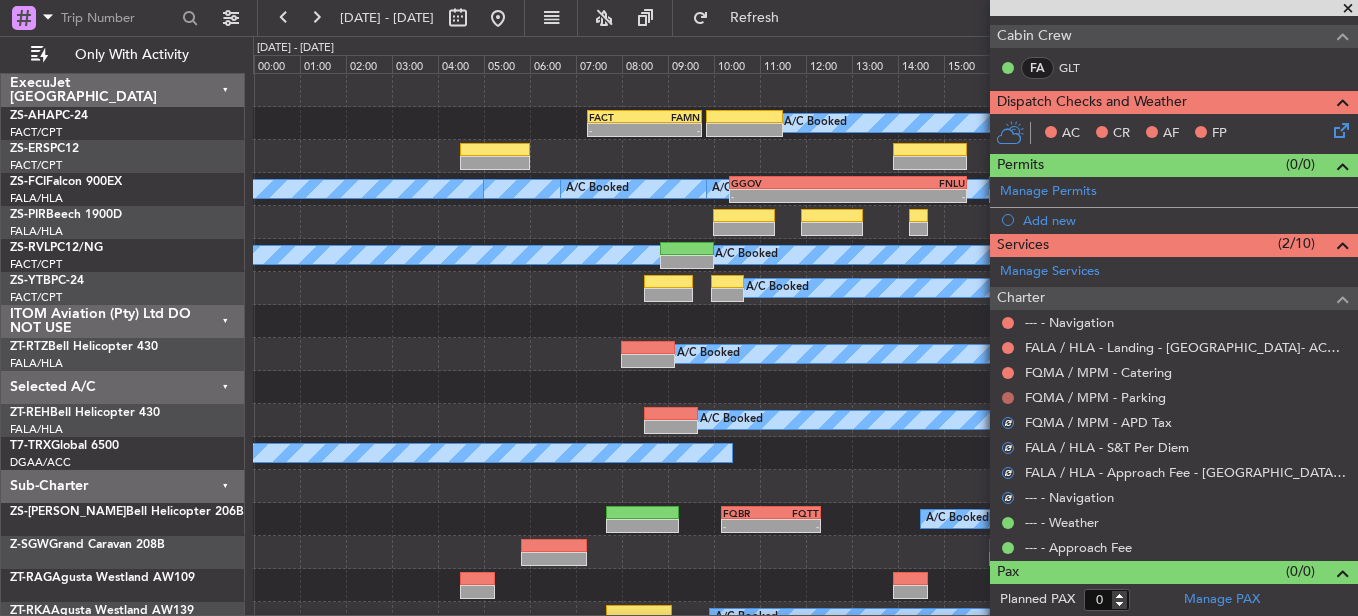 click at bounding box center (1008, 398) 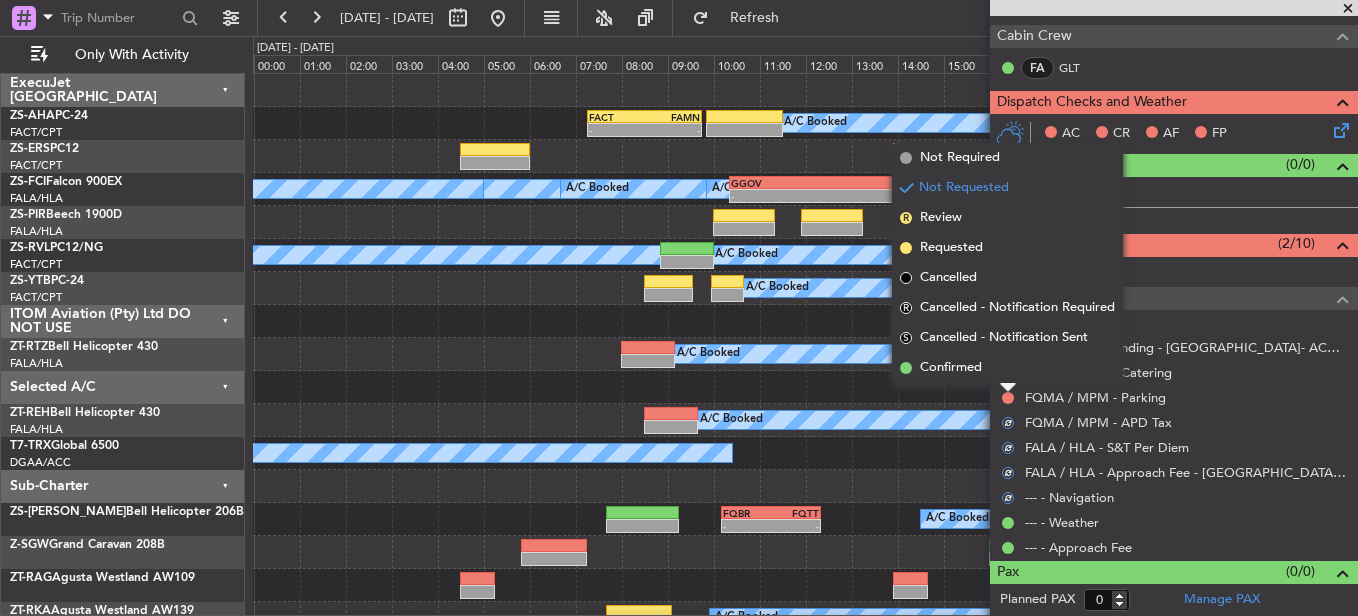 click on "18 Jul 2025 - 19 Jul 2025  Refresh Quick Links Only With Activity
A/C Booked
-
-
FACT
07:15 Z
FAMN
09:45 Z
-
-
FACT
05:00 Z
FVFA
09:40 Z
A/C Booked
A/C Booked
A/C Booked
A/C Booked
A/C Booked
-
-
GGOV
10:20 Z
FNLU
15:30 Z
-
-
FNLU
16:00 Z
FQMA
20:00 Z
FNLU
18:55 Z
GGOV
23:55 Z
-
-
FQMA" at bounding box center (679, 308) 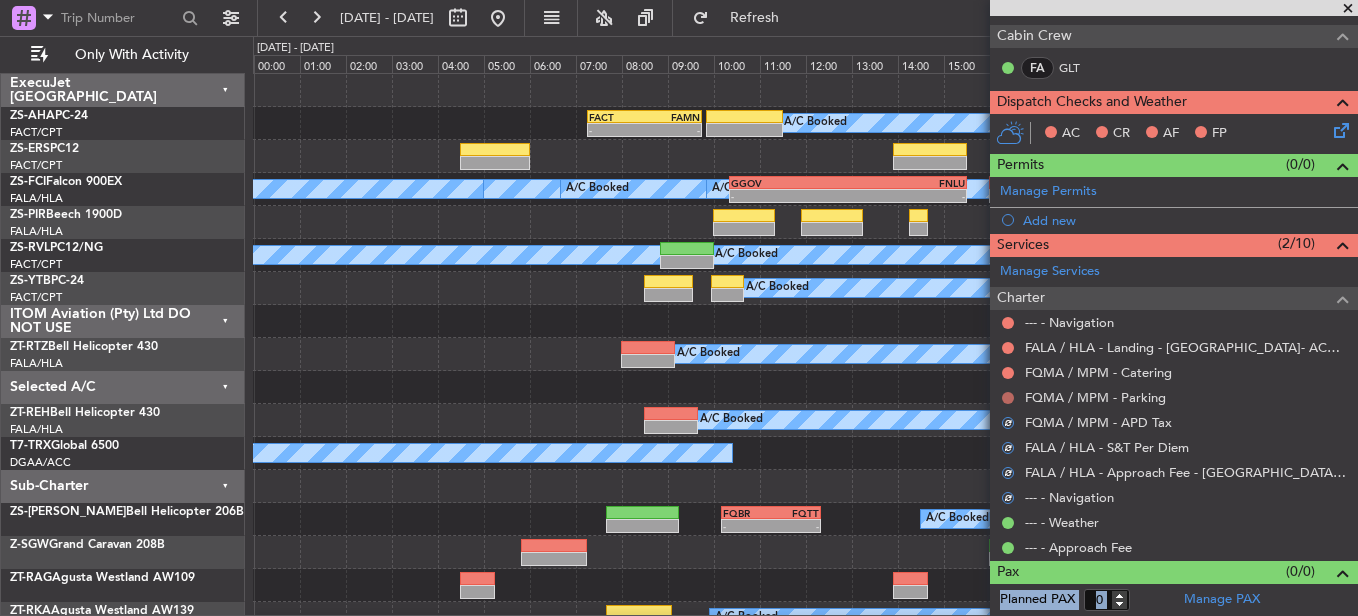 click at bounding box center [1008, 398] 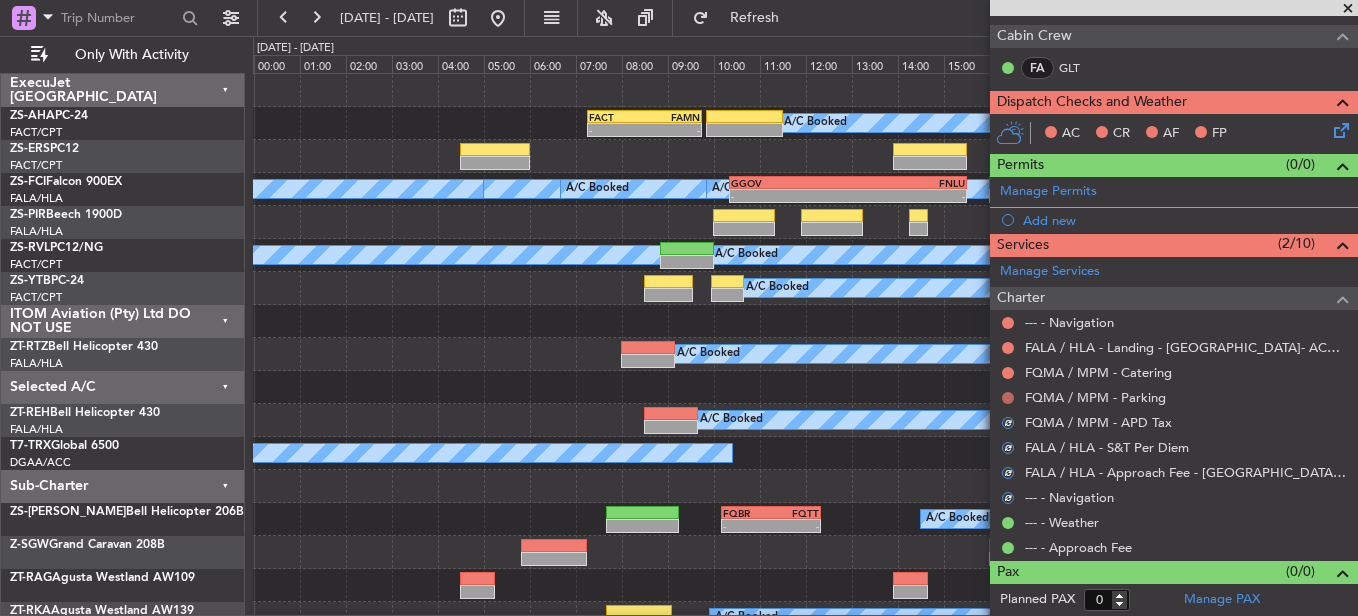 click at bounding box center [1008, 398] 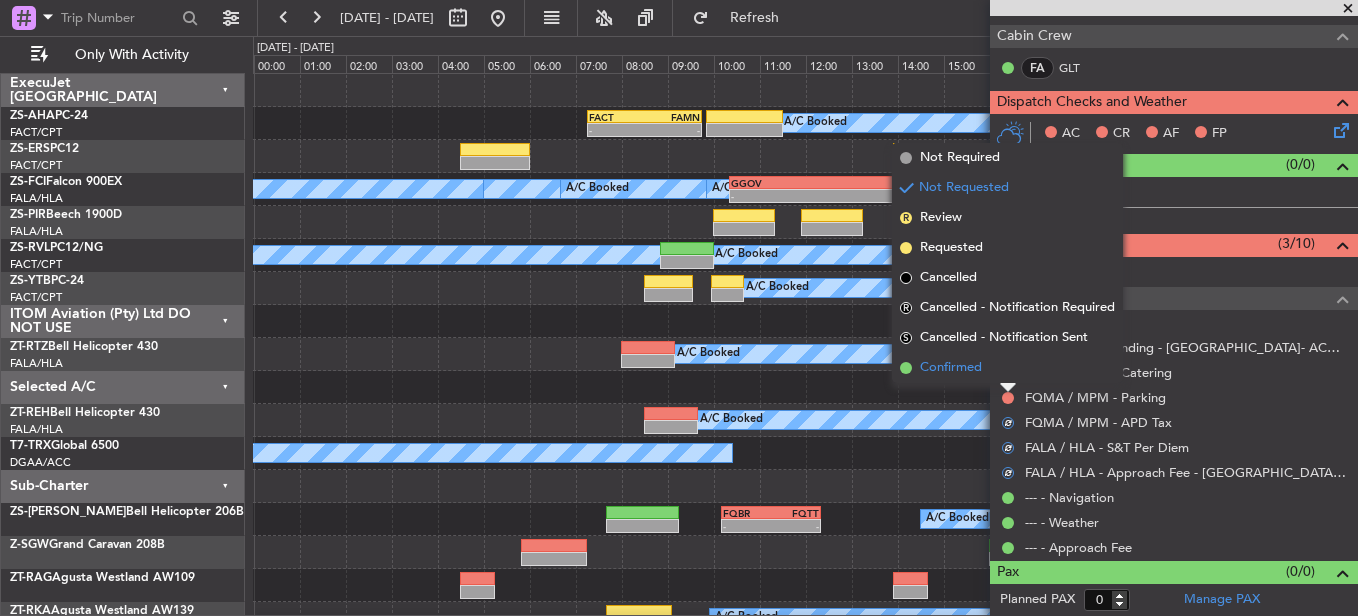 click on "Confirmed" at bounding box center [1007, 368] 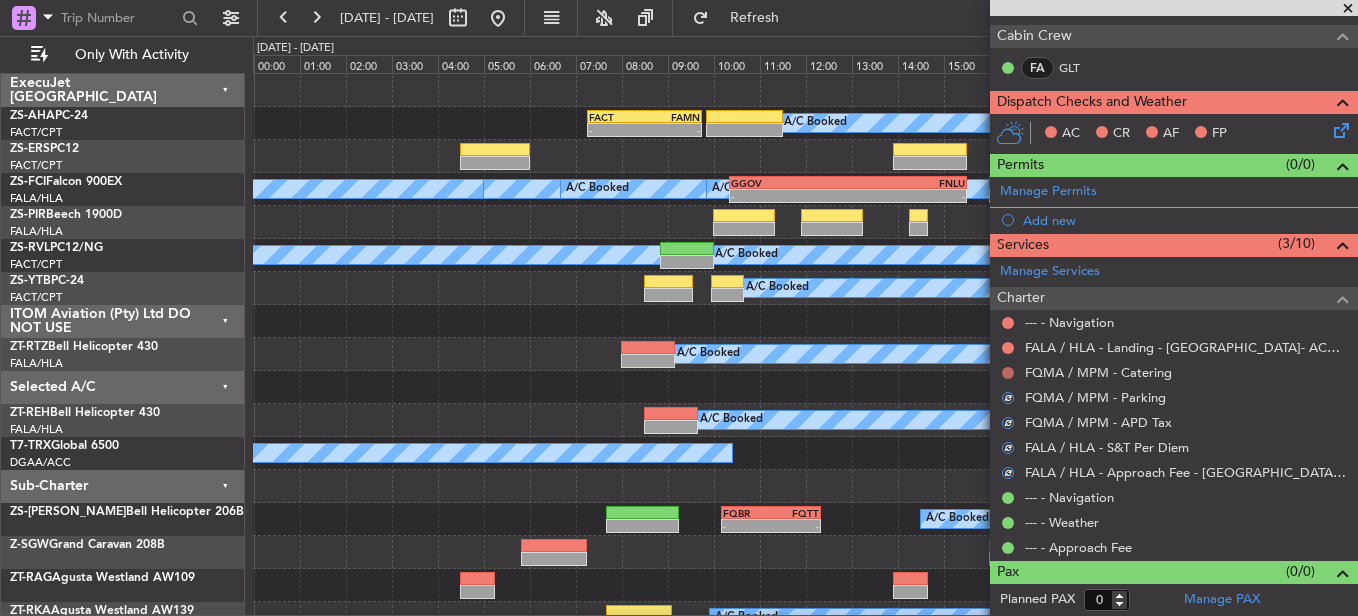 click at bounding box center [1008, 373] 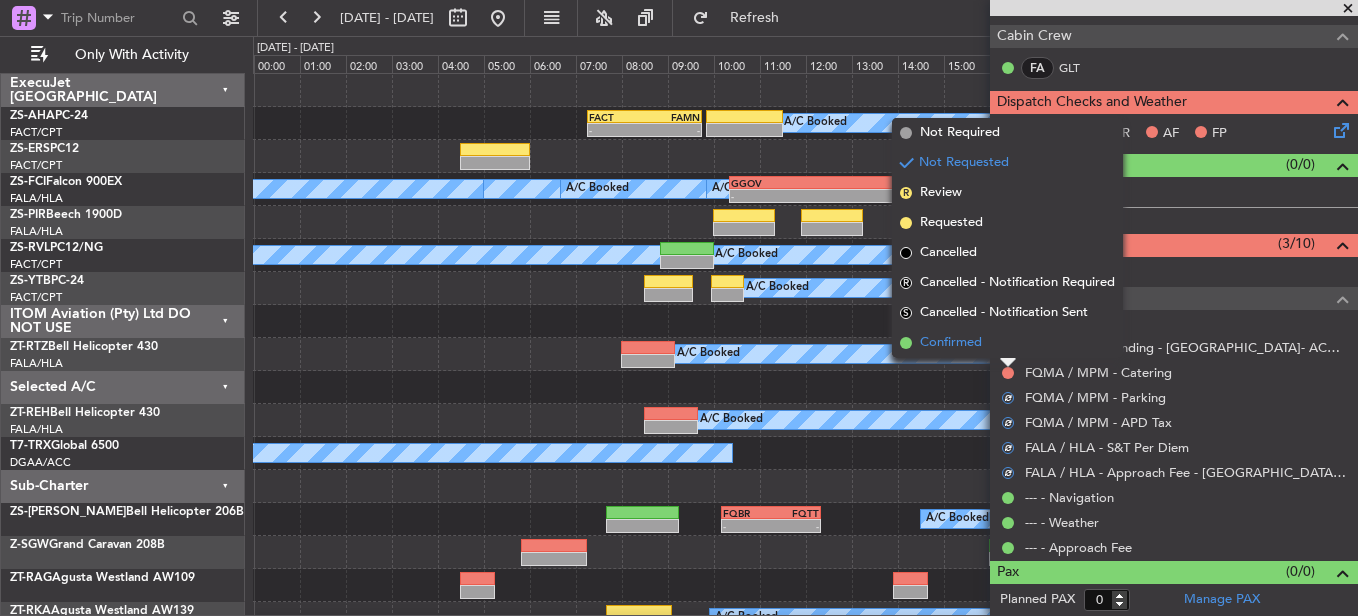 click on "Confirmed" at bounding box center (1007, 343) 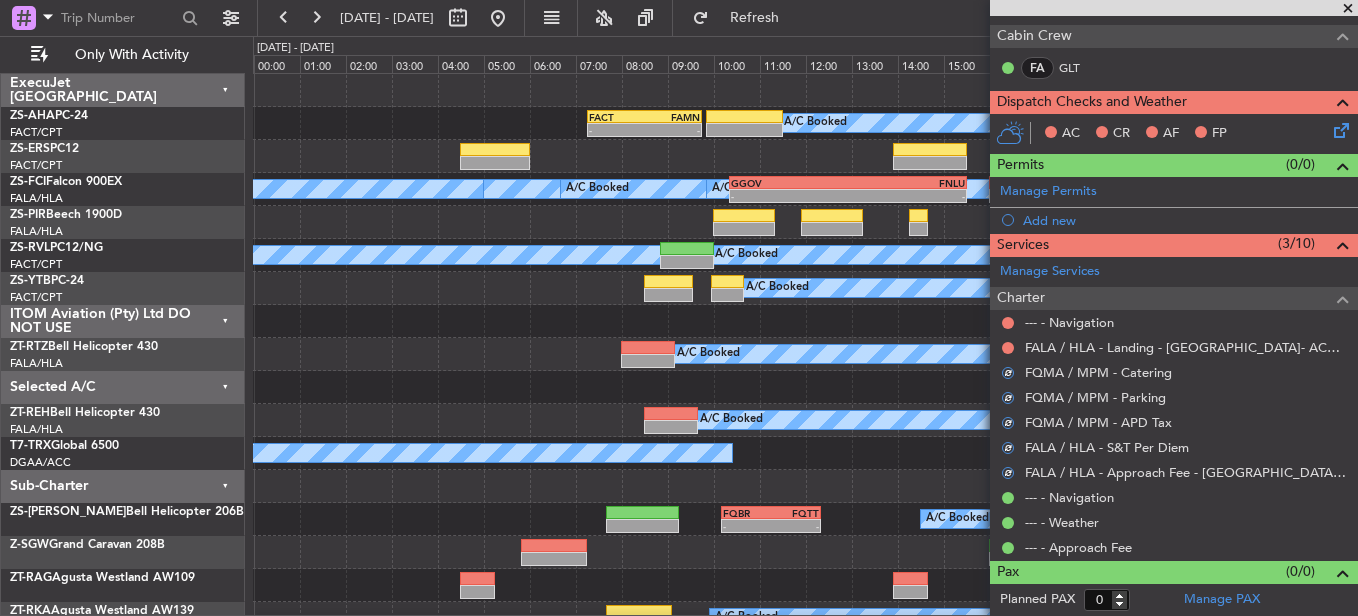 click at bounding box center [1008, 348] 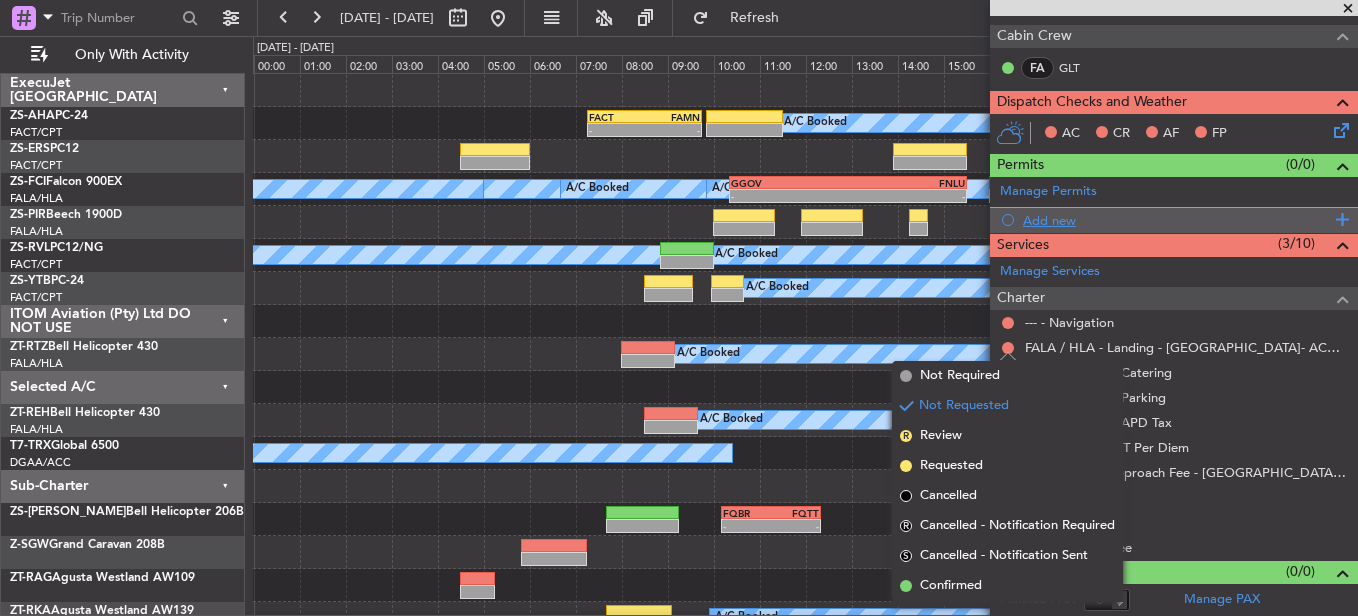 click on "Confirmed" at bounding box center (1007, 586) 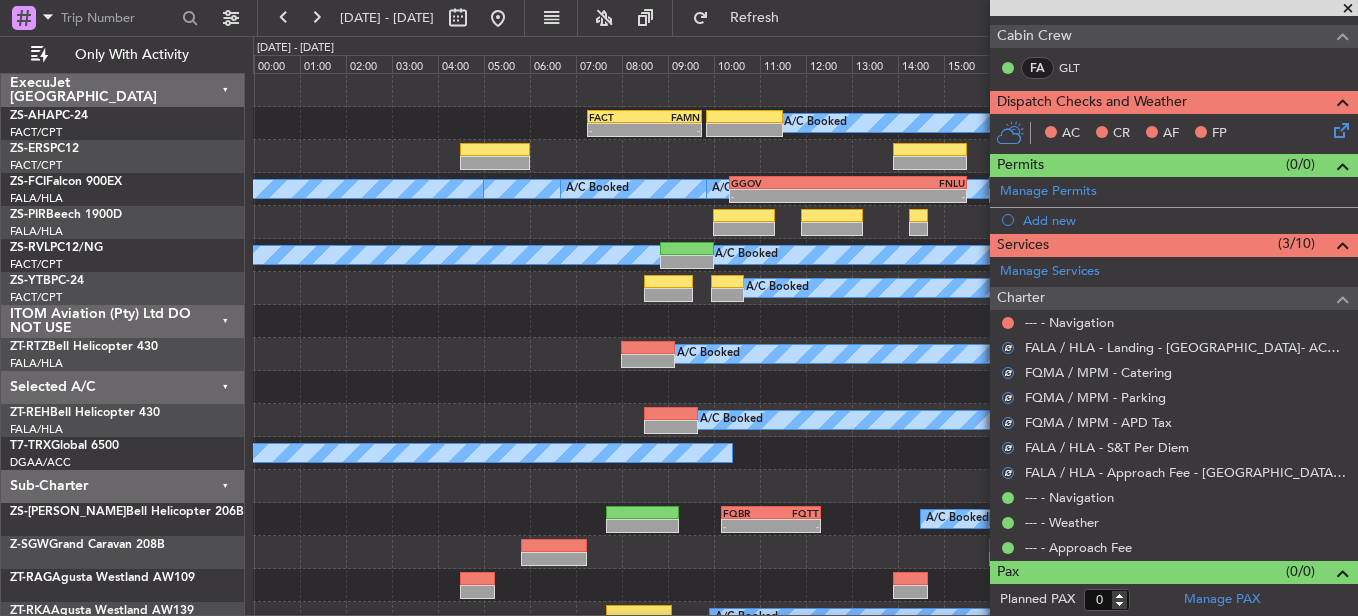 click at bounding box center (1008, 323) 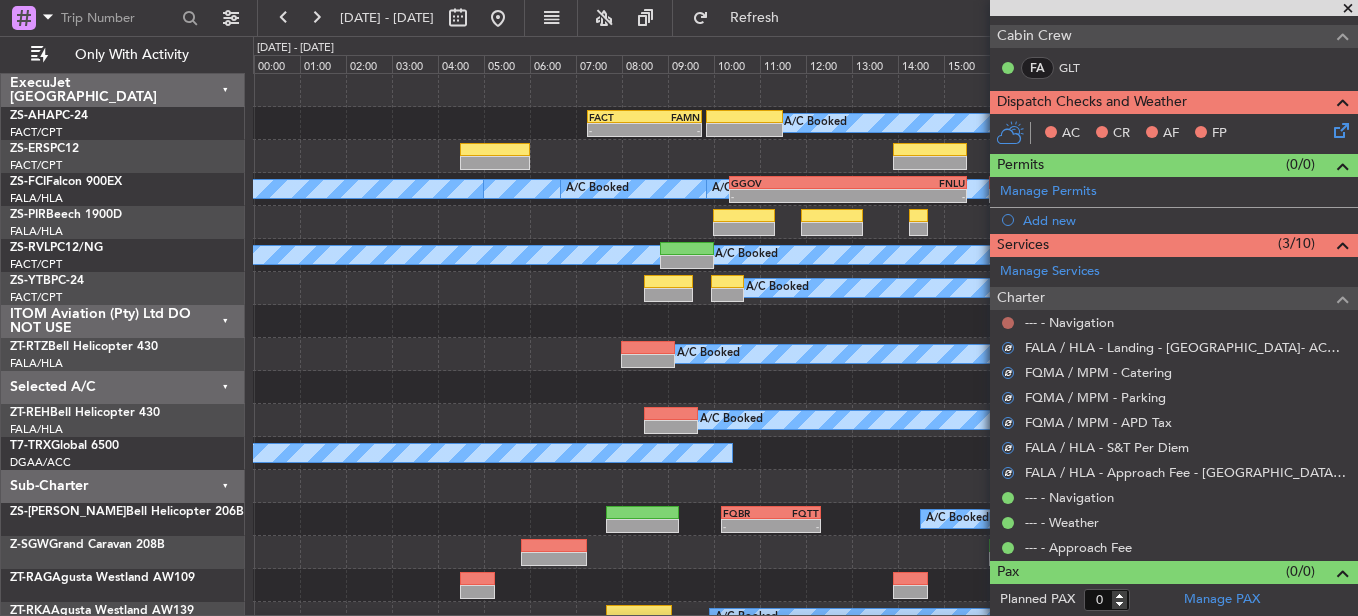 click at bounding box center (1008, 323) 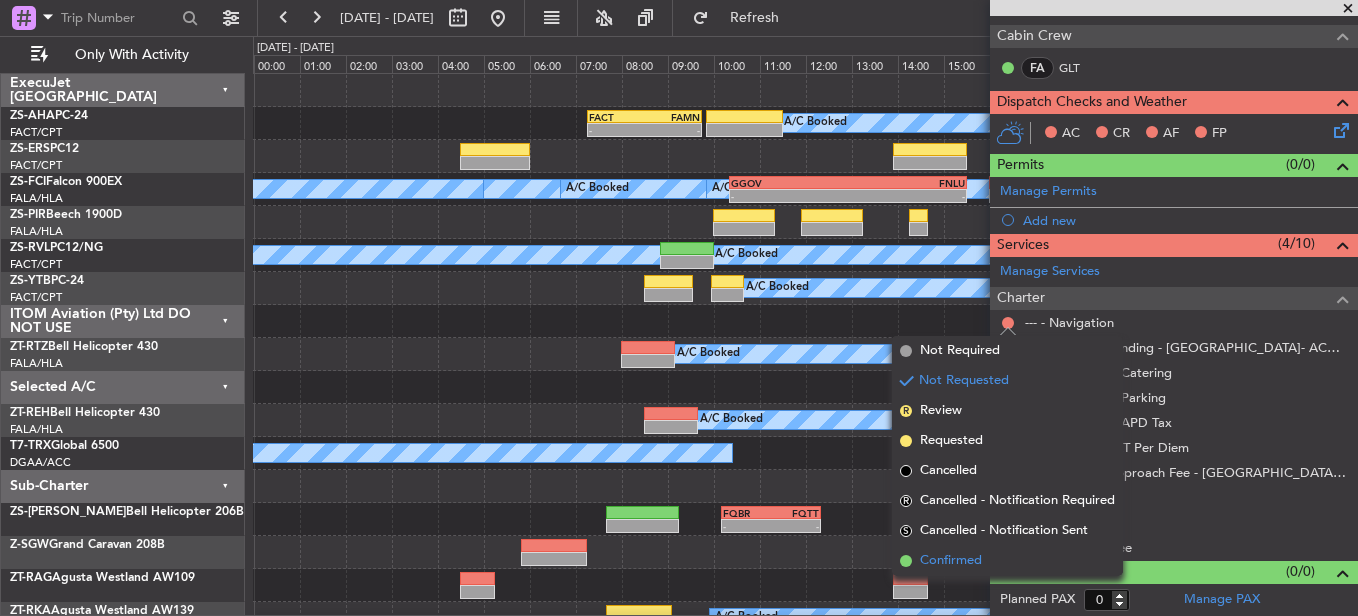 click on "Confirmed" at bounding box center [951, 561] 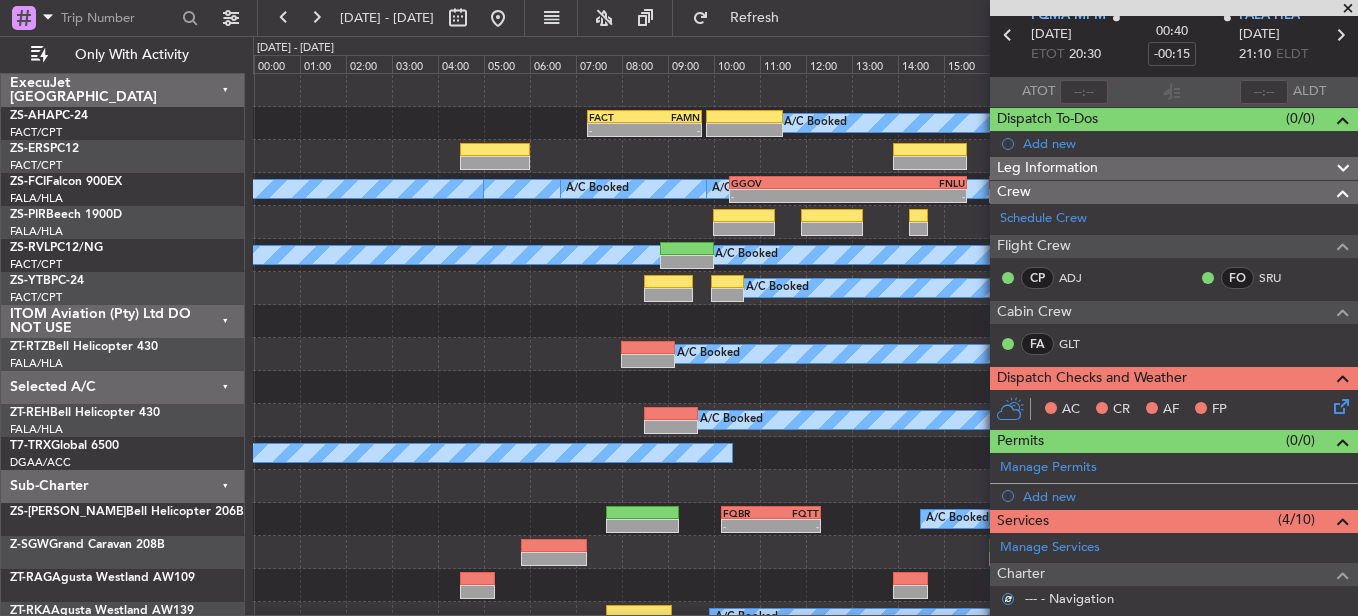 scroll, scrollTop: 64, scrollLeft: 0, axis: vertical 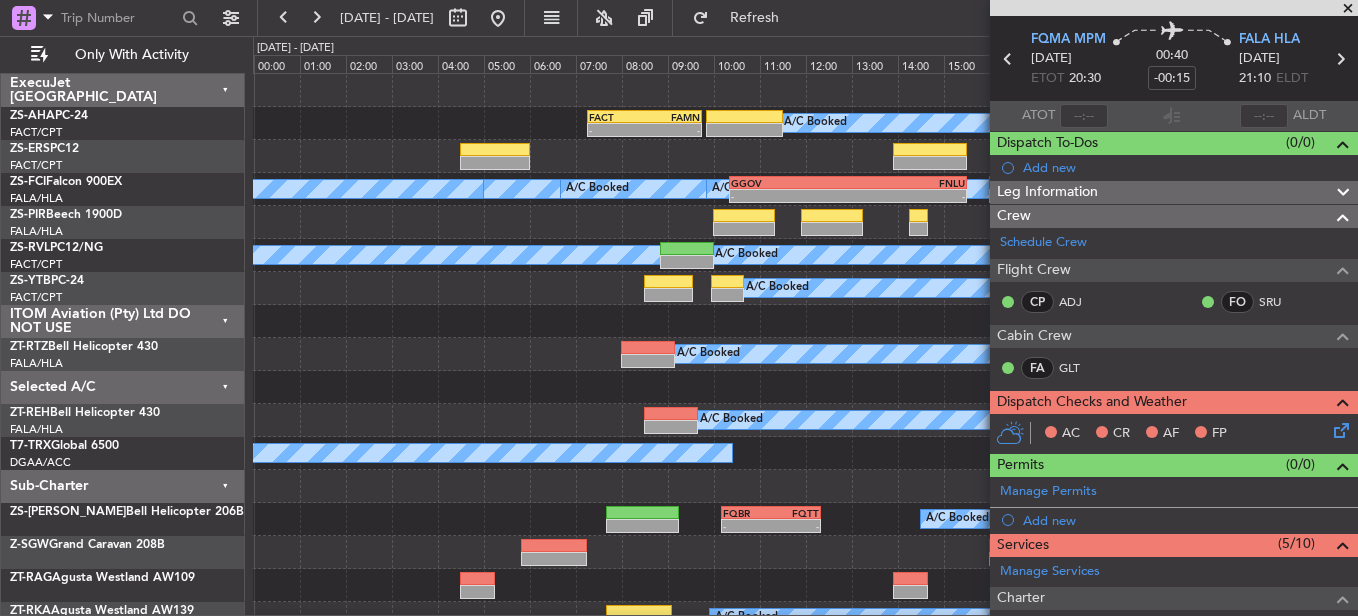 click 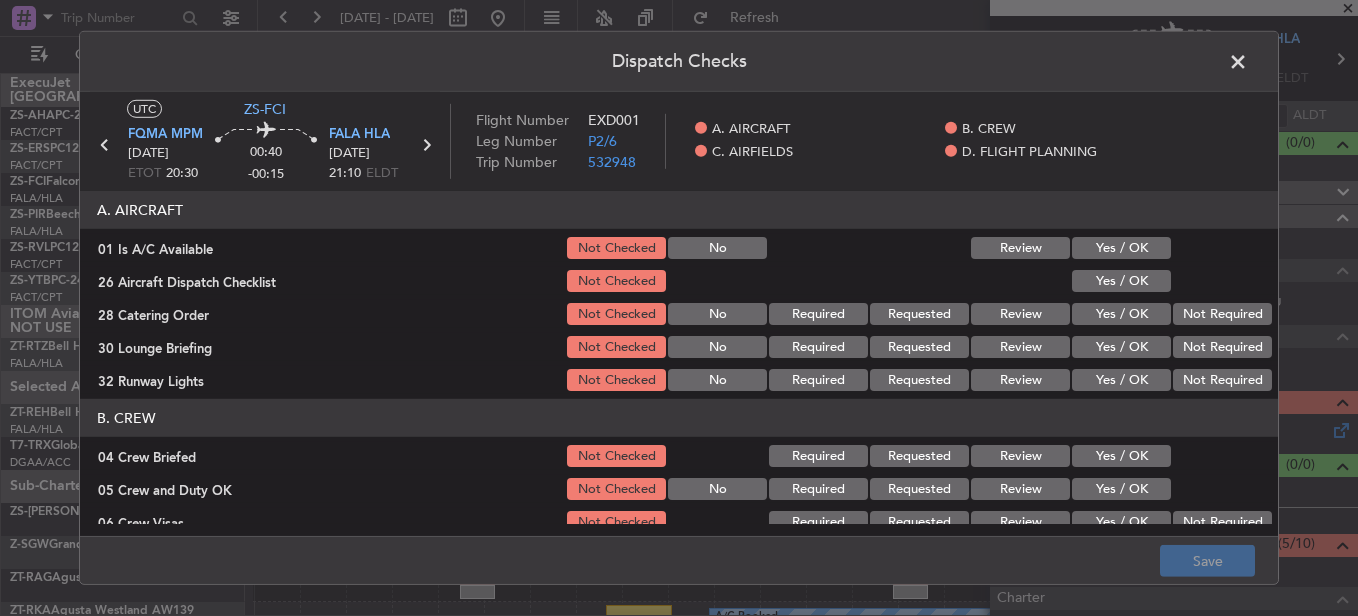 click on "Yes / OK" 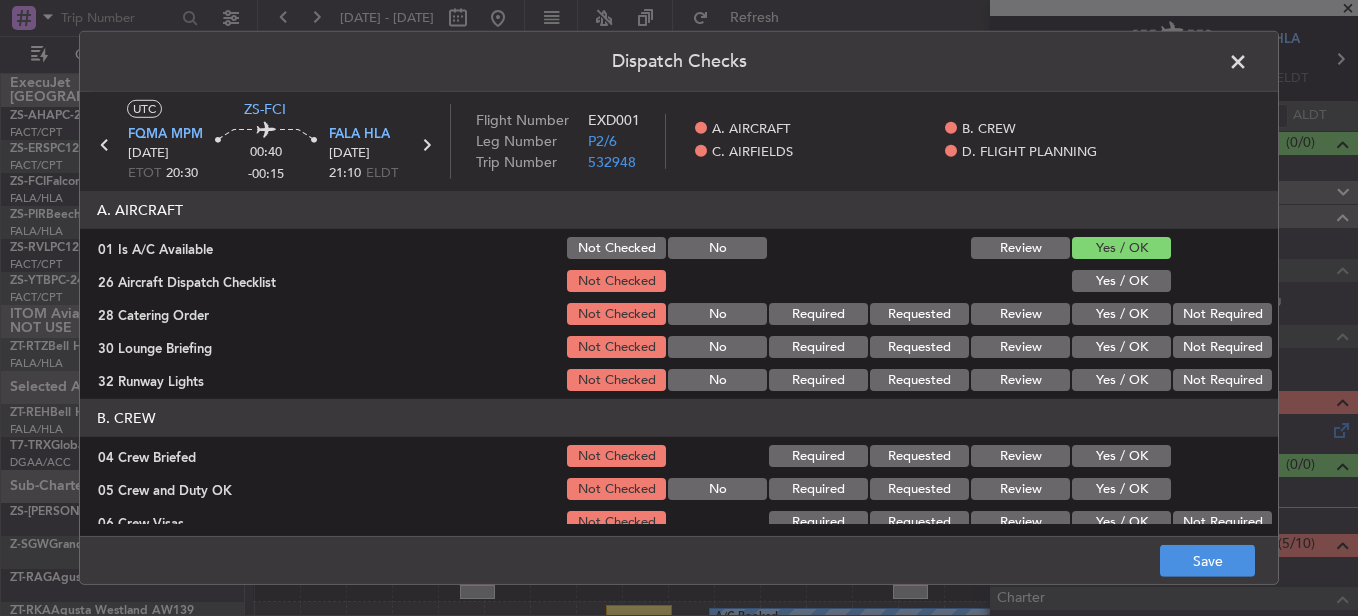 click on "Yes / OK" 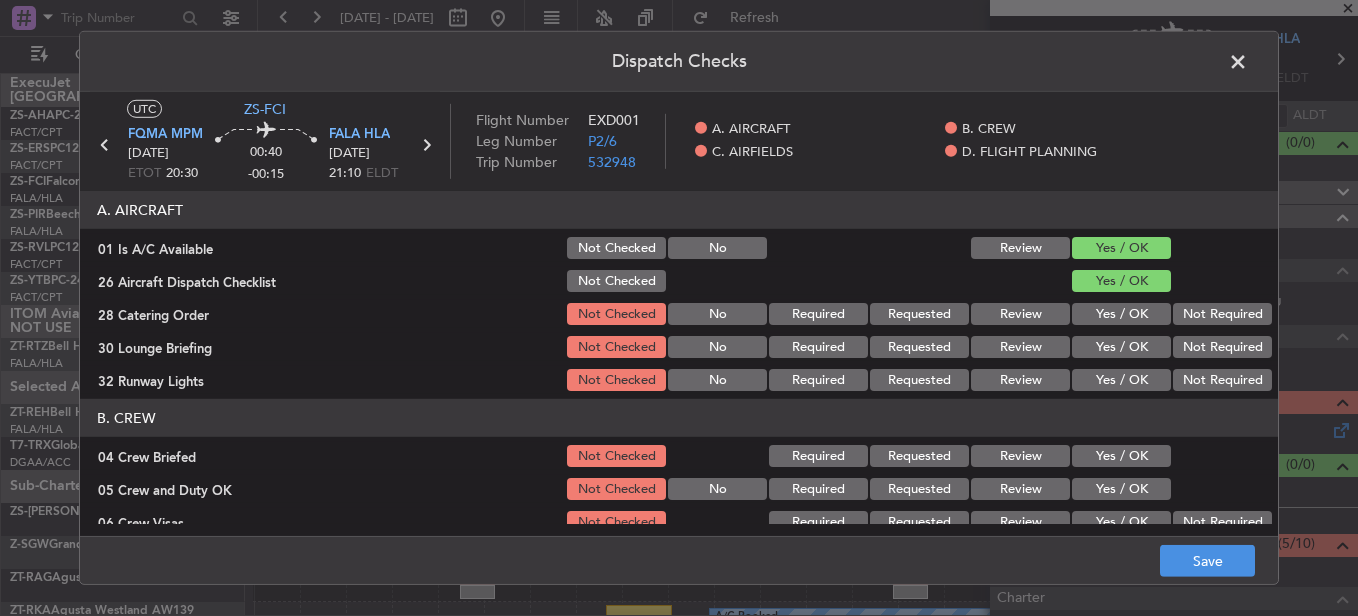 click on "Not Required" 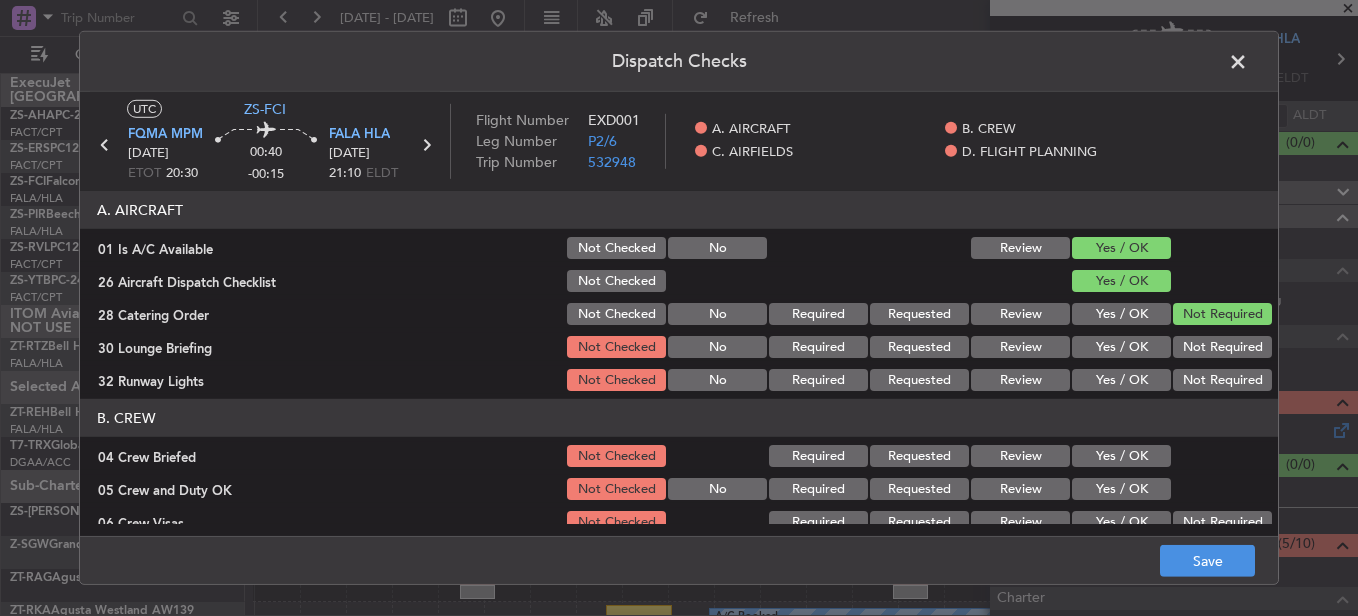 drag, startPoint x: 1190, startPoint y: 325, endPoint x: 1190, endPoint y: 337, distance: 12 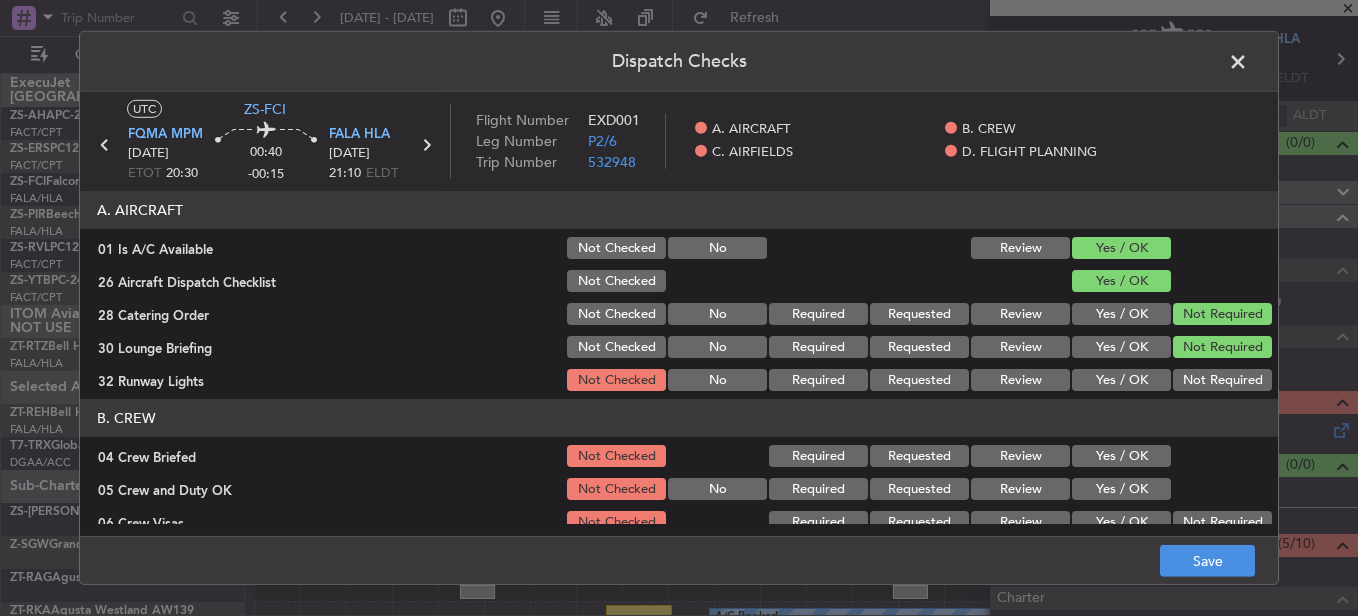 drag, startPoint x: 1189, startPoint y: 344, endPoint x: 1189, endPoint y: 390, distance: 46 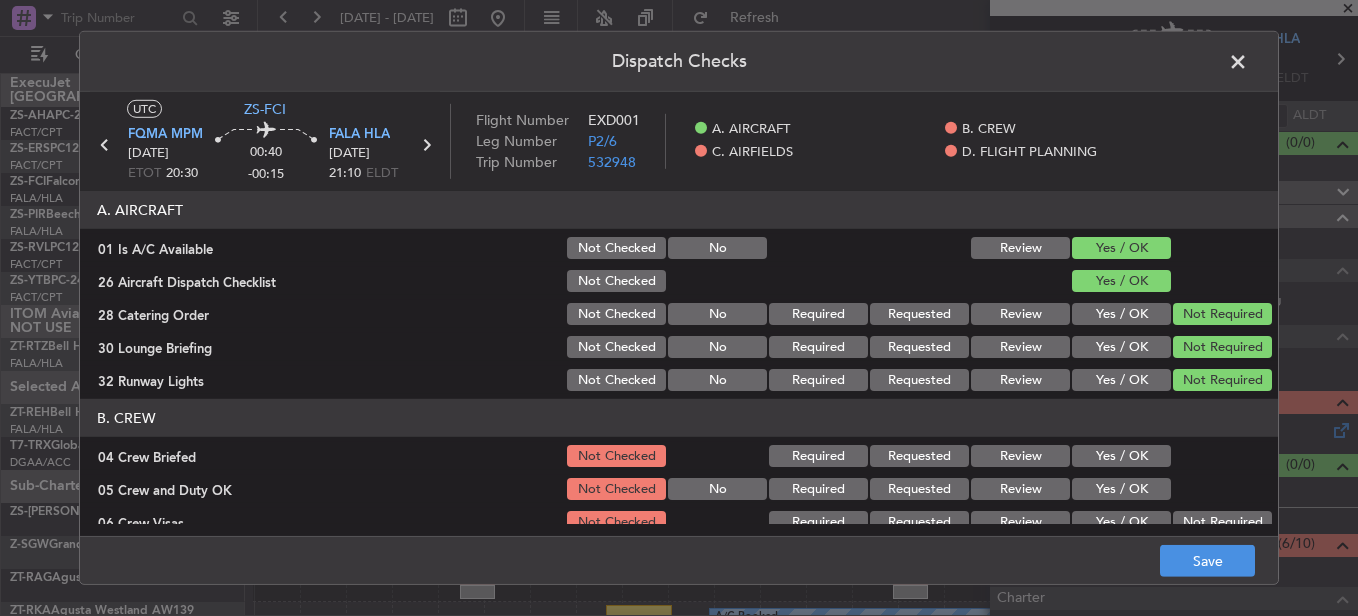 click on "Yes / OK" 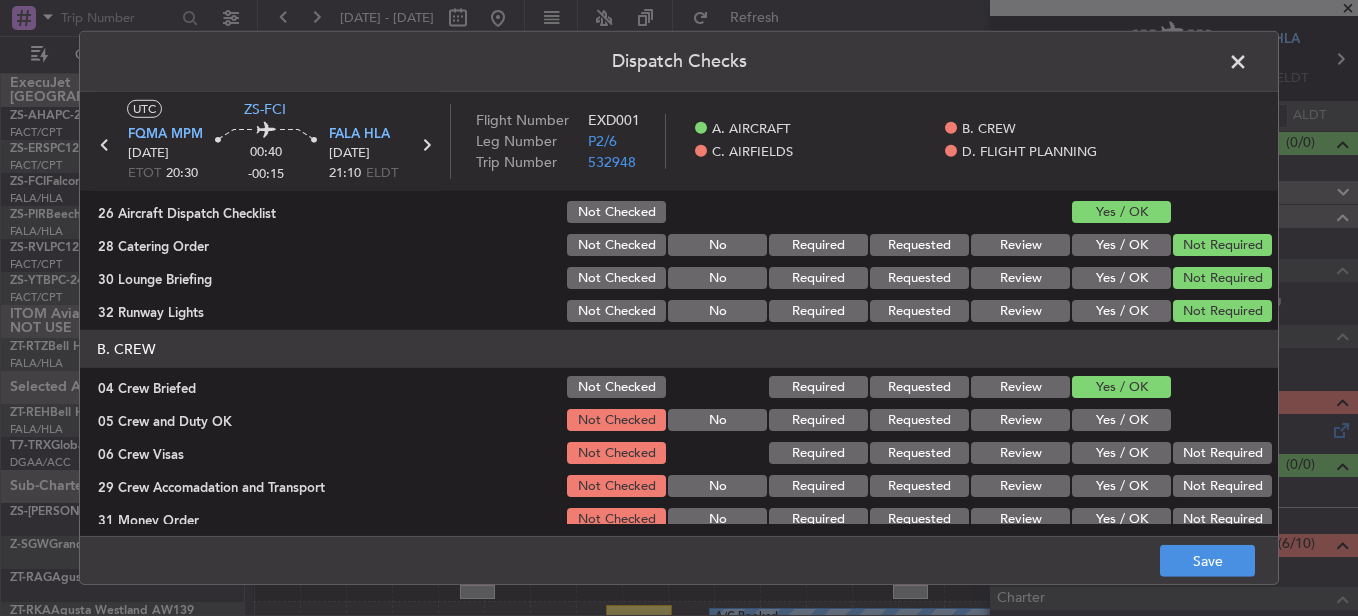 scroll, scrollTop: 100, scrollLeft: 0, axis: vertical 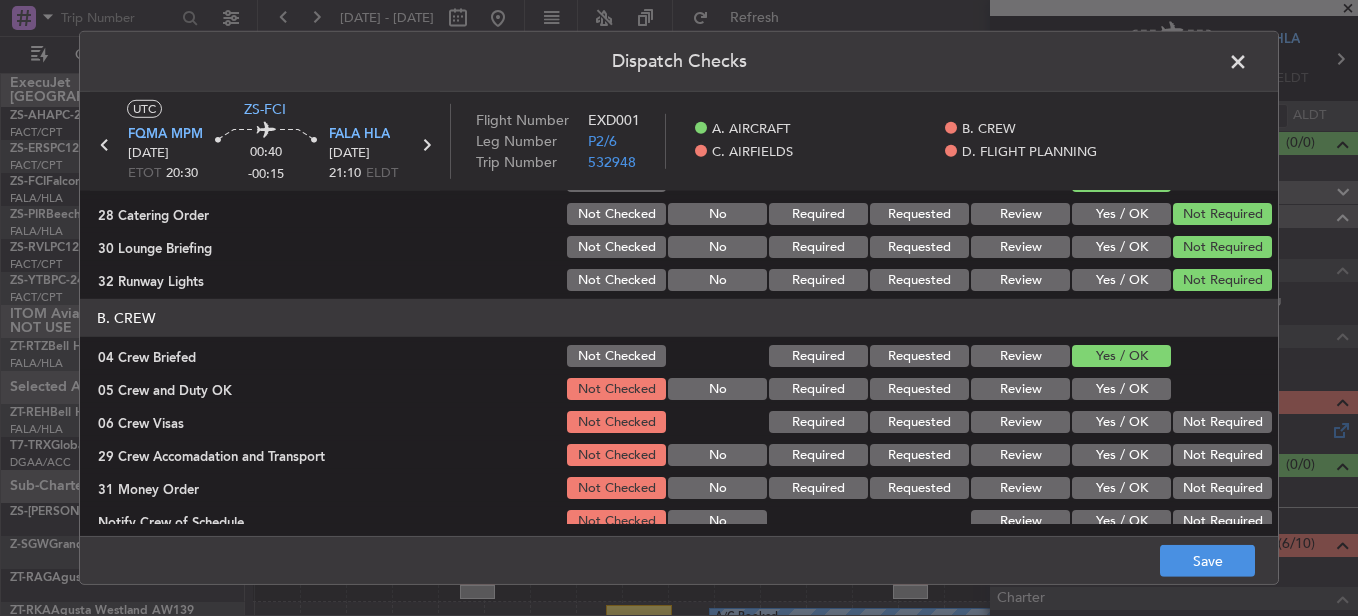 click on "Yes / OK" 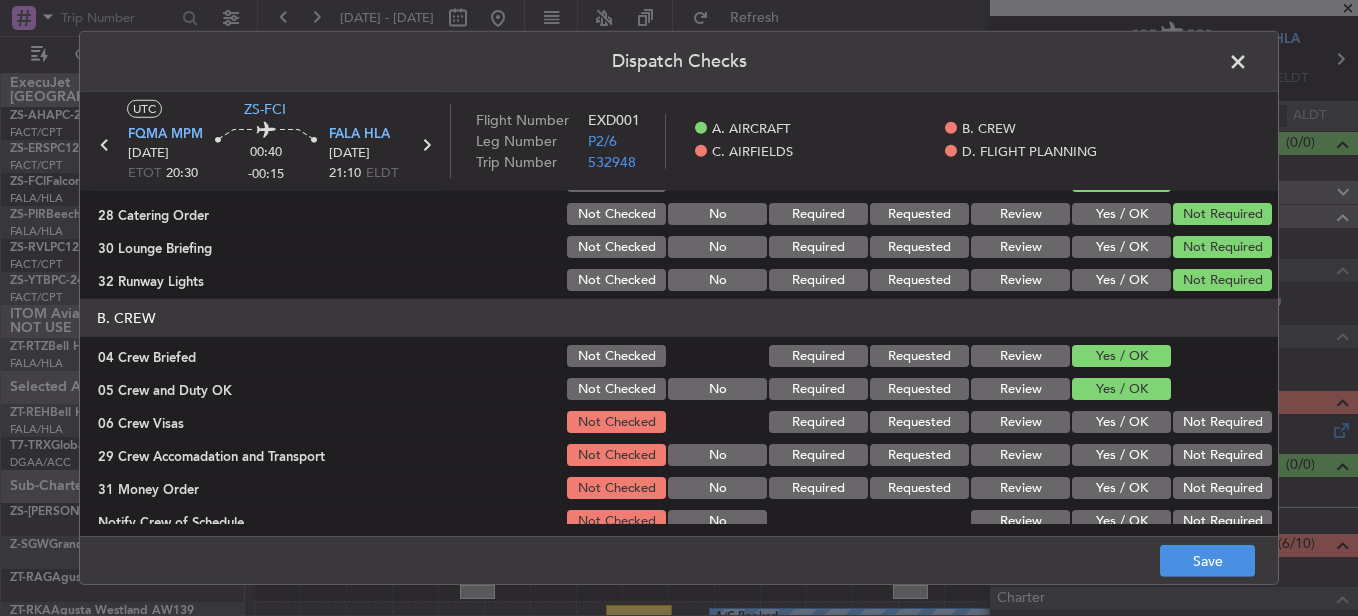 click on "B. CREW   04 Crew Briefed  Not Checked Required Requested Review Yes / OK  05 Crew and Duty OK  Not Checked No Required Requested Review Yes / OK  06 Crew Visas  Not Checked Required Requested Review Yes / OK Not Required  29 Crew Accomadation and Transport  Not Checked No Required Requested Review Yes / OK Not Required  31 Money Order  Not Checked No Required Requested Review Yes / OK Not Required  Notify Crew of Schedule  Not Checked No Review Yes / OK Not Required" 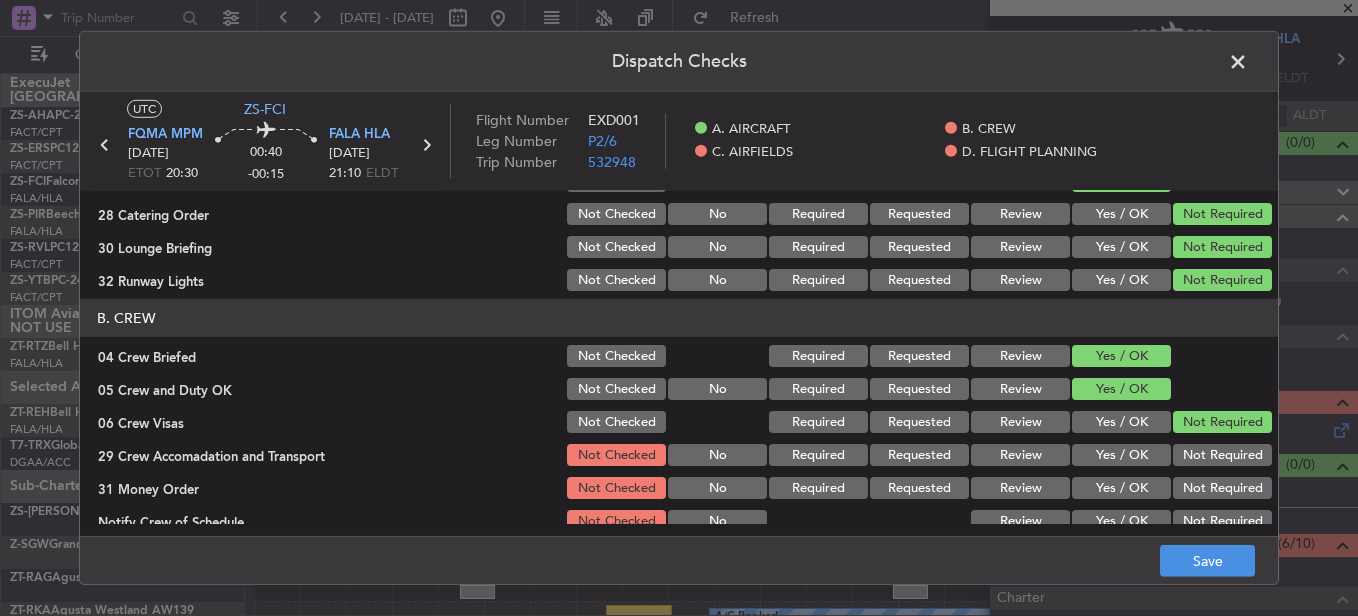 click on "B. CREW   04 Crew Briefed  Not Checked Required Requested Review Yes / OK  05 Crew and Duty OK  Not Checked No Required Requested Review Yes / OK  06 Crew Visas  Not Checked Required Requested Review Yes / OK Not Required  29 Crew Accomadation and Transport  Not Checked No Required Requested Review Yes / OK Not Required  31 Money Order  Not Checked No Required Requested Review Yes / OK Not Required  Notify Crew of Schedule  Not Checked No Review Yes / OK Not Required" 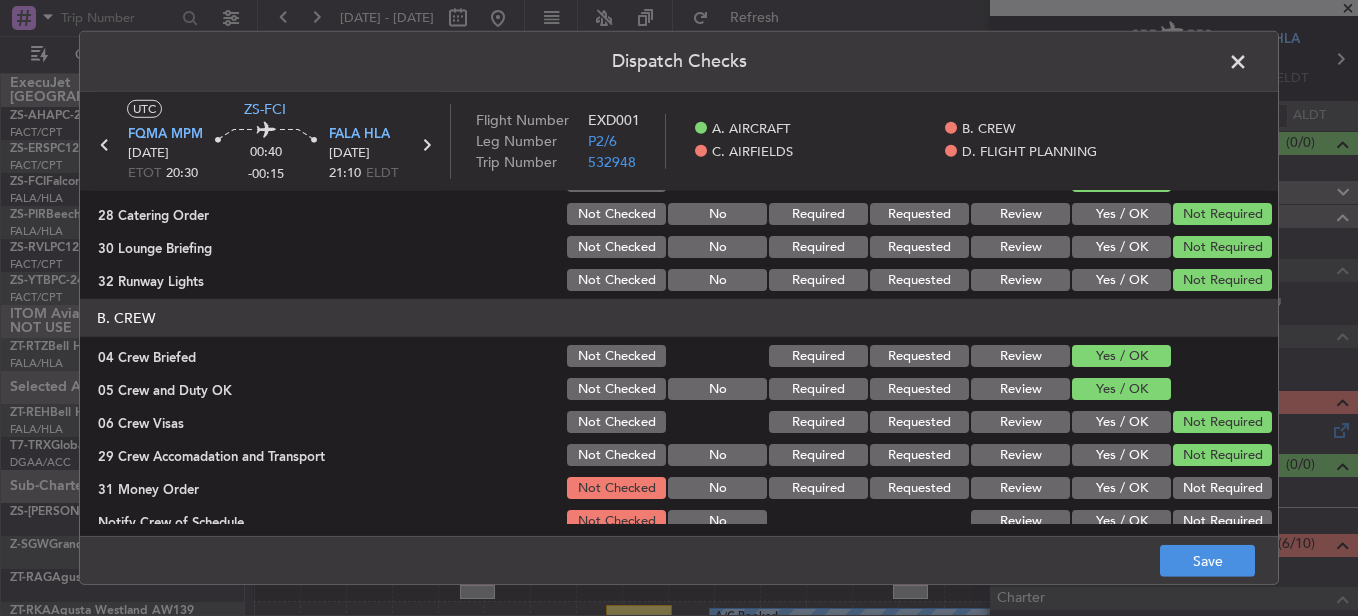 click on "Not Required" 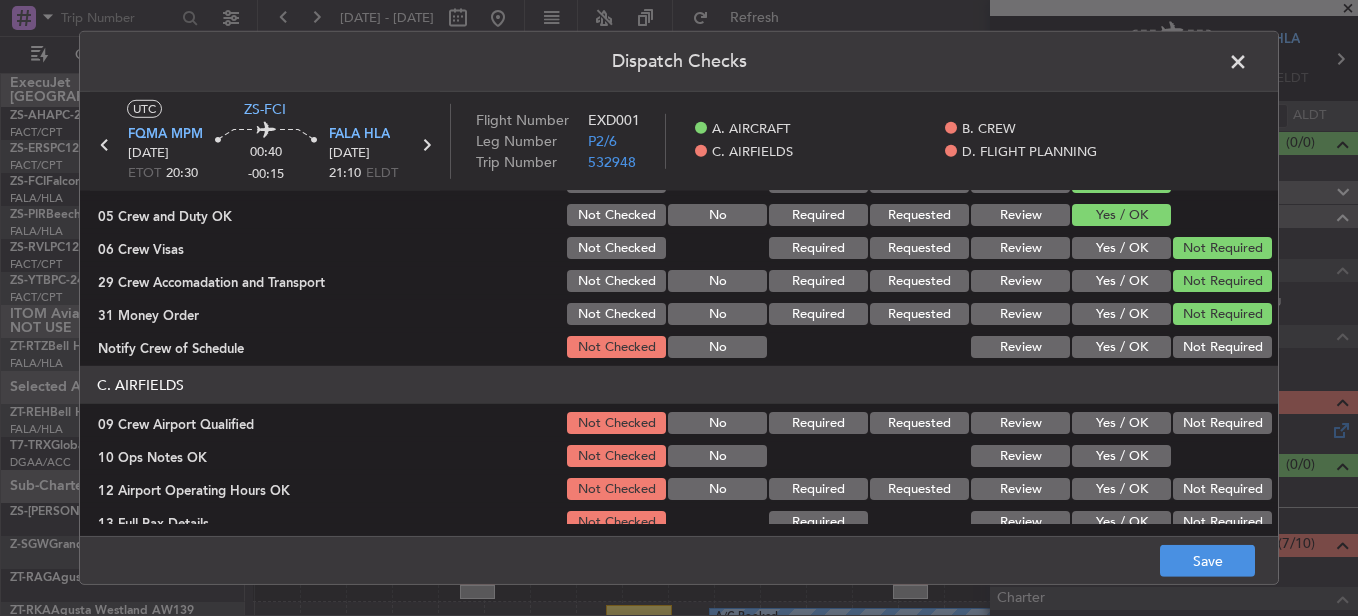 scroll, scrollTop: 300, scrollLeft: 0, axis: vertical 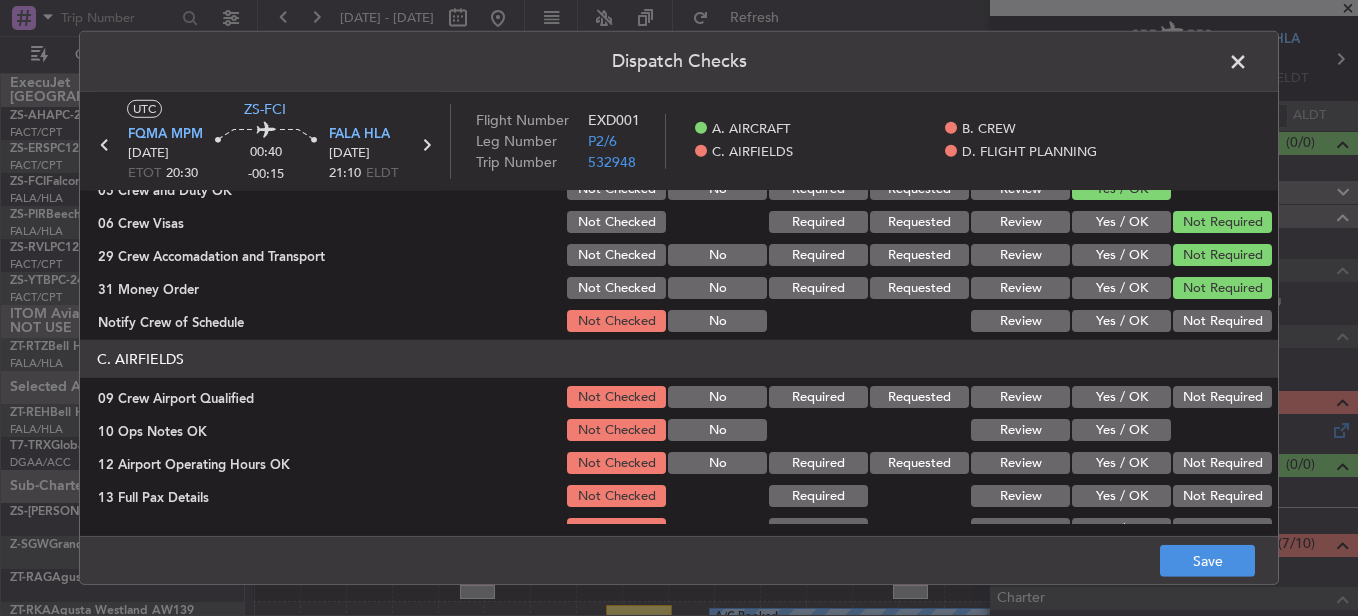 drag, startPoint x: 1195, startPoint y: 319, endPoint x: 1206, endPoint y: 365, distance: 47.296936 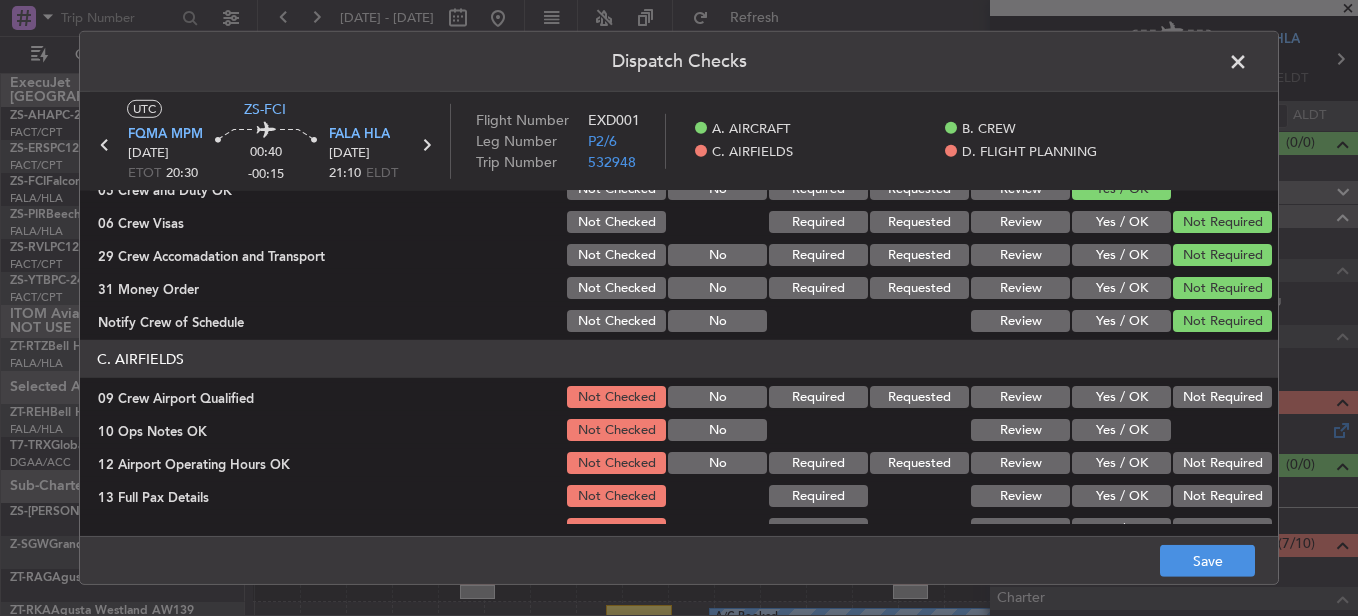 click on "C. AIRFIELDS   09 Crew Airport Qualified  Not Checked No Required Requested Review Yes / OK Not Required  10 Ops Notes OK  Not Checked No Review Yes / OK  12 Airport Operating Hours OK  Not Checked No Required Requested Review Yes / OK Not Required  13 Full Pax Details  Not Checked Required Review Yes / OK Not Required  14 Airport of Entry / Customs and IMM  Not Checked Required Review Yes / OK Not Required  15 Jet A1 Available  Not Checked No Required Requested Review Yes / OK Not Required  16 Fire Service  Not Checked No Required Requested Review Yes / OK Not Required  27 Airfield Indemnity  Not Checked No Required Requested Review Yes / OK Not Required" 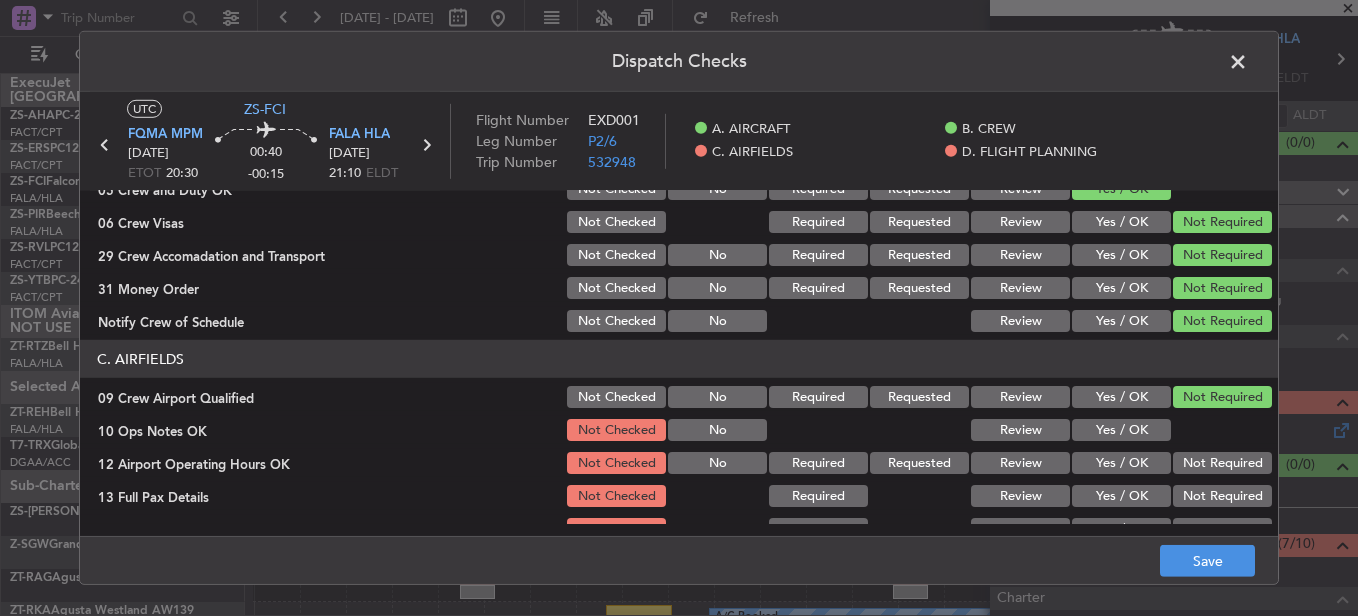click on "Yes / OK" 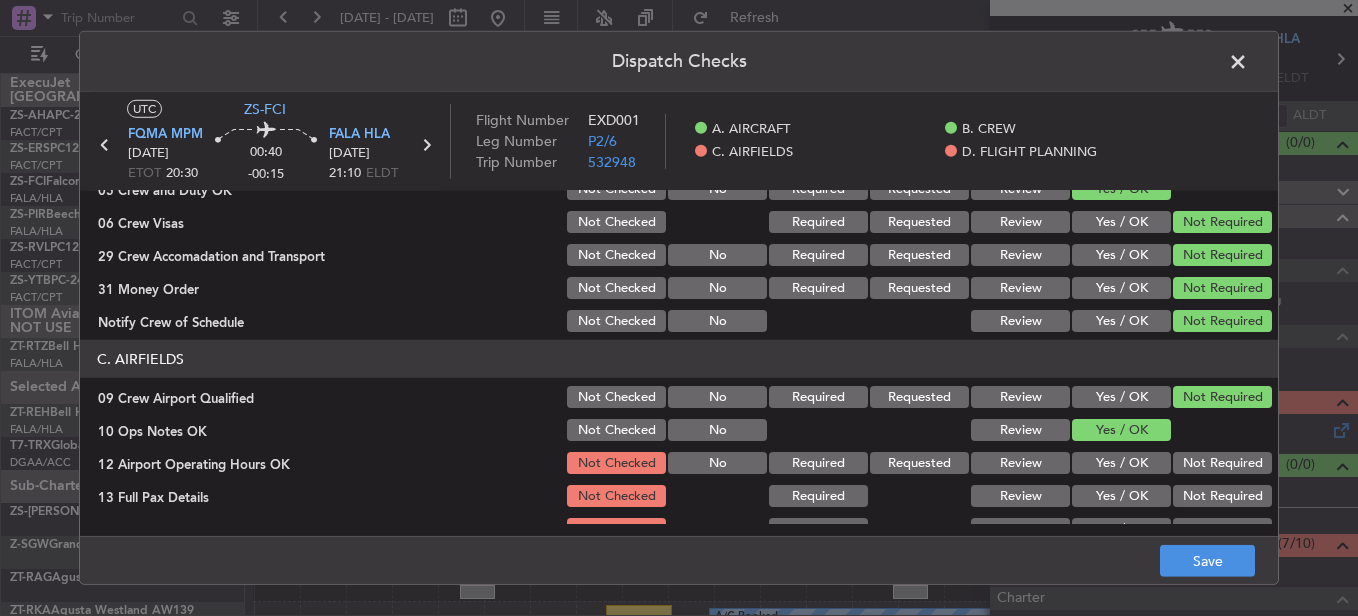 click on "Not Required" 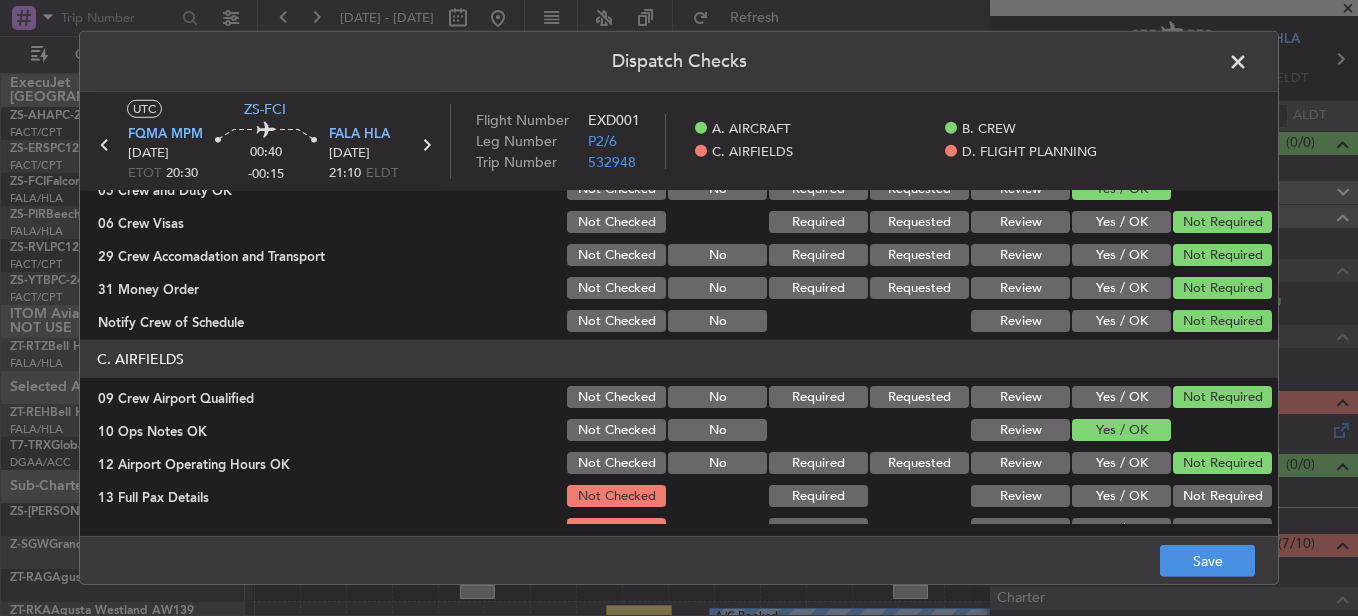scroll, scrollTop: 400, scrollLeft: 0, axis: vertical 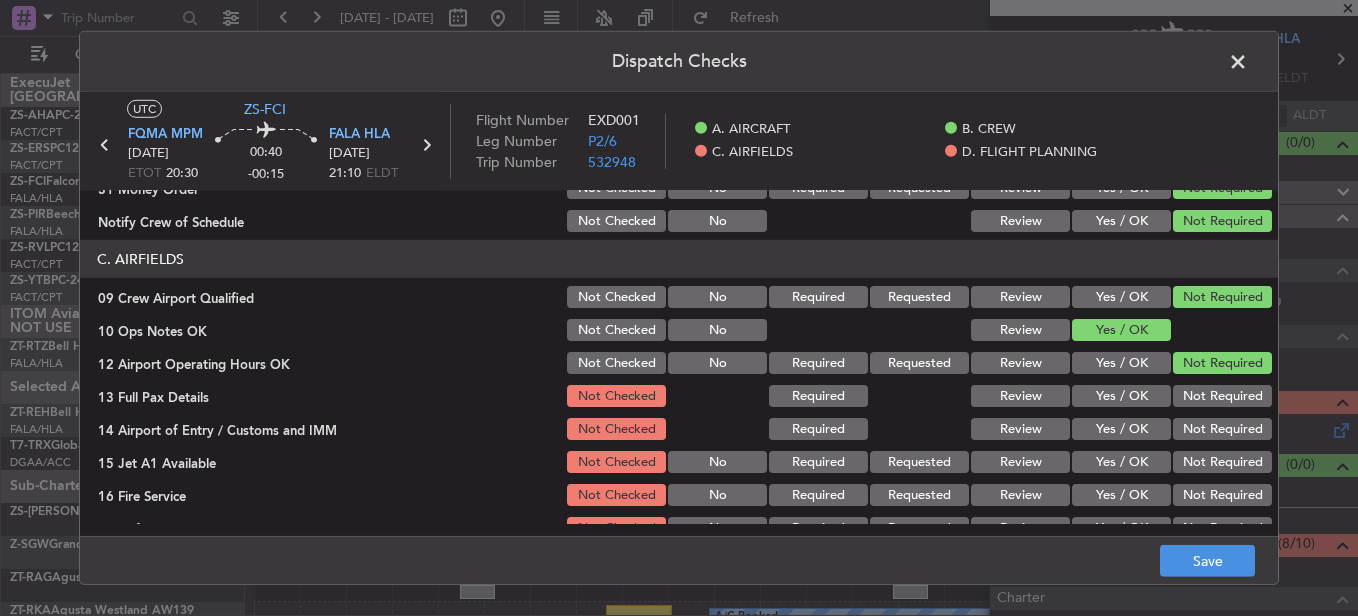 click on "Not Required" 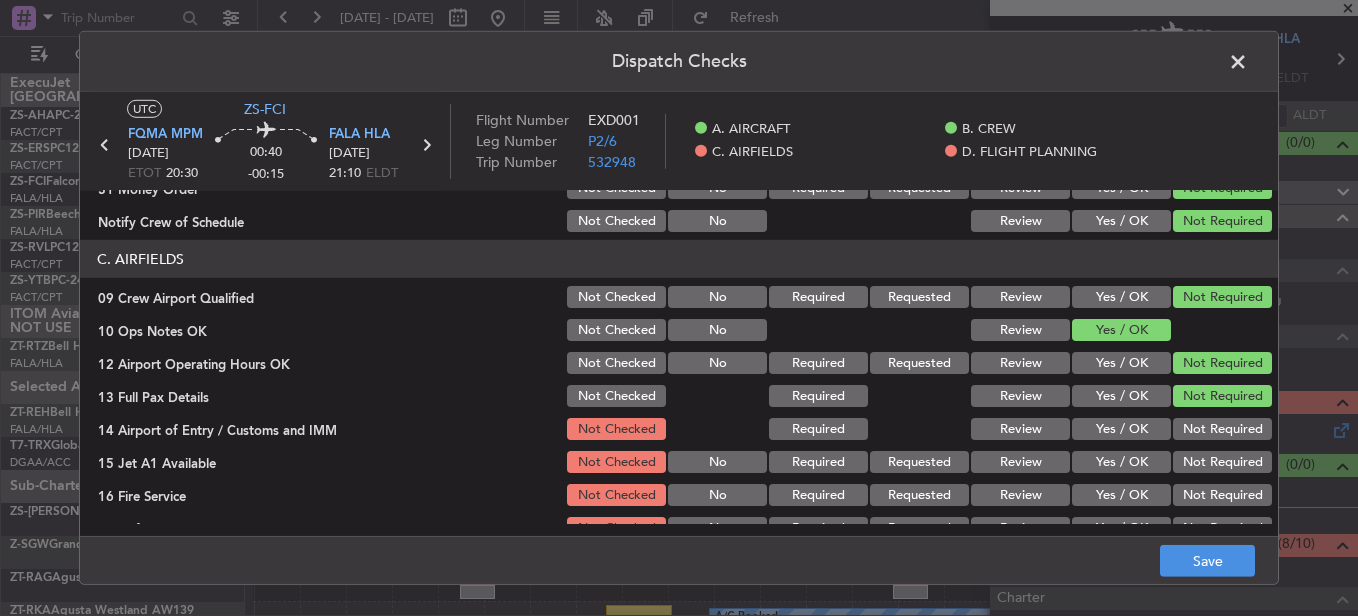 click on "Not Required" 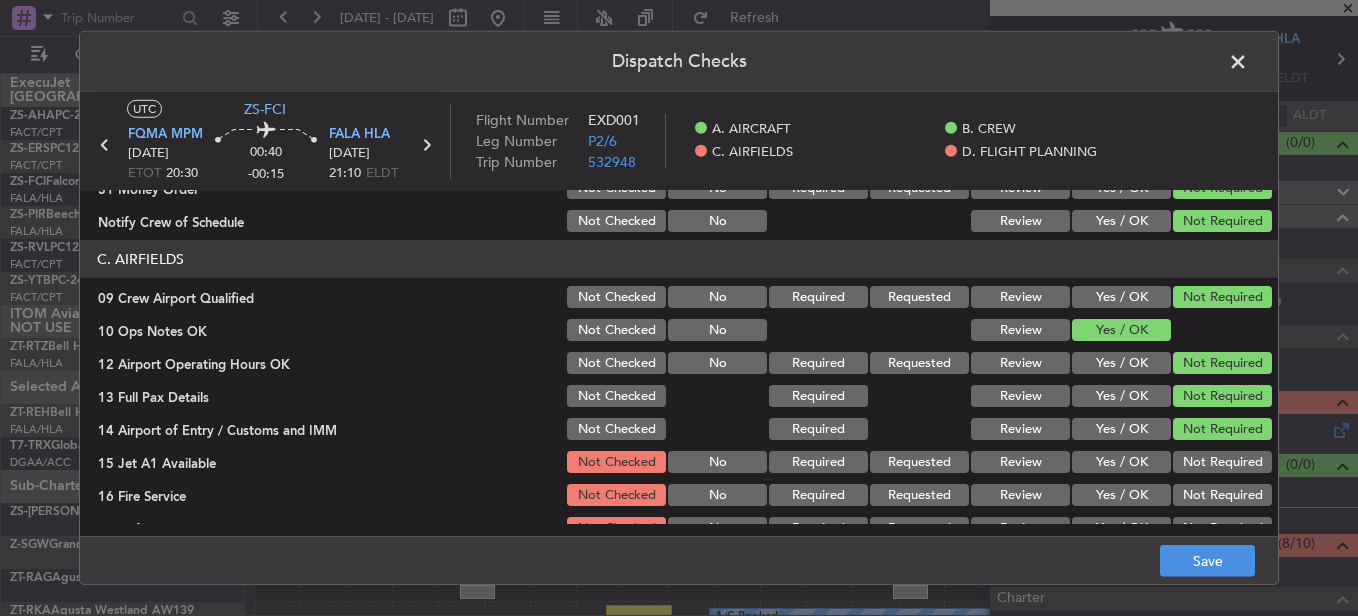 click on "Not Required" 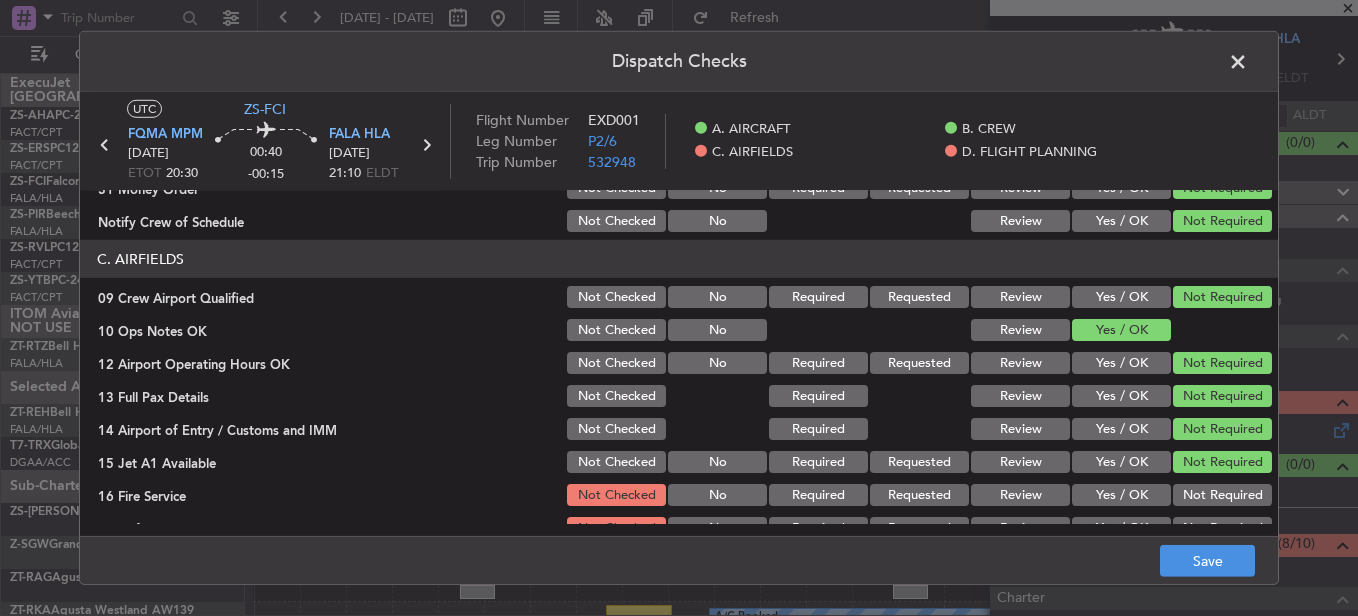 click on "Not Required" 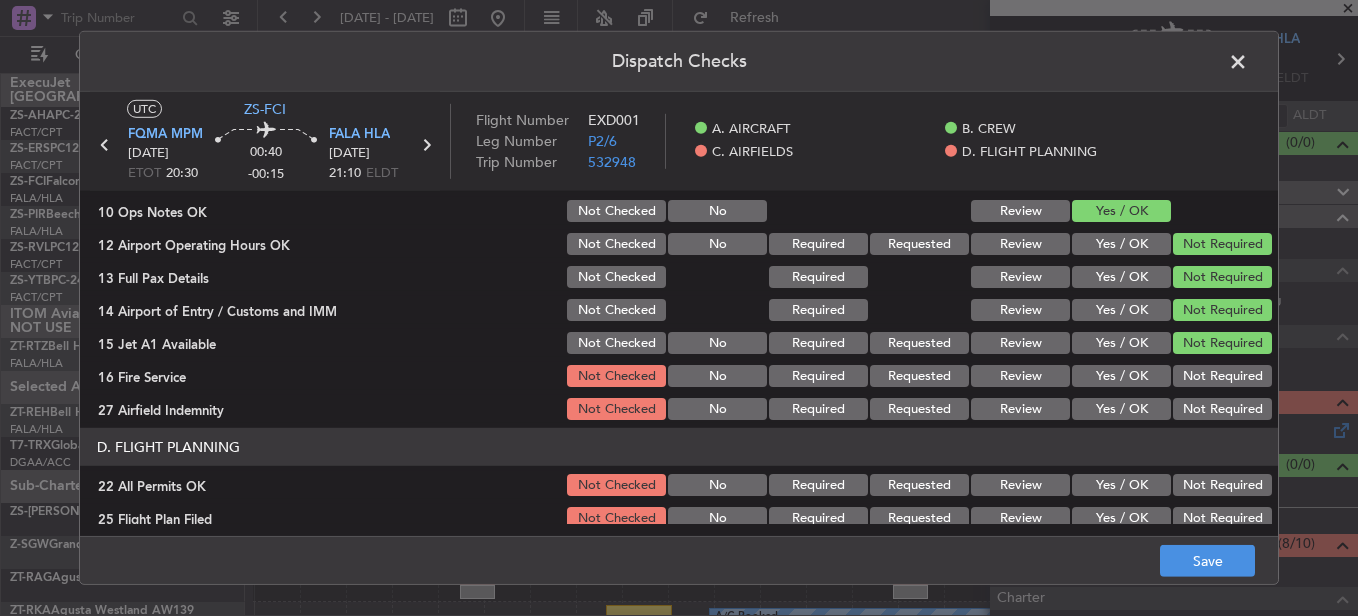 scroll, scrollTop: 565, scrollLeft: 0, axis: vertical 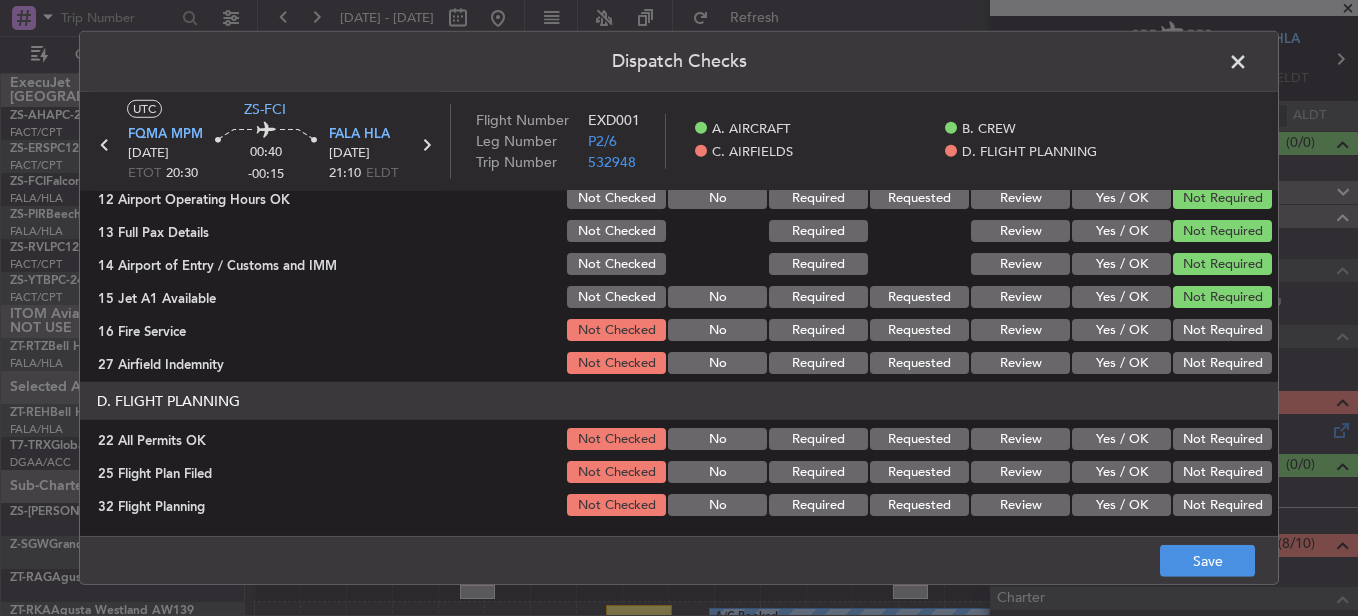 click on "Not Required" 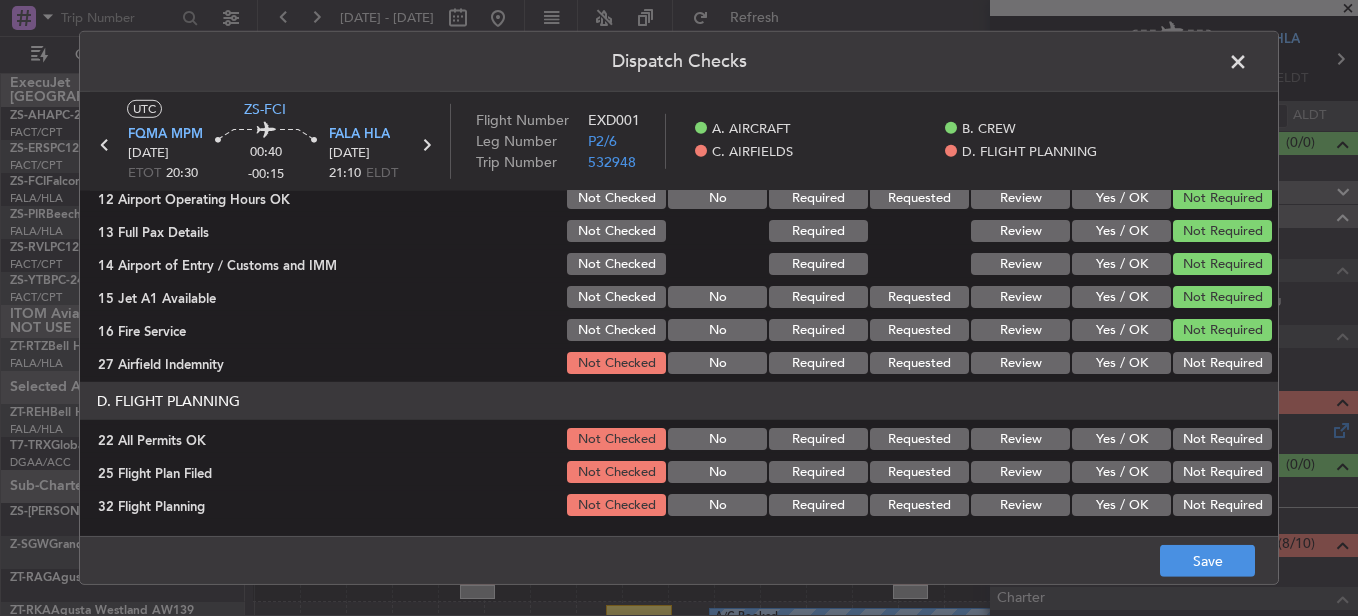 click on "Not Required" 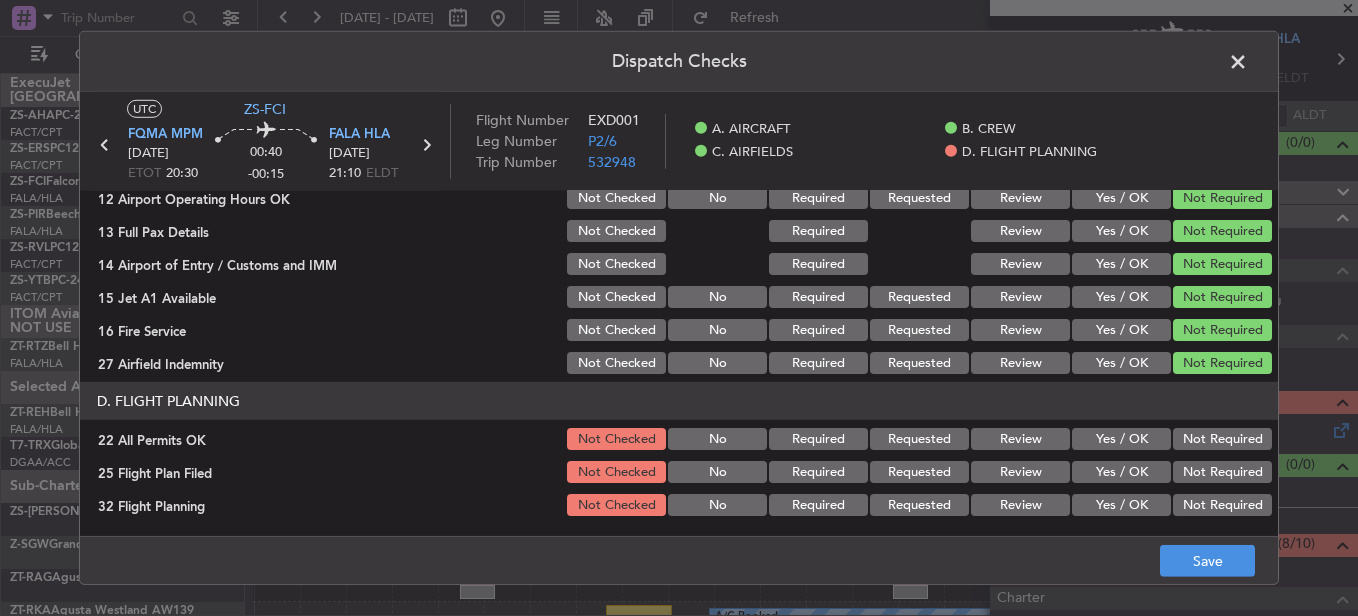 click on "Not Required" 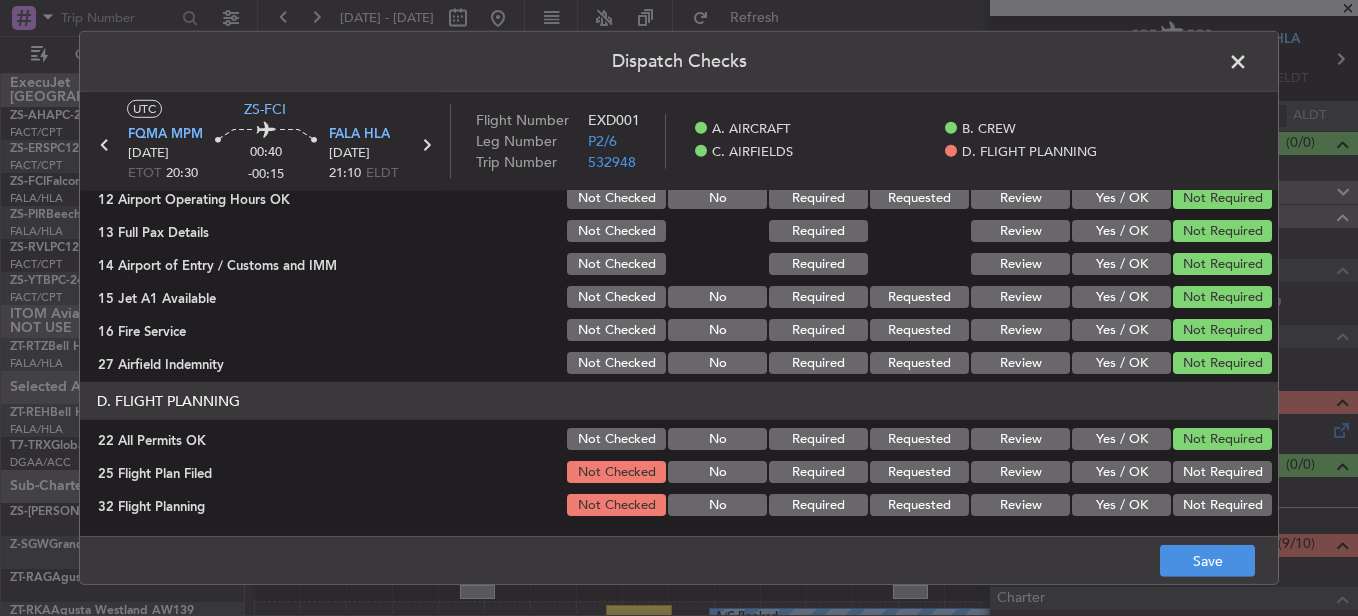 click on "Review" 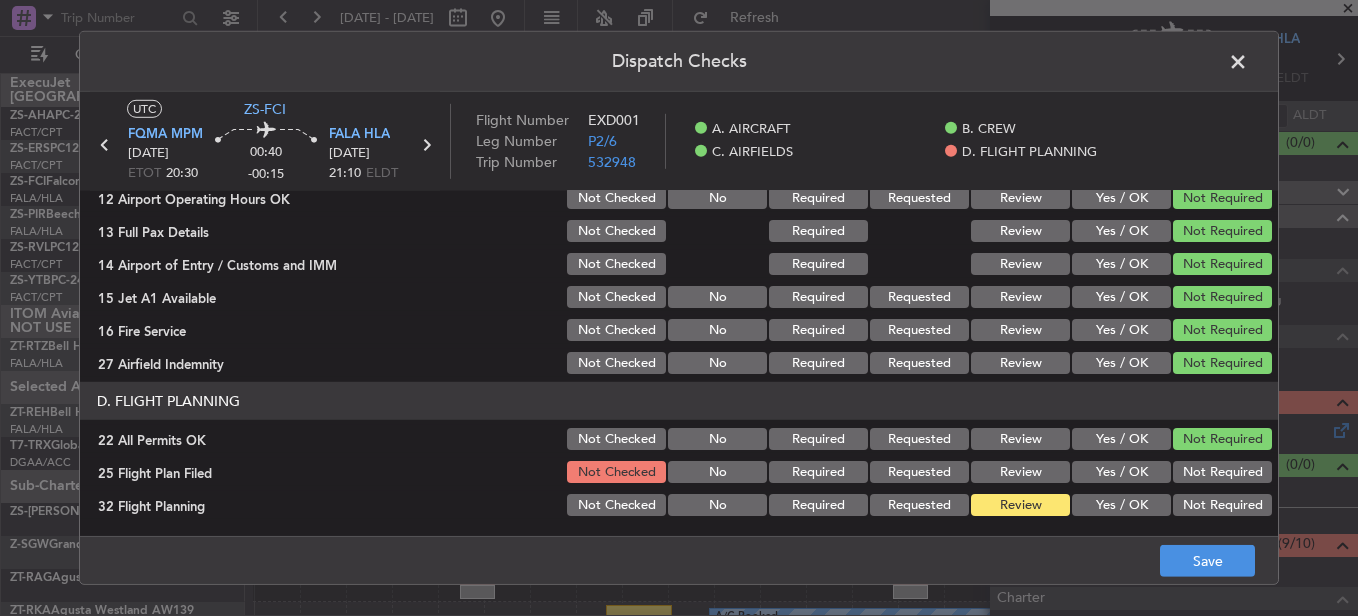 click on "Yes / OK" 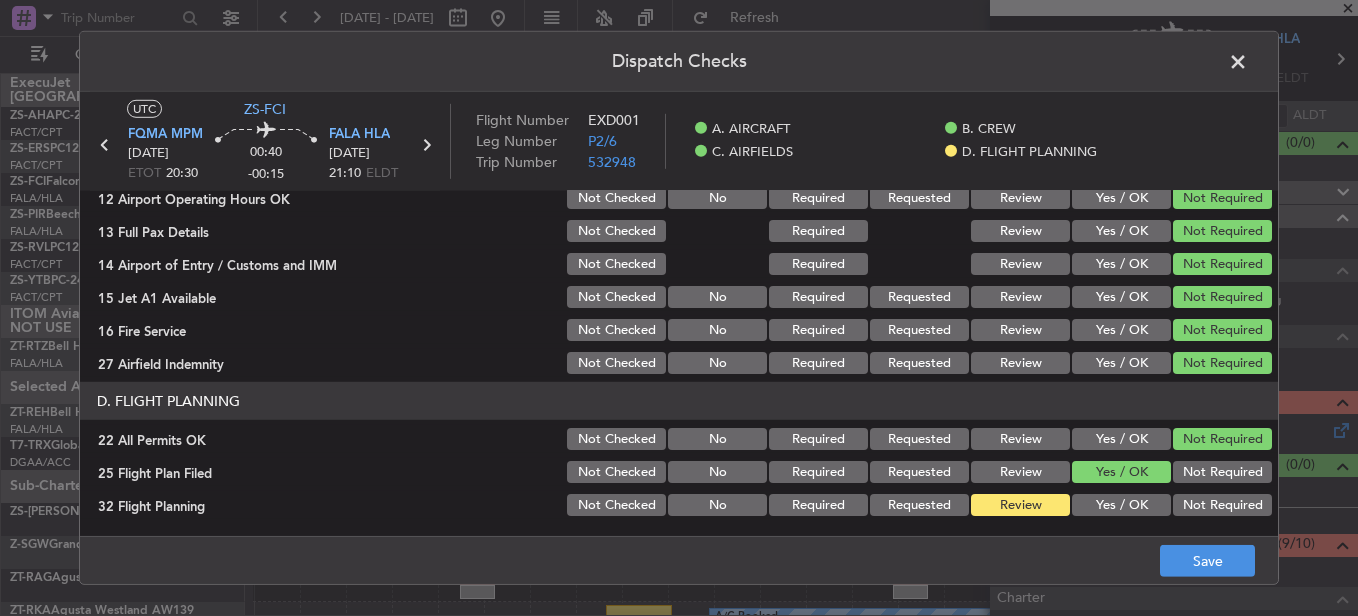 click on "Yes / OK" 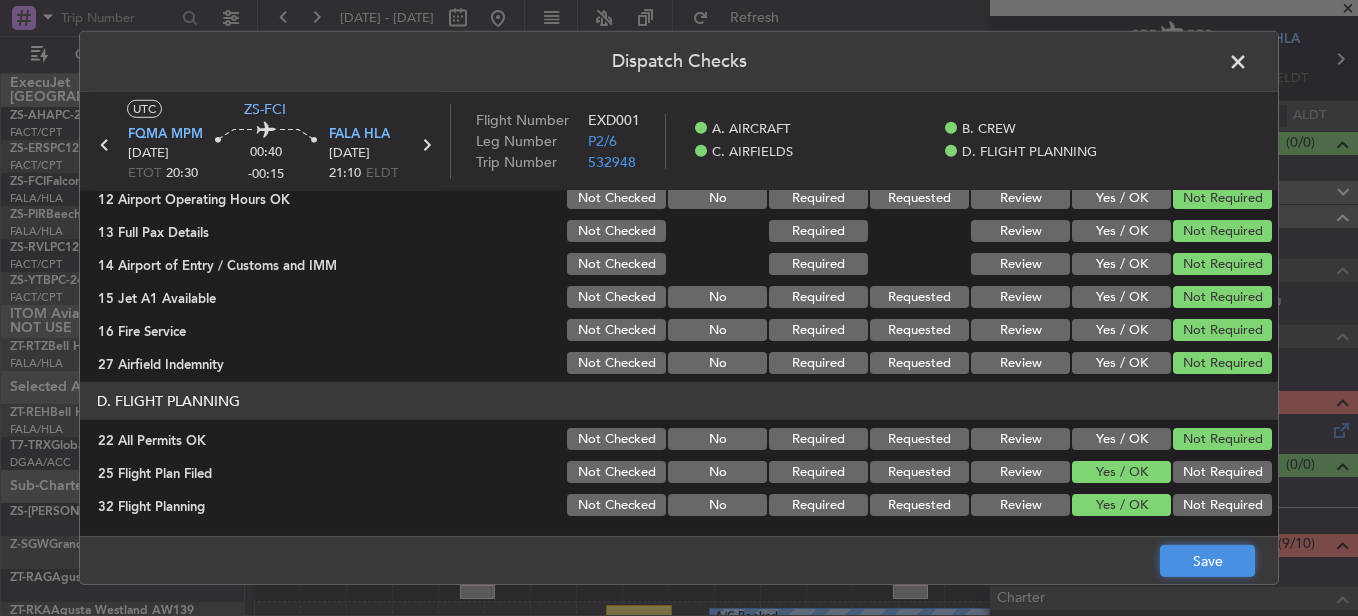 click on "Save" 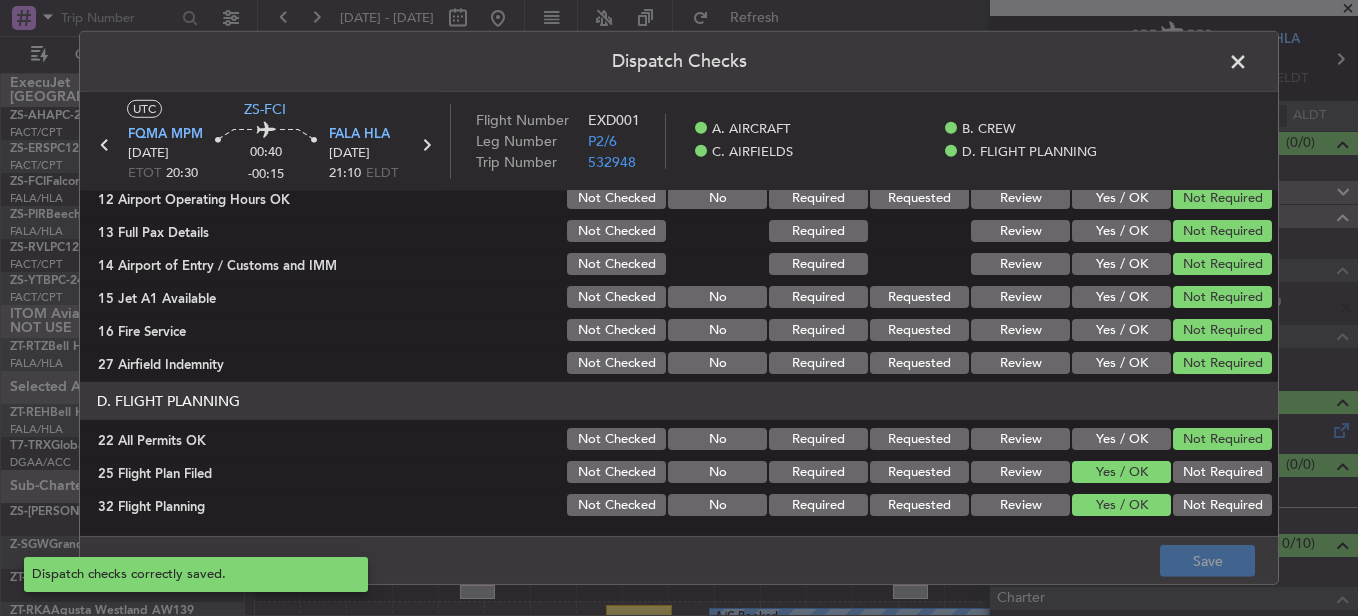 click 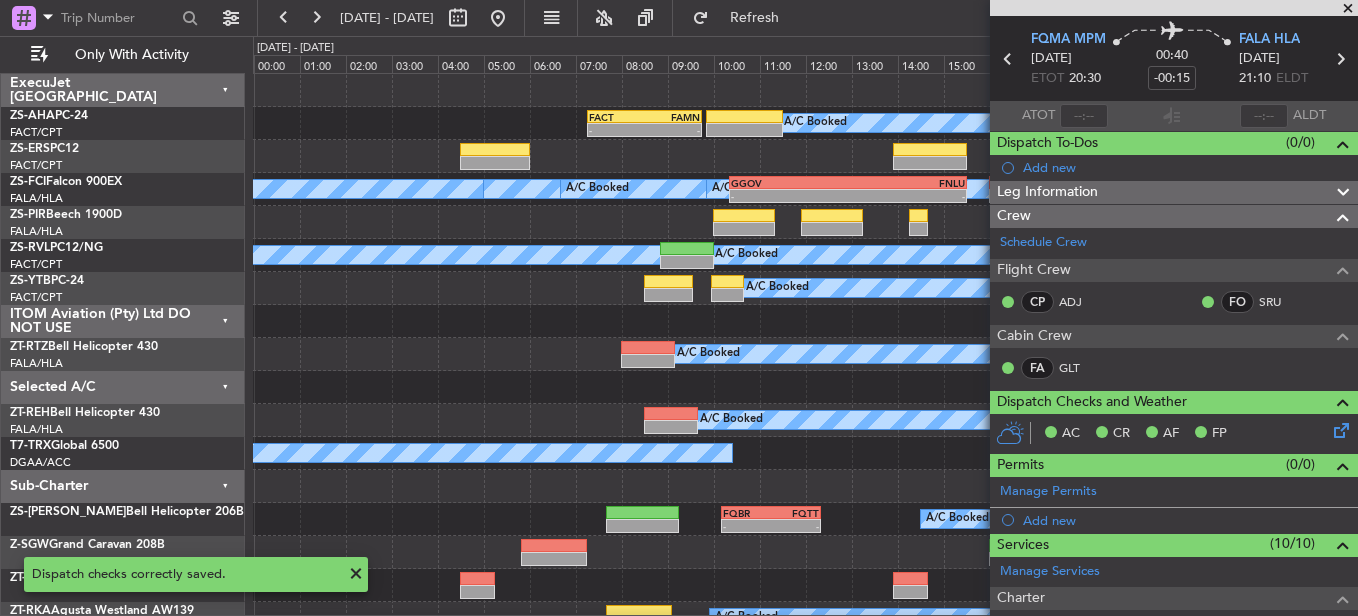 click at bounding box center (1348, 9) 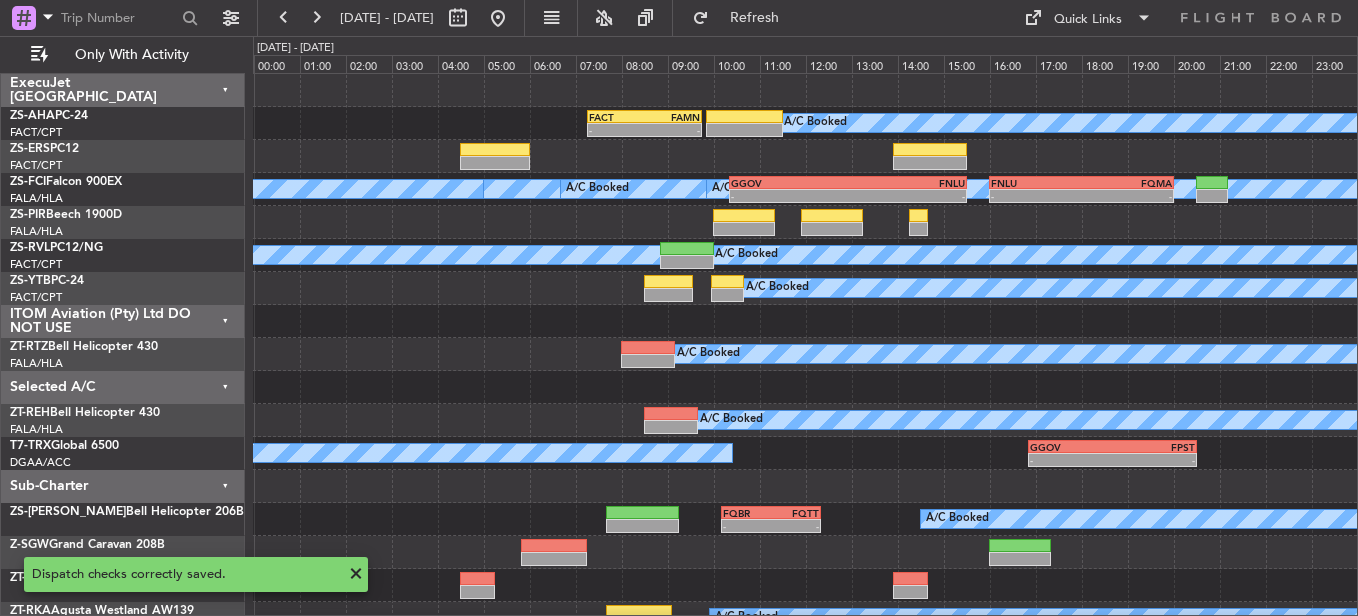 scroll, scrollTop: 0, scrollLeft: 0, axis: both 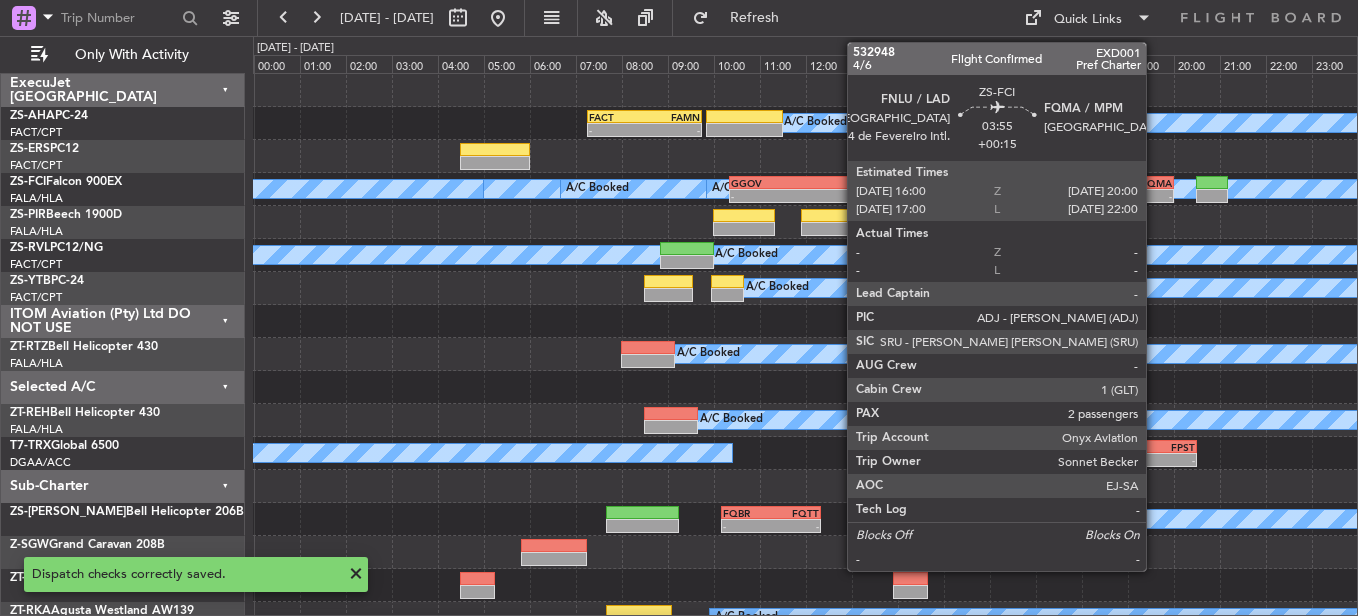 click on "-
-" 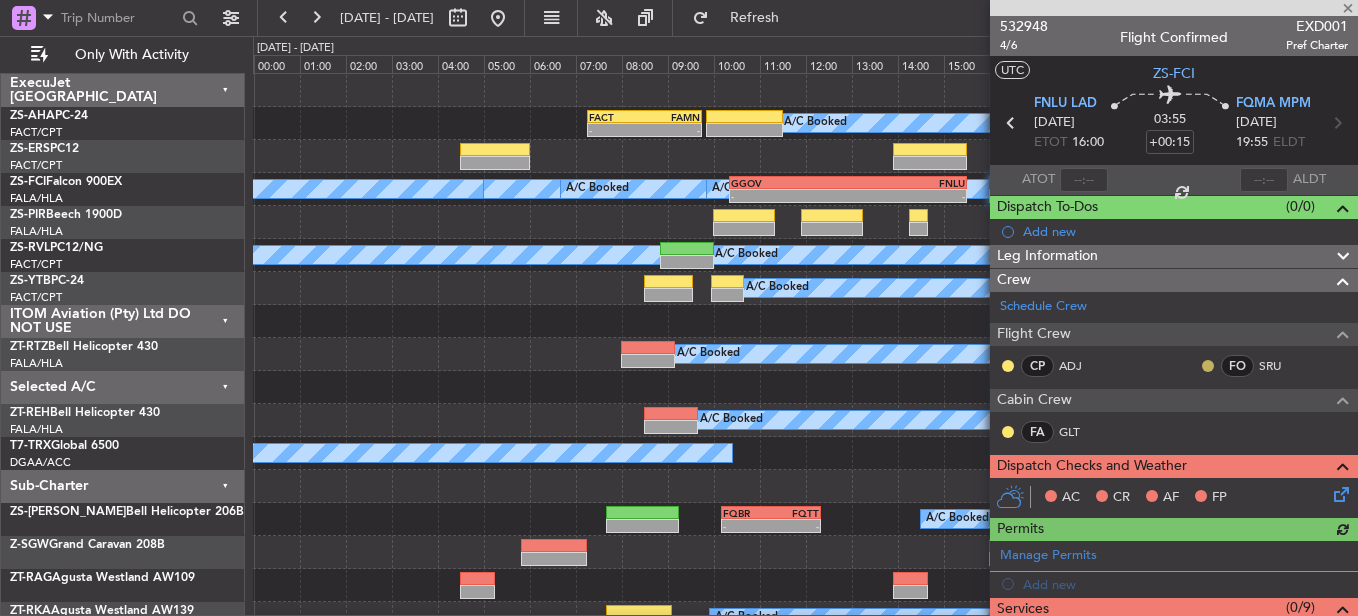 click on "Unread" at bounding box center (1193, 397) 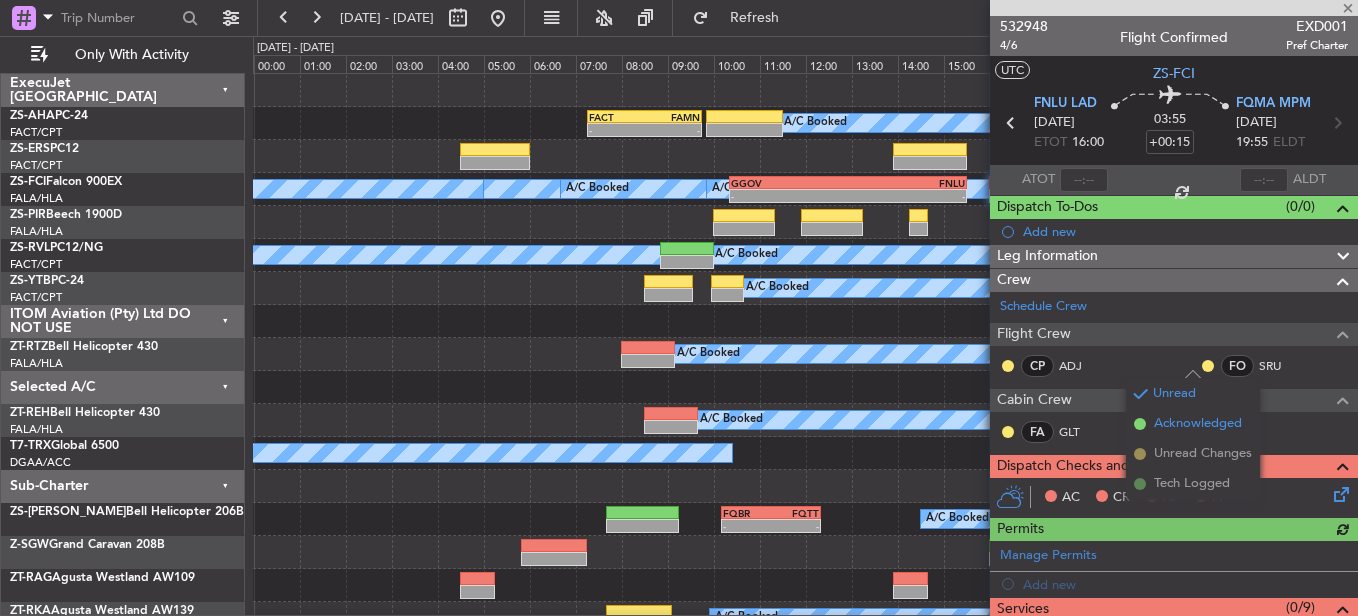 click on "Acknowledged" at bounding box center [1198, 424] 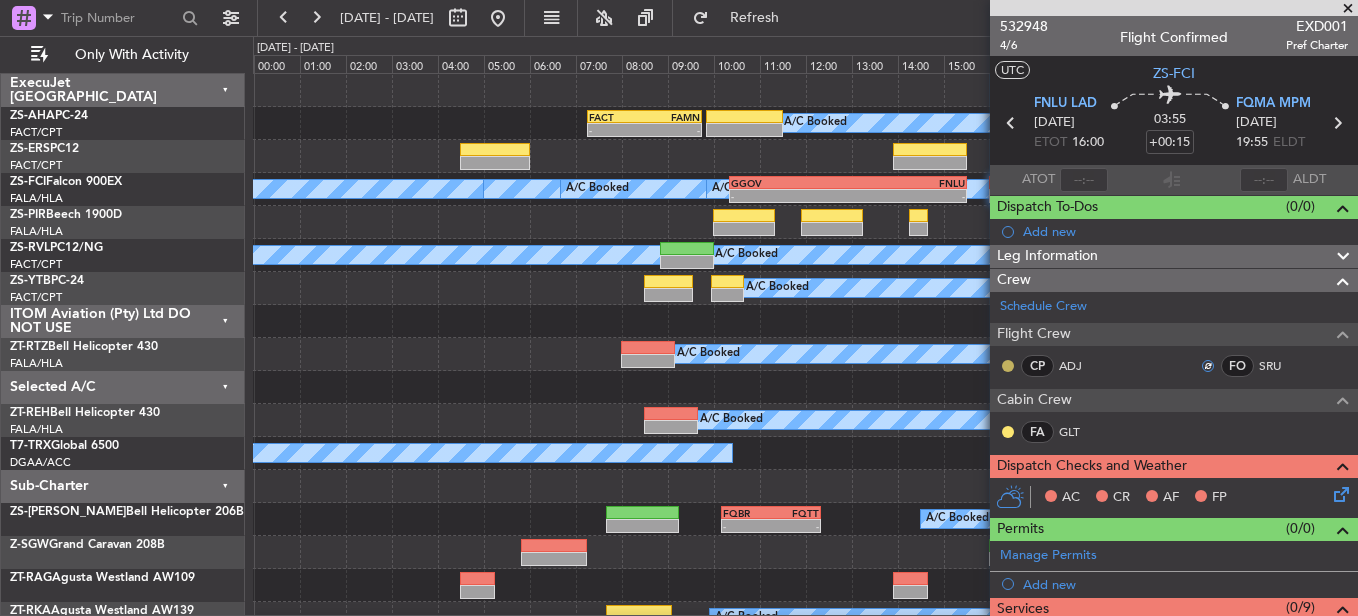 click 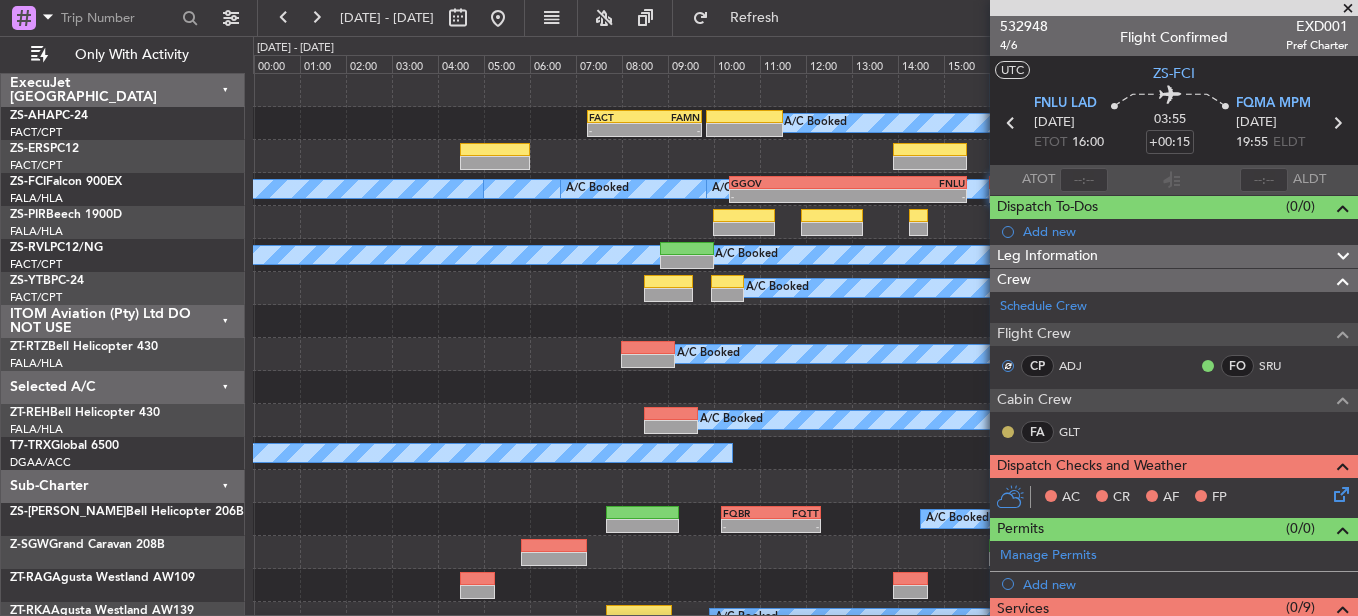 click 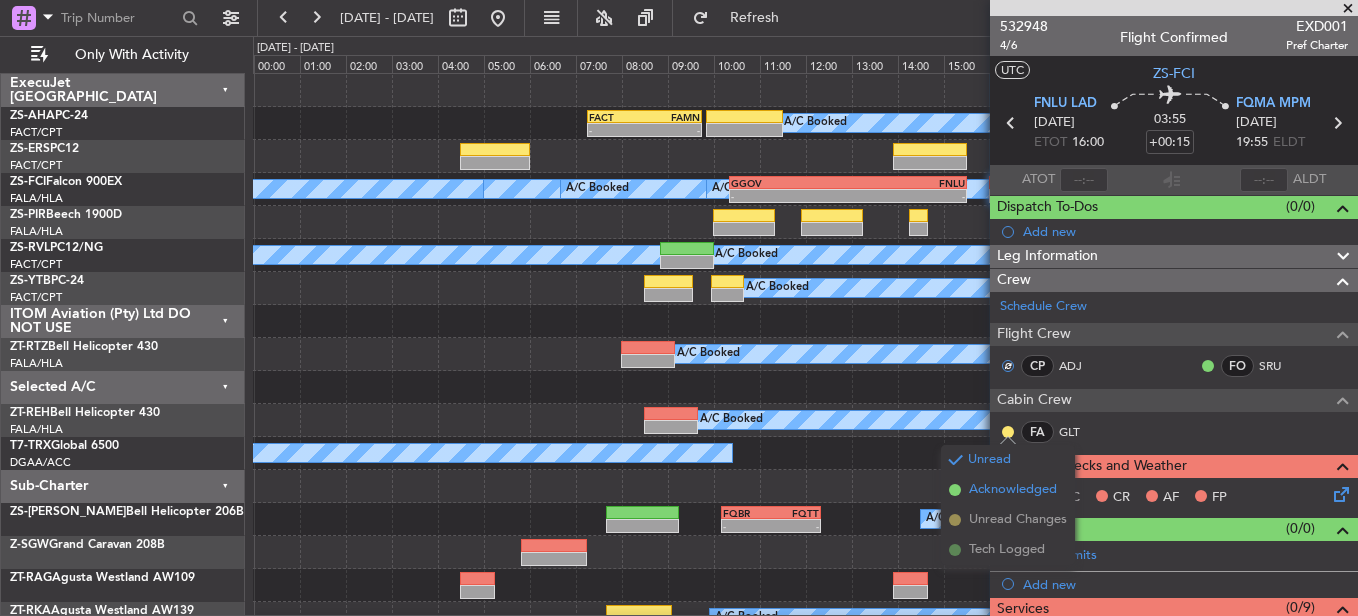 click on "Acknowledged" at bounding box center (1013, 490) 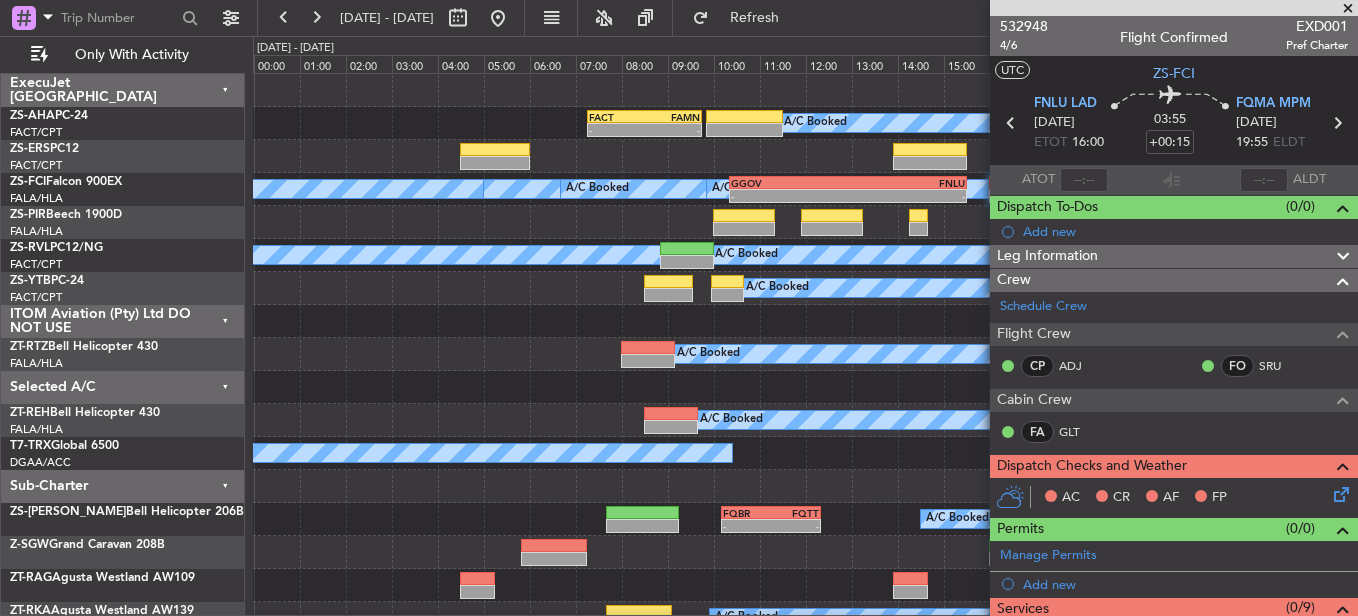 click 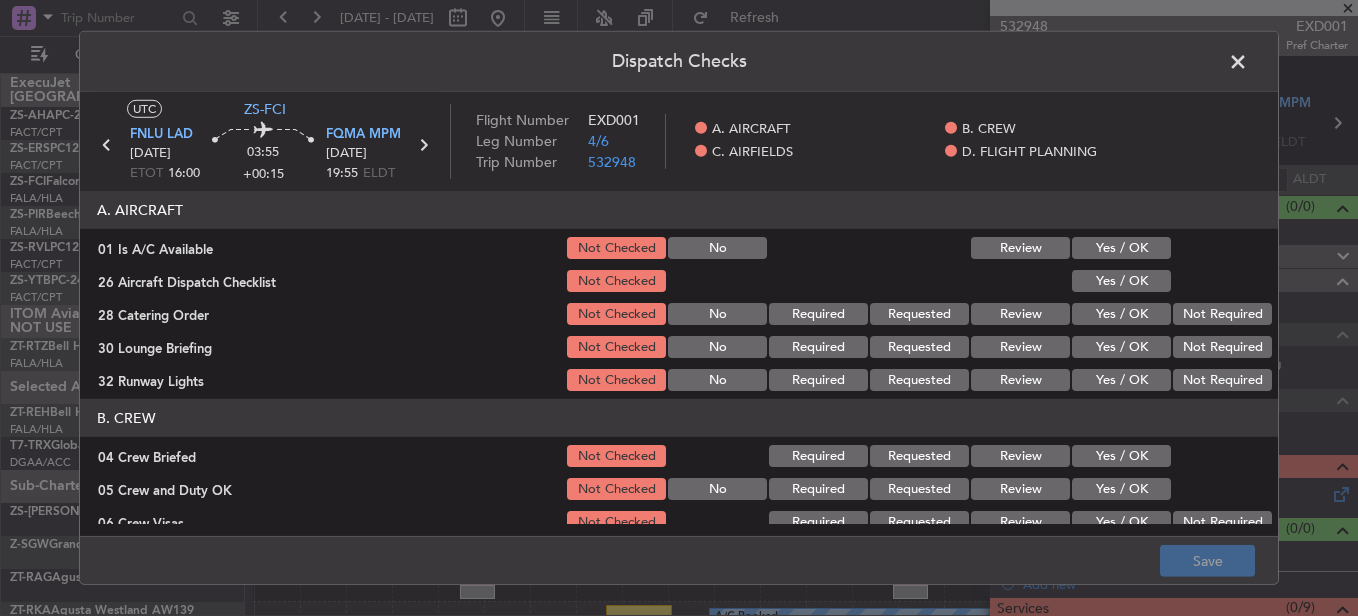 click on "Yes / OK" 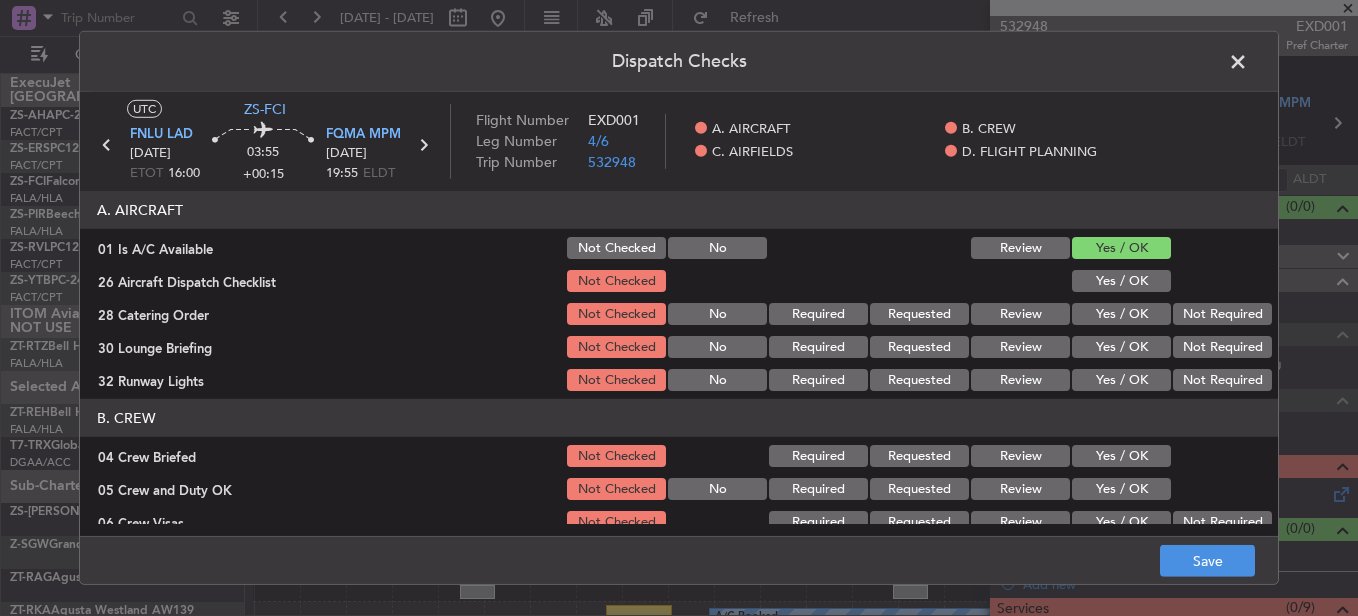 drag, startPoint x: 1132, startPoint y: 276, endPoint x: 1150, endPoint y: 292, distance: 24.083189 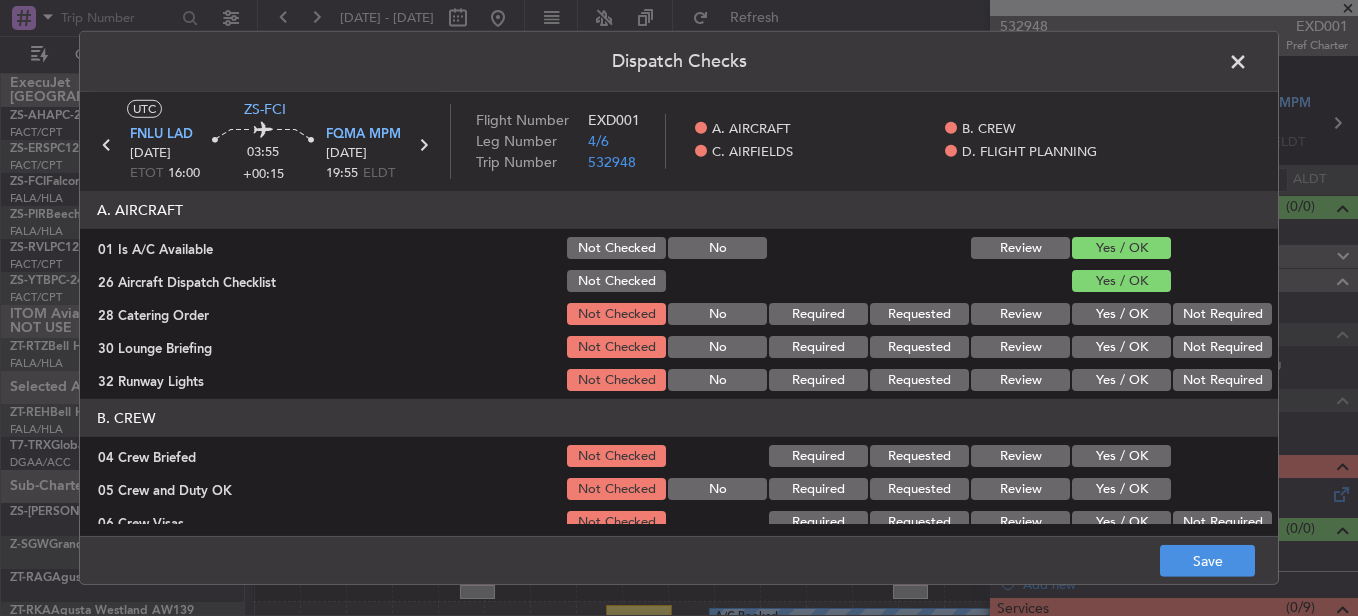 click on "Not Required" 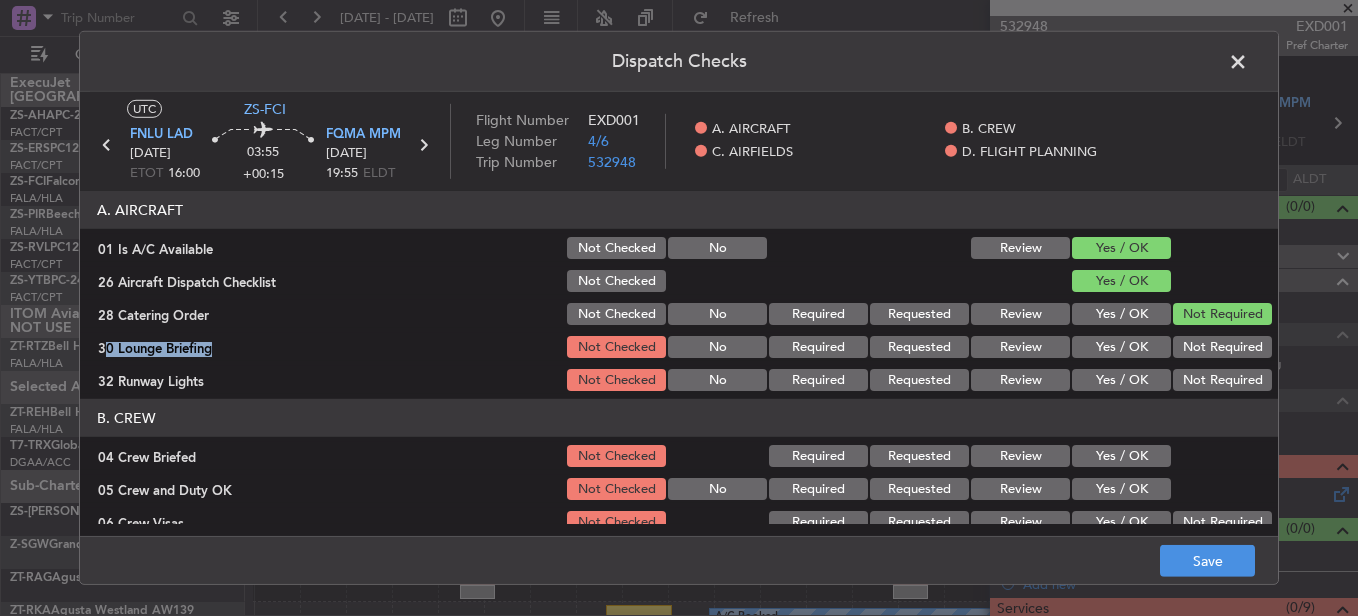 drag, startPoint x: 1177, startPoint y: 329, endPoint x: 1179, endPoint y: 343, distance: 14.142136 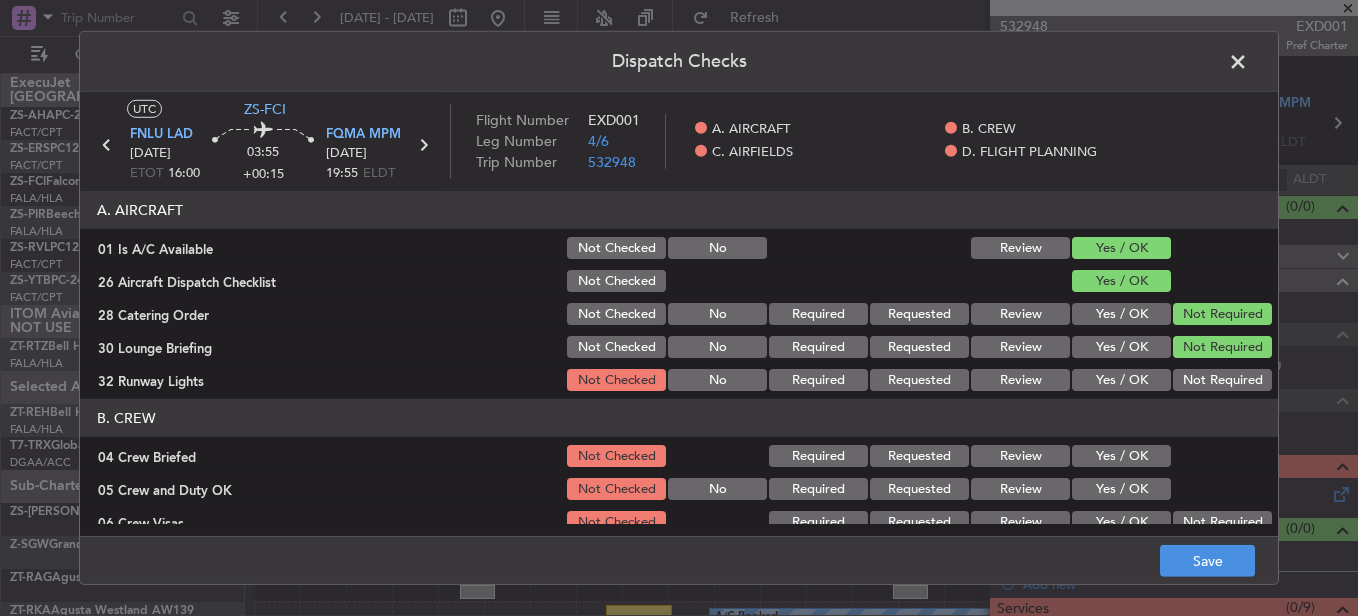 click on "B. CREW" 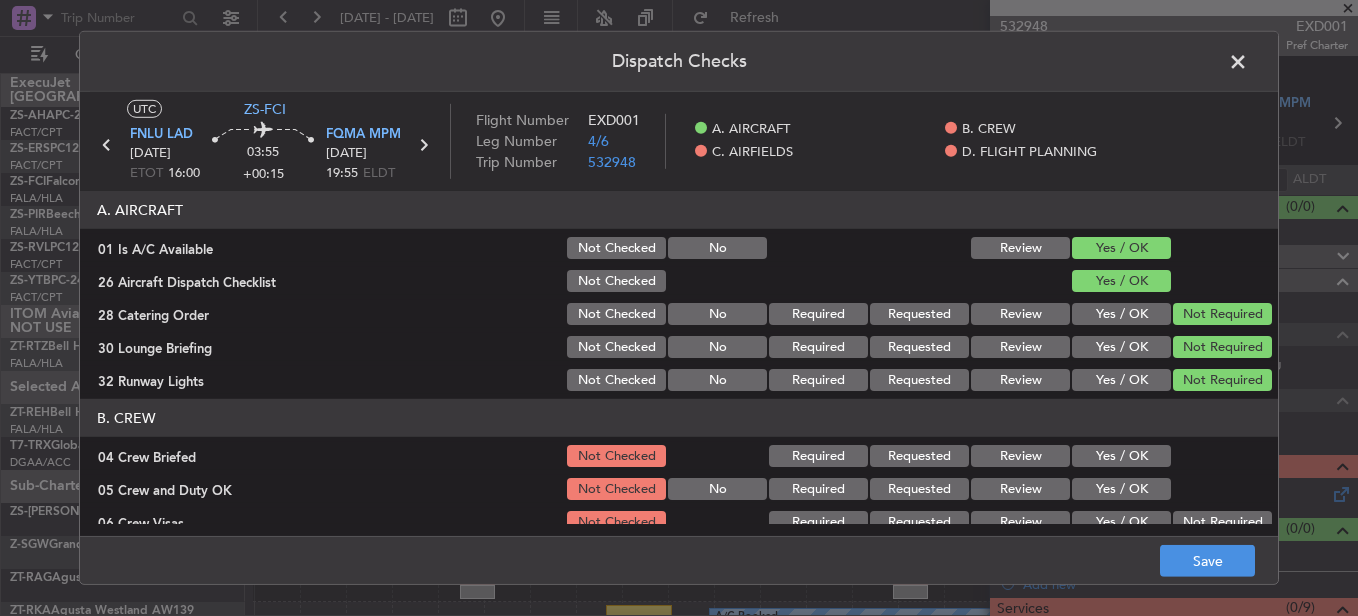 scroll, scrollTop: 200, scrollLeft: 0, axis: vertical 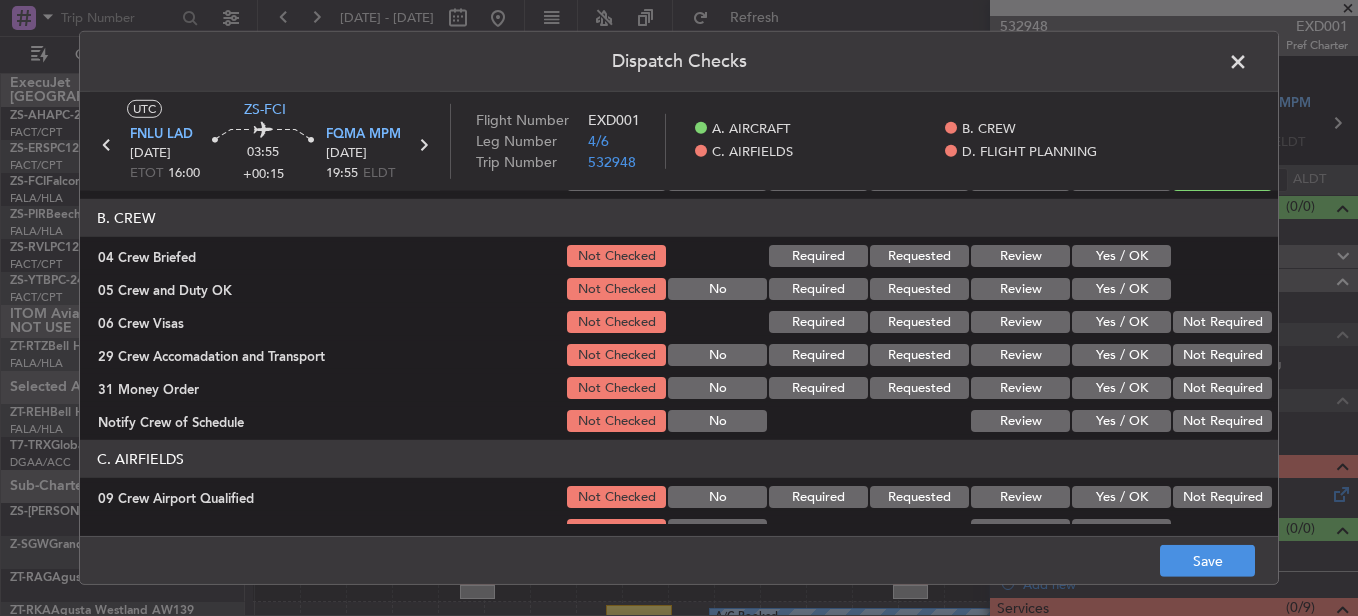 click on "Yes / OK" 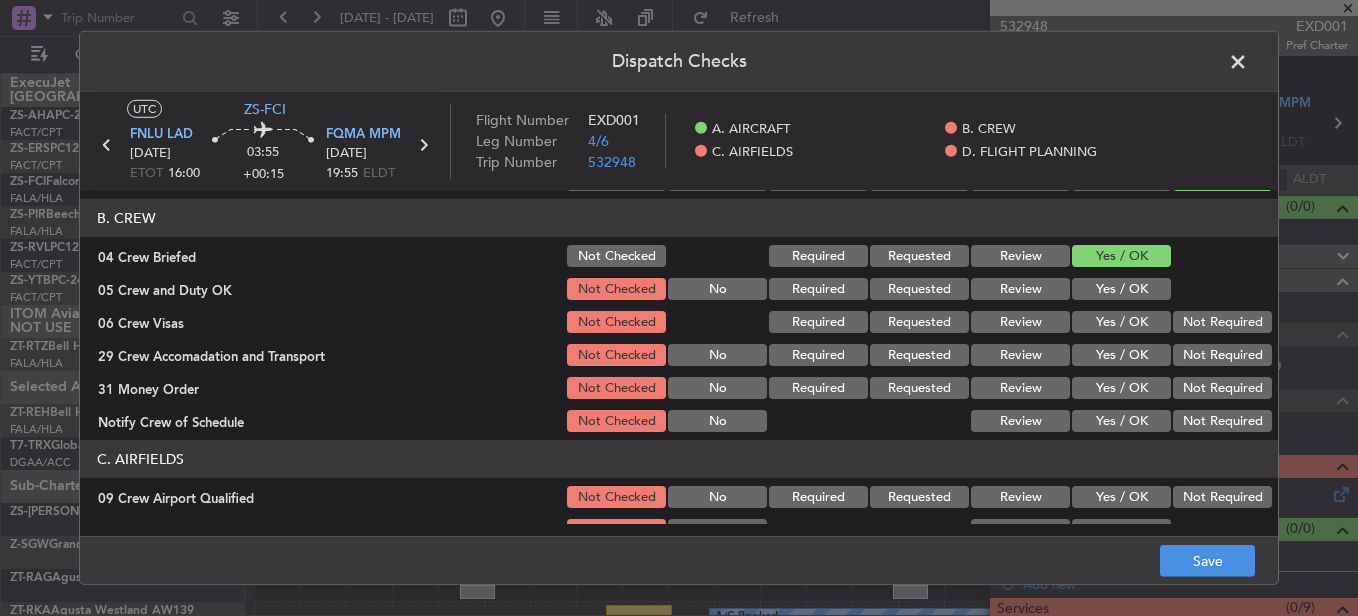 click on "Yes / OK" 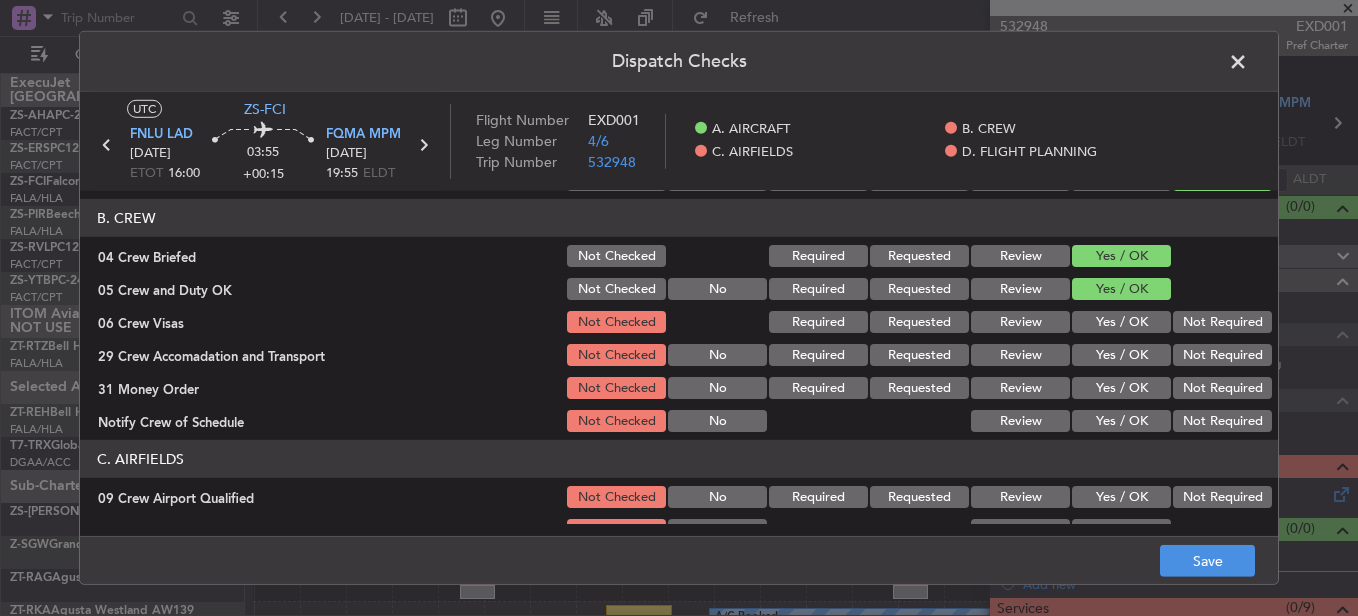 click on "Not Required" 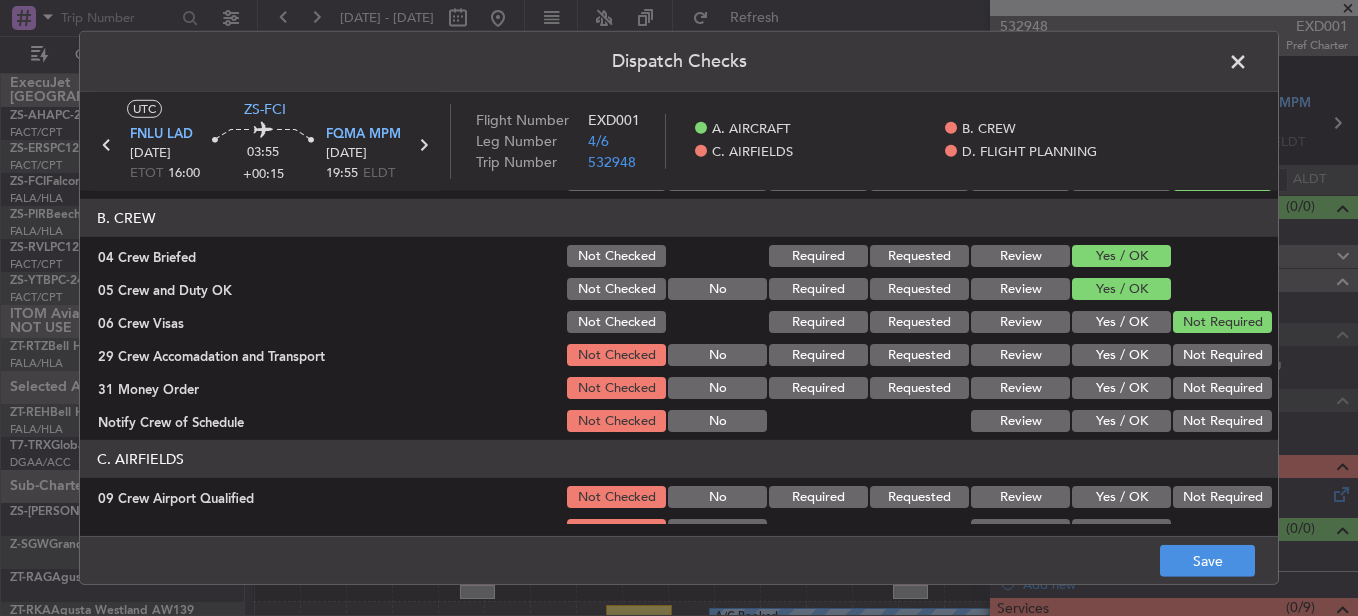 click on "Not Required" 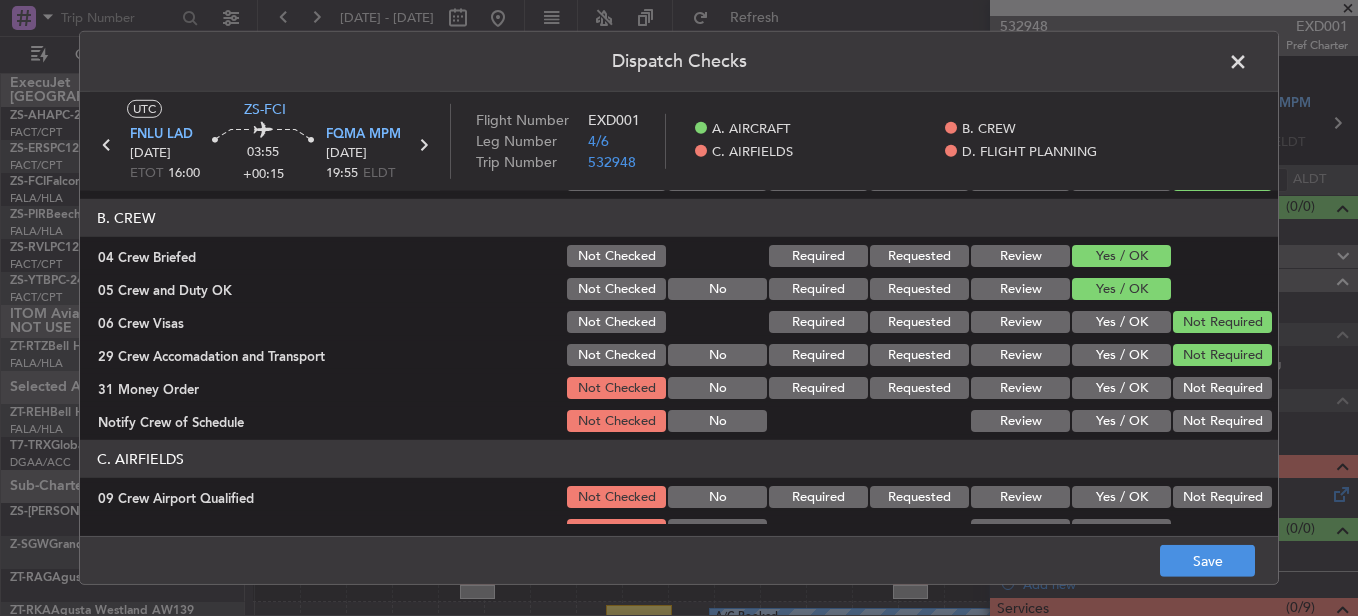 click on "Not Required" 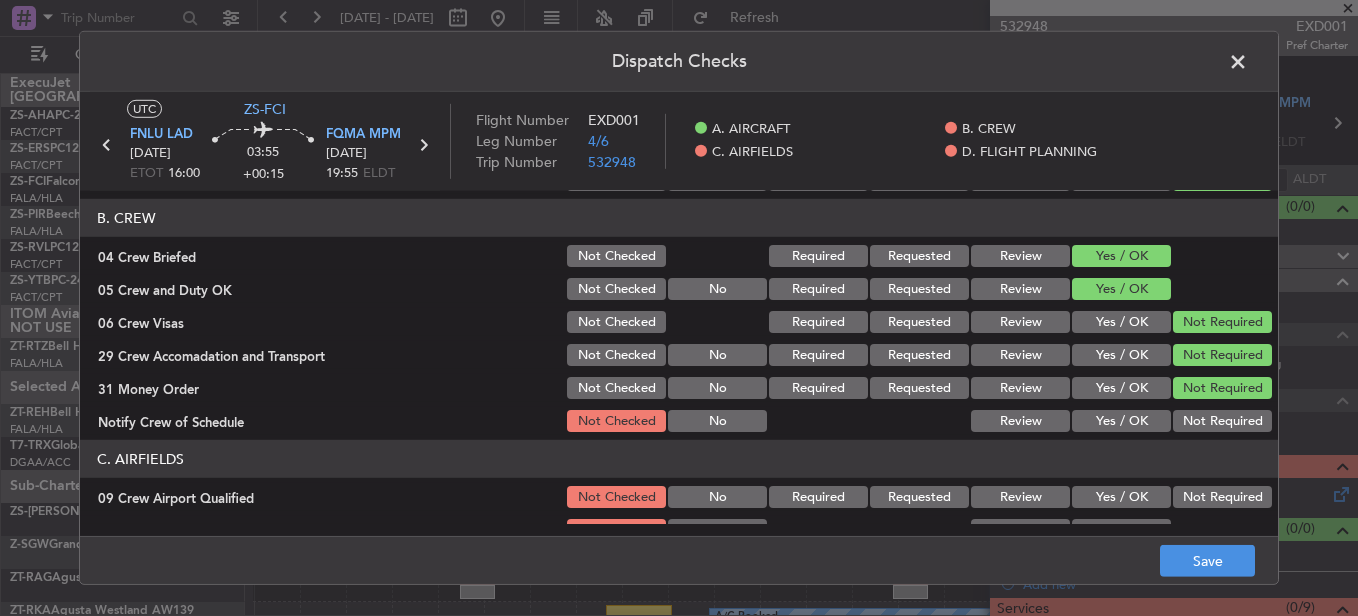 click on "Not Required" 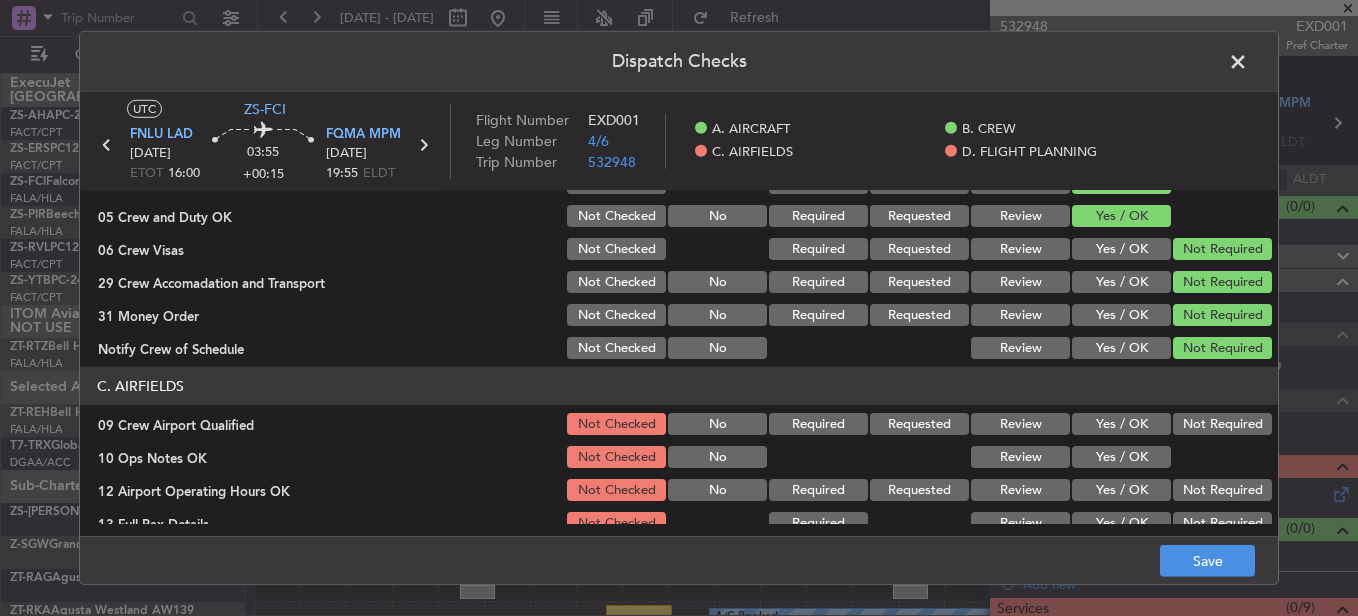 scroll, scrollTop: 300, scrollLeft: 0, axis: vertical 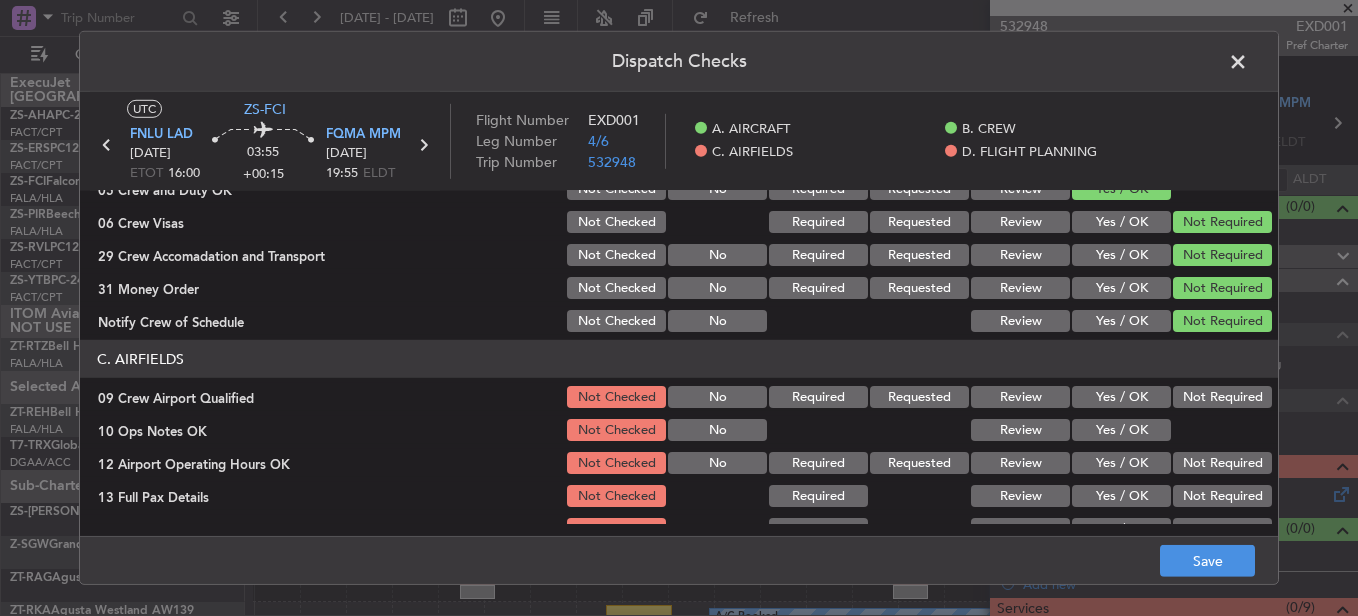 click on "Not Required" 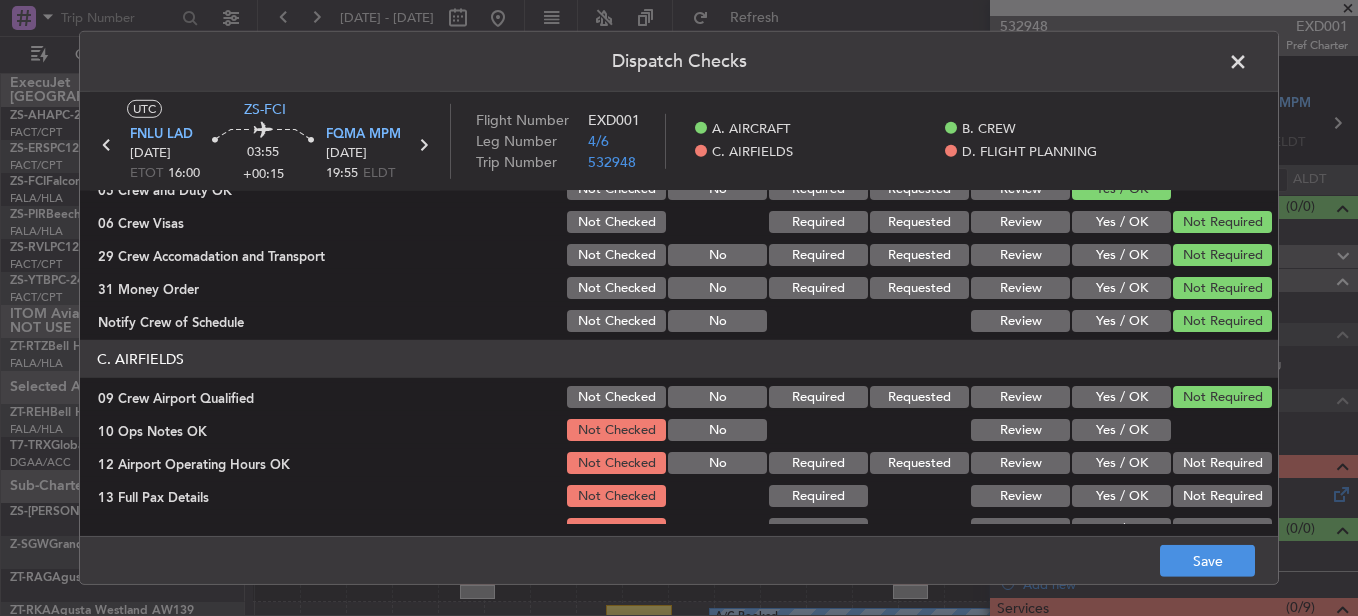 click on "Yes / OK" 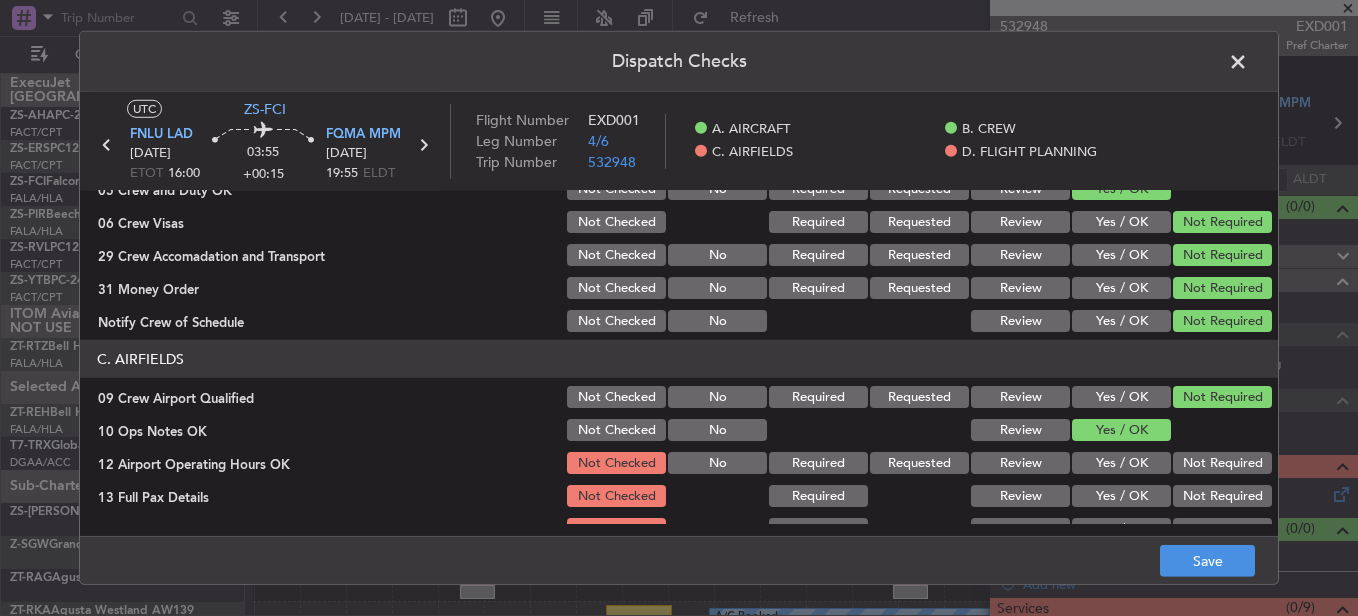 drag, startPoint x: 1221, startPoint y: 445, endPoint x: 1221, endPoint y: 458, distance: 13 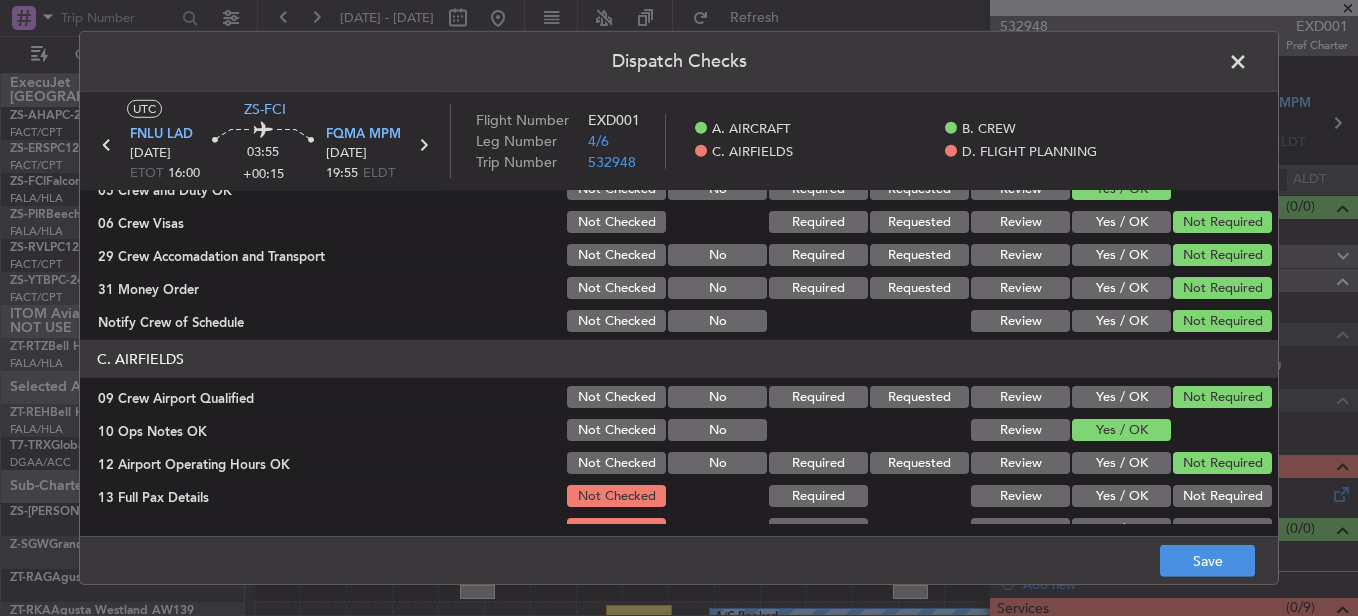 scroll, scrollTop: 500, scrollLeft: 0, axis: vertical 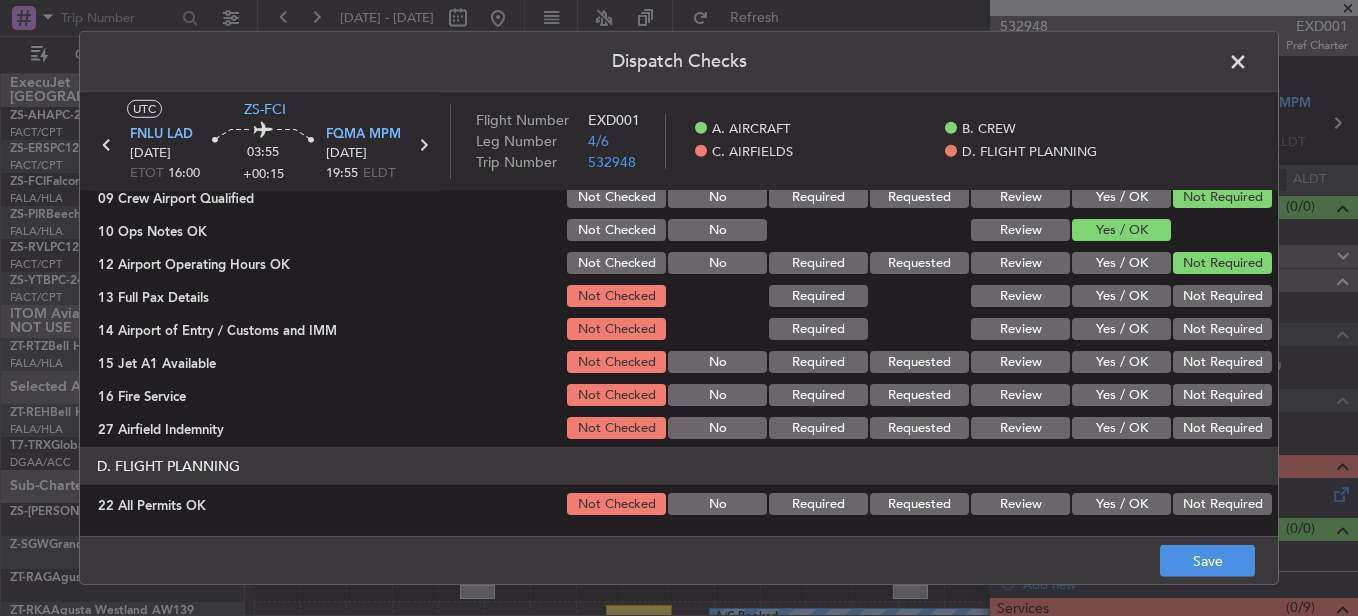 click on "Not Required" 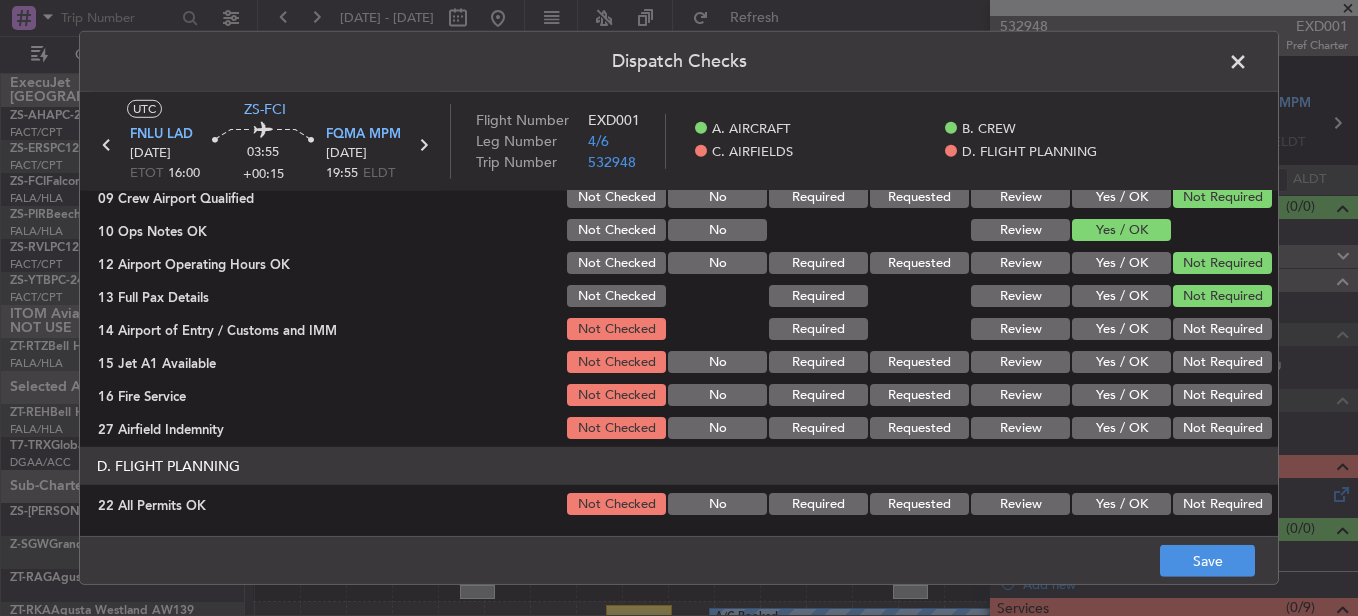 drag, startPoint x: 1194, startPoint y: 308, endPoint x: 1195, endPoint y: 324, distance: 16.03122 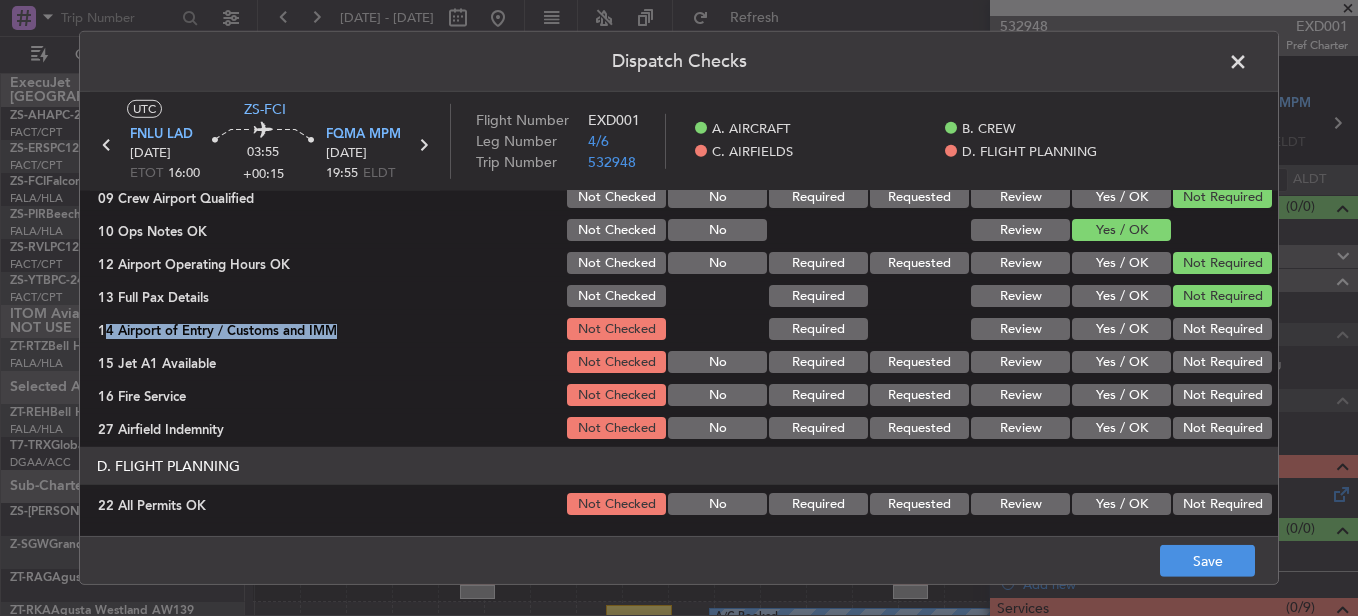 click on "Not Required" 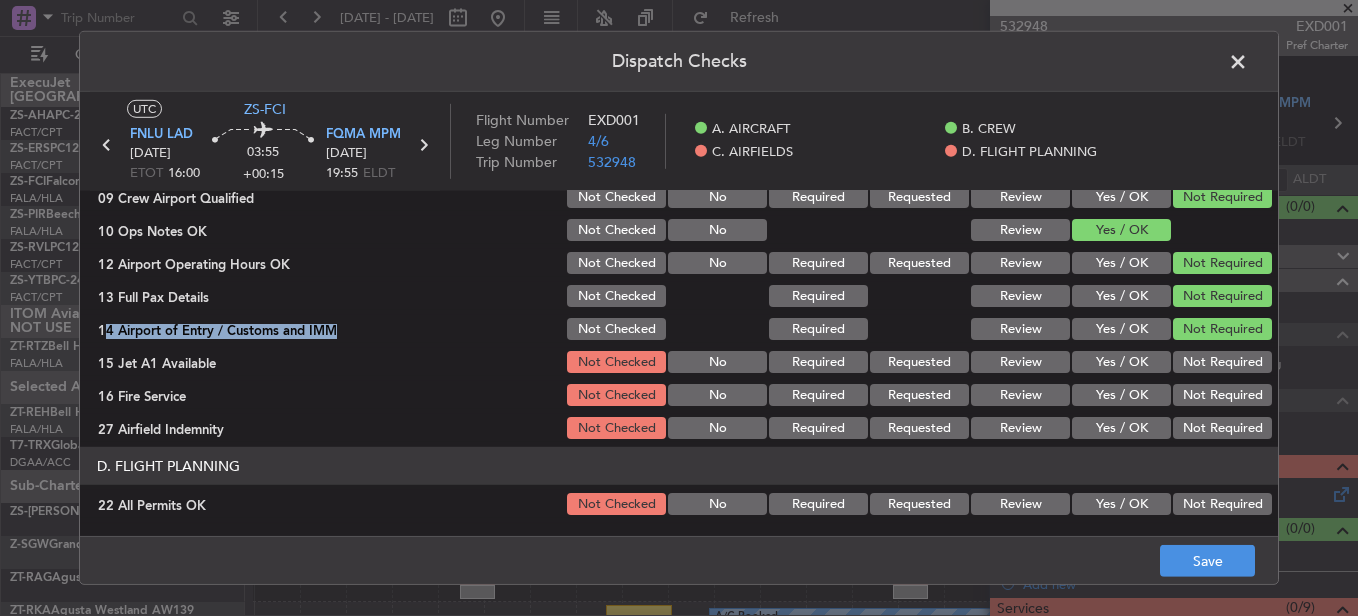 click on "Not Required" 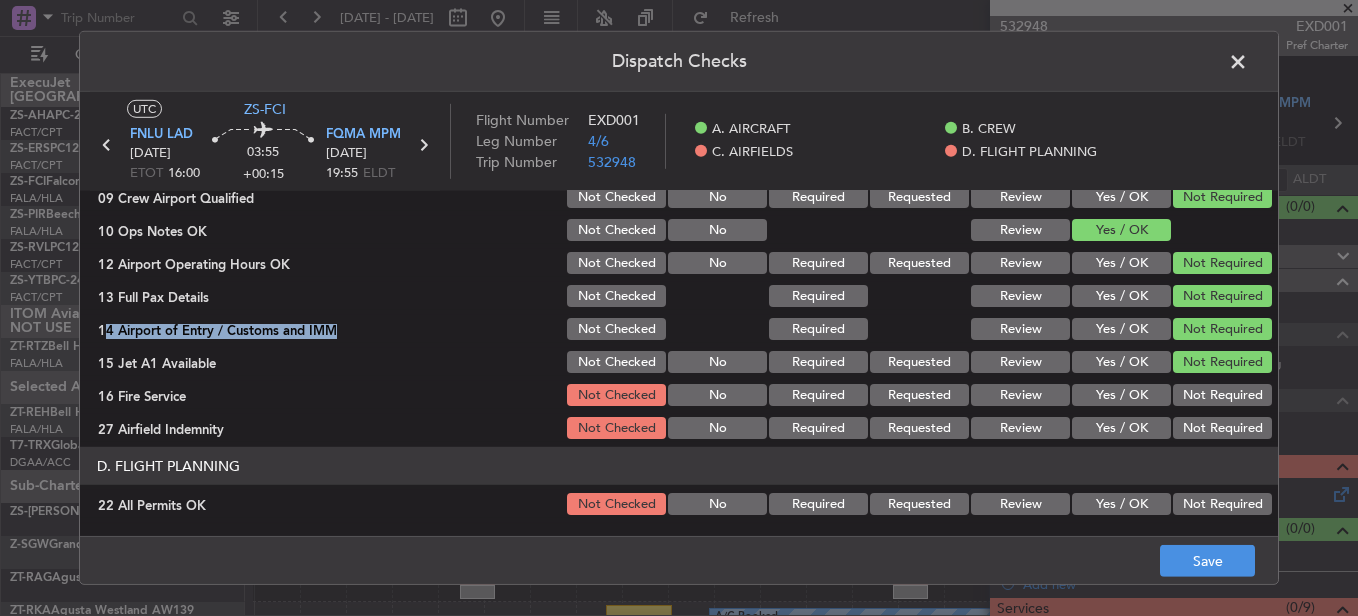 drag, startPoint x: 1199, startPoint y: 352, endPoint x: 1203, endPoint y: 378, distance: 26.305893 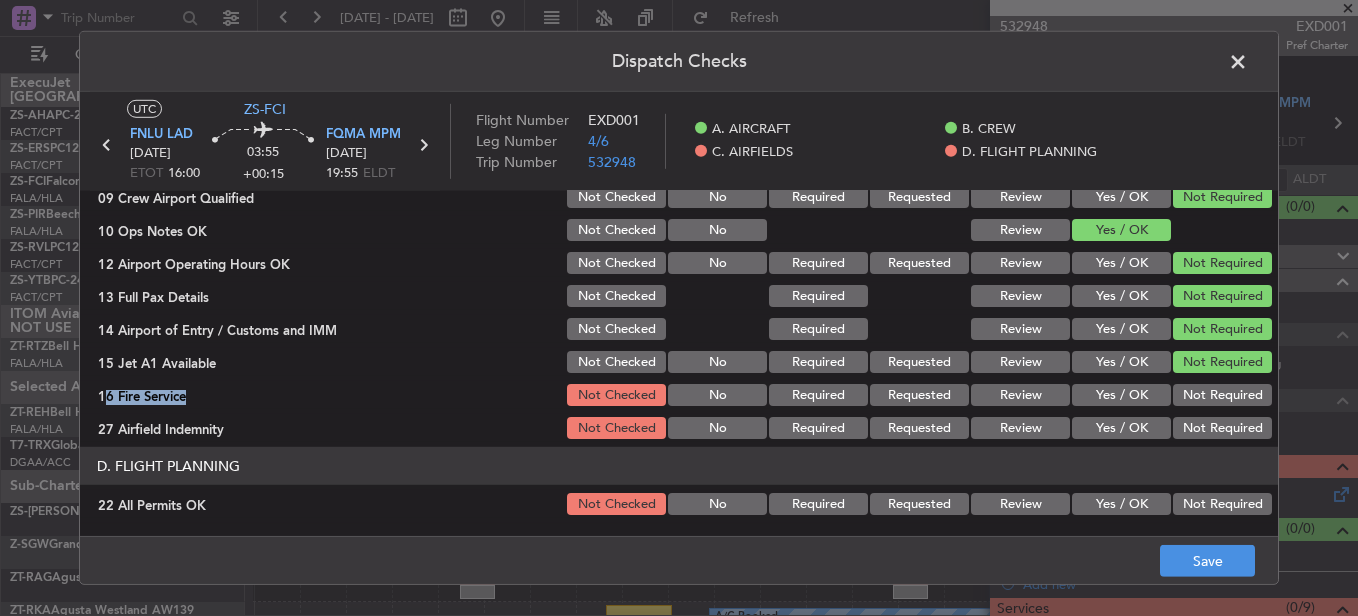 drag, startPoint x: 1203, startPoint y: 378, endPoint x: 1204, endPoint y: 389, distance: 11.045361 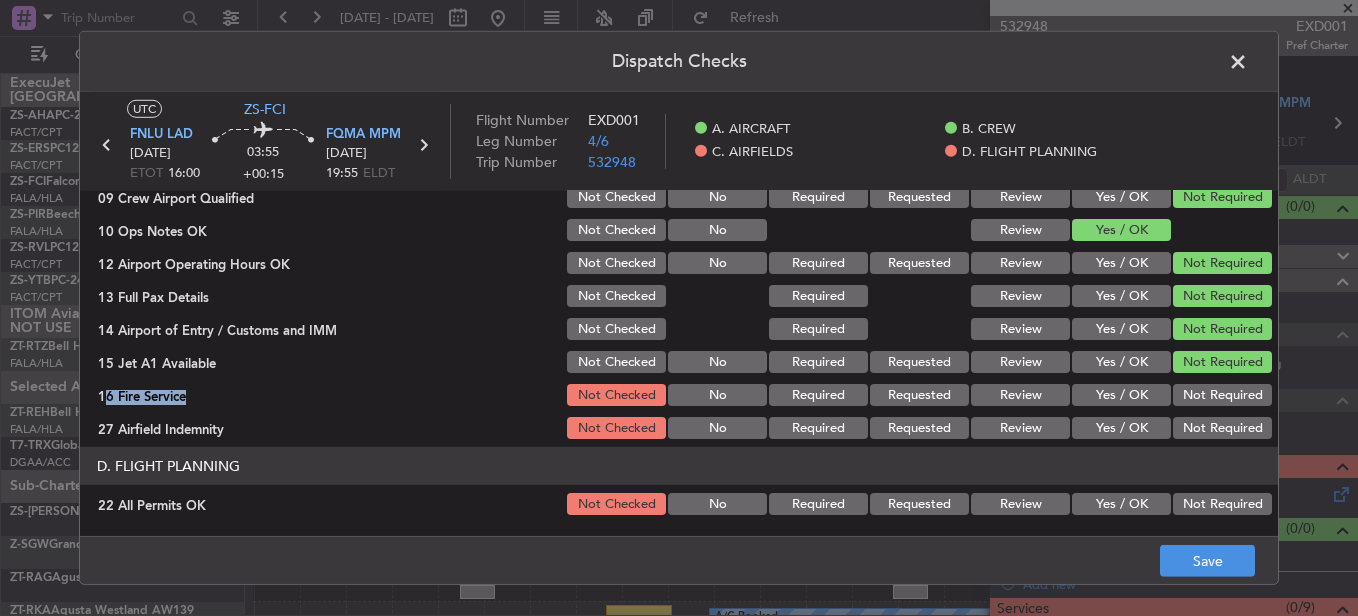 drag, startPoint x: 1204, startPoint y: 389, endPoint x: 1204, endPoint y: 401, distance: 12 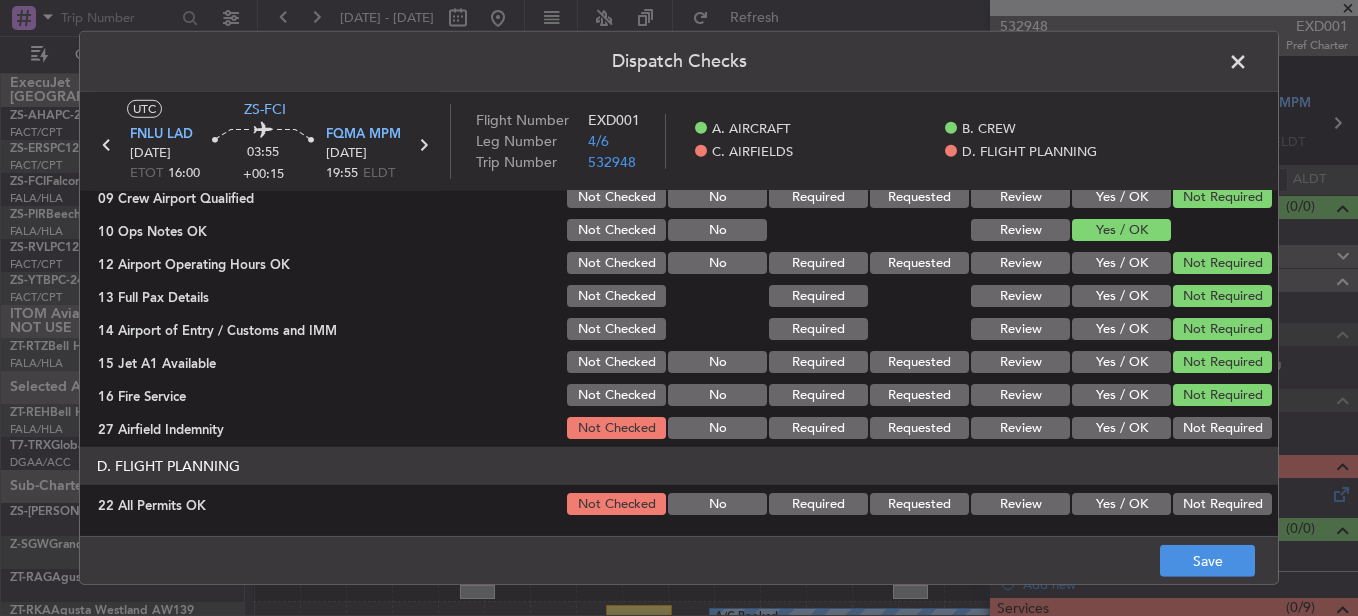 click on "Not Required" 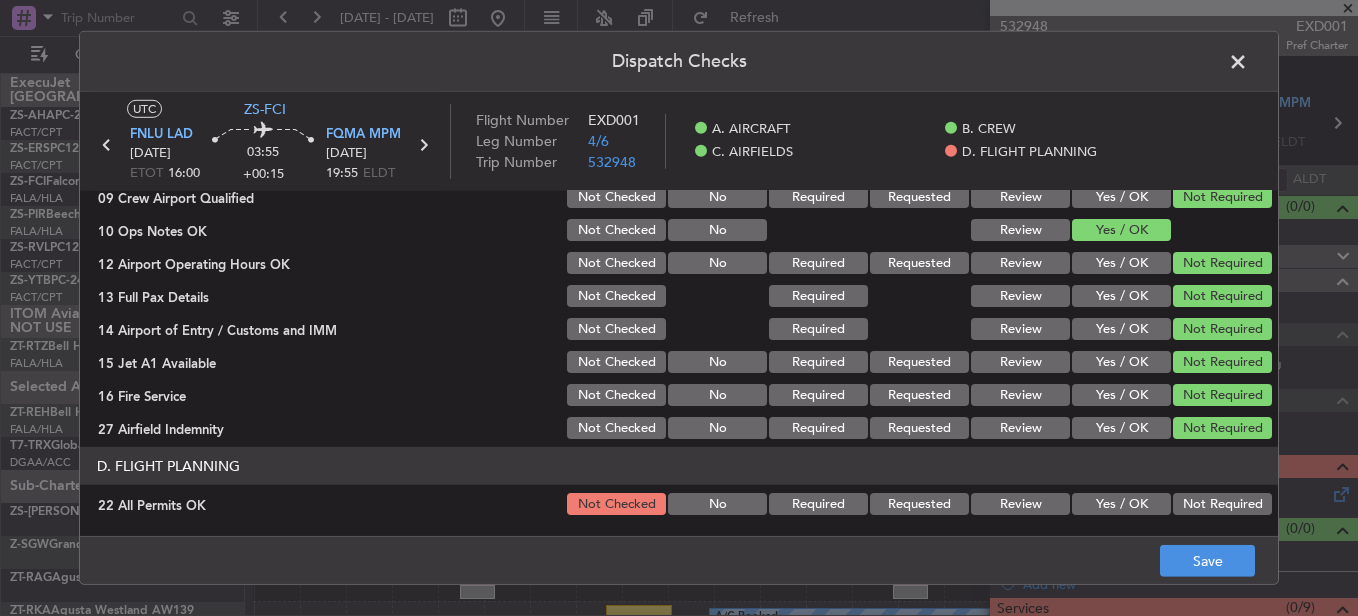 scroll, scrollTop: 565, scrollLeft: 0, axis: vertical 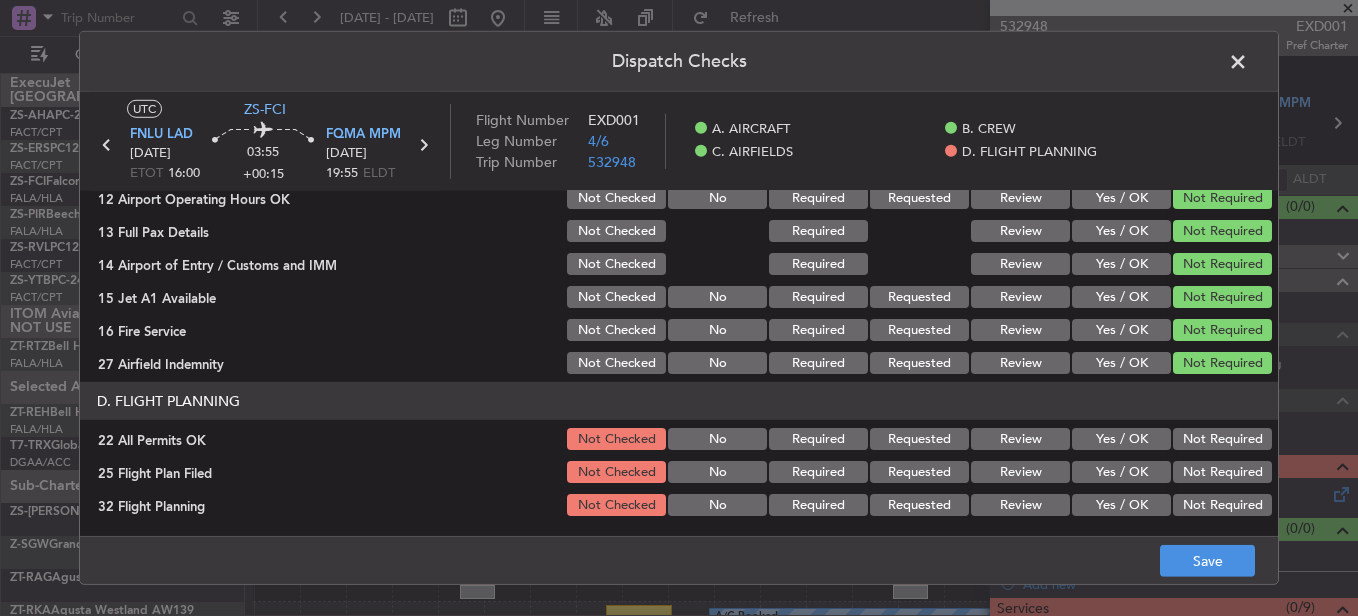 click on "Not Required" 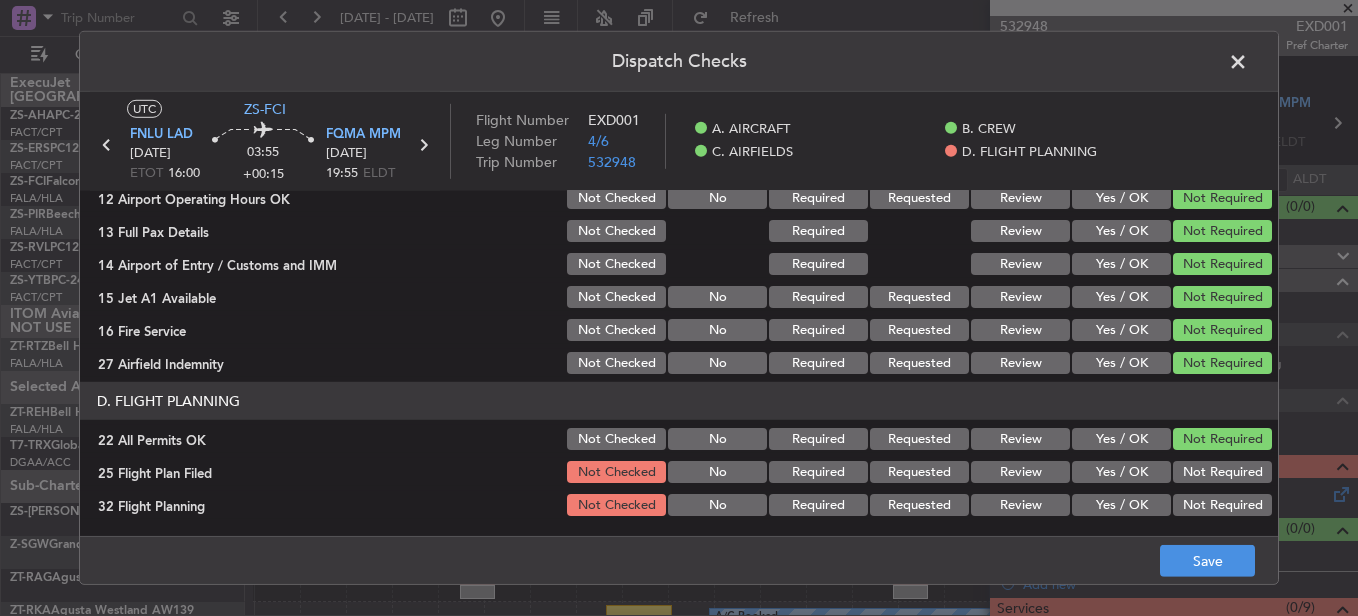 click on "Yes / OK" 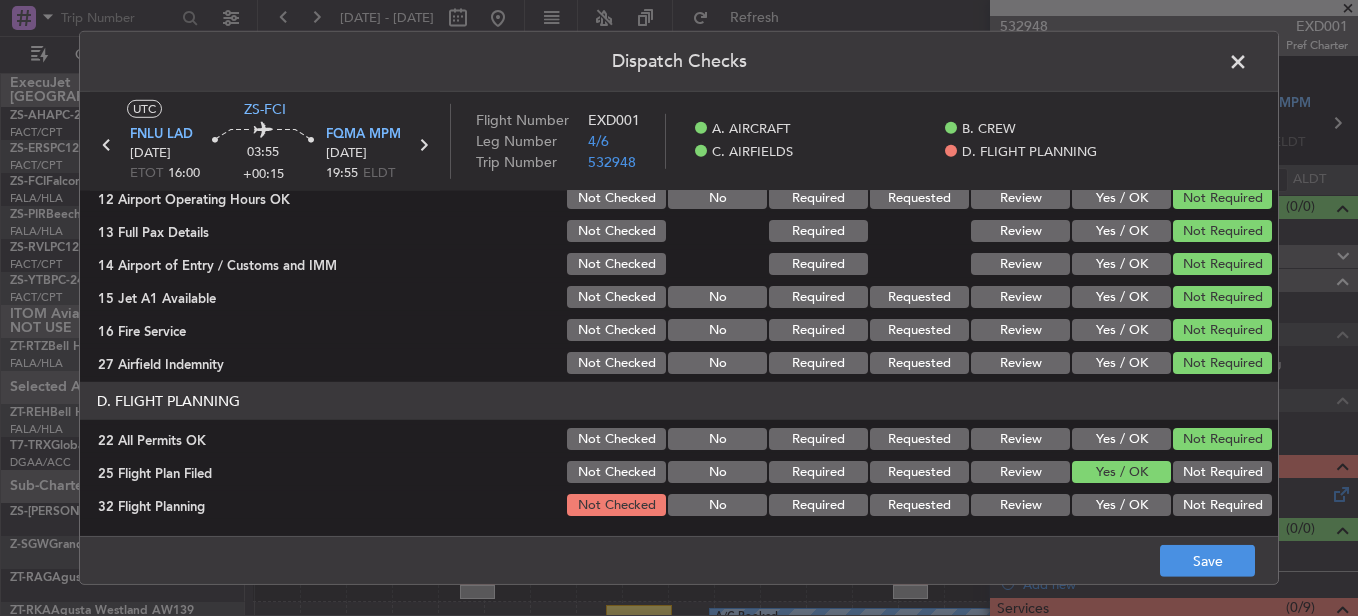 click on "Yes / OK" 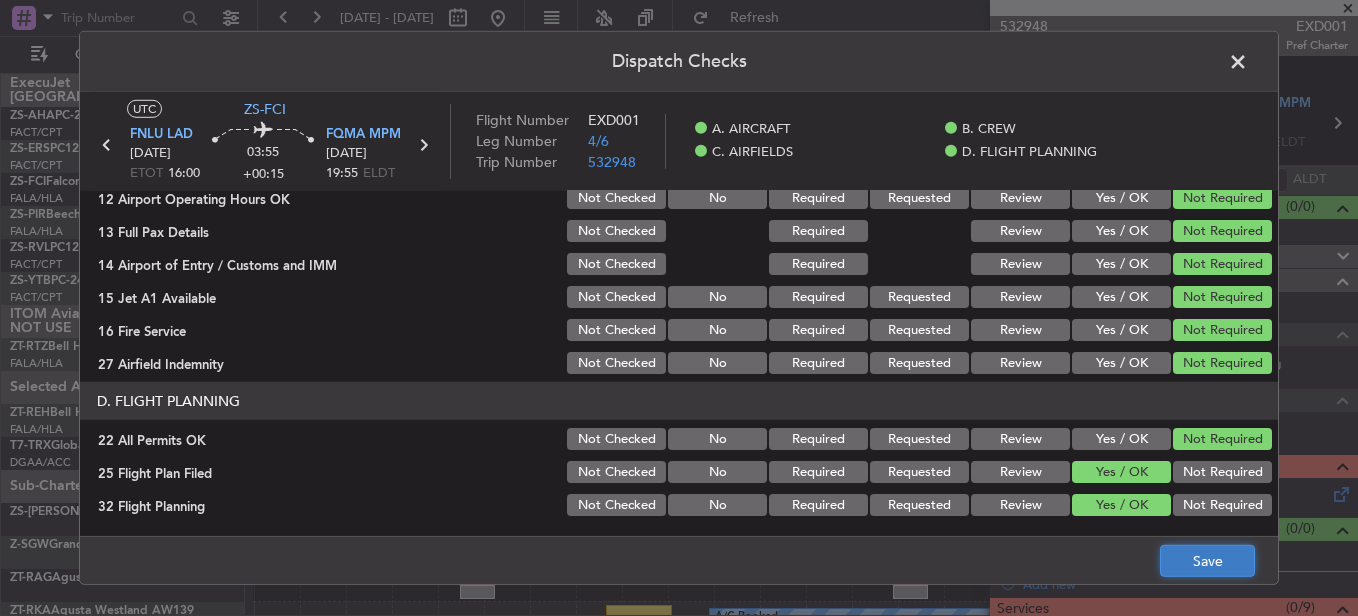 click on "Save" 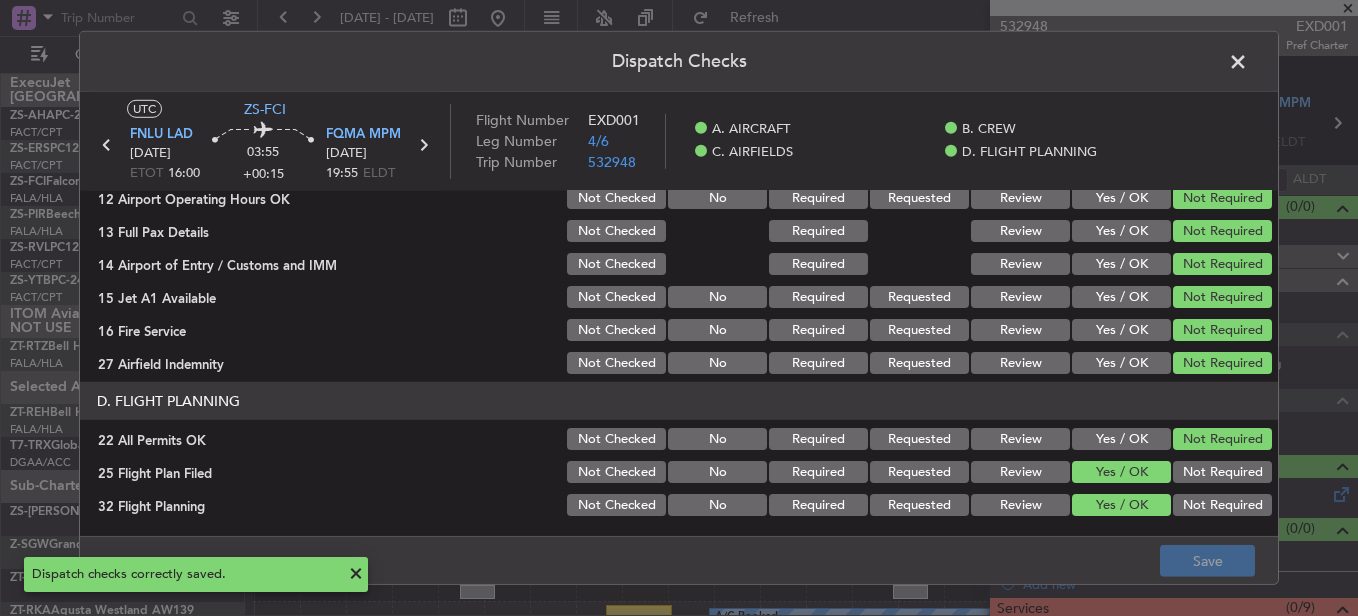 click 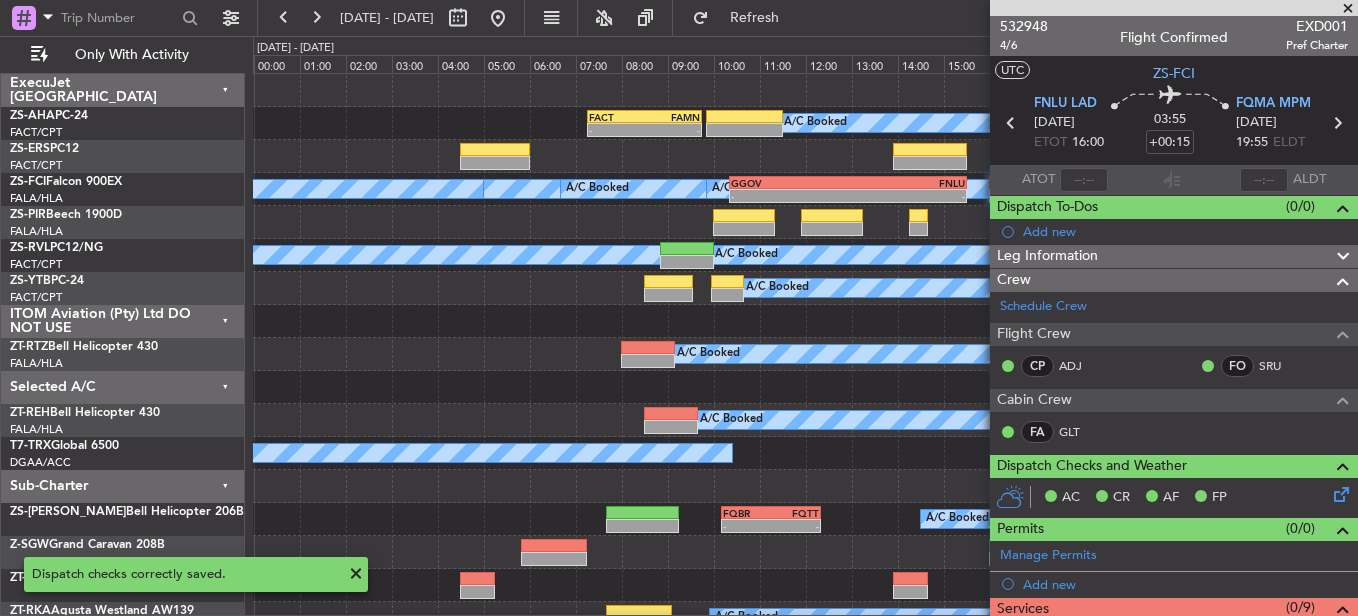 click at bounding box center [1348, 9] 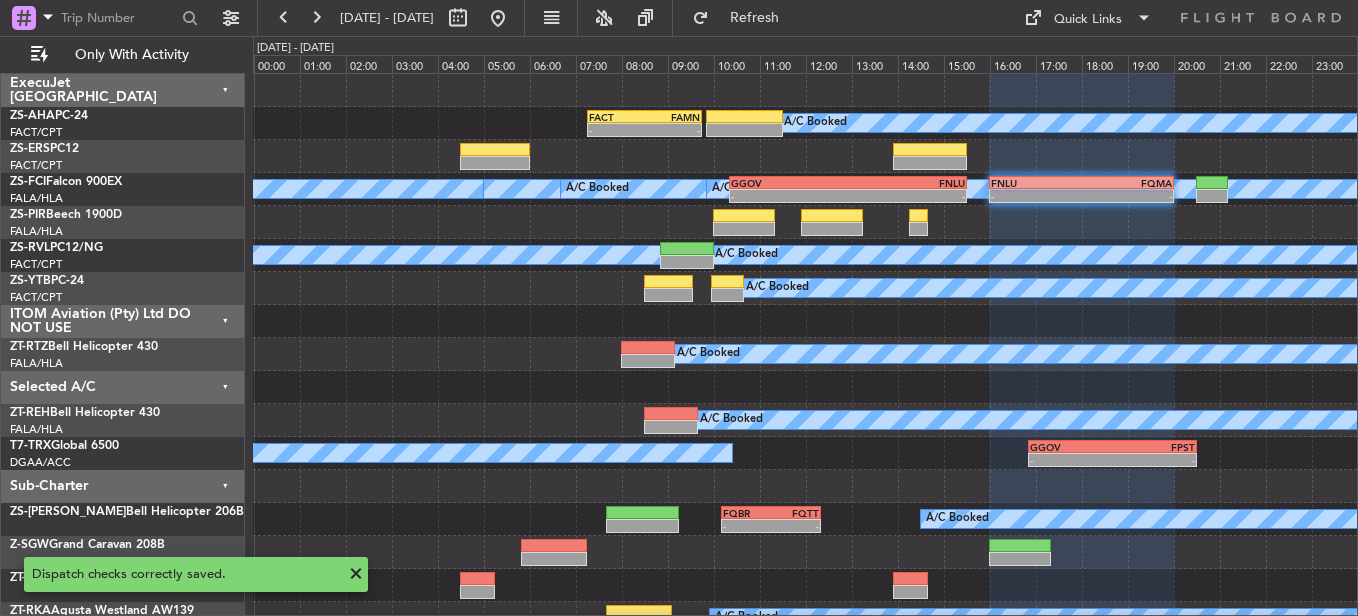 type on "0" 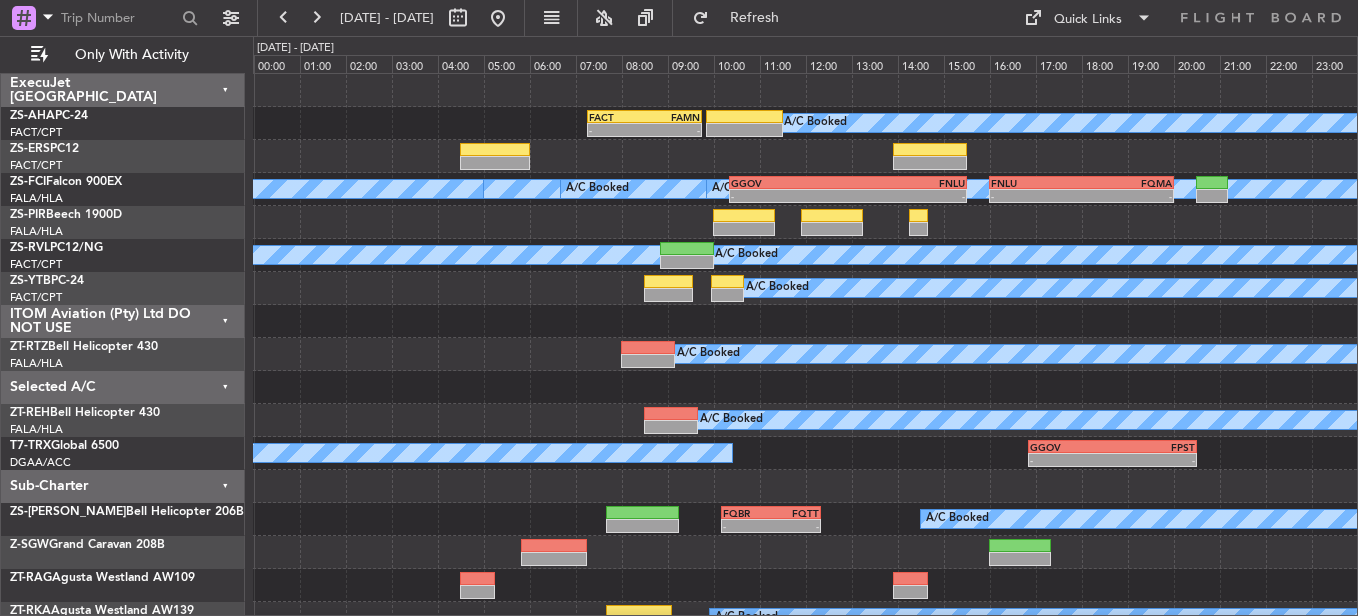click on "A/C Booked
A/C Booked
A/C Booked
A/C Booked
A/C Booked
-
-
GGOV
10:20 Z
FNLU
15:30 Z
-
-
FNLU
16:00 Z
FQMA
20:00 Z
FNLU
18:55 Z
GGOV
23:55 Z
-
-
FQMA
14:30 Z
FNLU
18:30 Z
-
-" 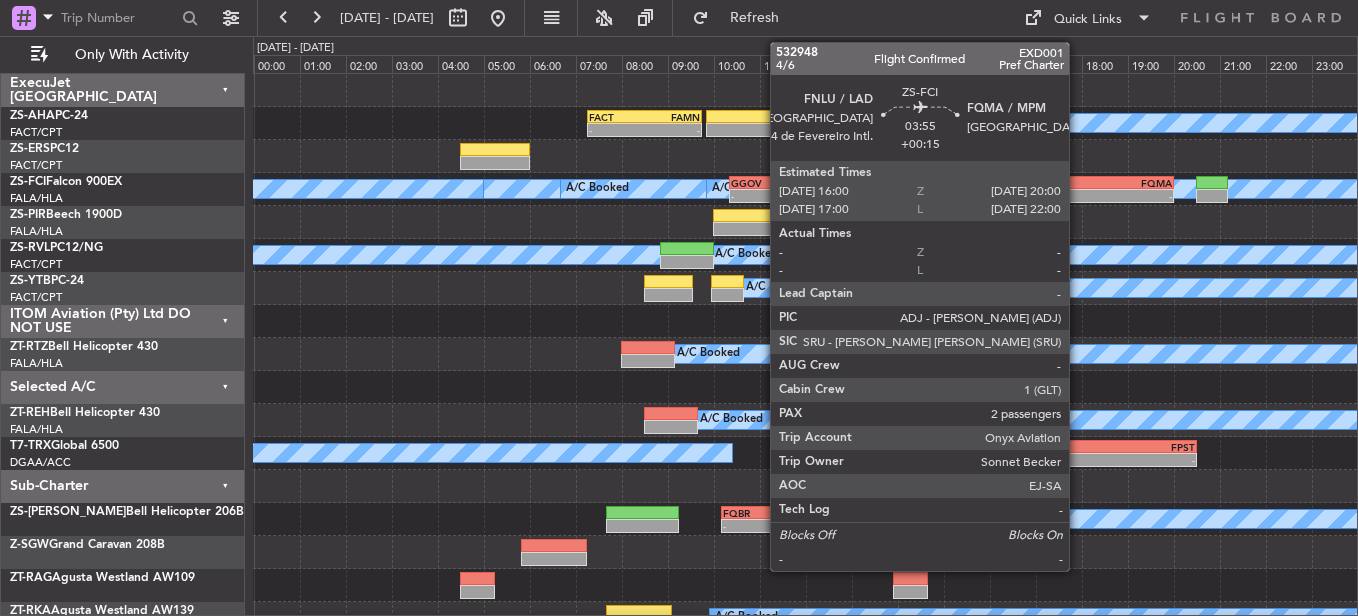 click on "FNLU" 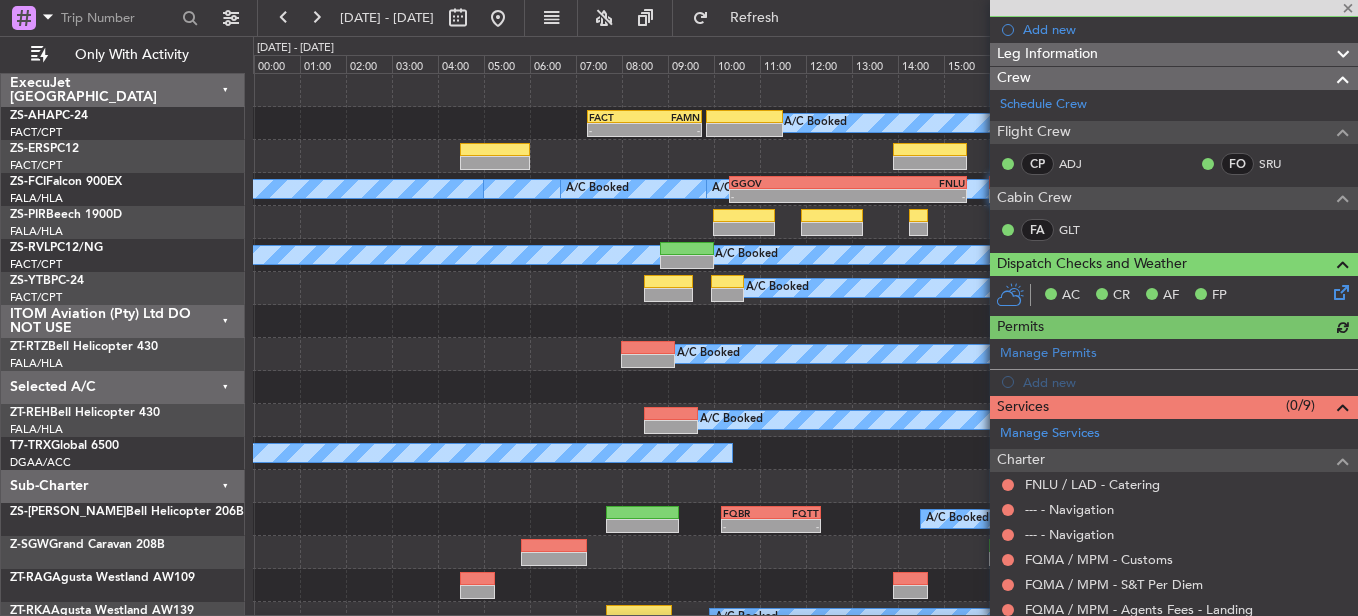 scroll, scrollTop: 429, scrollLeft: 0, axis: vertical 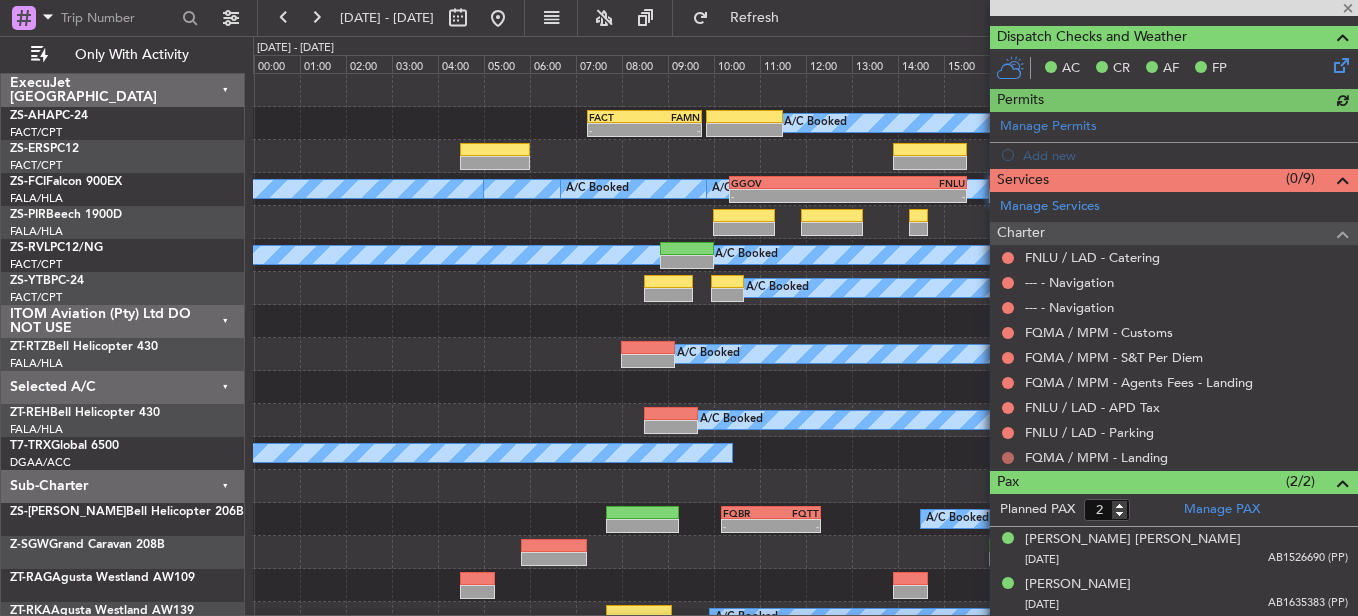 click at bounding box center [1008, 458] 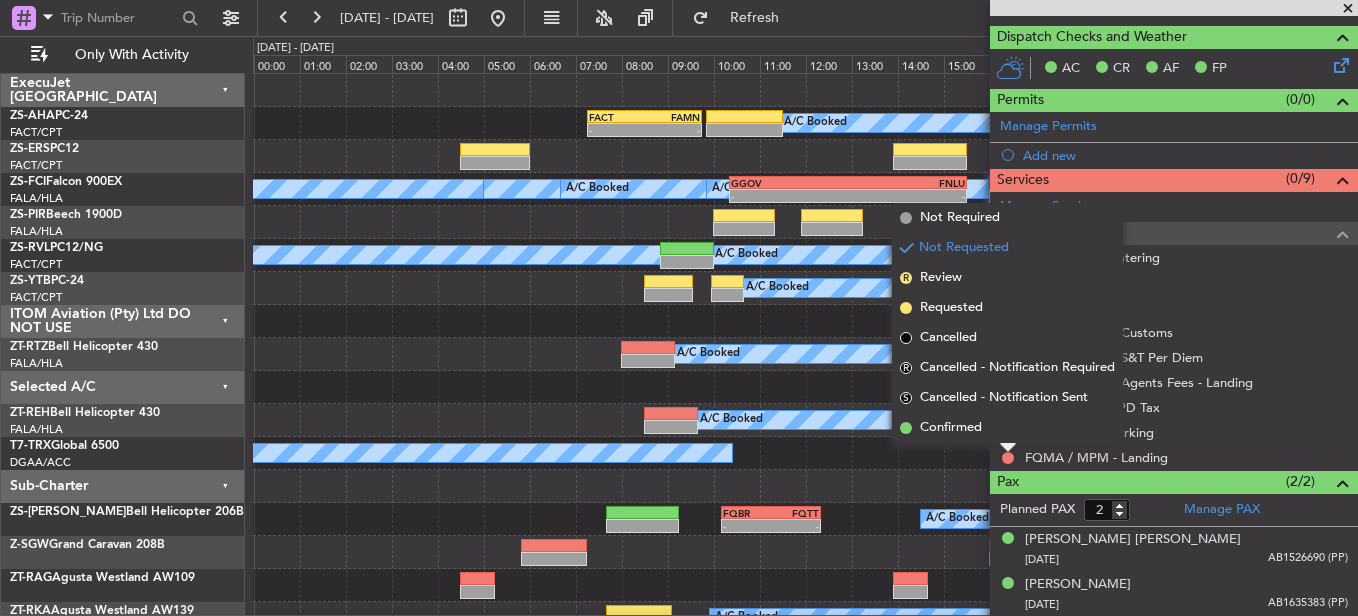 click on "Confirmed" at bounding box center [1007, 428] 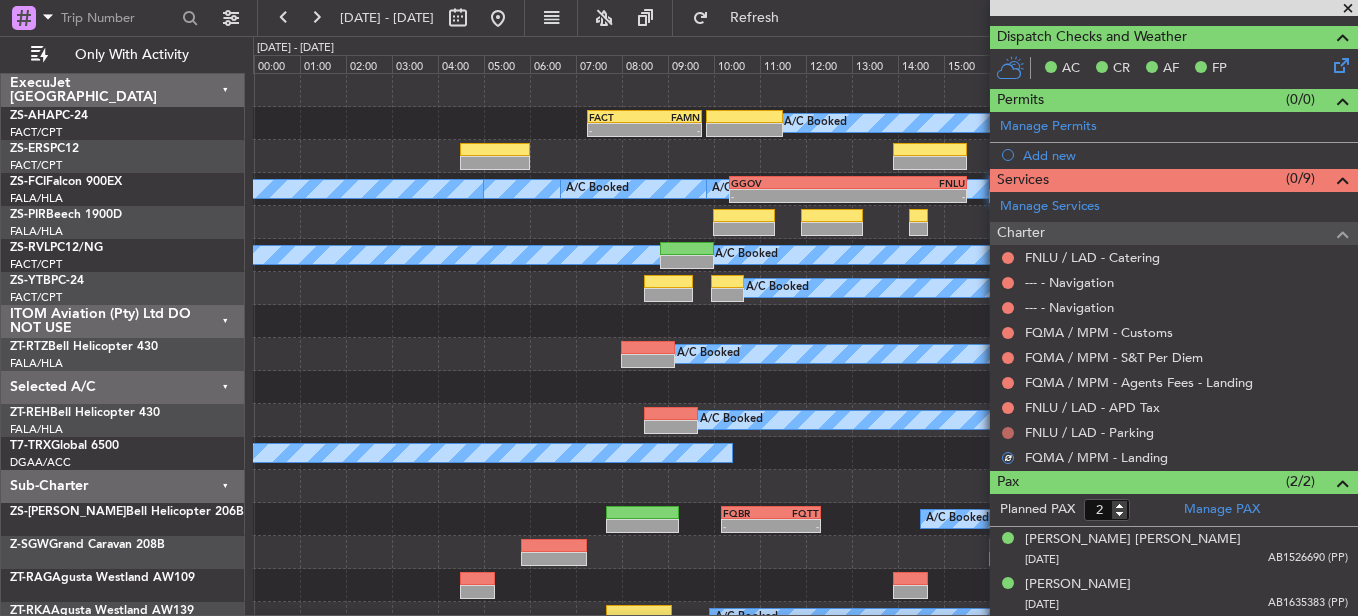 click at bounding box center (1008, 433) 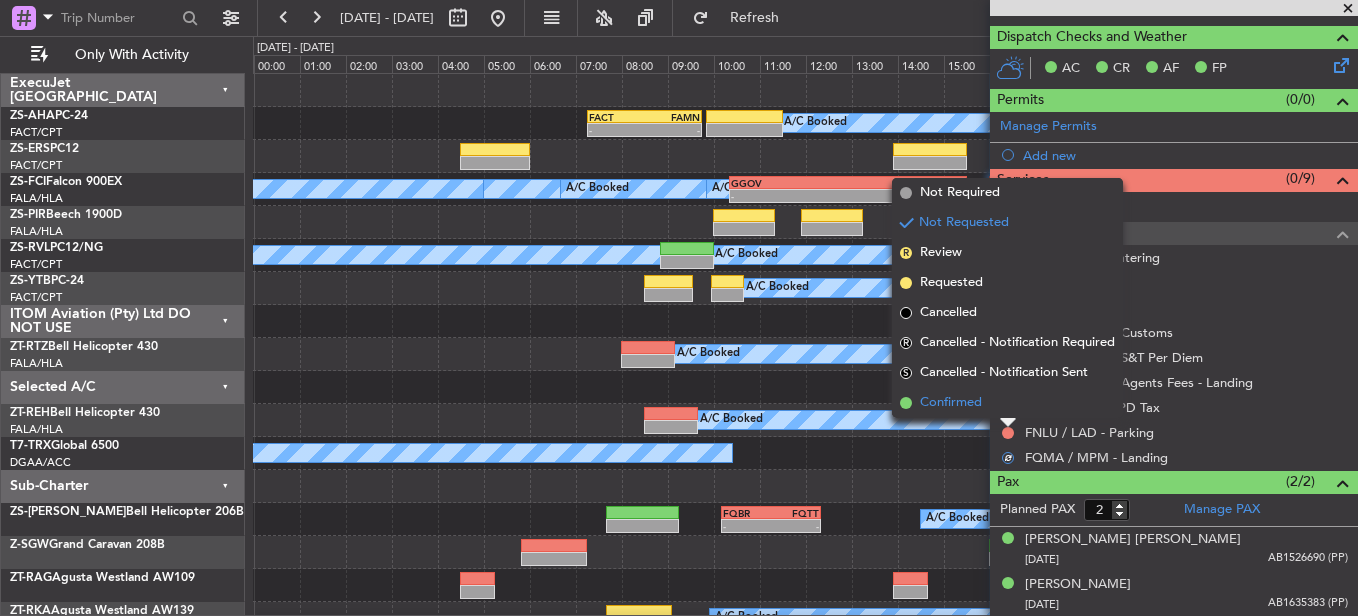 click on "Confirmed" at bounding box center [1007, 403] 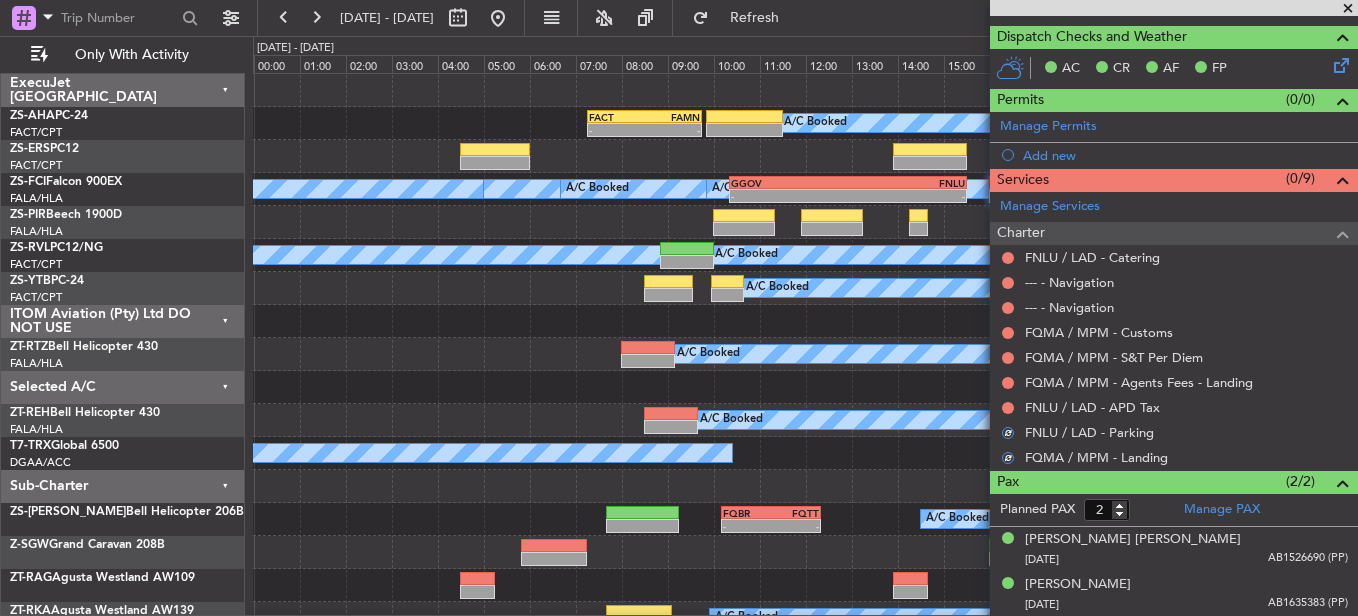 click at bounding box center [1008, 408] 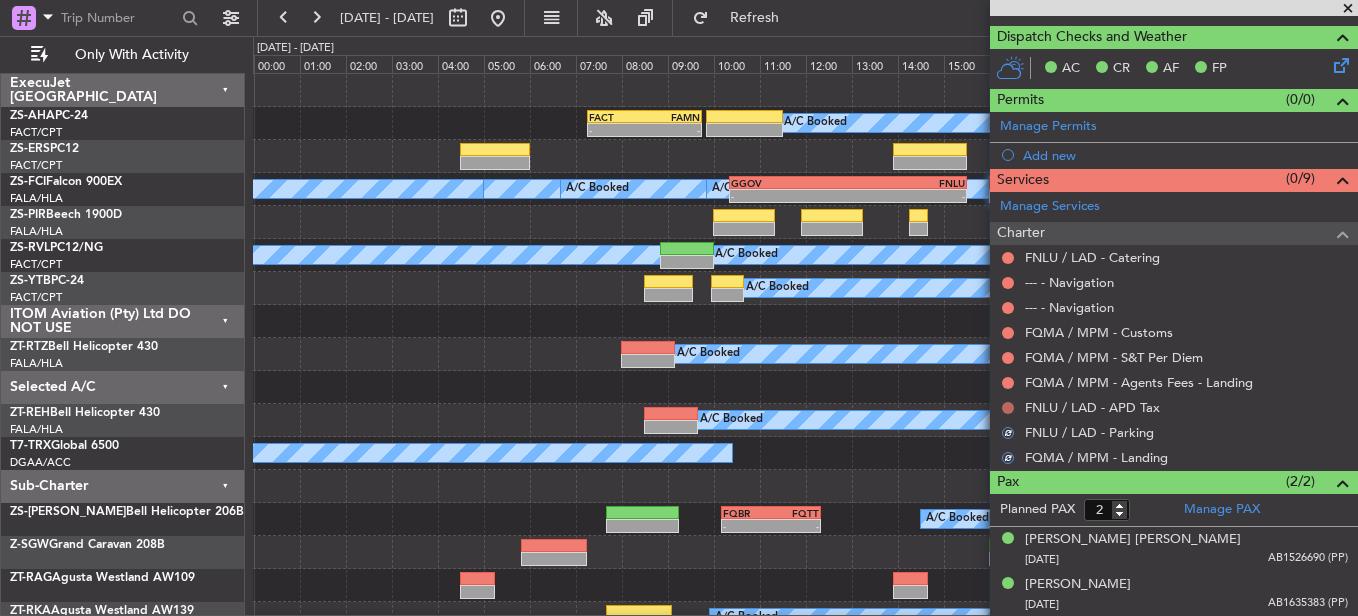 click at bounding box center [1008, 408] 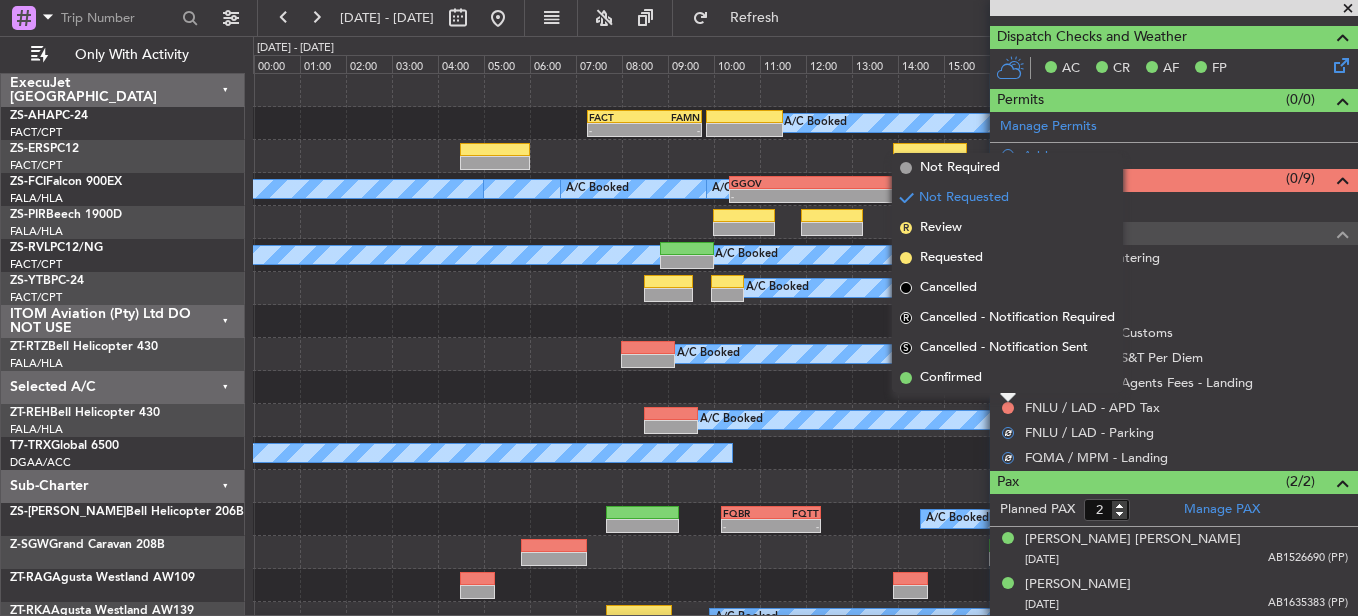 click on "Confirmed" at bounding box center (1007, 378) 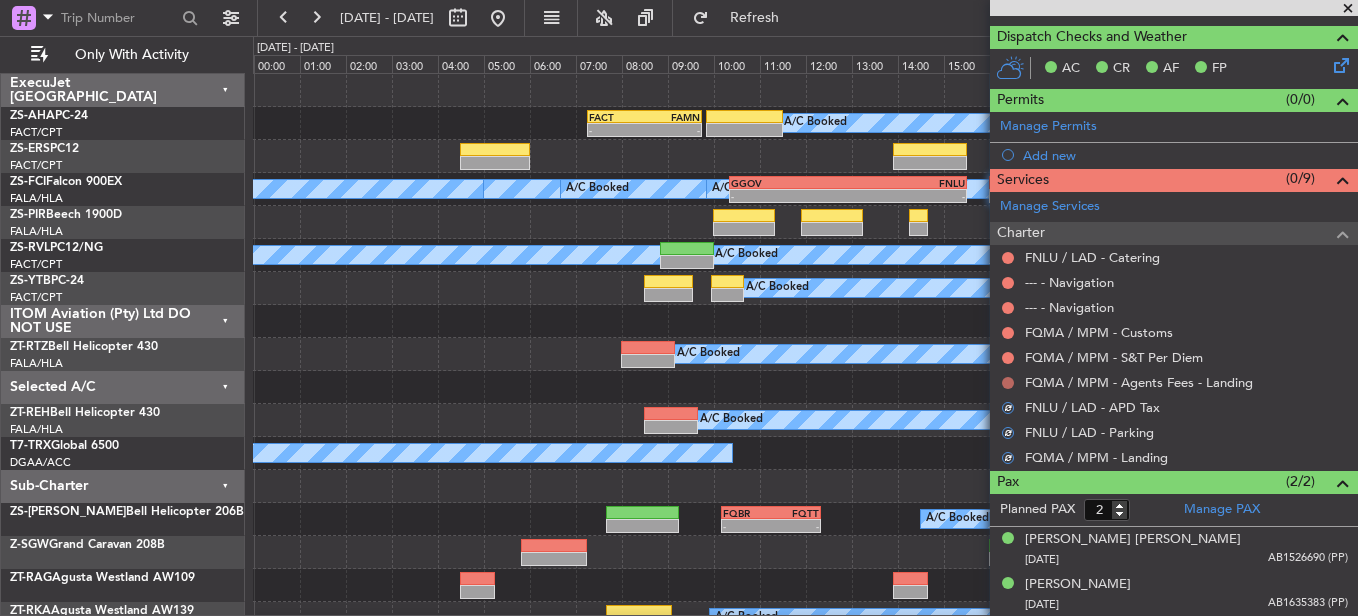 click at bounding box center (1008, 383) 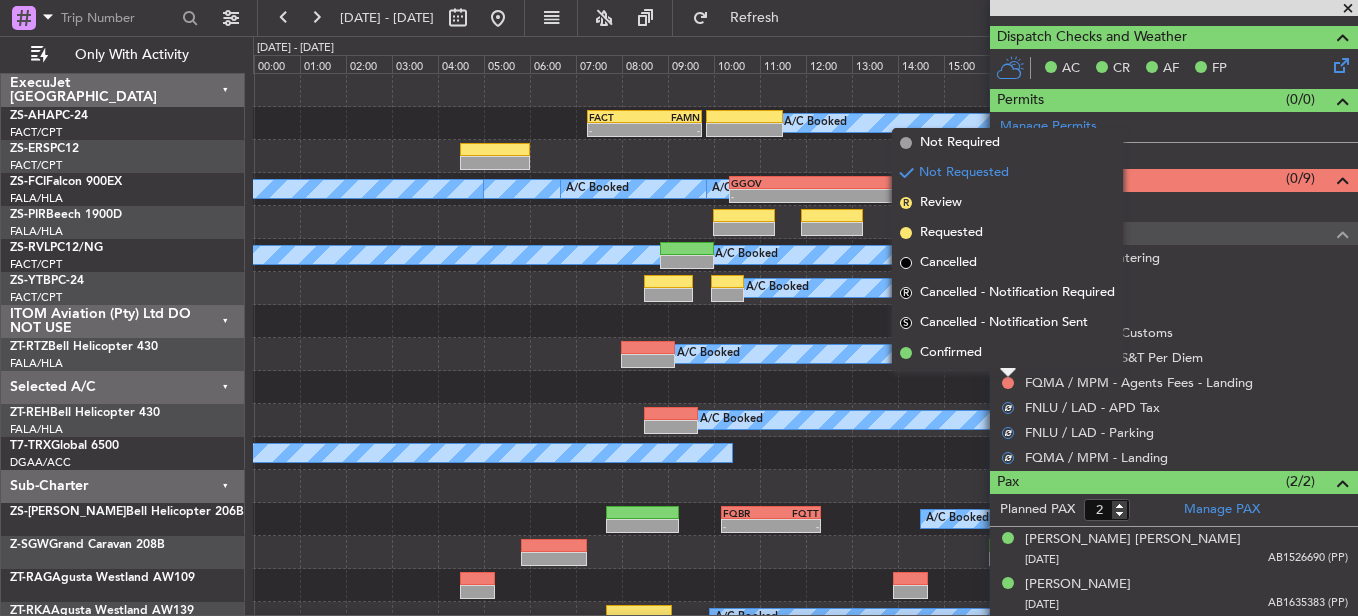 click on "Confirmed" at bounding box center (1007, 353) 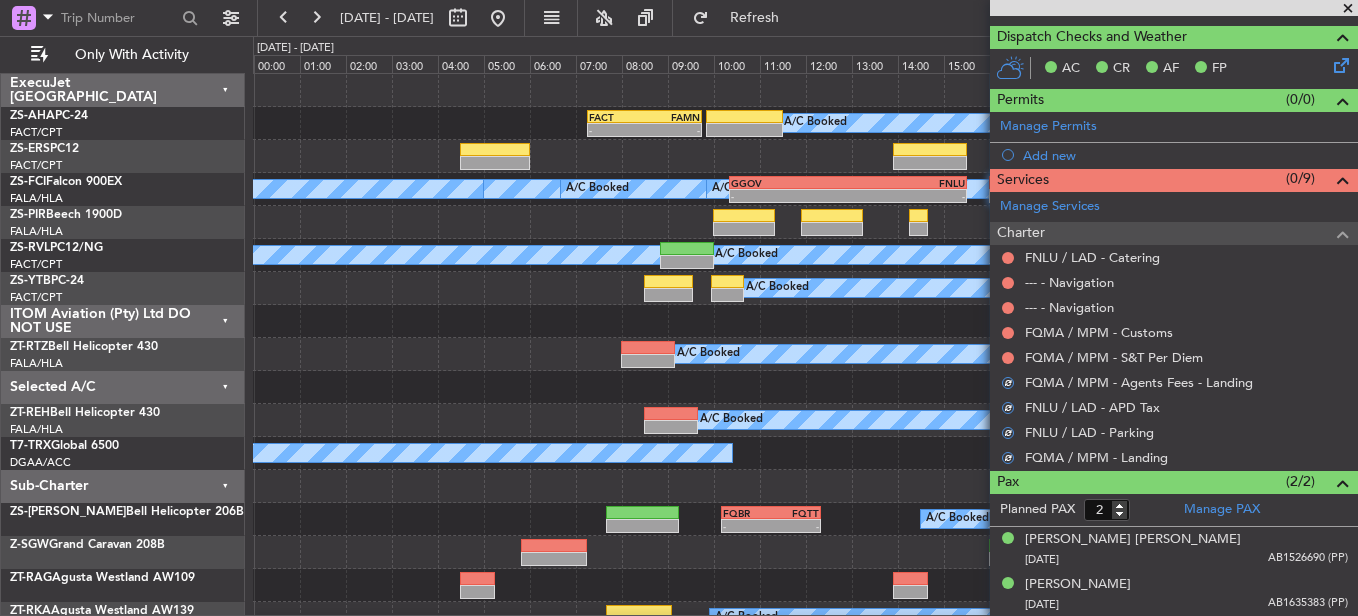 click on "Not Requested" at bounding box center (1008, 389) 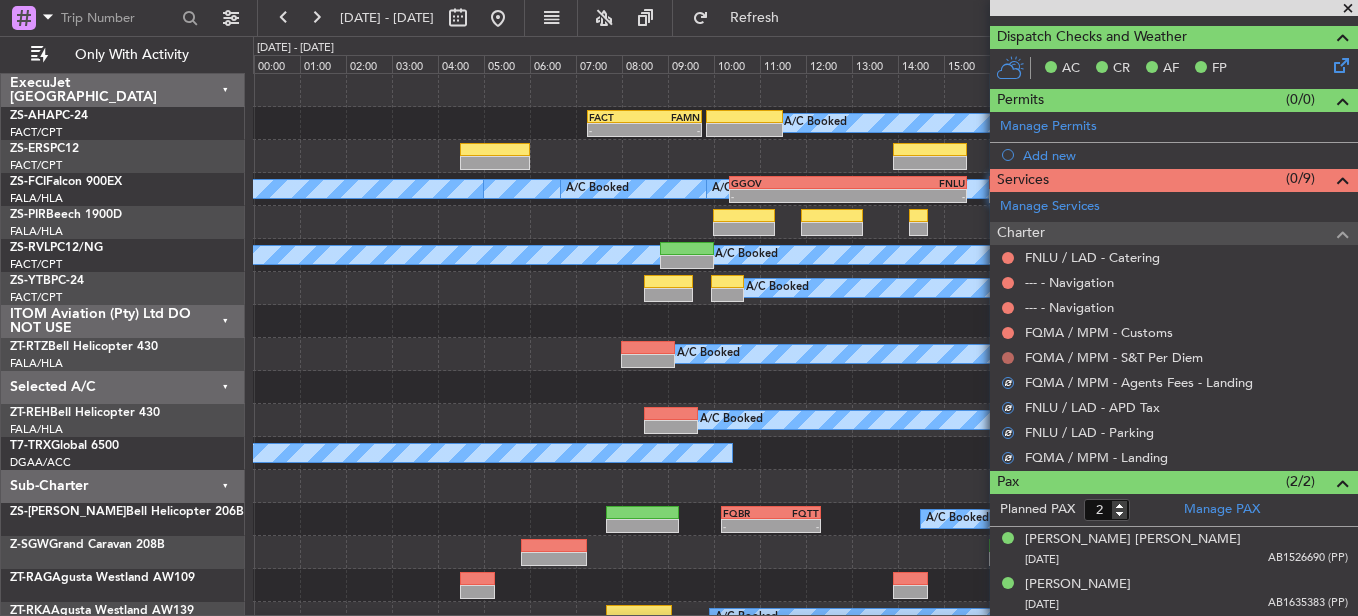 click at bounding box center (1008, 358) 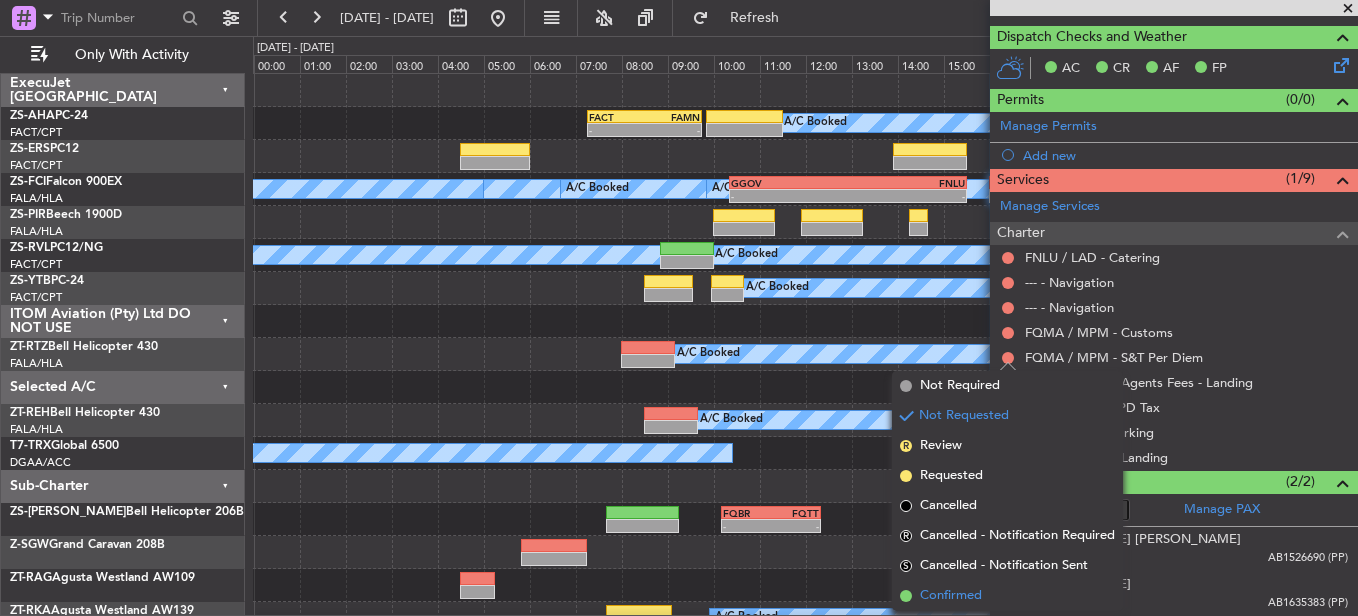 click on "Confirmed" at bounding box center (1007, 596) 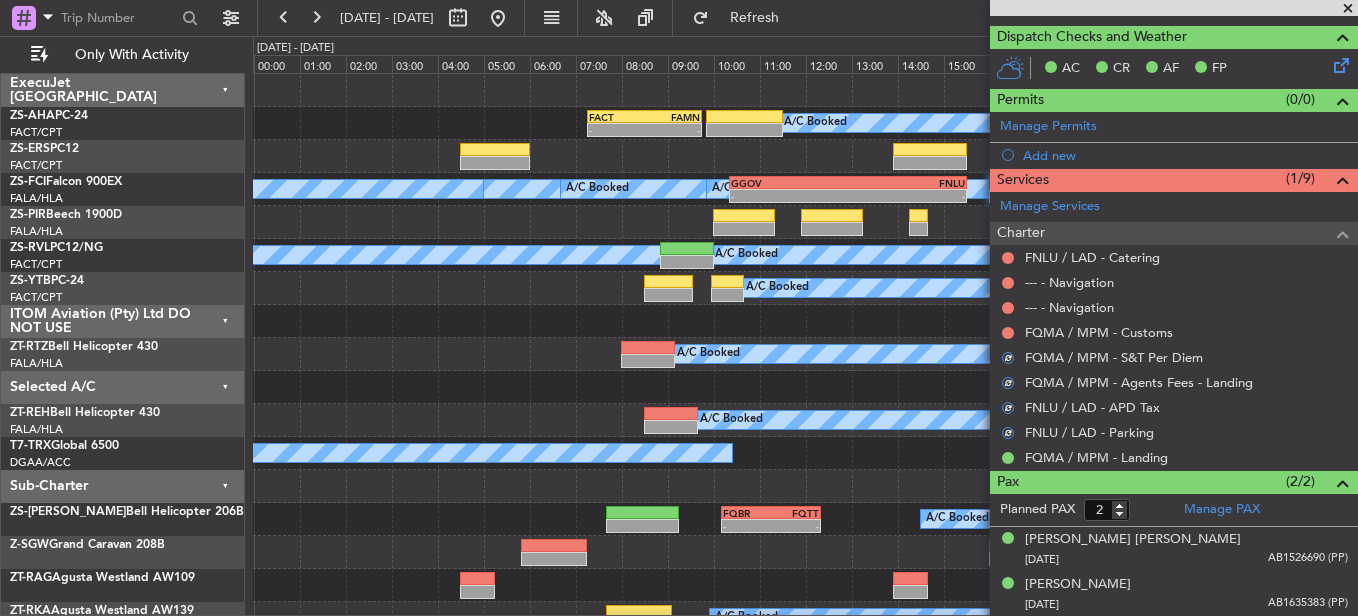 click on "Not Requested" at bounding box center (1008, 339) 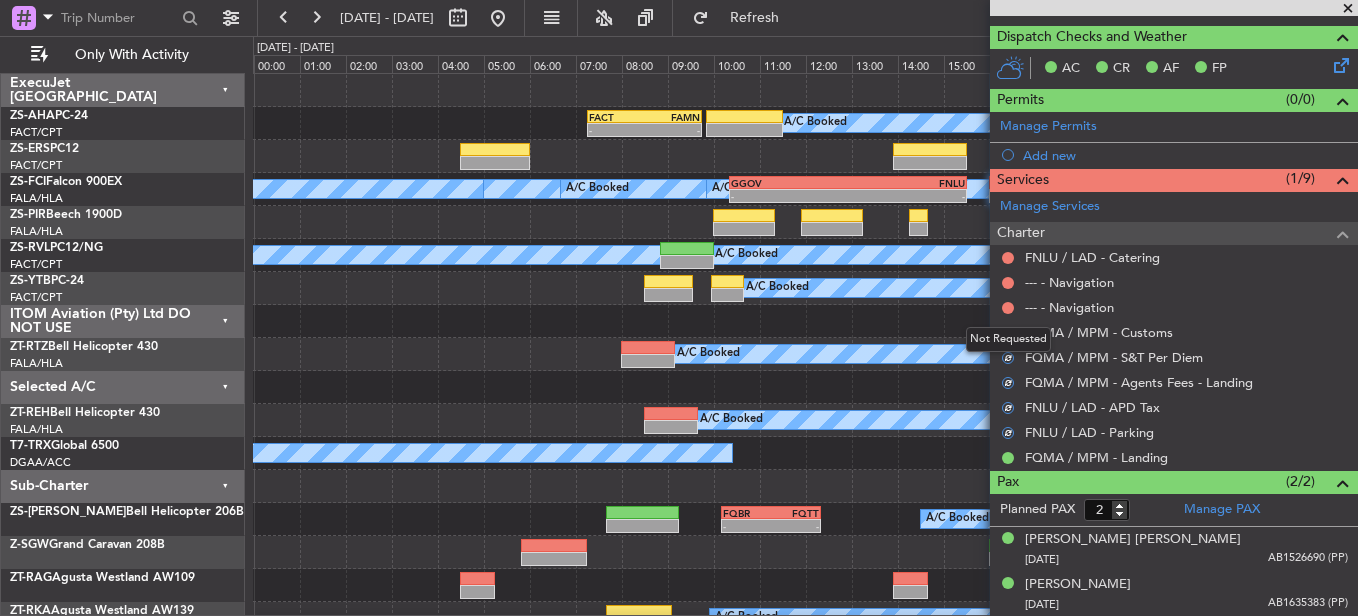 click on "Not Requested" at bounding box center (1008, 339) 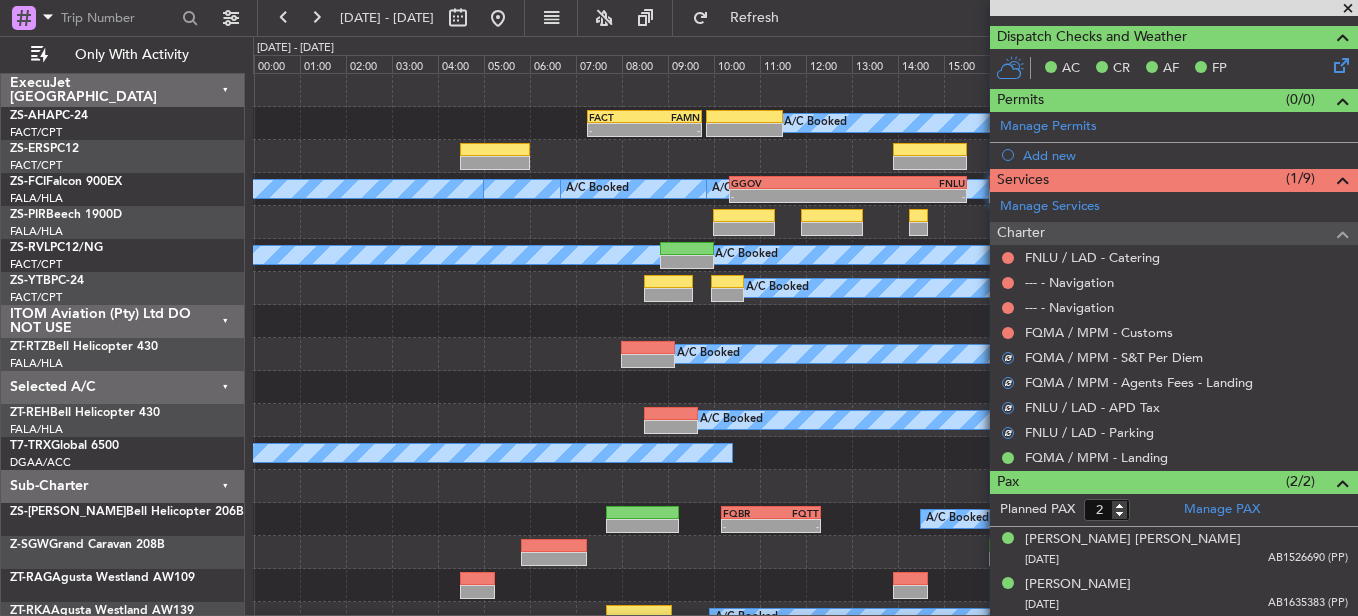 click at bounding box center [1008, 258] 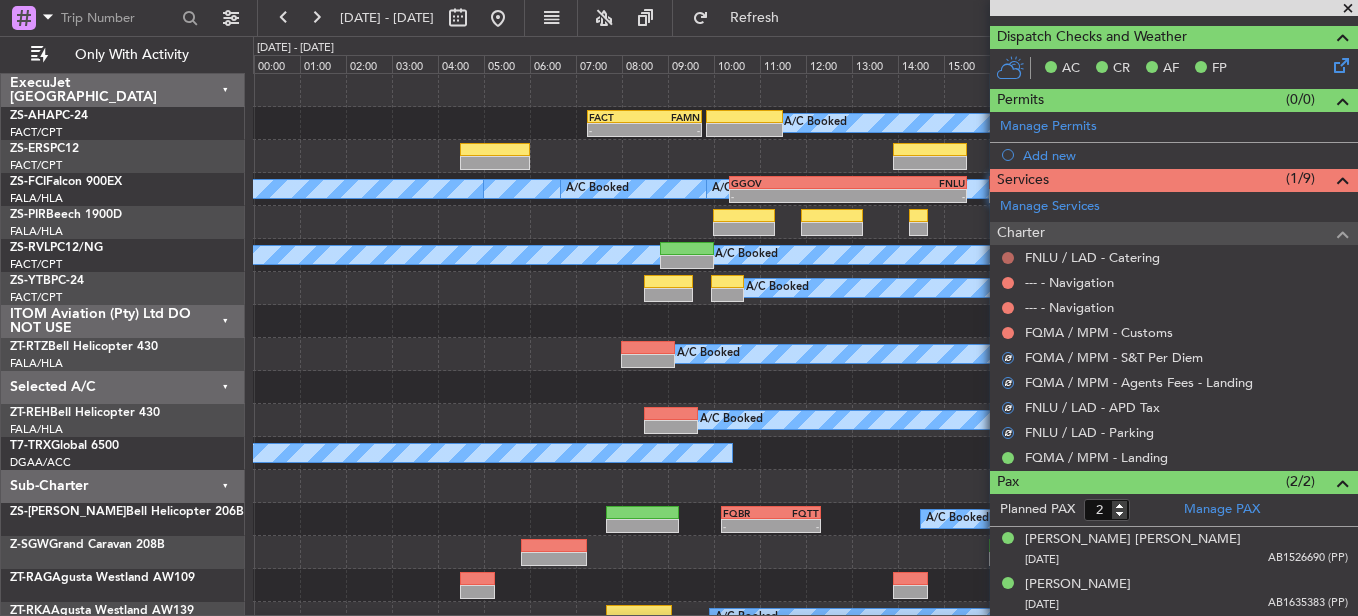 click at bounding box center (1008, 258) 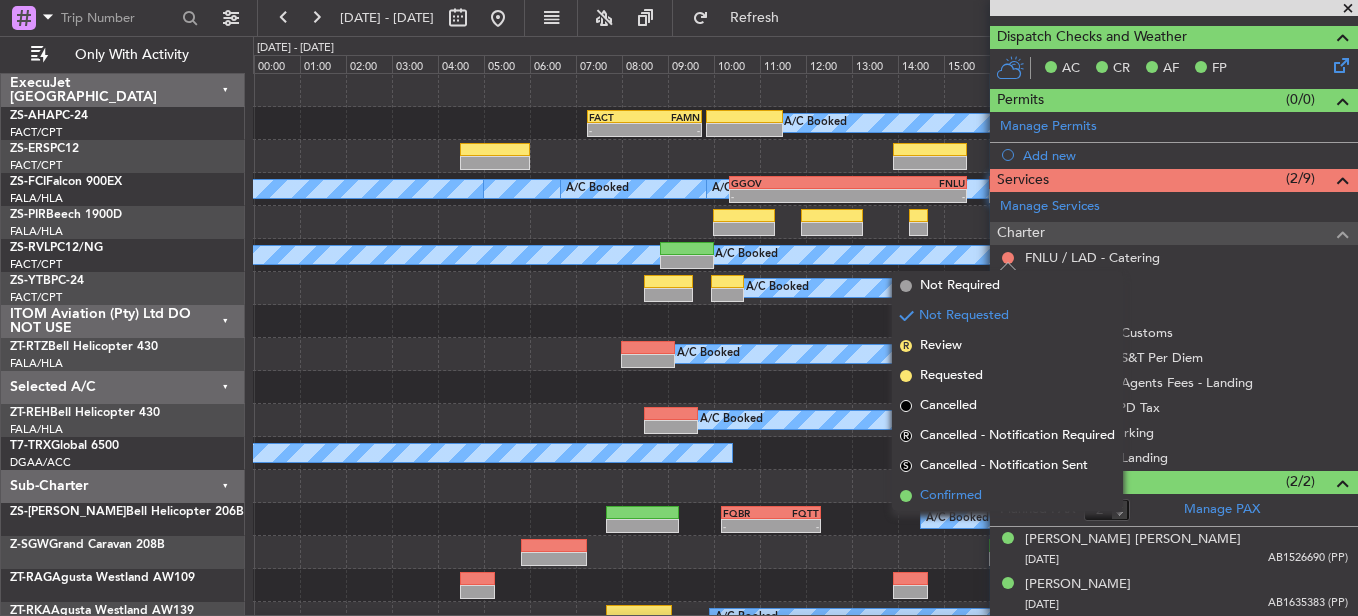 click on "Confirmed" at bounding box center [951, 496] 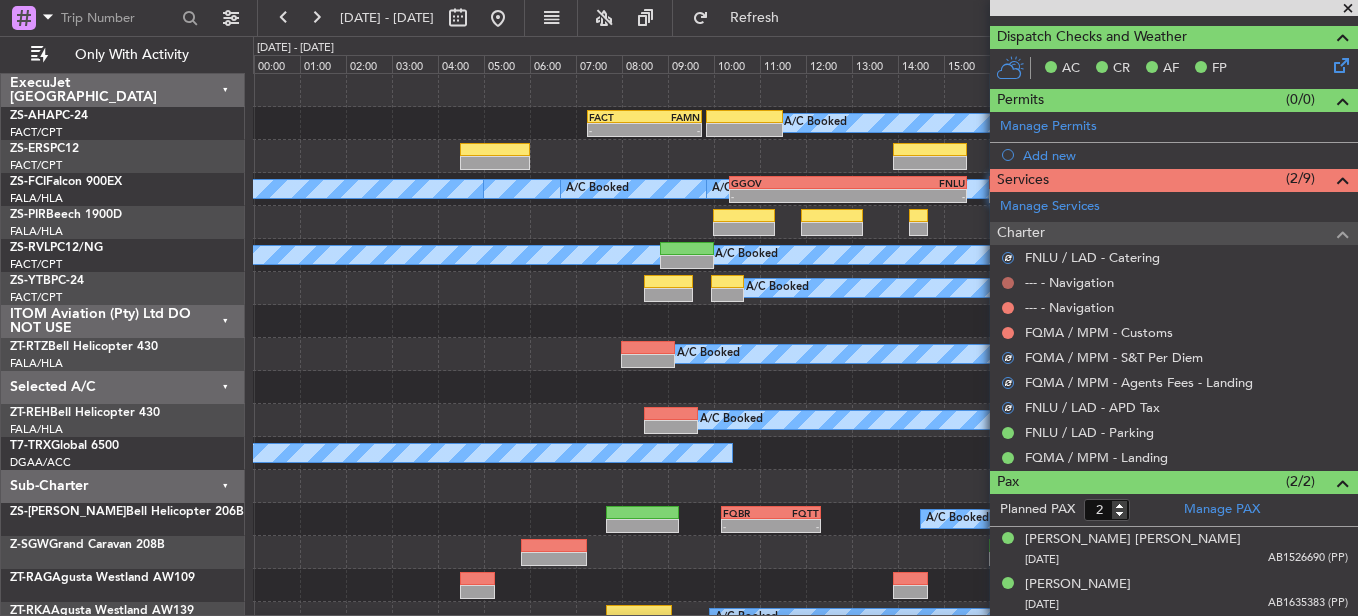 click at bounding box center (1008, 283) 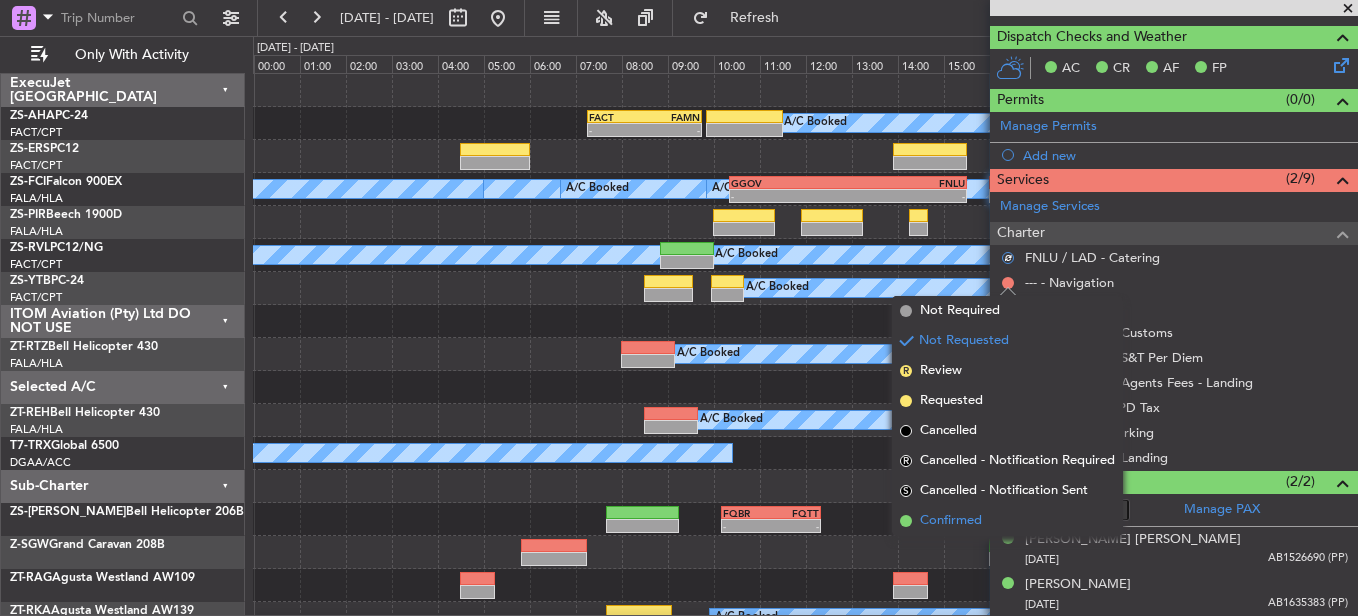 click on "Confirmed" at bounding box center (951, 521) 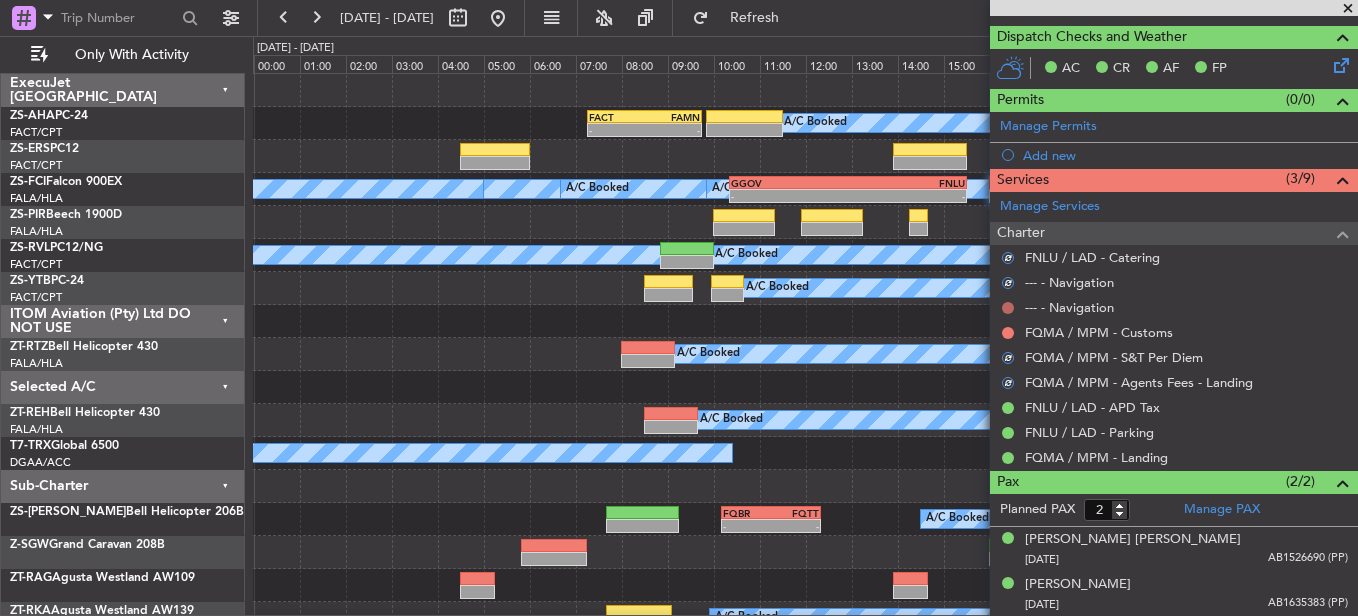 click at bounding box center (1008, 308) 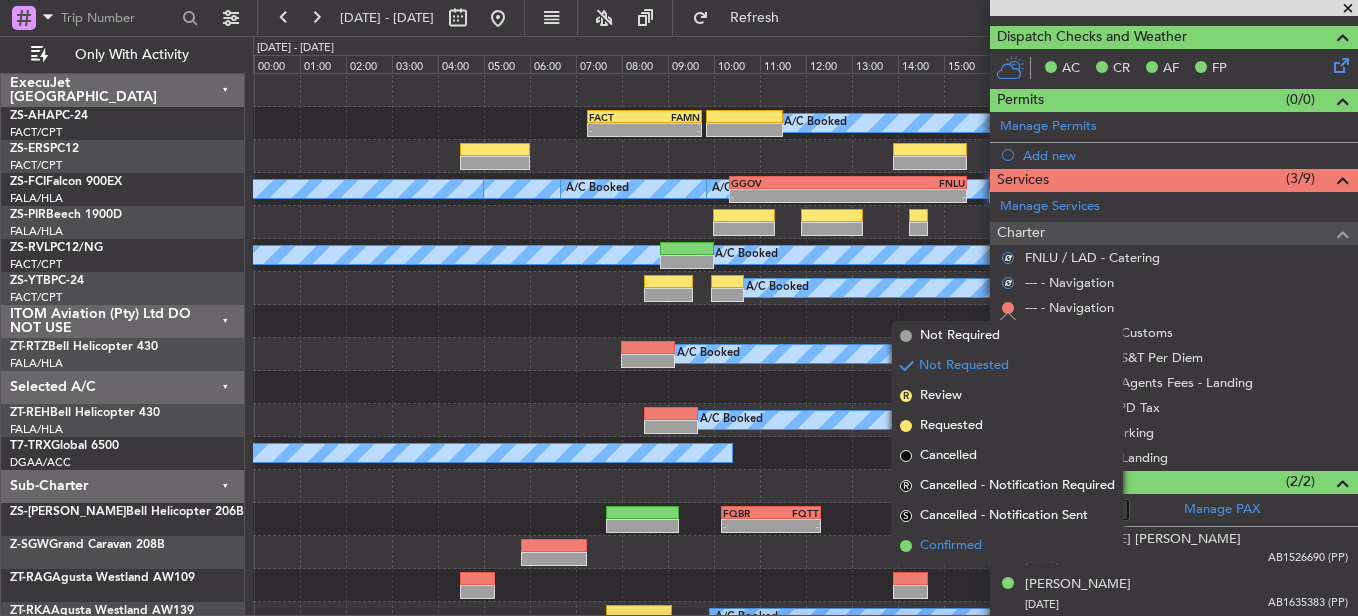 click on "Confirmed" at bounding box center [1007, 546] 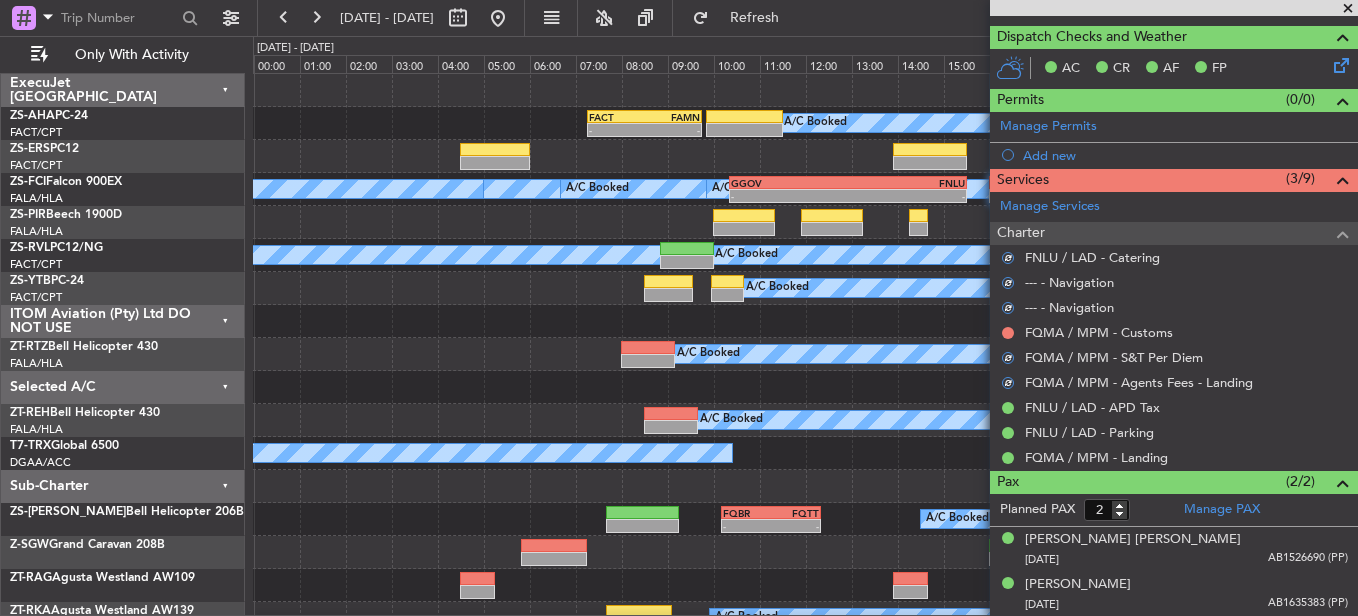 click on "Not Requested" at bounding box center (1008, 364) 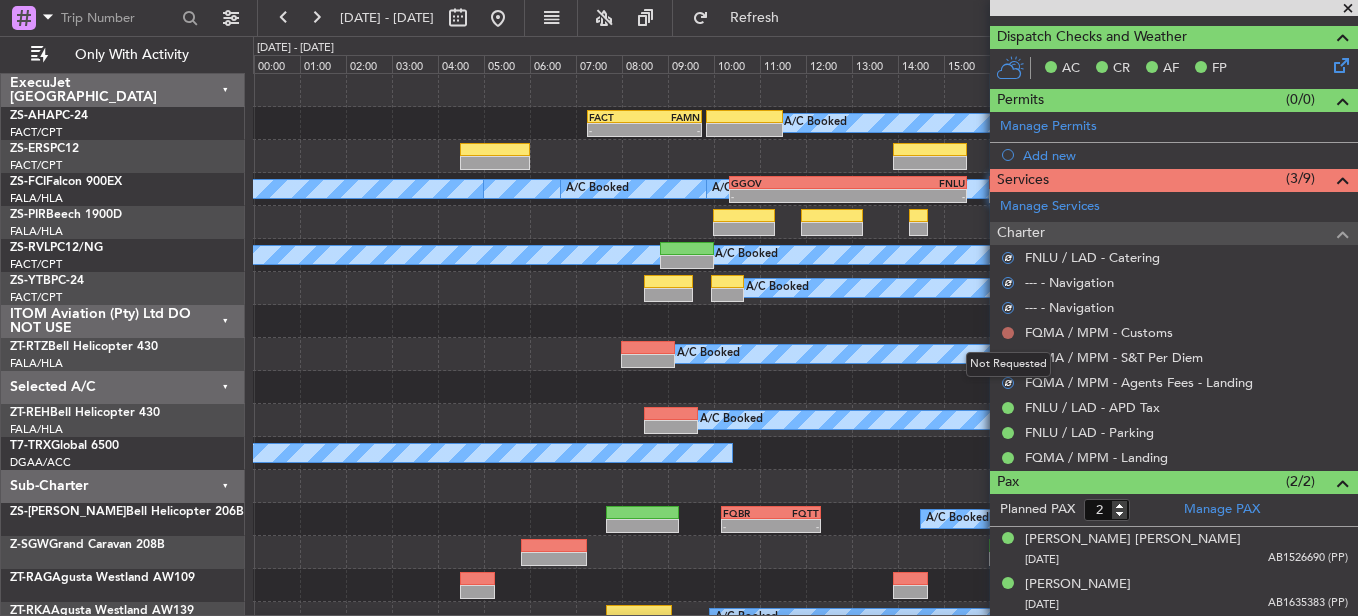 click at bounding box center [1008, 333] 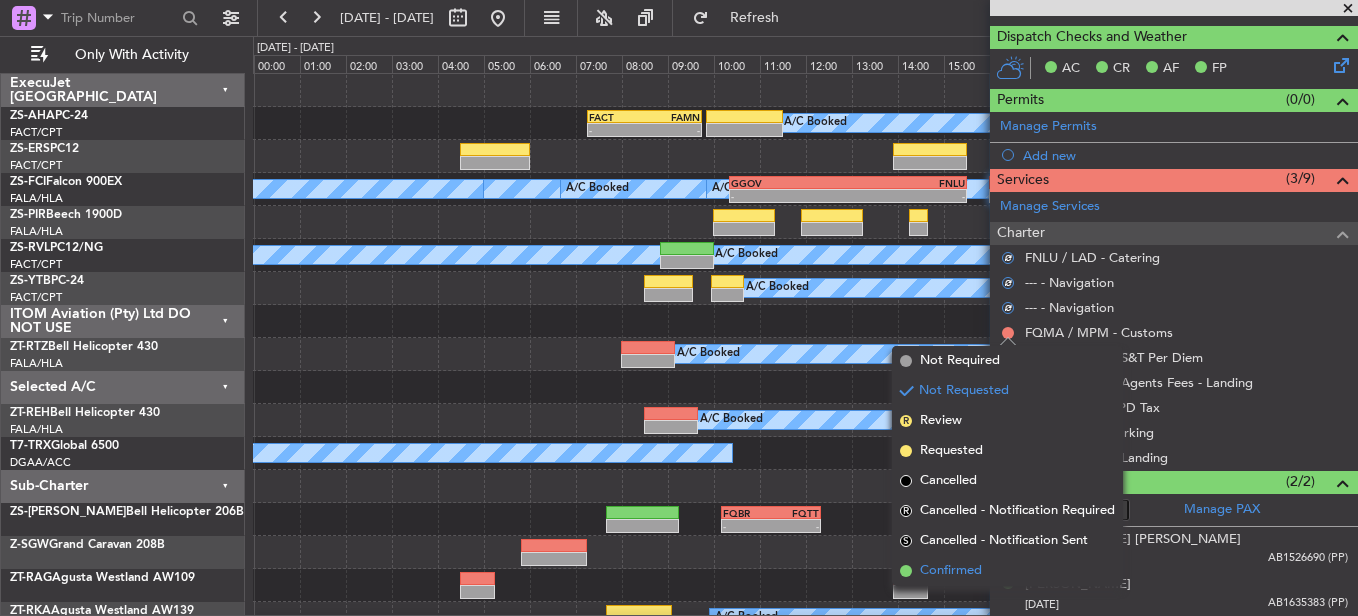 click on "Confirmed" at bounding box center (1007, 571) 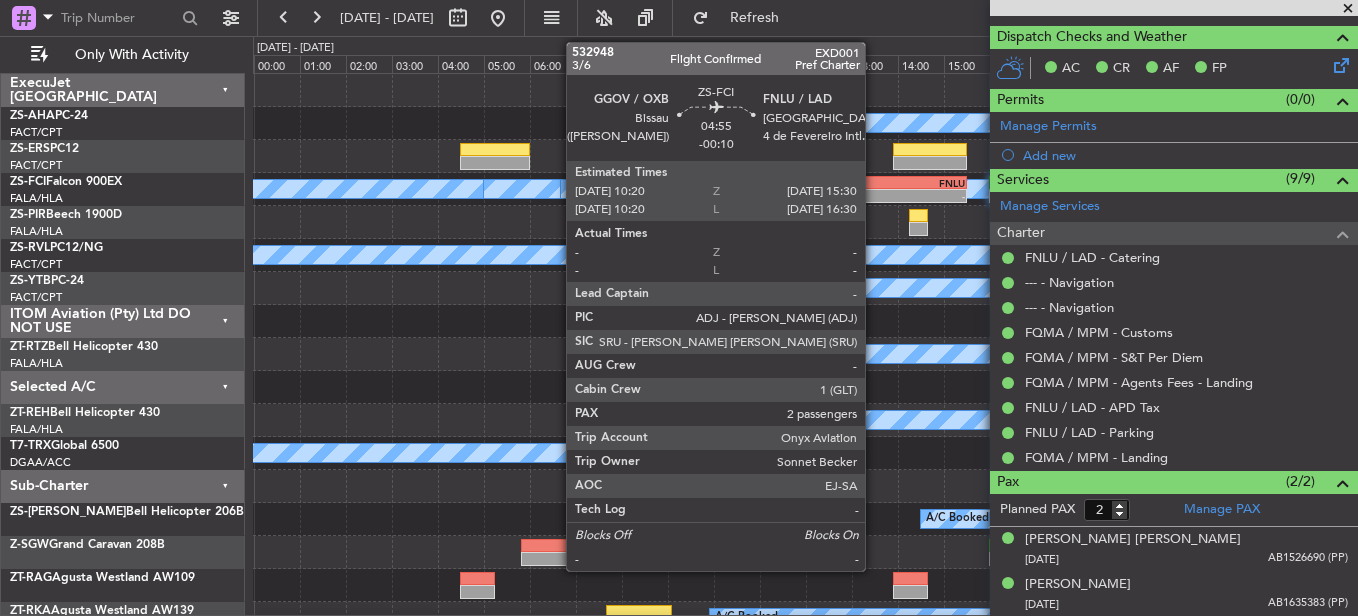 click on "GGOV
10:20 Z
FNLU
15:30 Z" 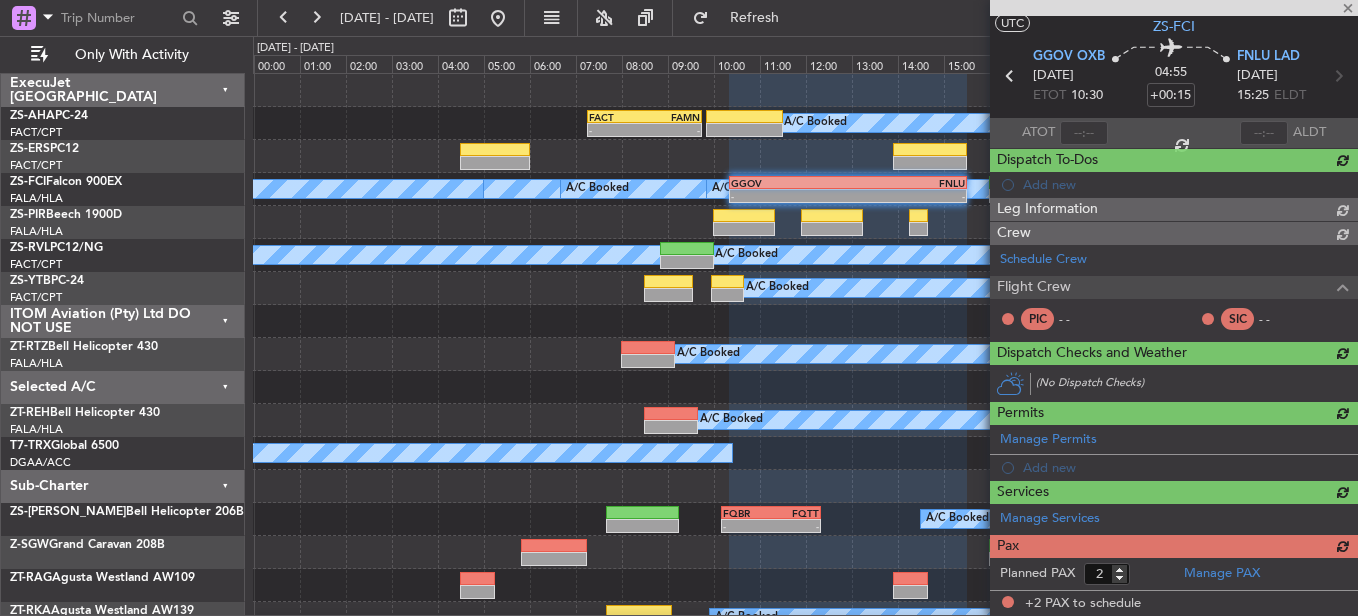 type on "-00:10" 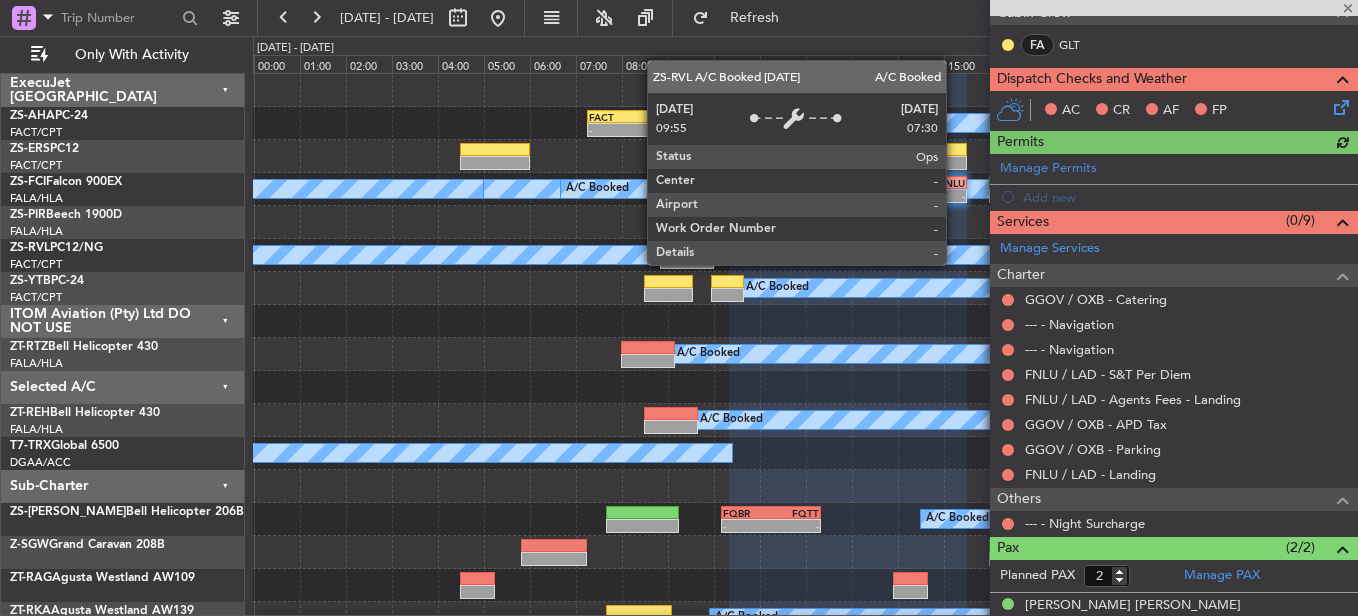 scroll, scrollTop: 429, scrollLeft: 0, axis: vertical 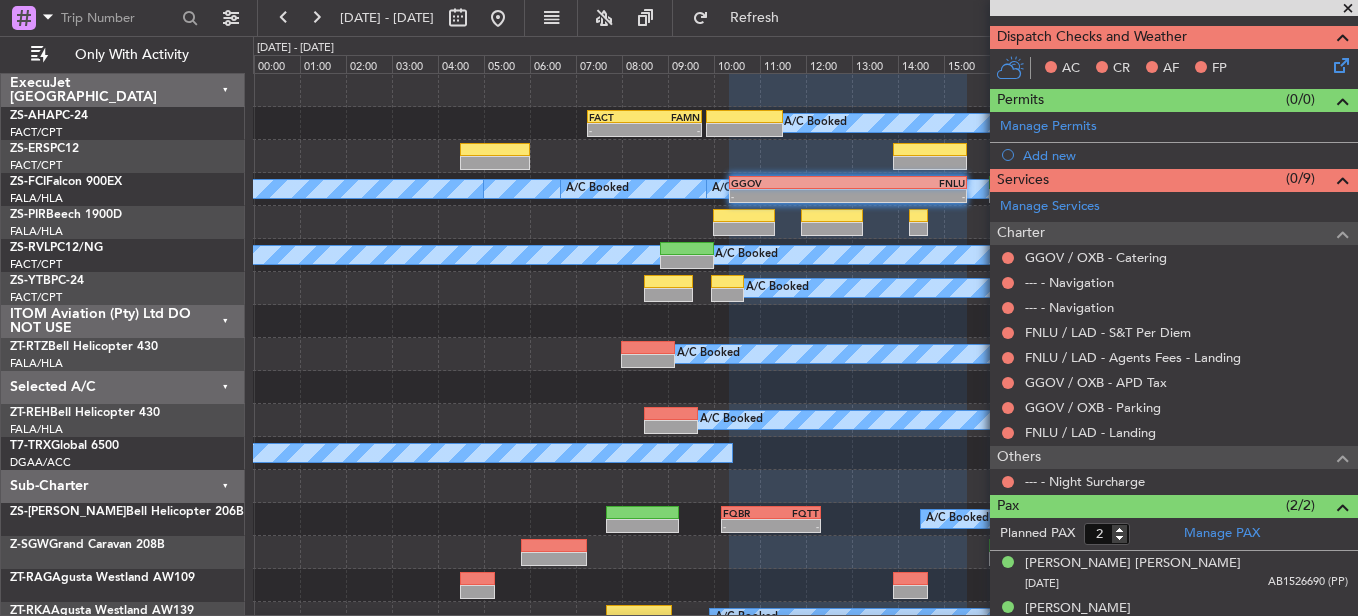 click 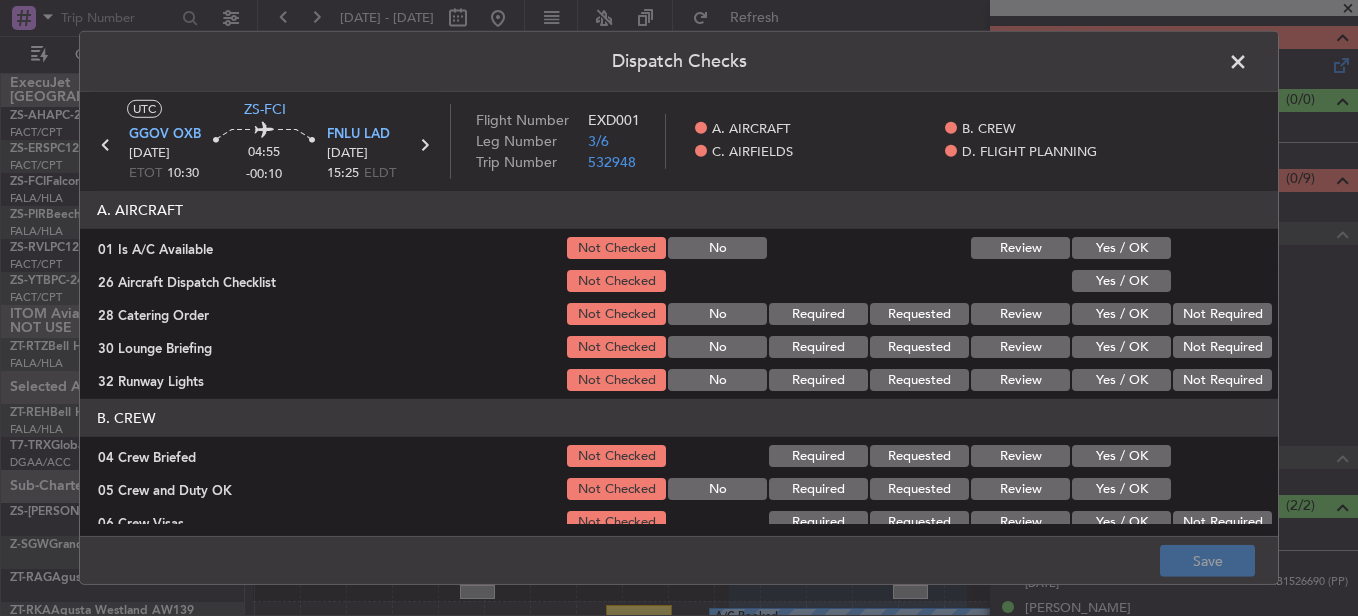 click on "Yes / OK" 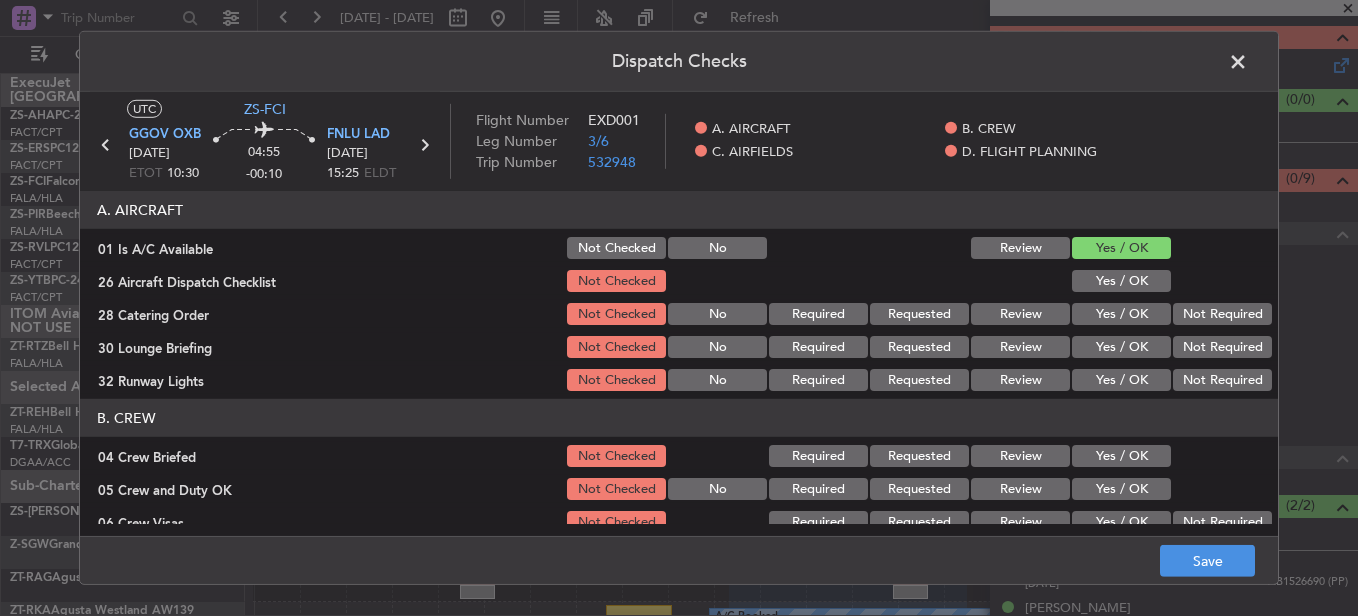drag, startPoint x: 1132, startPoint y: 266, endPoint x: 1132, endPoint y: 279, distance: 13 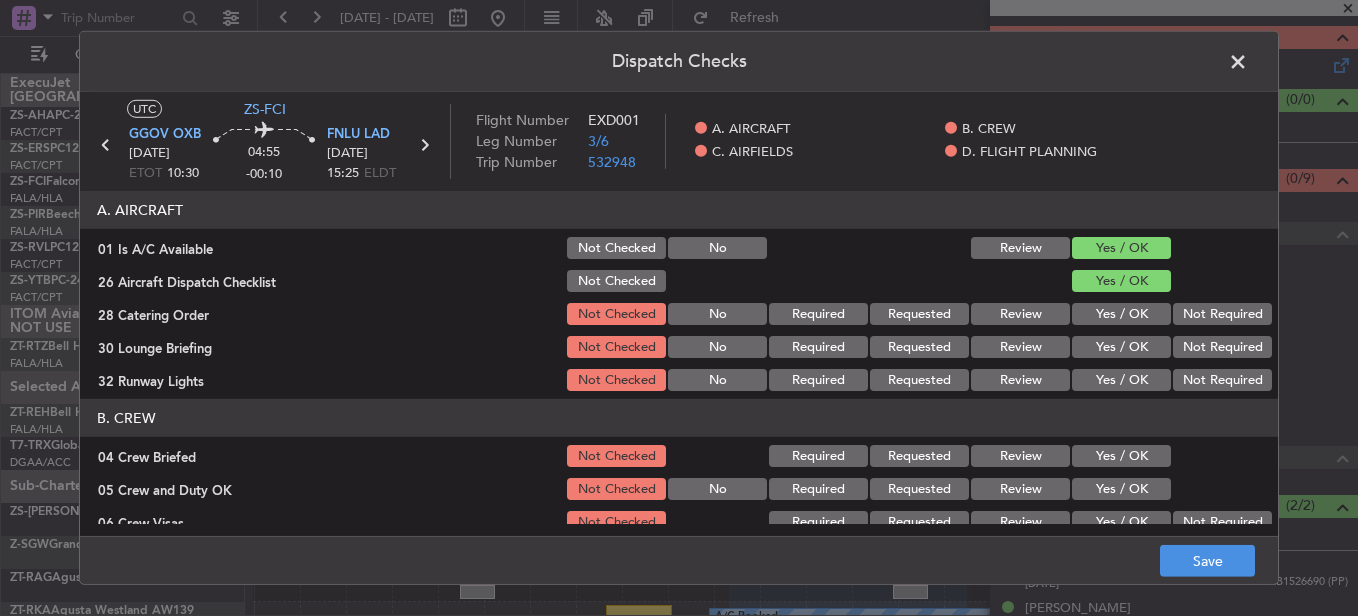 click on "Not Required" 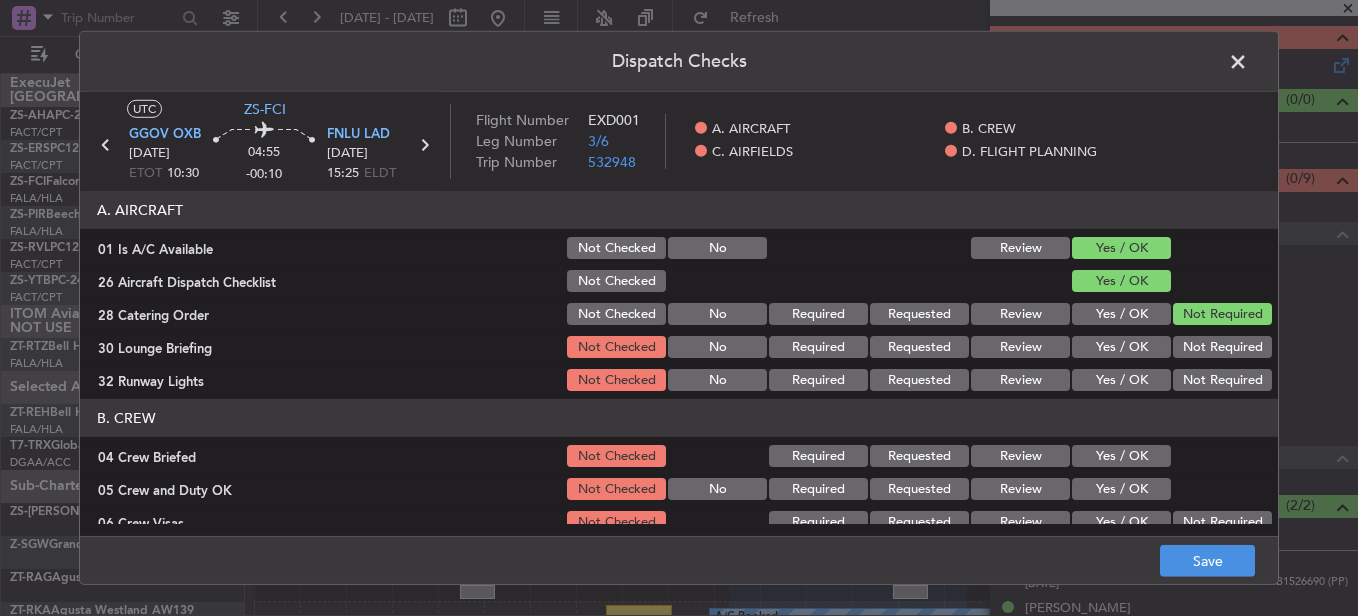 click on "A. AIRCRAFT   01 Is A/C Available  Not Checked No Review Yes / OK  26 Aircraft Dispatch Checklist  Not Checked Yes / OK  28 Catering Order  Not Checked No Required Requested Review Yes / OK Not Required  30 Lounge Briefing  Not Checked No Required Requested Review Yes / OK Not Required  32 Runway Lights  Not Checked No Required Requested Review Yes / OK Not Required" 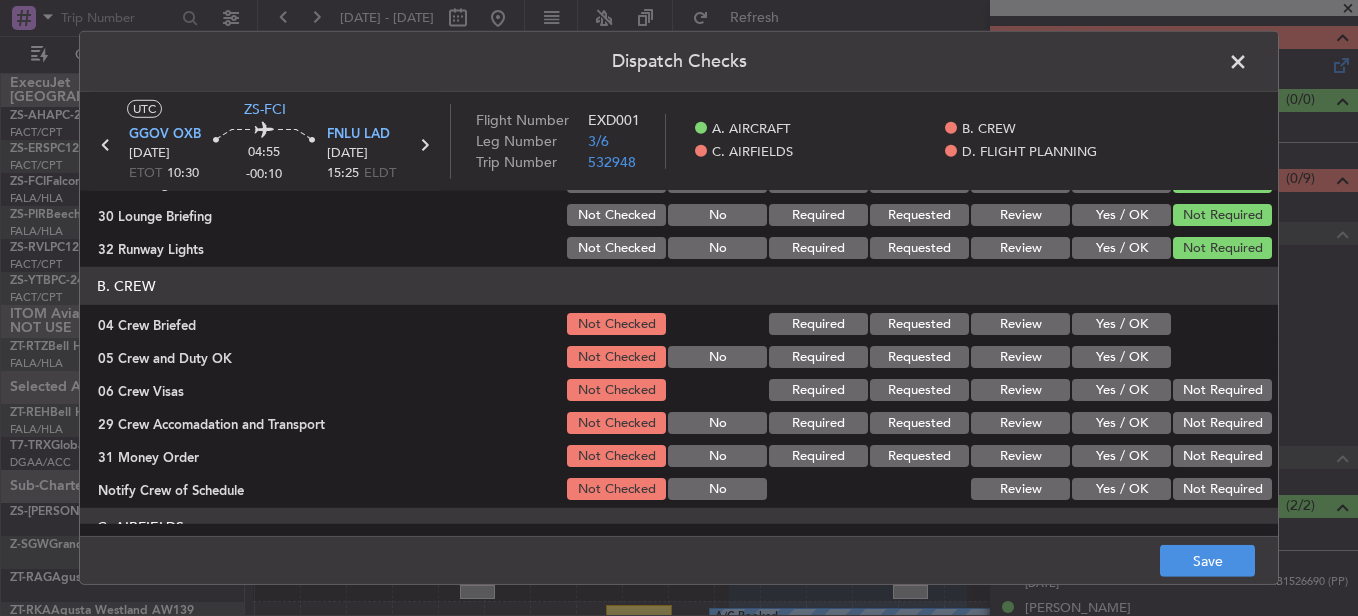 scroll, scrollTop: 200, scrollLeft: 0, axis: vertical 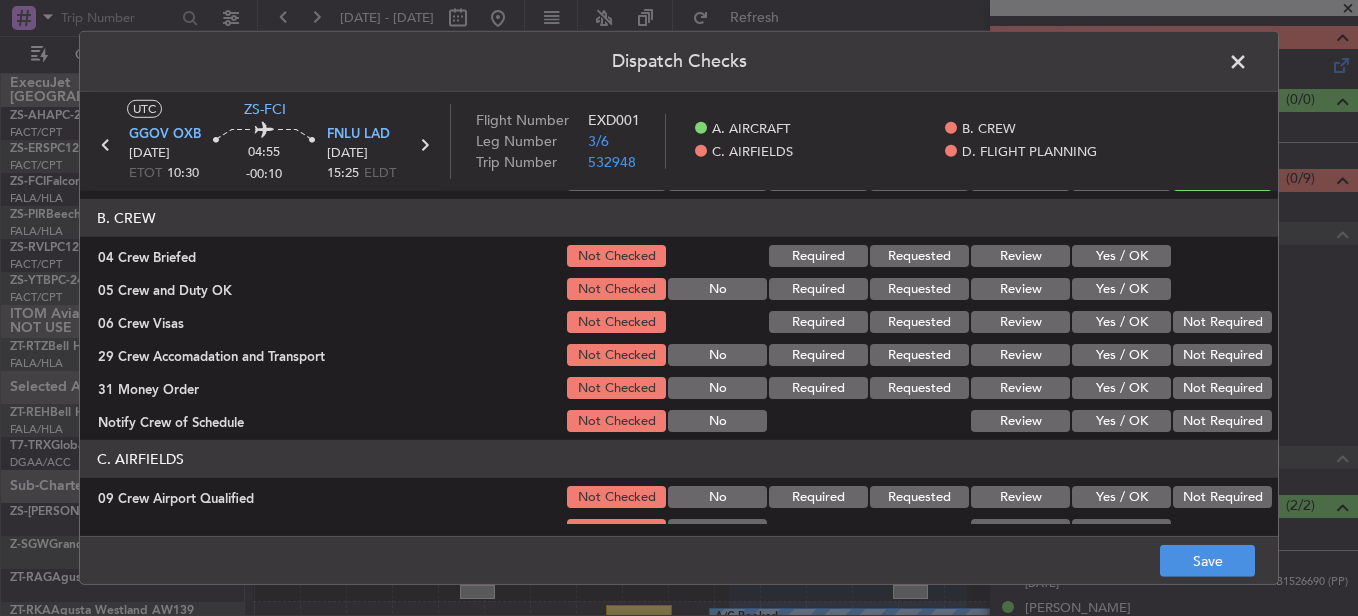 click on "Yes / OK" 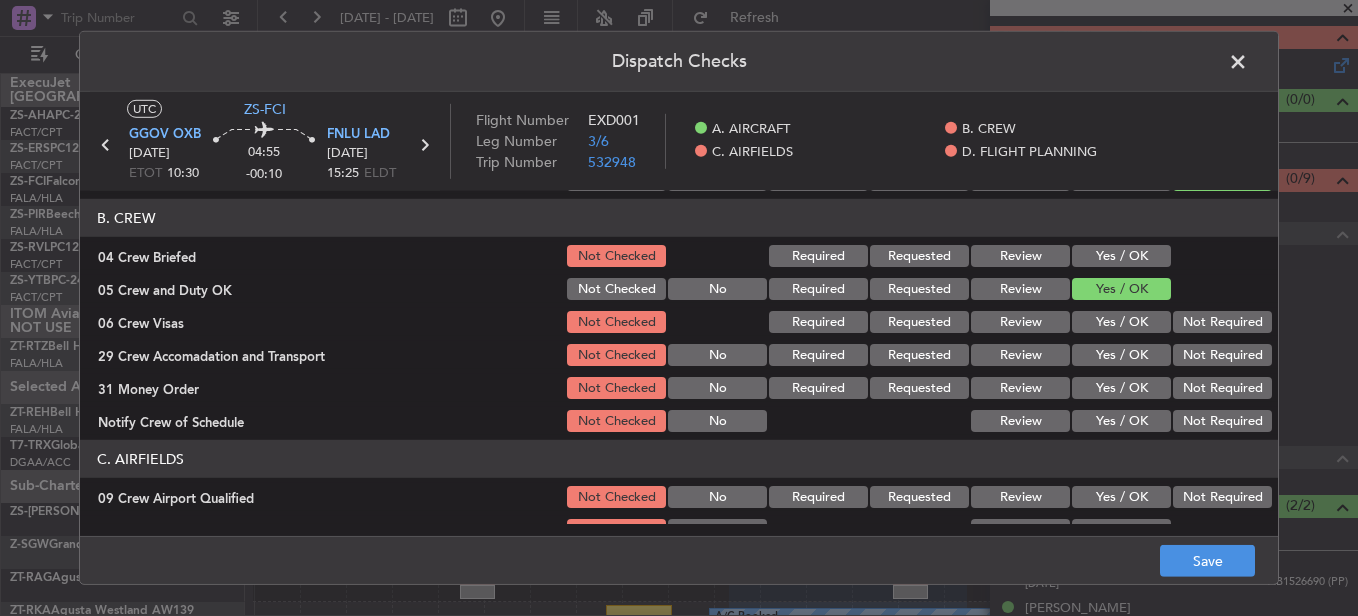 drag, startPoint x: 1119, startPoint y: 252, endPoint x: 1130, endPoint y: 264, distance: 16.27882 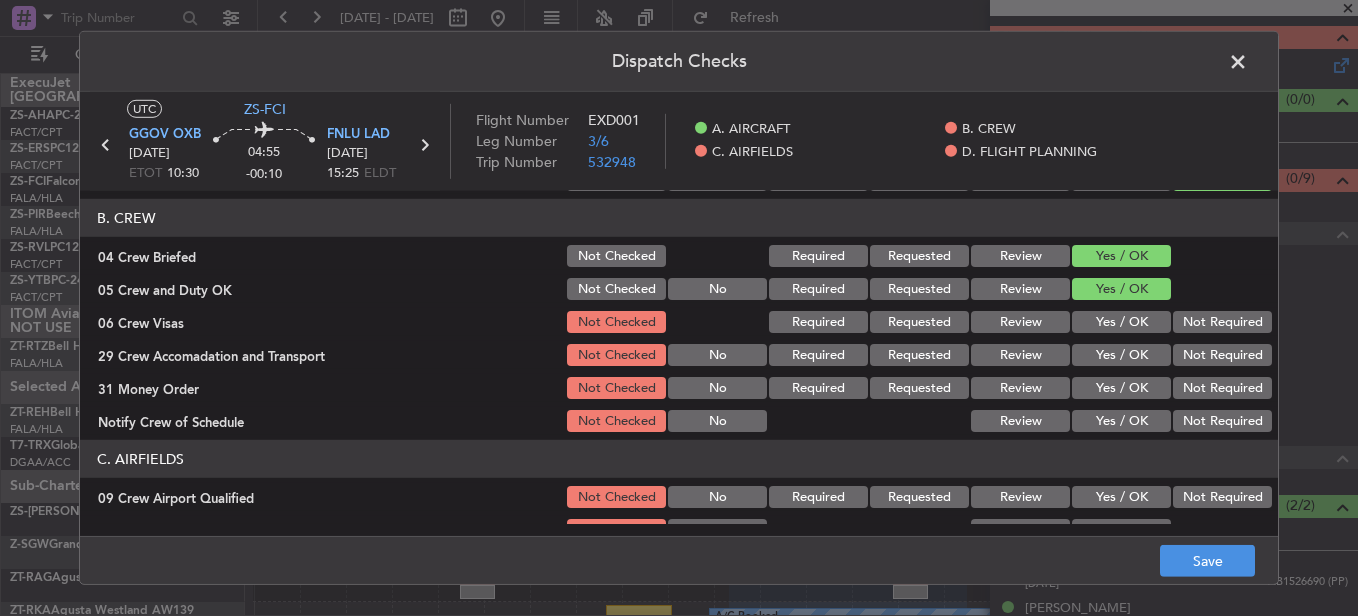 click on "Not Required" 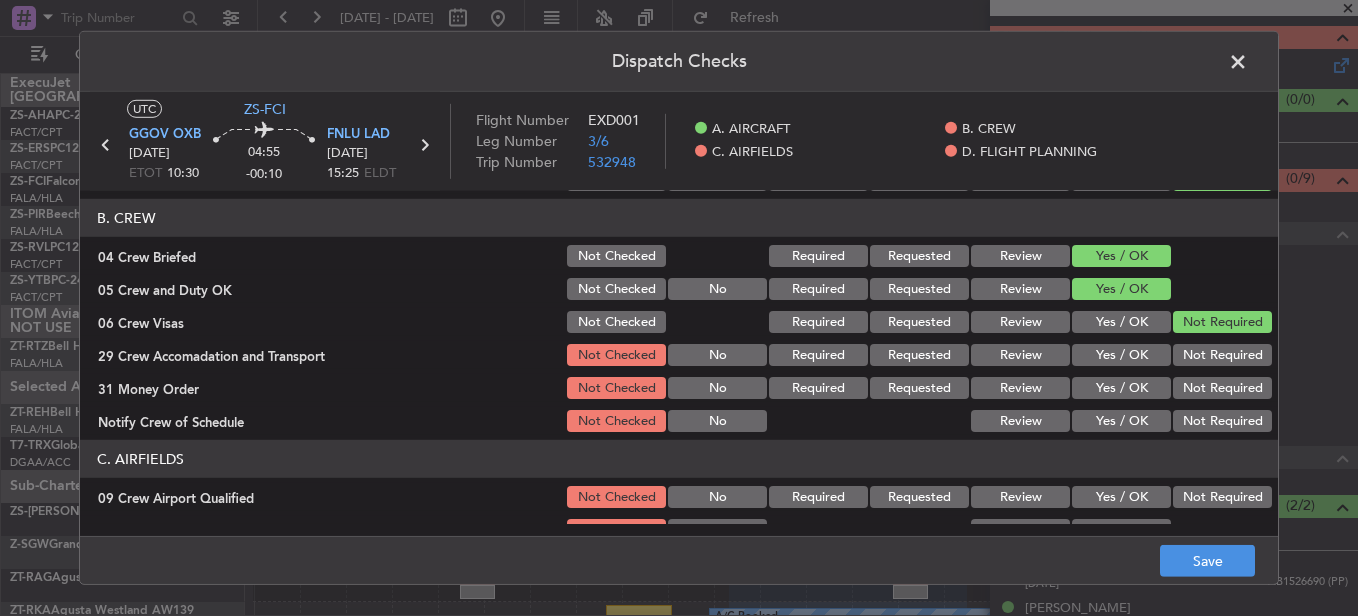 click on "Not Required" 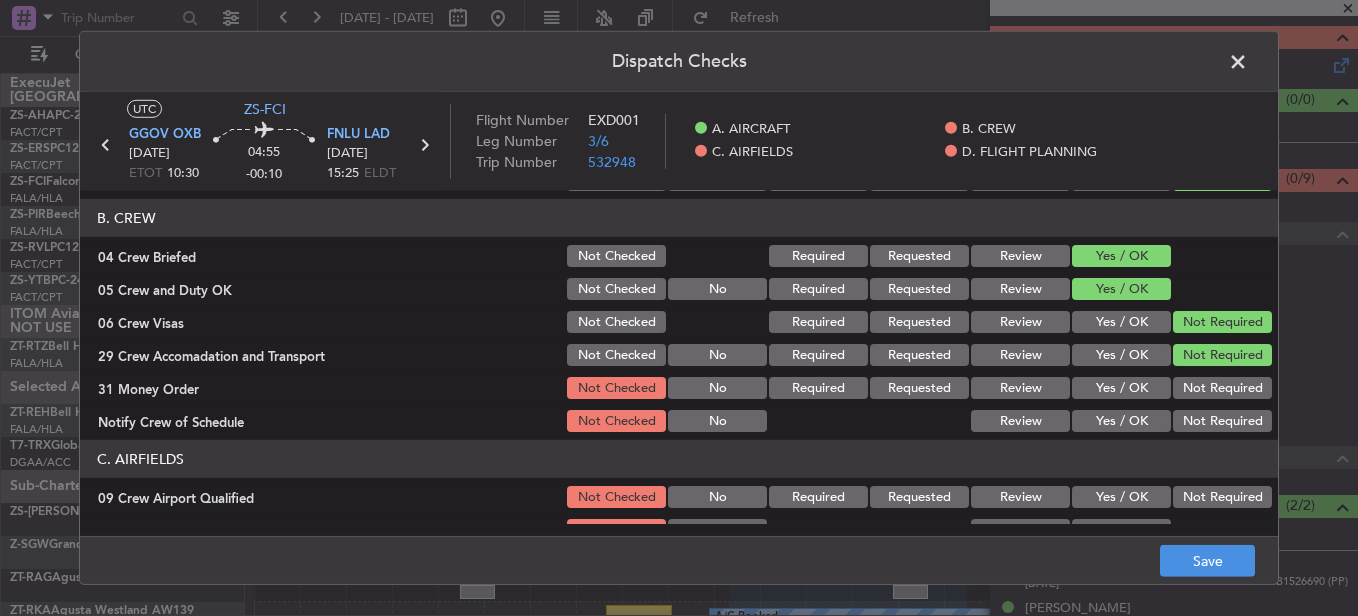 click on "Not Required" 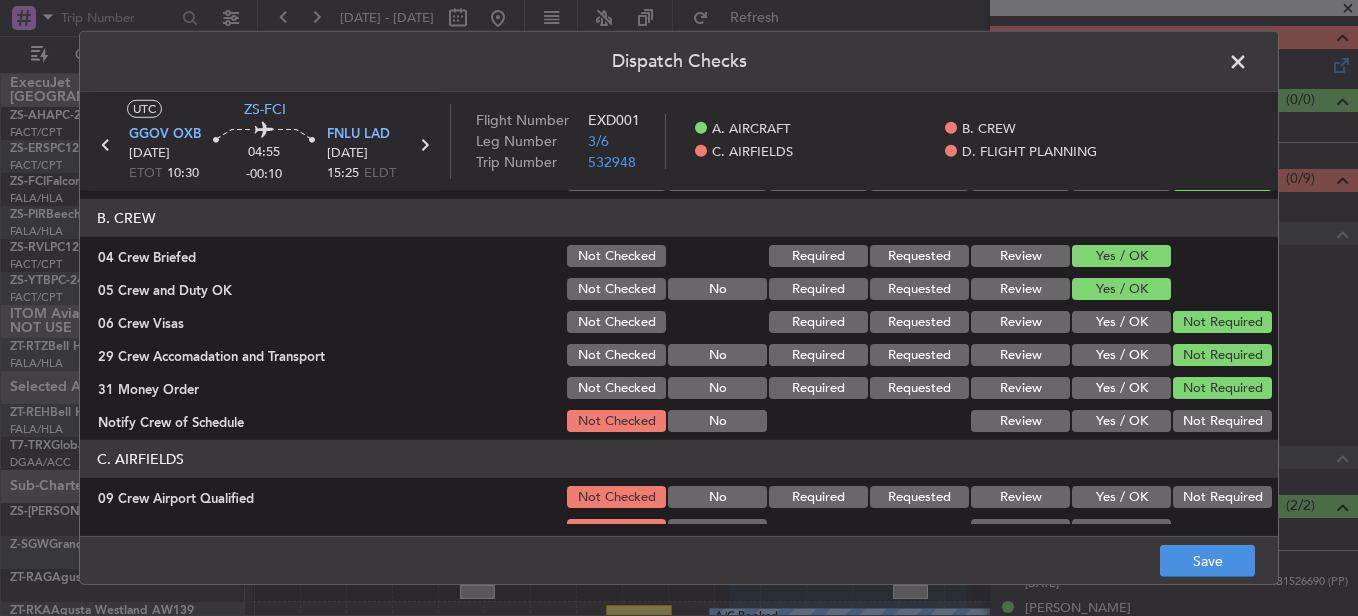 click on "Not Required" 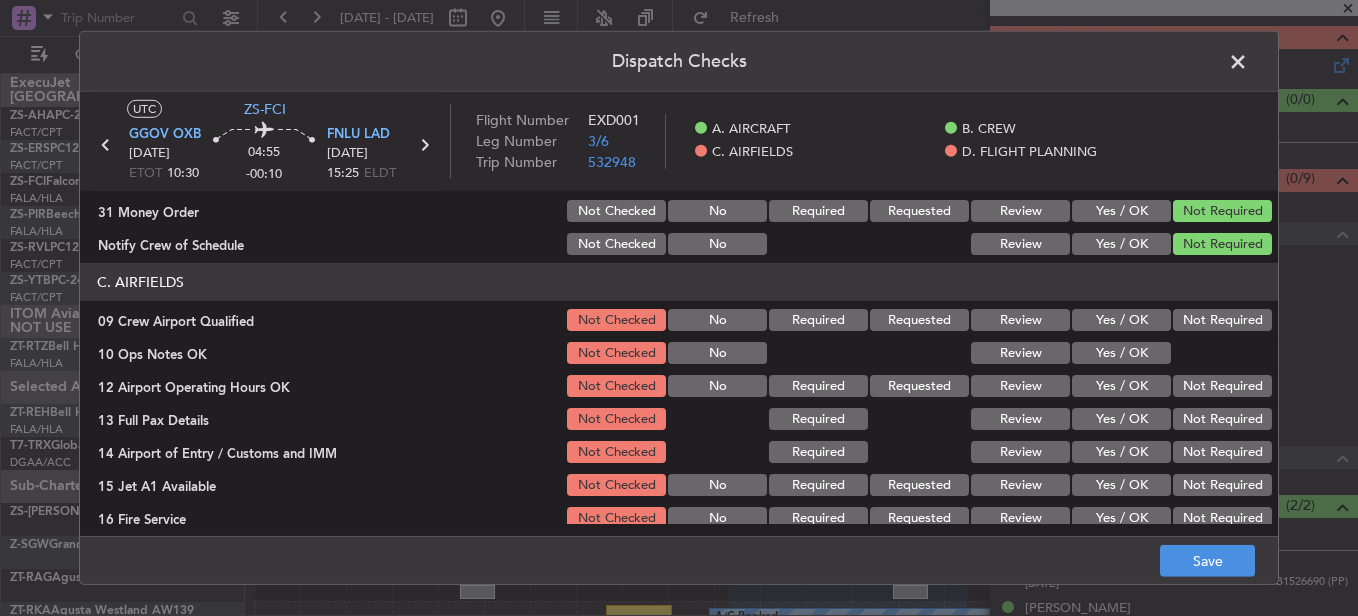 scroll, scrollTop: 365, scrollLeft: 0, axis: vertical 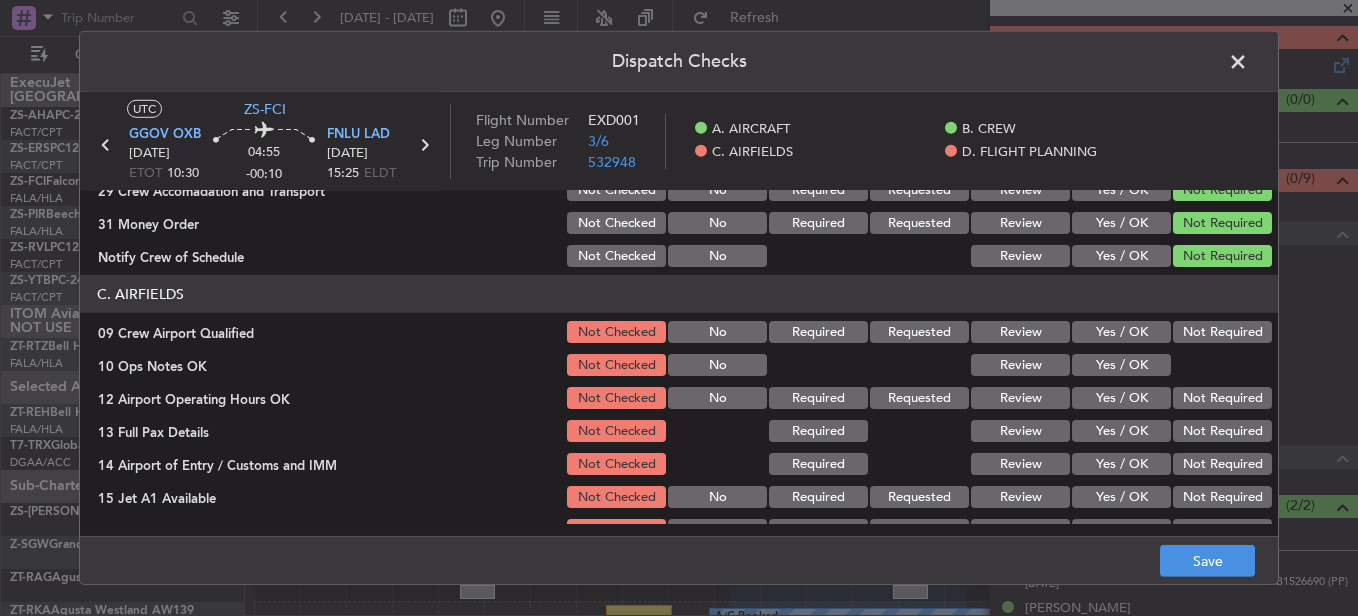 drag, startPoint x: 1201, startPoint y: 325, endPoint x: 1202, endPoint y: 335, distance: 10.049875 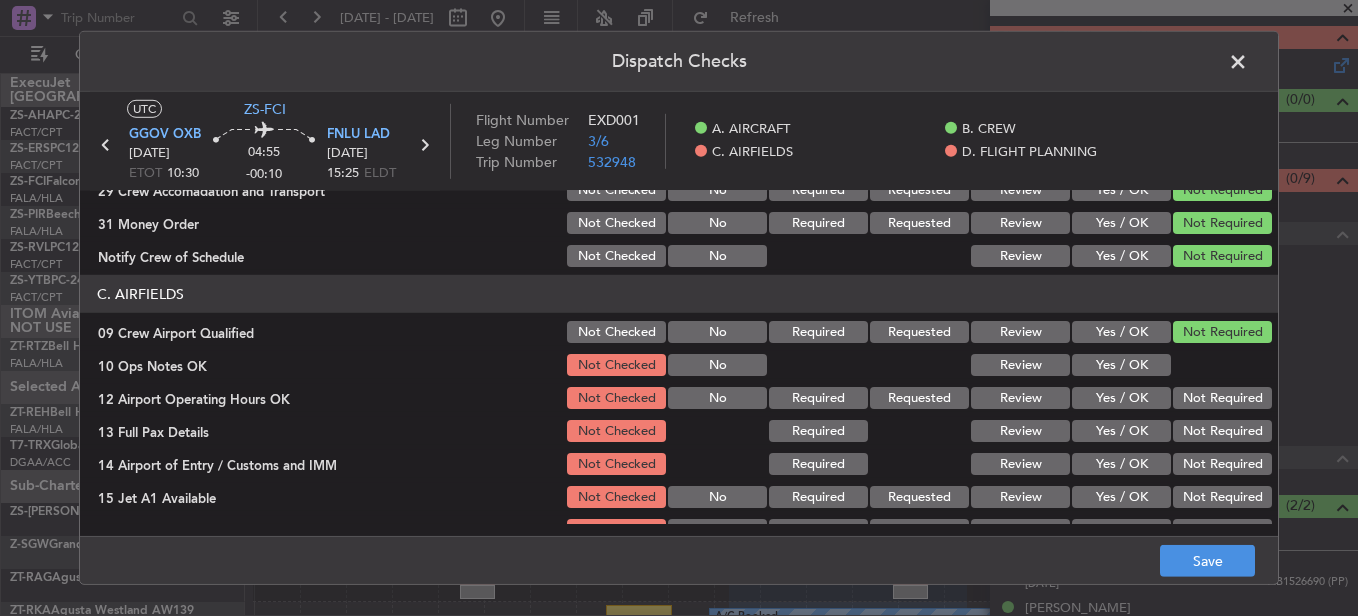 drag, startPoint x: 1115, startPoint y: 363, endPoint x: 1129, endPoint y: 372, distance: 16.643316 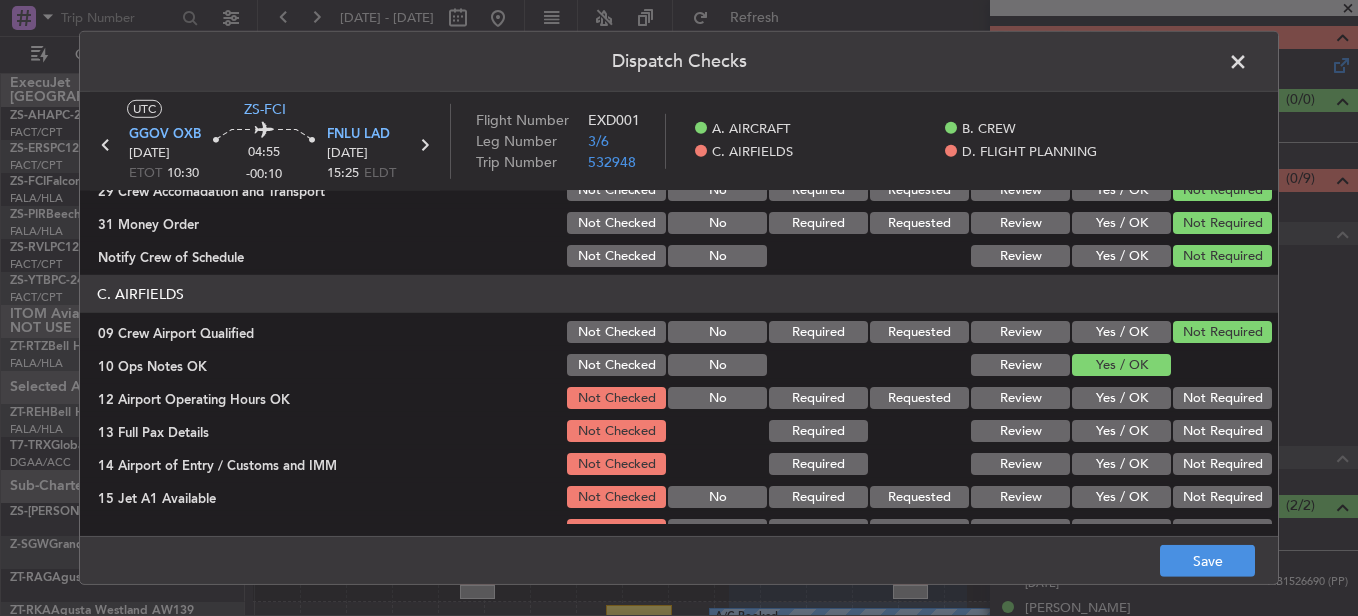 click on "Not Required" 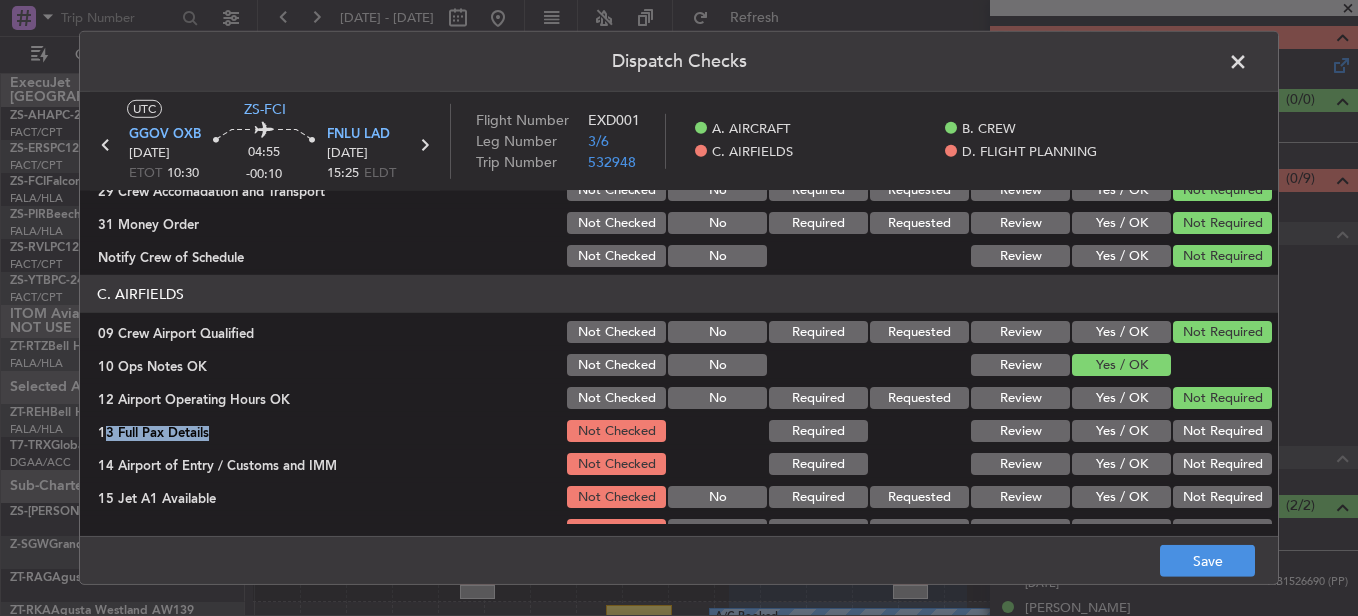 click on "C. AIRFIELDS   09 Crew Airport Qualified  Not Checked No Required Requested Review Yes / OK Not Required  10 Ops Notes OK  Not Checked No Review Yes / OK  12 Airport Operating Hours OK  Not Checked No Required Requested Review Yes / OK Not Required  13 Full Pax Details  Not Checked Required Review Yes / OK Not Required  14 Airport of Entry / Customs and IMM  Not Checked Required Review Yes / OK Not Required  15 Jet A1 Available  Not Checked No Required Requested Review Yes / OK Not Required  16 Fire Service  Not Checked No Required Requested Review Yes / OK Not Required  27 Airfield Indemnity  Not Checked No Required Requested Review Yes / OK Not Required" 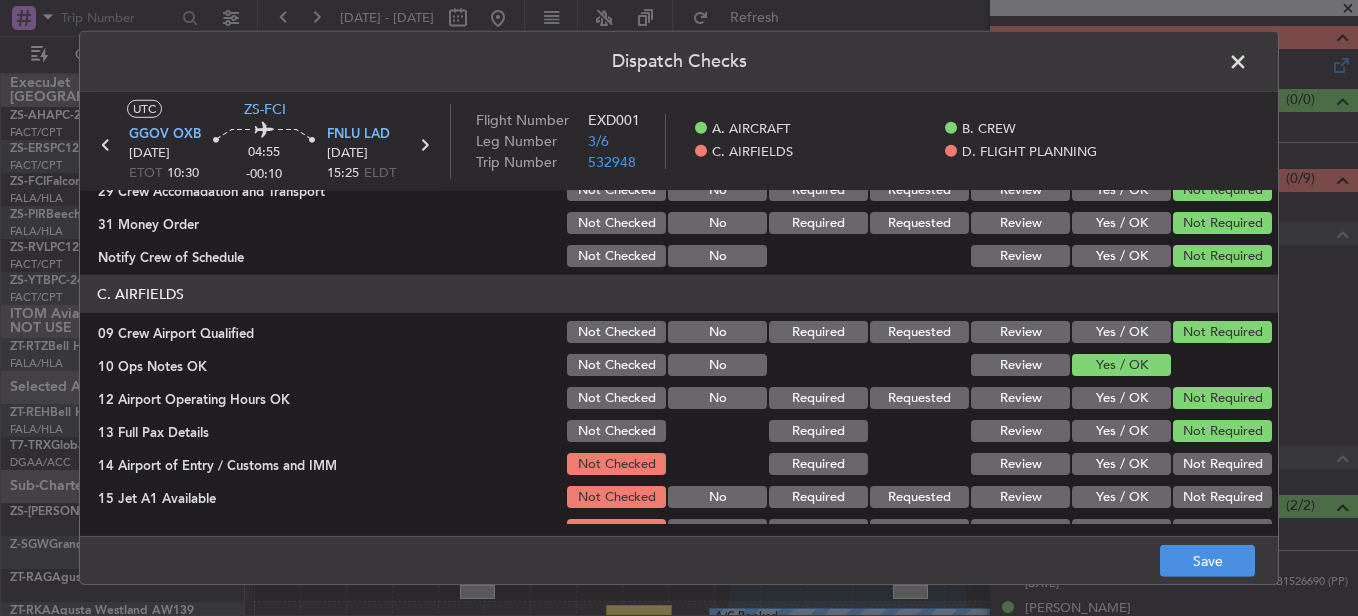 click on "C. AIRFIELDS   09 Crew Airport Qualified  Not Checked No Required Requested Review Yes / OK Not Required  10 Ops Notes OK  Not Checked No Review Yes / OK  12 Airport Operating Hours OK  Not Checked No Required Requested Review Yes / OK Not Required  13 Full Pax Details  Not Checked Required Review Yes / OK Not Required  14 Airport of Entry / Customs and IMM  Not Checked Required Review Yes / OK Not Required  15 Jet A1 Available  Not Checked No Required Requested Review Yes / OK Not Required  16 Fire Service  Not Checked No Required Requested Review Yes / OK Not Required  27 Airfield Indemnity  Not Checked No Required Requested Review Yes / OK Not Required" 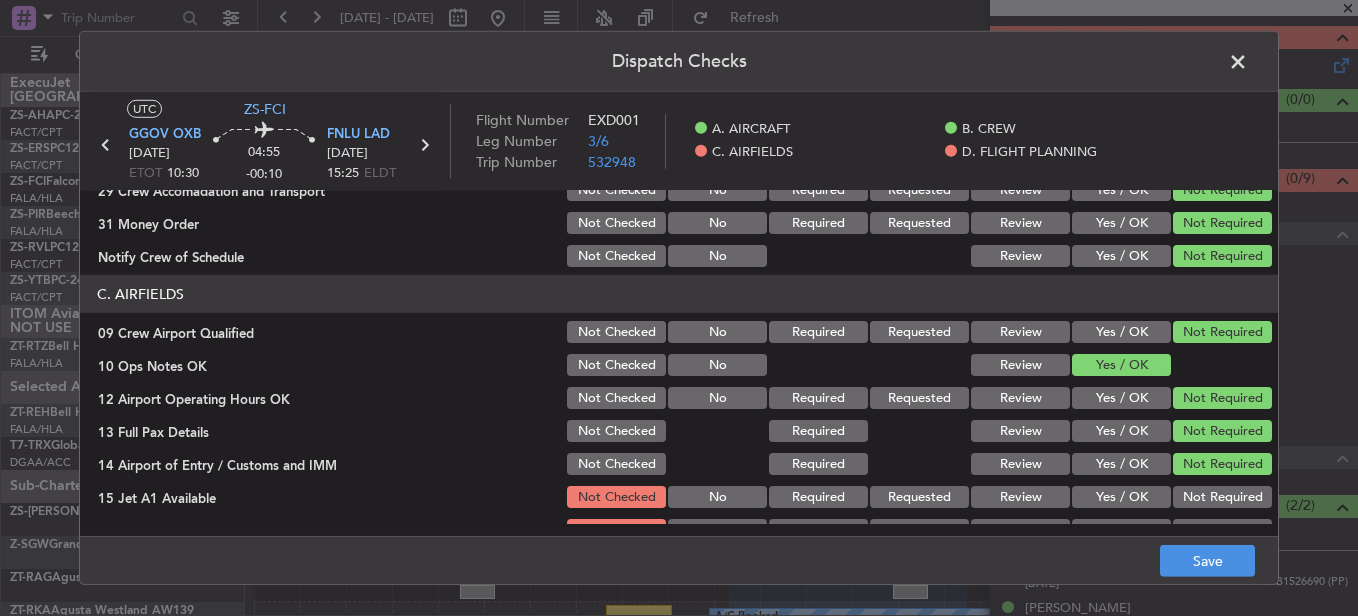 click on "Not Required" 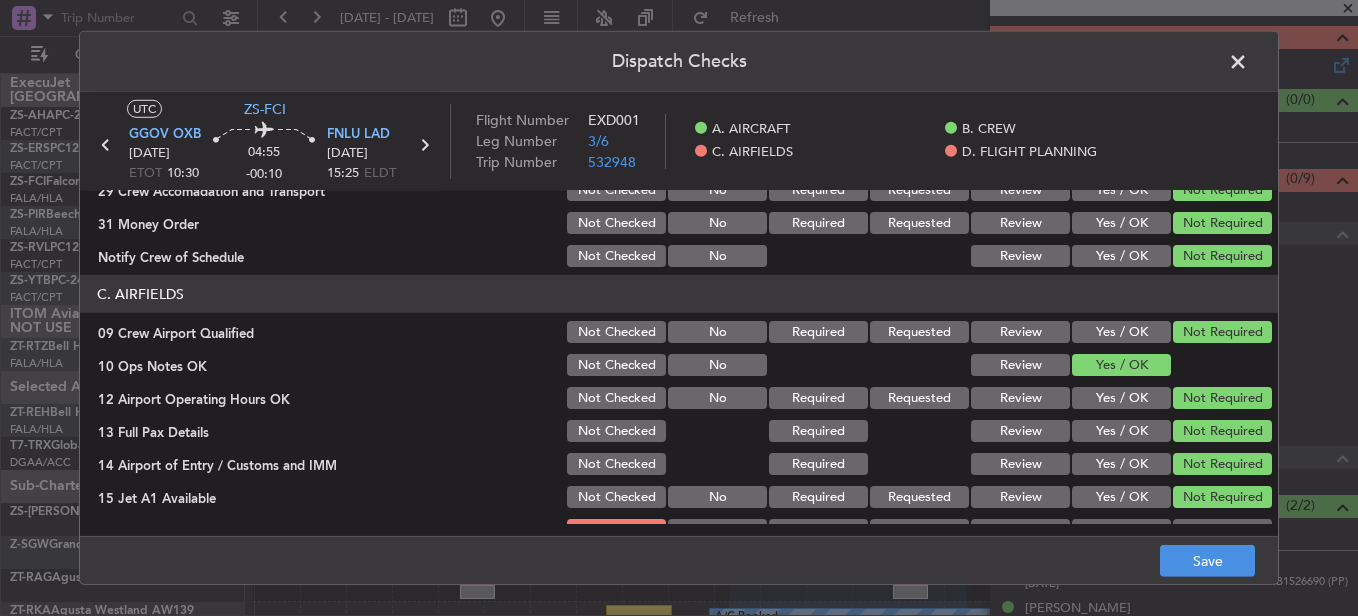 click on "Not Required" 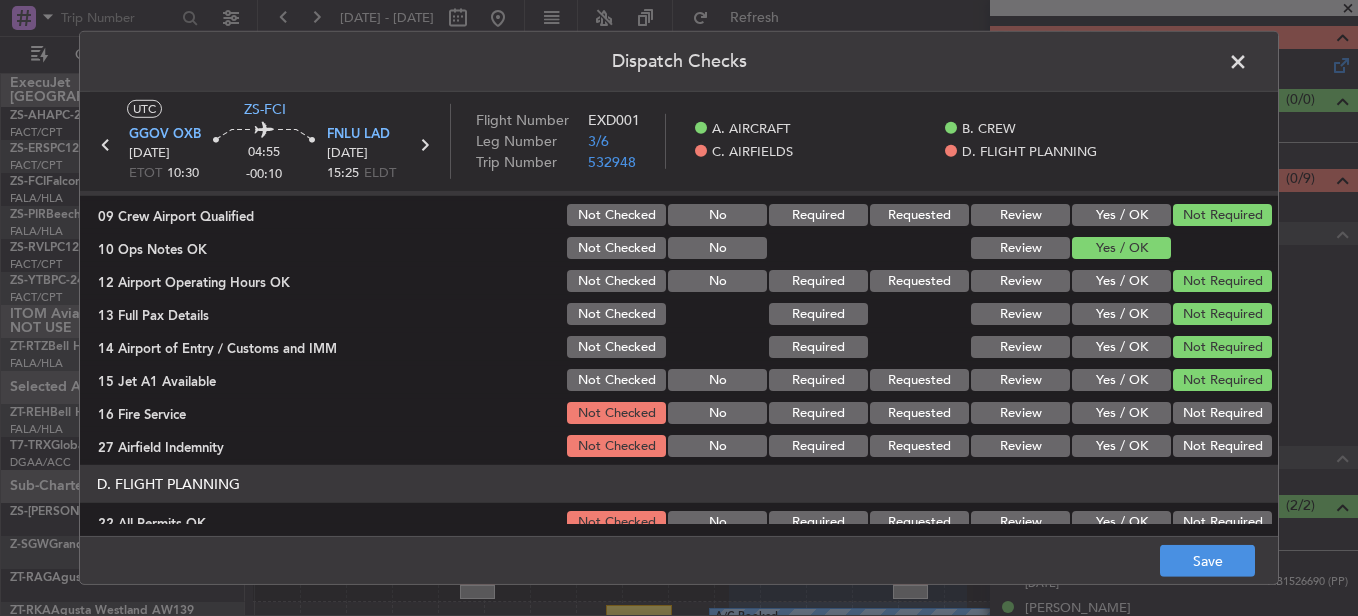 scroll, scrollTop: 565, scrollLeft: 0, axis: vertical 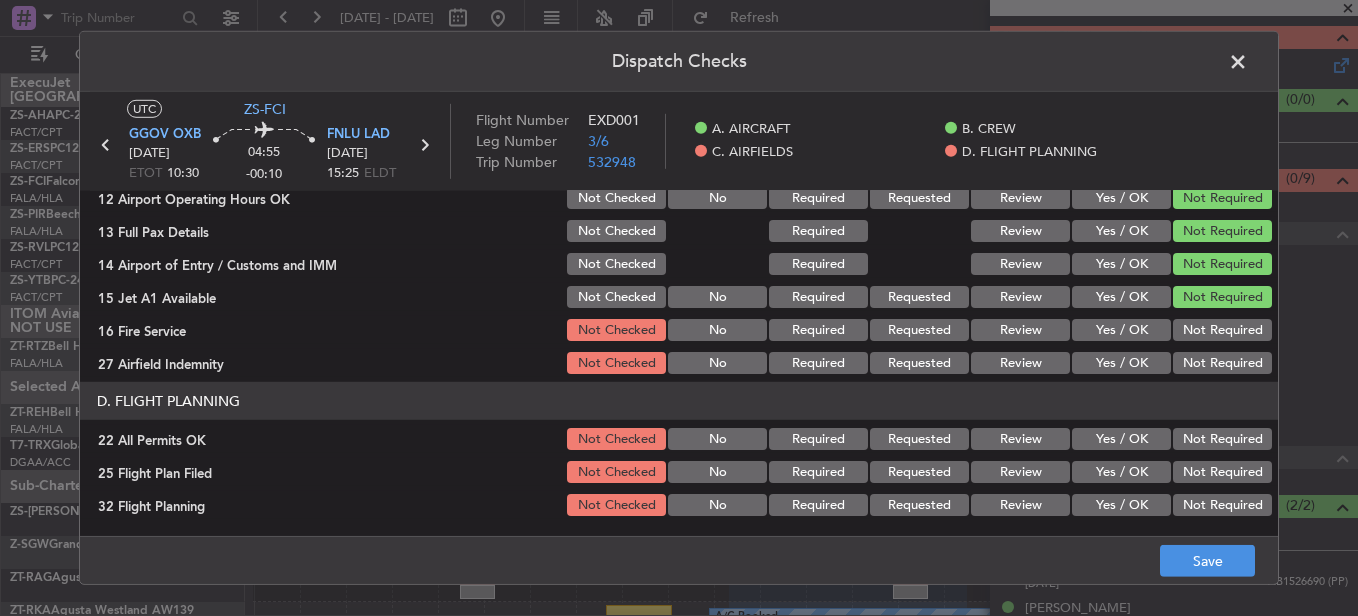 click on "C. AIRFIELDS   09 Crew Airport Qualified  Not Checked No Required Requested Review Yes / OK Not Required  10 Ops Notes OK  Not Checked No Review Yes / OK  12 Airport Operating Hours OK  Not Checked No Required Requested Review Yes / OK Not Required  13 Full Pax Details  Not Checked Required Review Yes / OK Not Required  14 Airport of Entry / Customs and IMM  Not Checked Required Review Yes / OK Not Required  15 Jet A1 Available  Not Checked No Required Requested Review Yes / OK Not Required  16 Fire Service  Not Checked No Required Requested Review Yes / OK Not Required  27 Airfield Indemnity  Not Checked No Required Requested Review Yes / OK Not Required" 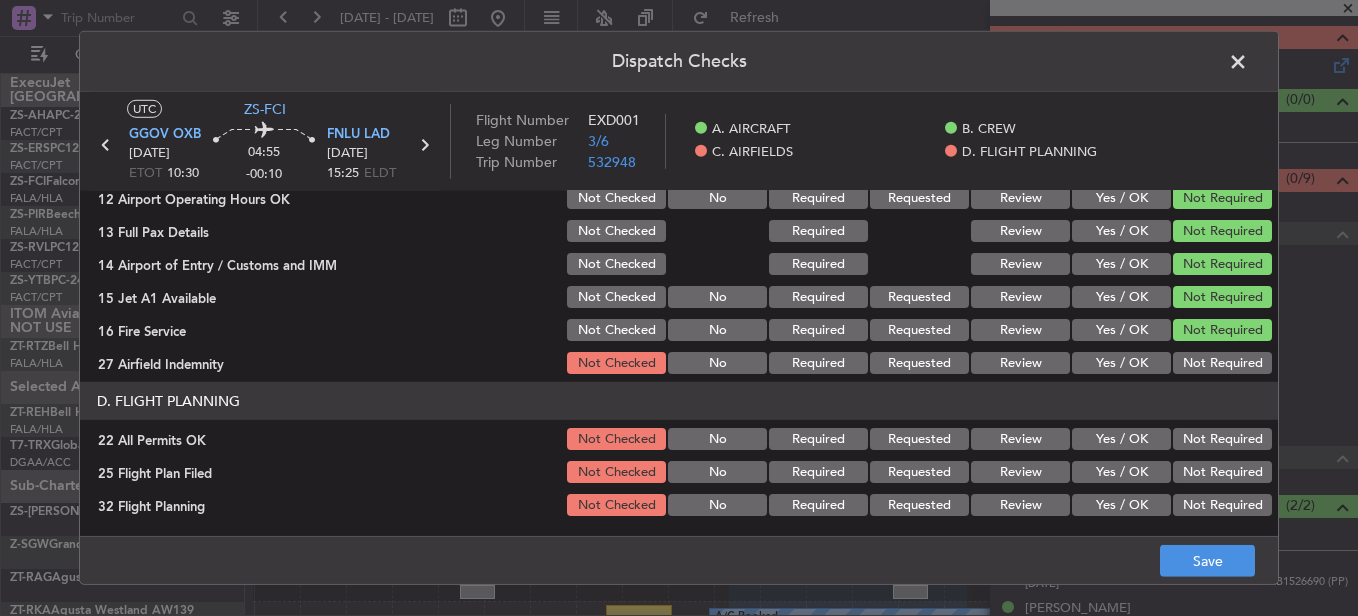 click on "Not Required" 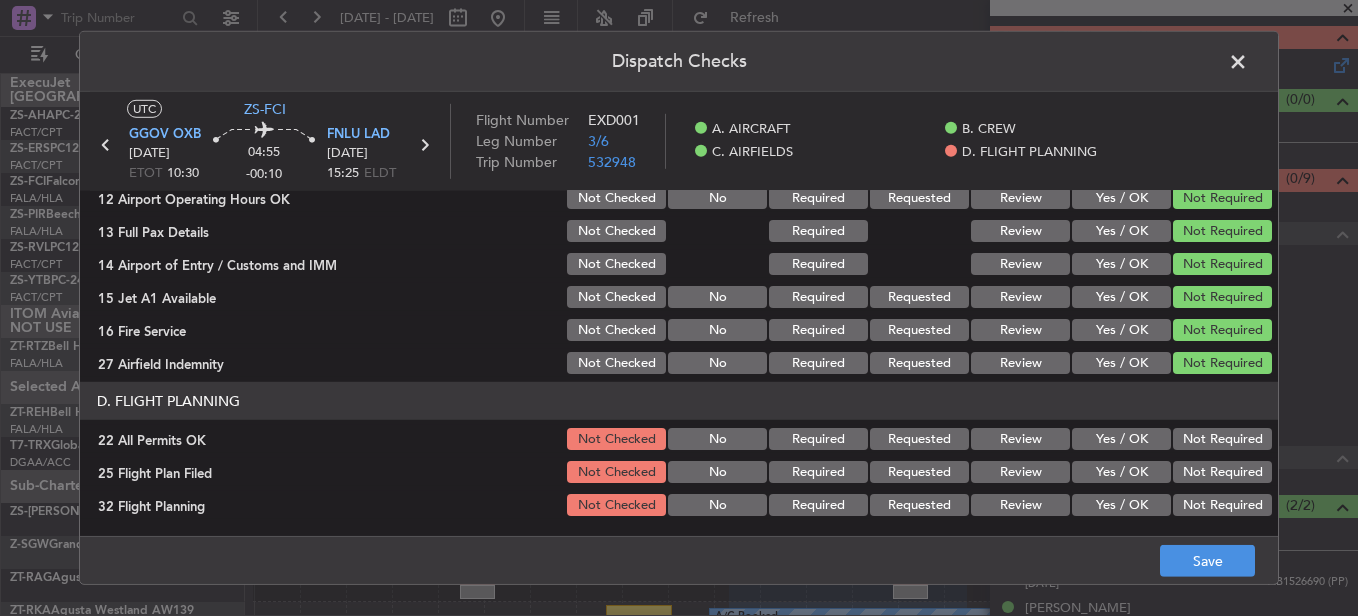 click on "Not Required" 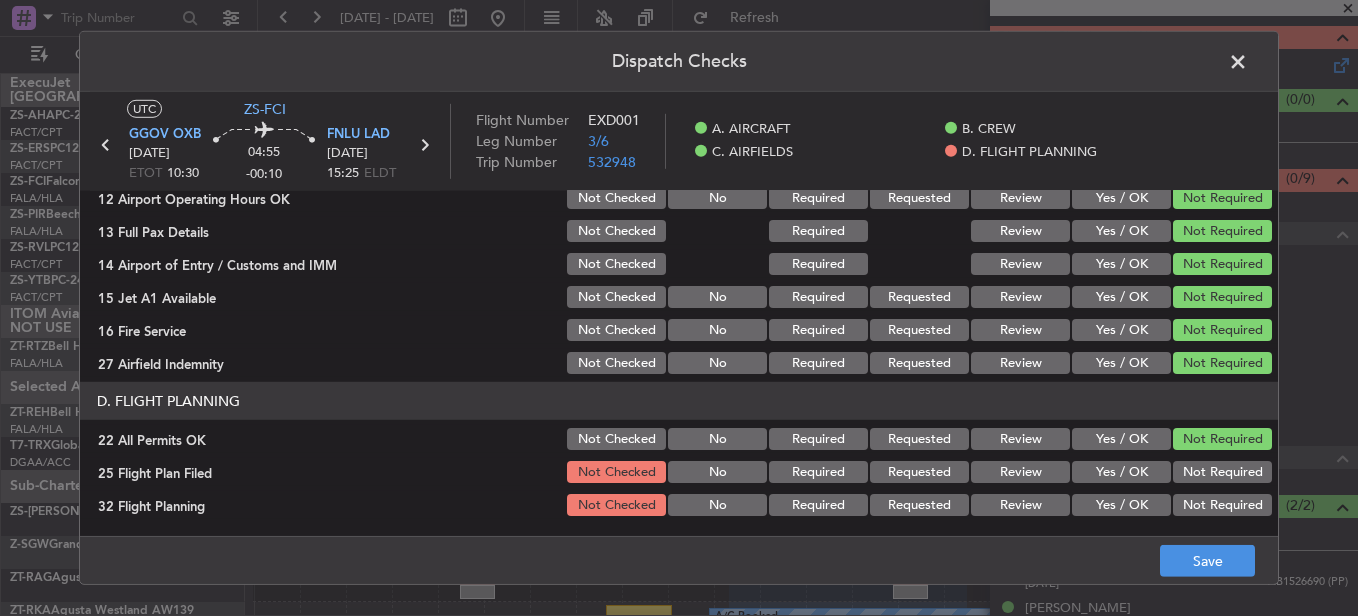 click on "Yes / OK" 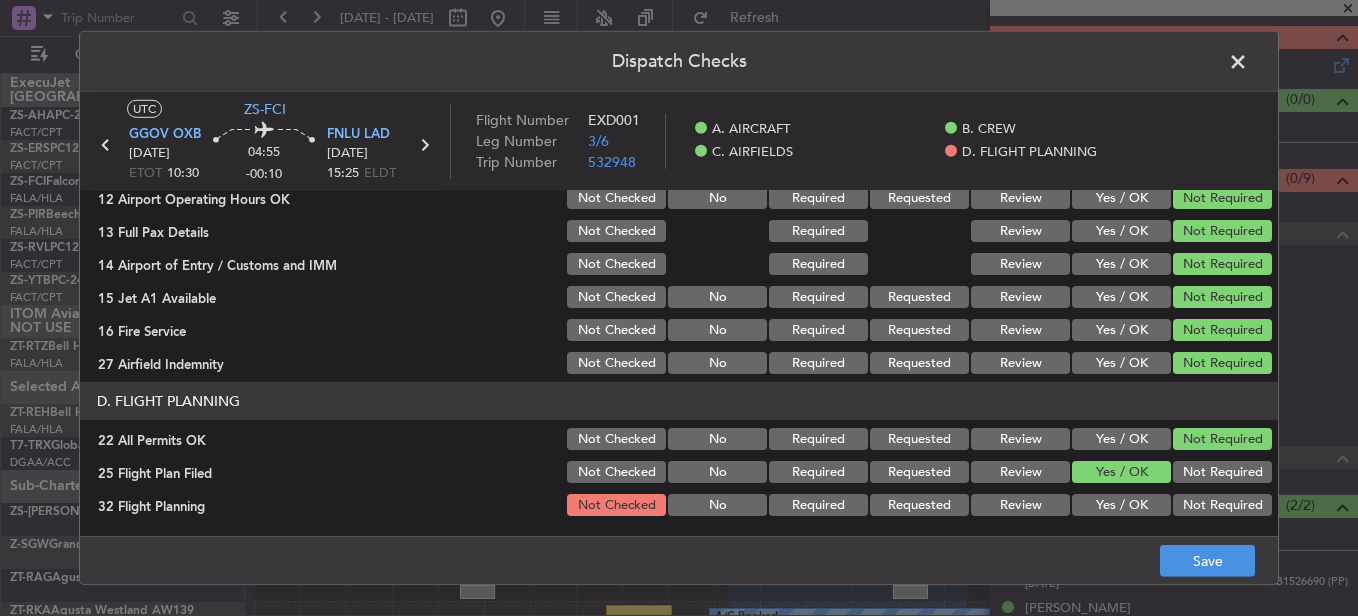 drag, startPoint x: 1146, startPoint y: 484, endPoint x: 1149, endPoint y: 510, distance: 26.172504 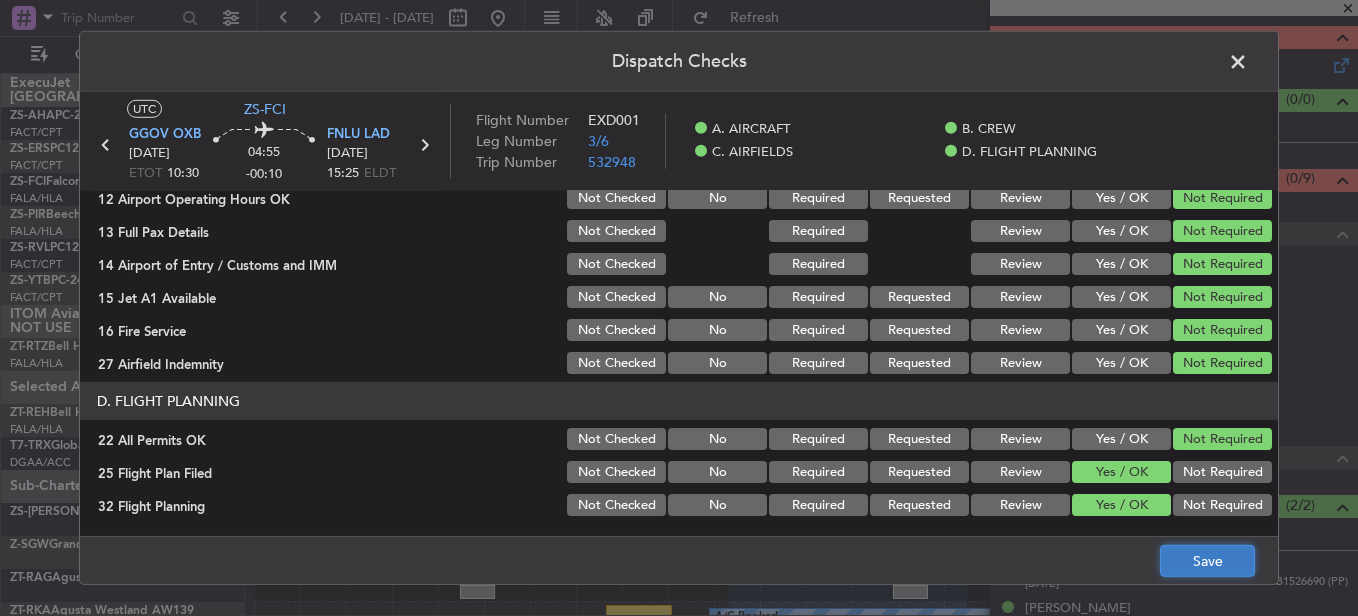 click on "Save" 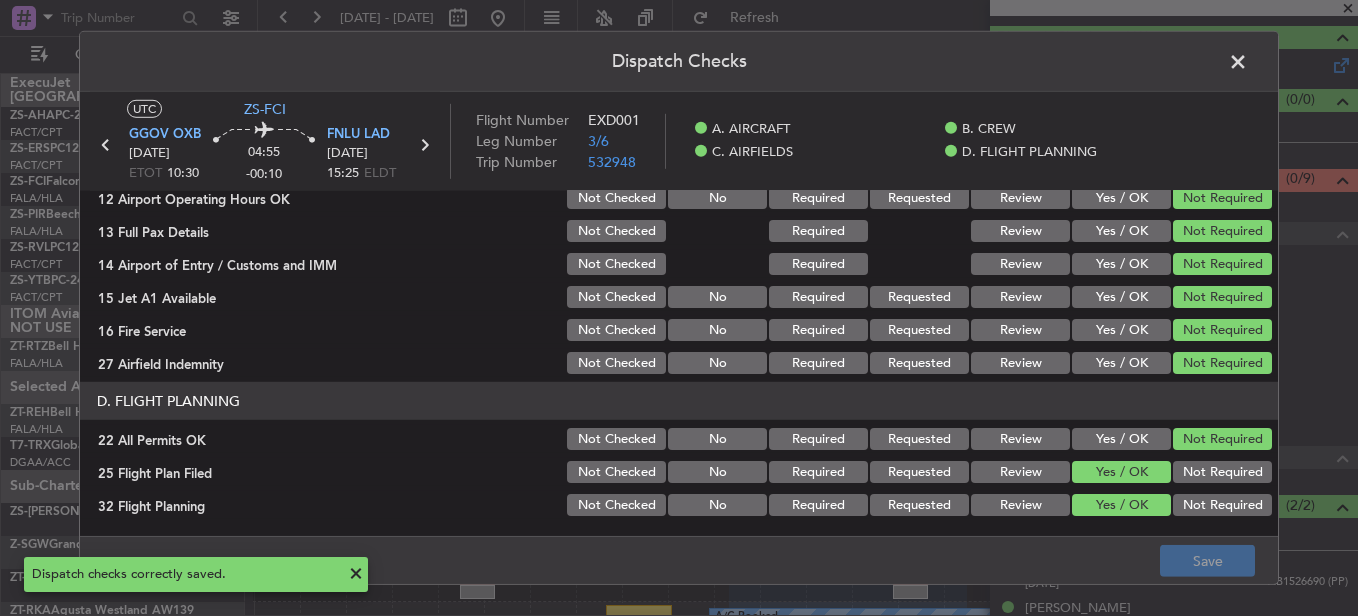 click 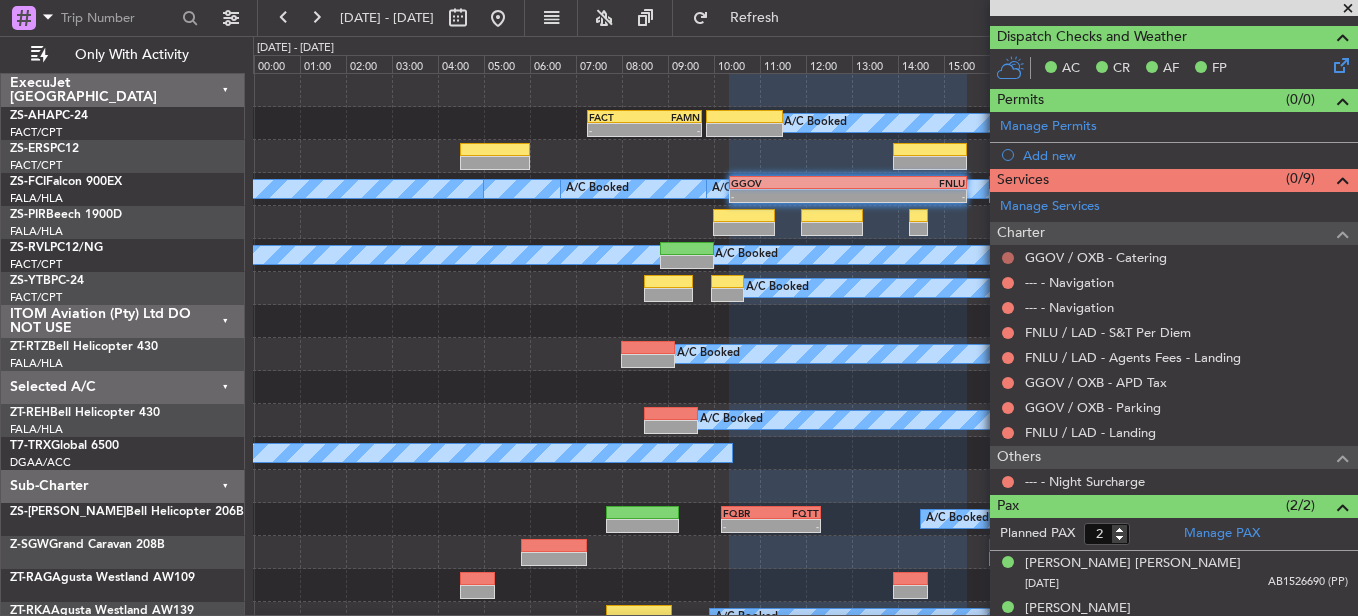 click at bounding box center (1008, 258) 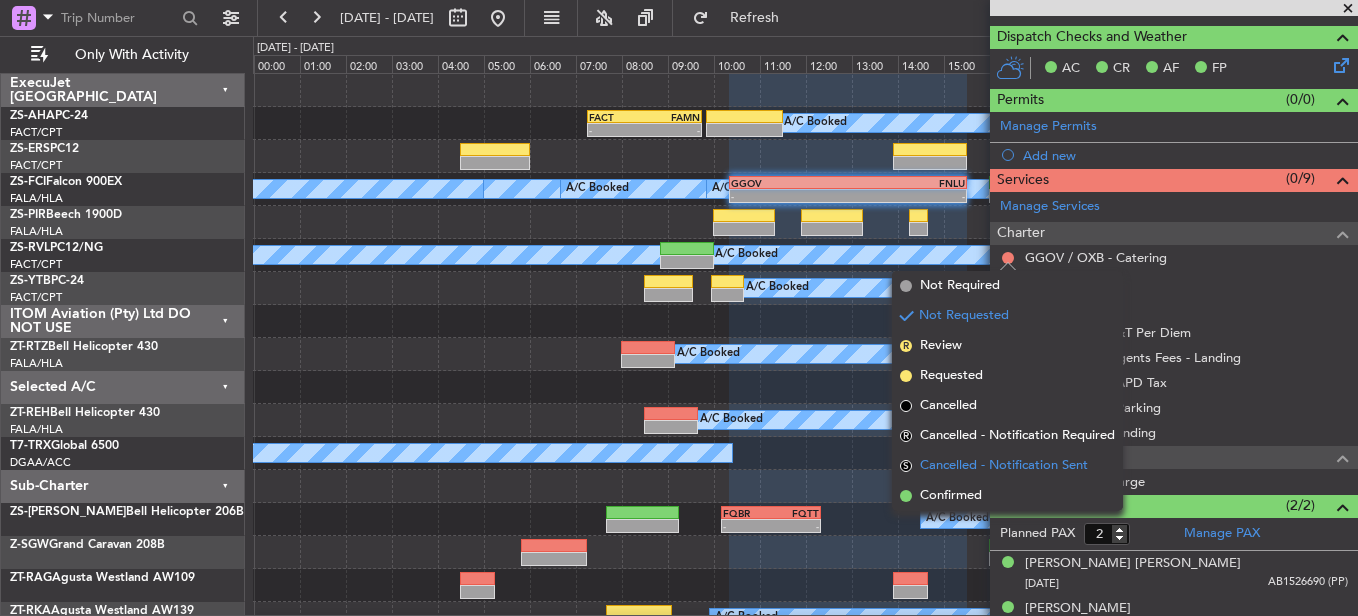 click on "S  Cancelled - Notification Sent" at bounding box center [1007, 466] 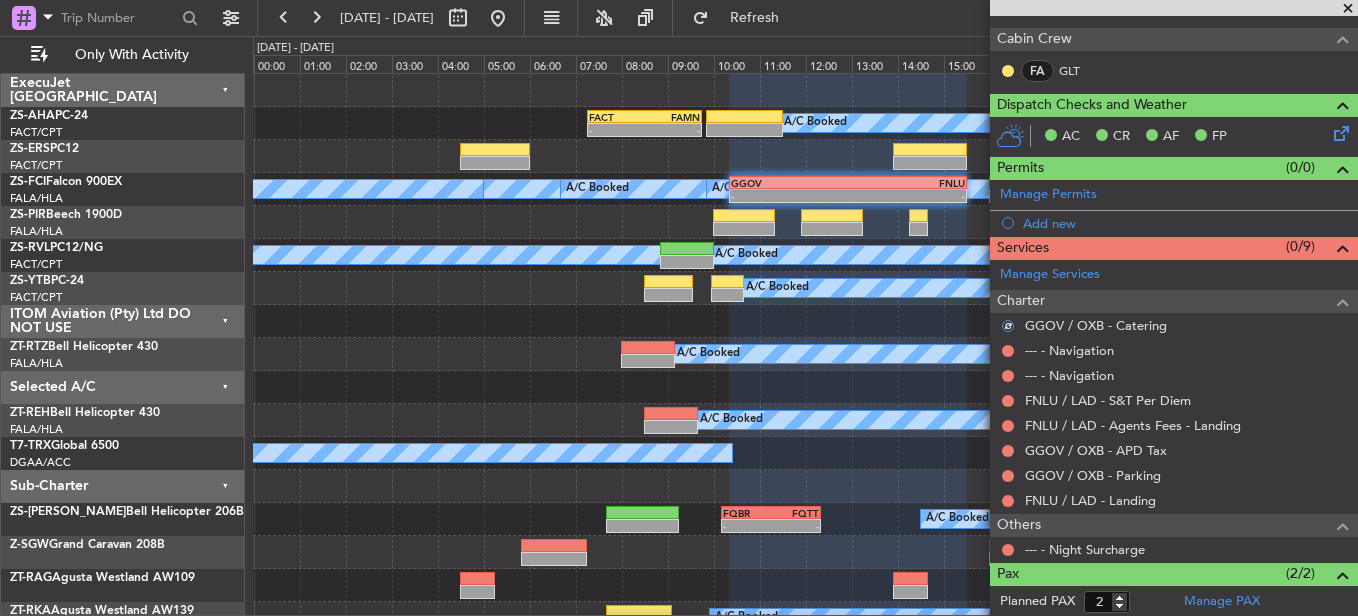 scroll, scrollTop: 329, scrollLeft: 0, axis: vertical 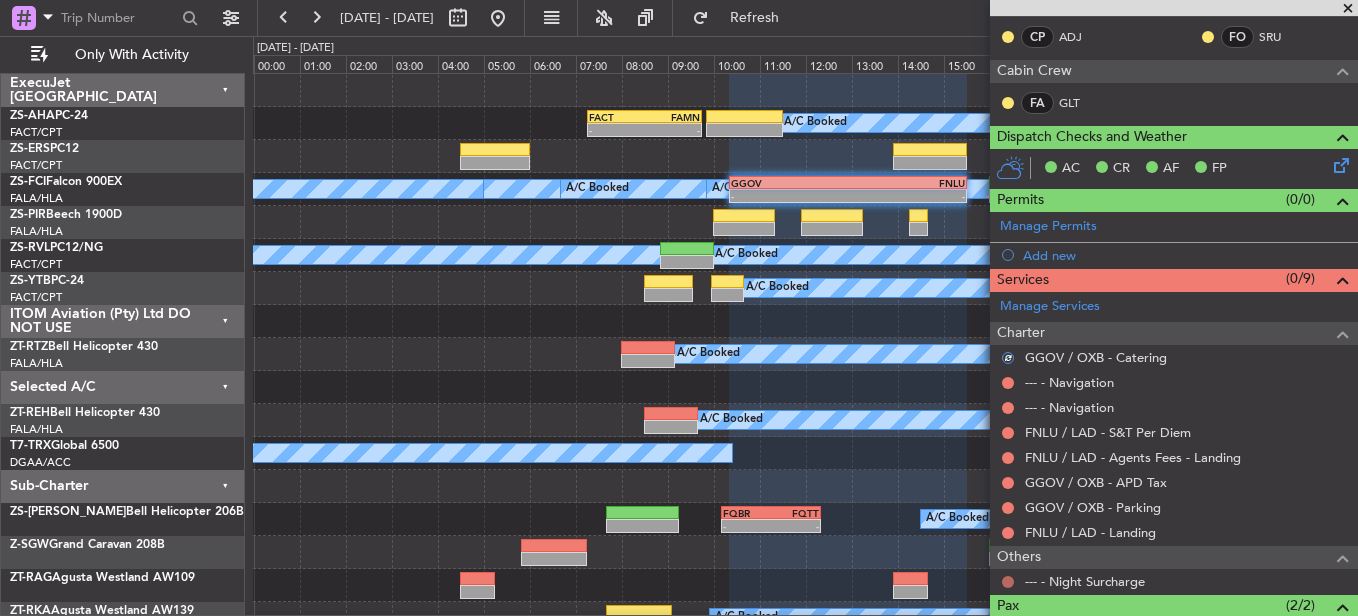 click at bounding box center (1008, 582) 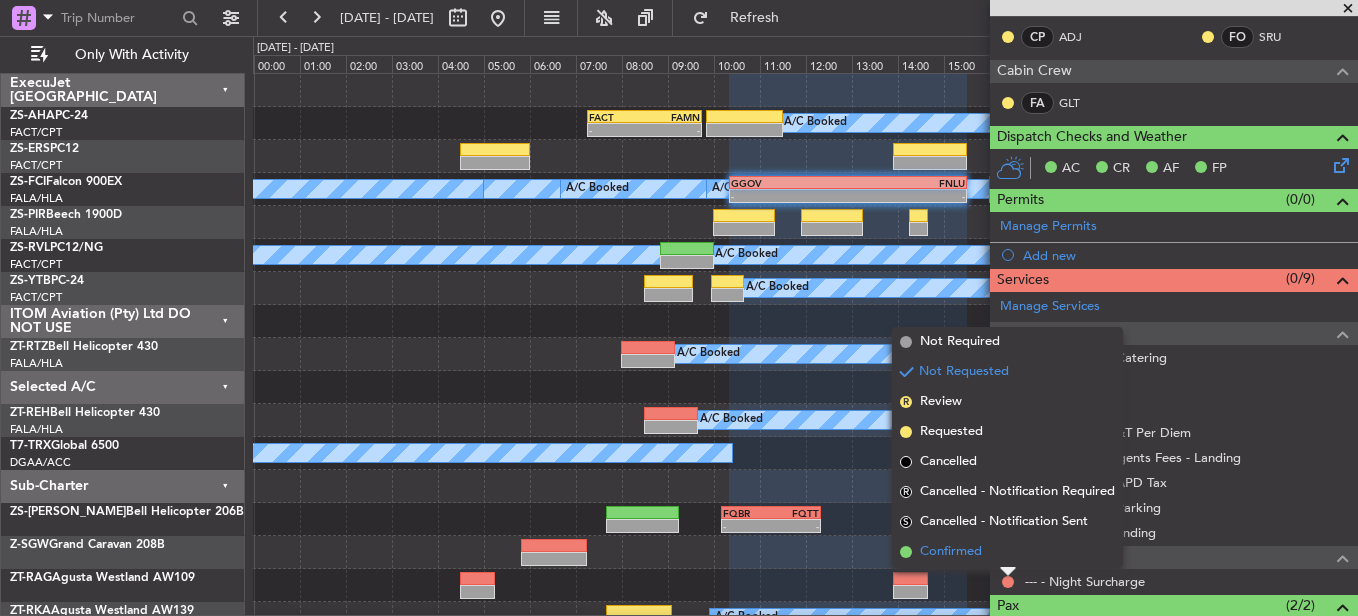 click on "Confirmed" at bounding box center (1007, 552) 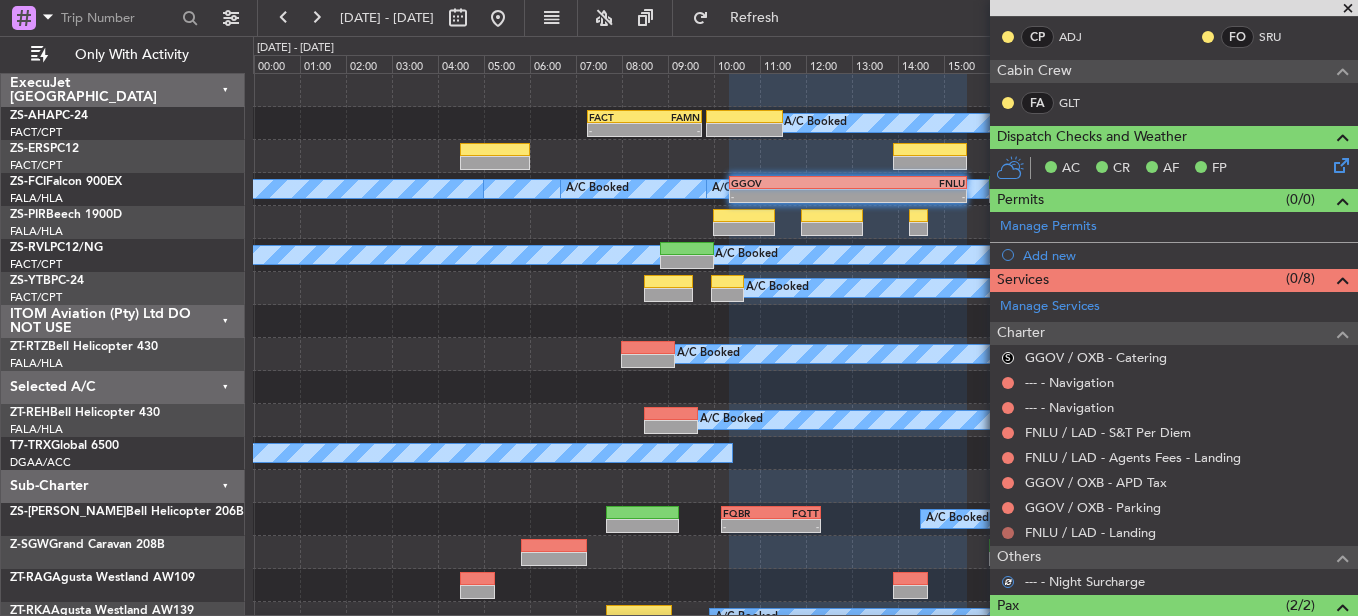 click on "Not Requested" at bounding box center [1008, 564] 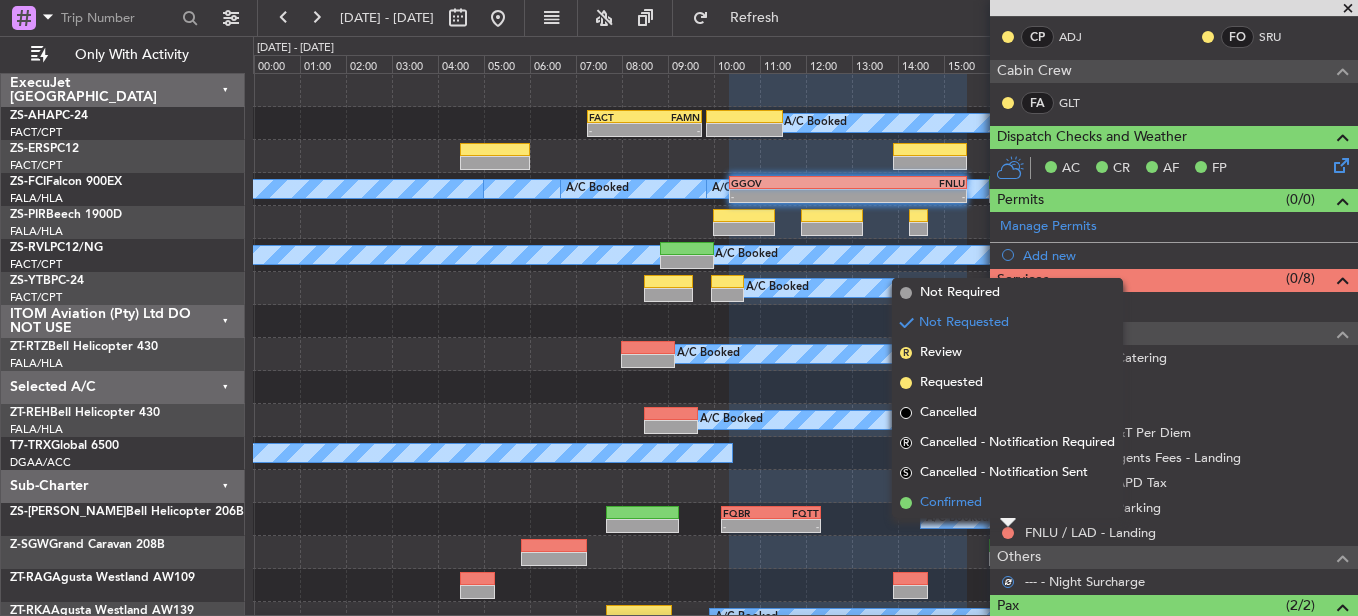 click on "Confirmed" at bounding box center (1007, 503) 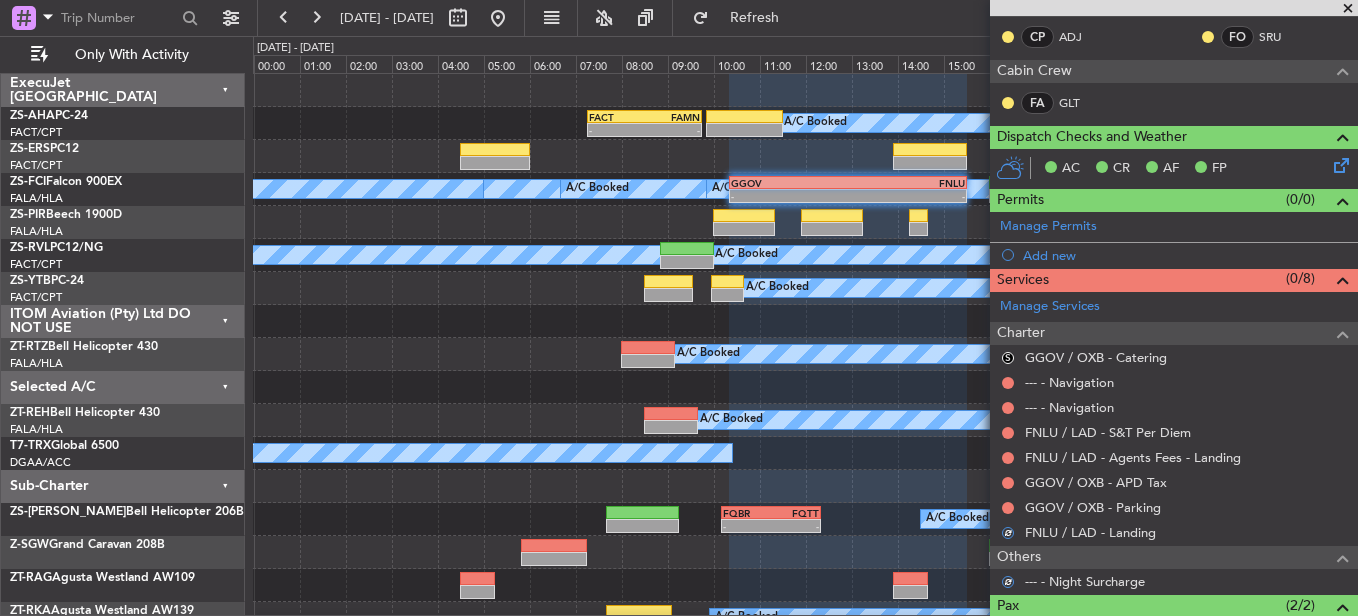 click at bounding box center (1008, 508) 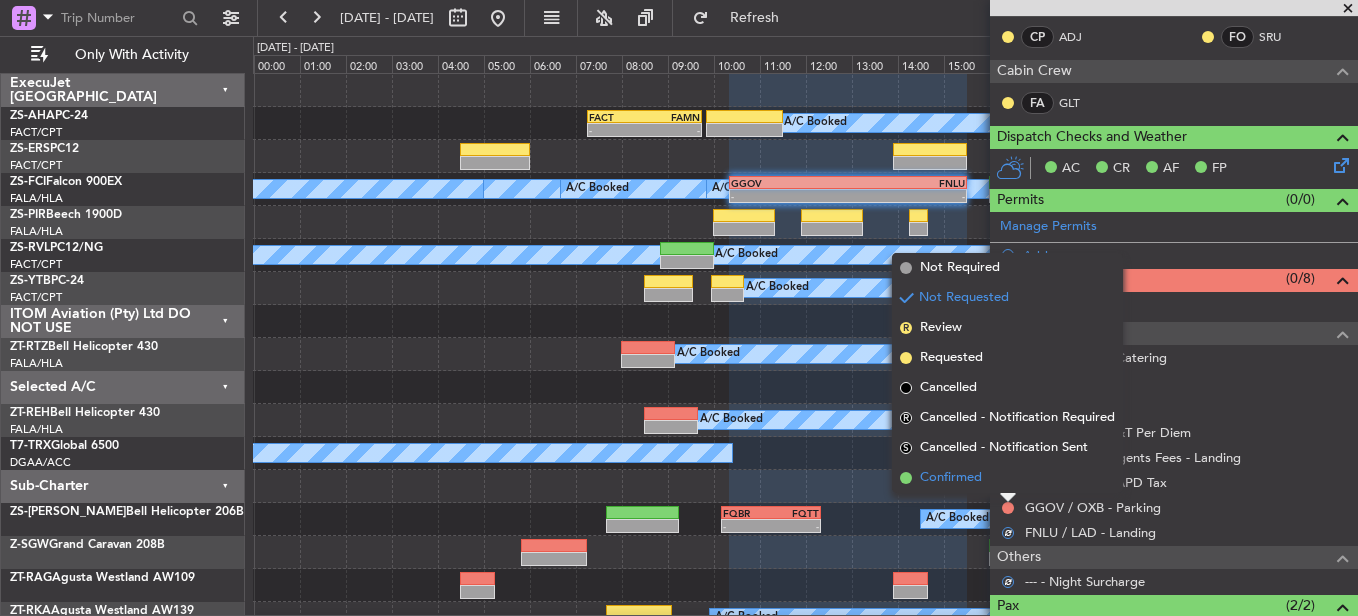 click on "Confirmed" at bounding box center [1007, 478] 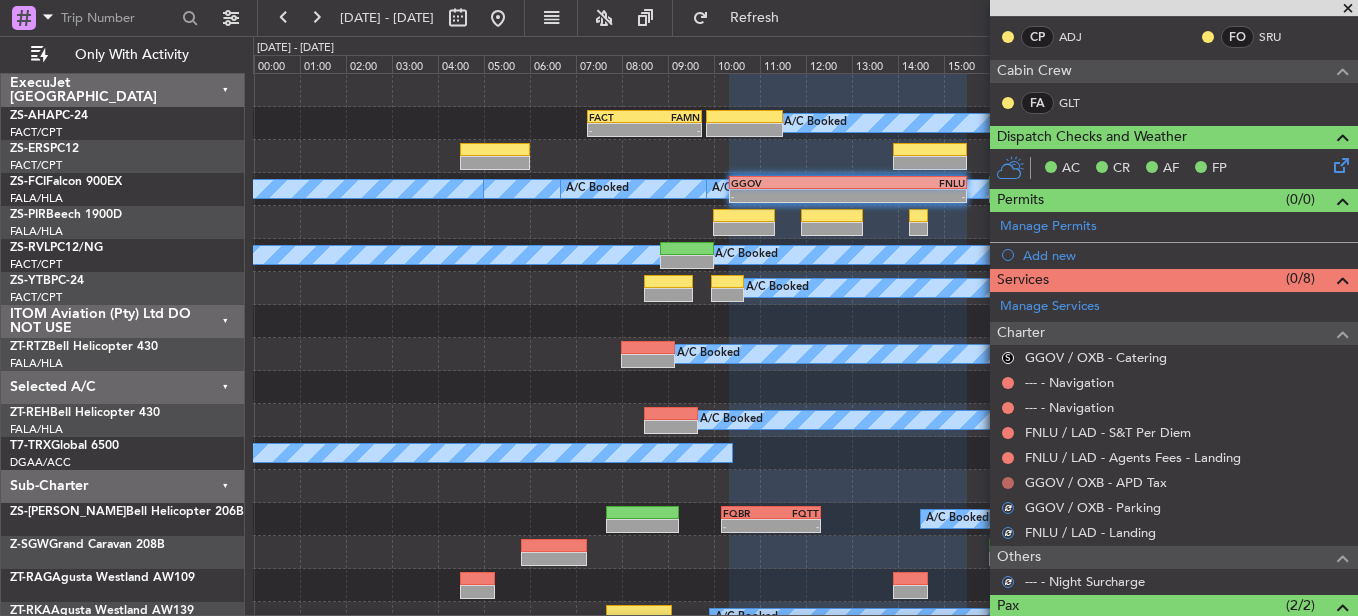 click at bounding box center (1008, 483) 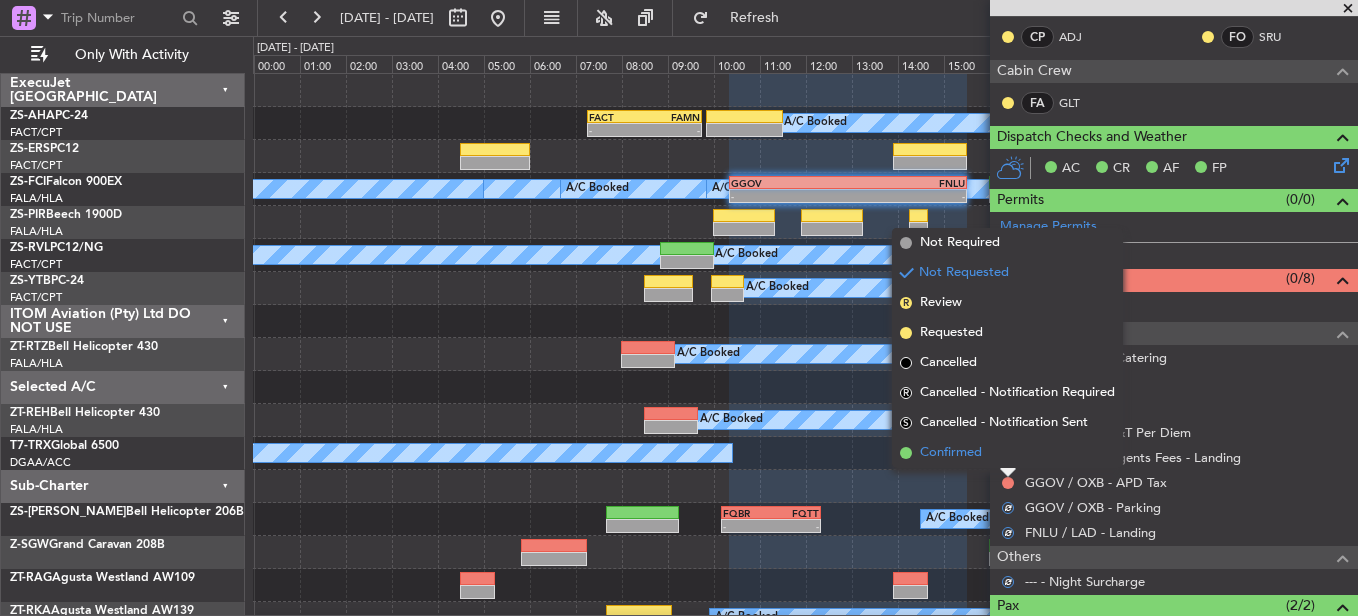 click on "Confirmed" at bounding box center (1007, 453) 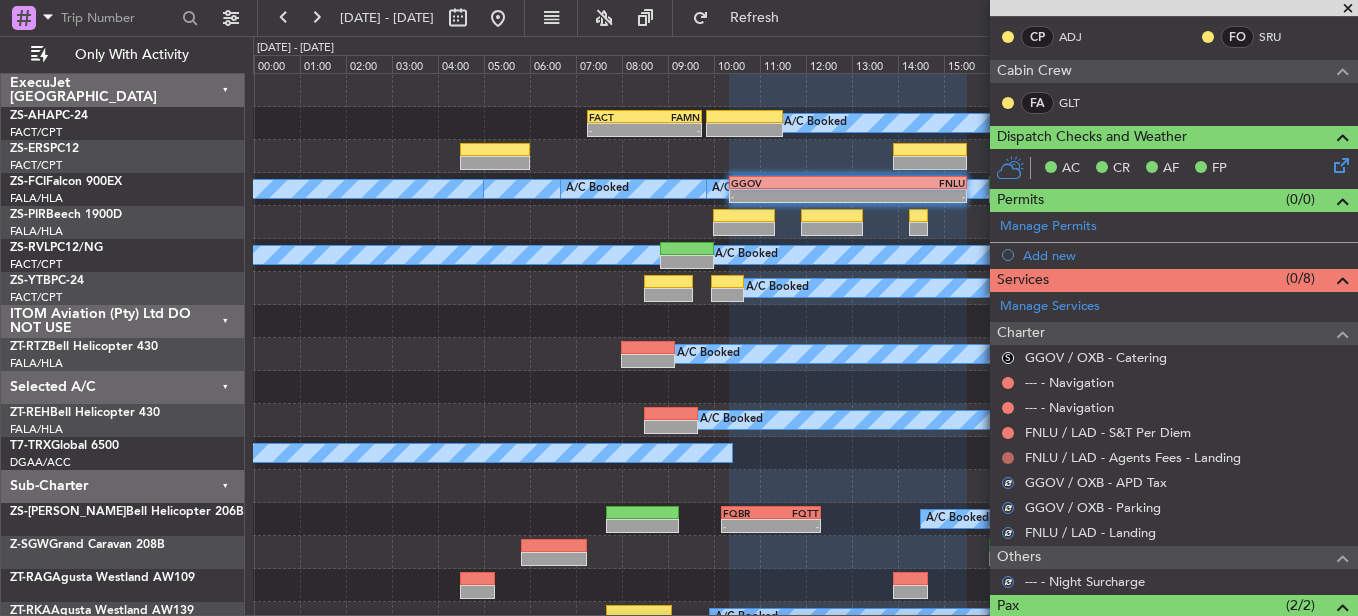 click at bounding box center [1008, 458] 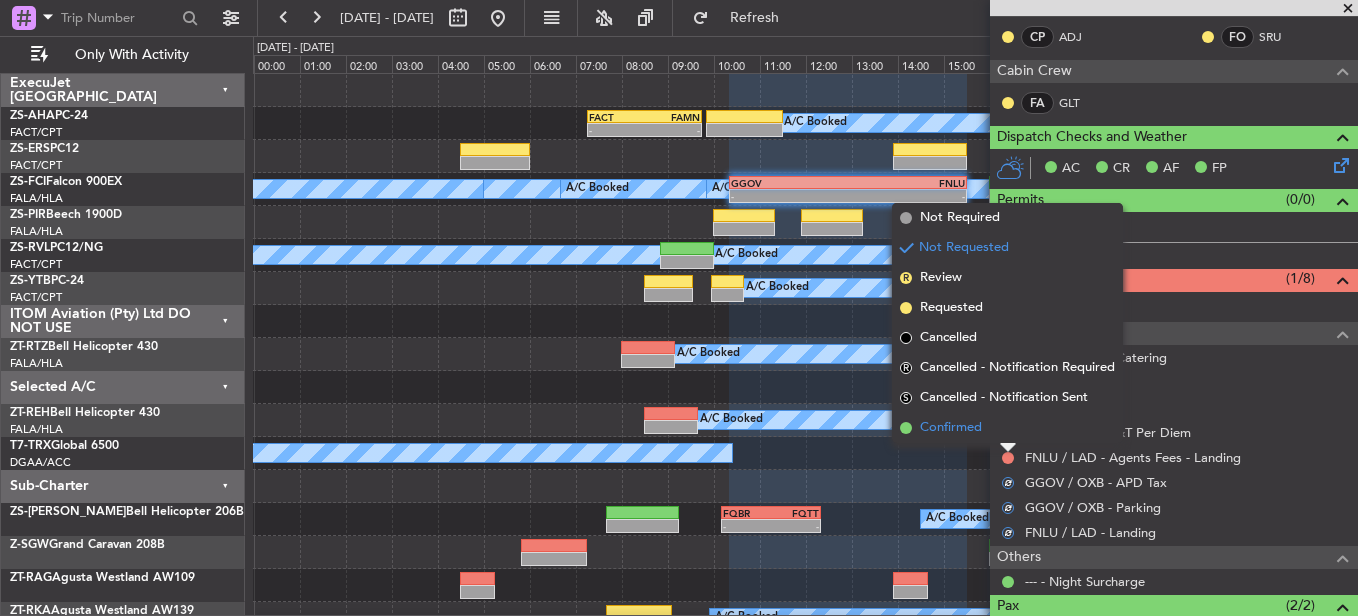 click on "Confirmed" at bounding box center [1007, 428] 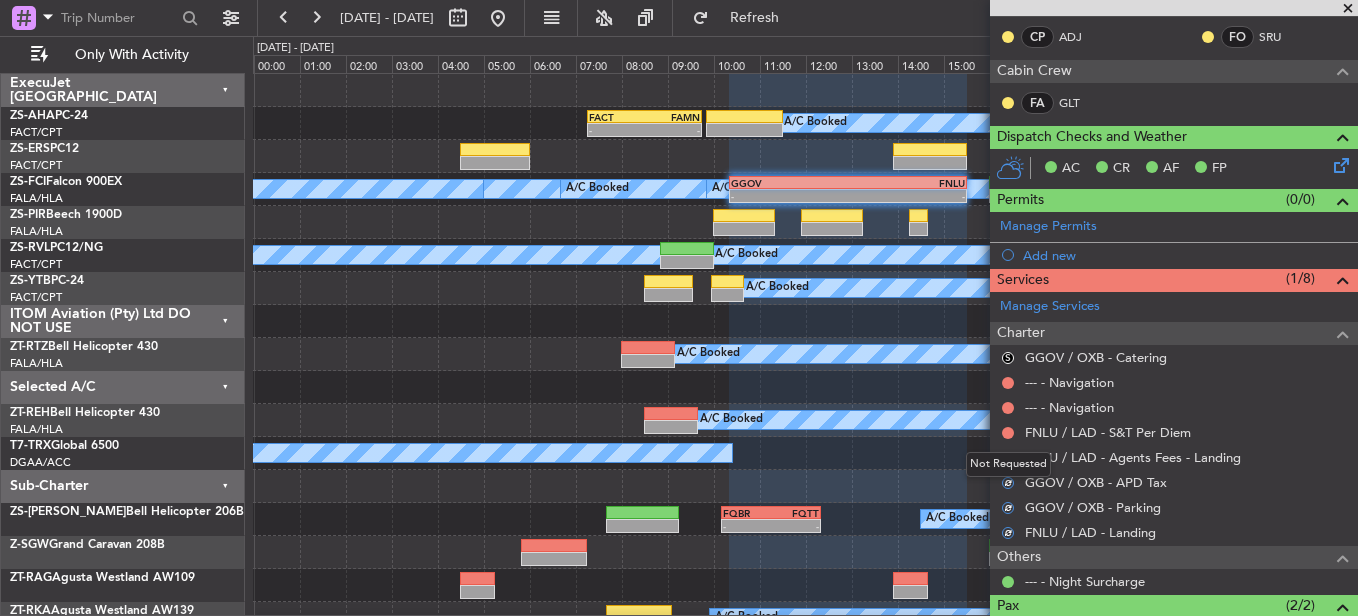 click at bounding box center [1008, 433] 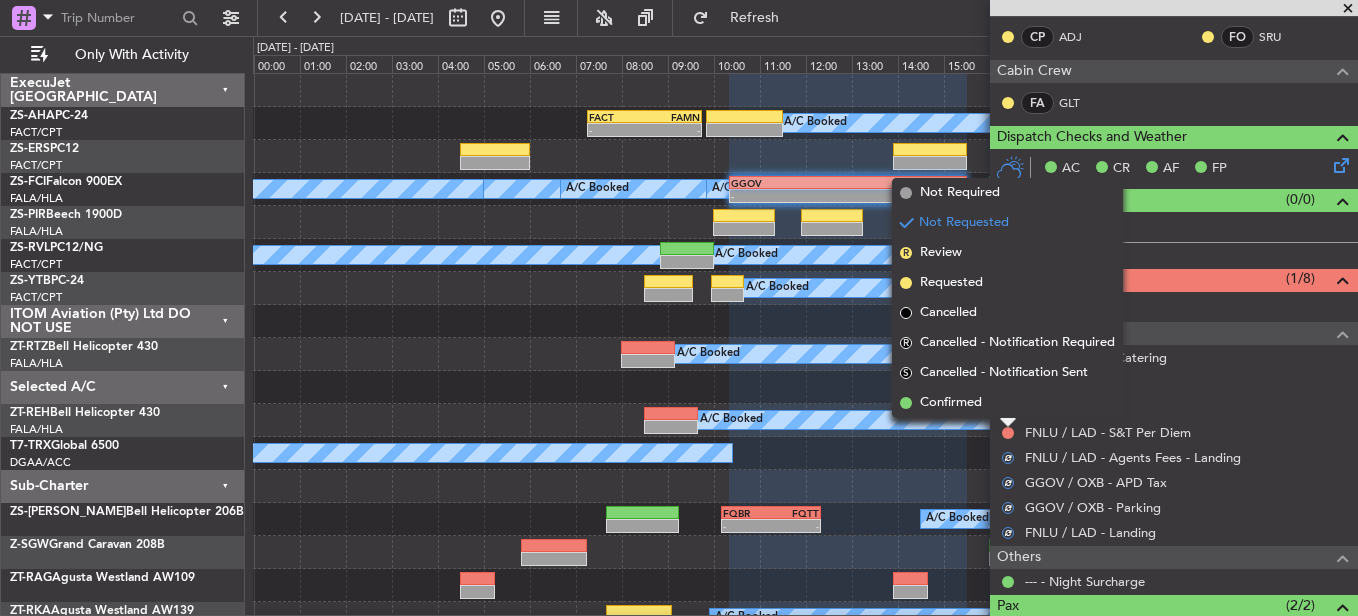 click on "Confirmed" at bounding box center (1007, 403) 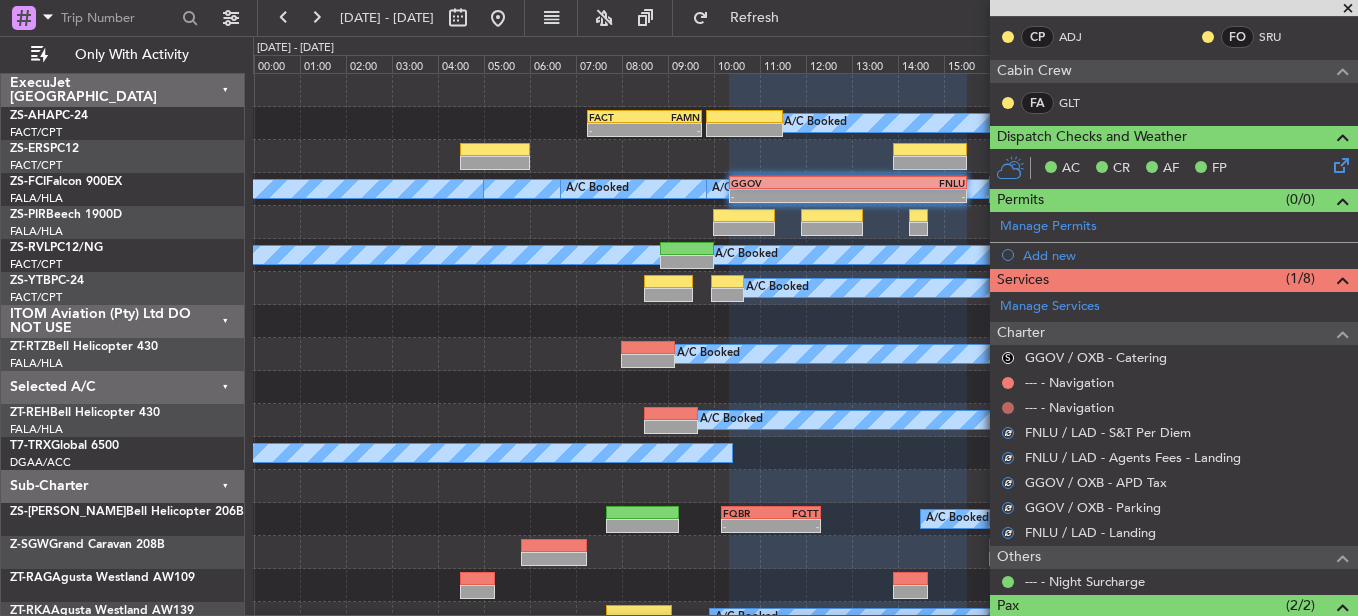 click at bounding box center (1008, 408) 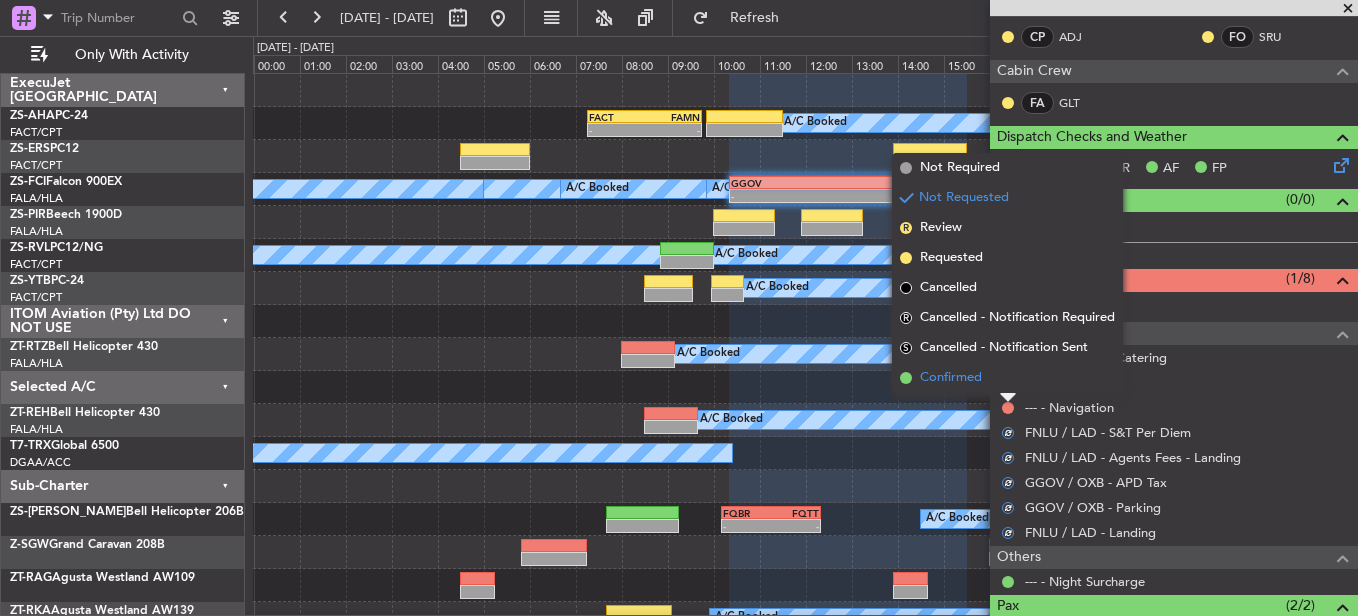 click on "Confirmed" at bounding box center [1007, 378] 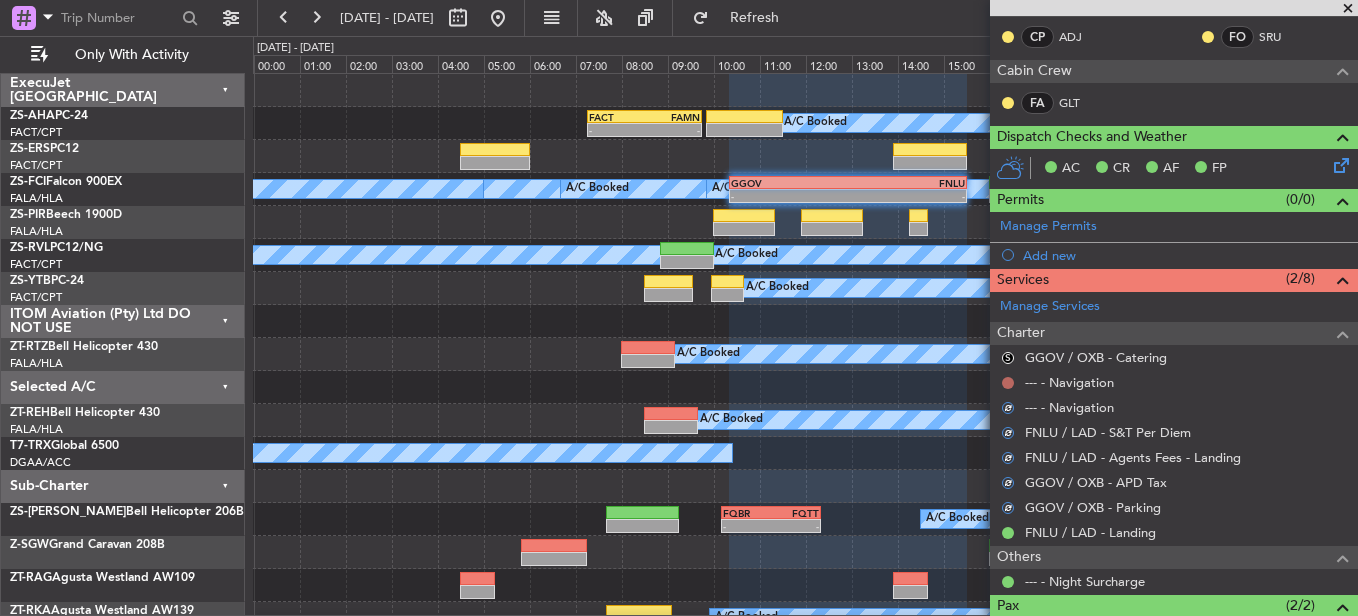 click at bounding box center [1008, 383] 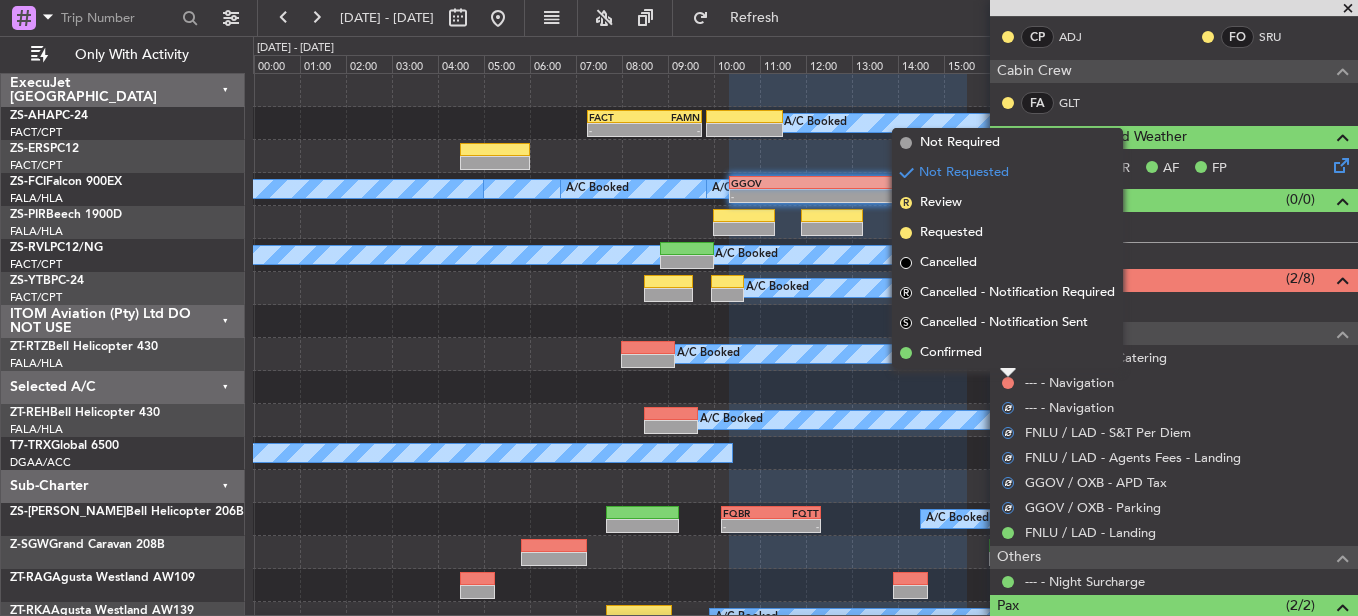 click on "Confirmed" at bounding box center [1007, 353] 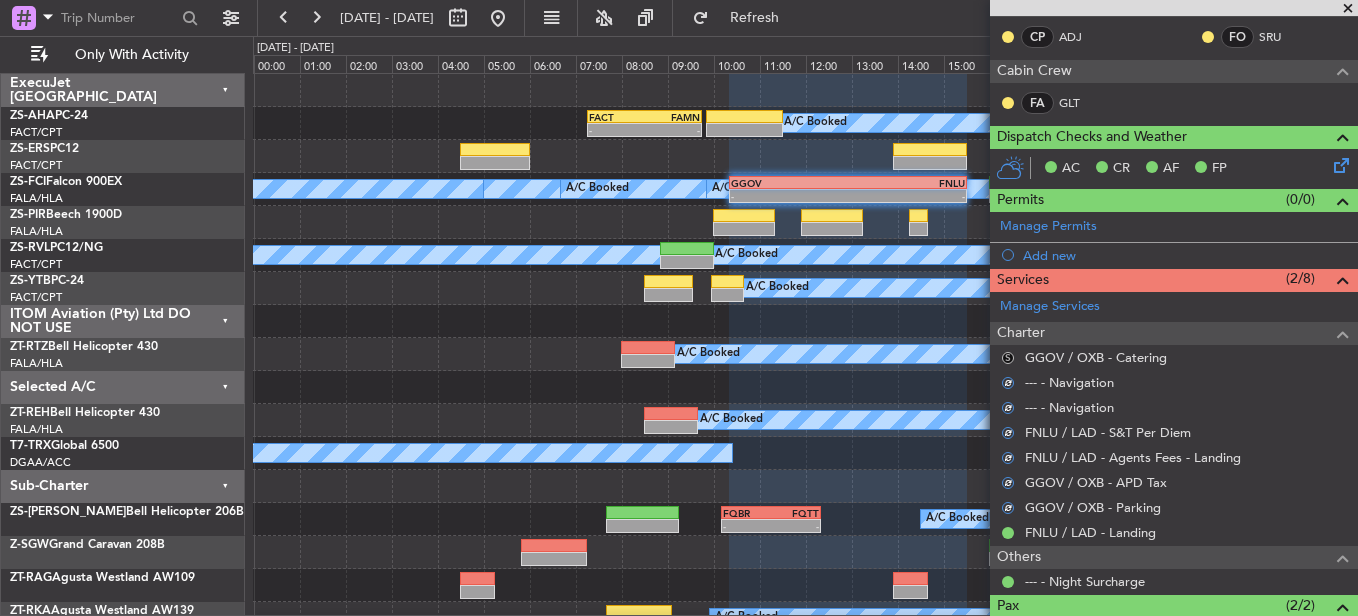 click on "S" at bounding box center (1008, 358) 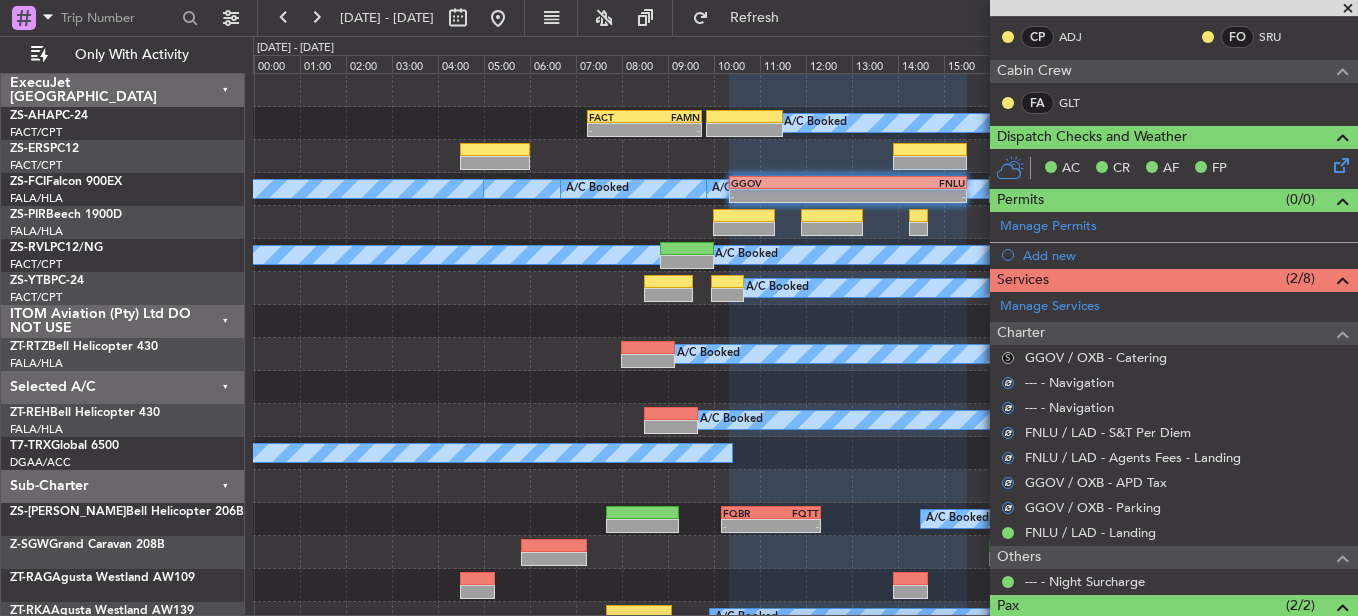 click on "S" at bounding box center (1008, 358) 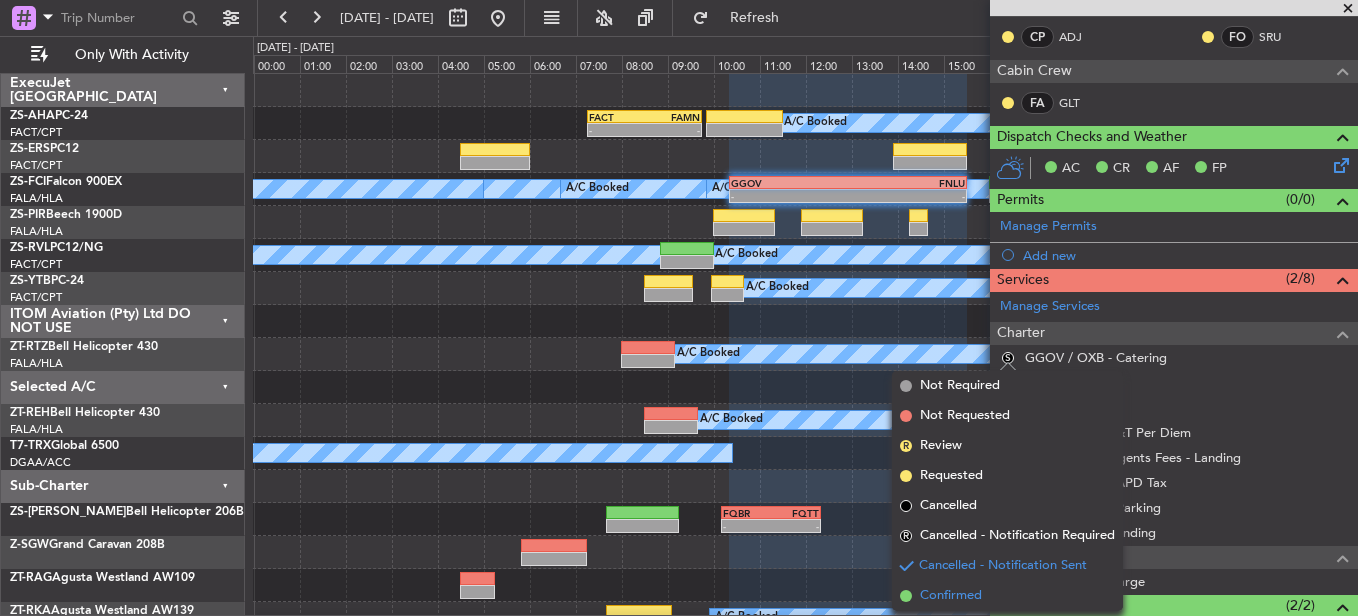 click on "Confirmed" at bounding box center [1007, 596] 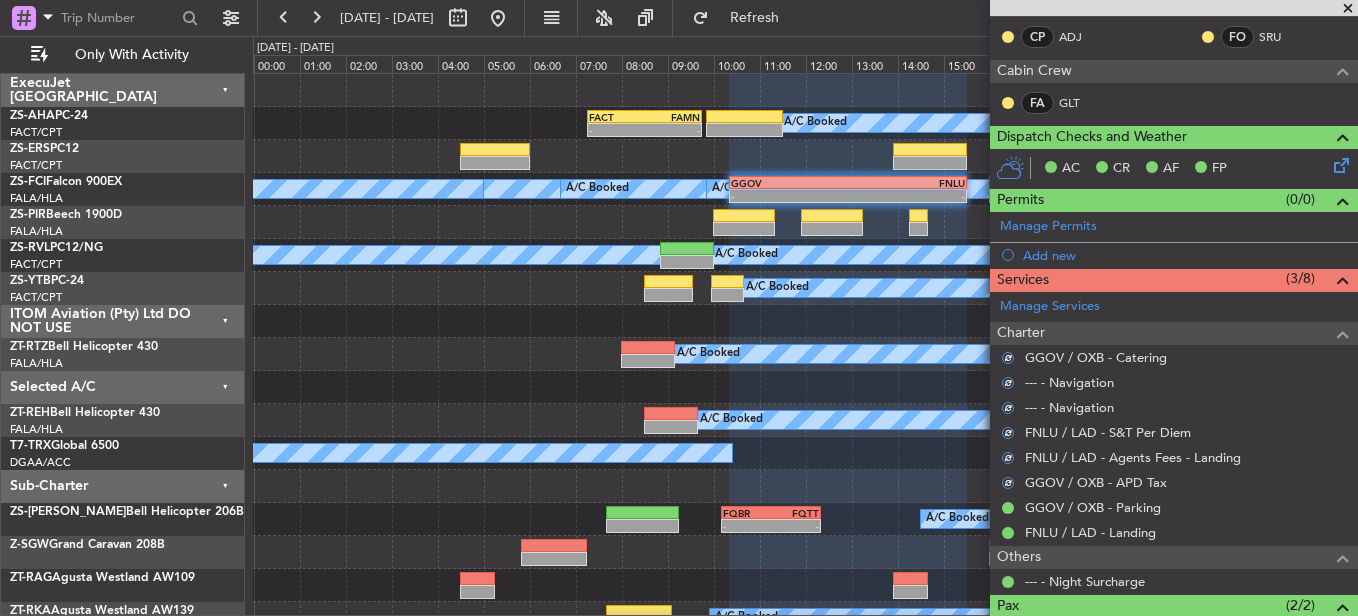 scroll, scrollTop: 0, scrollLeft: 0, axis: both 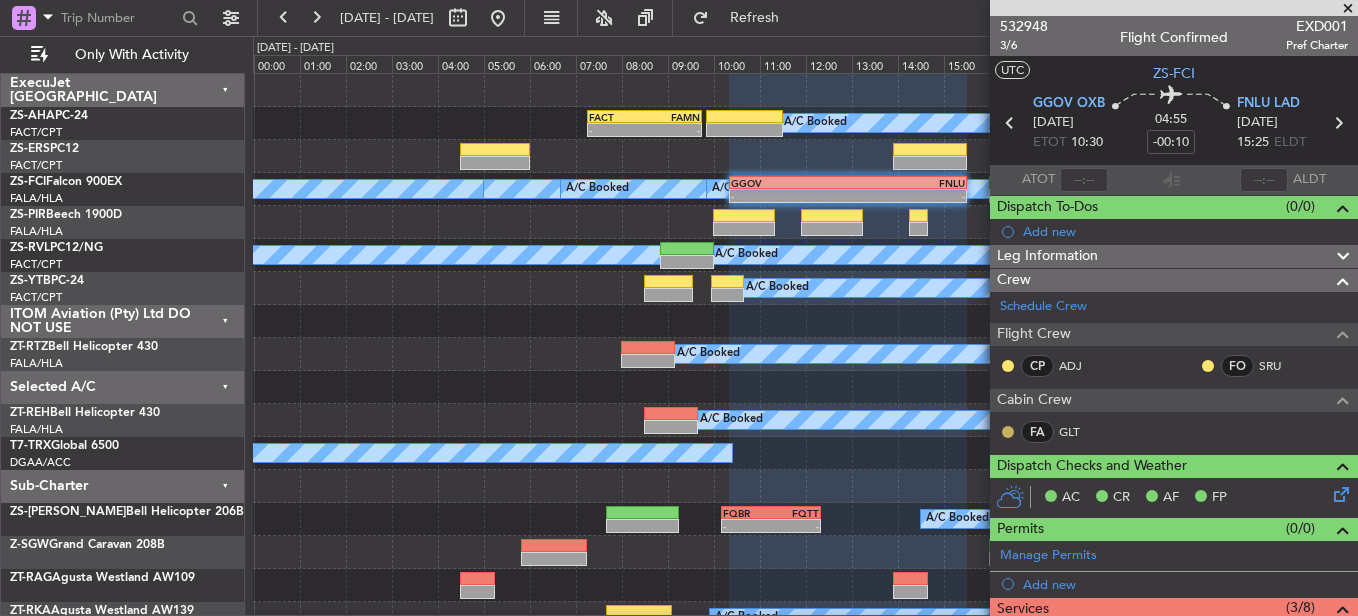 click 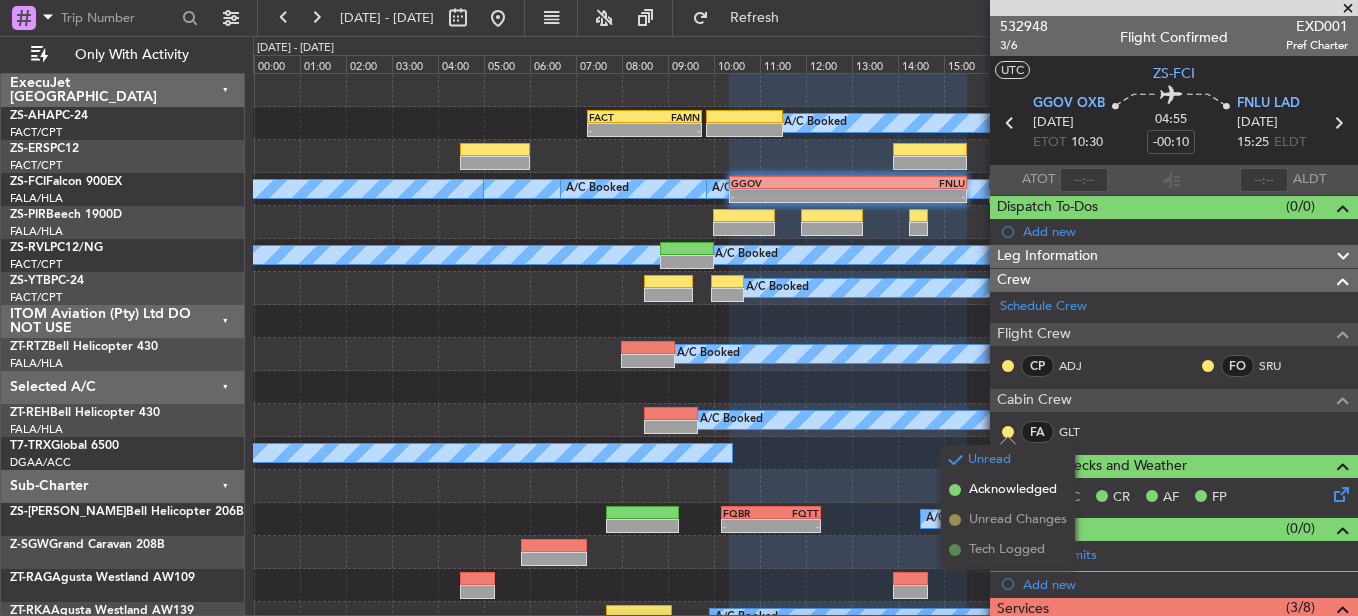 click on "Acknowledged" at bounding box center (1013, 490) 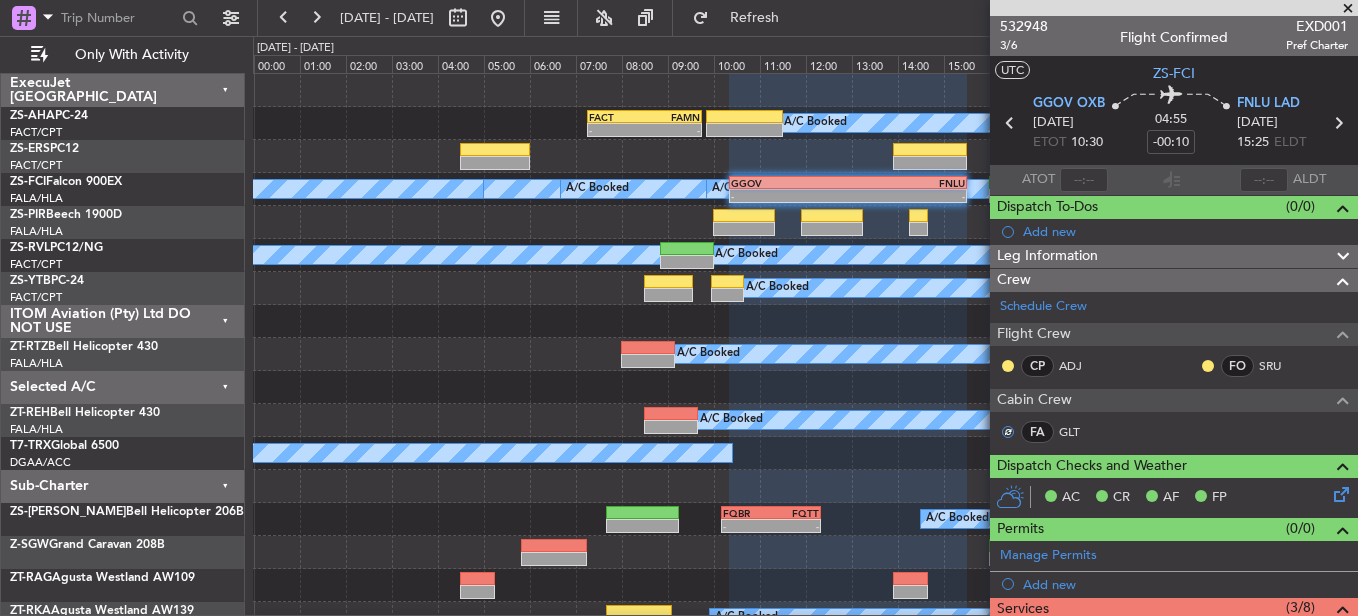 click 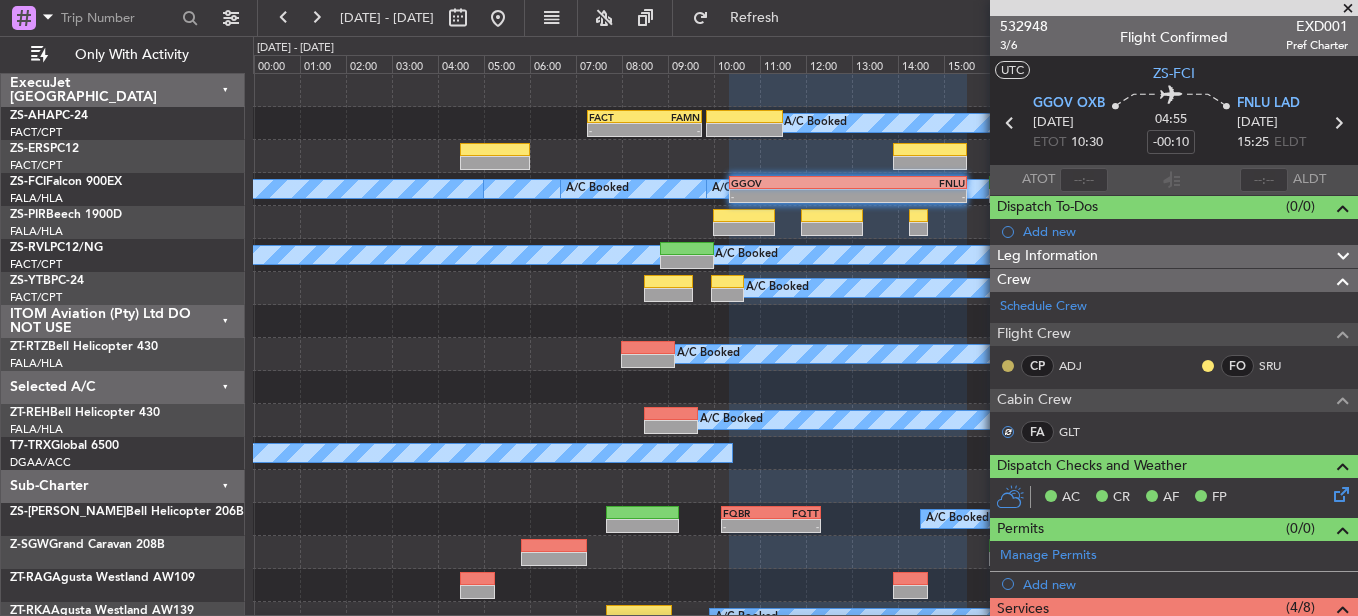 click 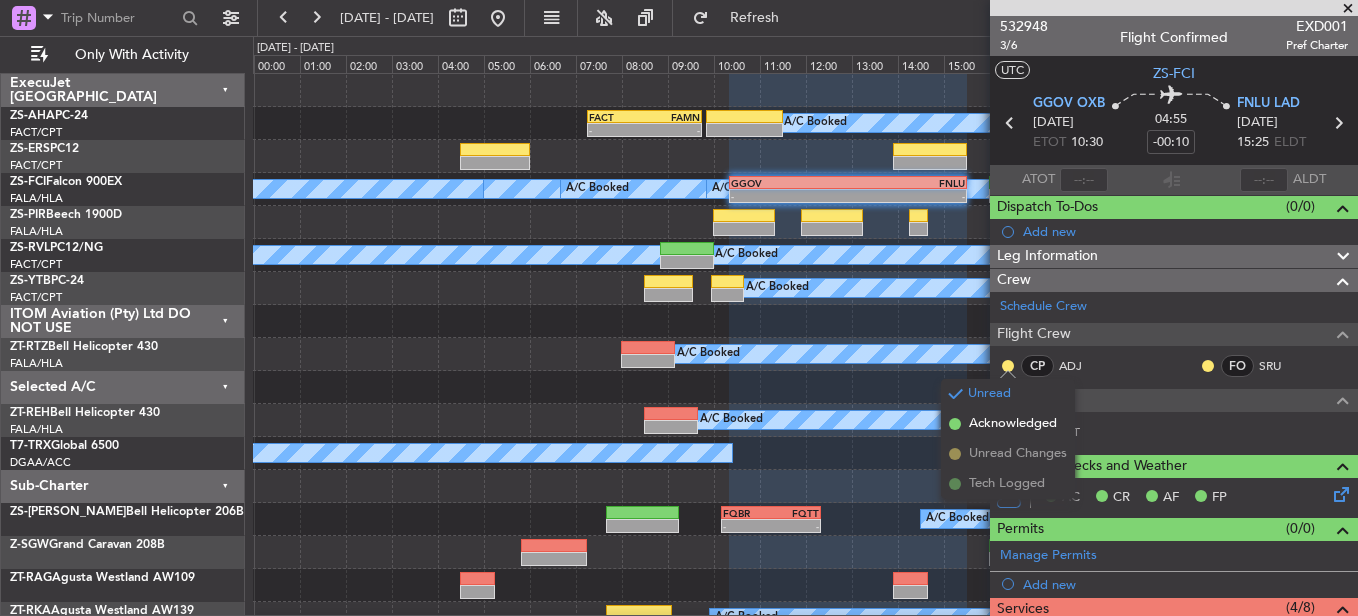click on "Acknowledged" at bounding box center [1013, 424] 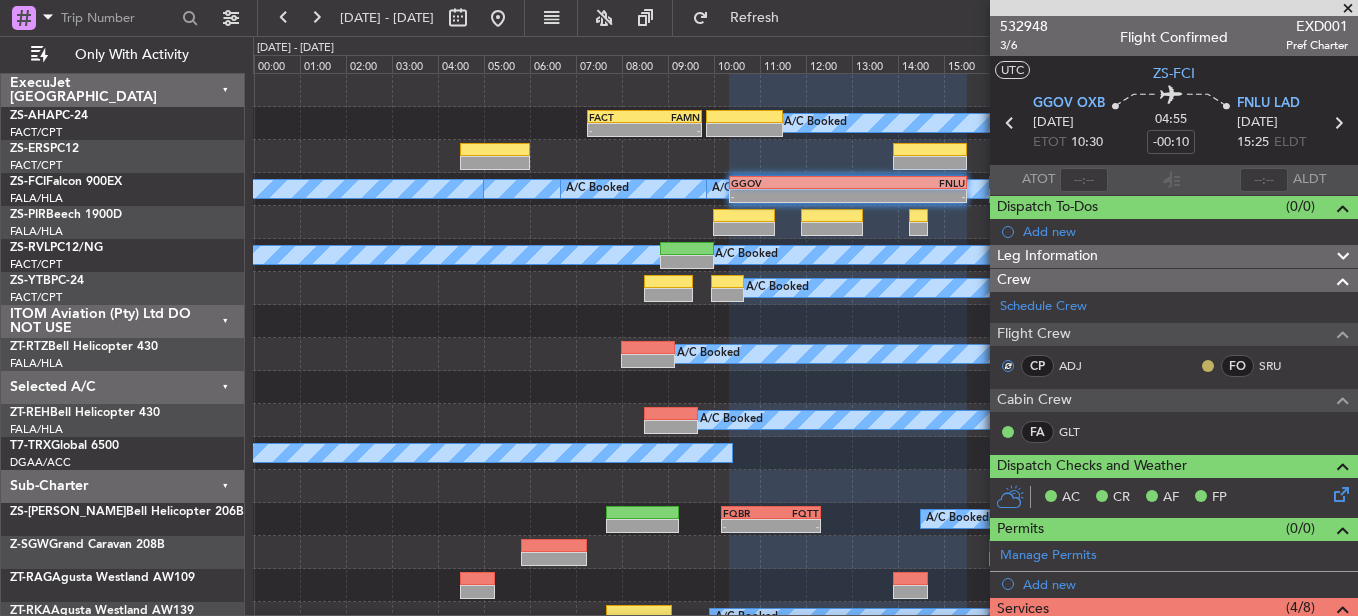 click 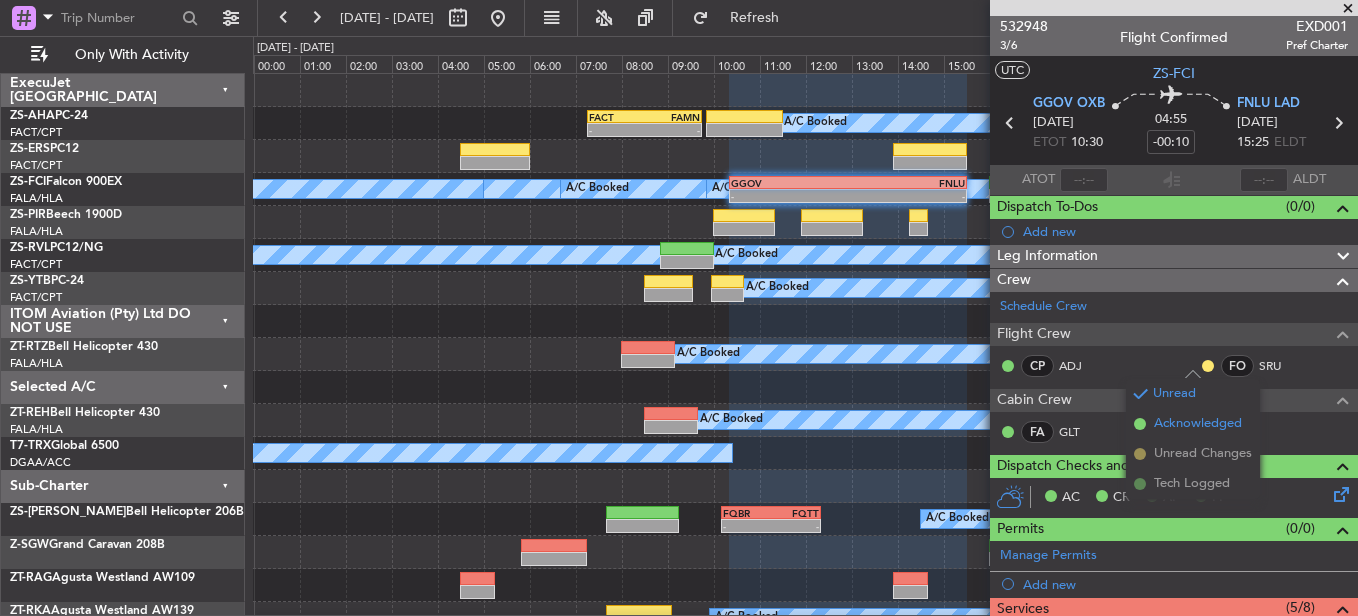 click on "Acknowledged" at bounding box center [1198, 424] 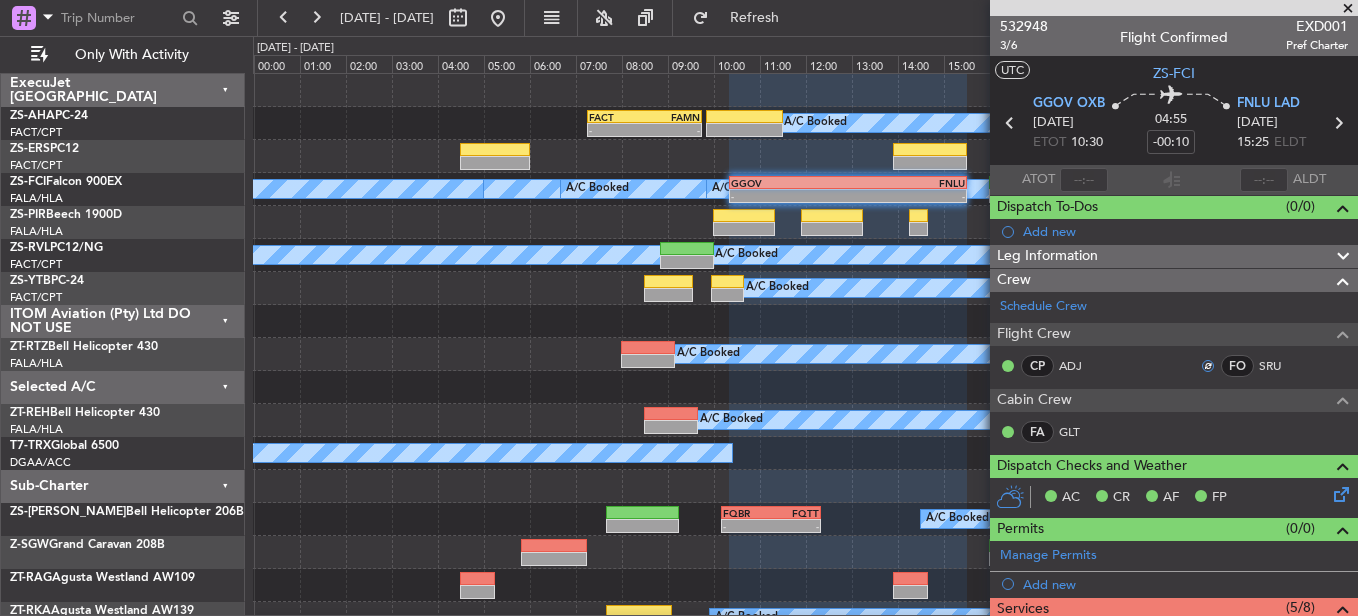 scroll, scrollTop: 400, scrollLeft: 0, axis: vertical 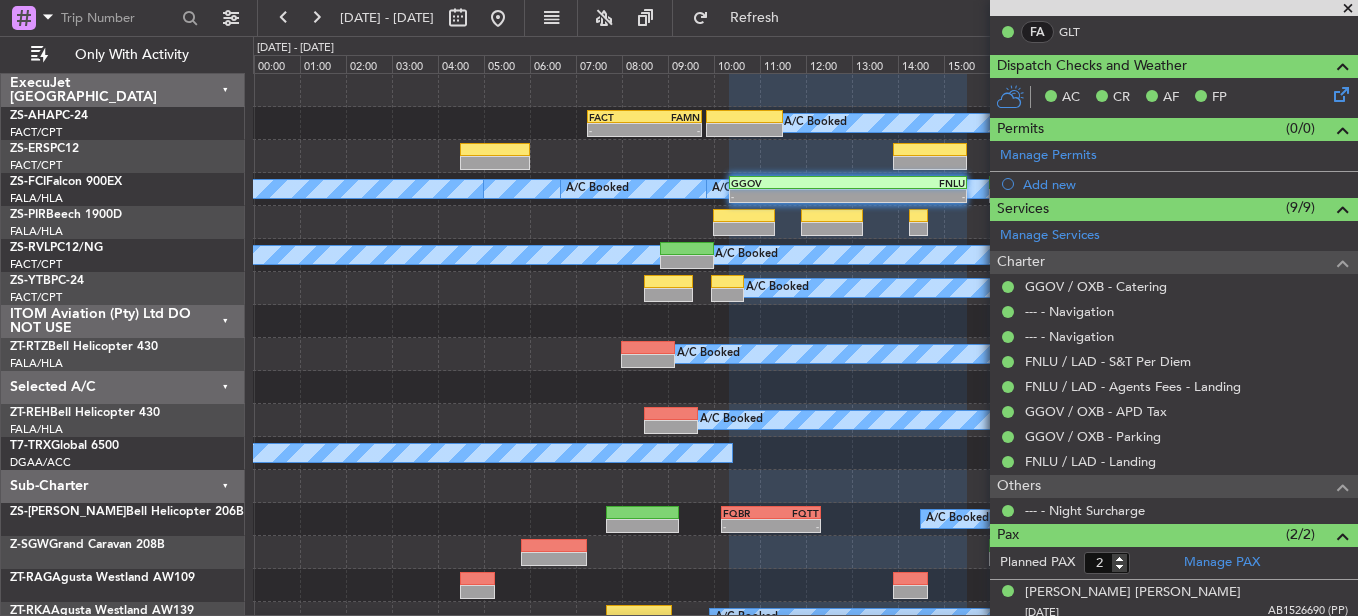 click at bounding box center (1348, 9) 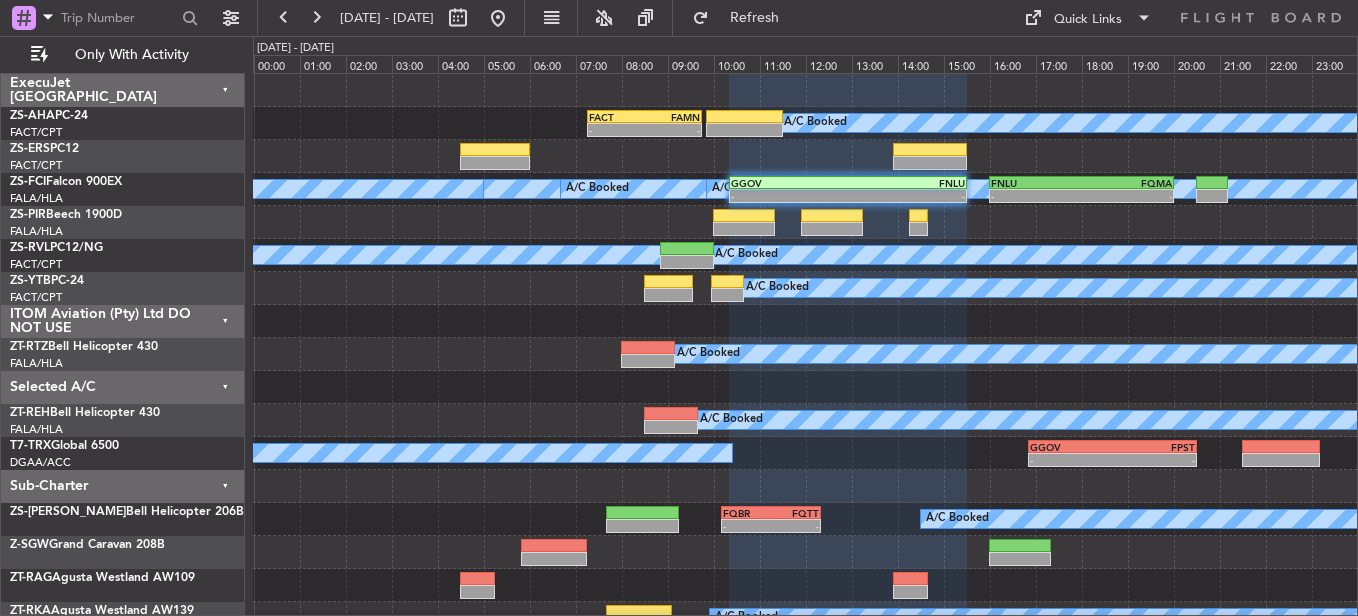 type on "0" 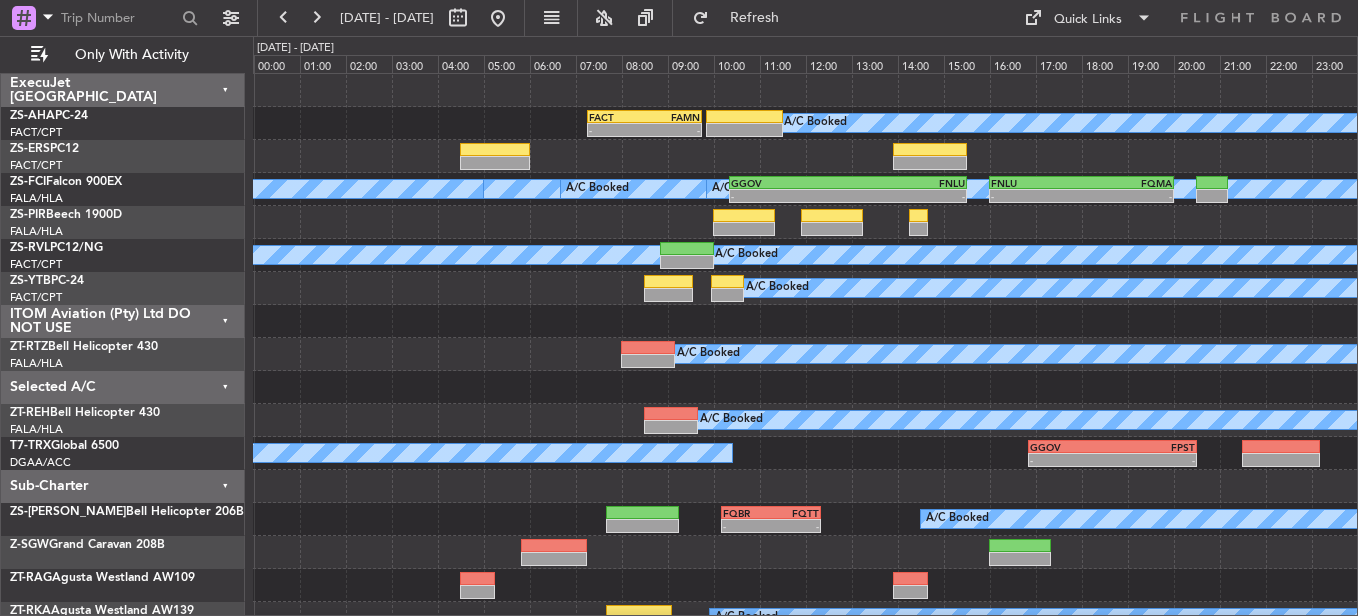 scroll, scrollTop: 0, scrollLeft: 0, axis: both 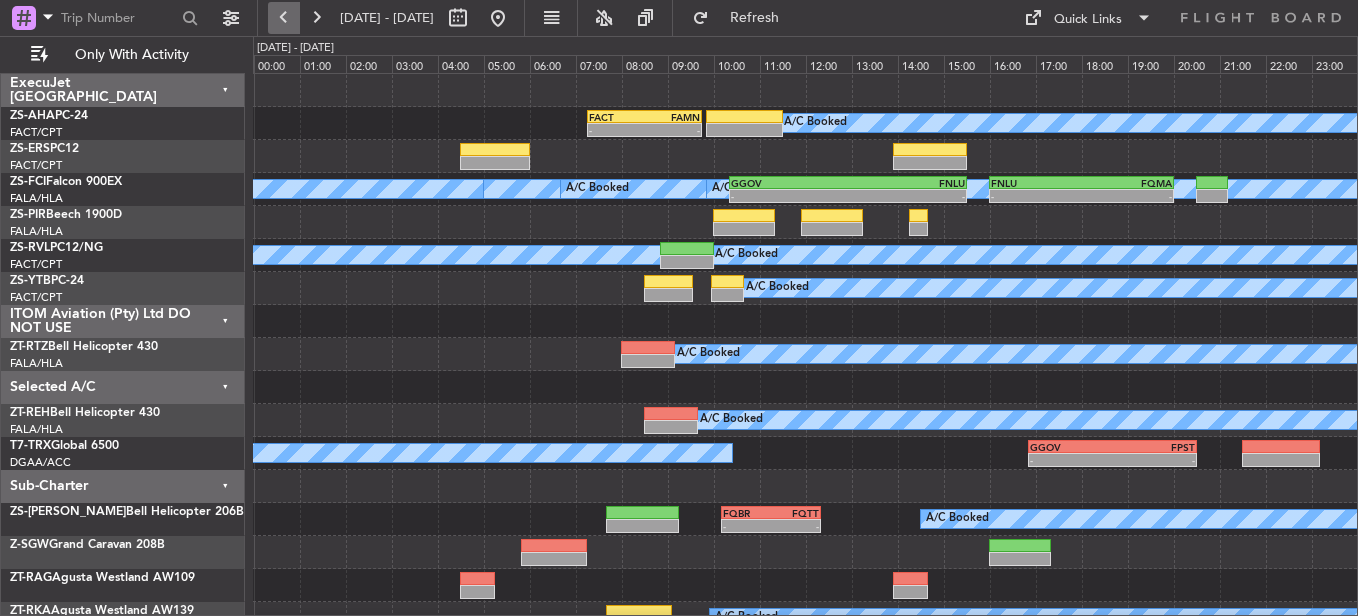 click at bounding box center (284, 18) 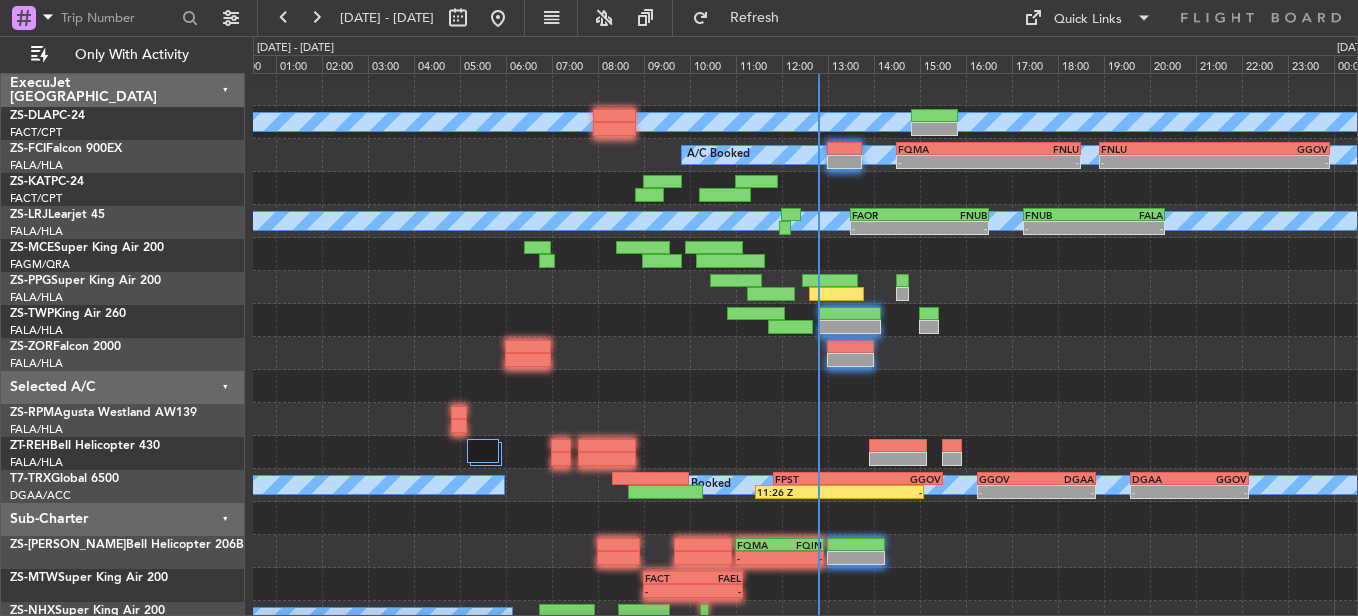 scroll, scrollTop: 0, scrollLeft: 0, axis: both 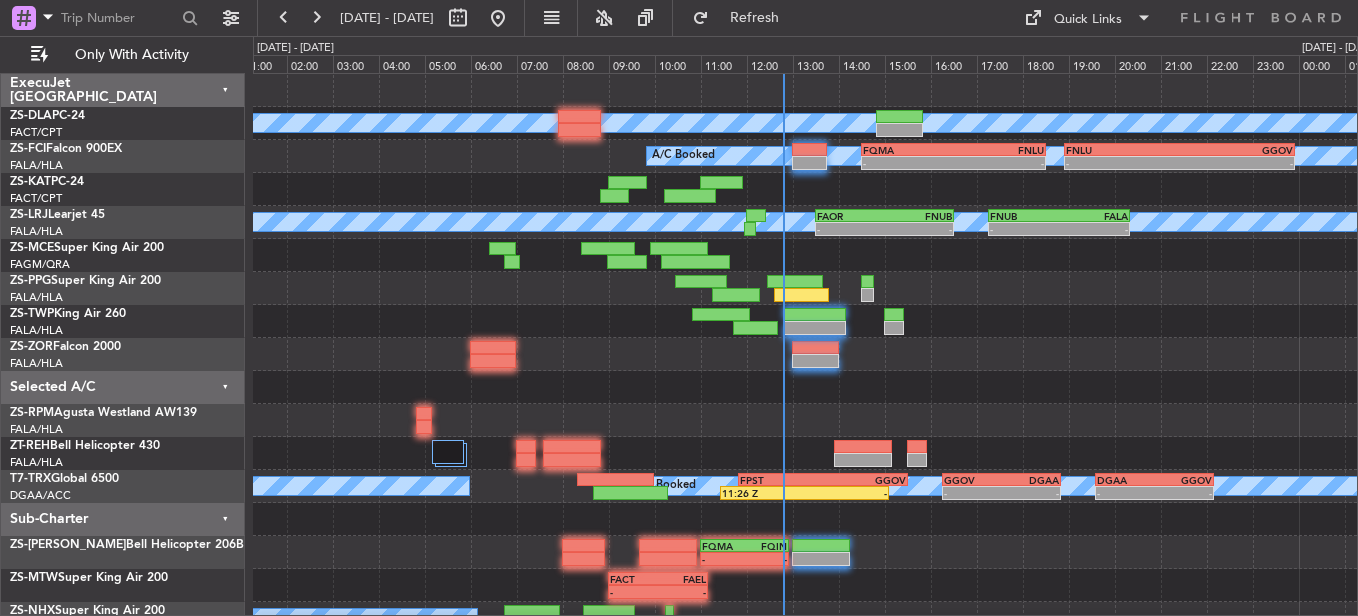 click 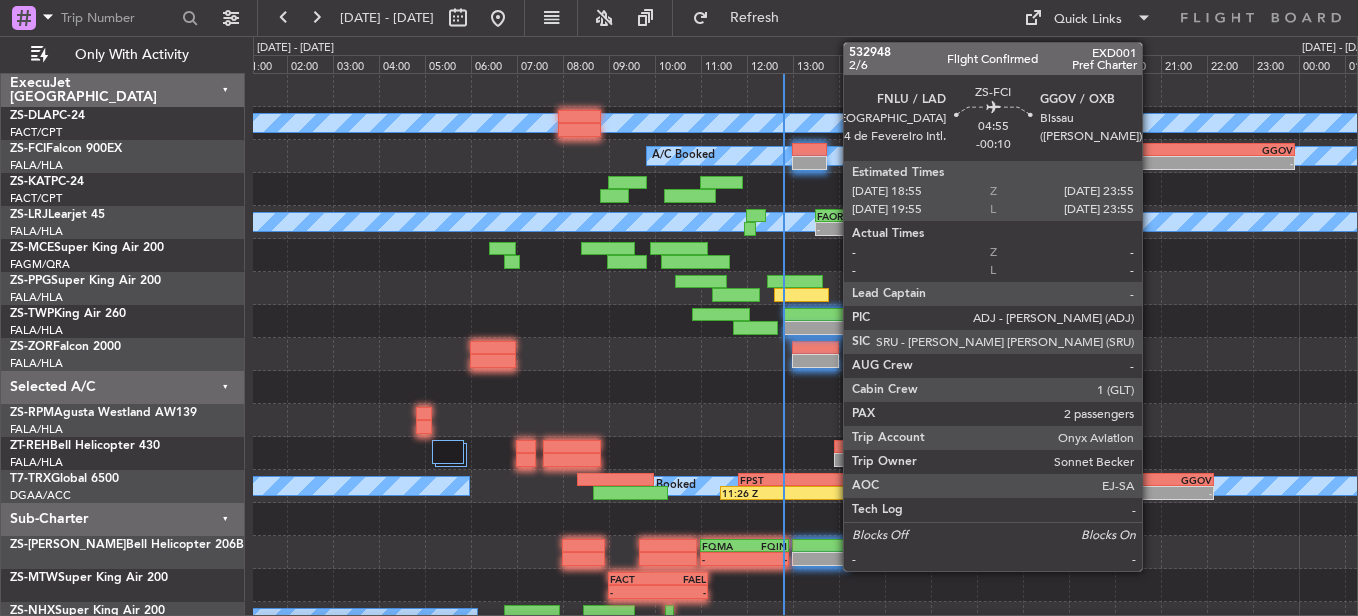 click on "FNLU" 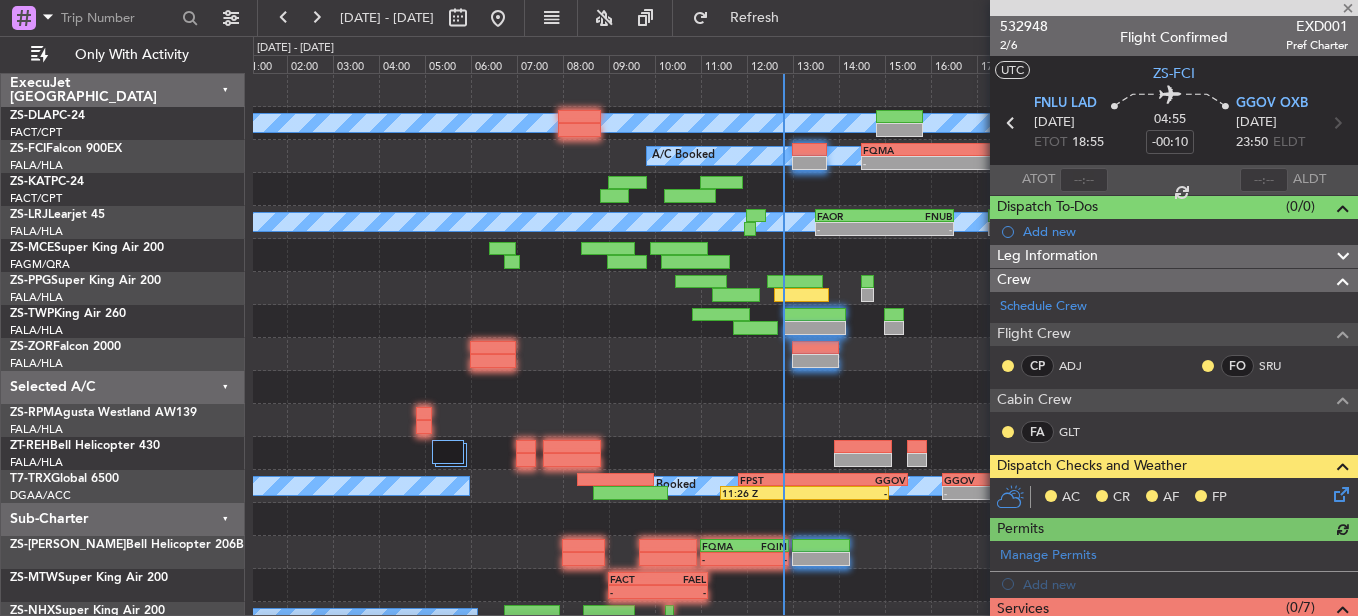 click 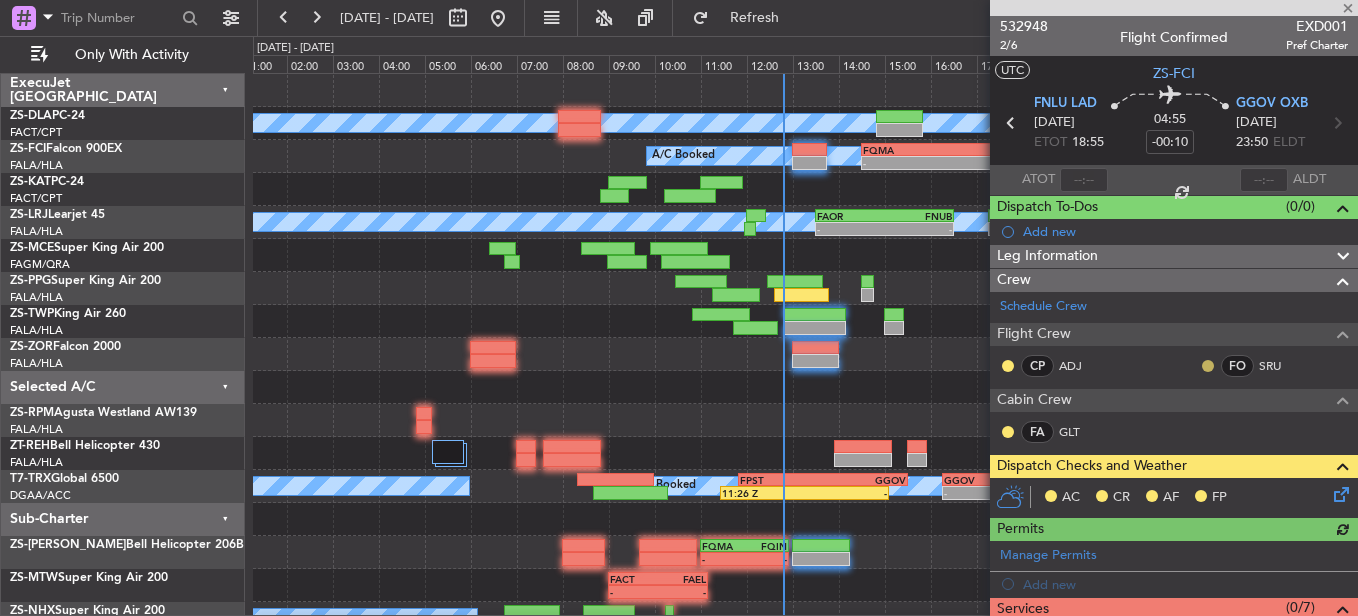click 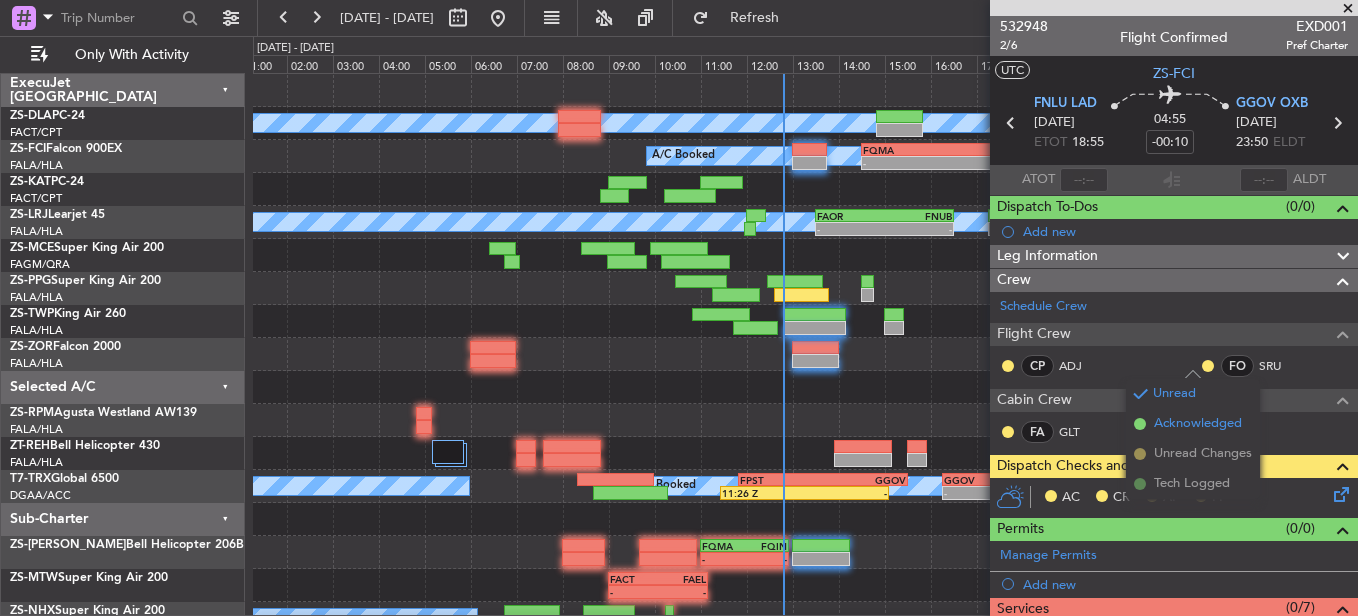 click on "Acknowledged" at bounding box center [1198, 424] 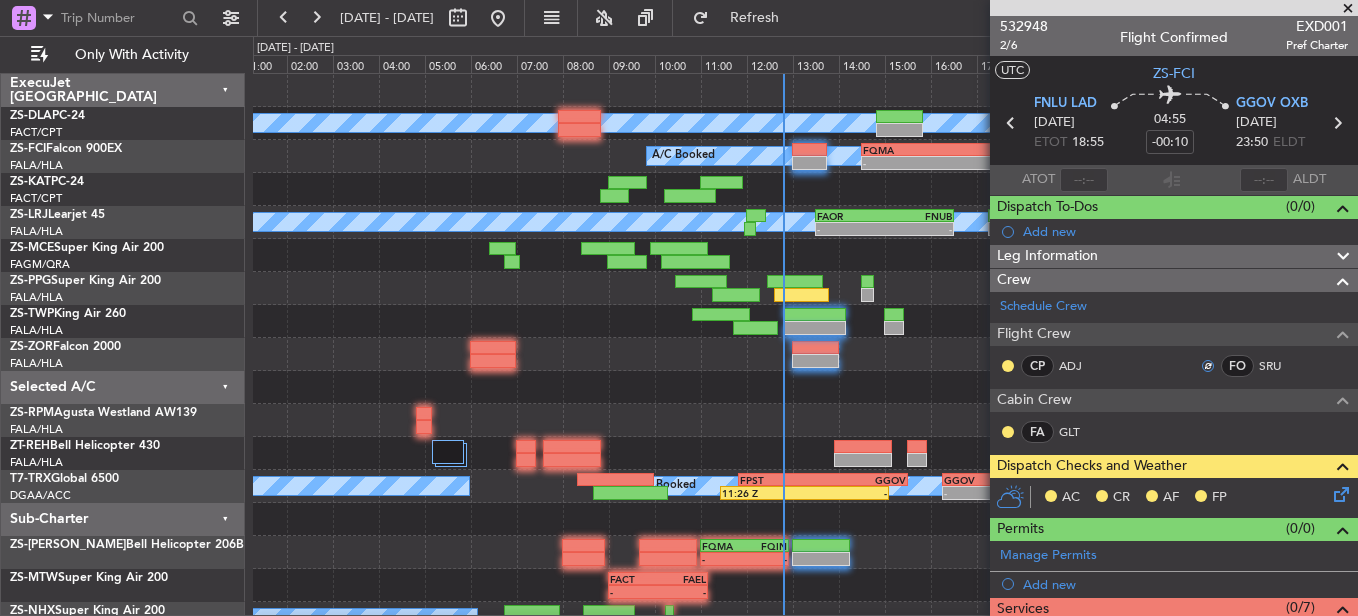 click 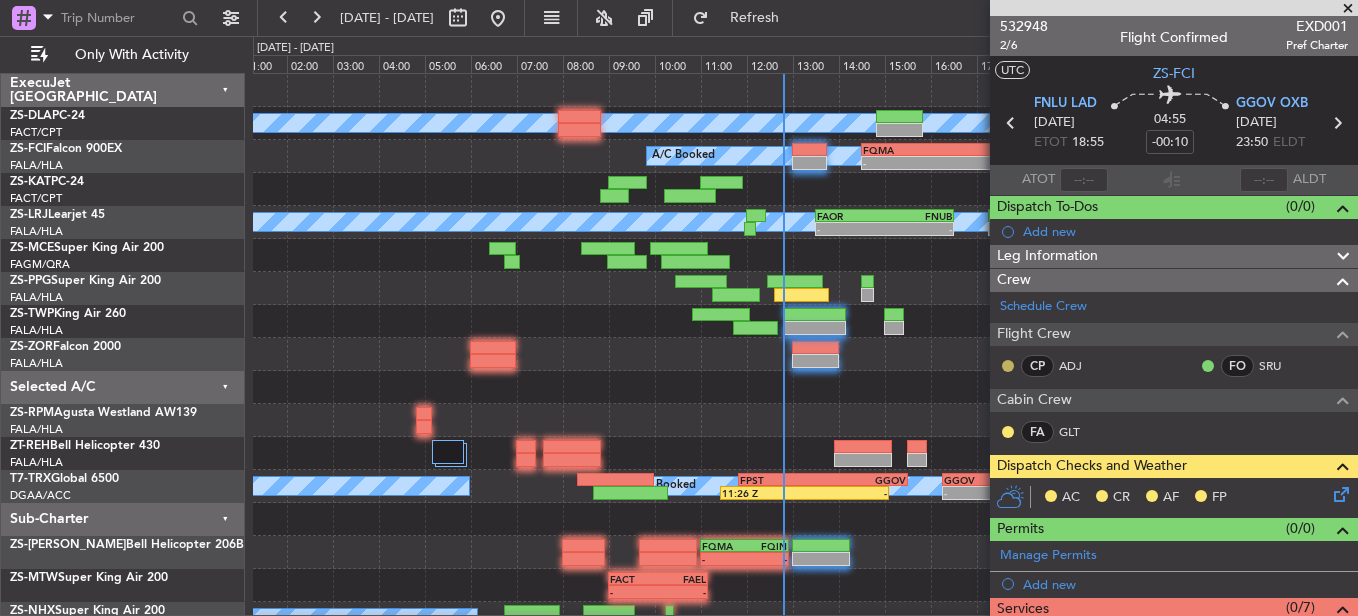 click 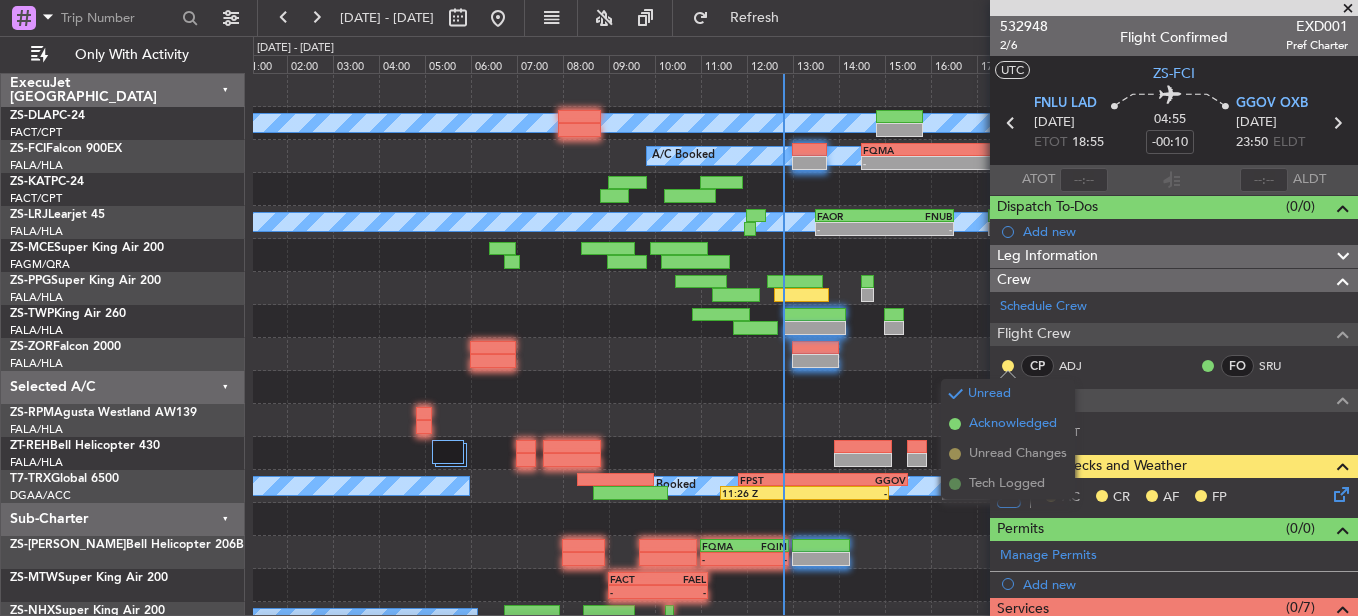 click on "Acknowledged" at bounding box center [1013, 424] 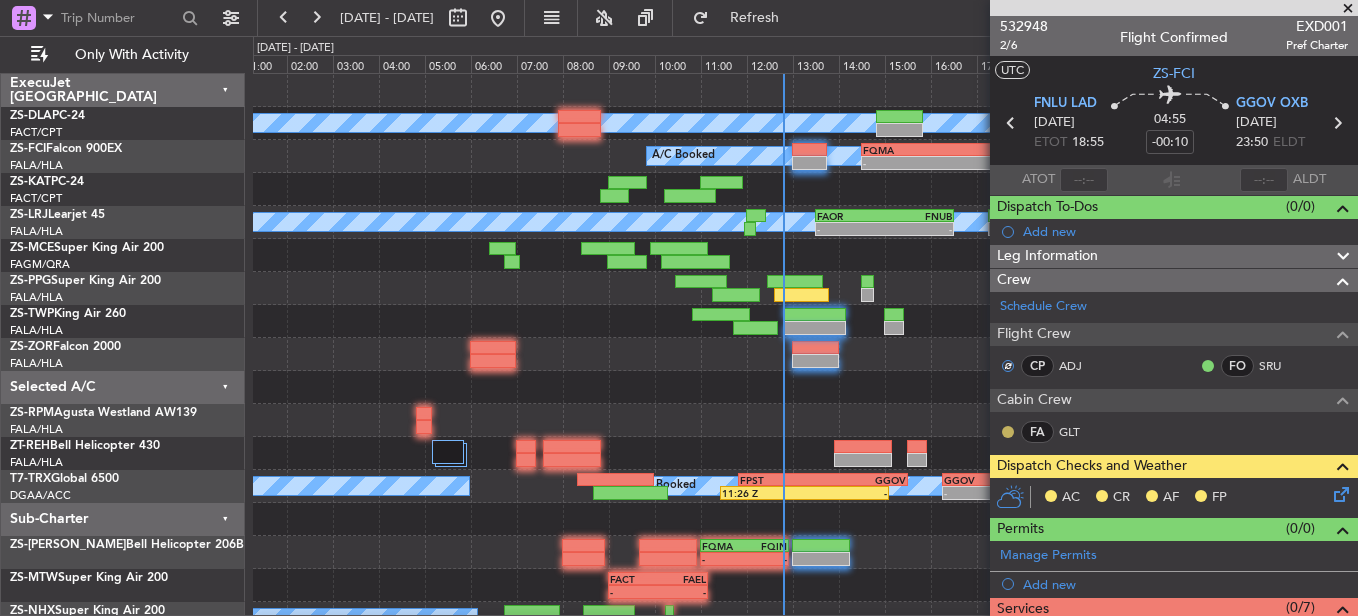 click 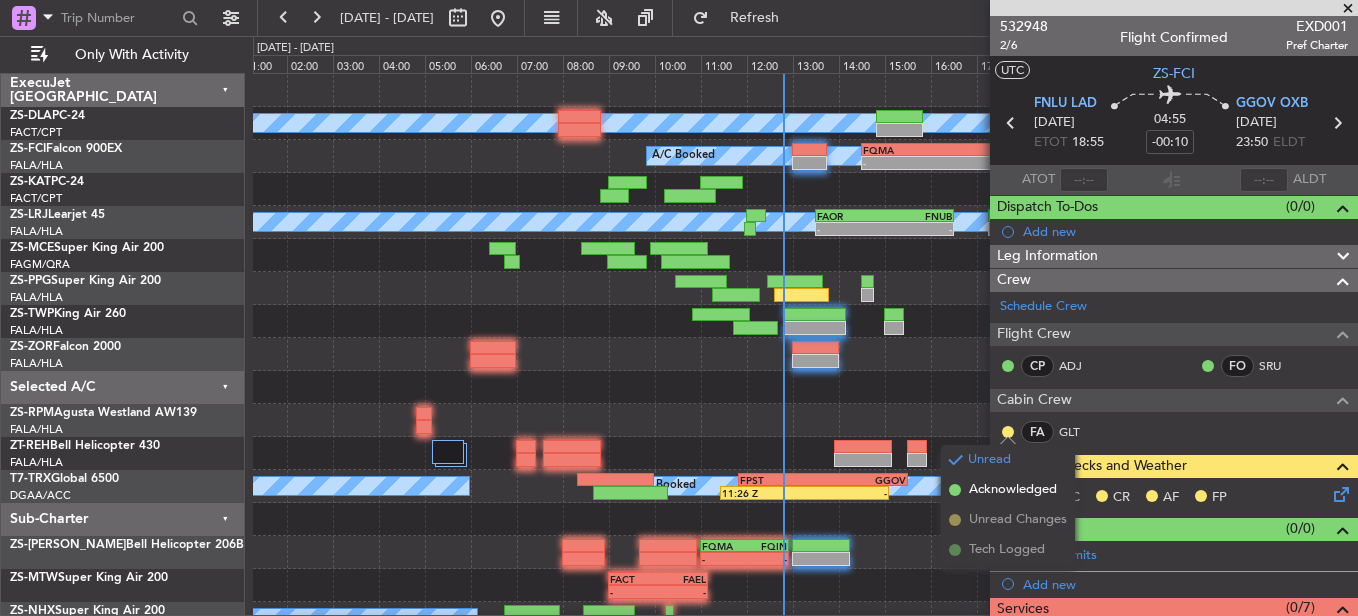 click on "Acknowledged" at bounding box center [1013, 490] 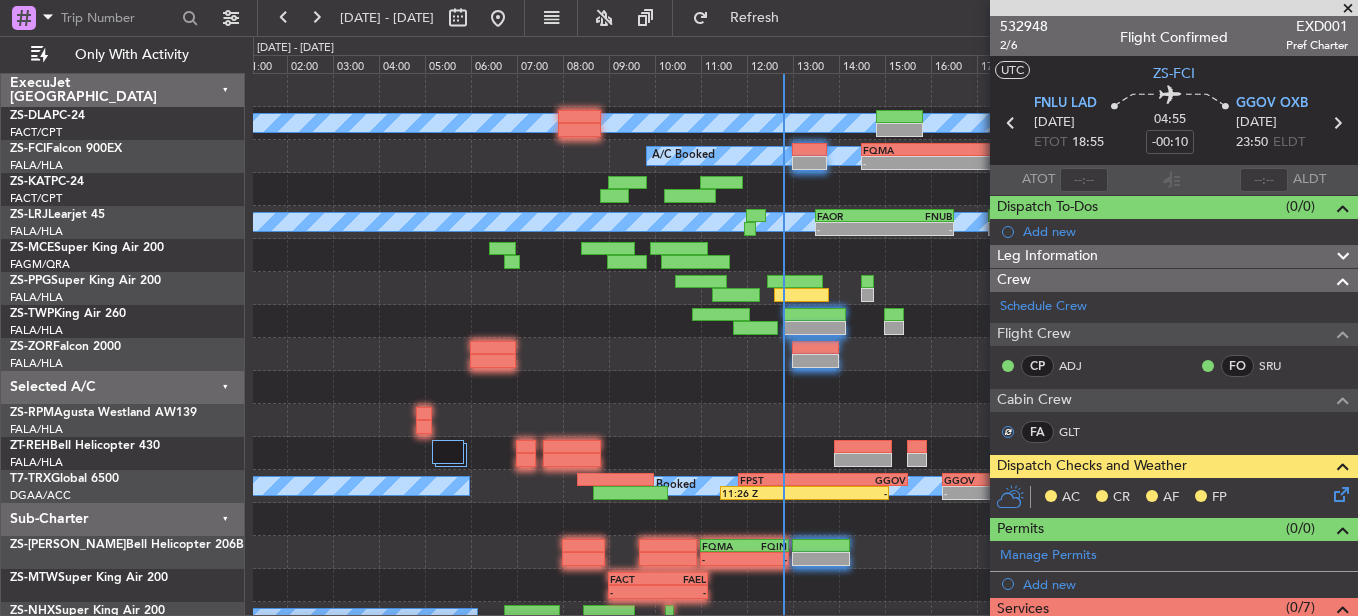 click 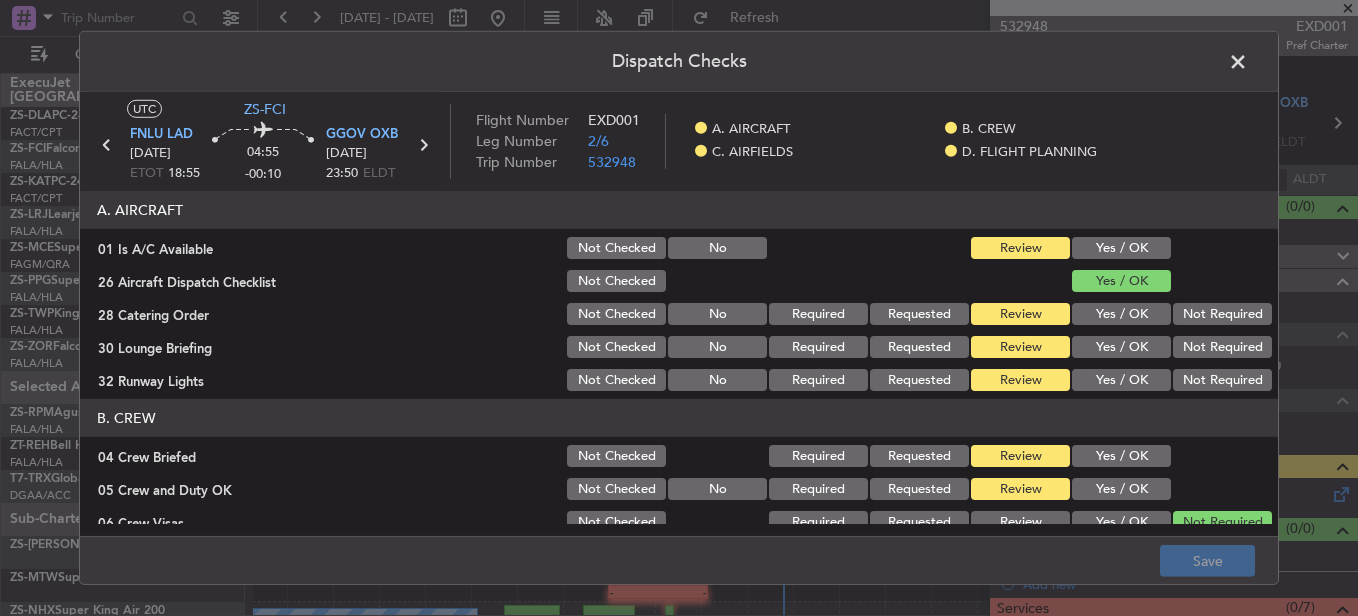 click on "Yes / OK" 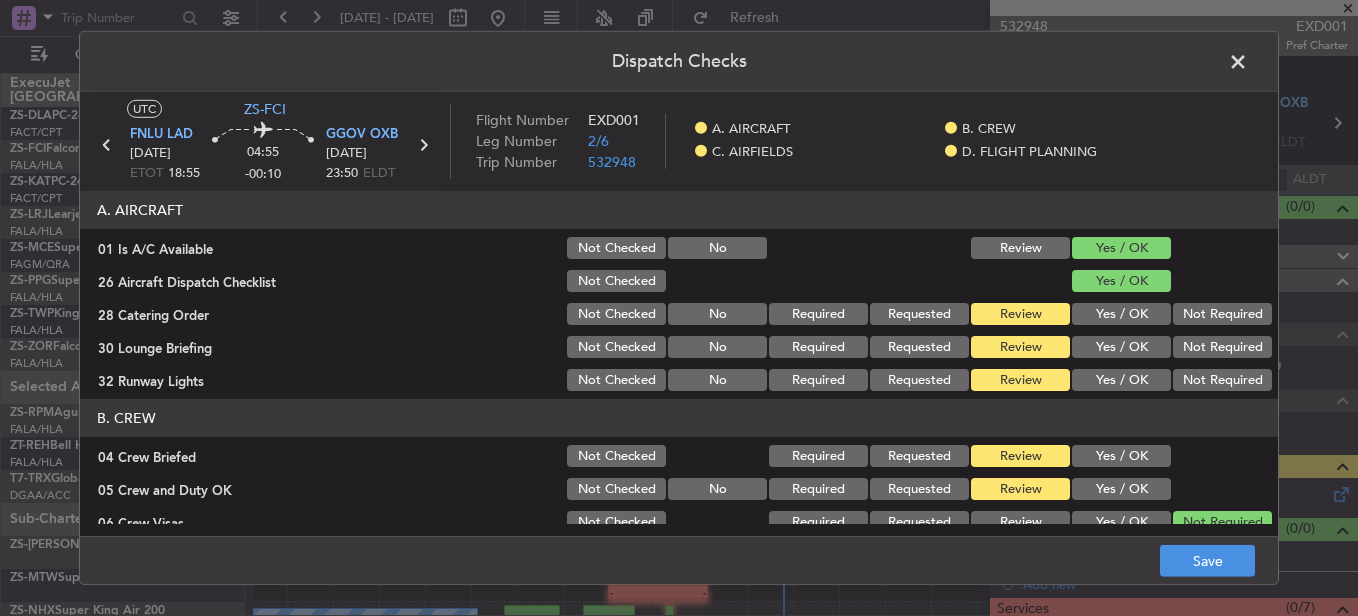 click on "Not Required" 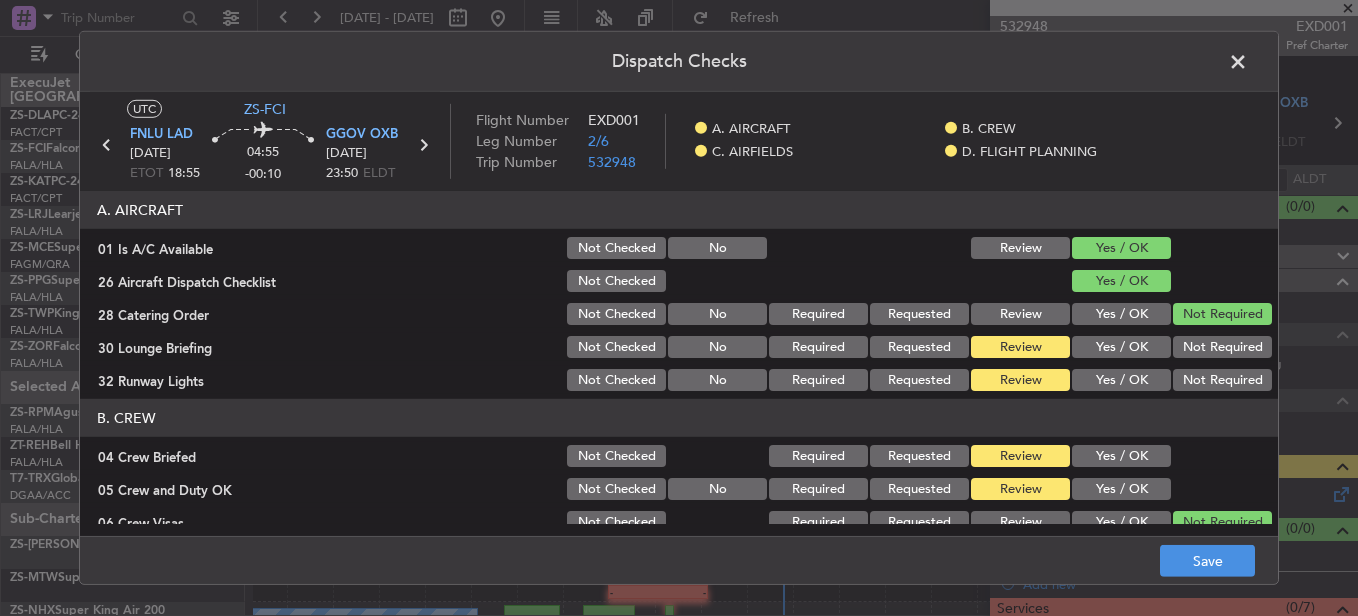 drag, startPoint x: 1219, startPoint y: 334, endPoint x: 1217, endPoint y: 351, distance: 17.117243 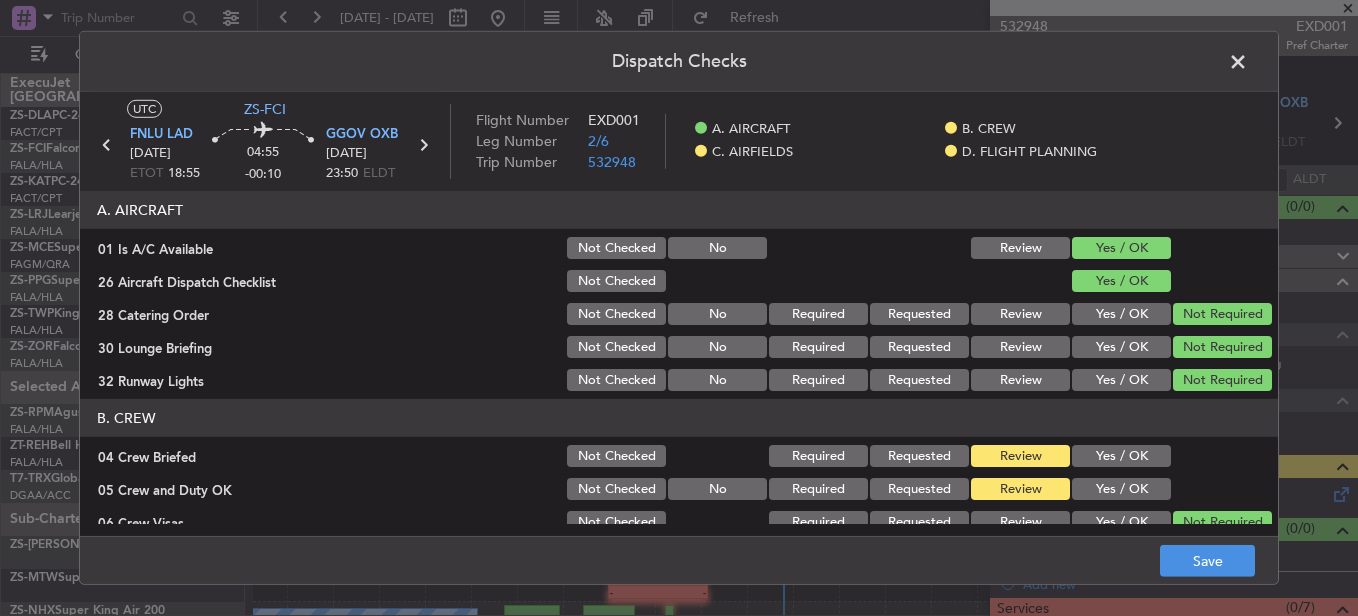 click on "Yes / OK" 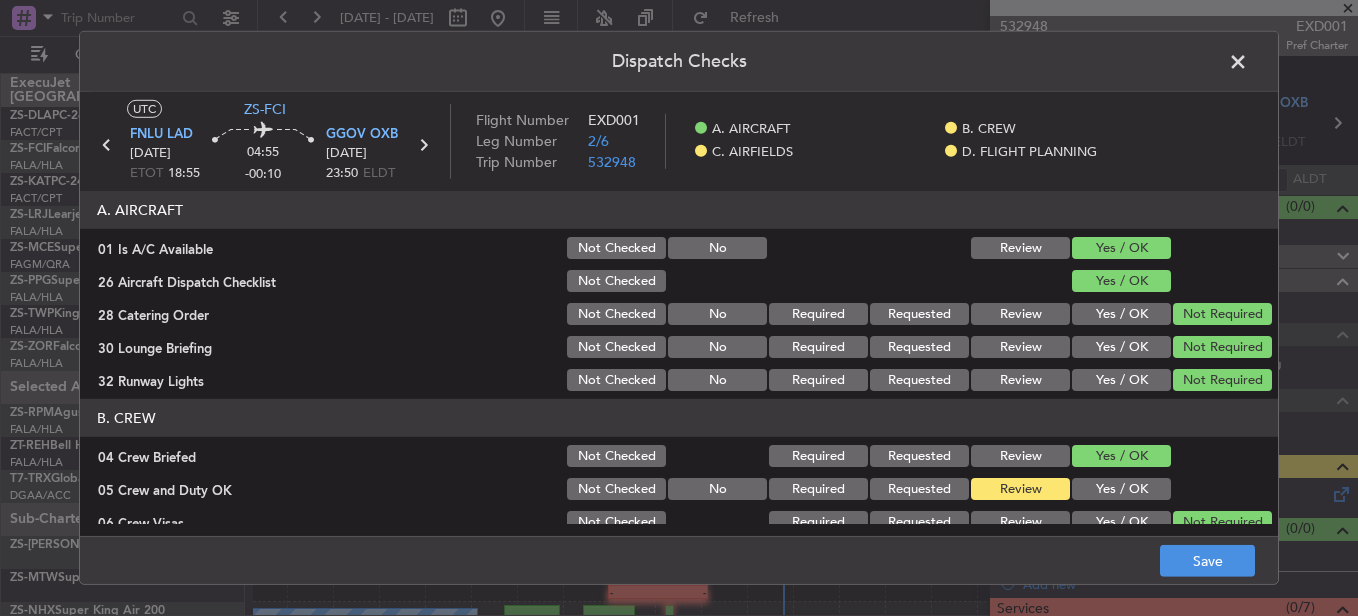 click on "Yes / OK" 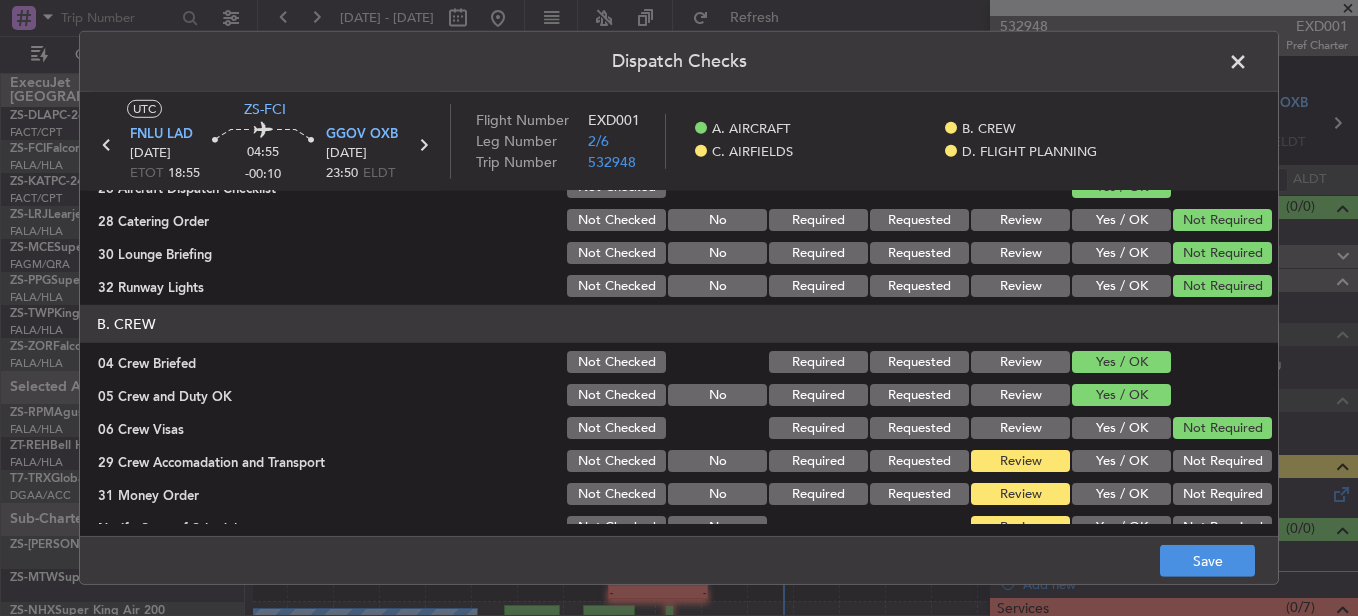 scroll, scrollTop: 200, scrollLeft: 0, axis: vertical 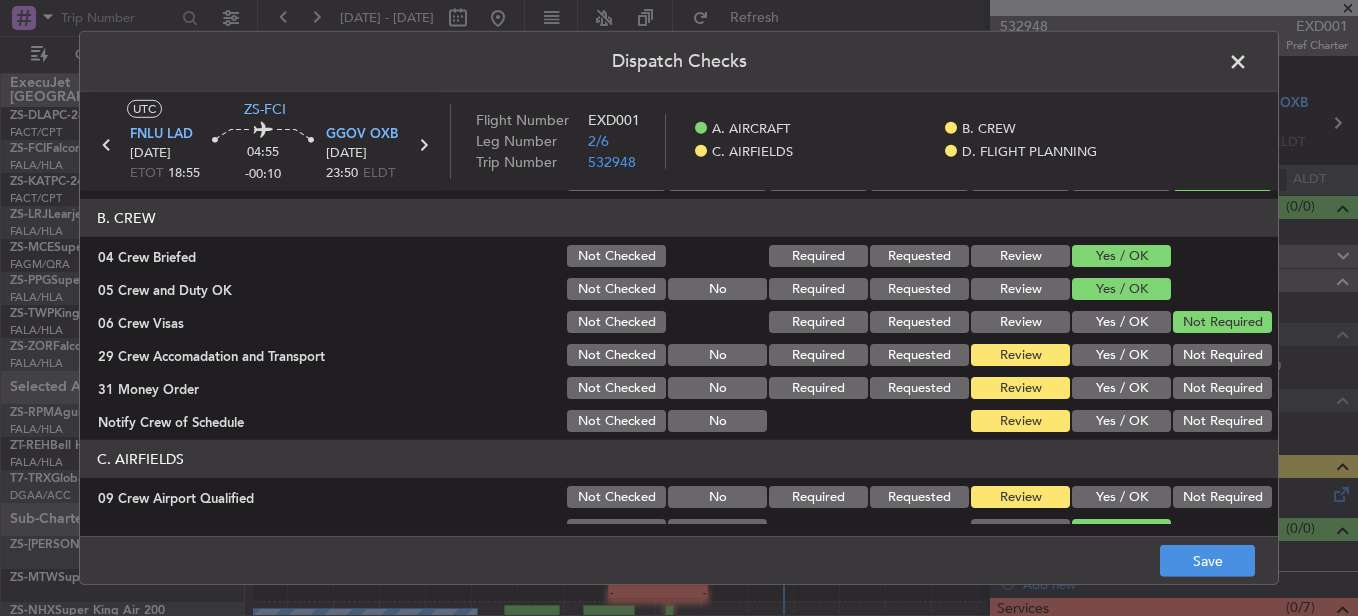 click on "Not Required" 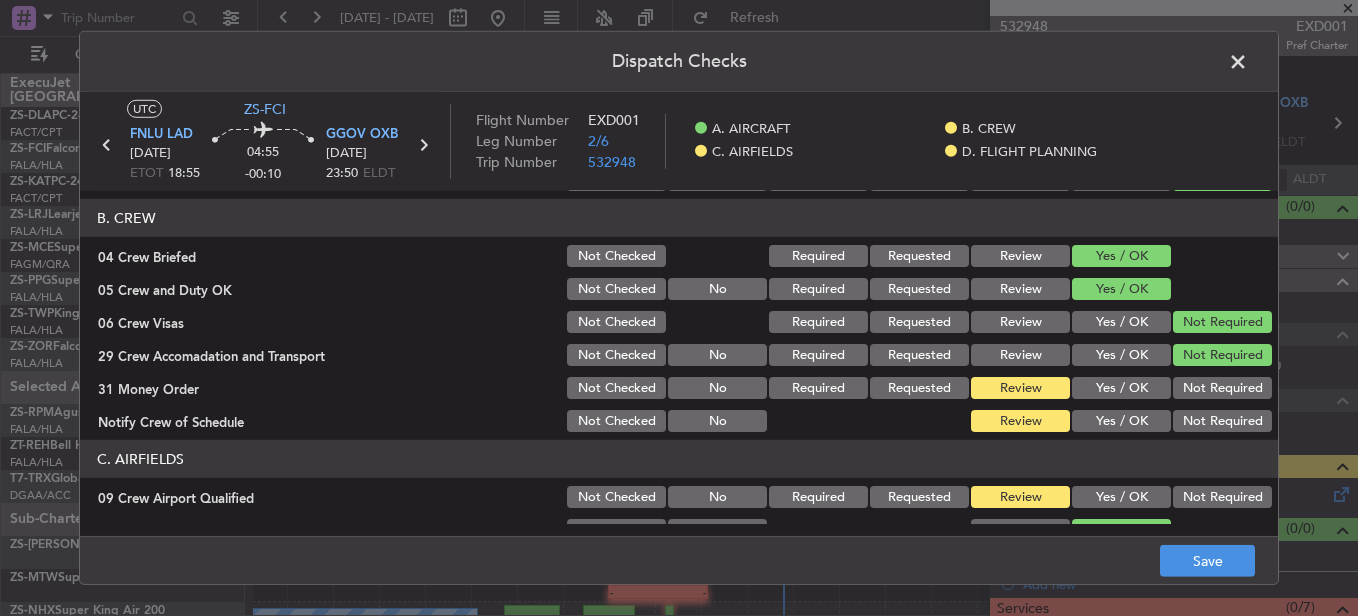 drag, startPoint x: 1215, startPoint y: 363, endPoint x: 1212, endPoint y: 375, distance: 12.369317 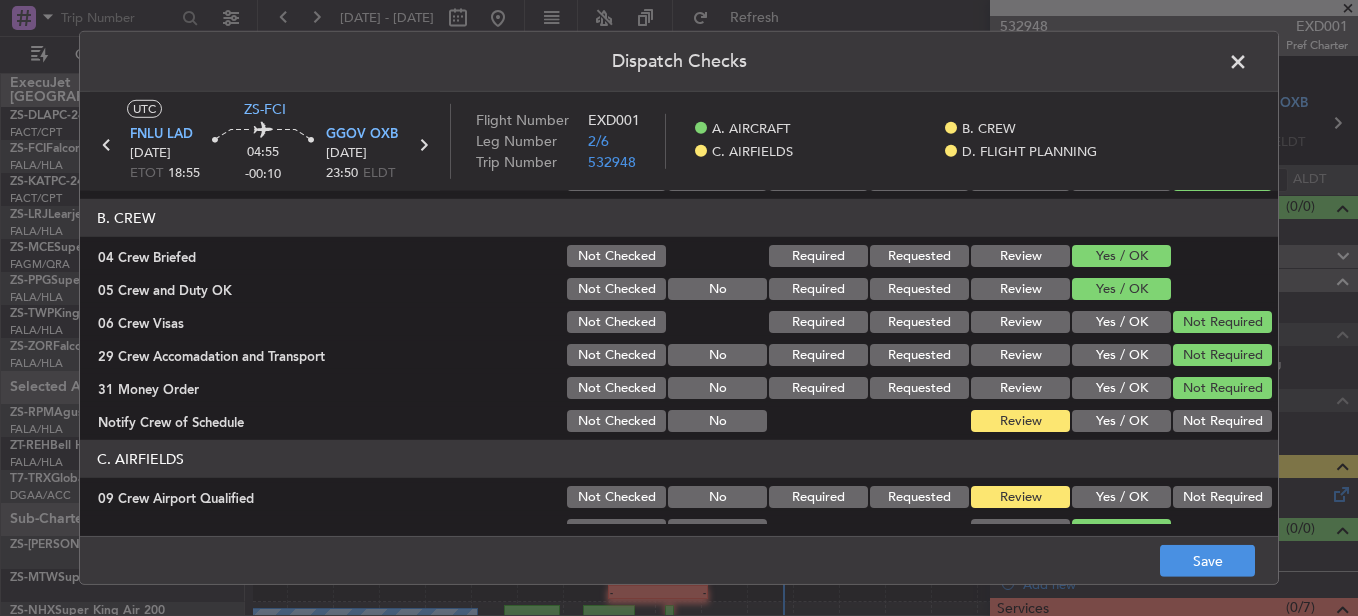 click on "Not Required" 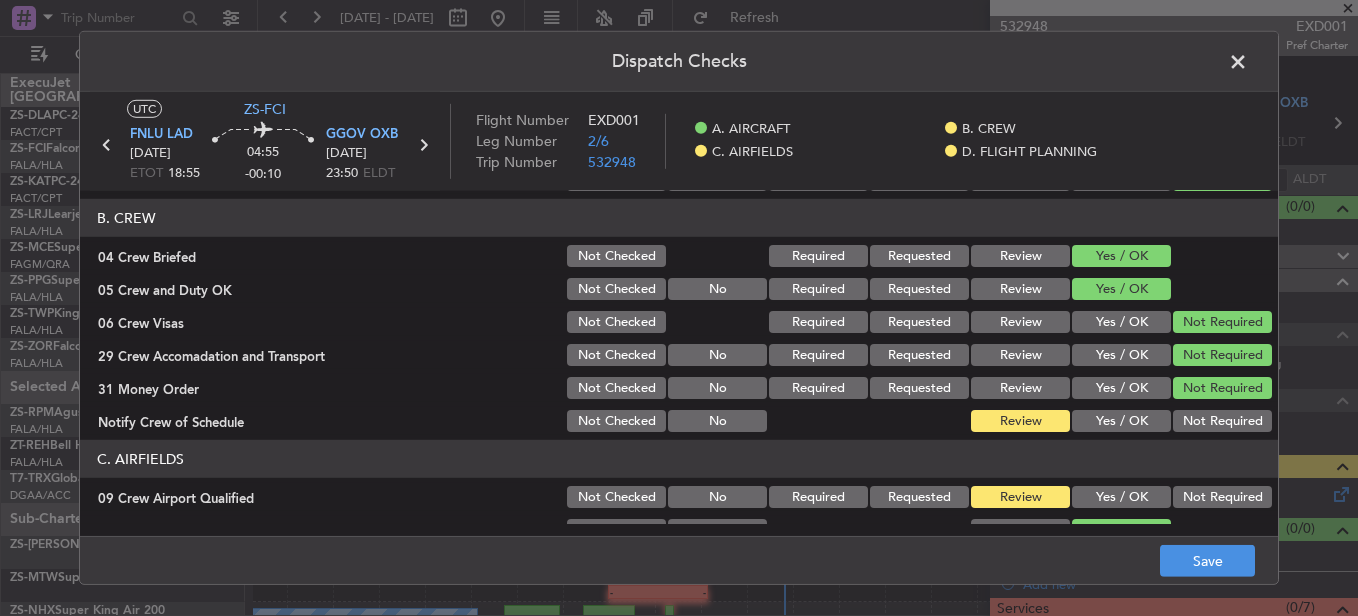 drag, startPoint x: 1211, startPoint y: 427, endPoint x: 1217, endPoint y: 458, distance: 31.575306 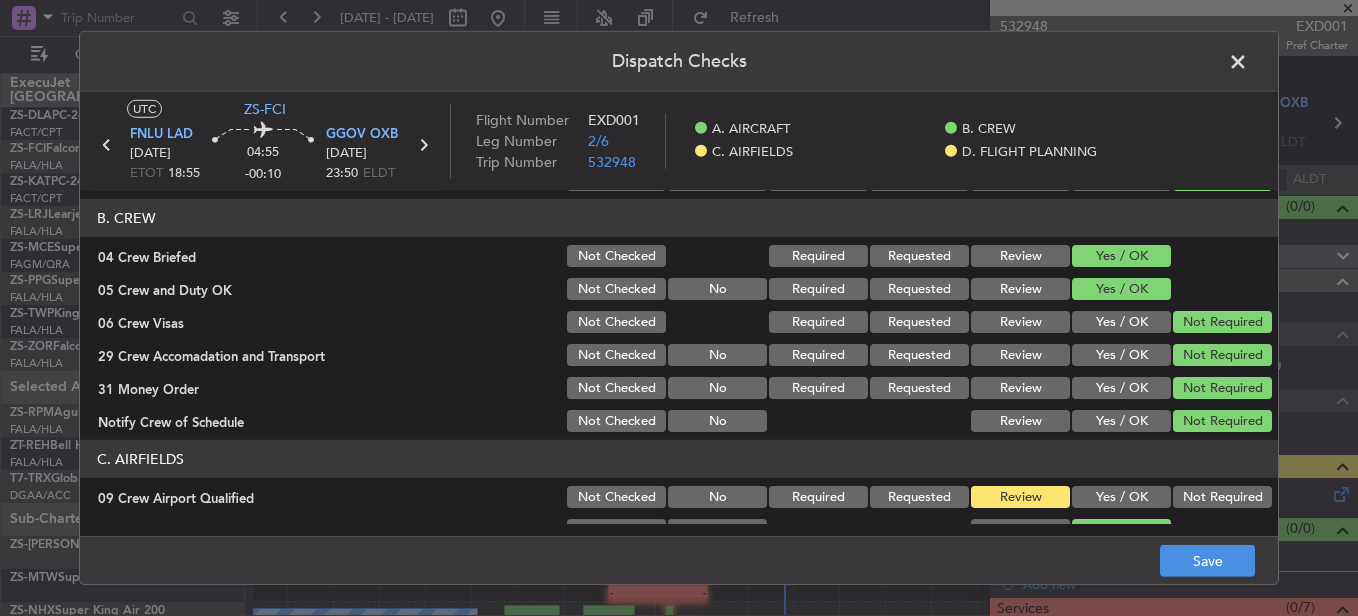 click on "Not Required" 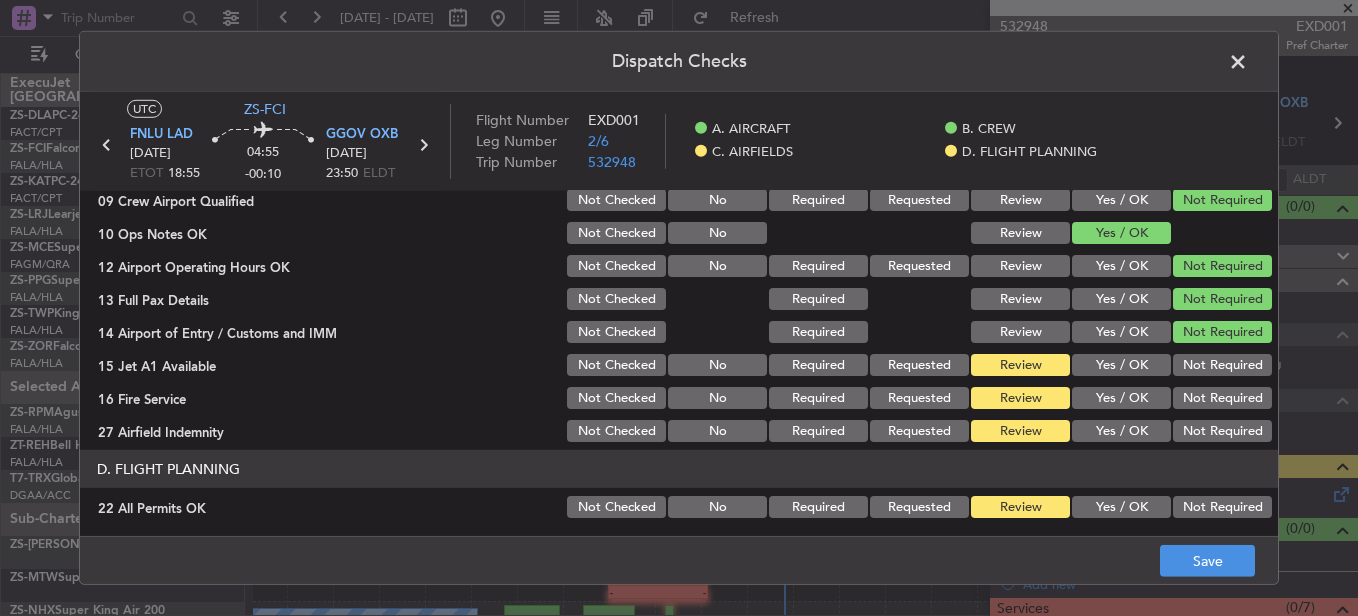 scroll, scrollTop: 565, scrollLeft: 0, axis: vertical 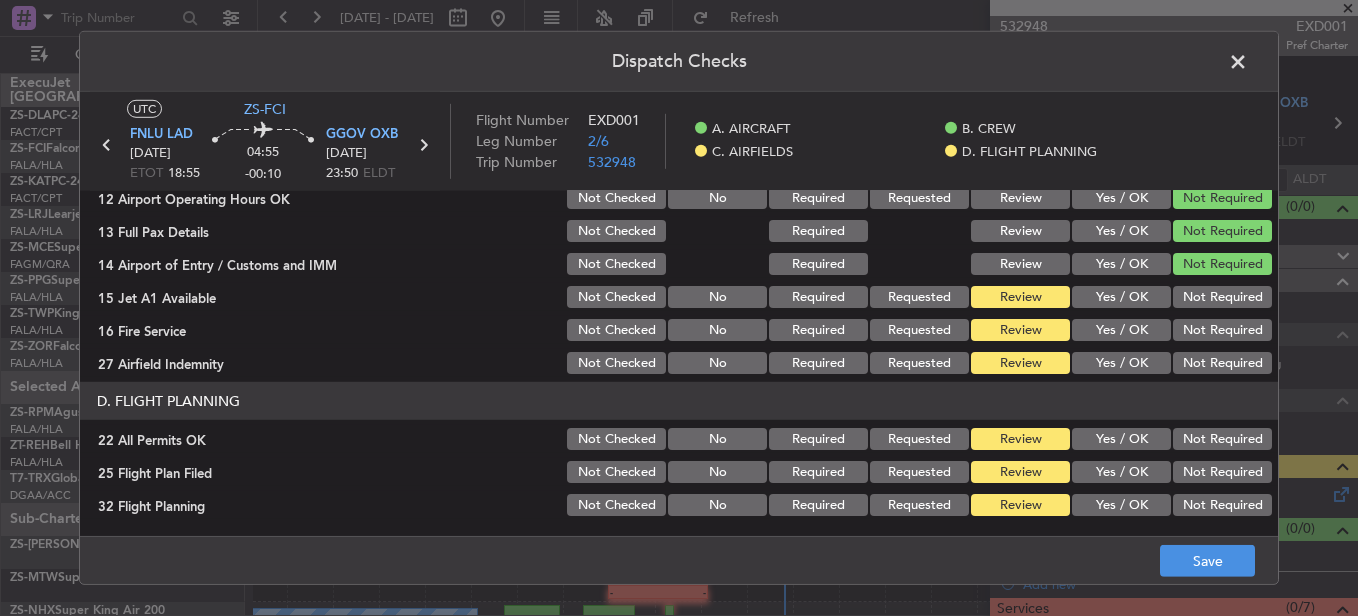 click on "Not Required" 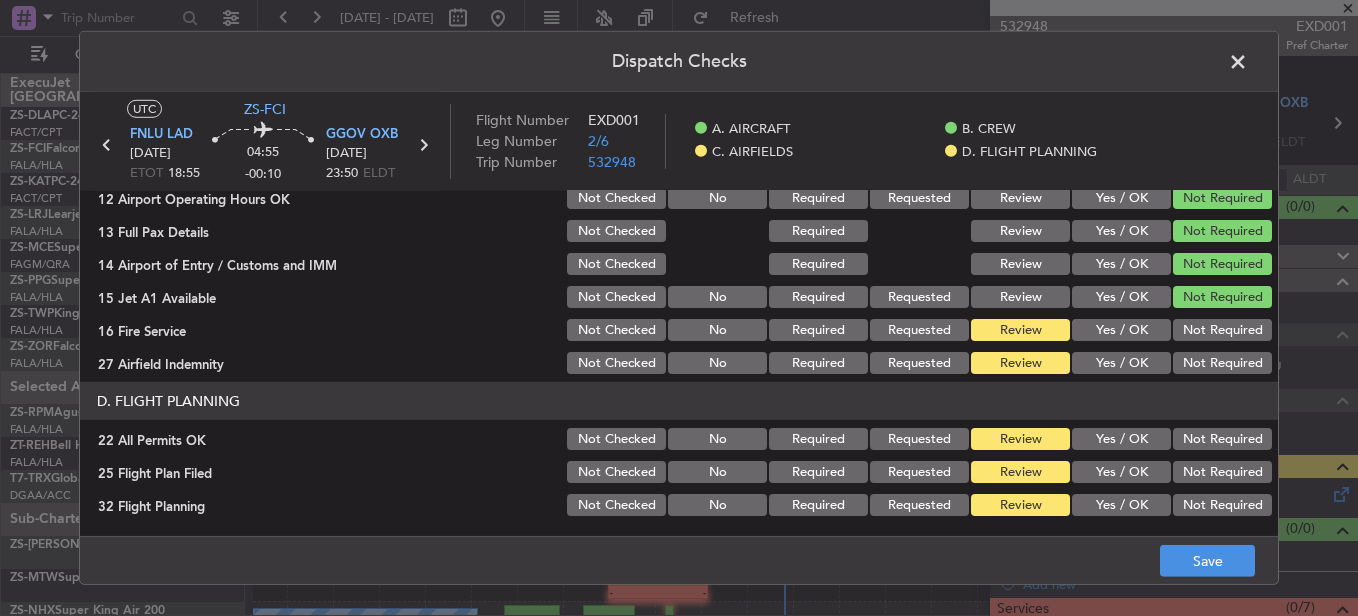 click on "Not Required" 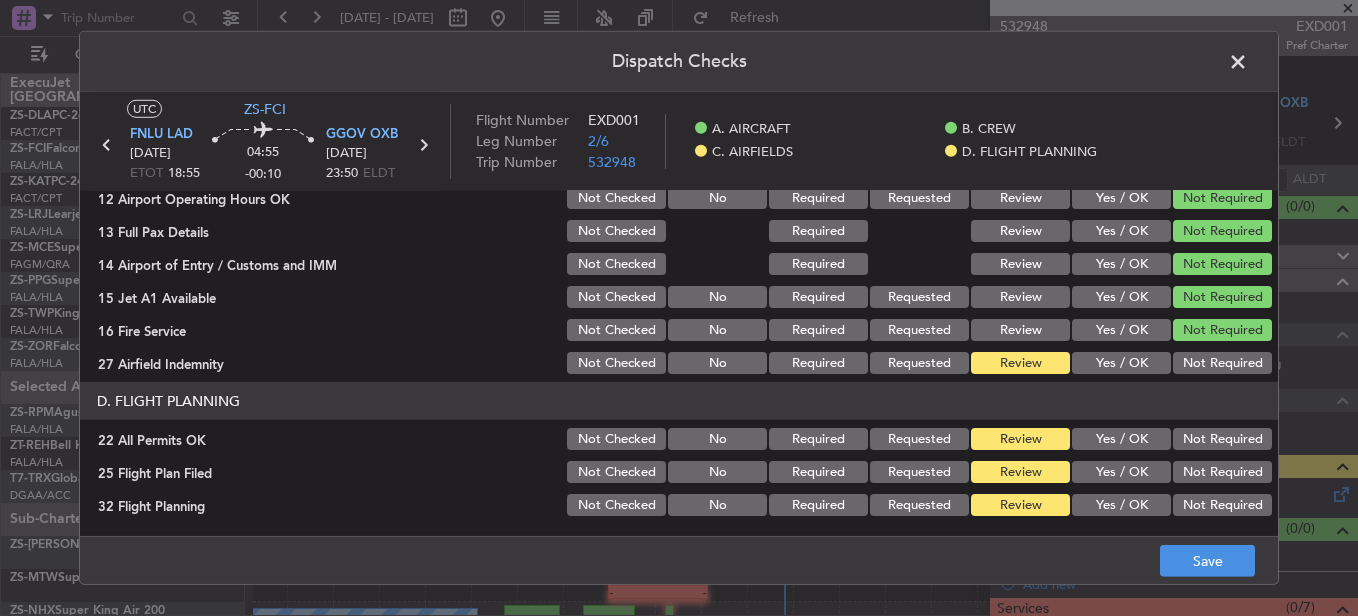 click on "Not Required" 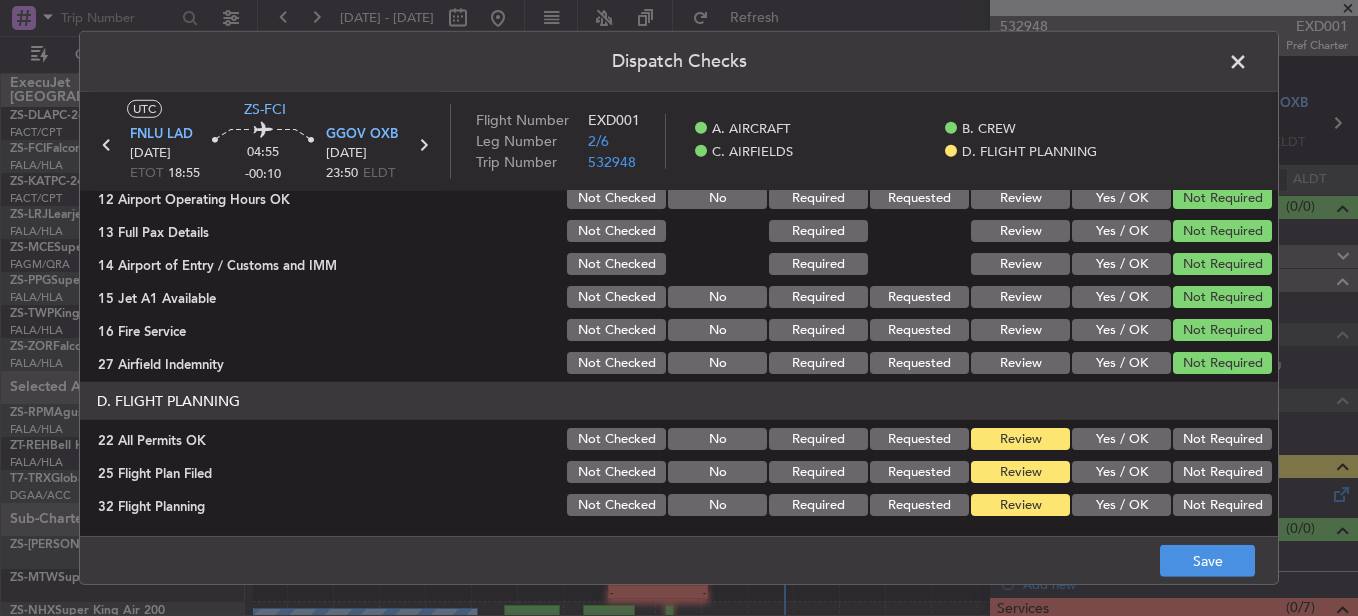 click on "Not Required" 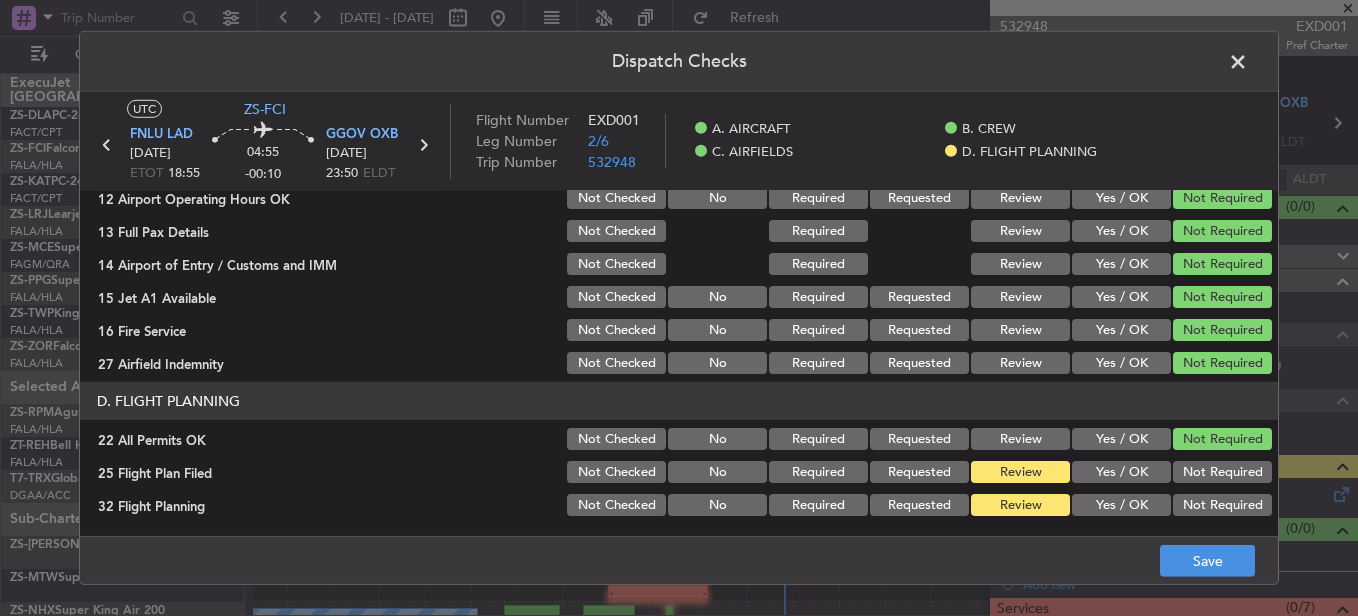 click on "Yes / OK" 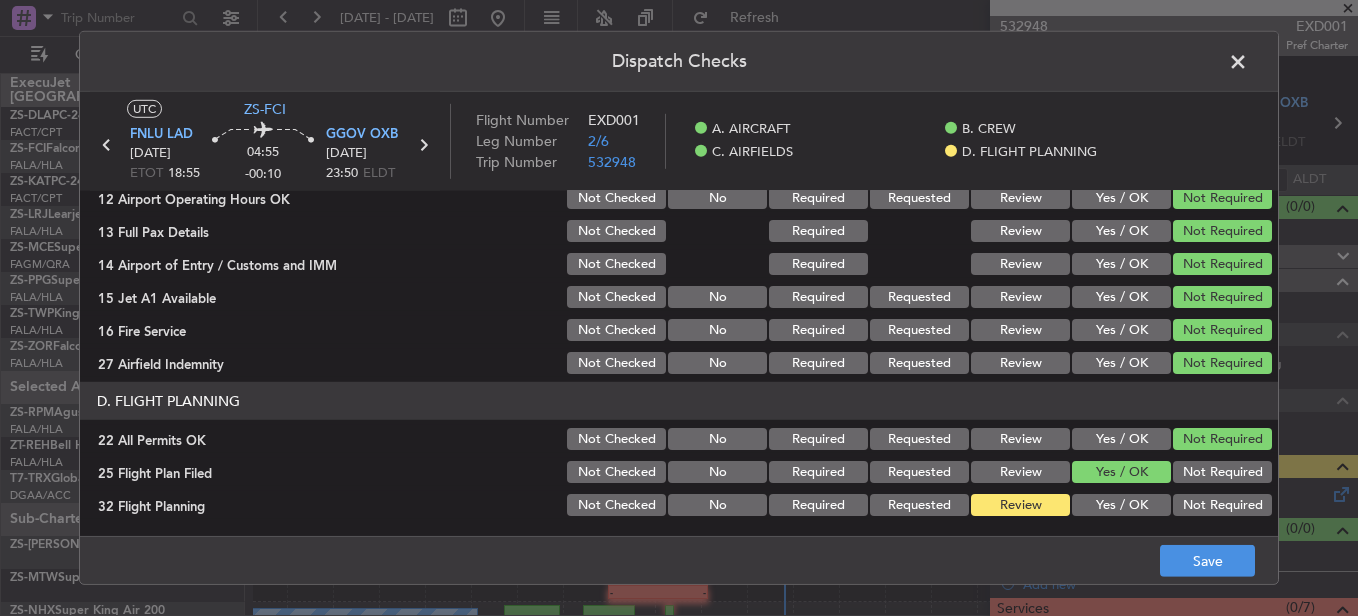 click on "UTC  ZS-FCI FNLU  LAD 17/07/2025 ETOT 18:55 04:55 -00:10 GGOV  OXB 17/07/2025 23:50 ELDT Flight Number EXD001 Leg Number 2/6 Trip Number 532948    A. AIRCRAFT    B. CREW    C. AIRFIELDS    D. FLIGHT PLANNING  A. AIRCRAFT   01 Is A/C Available  Not Checked No Review Yes / OK  26 Aircraft Dispatch Checklist  Not Checked Yes / OK  28 Catering Order  Not Checked No Required Requested Review Yes / OK Not Required  30 Lounge Briefing  Not Checked No Required Requested Review Yes / OK Not Required  32 Runway Lights  Not Checked No Required Requested Review Yes / OK Not Required  B. CREW   04 Crew Briefed  Not Checked Required Requested Review Yes / OK  05 Crew and Duty OK  Not Checked No Required Requested Review Yes / OK  06 Crew Visas  Not Checked Required Requested Review Yes / OK Not Required  29 Crew Accomadation and Transport  Not Checked No Required Requested Review Yes / OK Not Required  31 Money Order  Not Checked No Required Requested Review Yes / OK Not Required  Notify Crew of Schedule  Not Checked No" 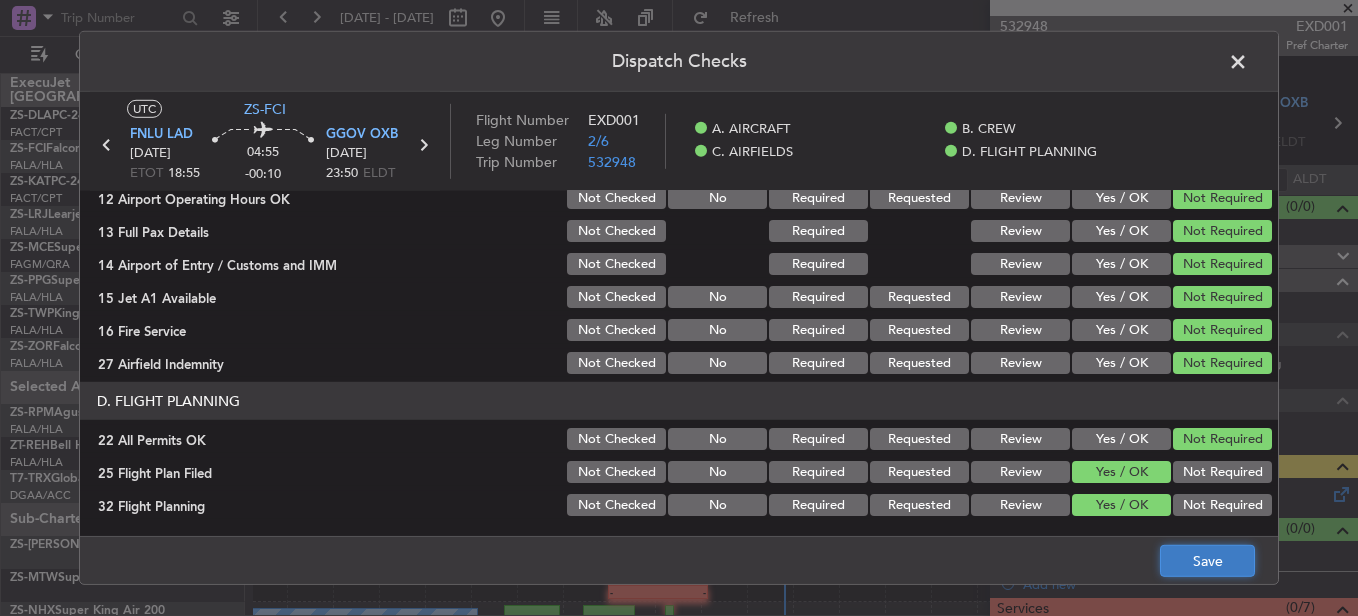 click on "Save" 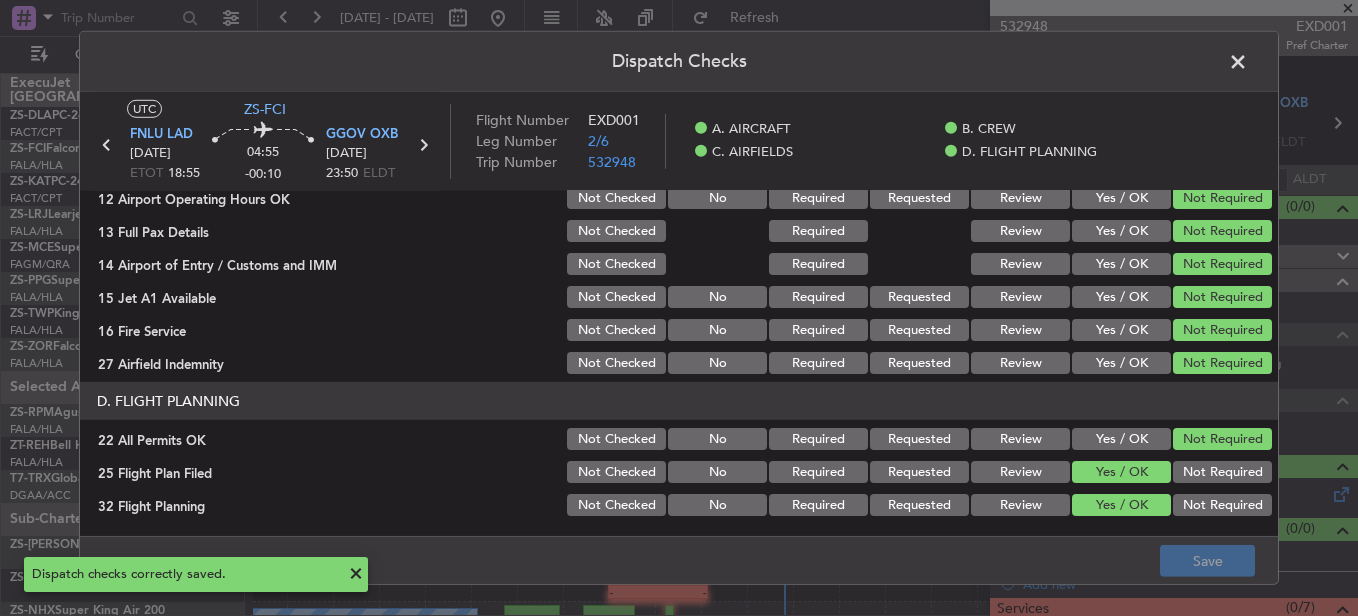 click 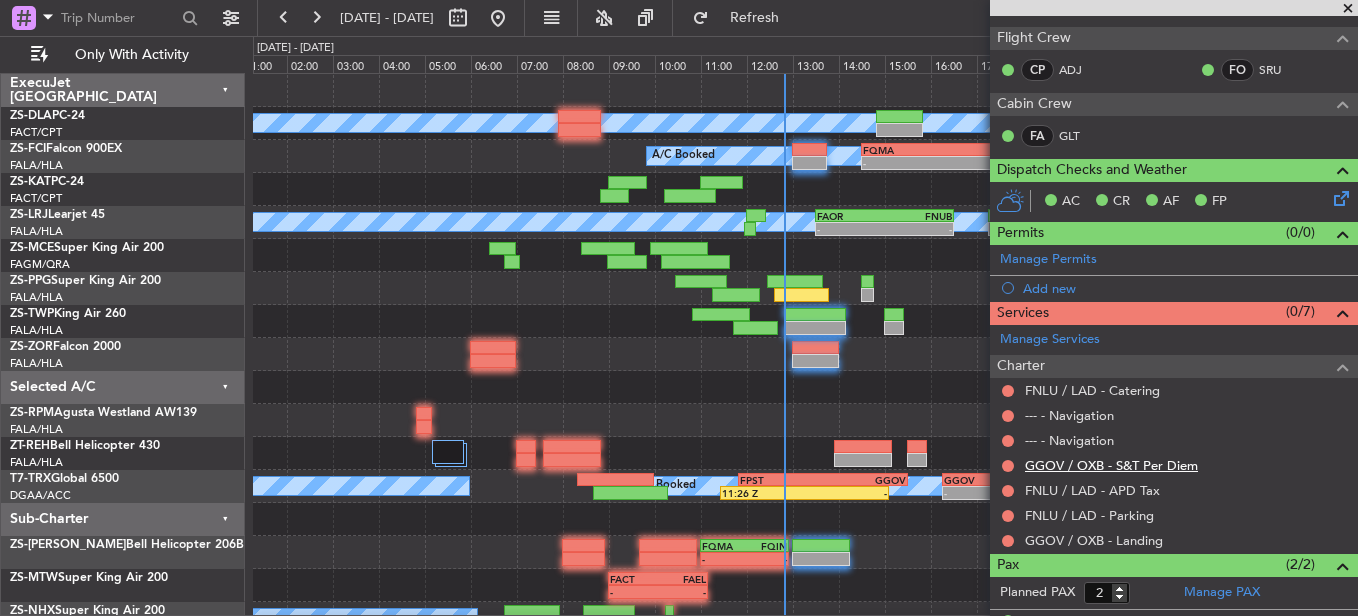 scroll, scrollTop: 300, scrollLeft: 0, axis: vertical 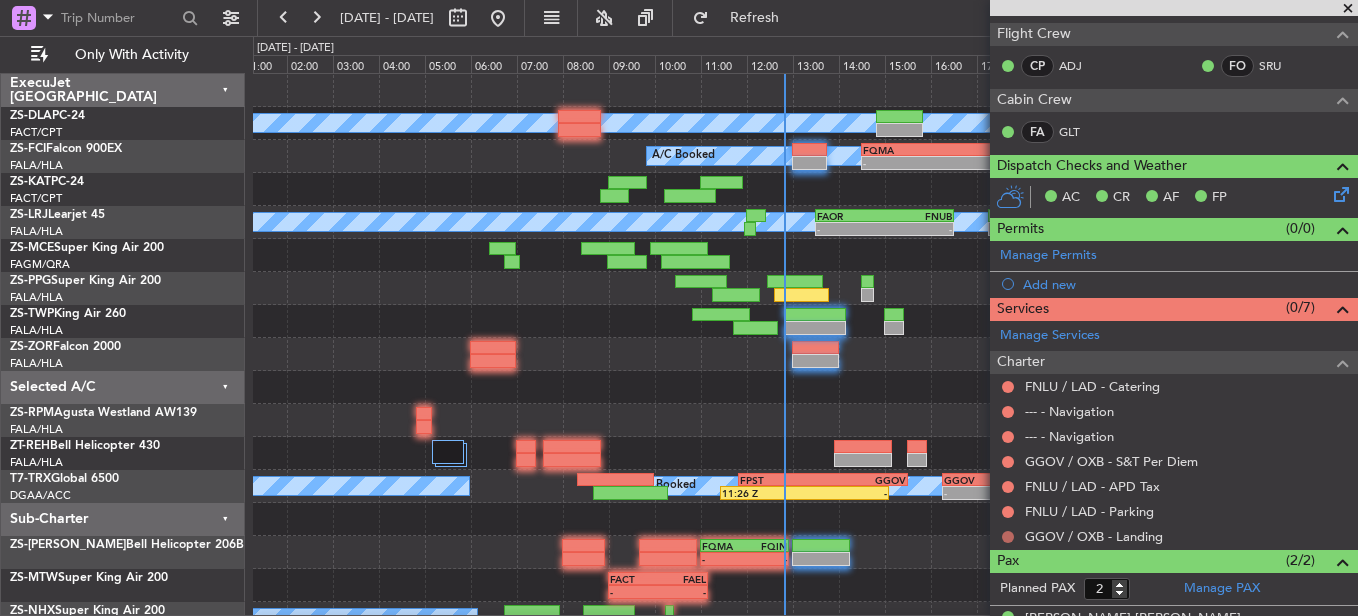 click at bounding box center [1008, 537] 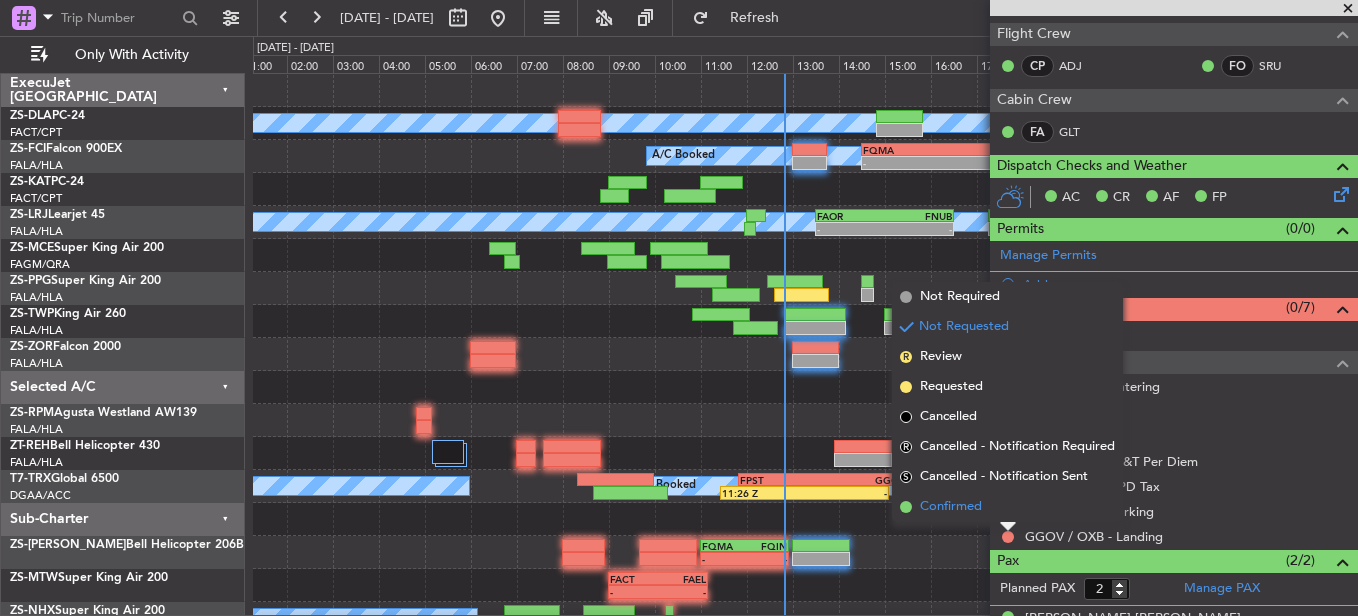 click on "Confirmed" at bounding box center (1007, 507) 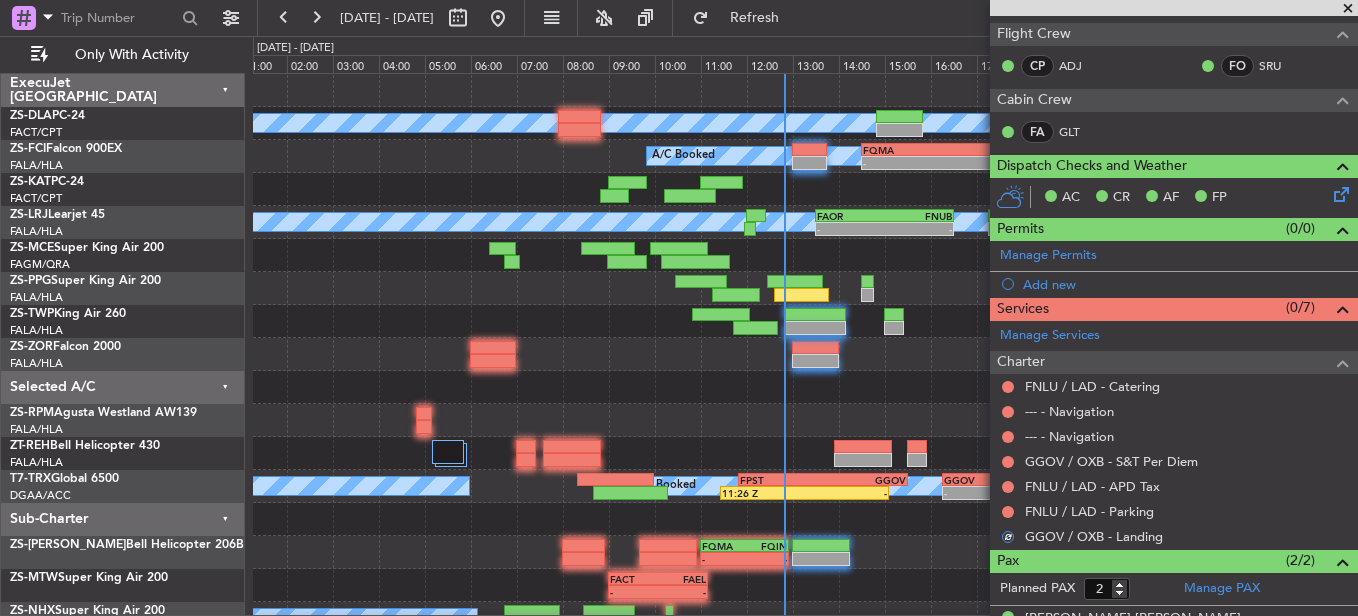 click at bounding box center [1008, 512] 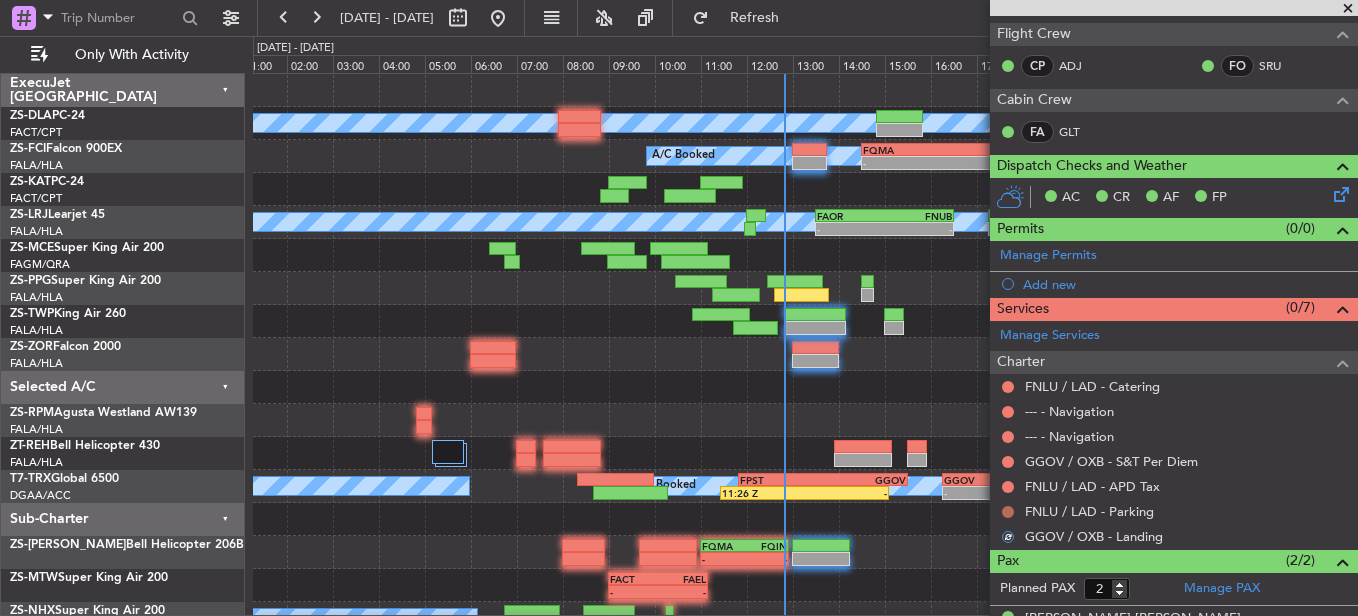 click at bounding box center [1008, 512] 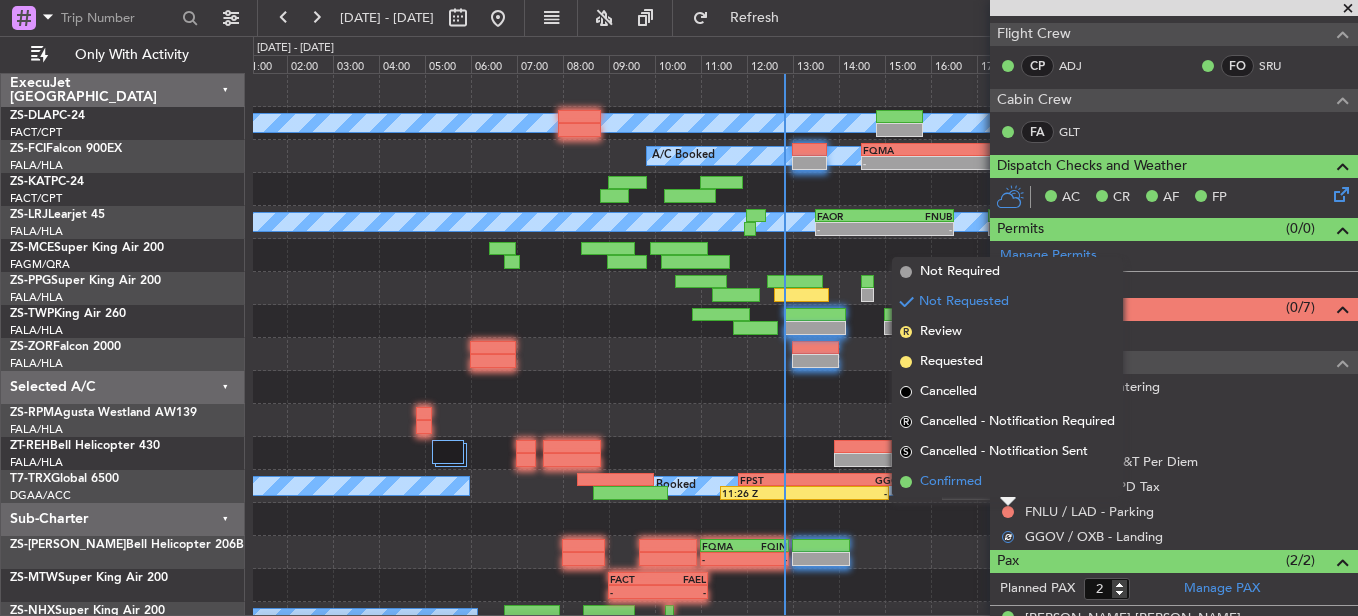 click on "Confirmed" at bounding box center (1007, 482) 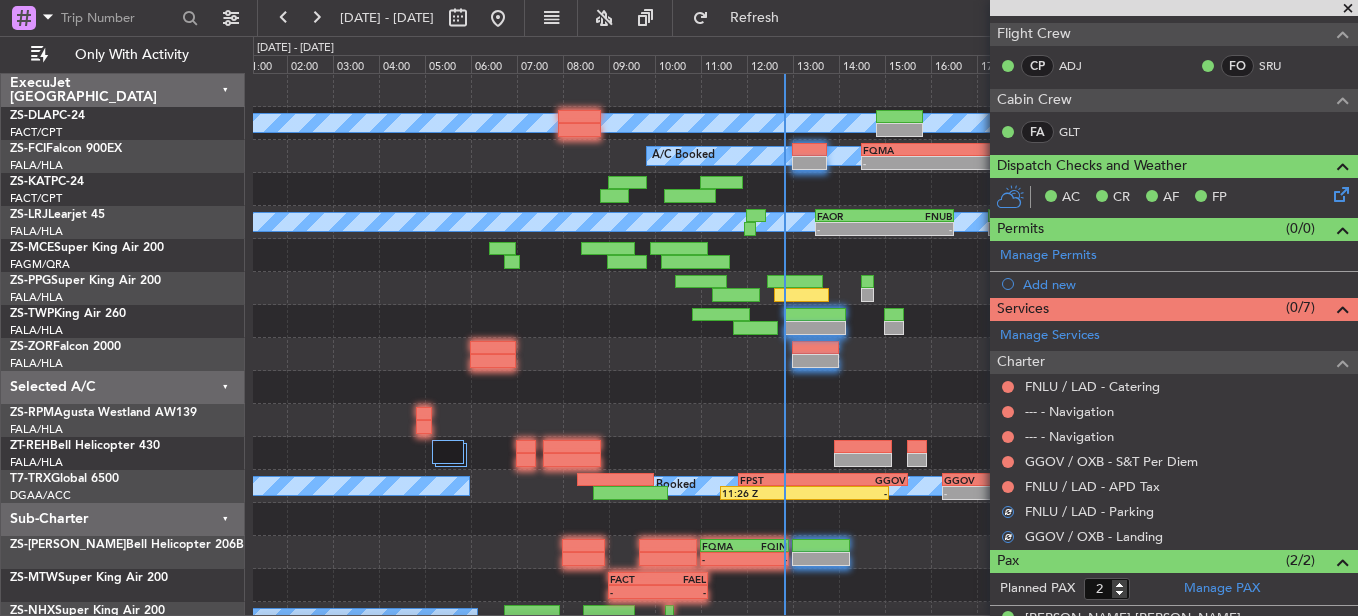 click at bounding box center (1008, 487) 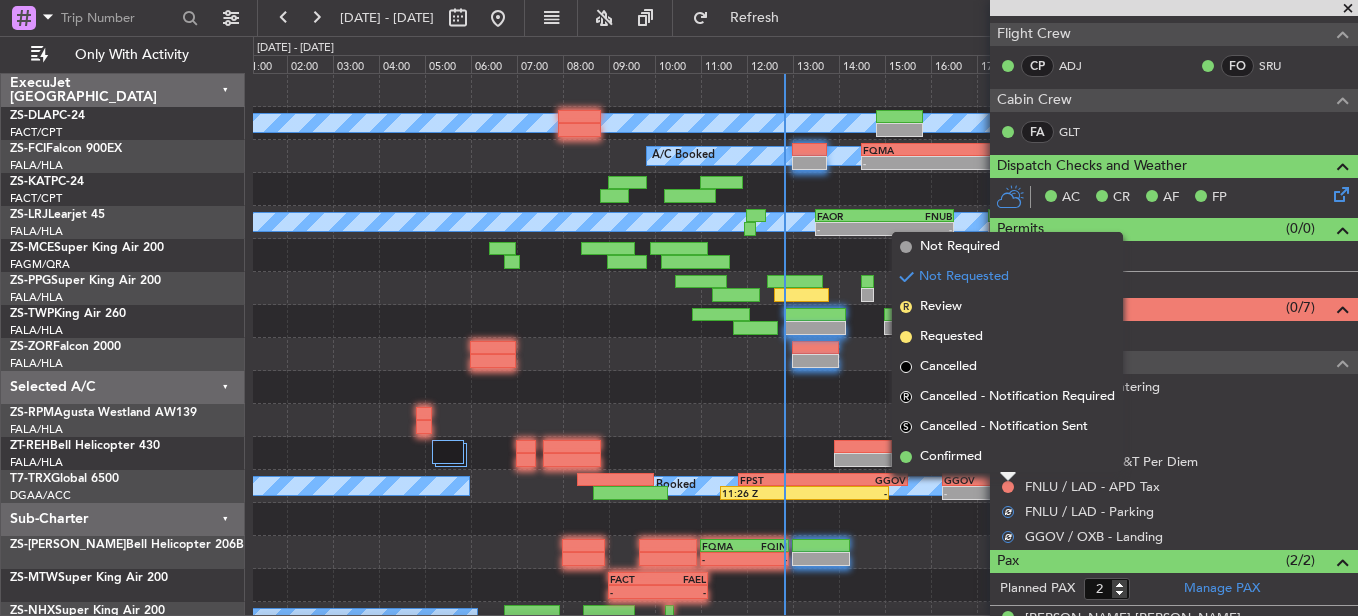 drag, startPoint x: 1009, startPoint y: 481, endPoint x: 1009, endPoint y: 465, distance: 16 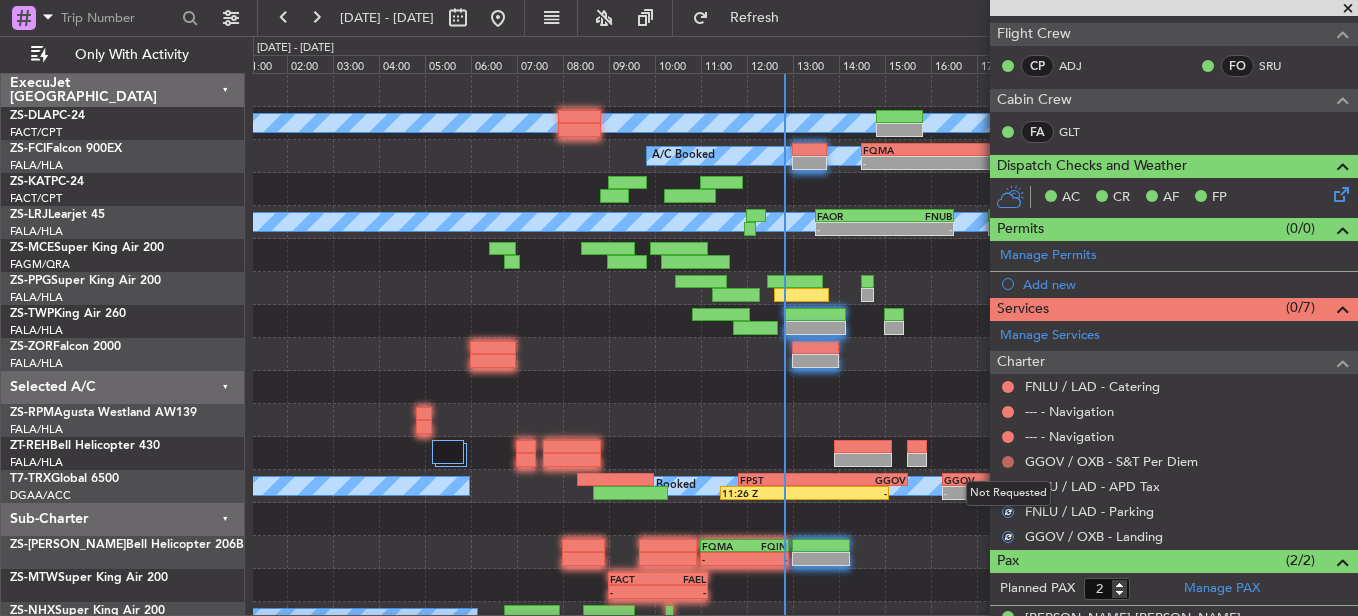 click at bounding box center (1008, 462) 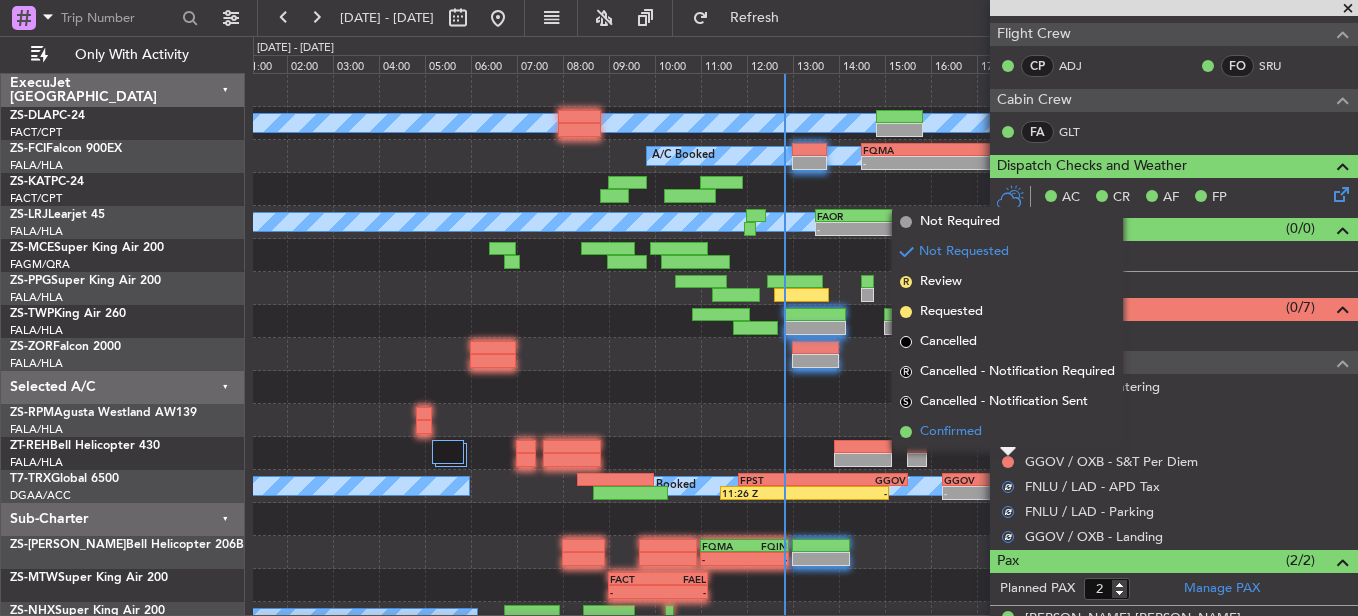 click on "Confirmed" at bounding box center (1007, 432) 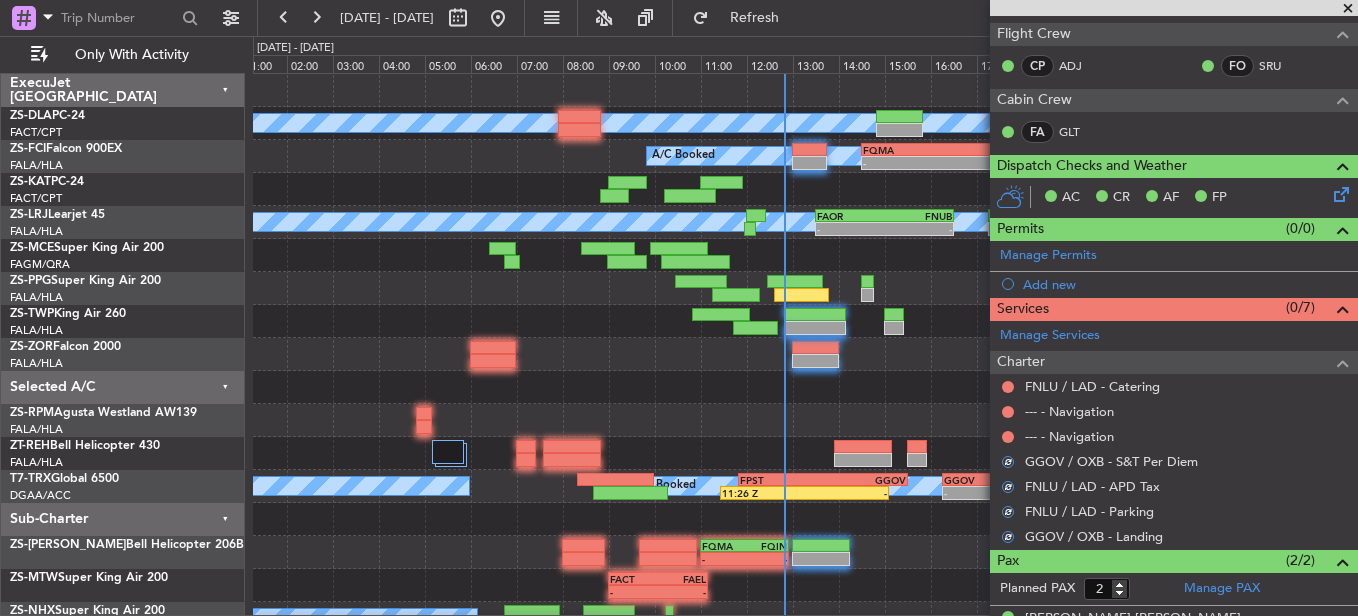 click at bounding box center (1008, 437) 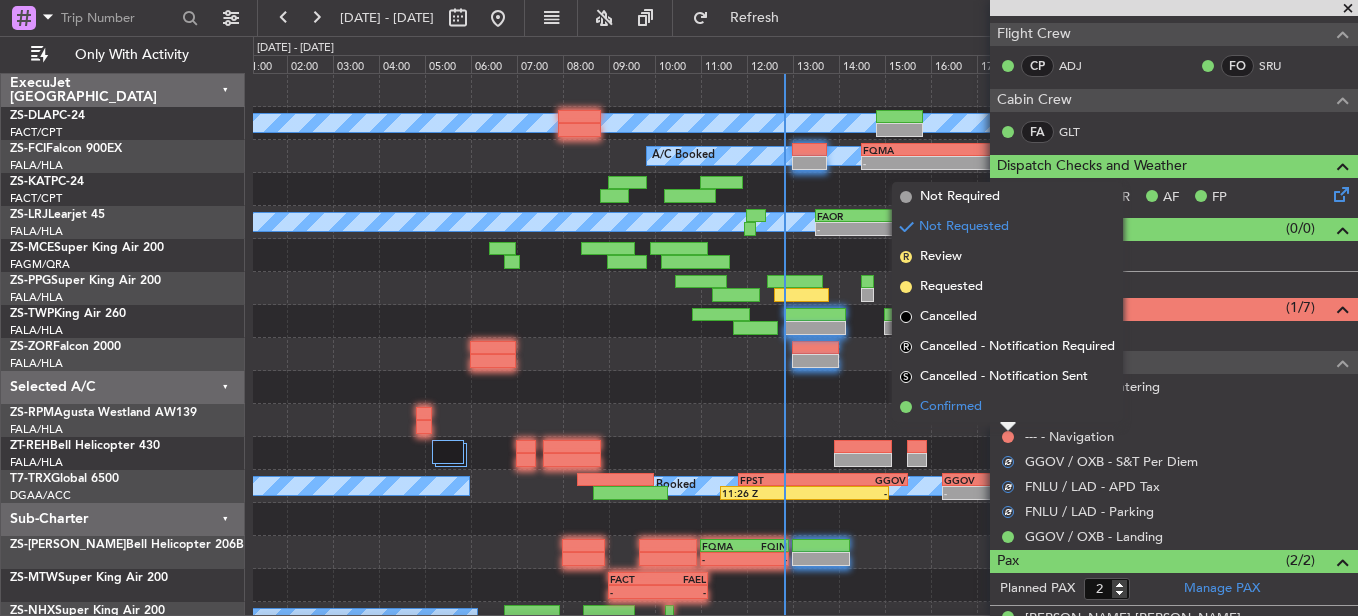 drag, startPoint x: 1007, startPoint y: 435, endPoint x: 1006, endPoint y: 420, distance: 15.033297 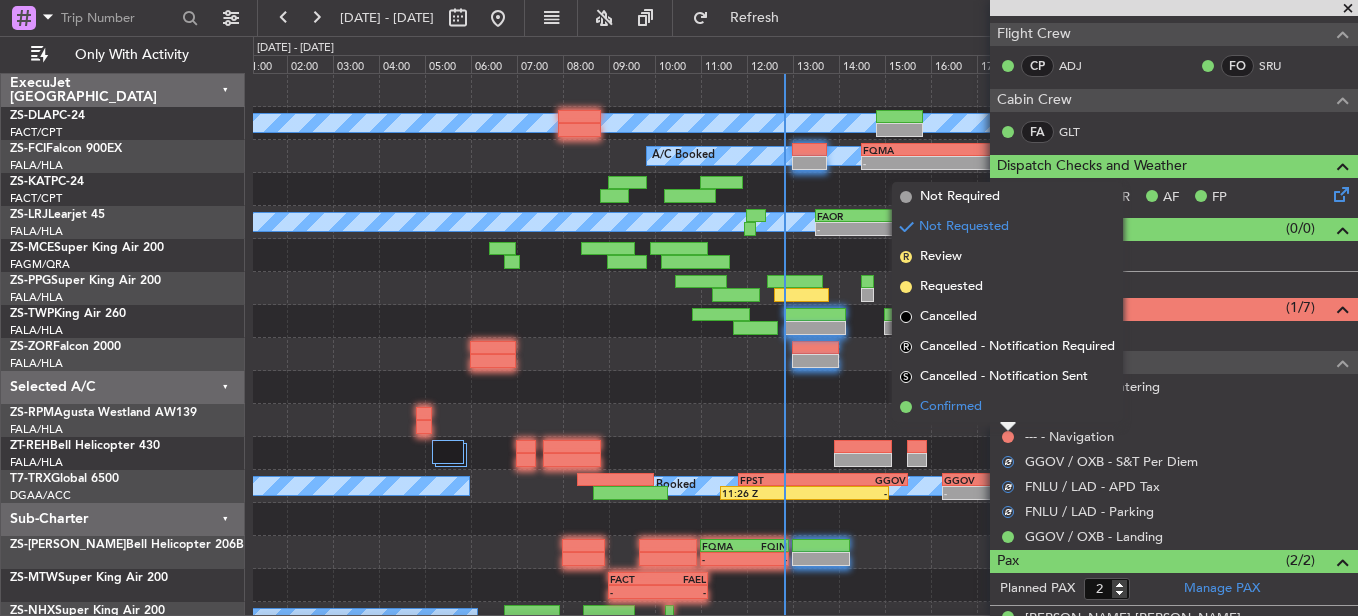click at bounding box center (1008, 427) 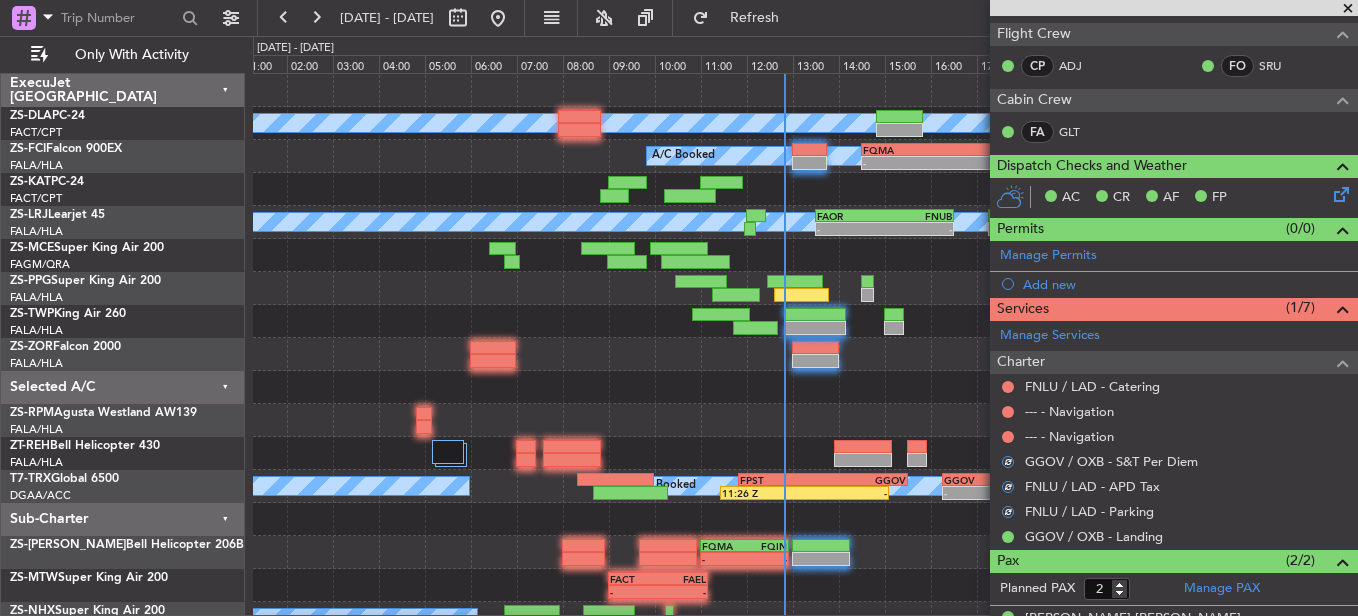 click at bounding box center (1008, 437) 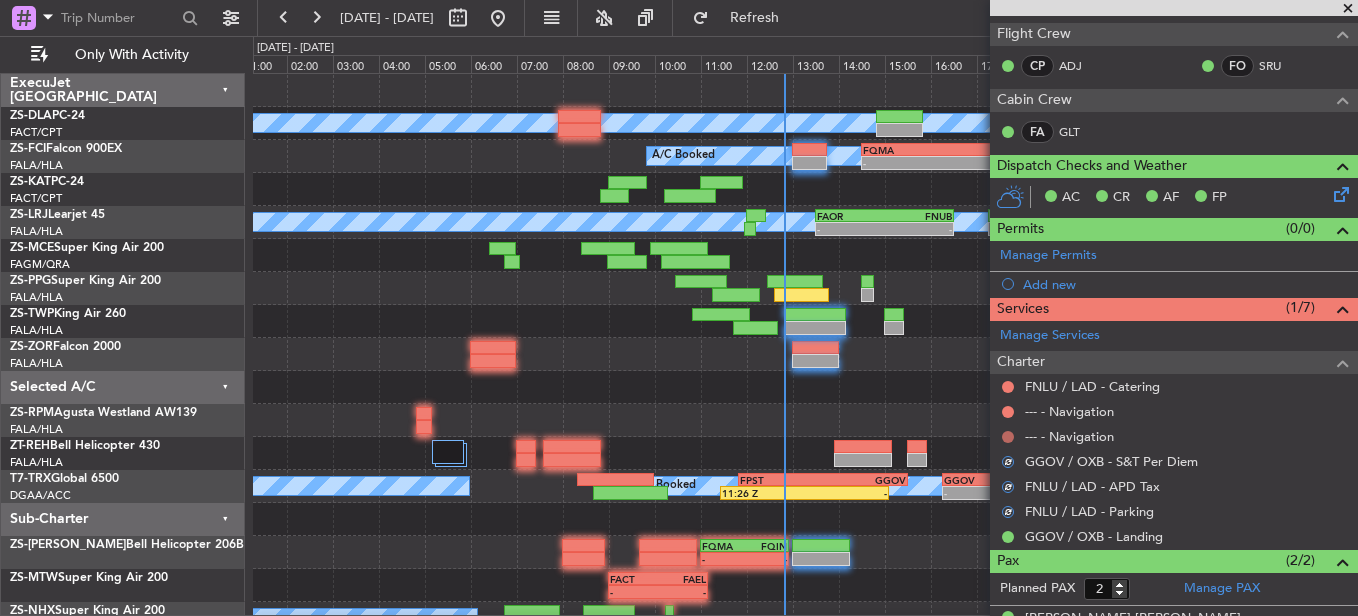 click at bounding box center (1008, 437) 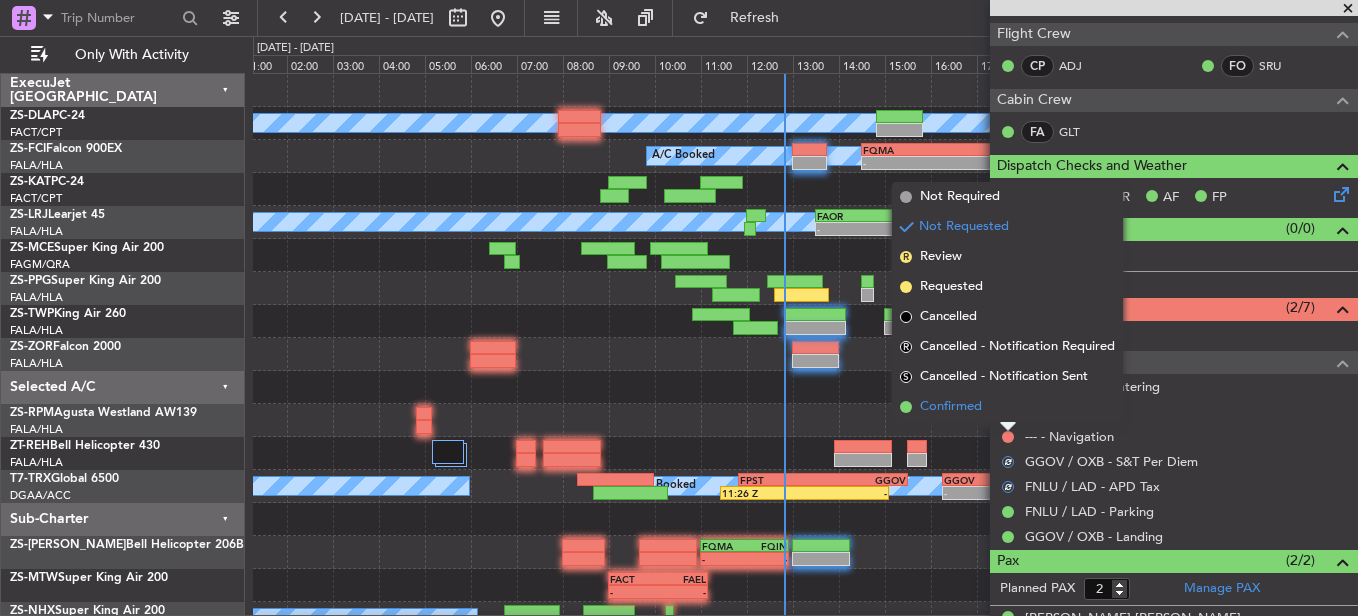click on "Confirmed" at bounding box center [1007, 407] 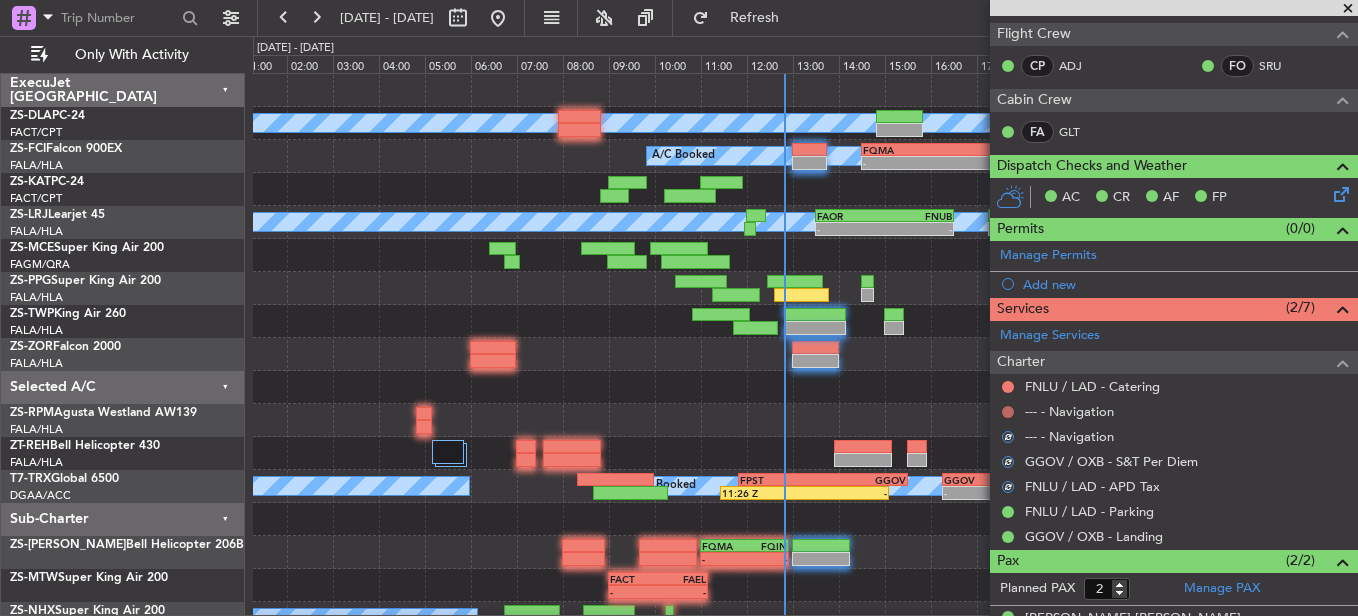 click at bounding box center [1008, 412] 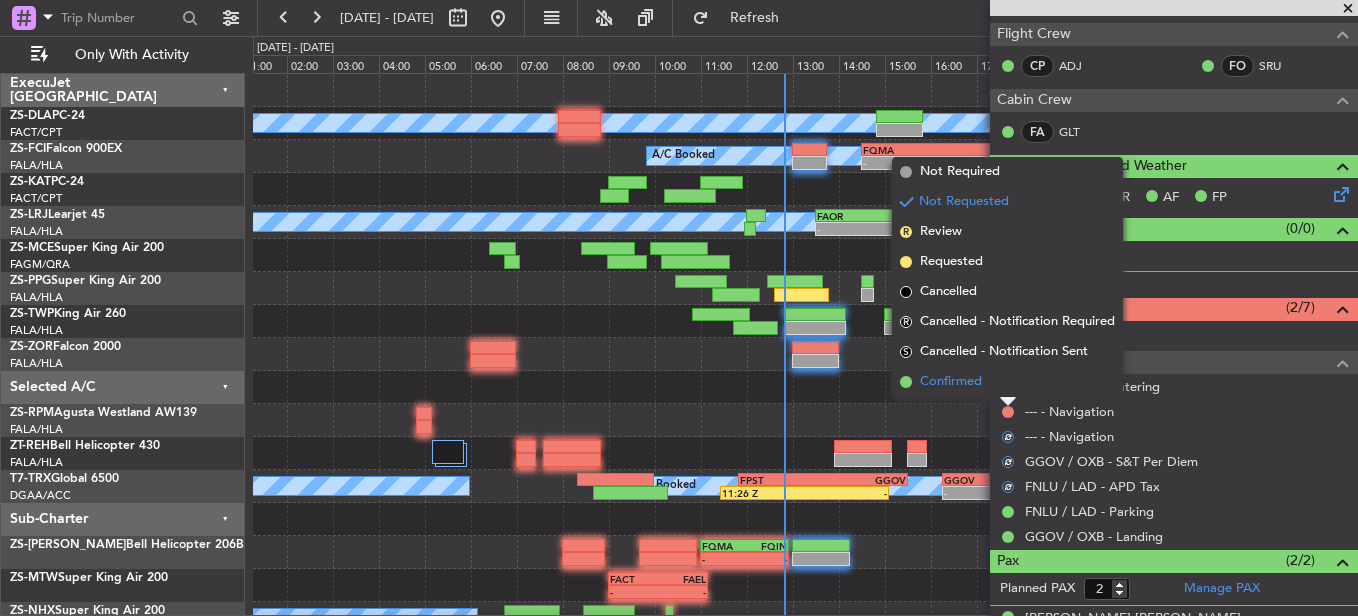 click on "Confirmed" at bounding box center (1007, 382) 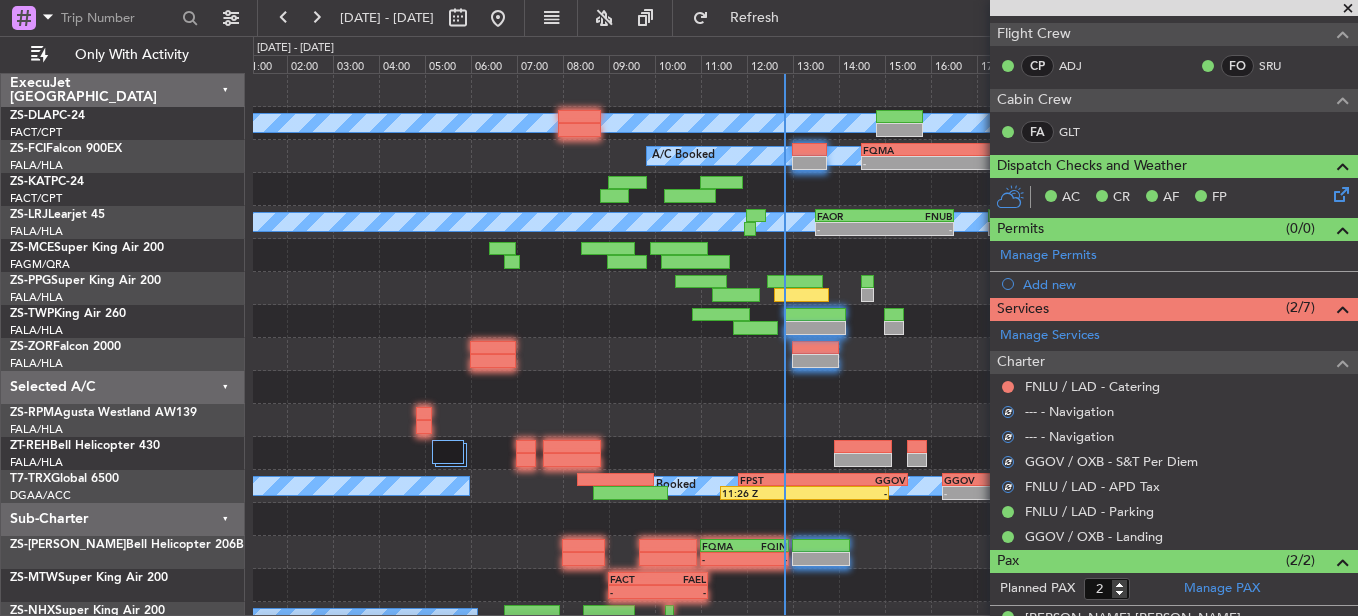 click at bounding box center (1008, 387) 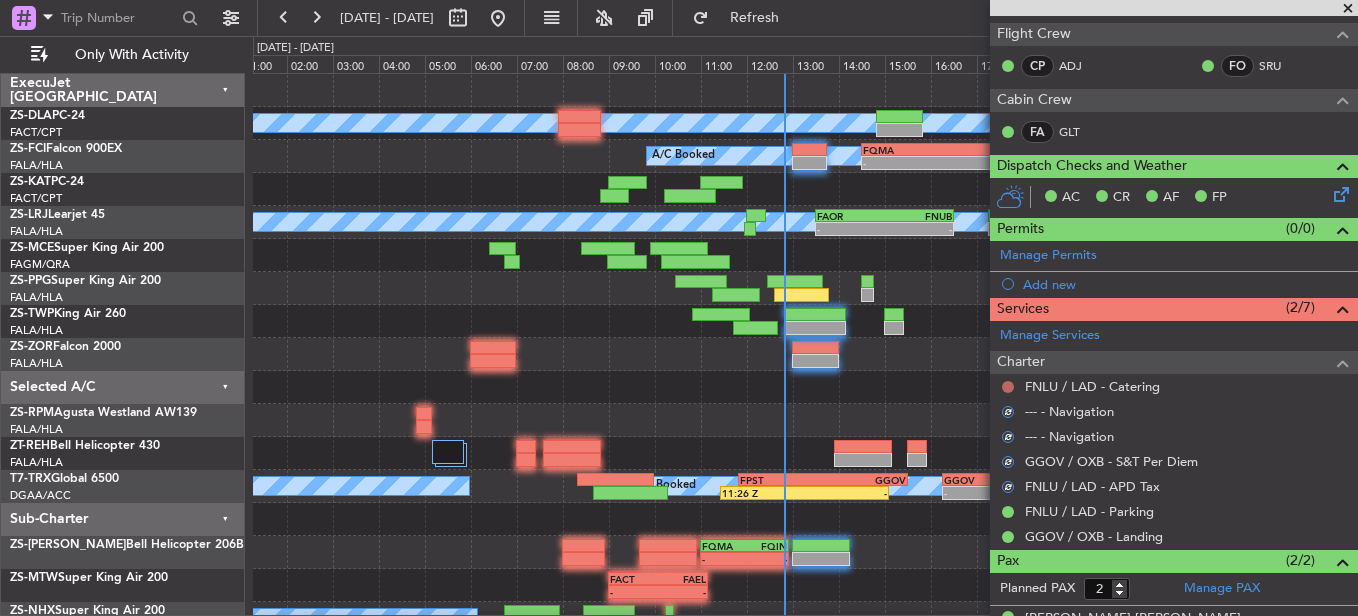 click at bounding box center (1008, 387) 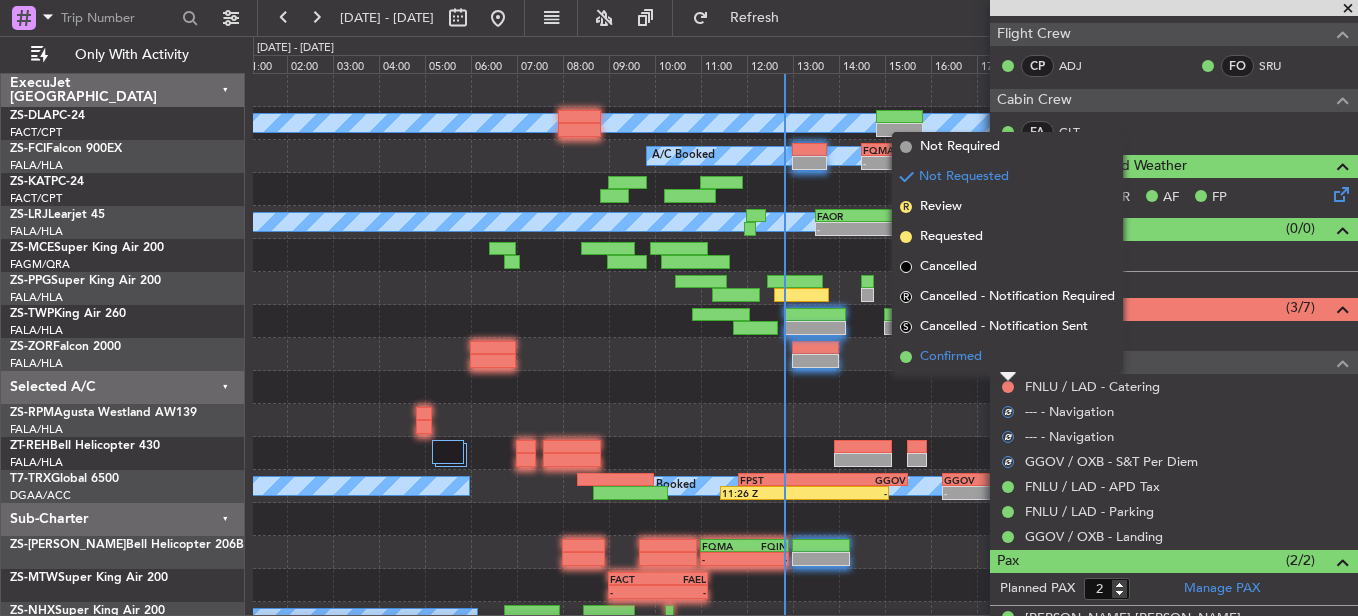 click on "Confirmed" at bounding box center (1007, 357) 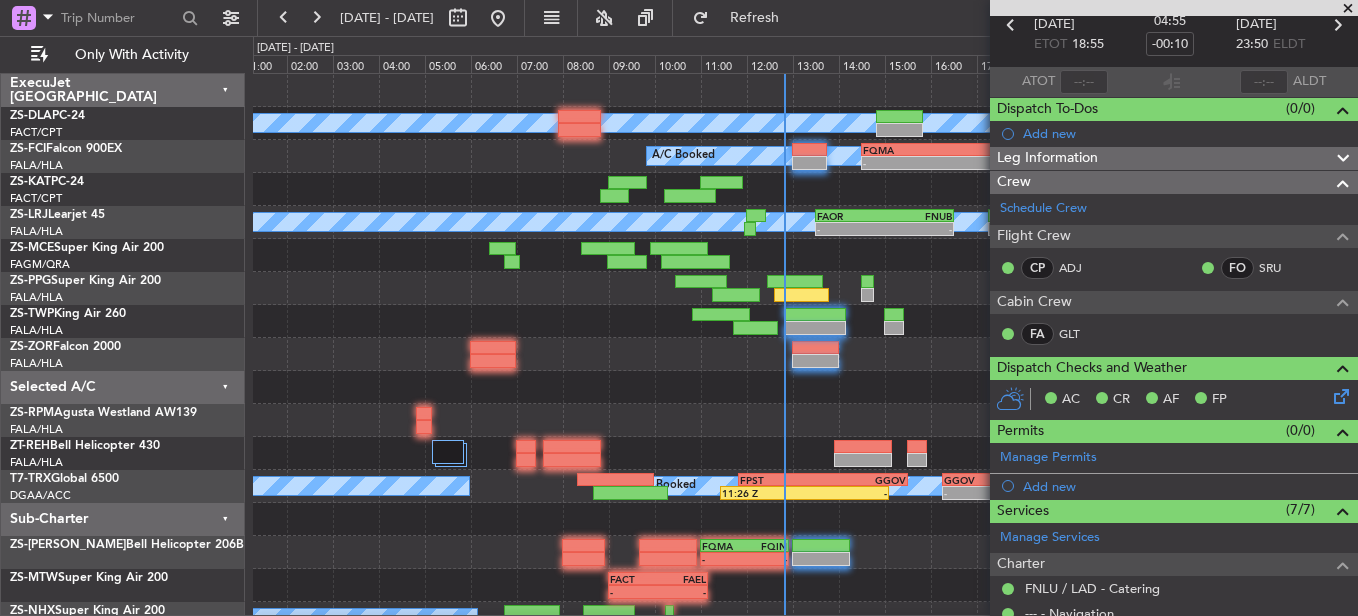 scroll, scrollTop: 0, scrollLeft: 0, axis: both 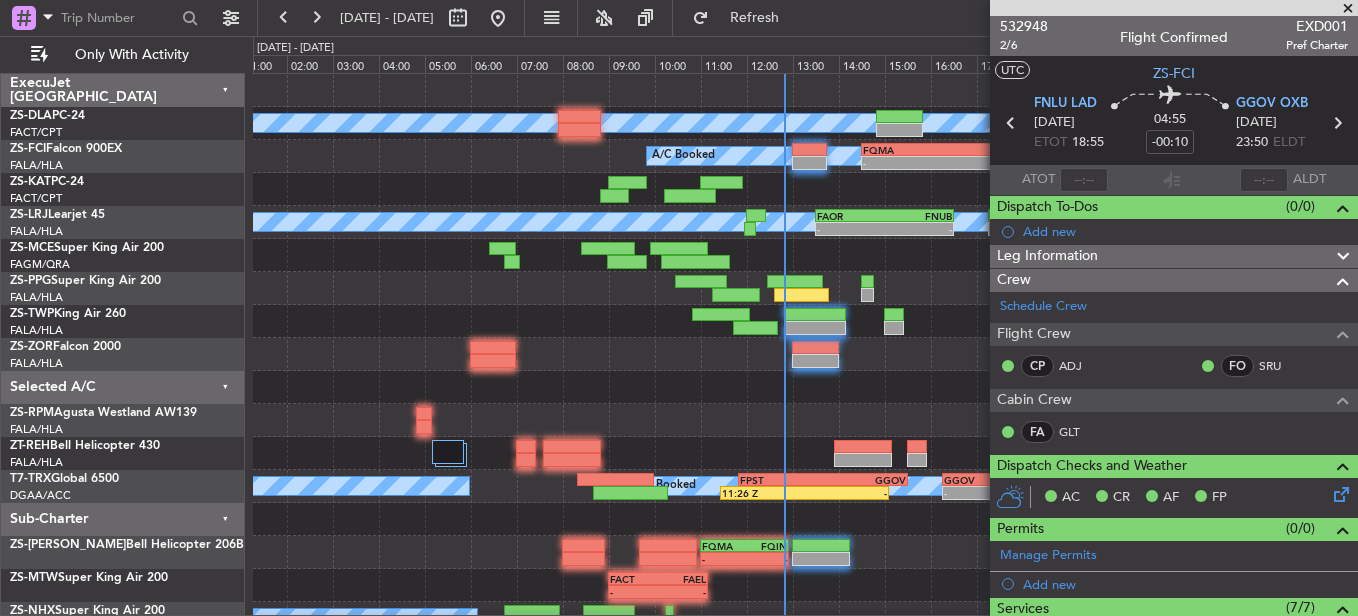 click at bounding box center (1348, 9) 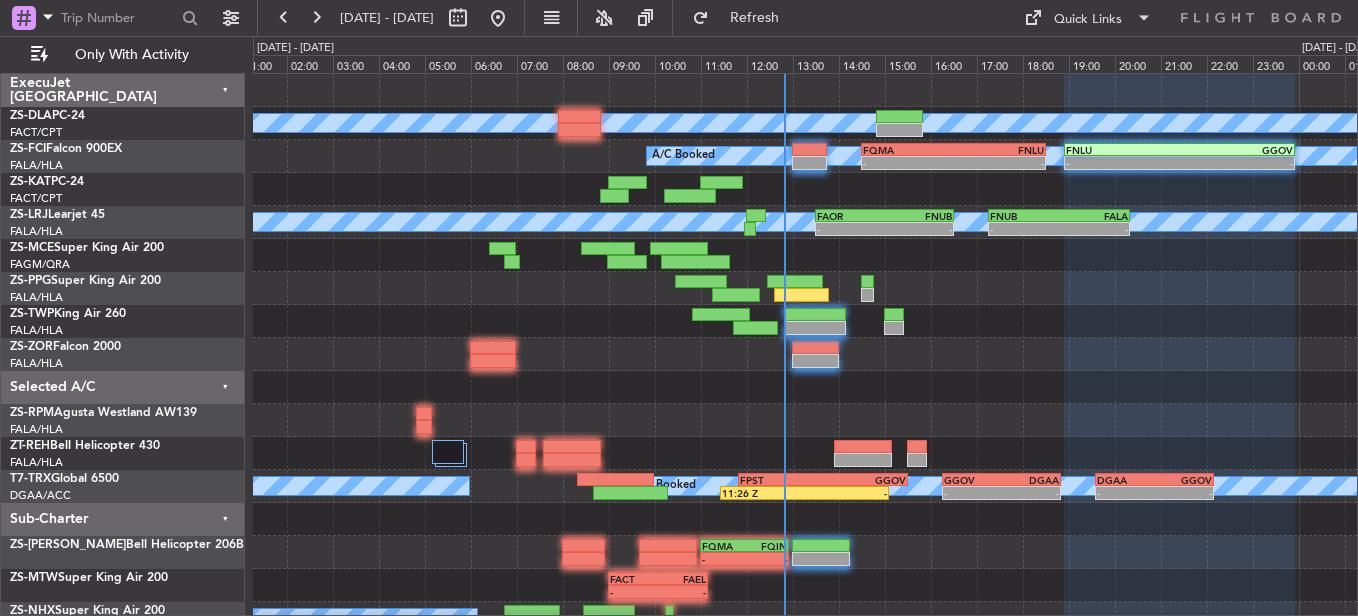 type on "0" 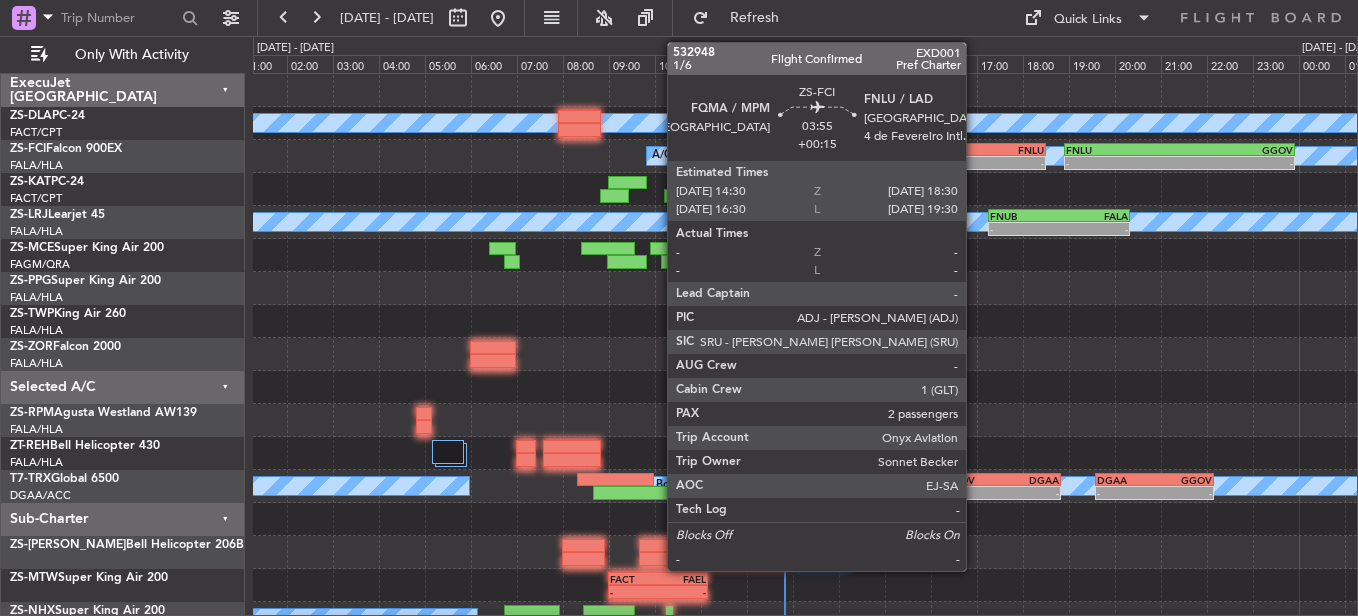 click on "-" 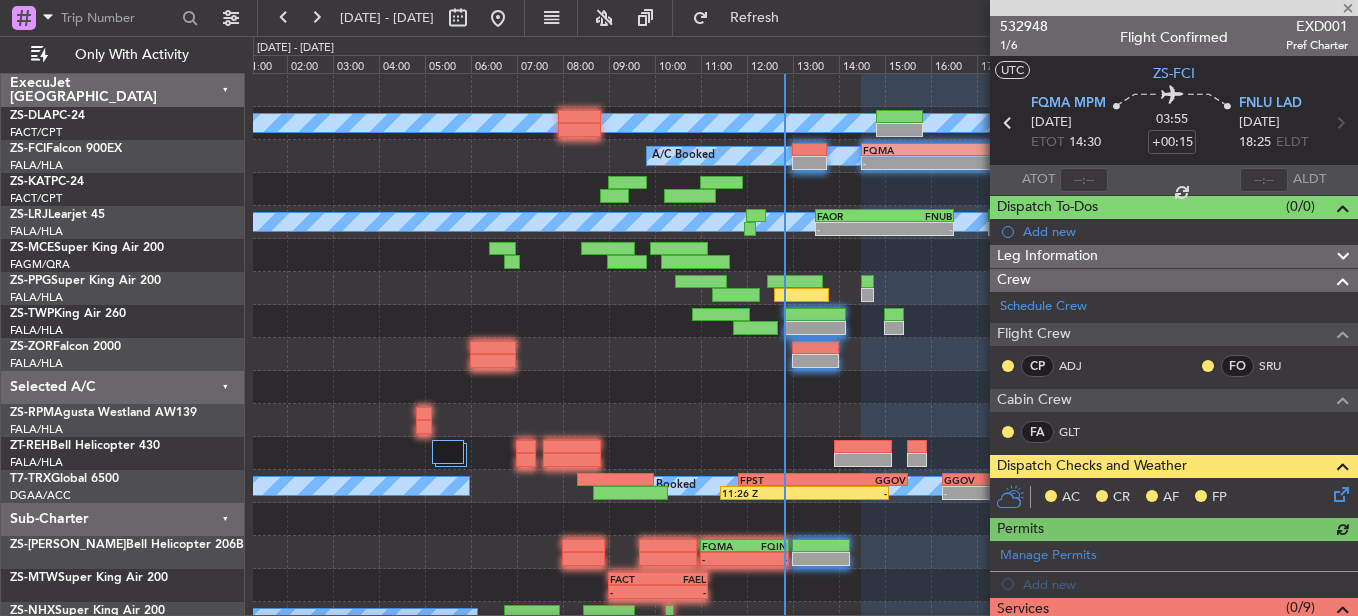 click 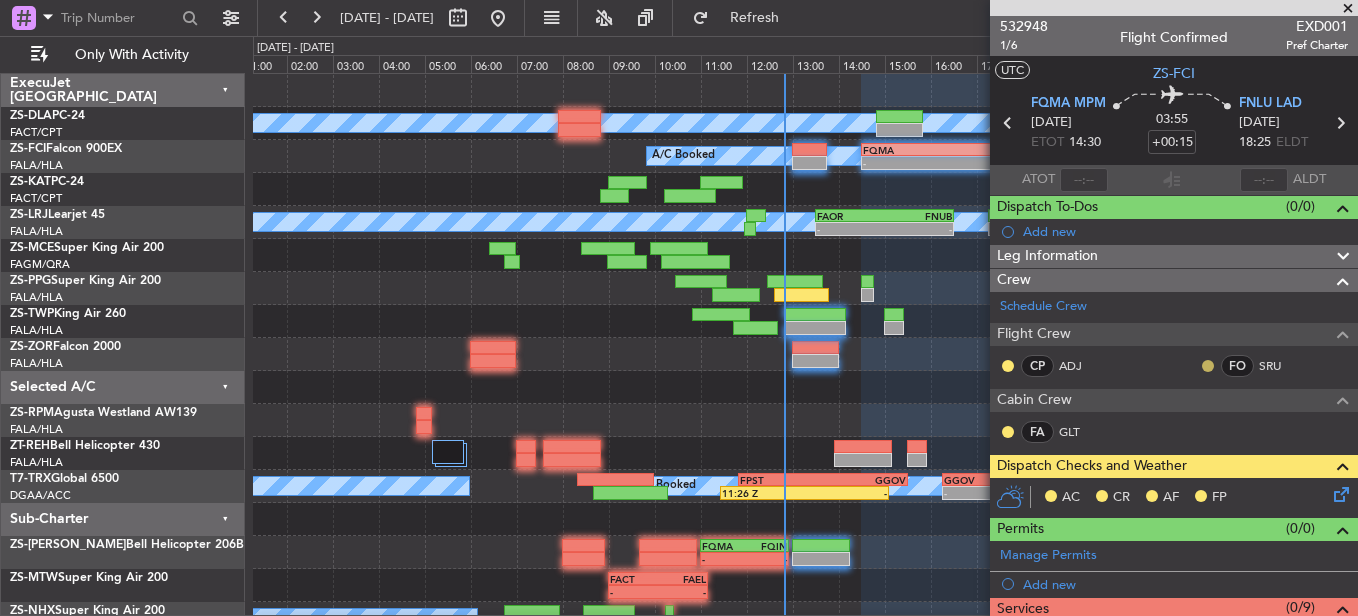 click 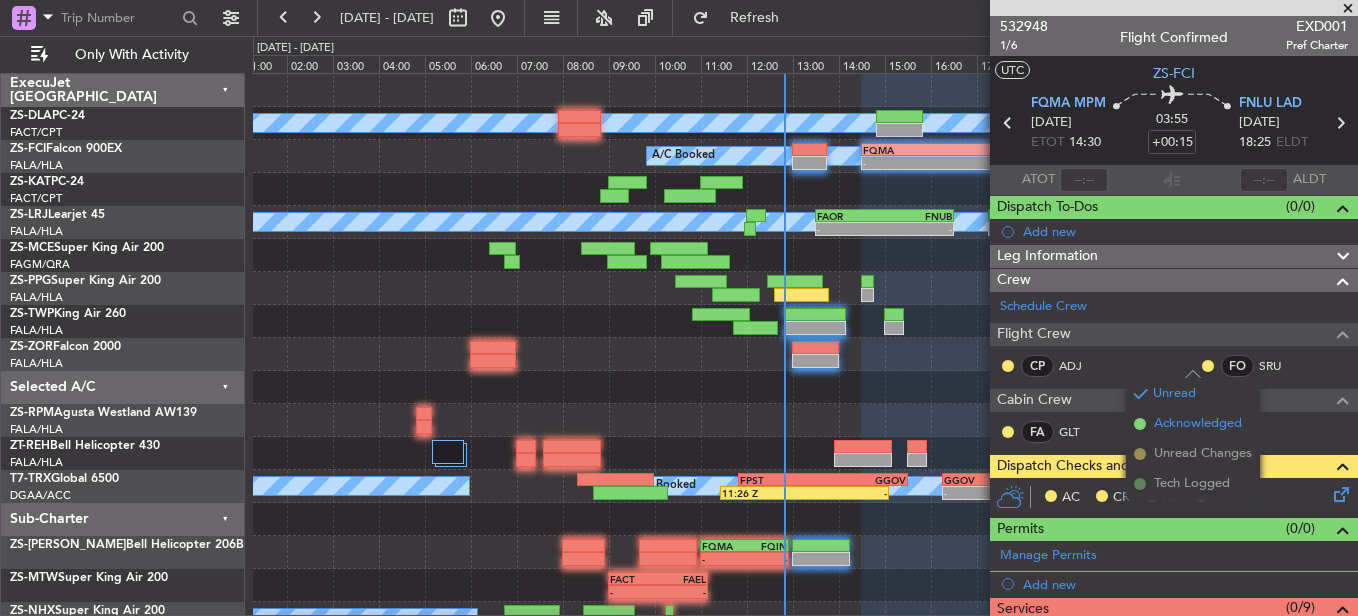 click on "Acknowledged" at bounding box center [1193, 424] 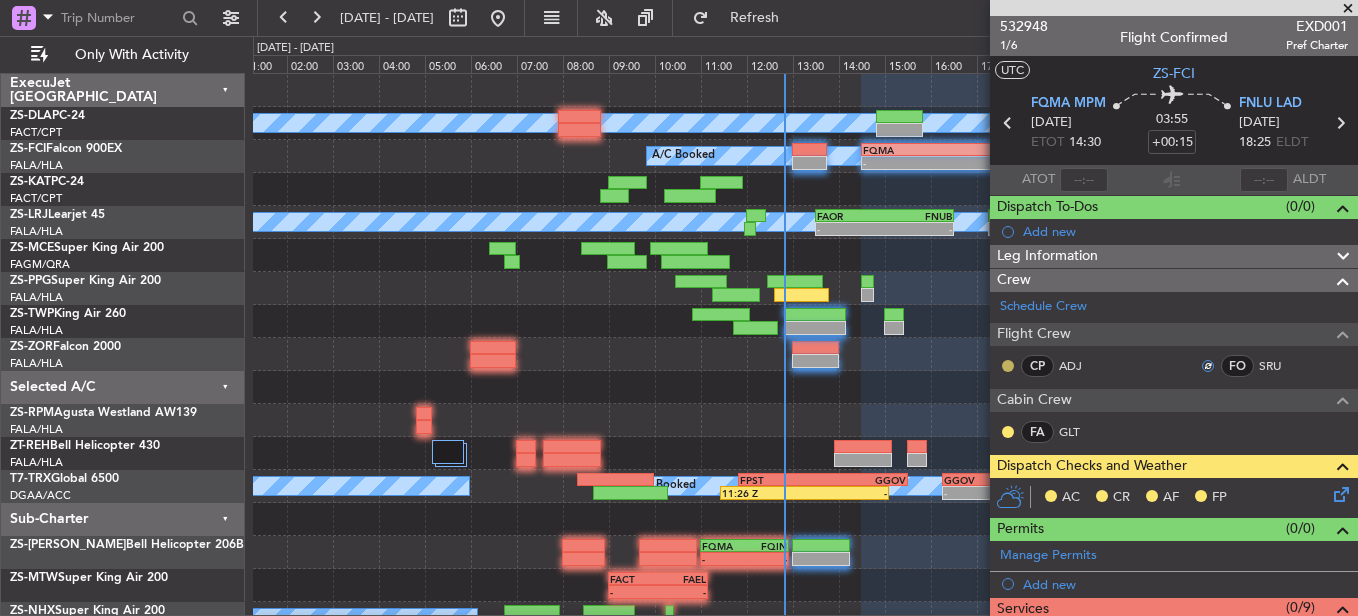 click 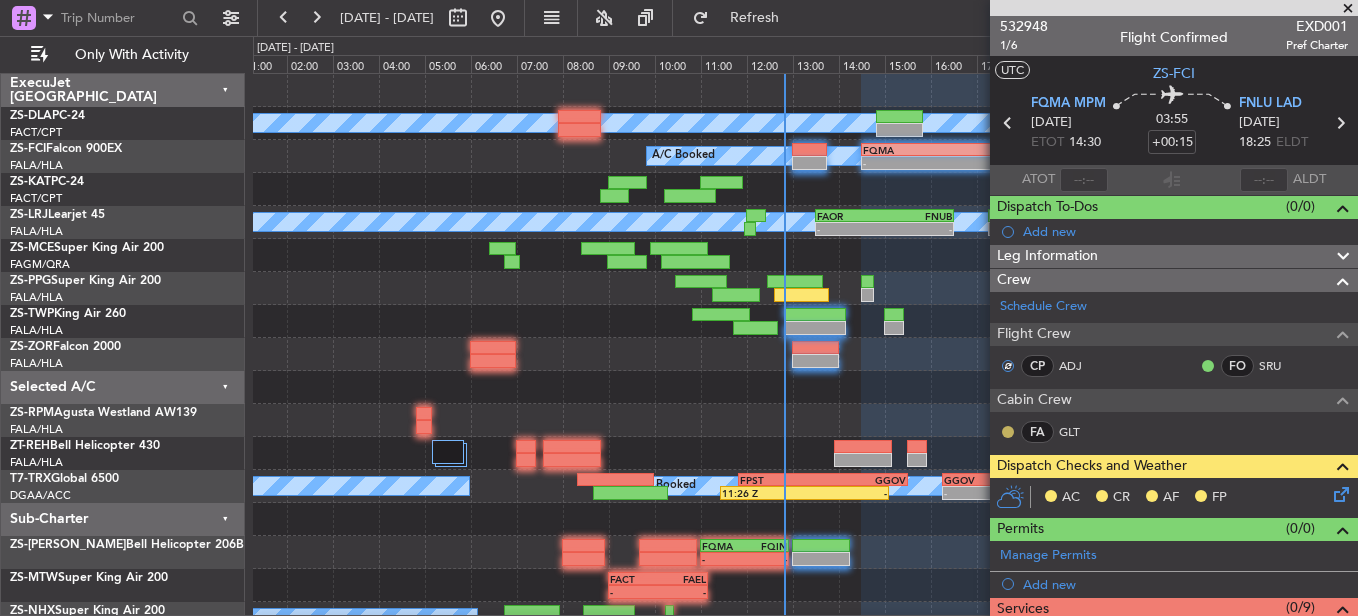 click 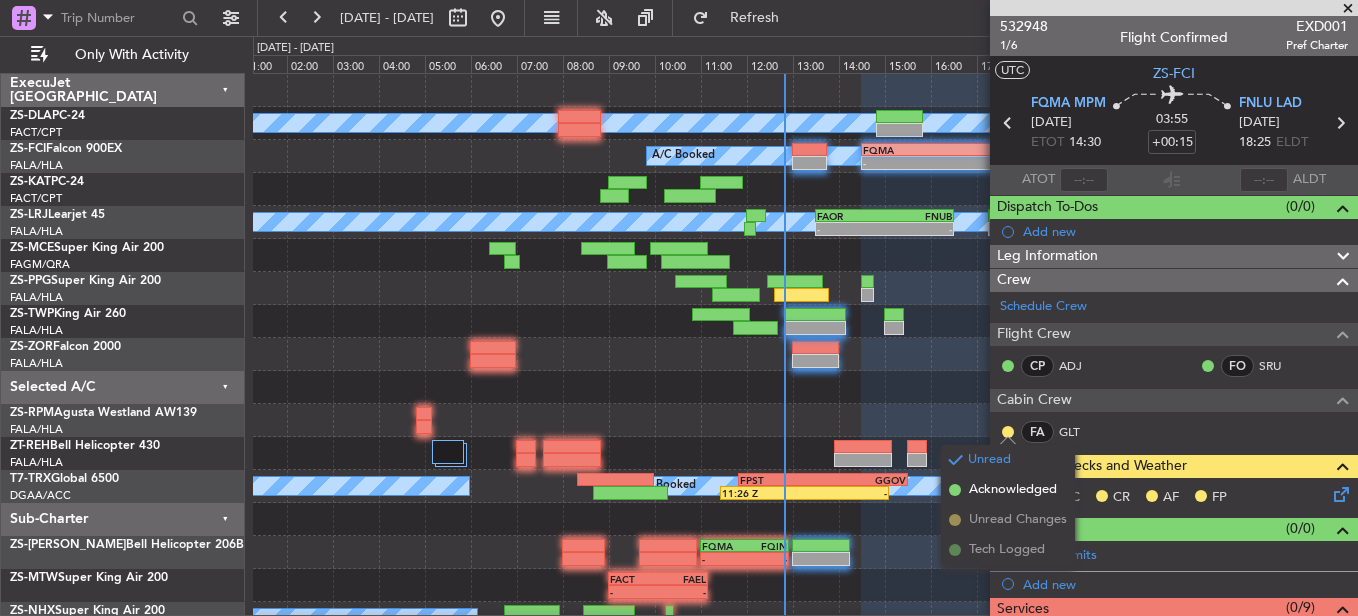 click on "Acknowledged" at bounding box center [1013, 490] 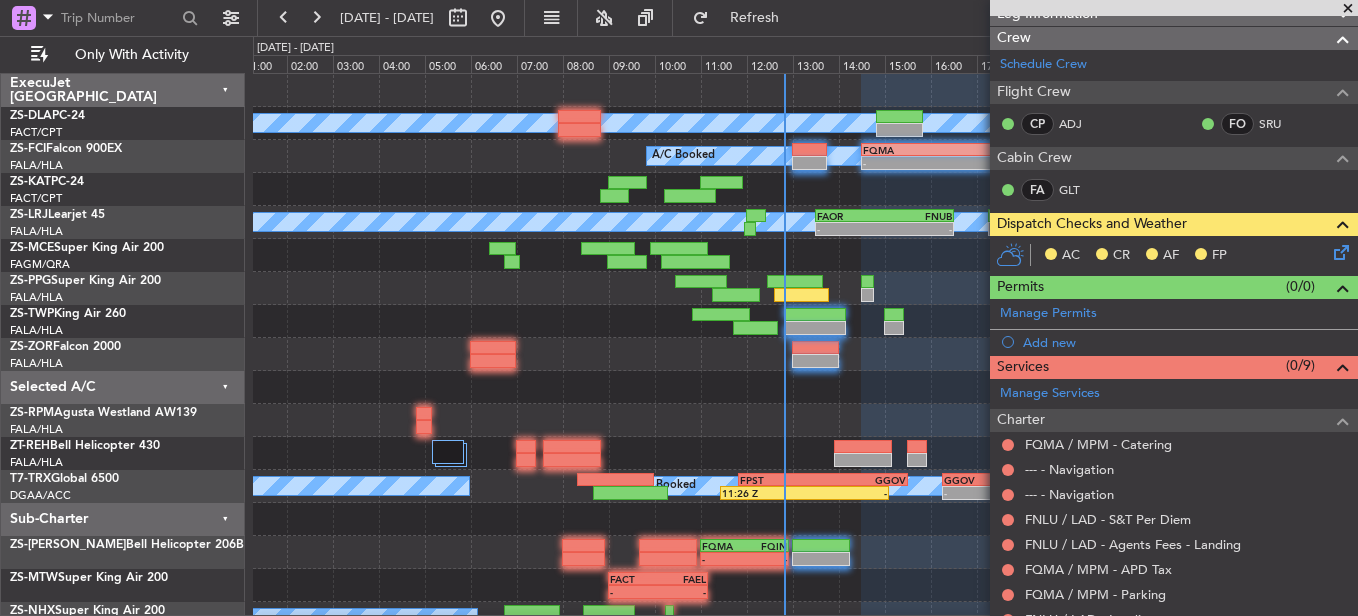 scroll, scrollTop: 400, scrollLeft: 0, axis: vertical 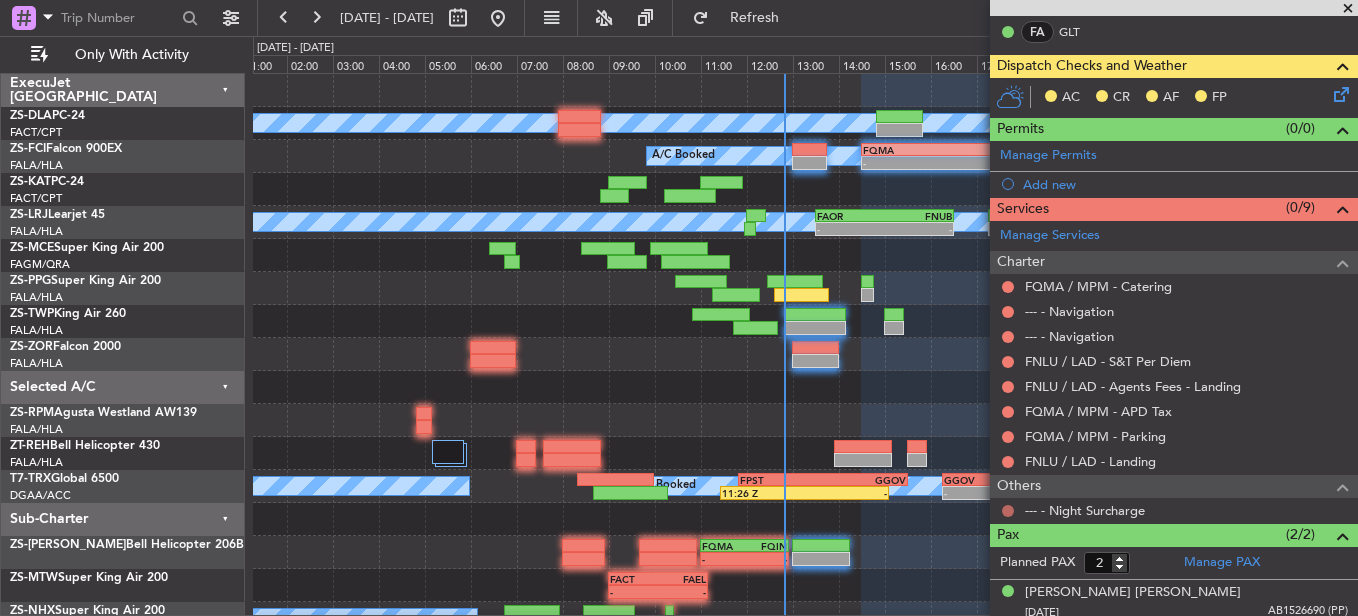 click at bounding box center [1008, 511] 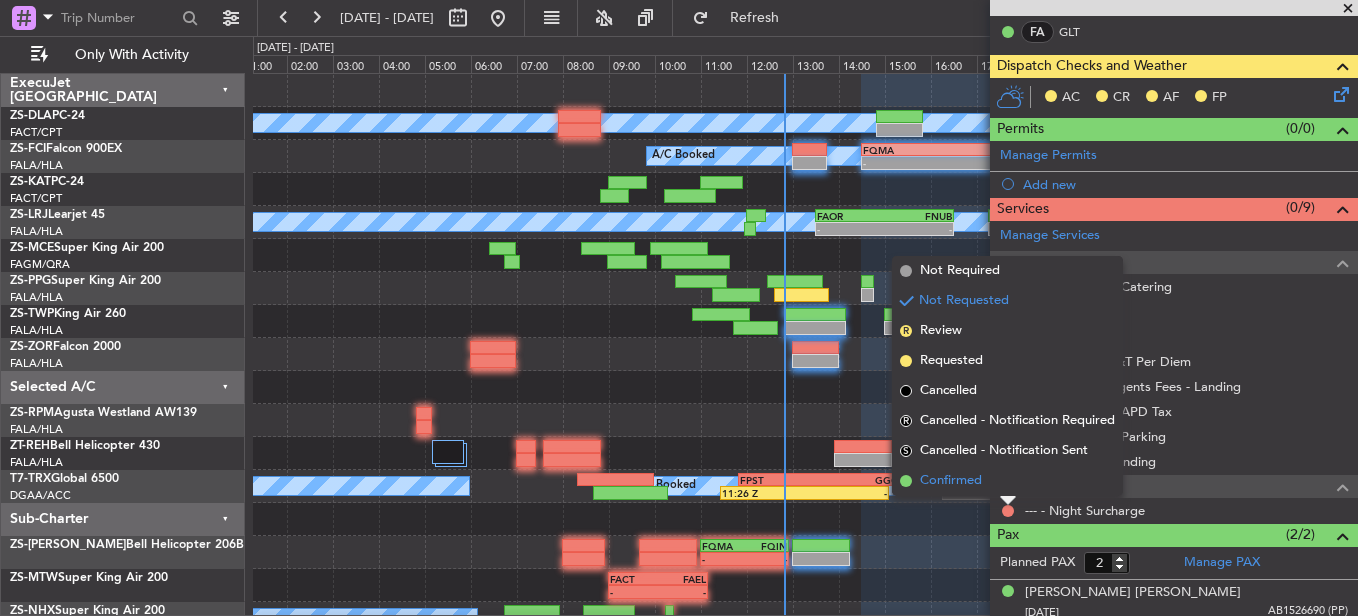 click on "Confirmed" at bounding box center (1007, 481) 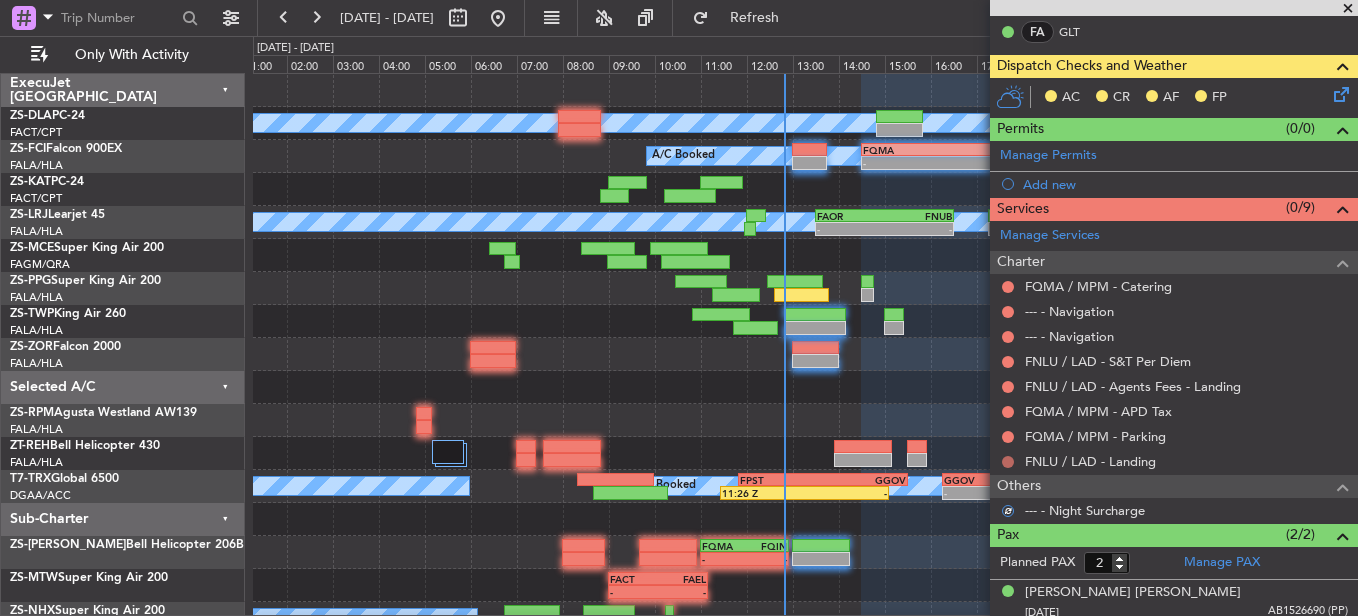 click at bounding box center (1008, 462) 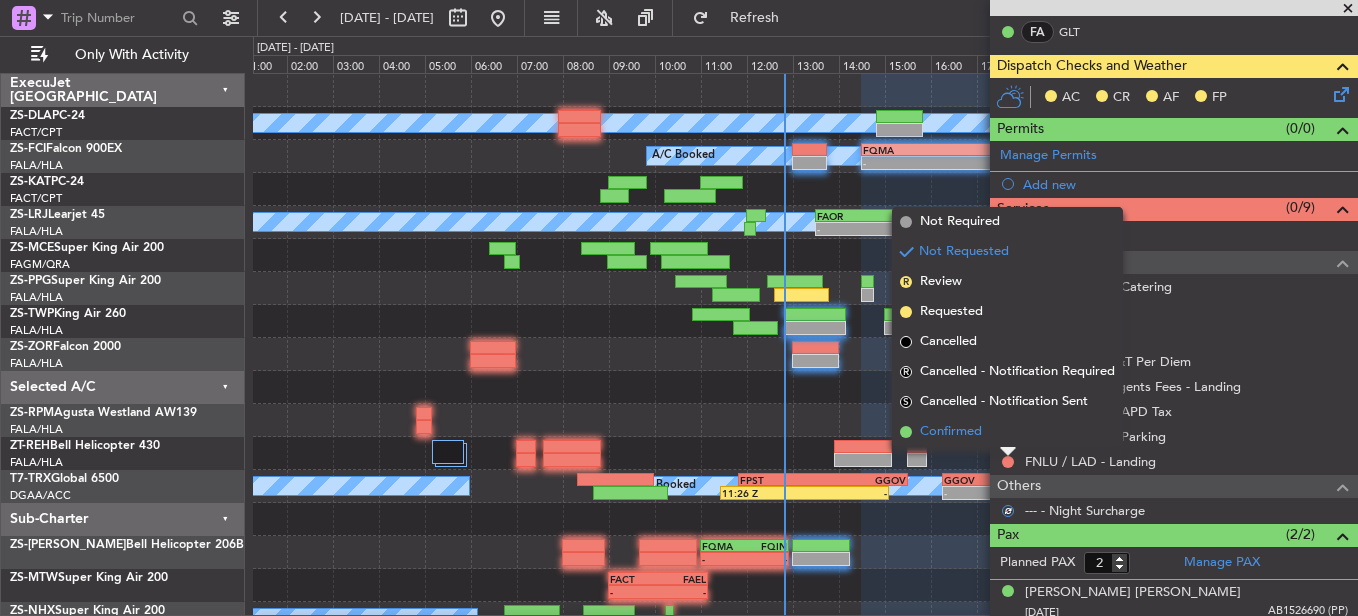 click on "Confirmed" at bounding box center [1007, 432] 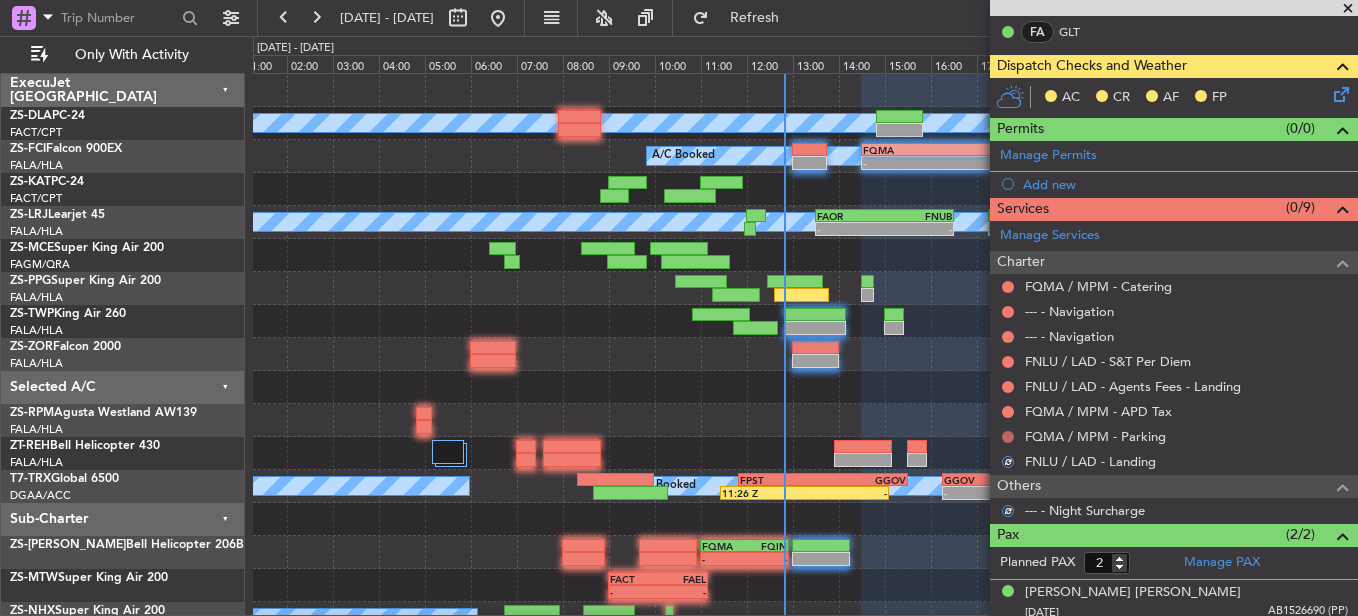 click at bounding box center (1008, 437) 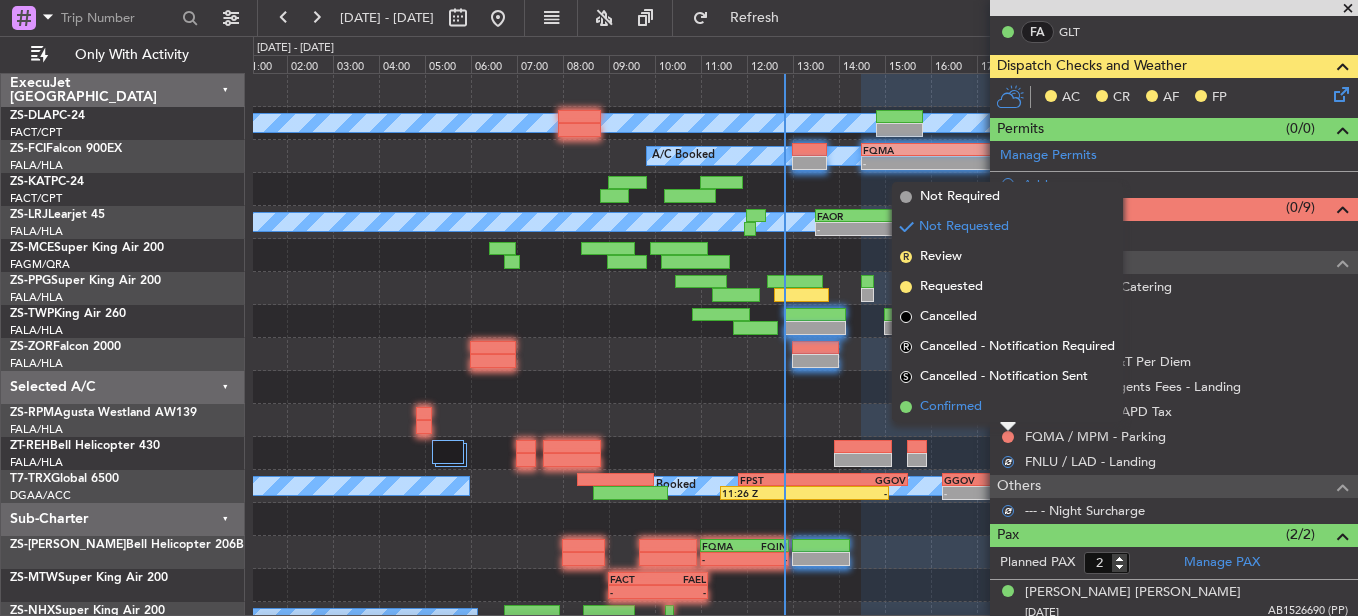 click on "Confirmed" at bounding box center [1007, 407] 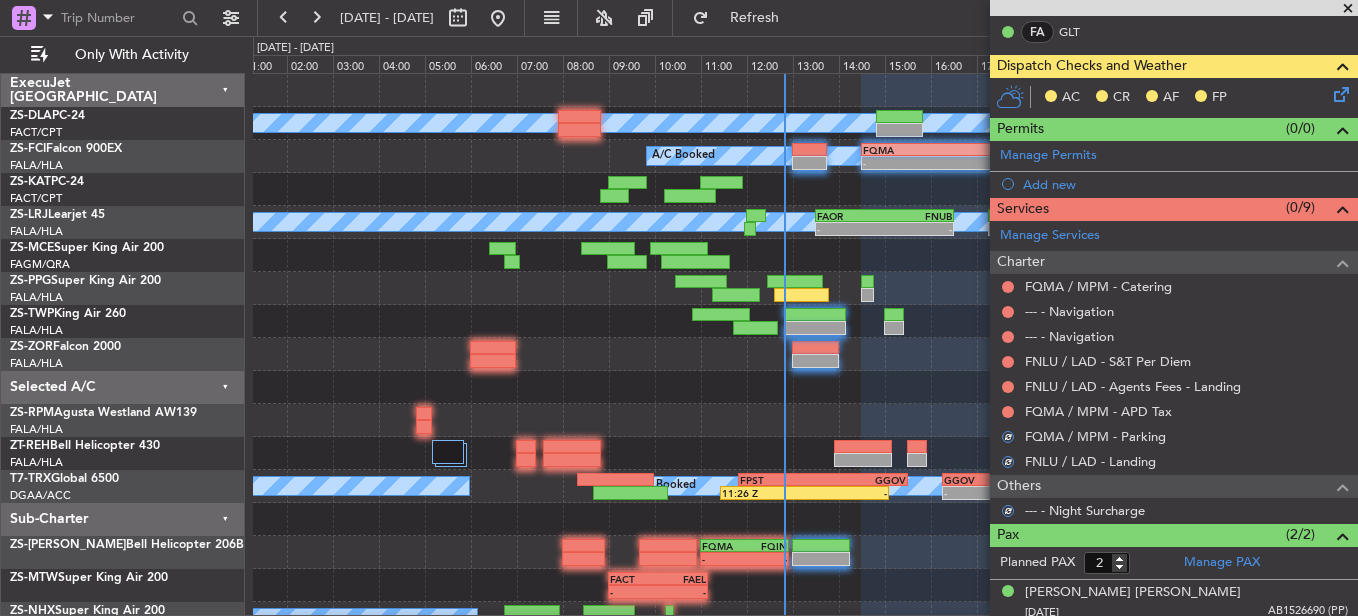 click at bounding box center [1008, 412] 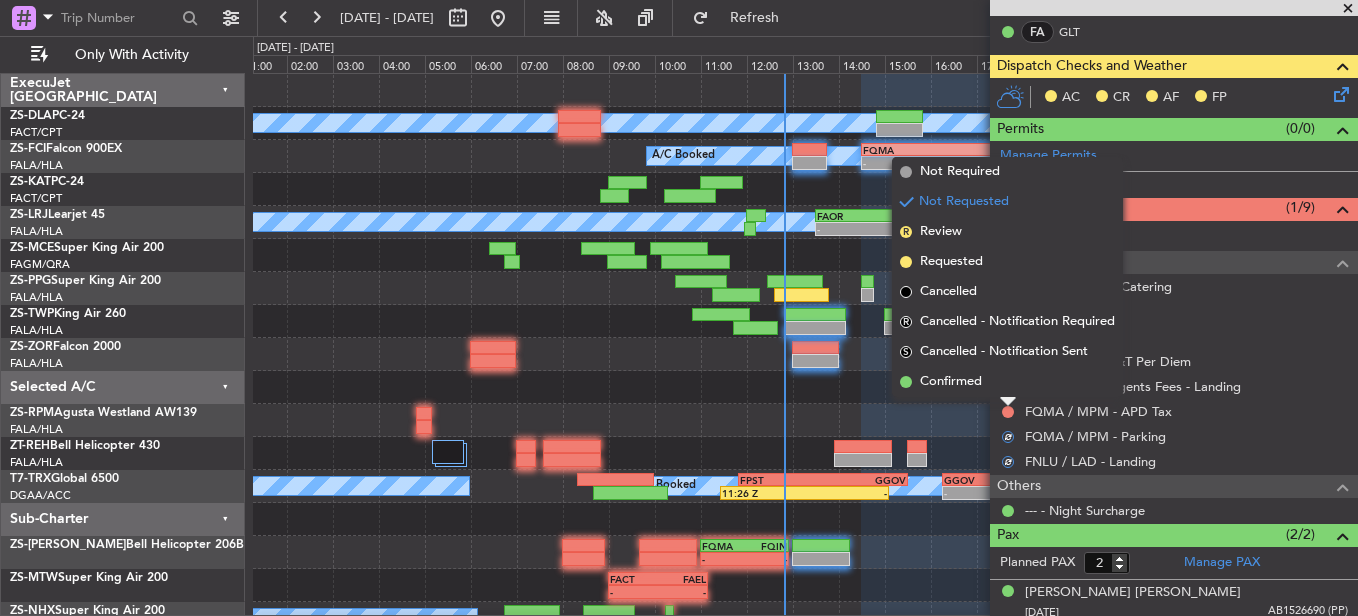 click on "Confirmed" at bounding box center (1007, 382) 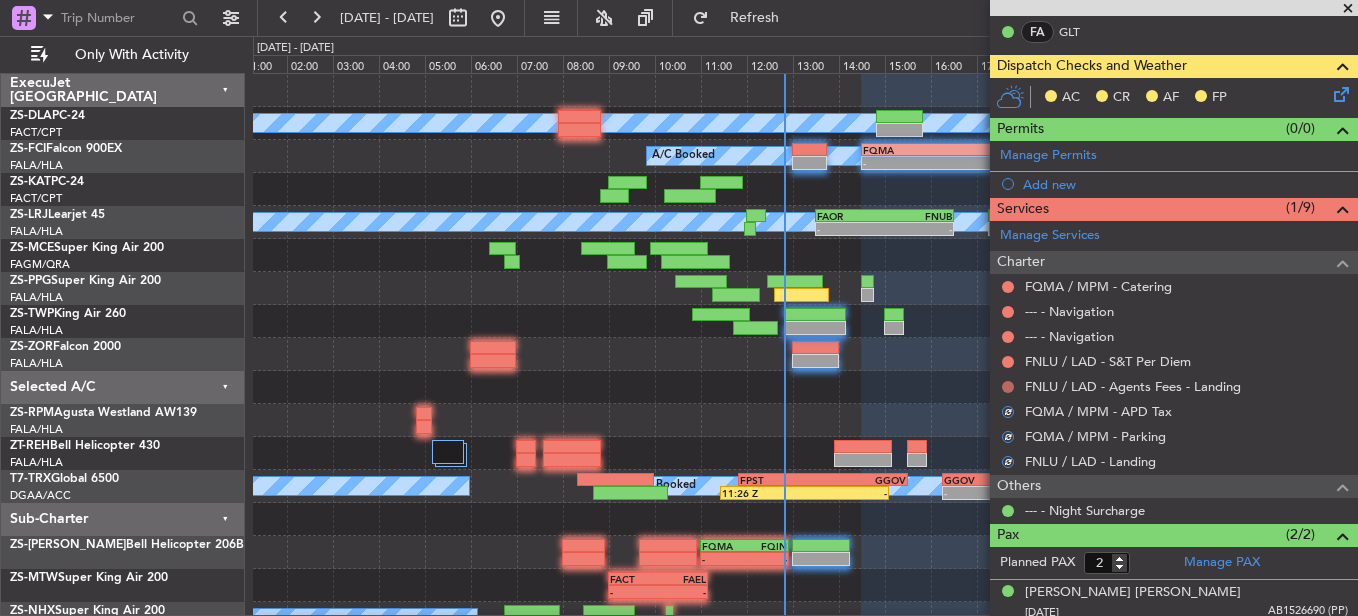 click on "FNLU / LAD - Agents Fees - Landing" at bounding box center [1174, 386] 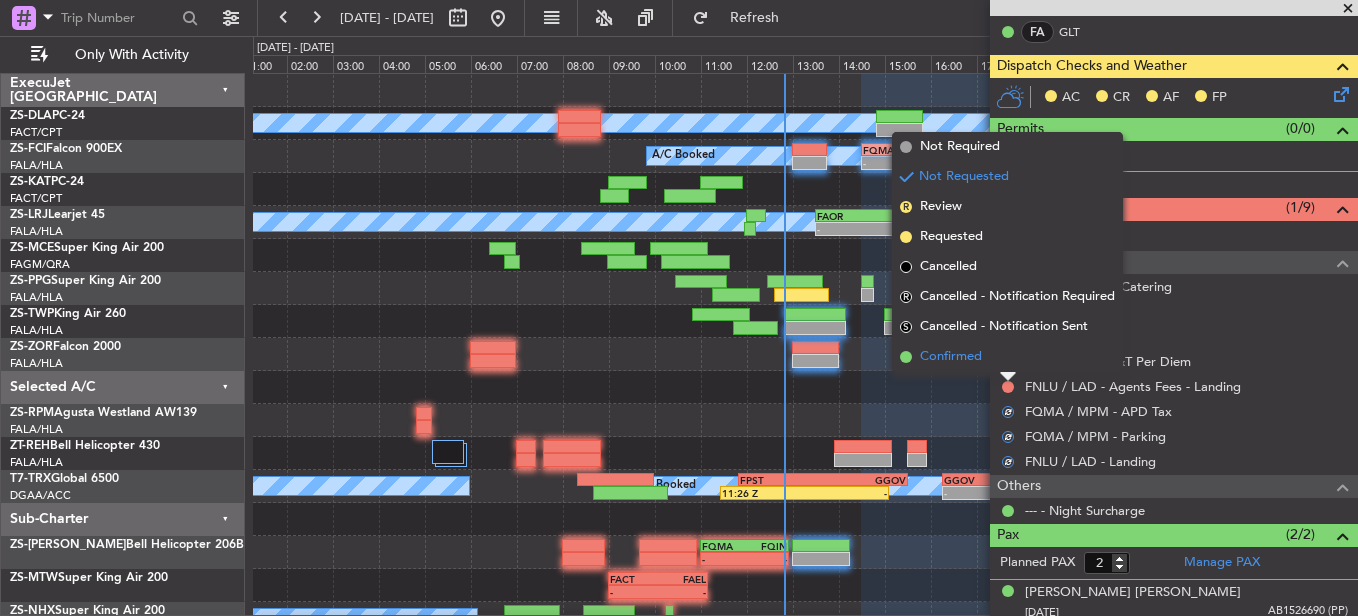 click on "Confirmed" at bounding box center [1007, 357] 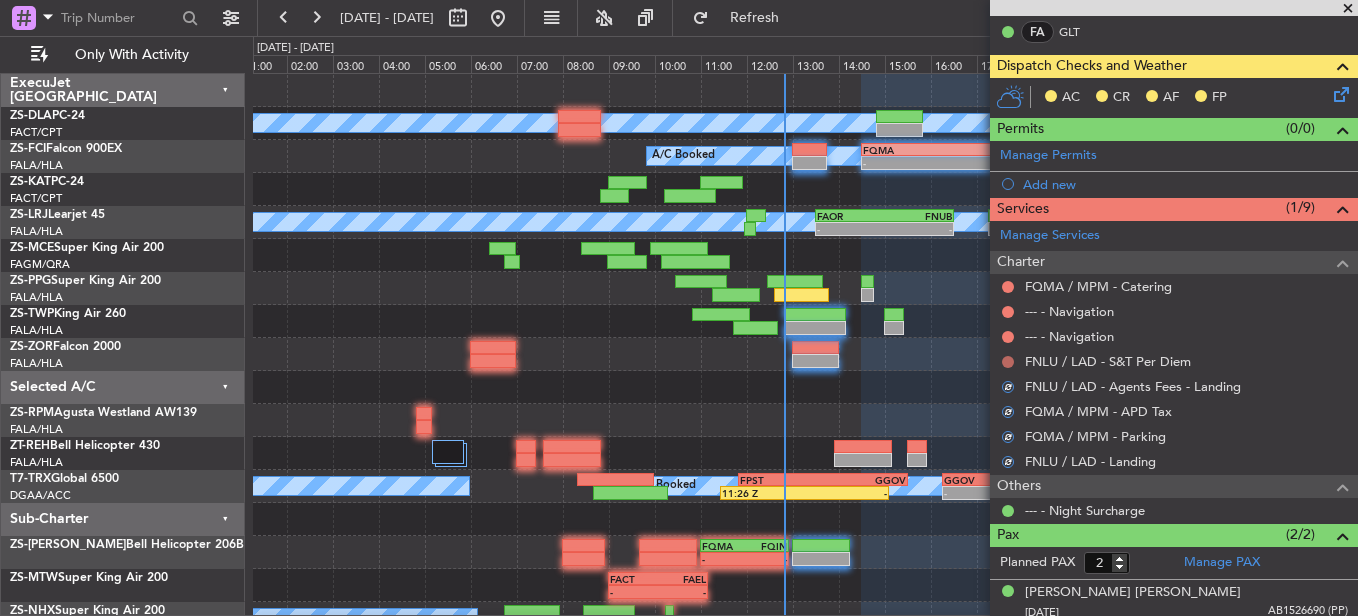 click at bounding box center [1008, 362] 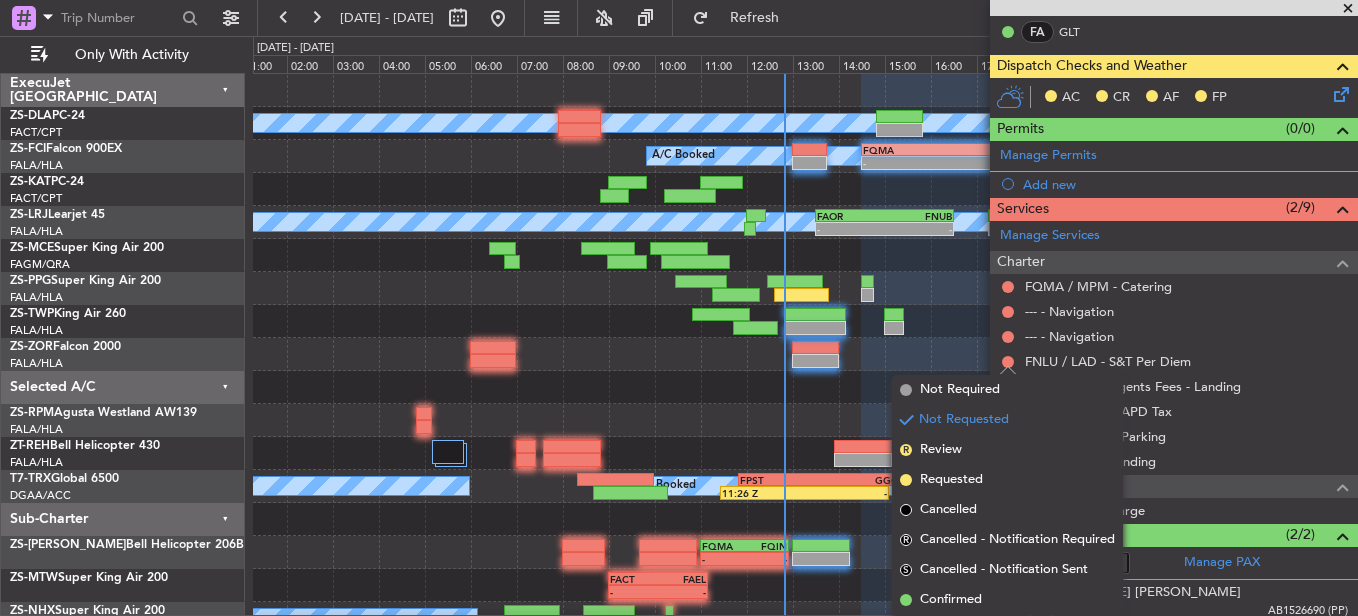 click on "Confirmed" at bounding box center [951, 600] 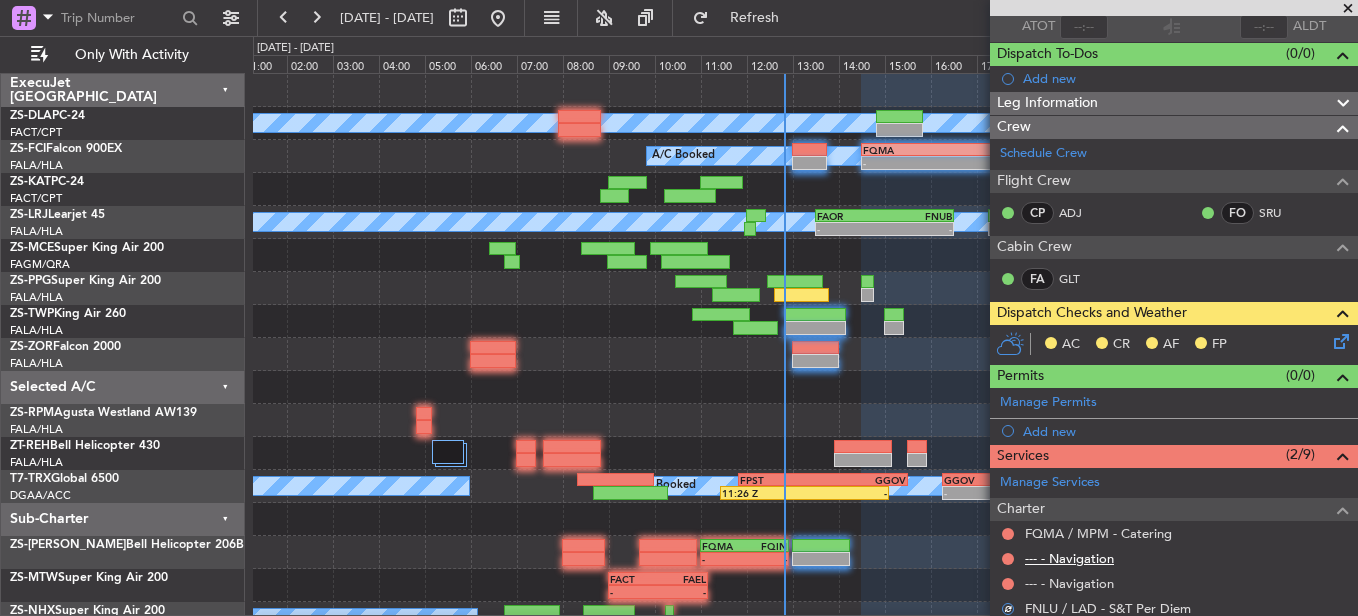 scroll, scrollTop: 253, scrollLeft: 0, axis: vertical 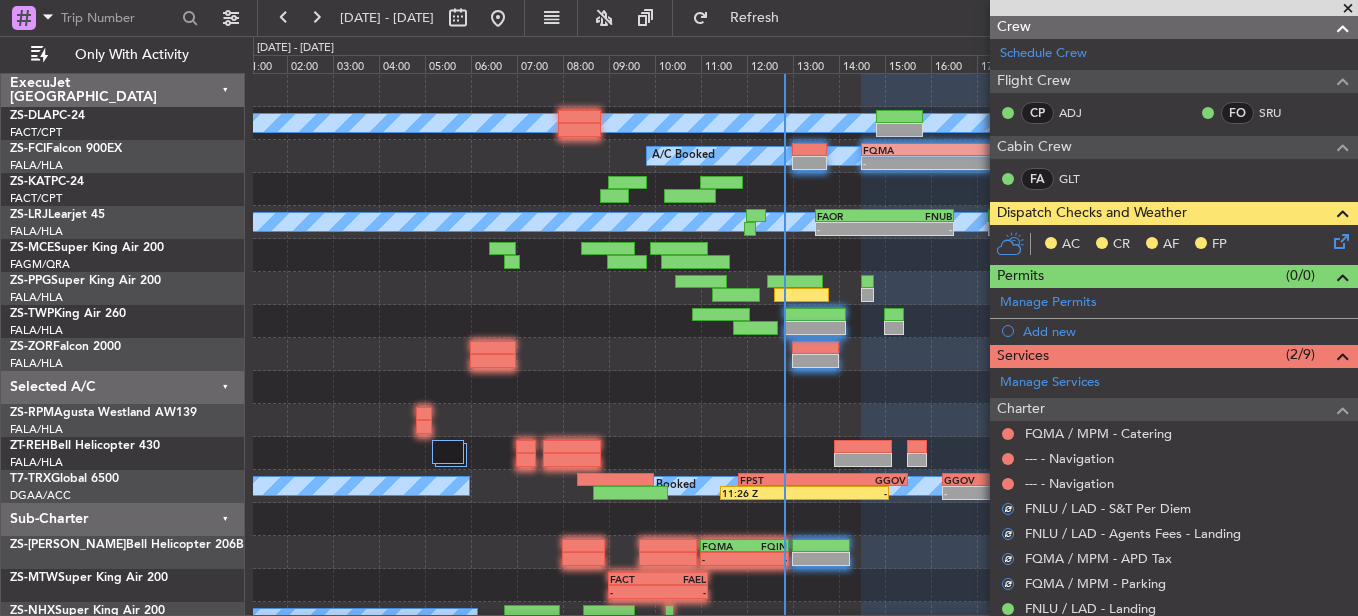 click at bounding box center (1008, 484) 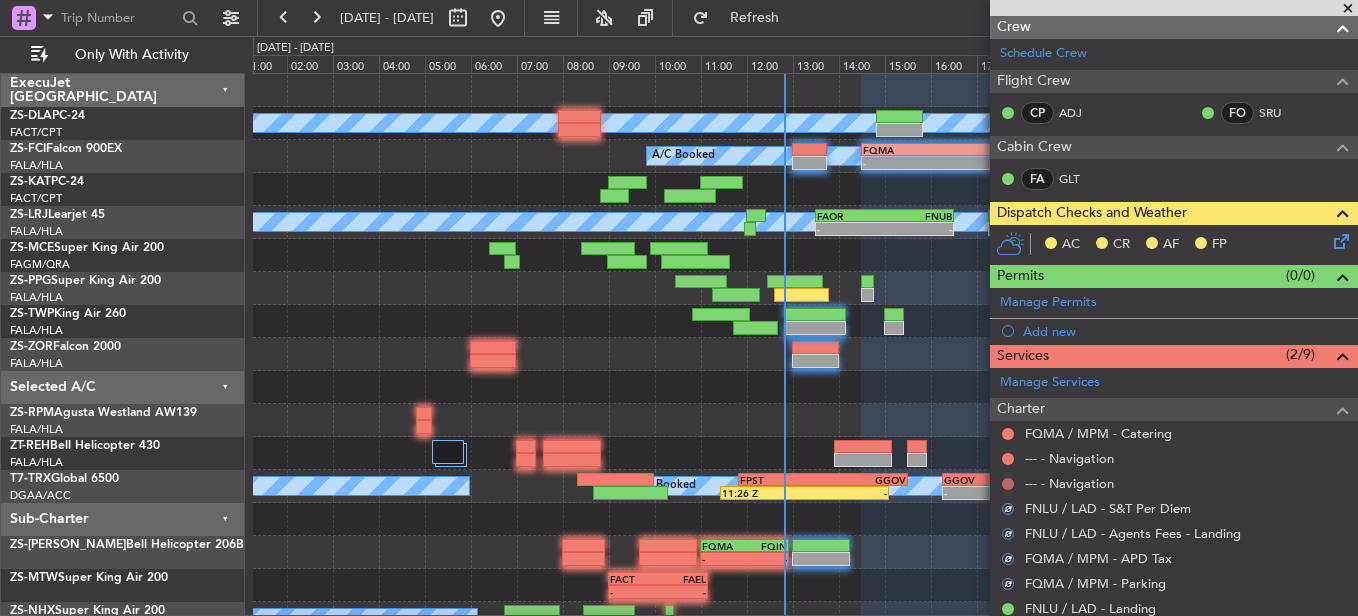 click at bounding box center (1008, 484) 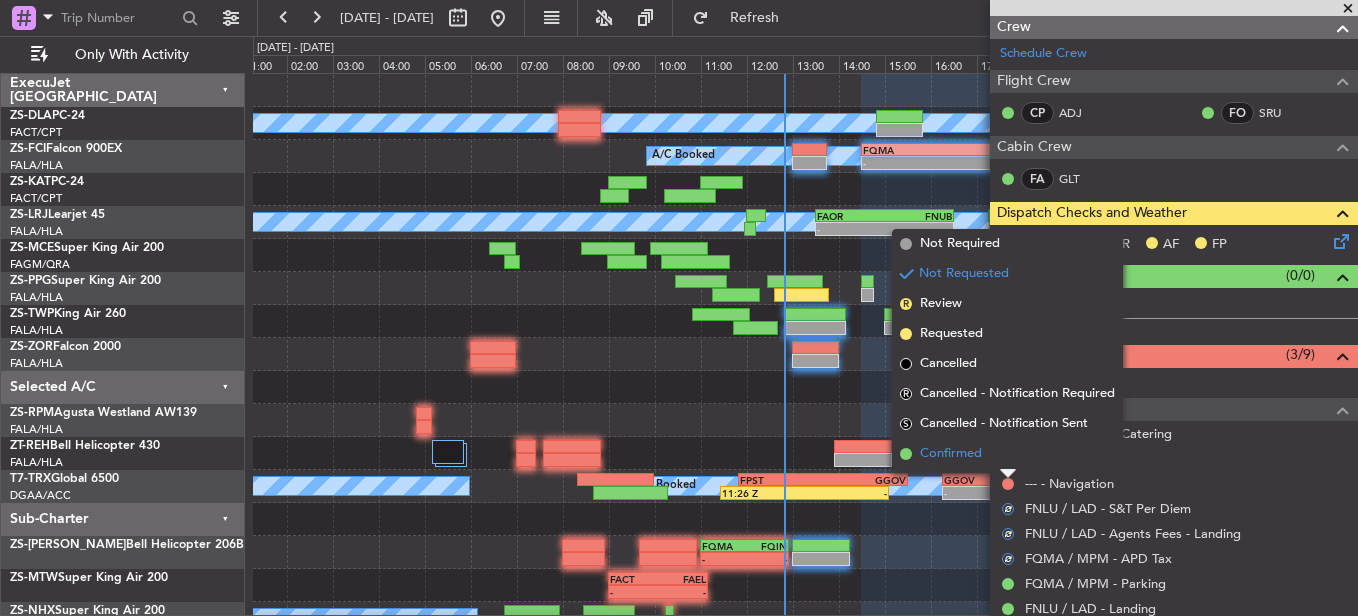 click on "Confirmed" at bounding box center [1007, 454] 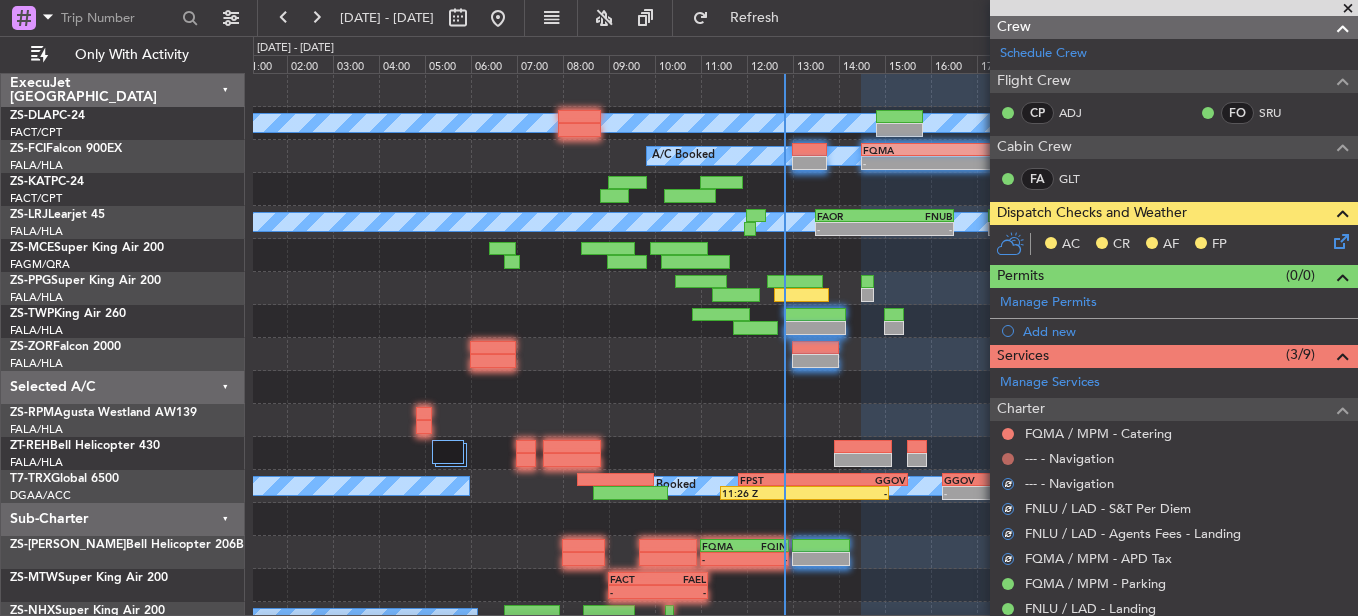click at bounding box center [1008, 459] 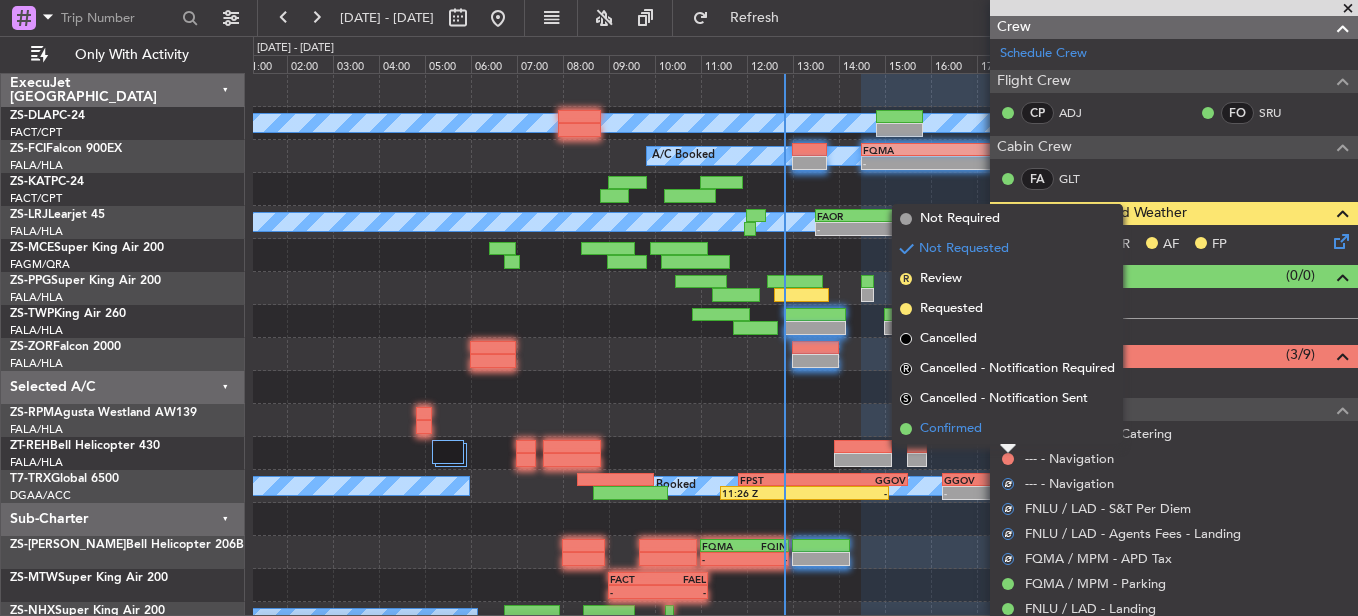 click on "Confirmed" at bounding box center [1007, 429] 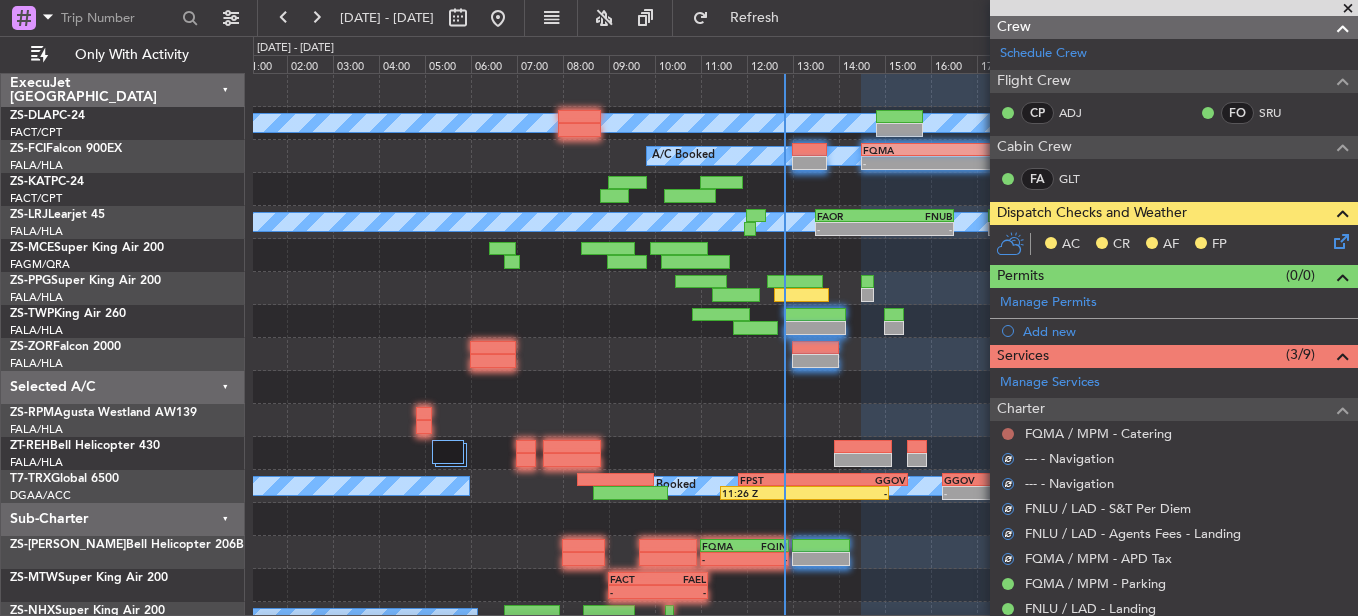 click at bounding box center [1008, 434] 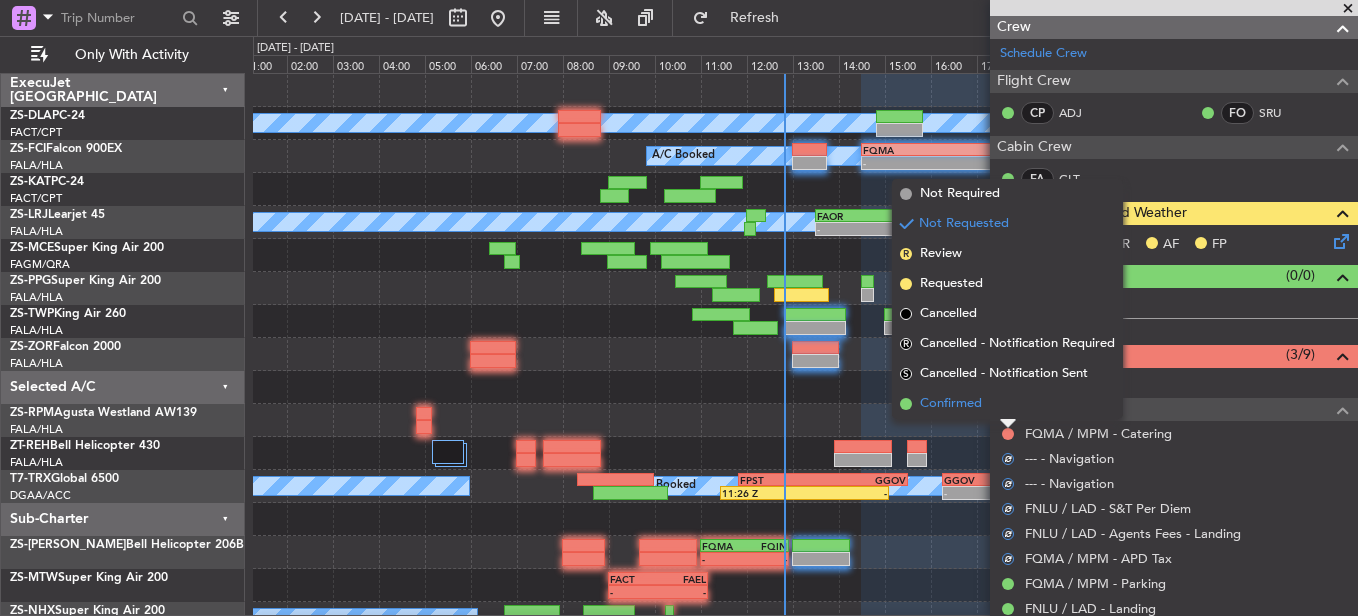 click on "Confirmed" at bounding box center (1007, 404) 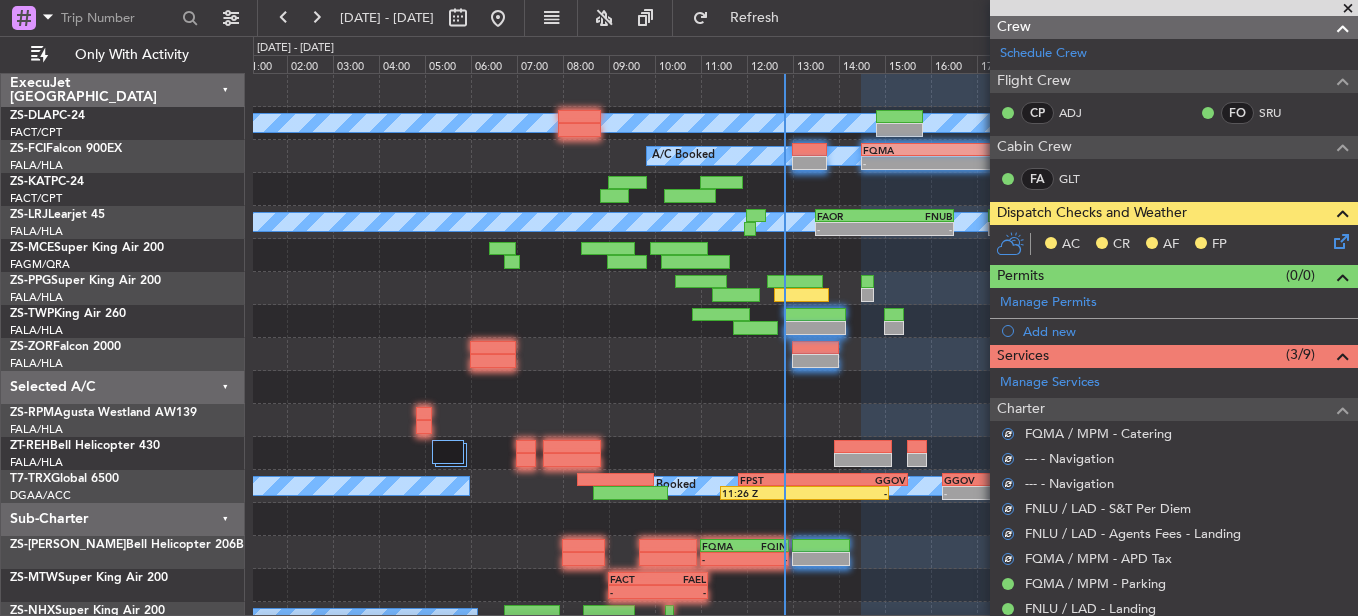 click 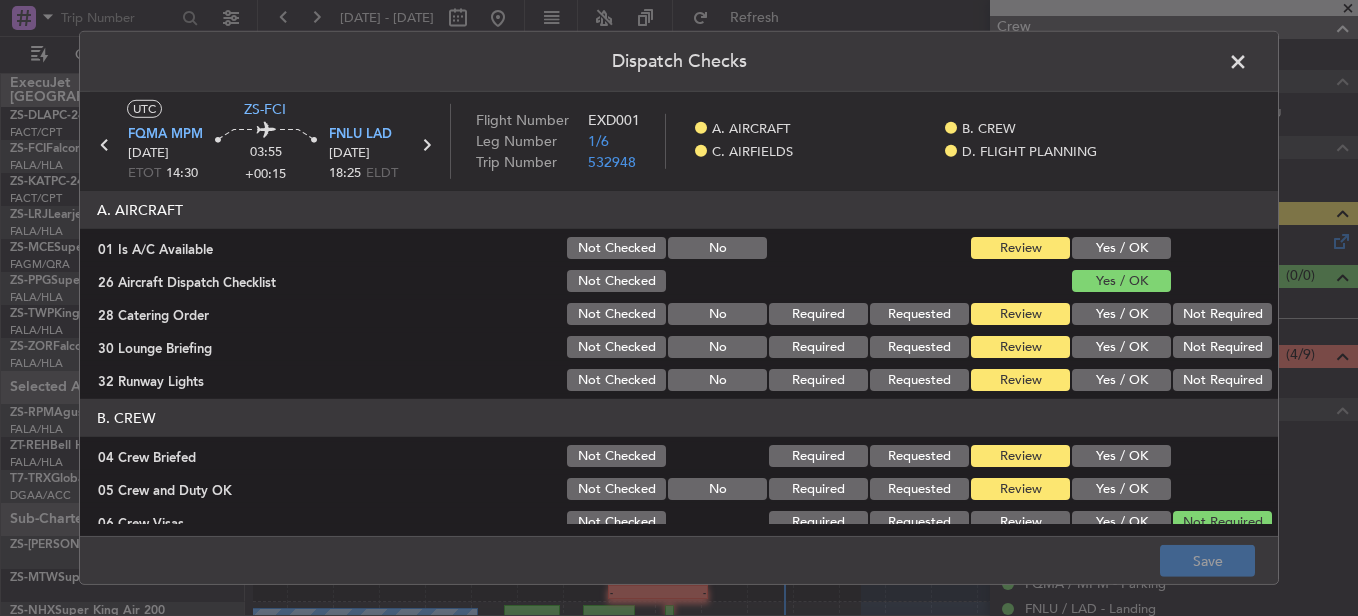 click on "Yes / OK" 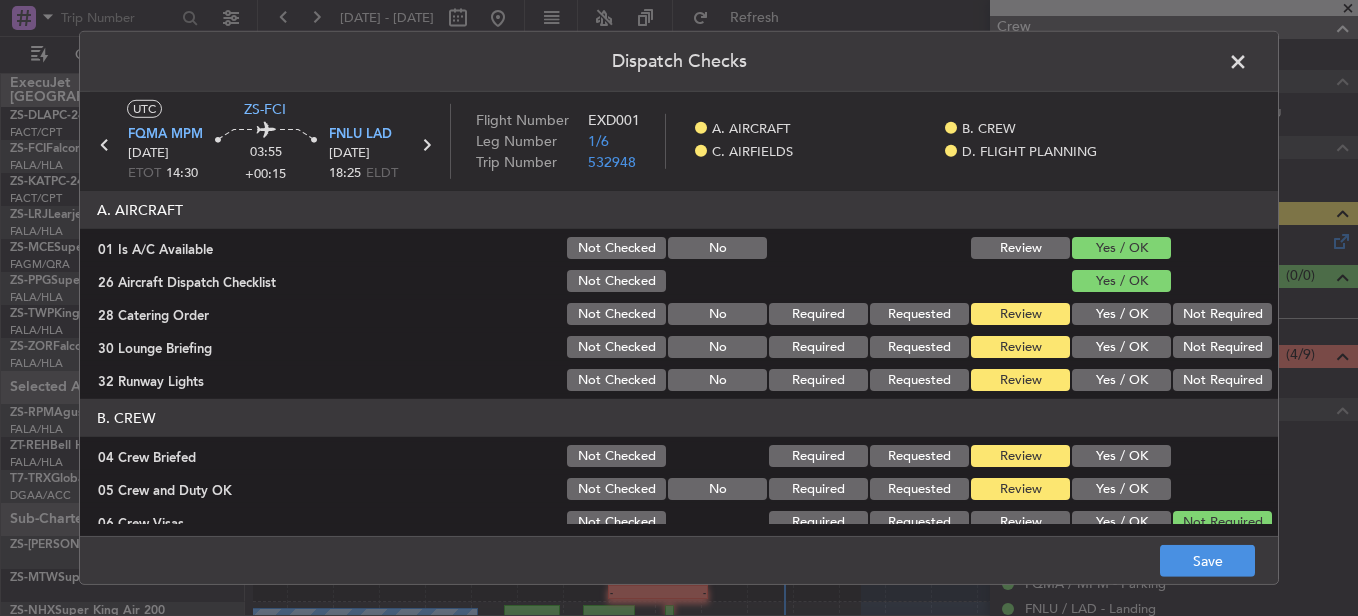 click on "Not Required" 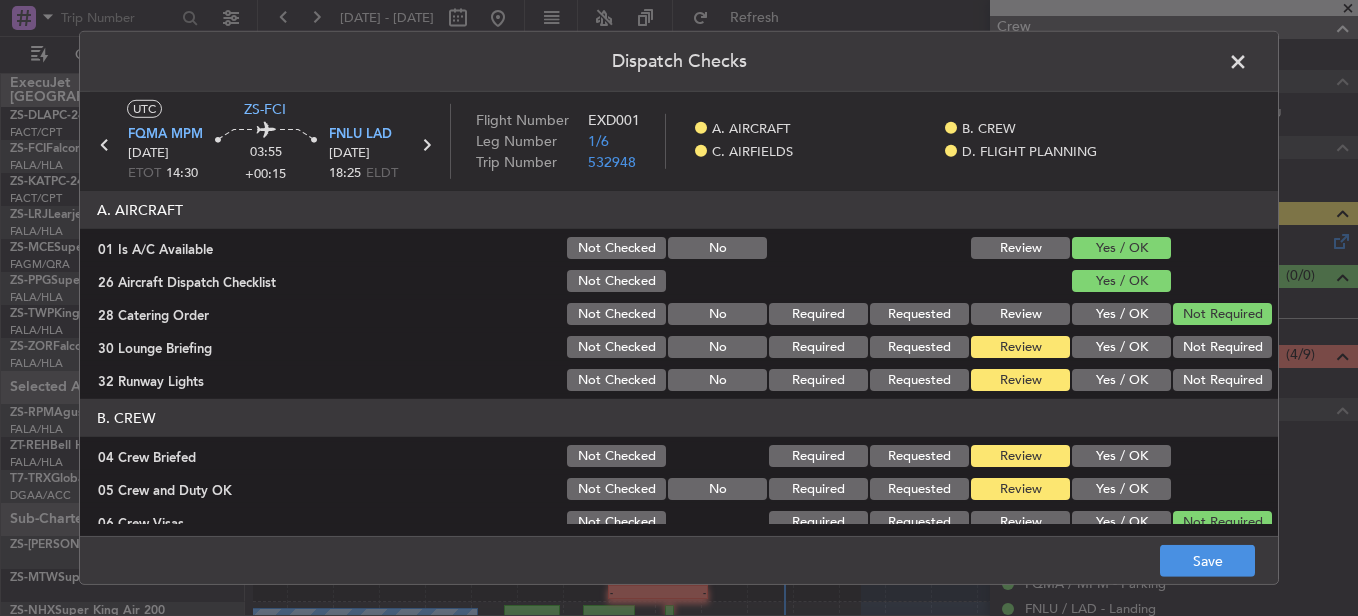 click on "Not Required" 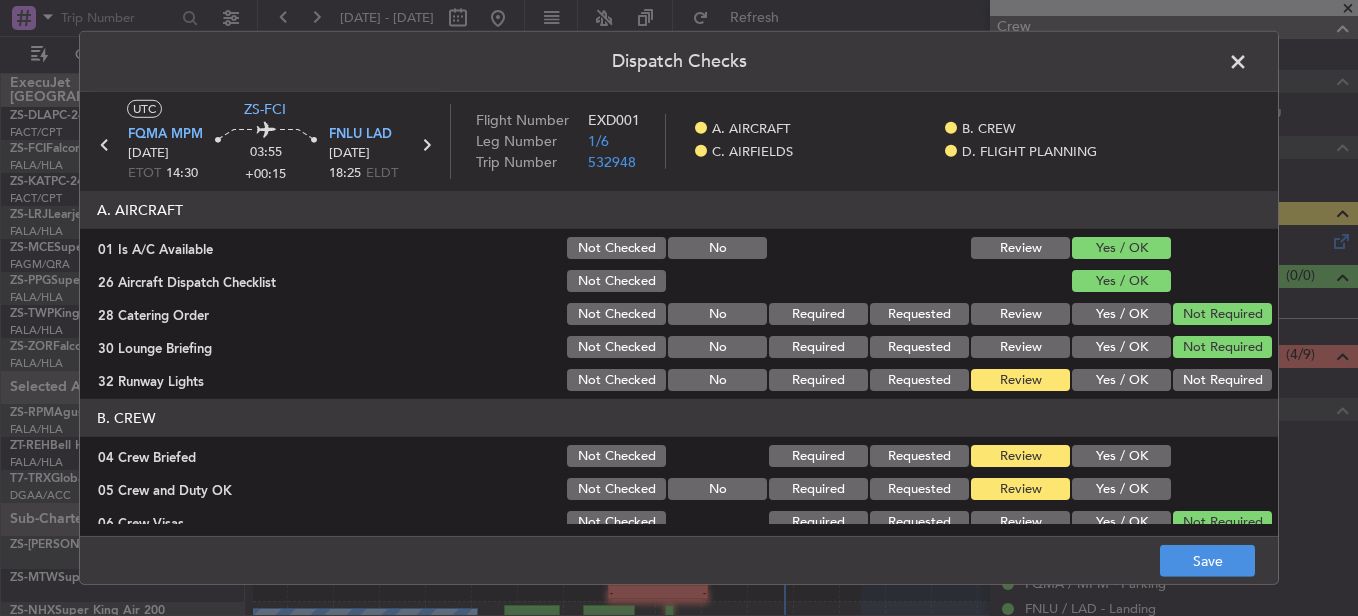 click on "Not Required" 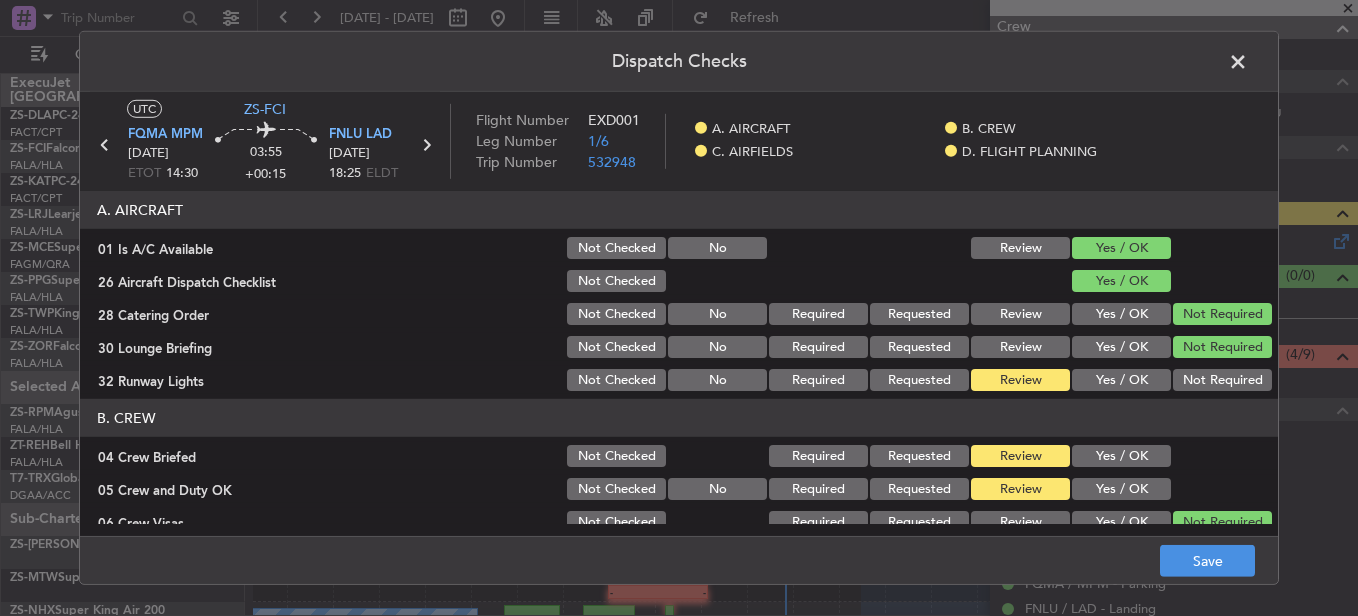 click on "Not Required" 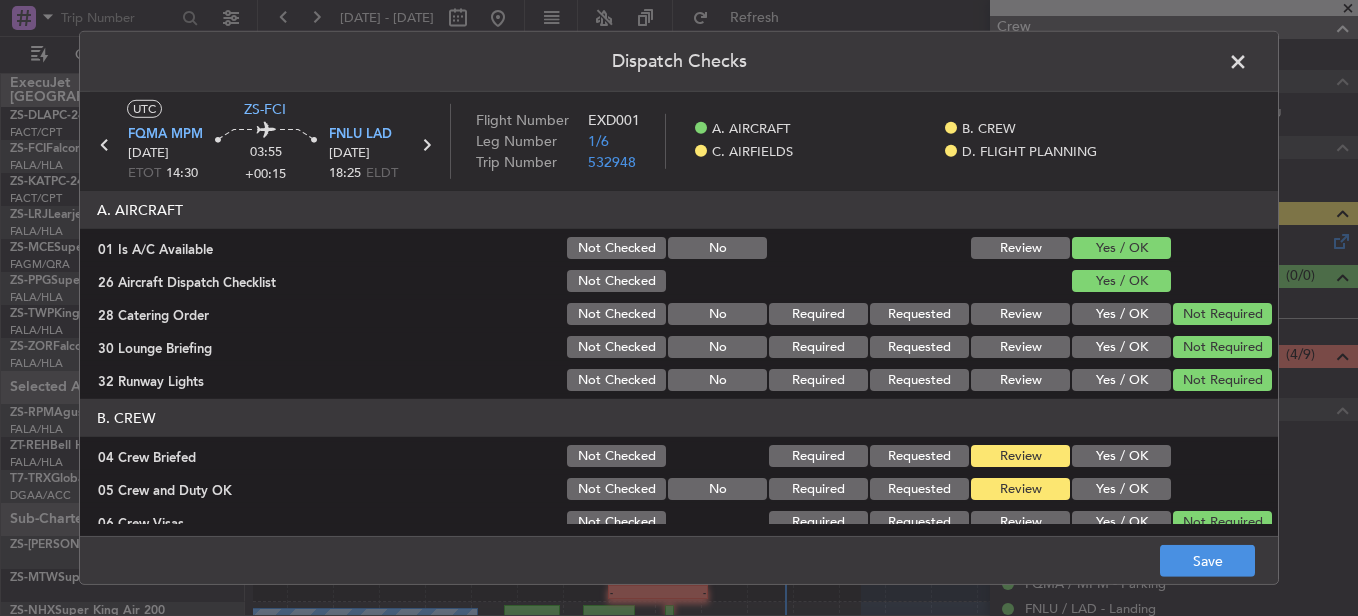 click on "Yes / OK" 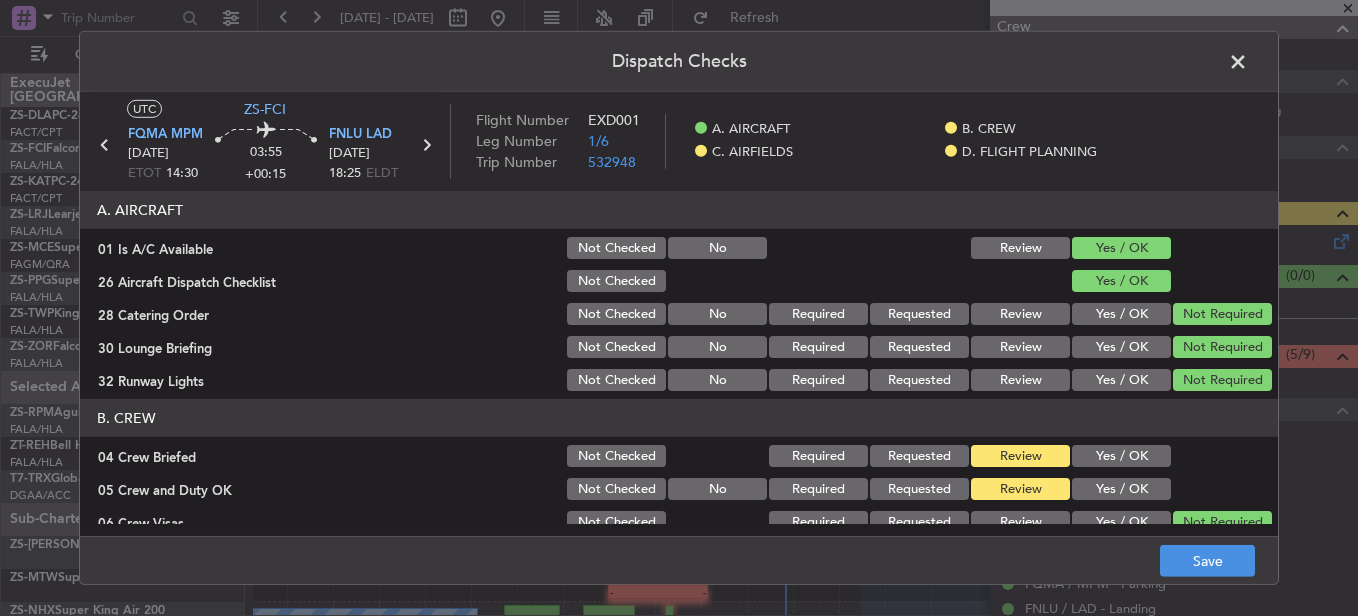 click on "Yes / OK" 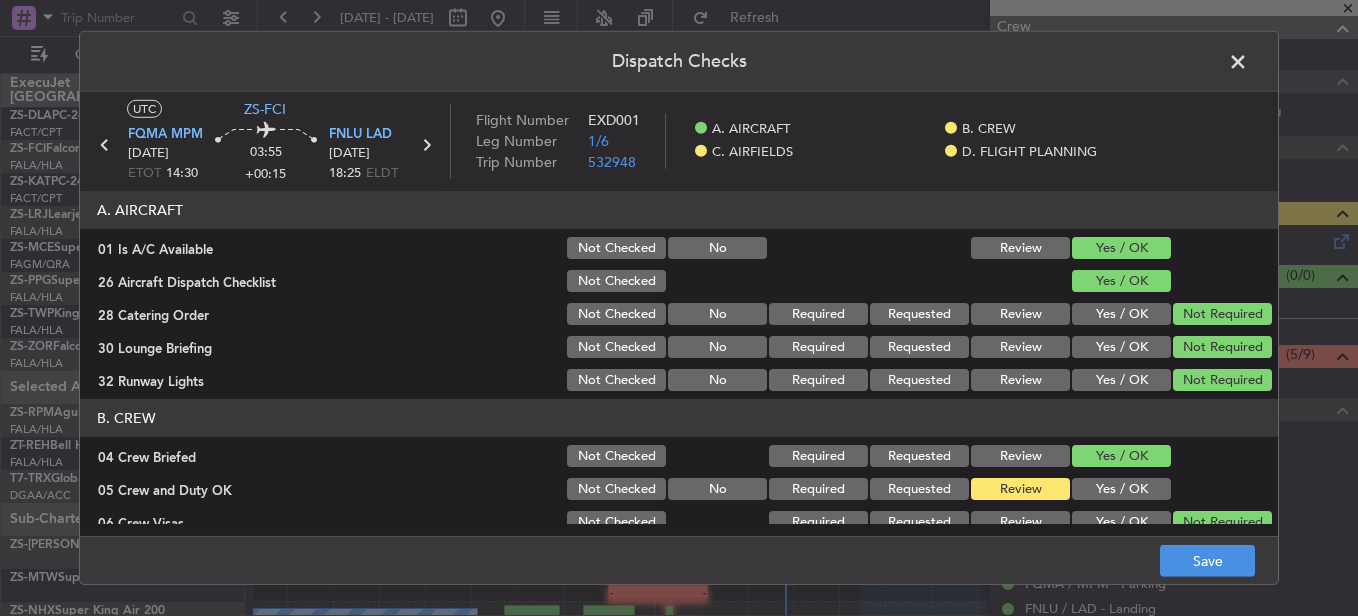 click on "B. CREW   04 Crew Briefed  Not Checked Required Requested Review Yes / OK  05 Crew and Duty OK  Not Checked No Required Requested Review Yes / OK  06 Crew Visas  Not Checked Required Requested Review Yes / OK Not Required  29 Crew Accomadation and Transport  Not Checked No Required Requested Review Yes / OK Not Required  31 Money Order  Not Checked No Required Requested Review Yes / OK Not Required  Notify Crew of Schedule  Not Checked No Review Yes / OK Not Required" 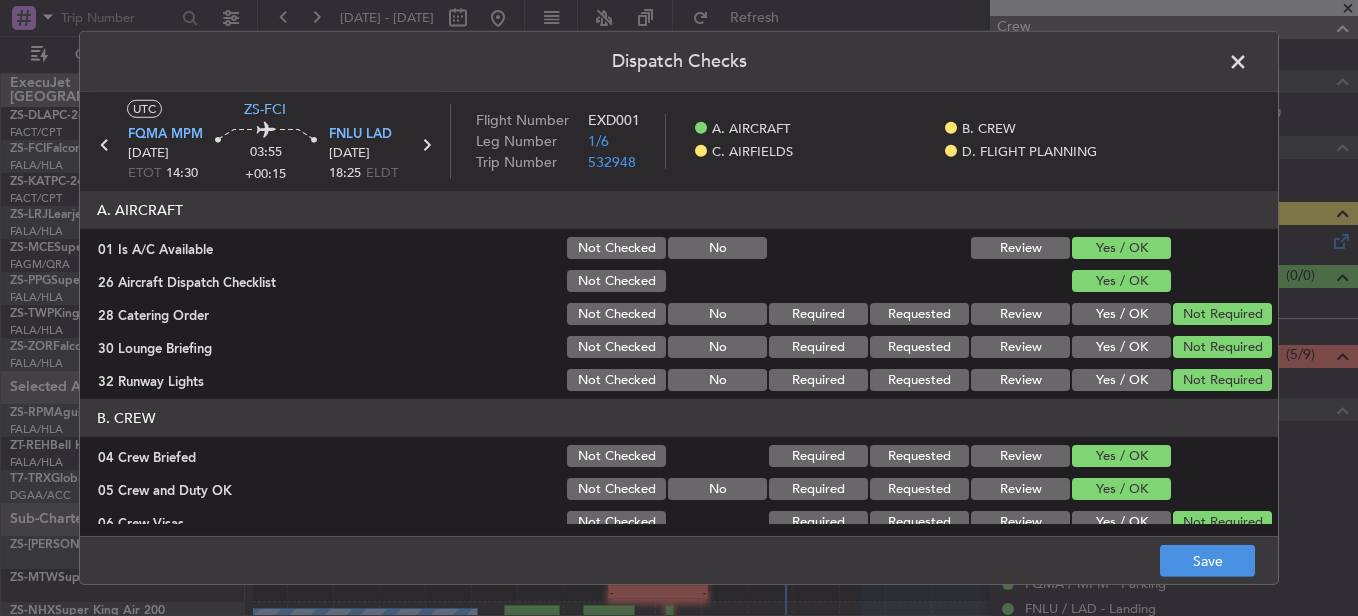 click on "Yes / OK" 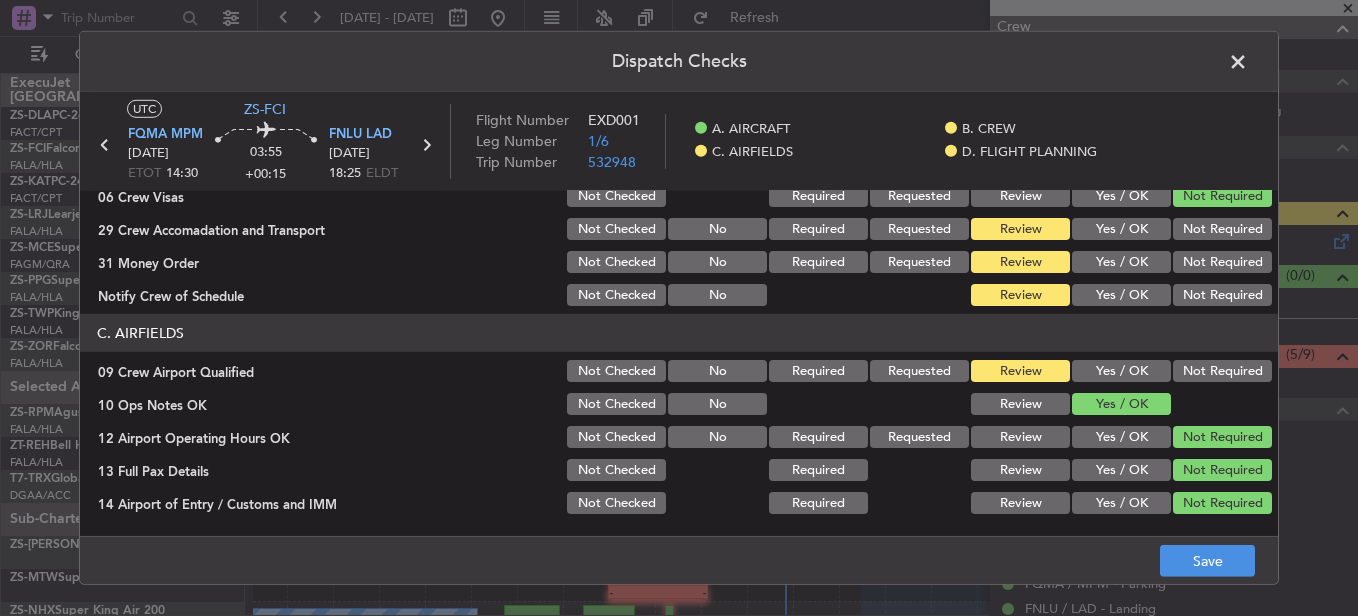 scroll, scrollTop: 200, scrollLeft: 0, axis: vertical 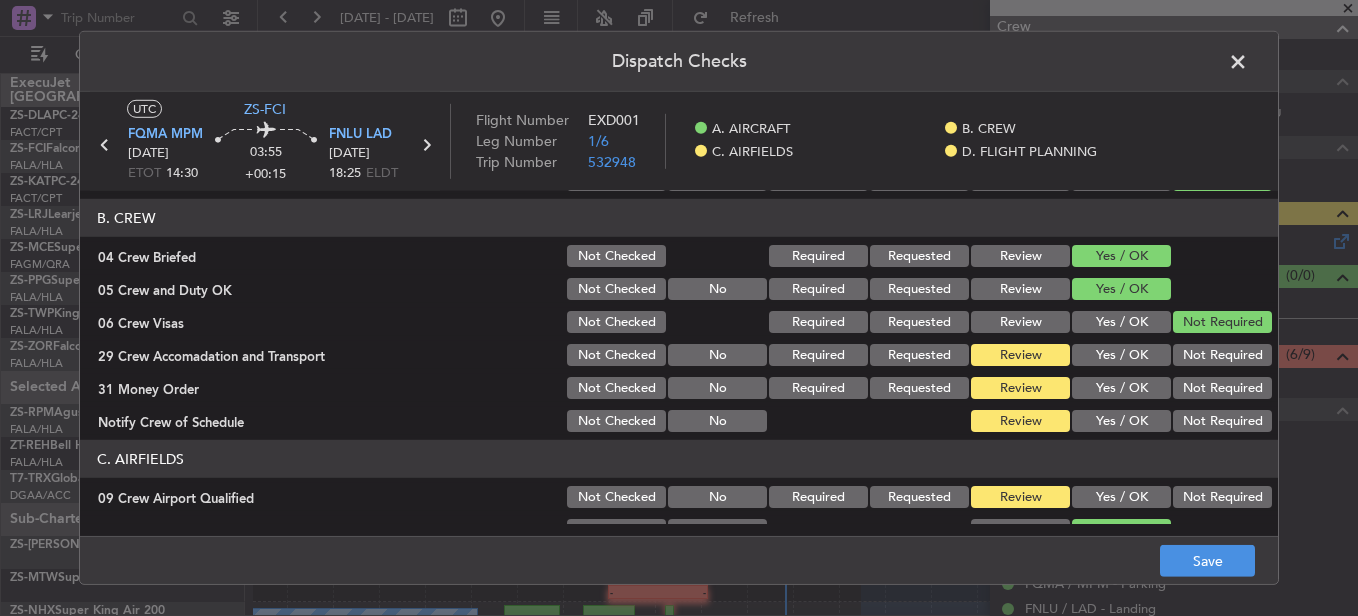 click on "Not Required" 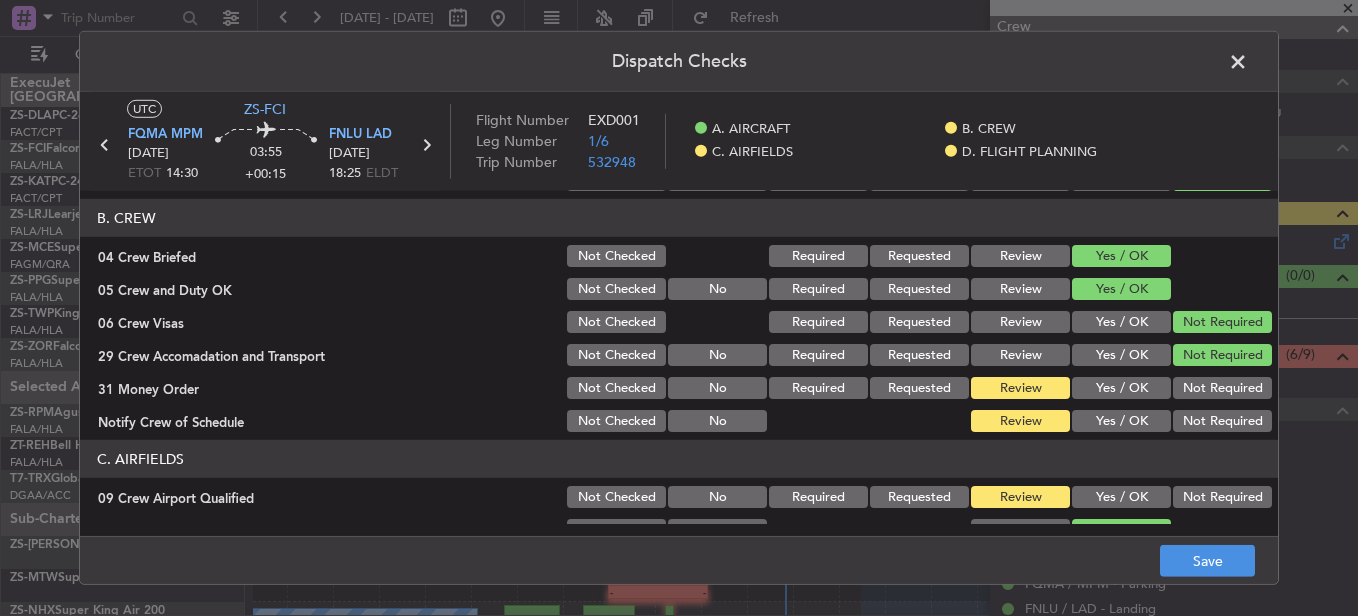 click on "Not Required" 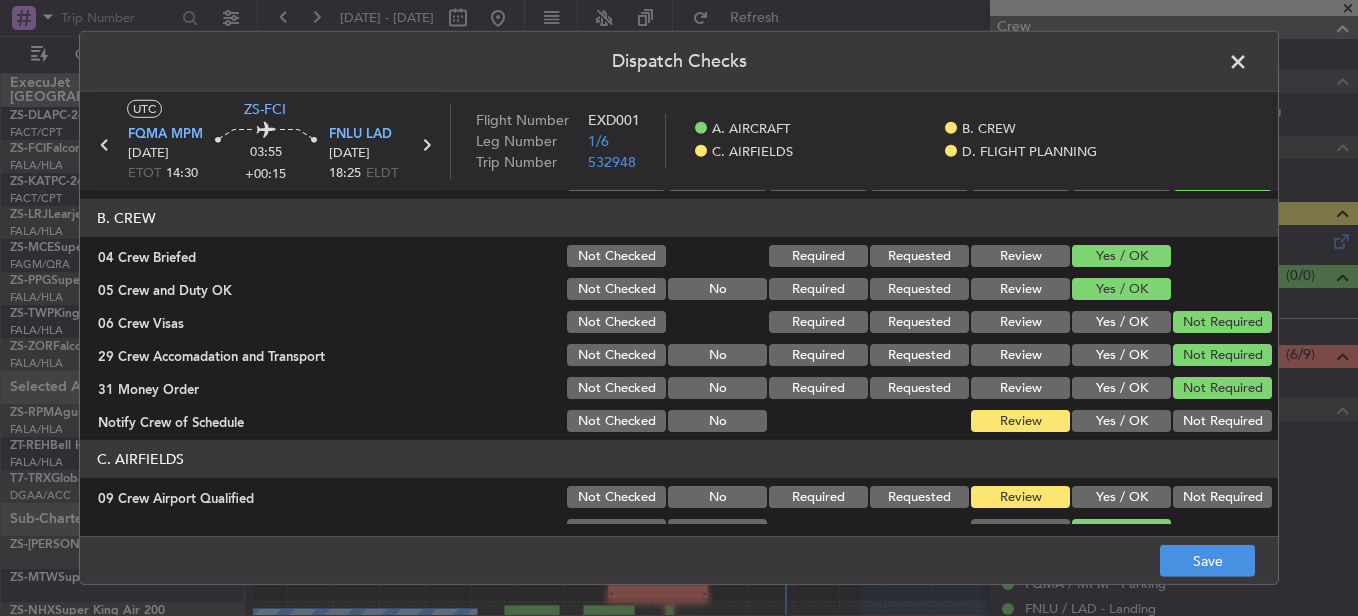click on "Not Required" 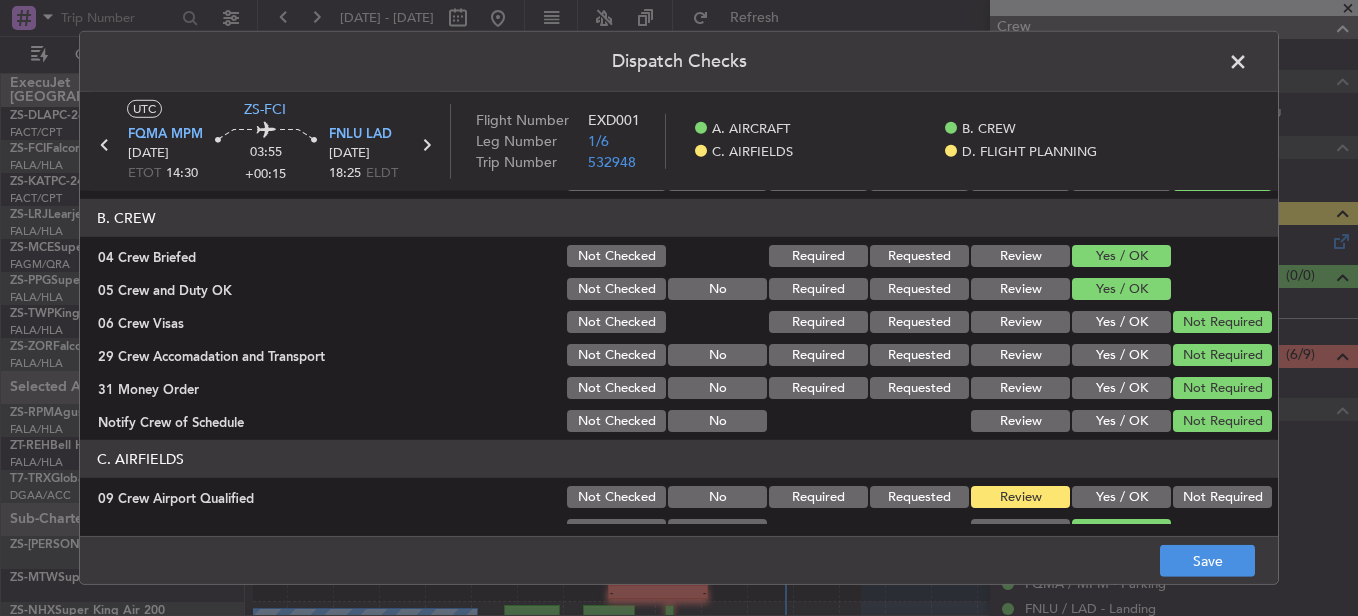 click on "Not Required" 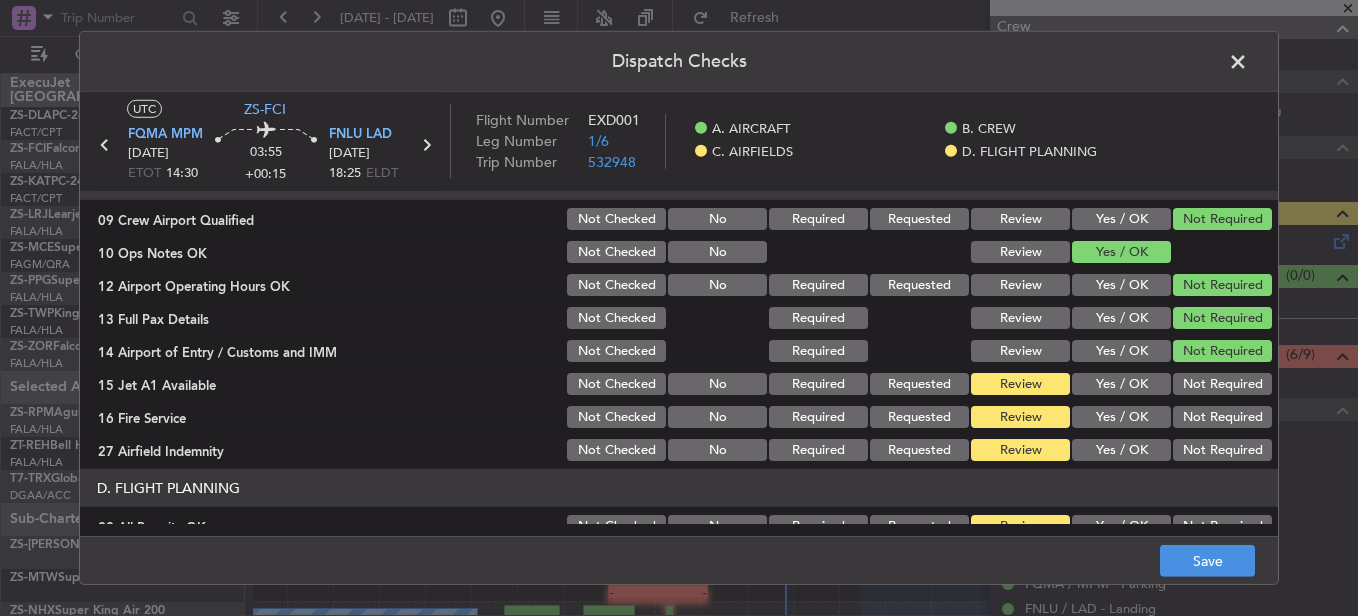 scroll, scrollTop: 565, scrollLeft: 0, axis: vertical 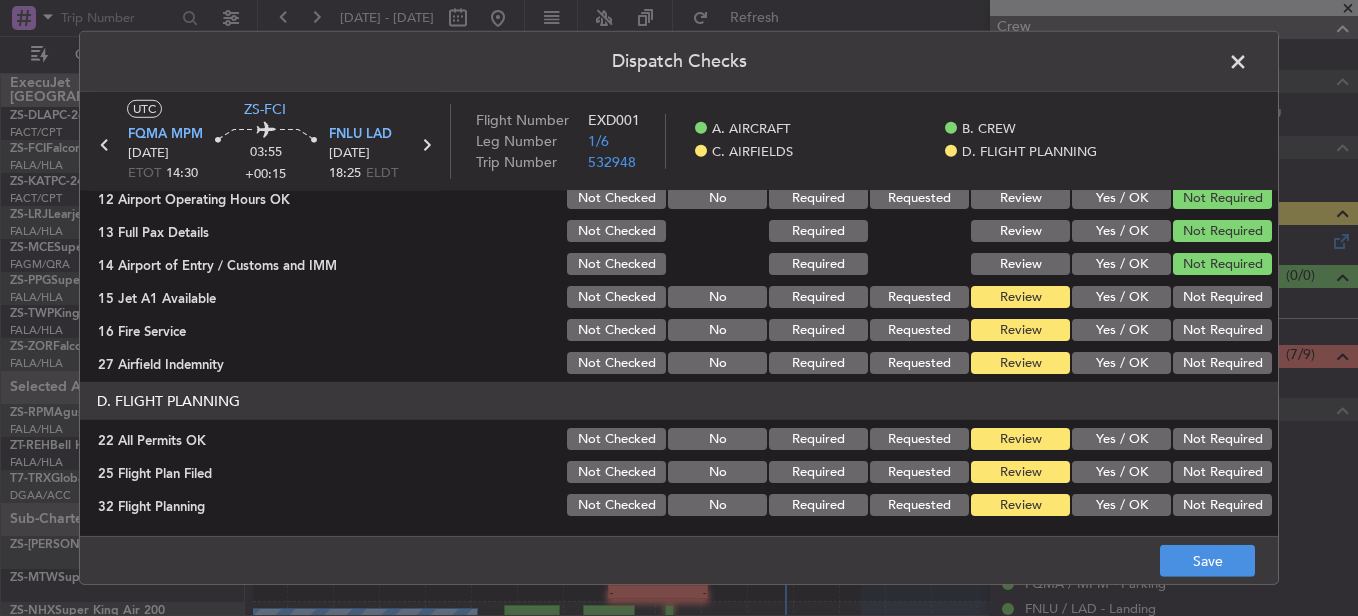 click on "Not Required" 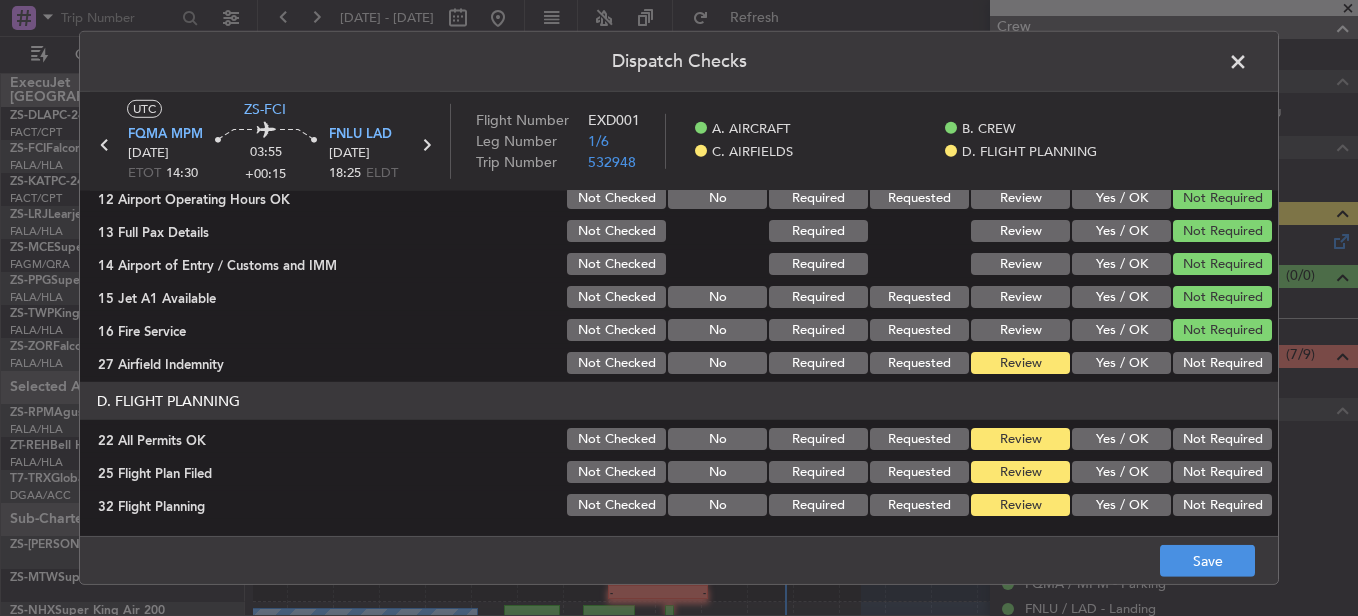 click on "Not Required" 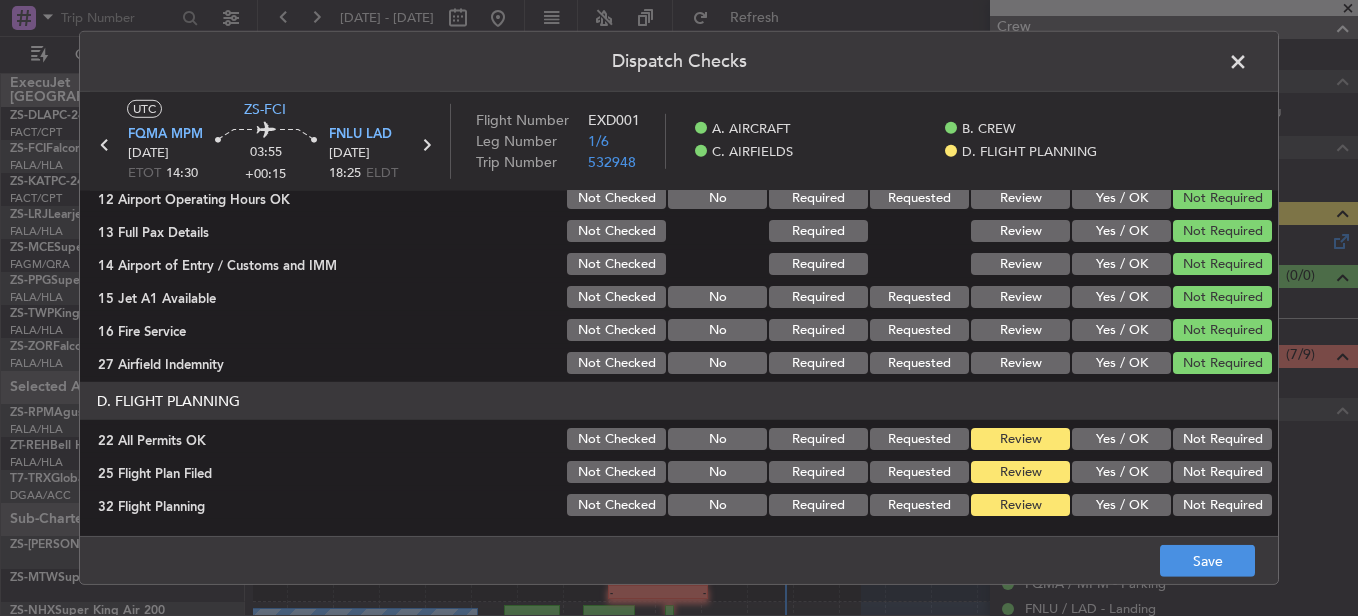 click on "Not Required" 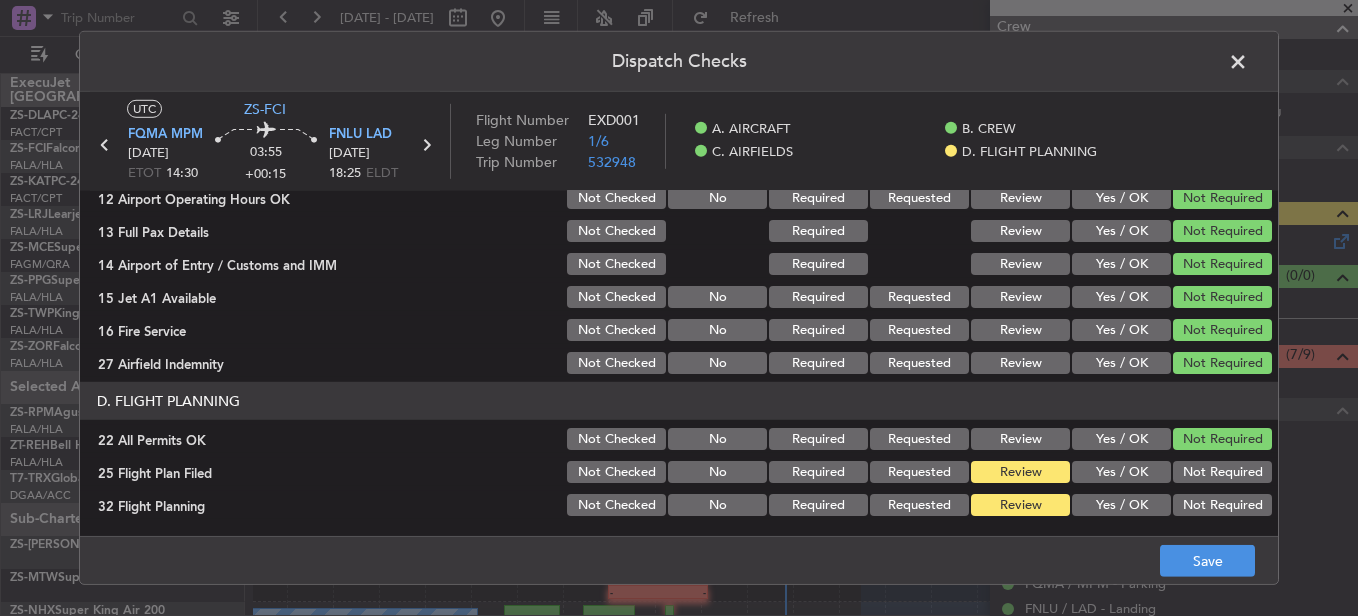 click on "Yes / OK" 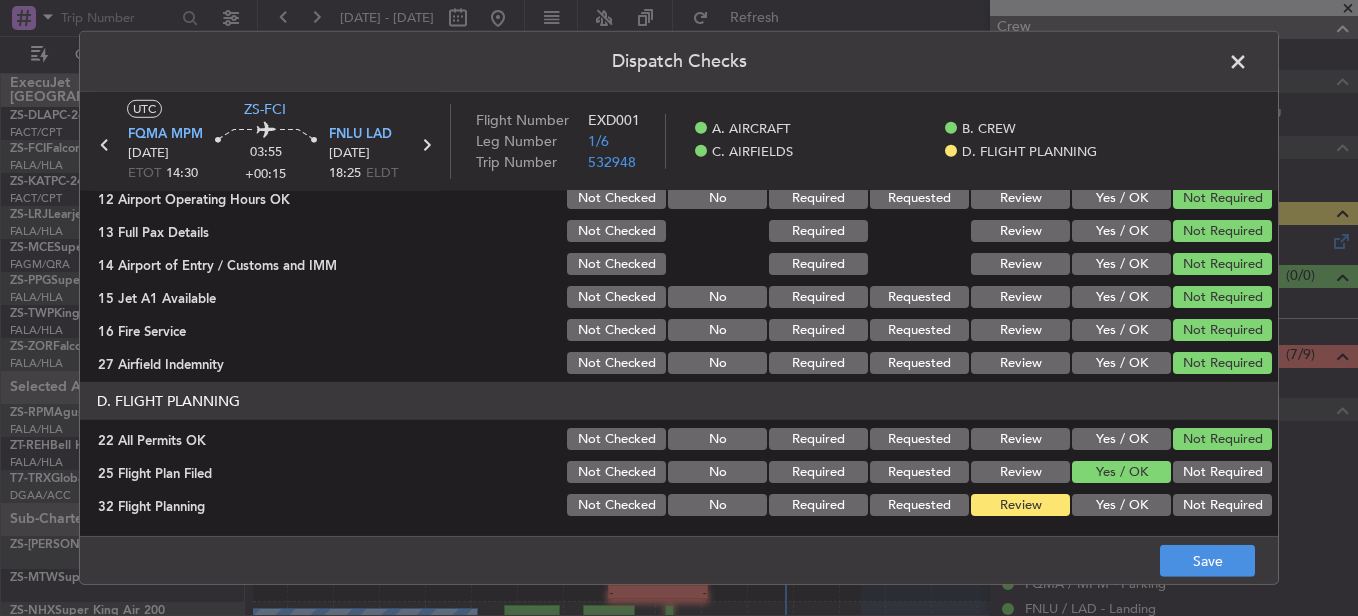 click on "Yes / OK" 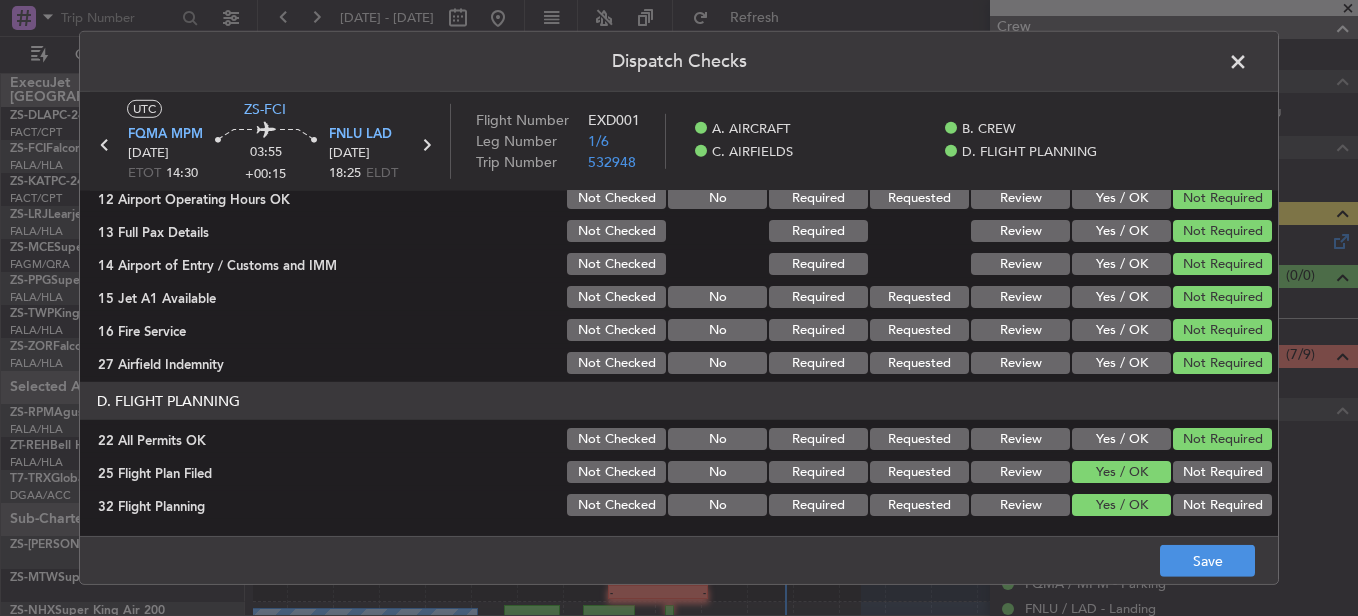 click on "Save" 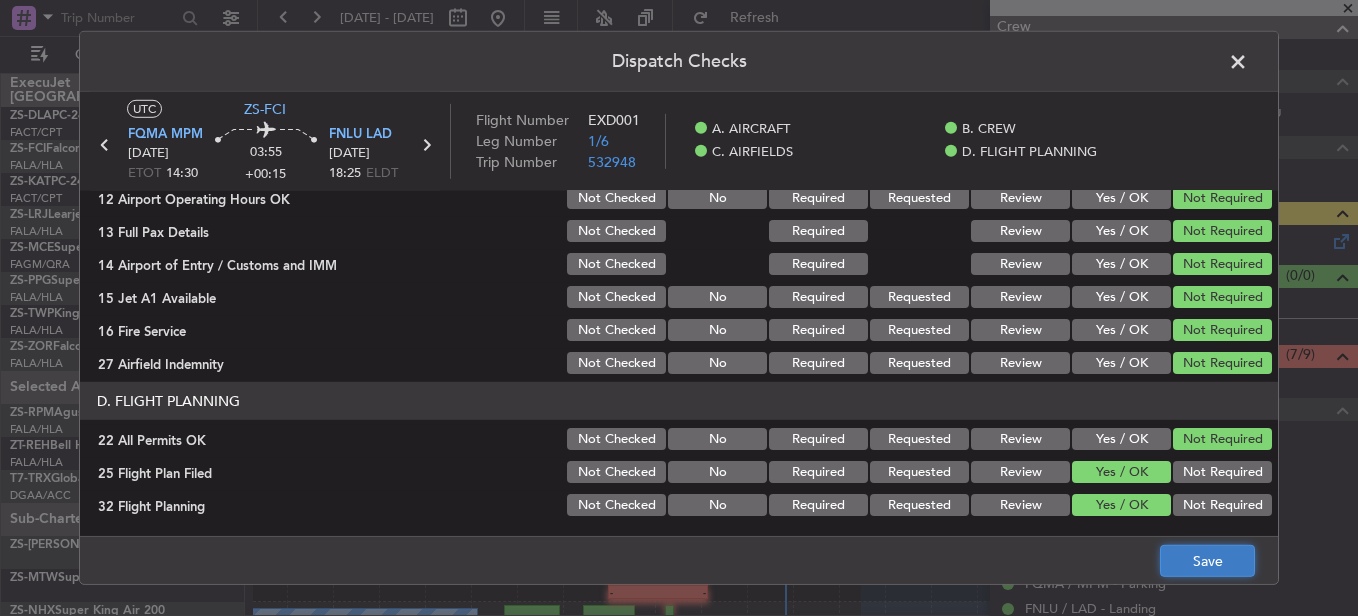 click on "Save" 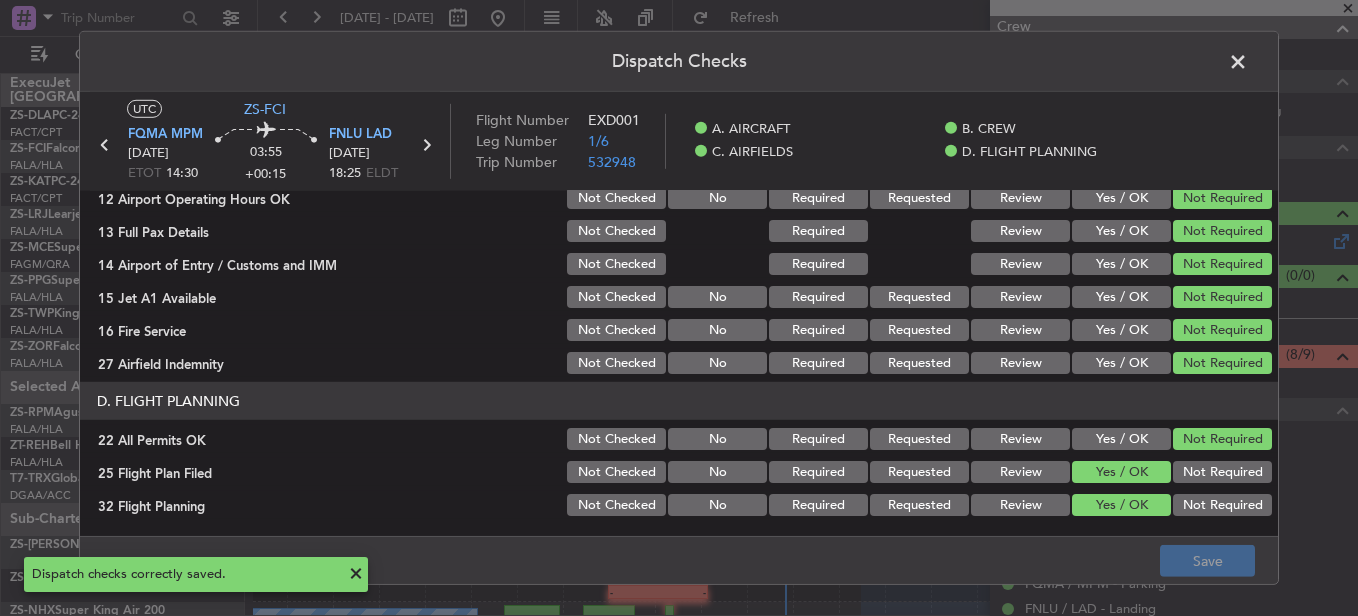 click 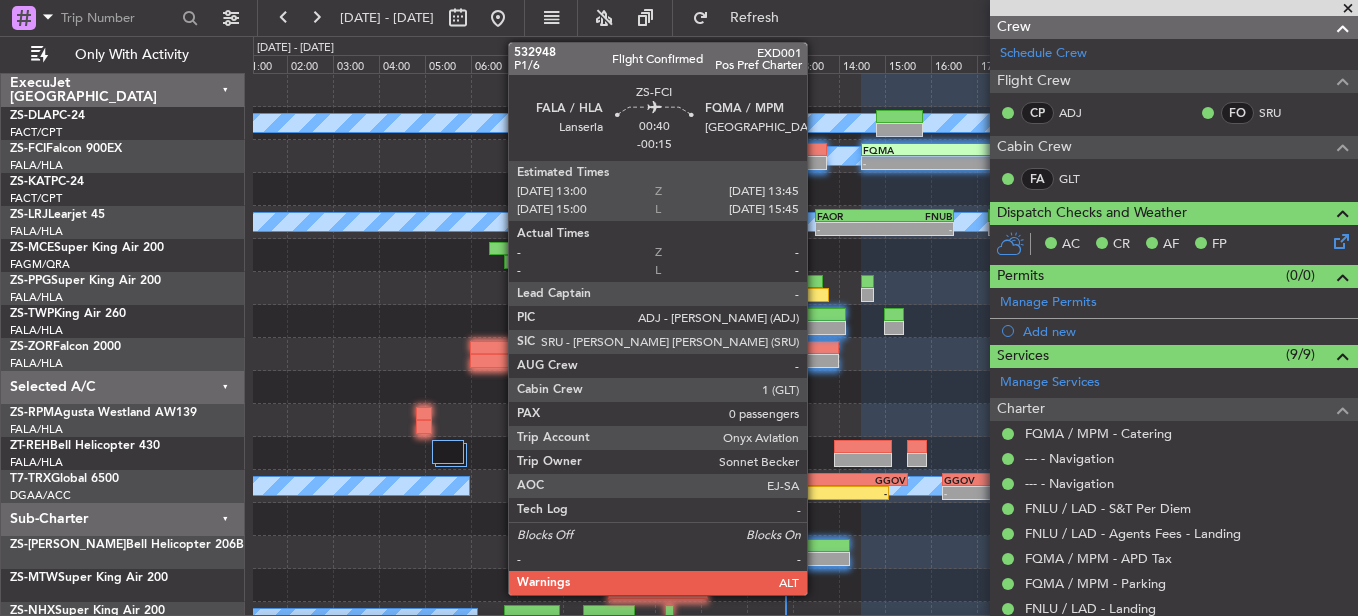 click 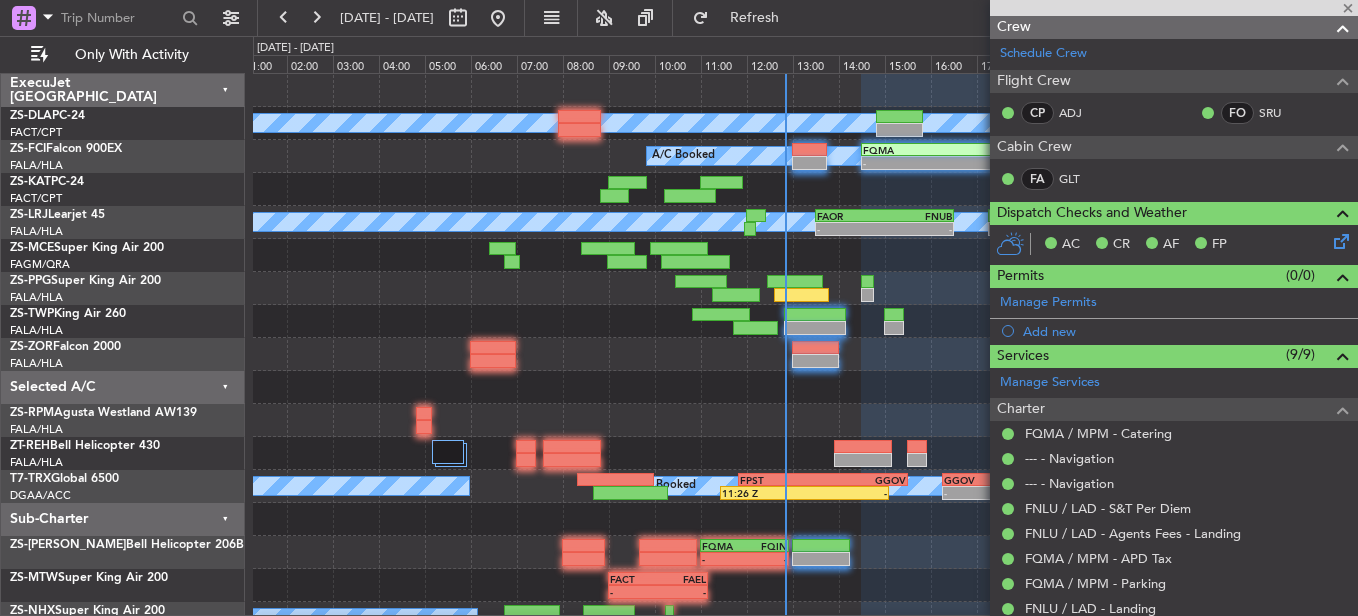 type on "-00:15" 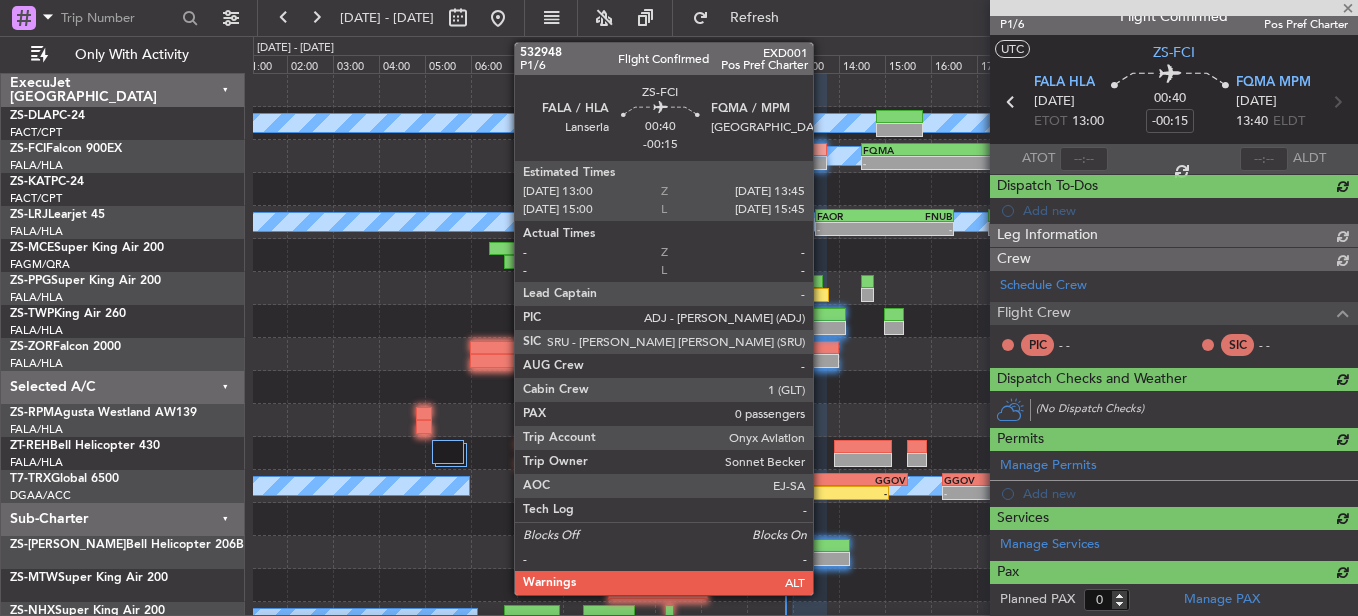 scroll, scrollTop: 253, scrollLeft: 0, axis: vertical 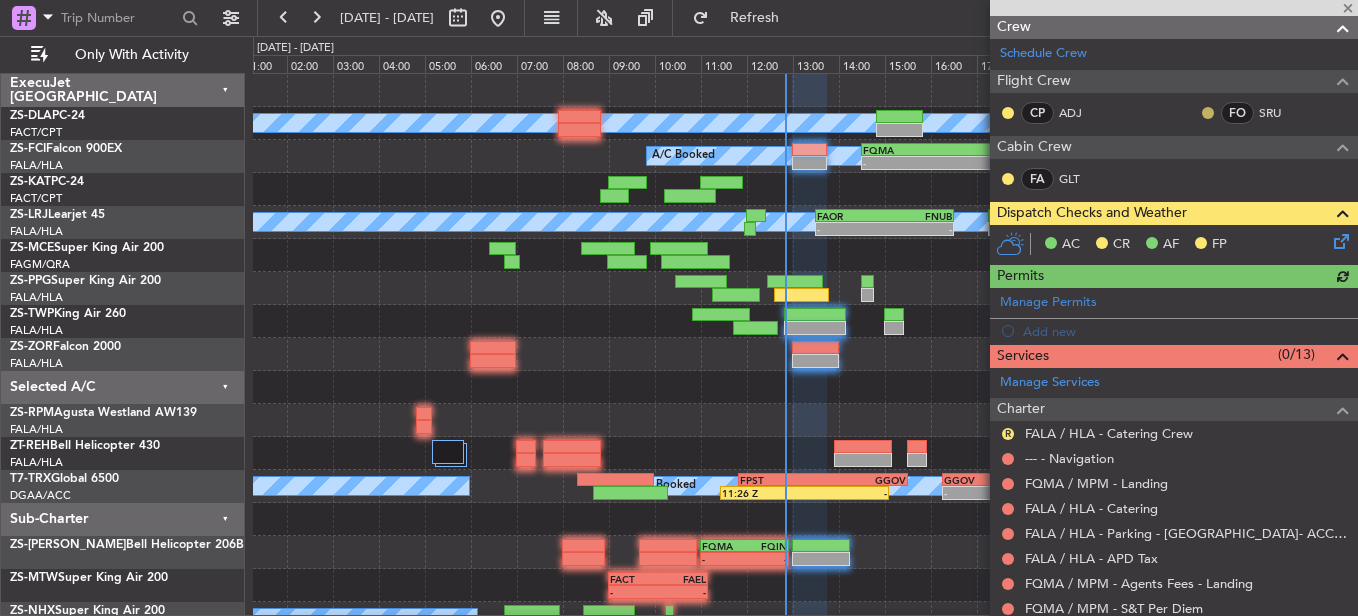 click 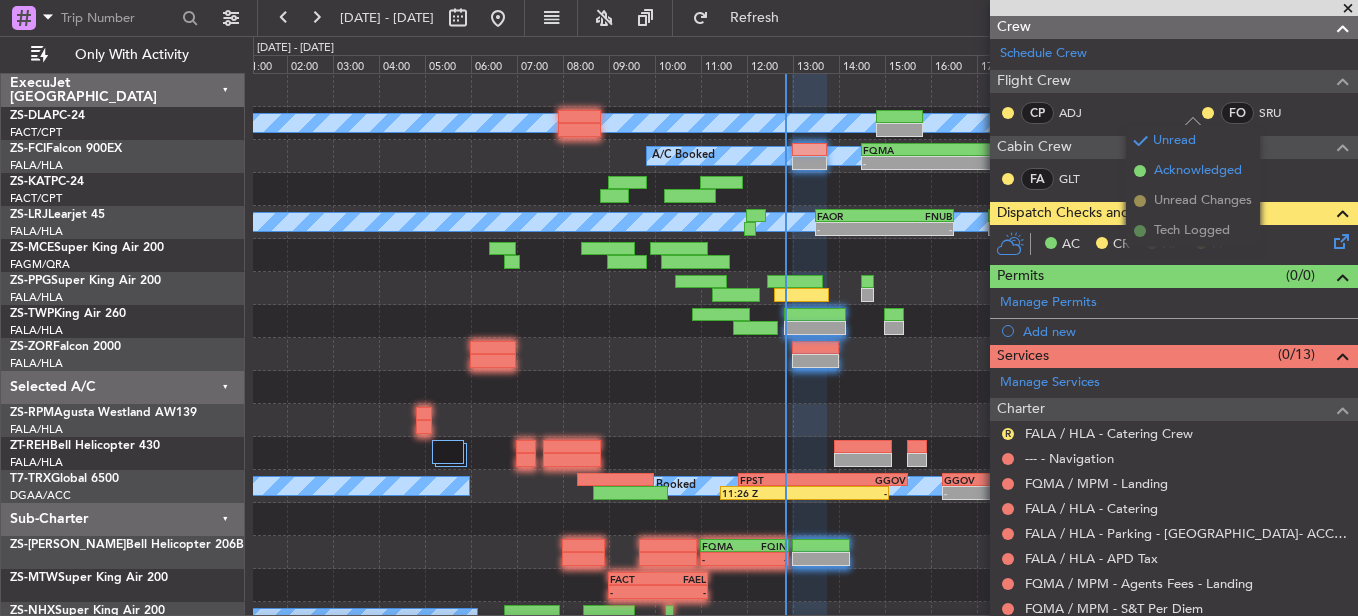 click on "Acknowledged" at bounding box center [1198, 171] 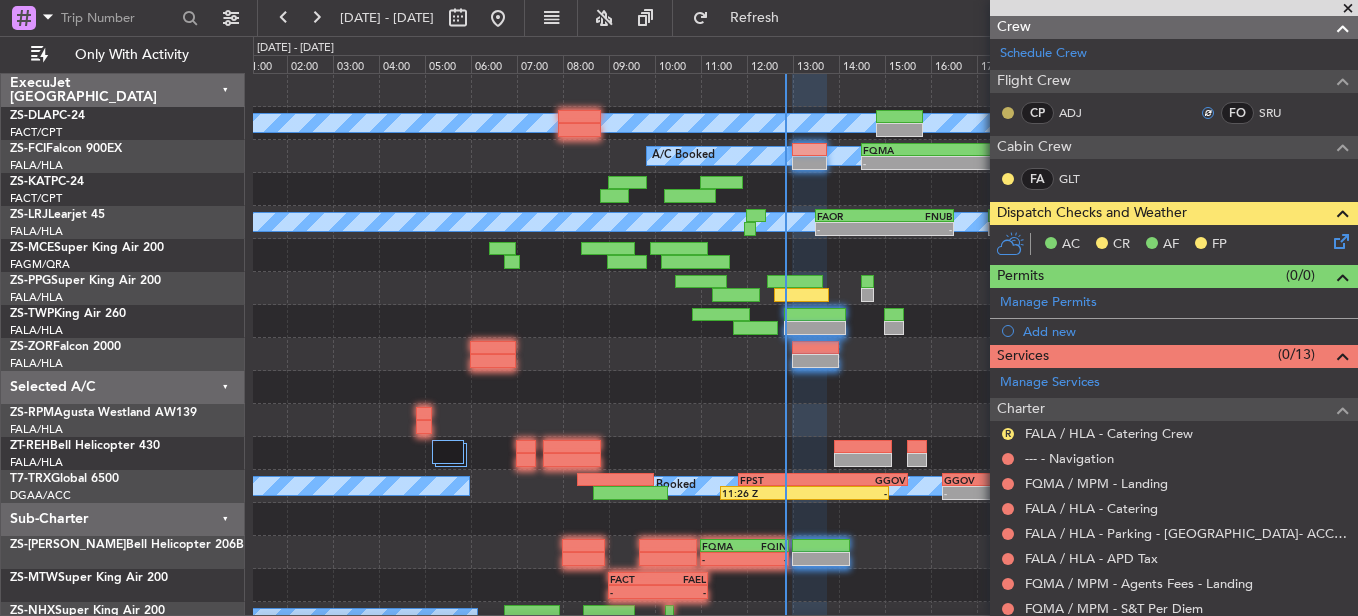 click 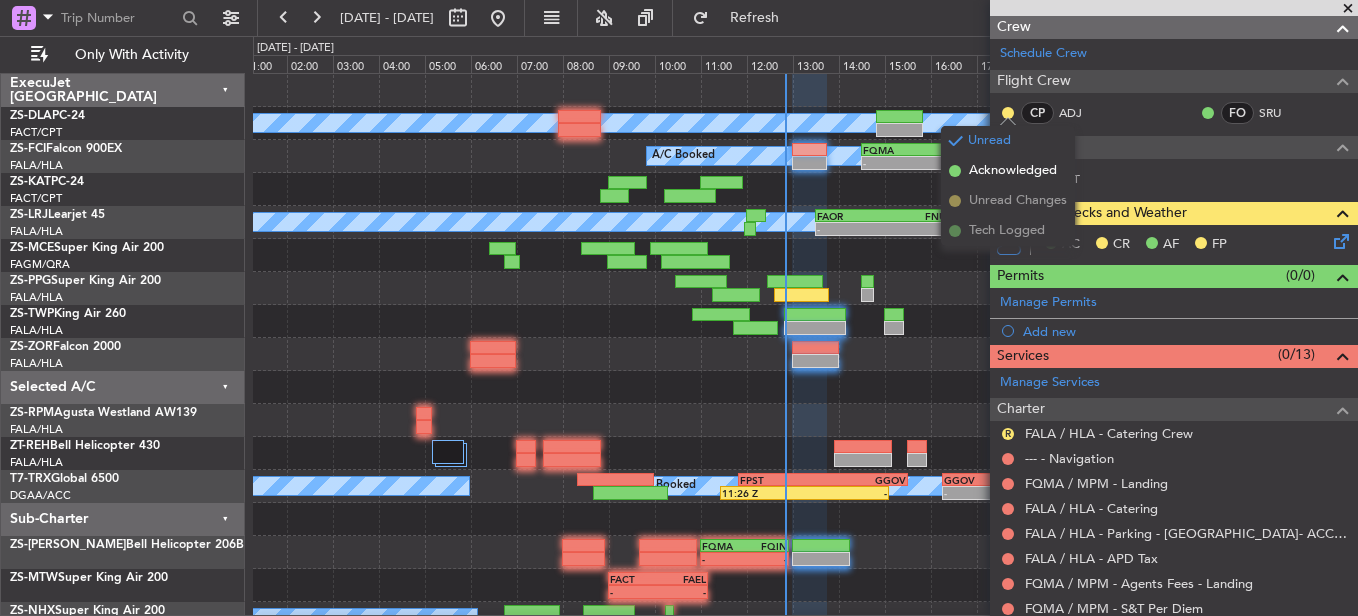 click on "Acknowledged" at bounding box center [1013, 171] 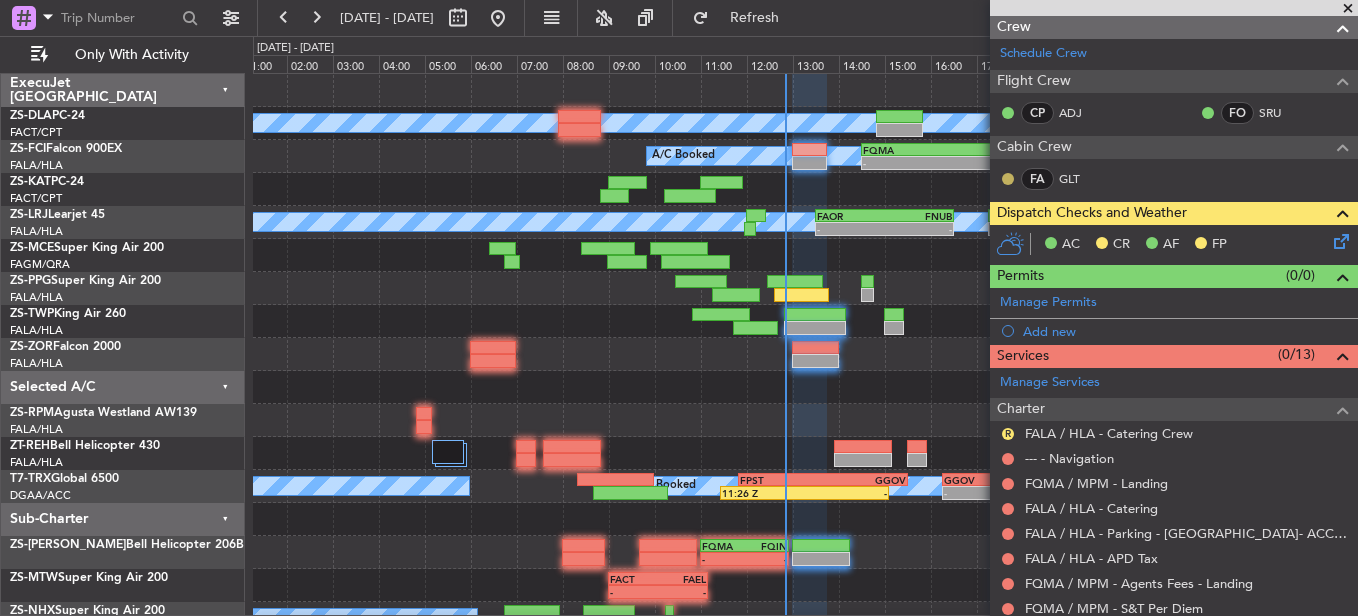 click 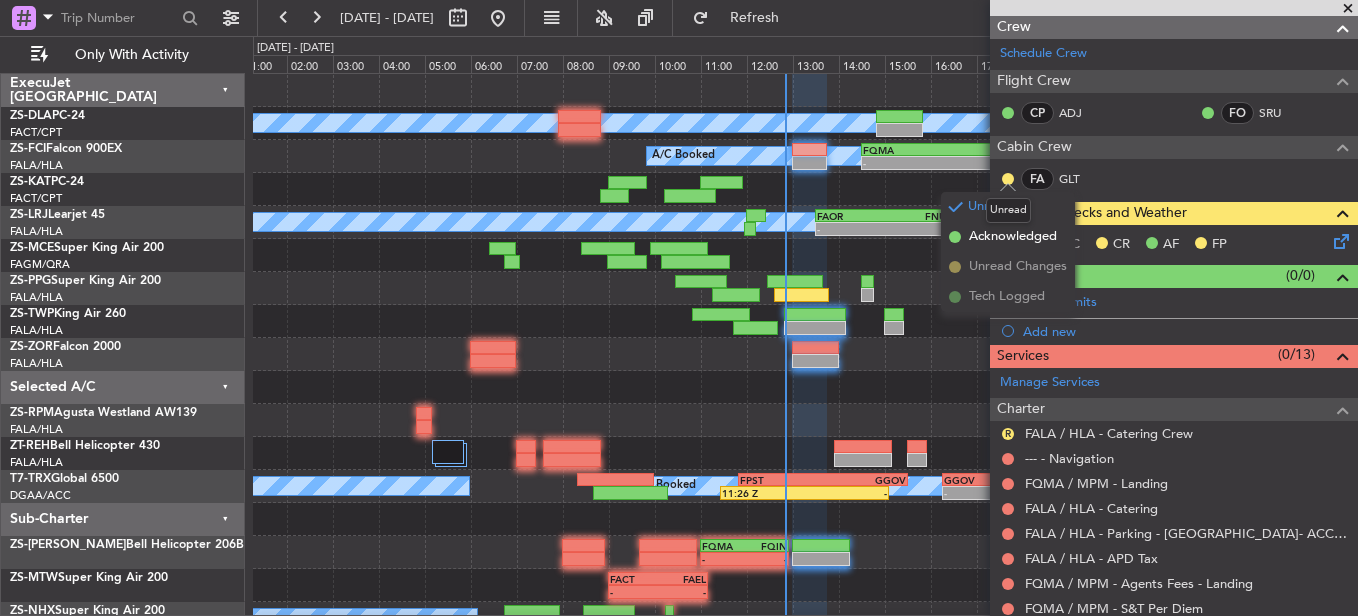 click on "Unread" at bounding box center [1008, 210] 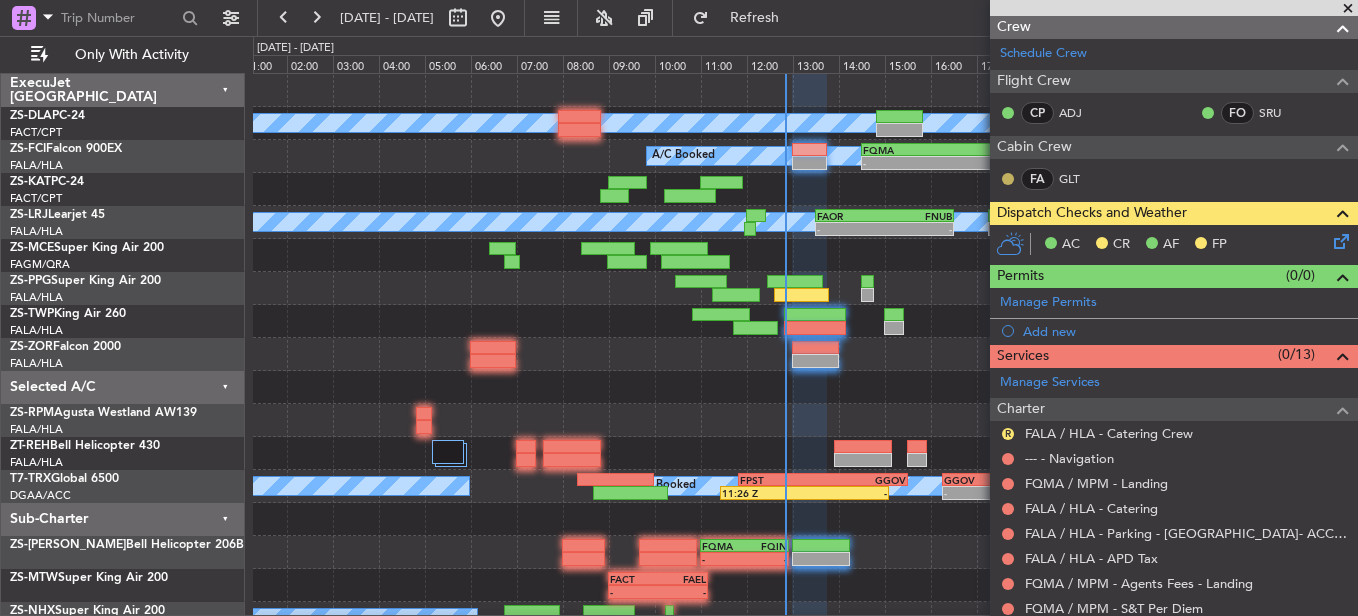 click 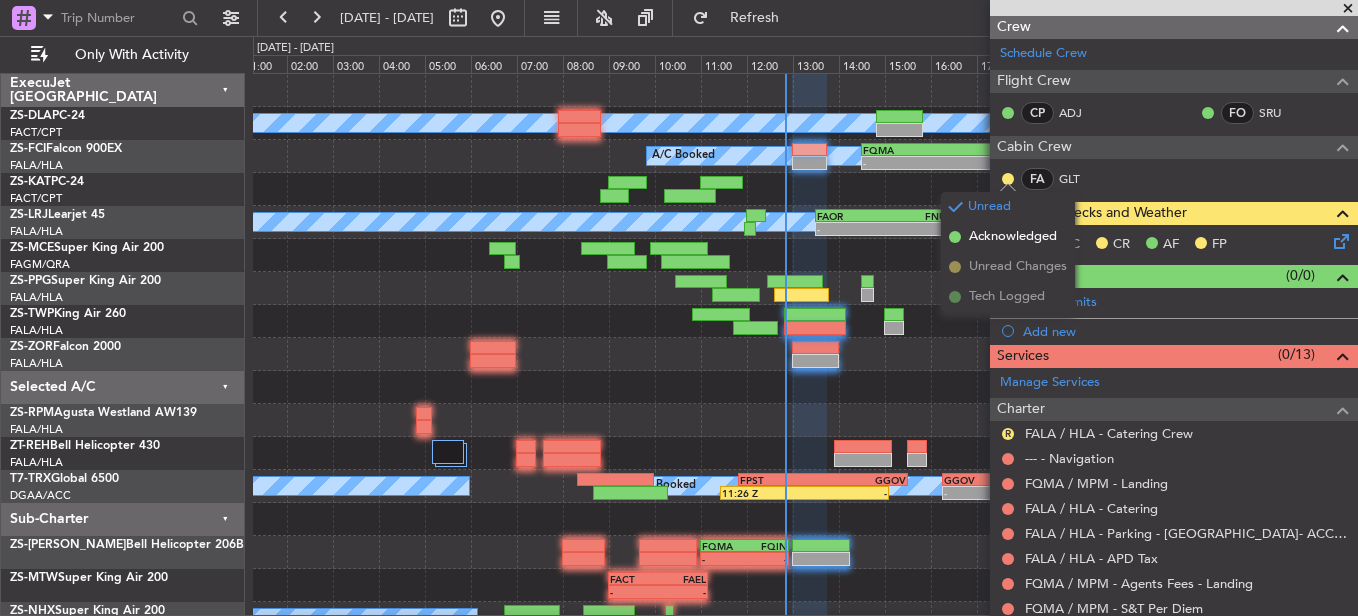 click on "Acknowledged" at bounding box center (1013, 237) 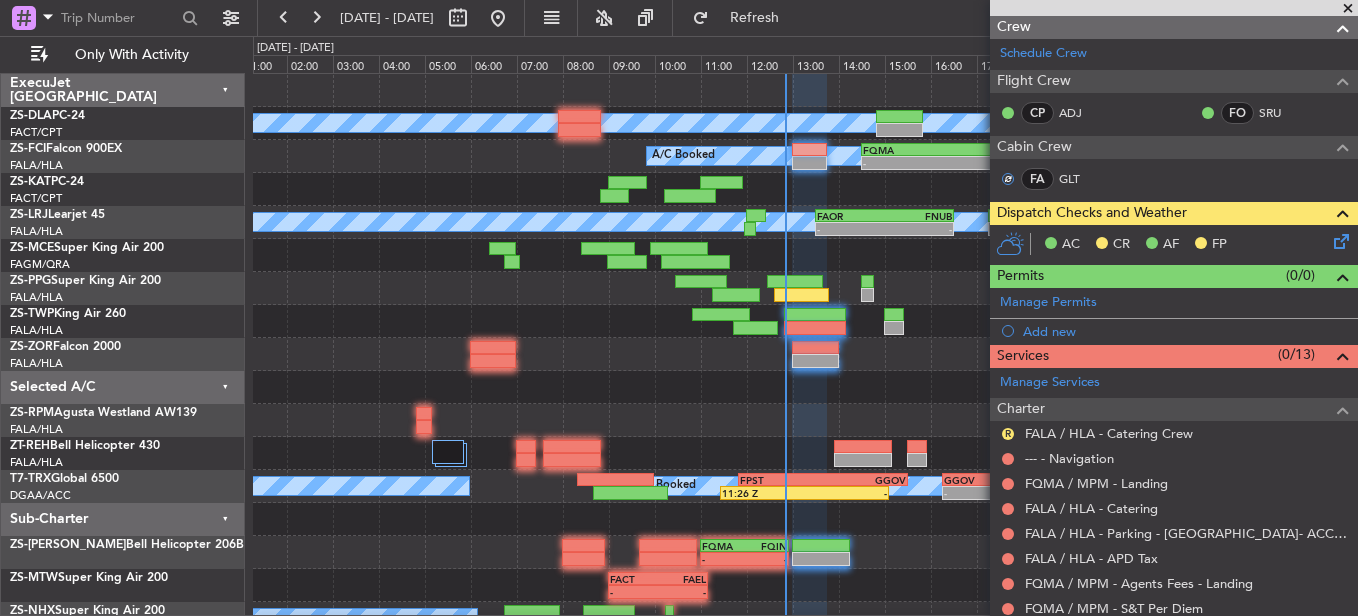 click 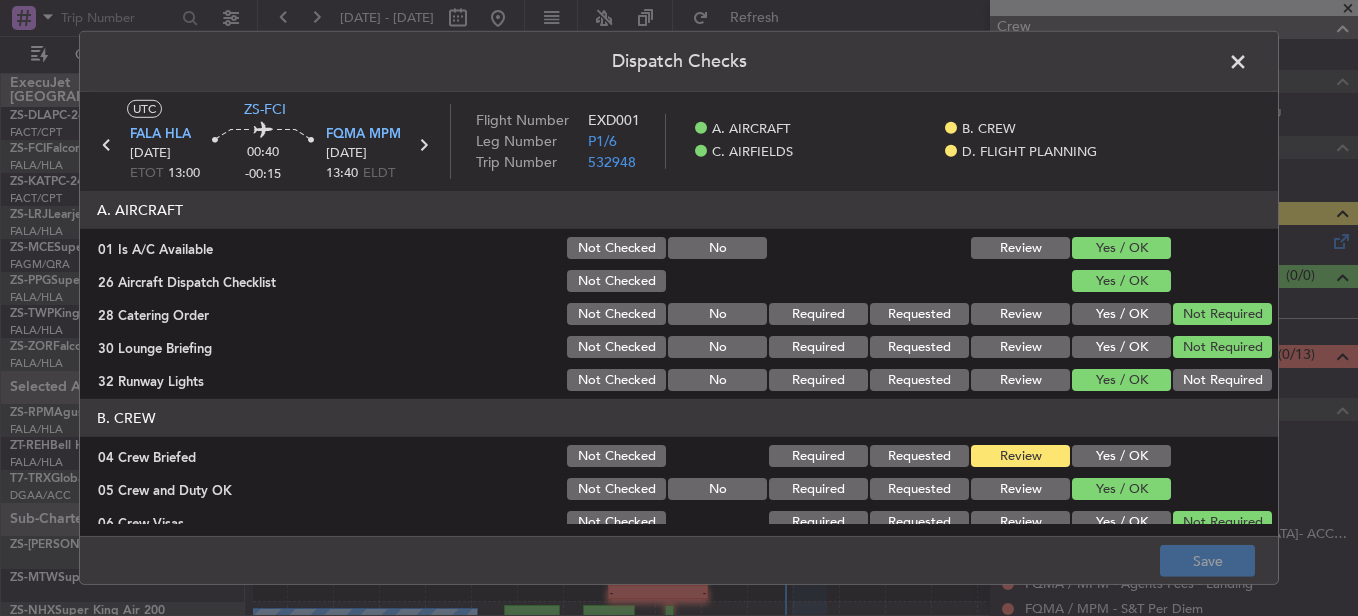 click on "B. CREW   04 Crew Briefed  Not Checked Required Requested Review Yes / OK  05 Crew and Duty OK  Not Checked No Required Requested Review Yes / OK  06 Crew Visas  Not Checked Required Requested Review Yes / OK Not Required  29 Crew Accomadation and Transport  Not Checked No Required Requested Review Yes / OK Not Required  31 Money Order  Not Checked No Required Requested Review Yes / OK Not Required  Notify Crew of Schedule  Not Checked No Review Yes / OK Not Required" 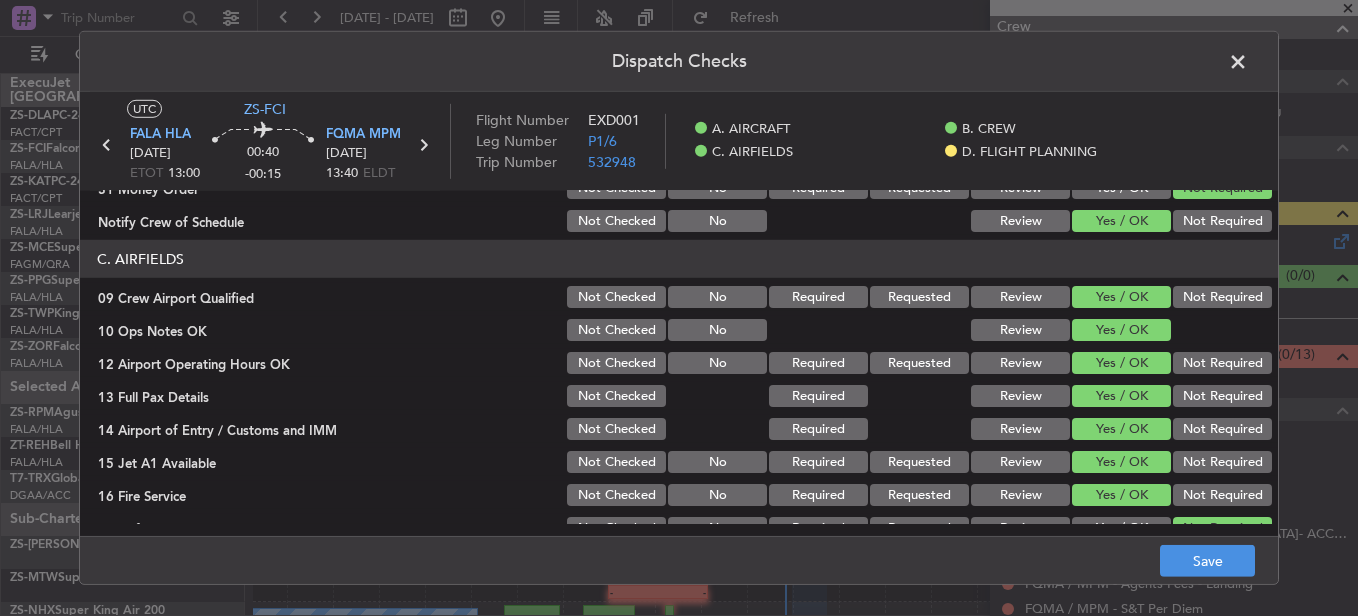 scroll, scrollTop: 565, scrollLeft: 0, axis: vertical 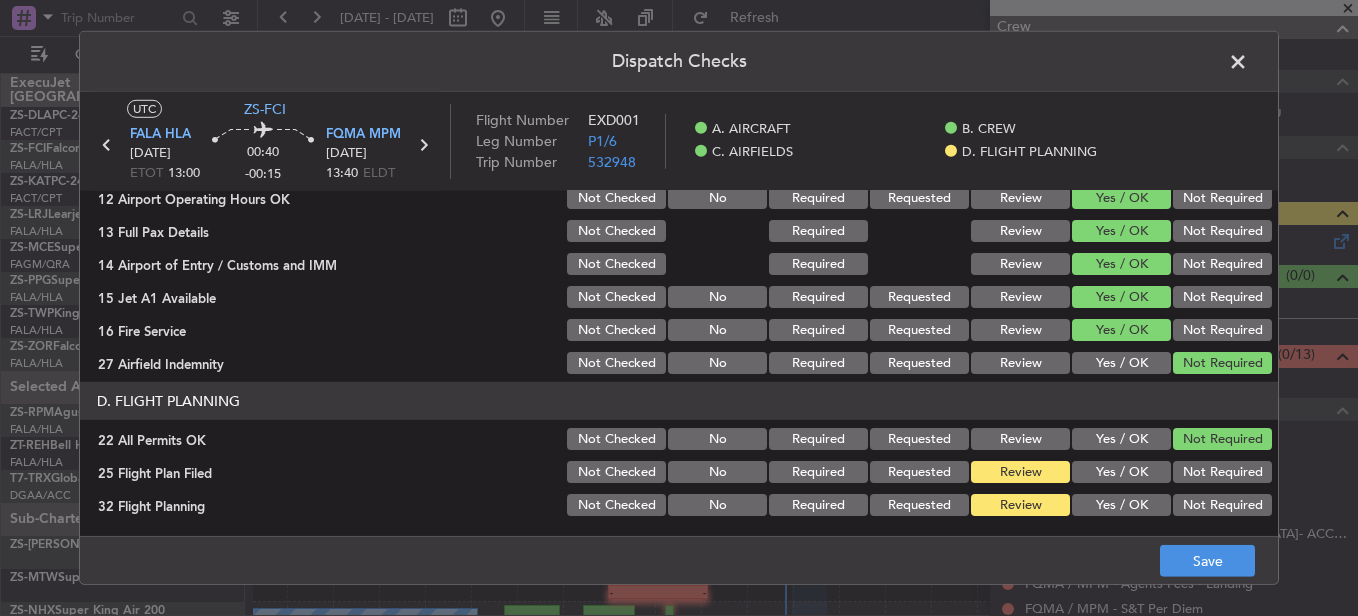 click on "Save" 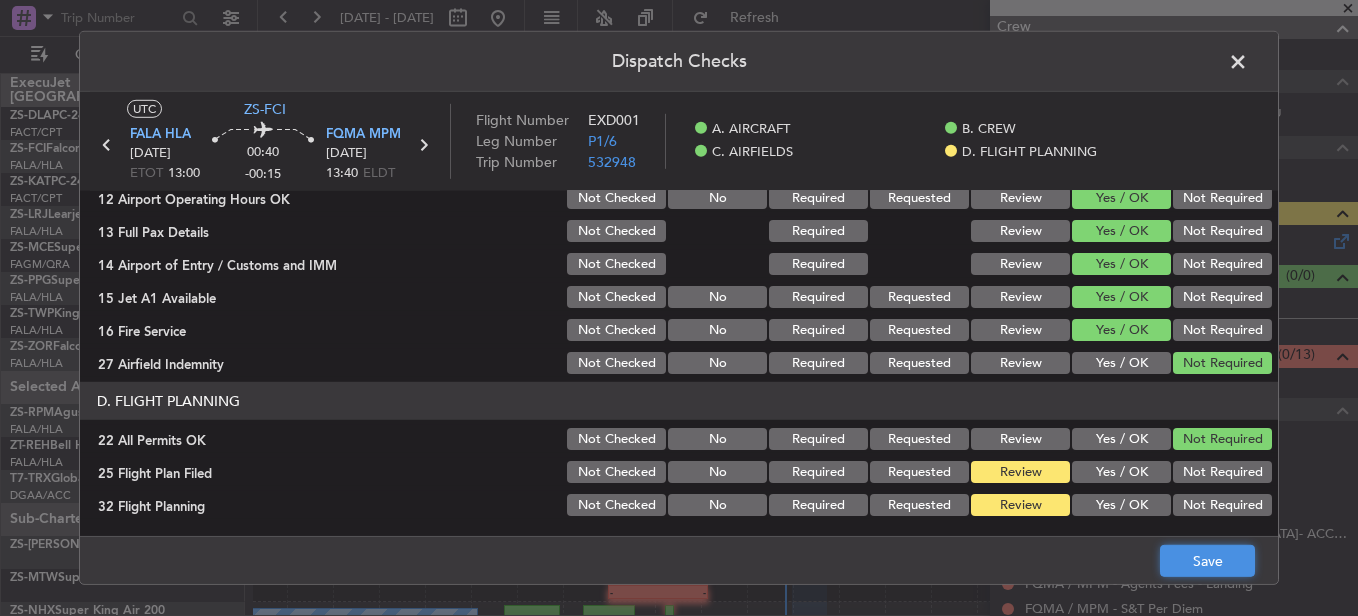 click on "Save" 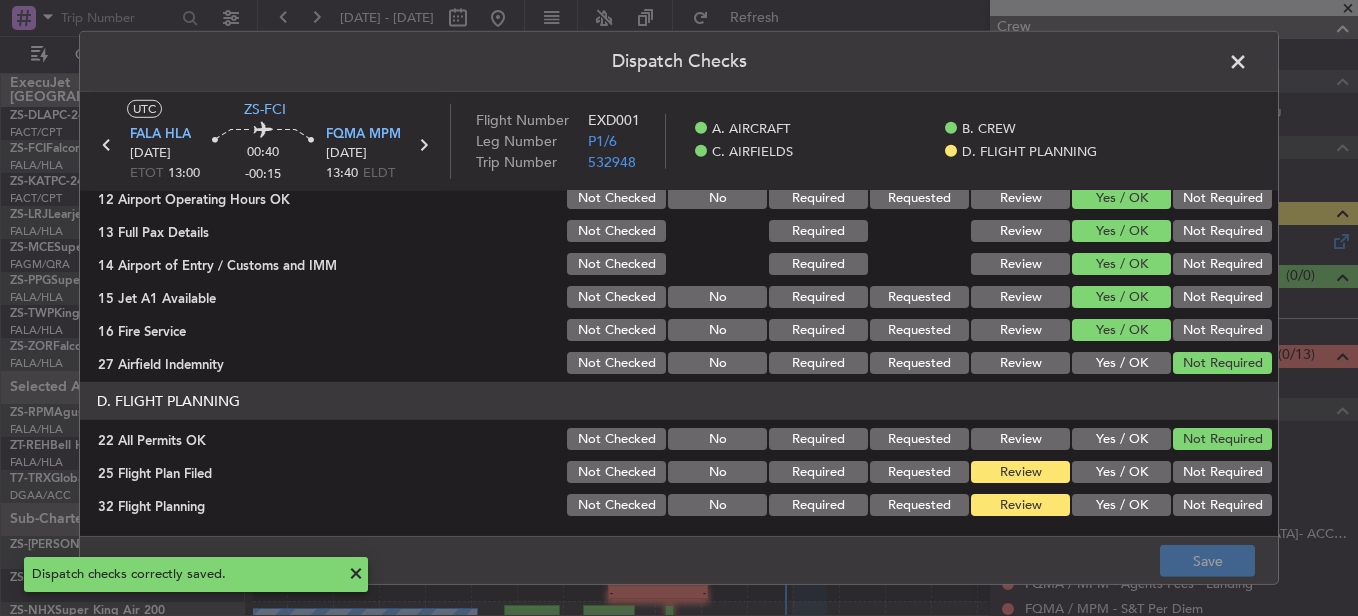 click on "Yes / OK" 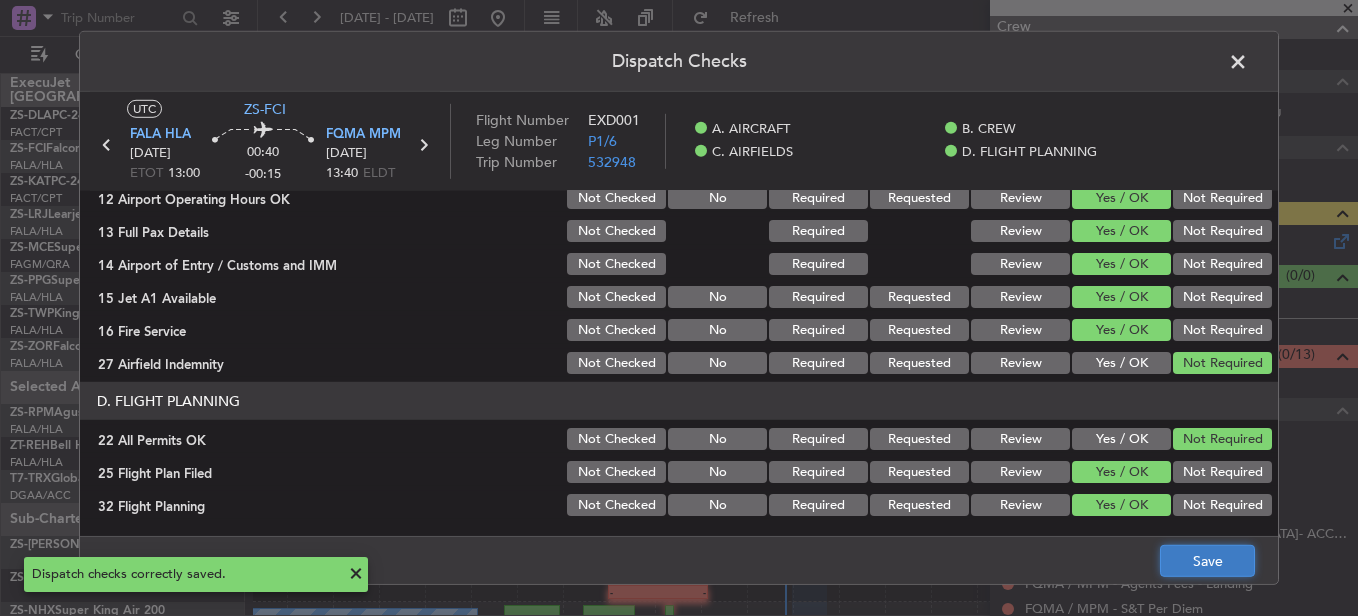click on "Save" 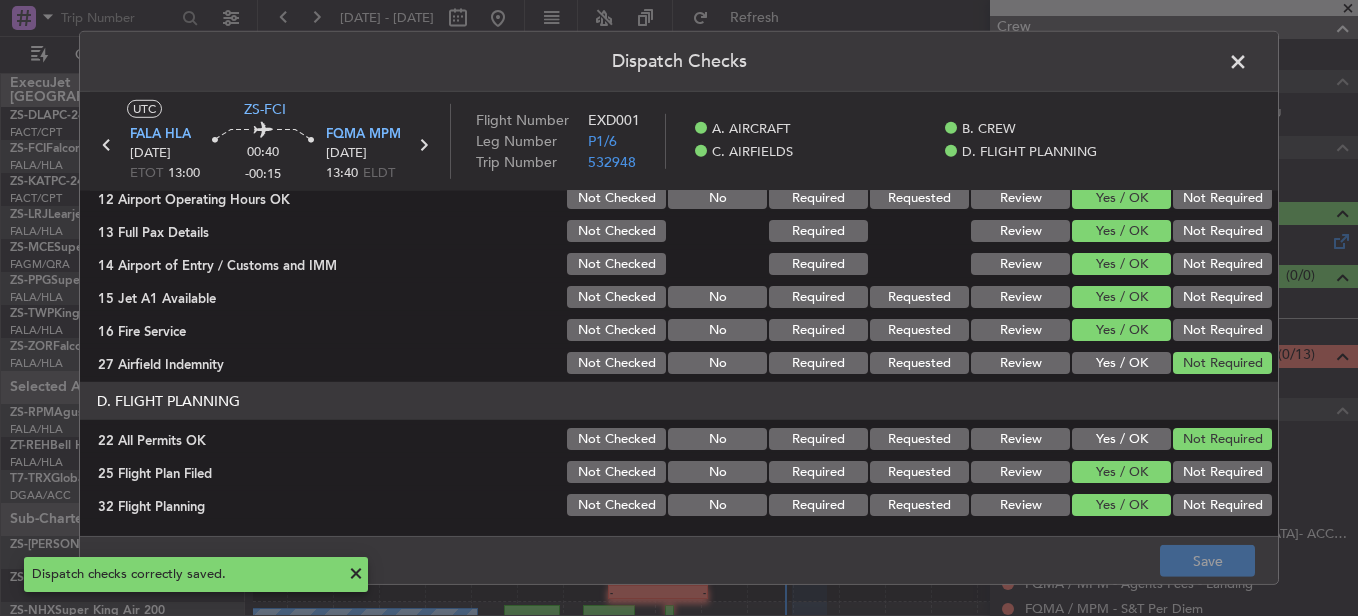 click 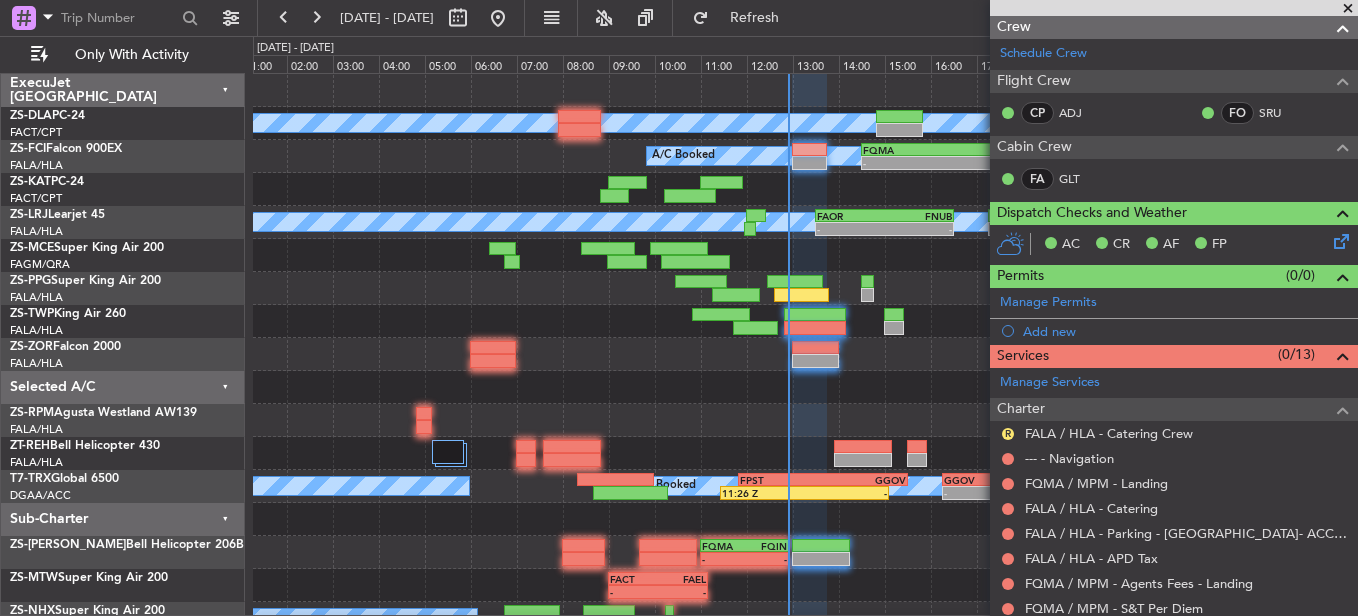 scroll, scrollTop: 439, scrollLeft: 0, axis: vertical 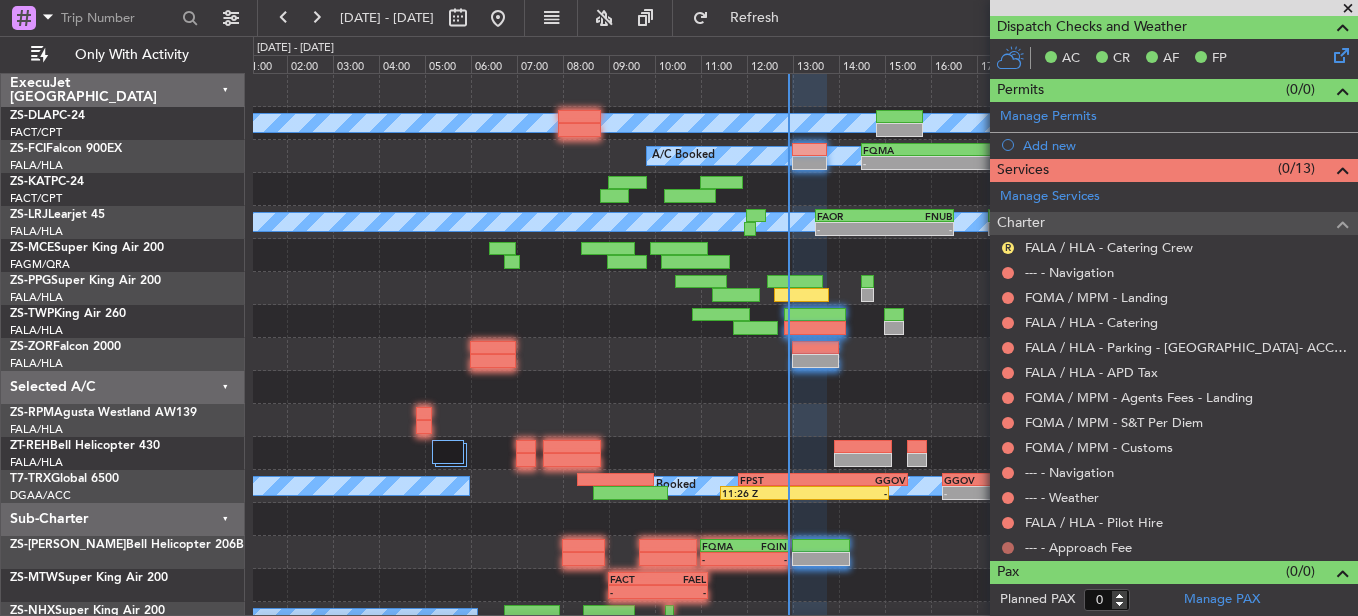 click at bounding box center (1008, 548) 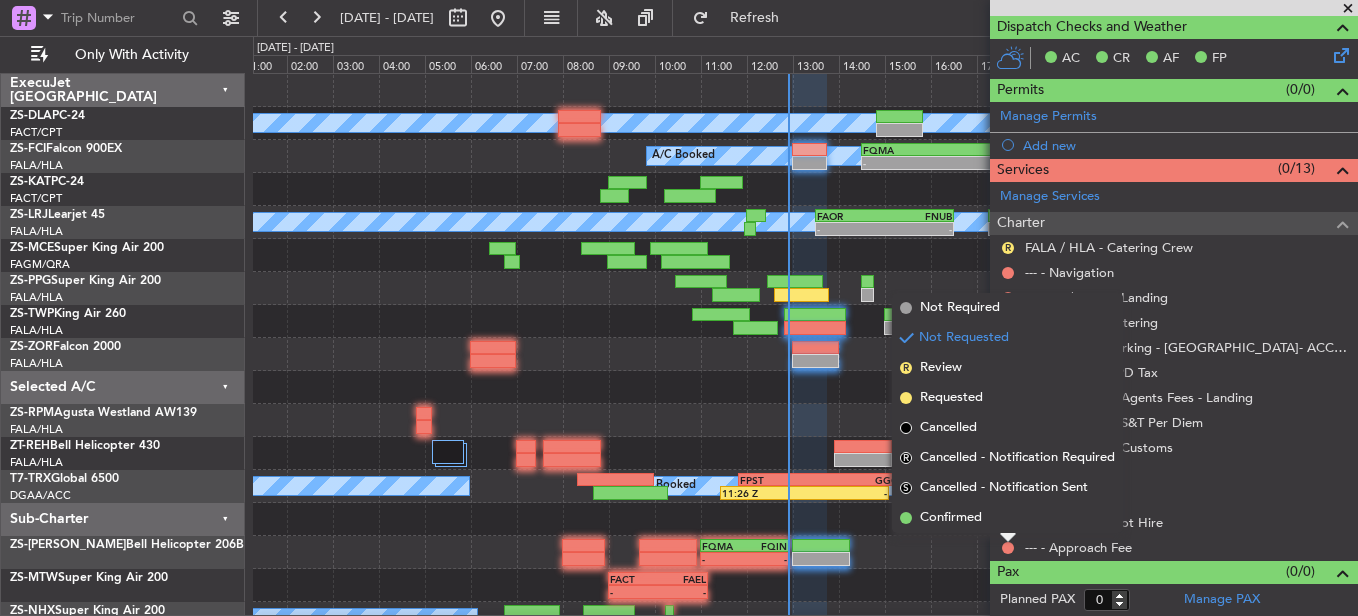 click on "Confirmed" at bounding box center [951, 518] 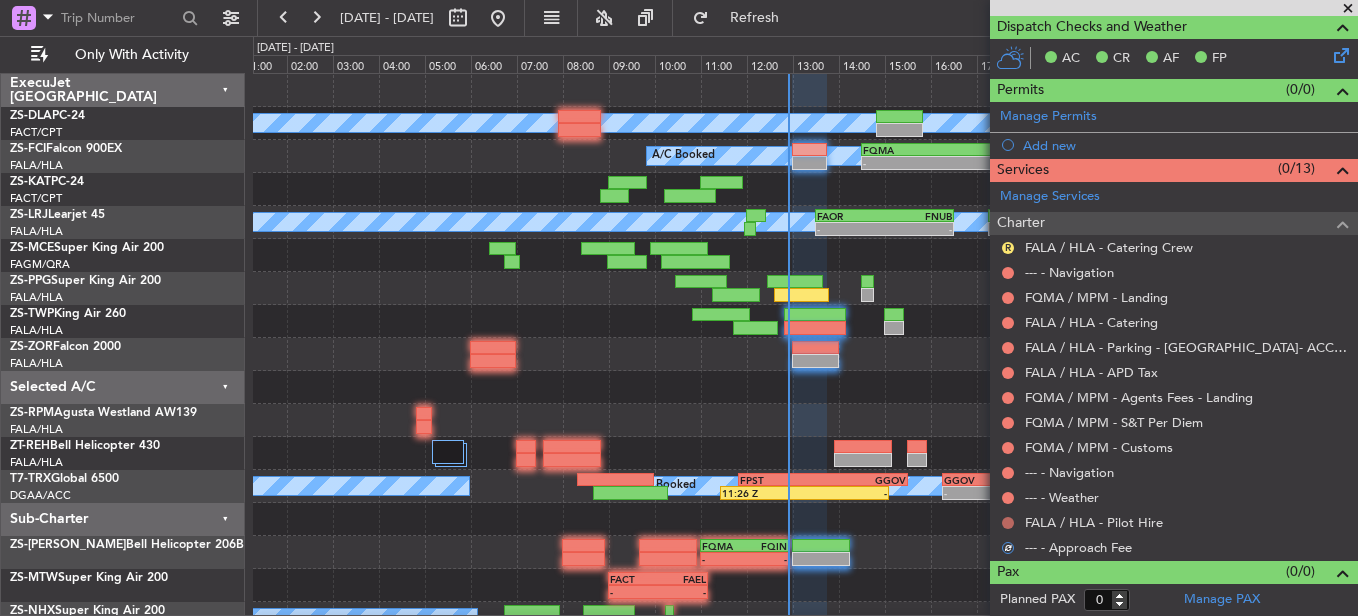 click at bounding box center [1008, 523] 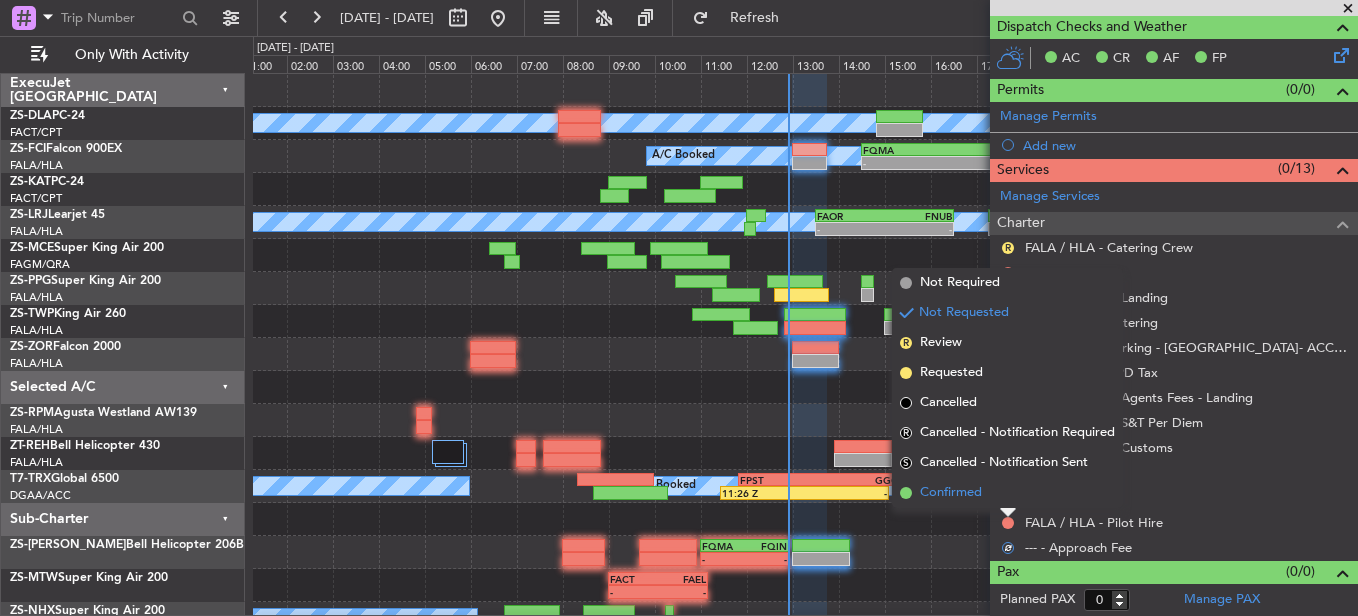 click on "Confirmed" at bounding box center [1007, 493] 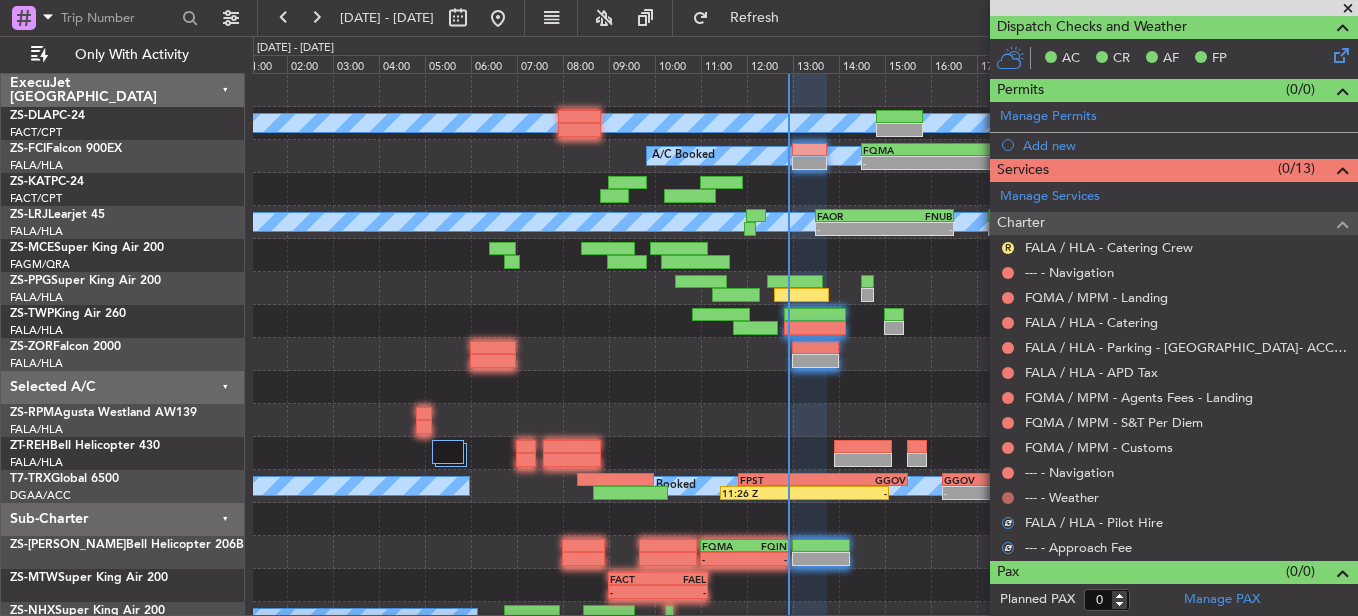 click at bounding box center [1008, 498] 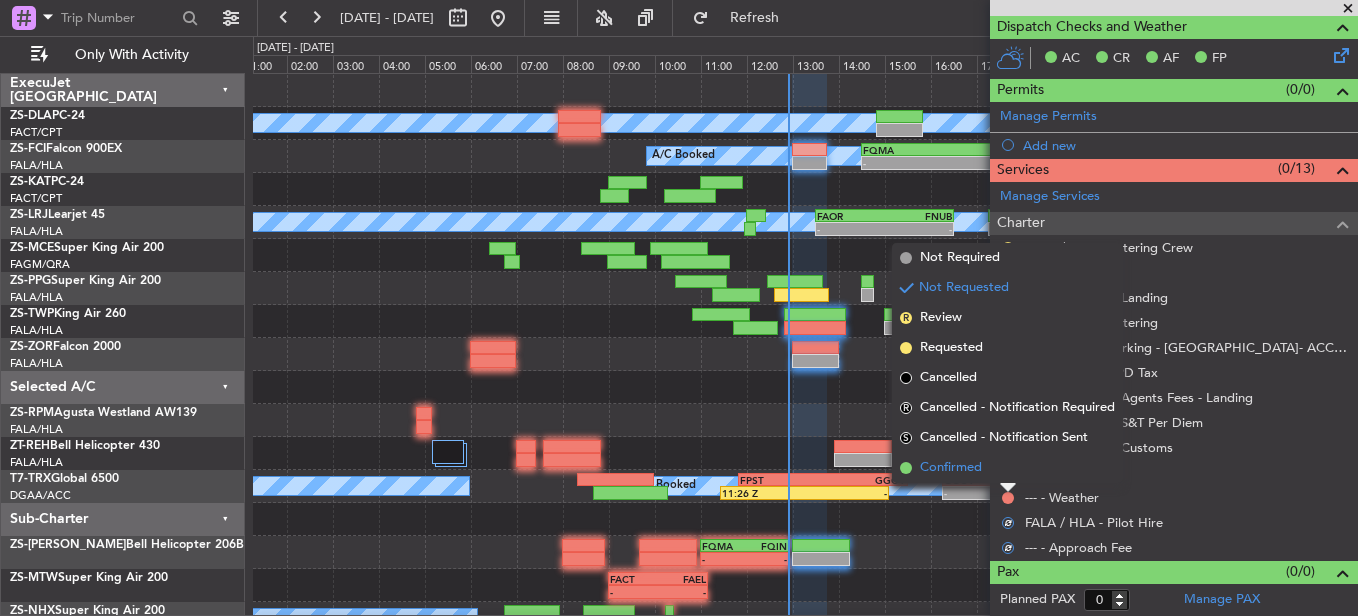 click on "Confirmed" at bounding box center (1007, 468) 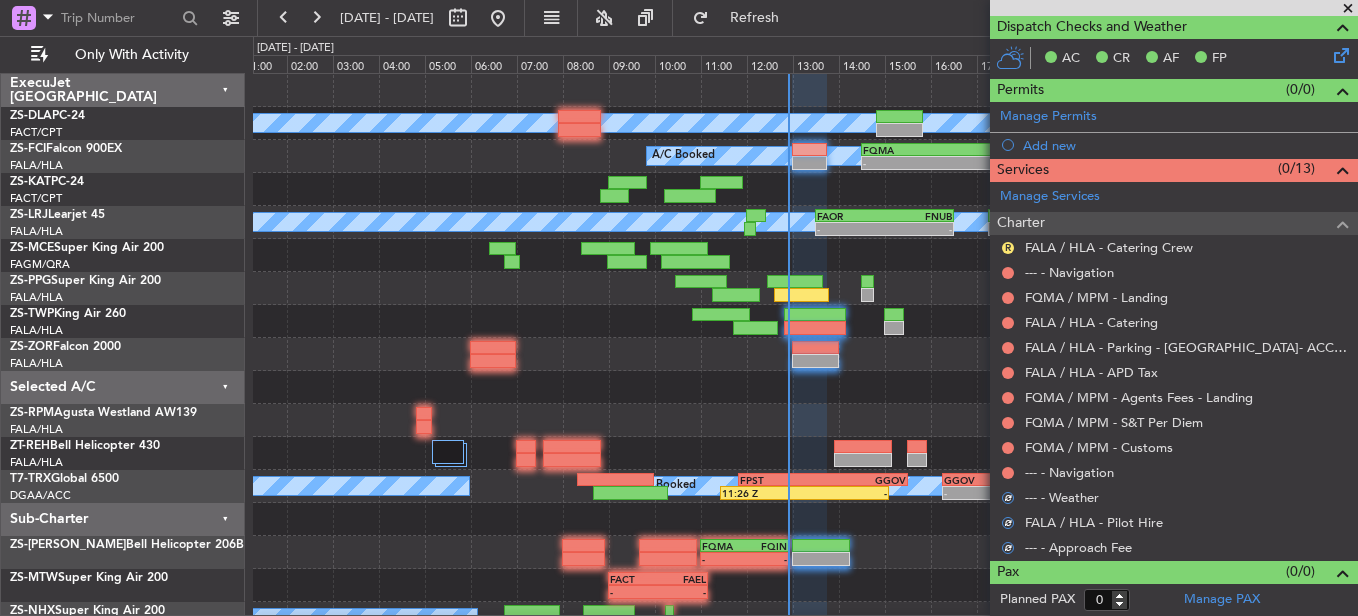click at bounding box center (1008, 473) 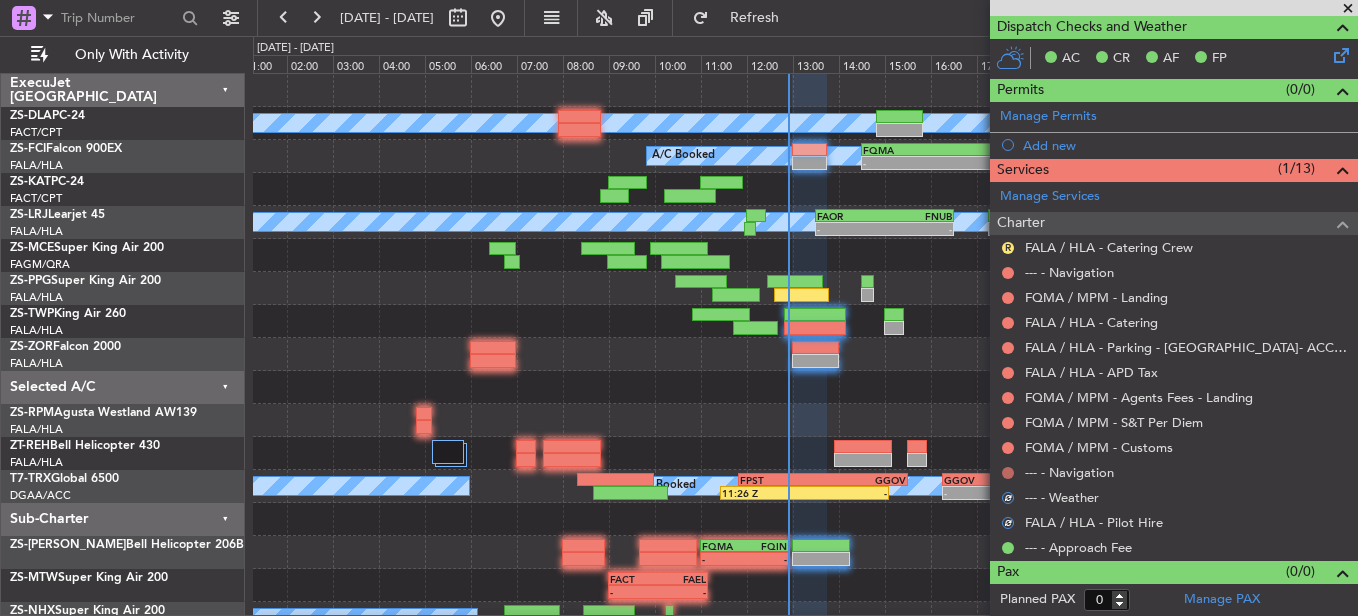 click at bounding box center [1008, 473] 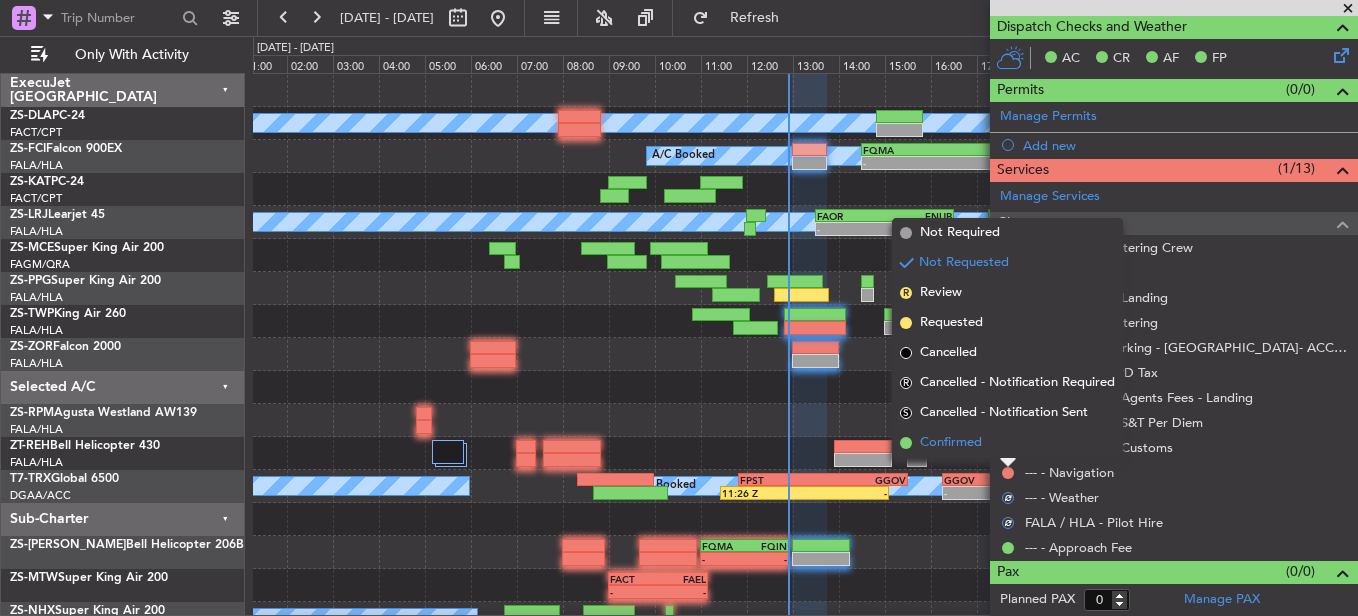 click on "Confirmed" at bounding box center [1007, 443] 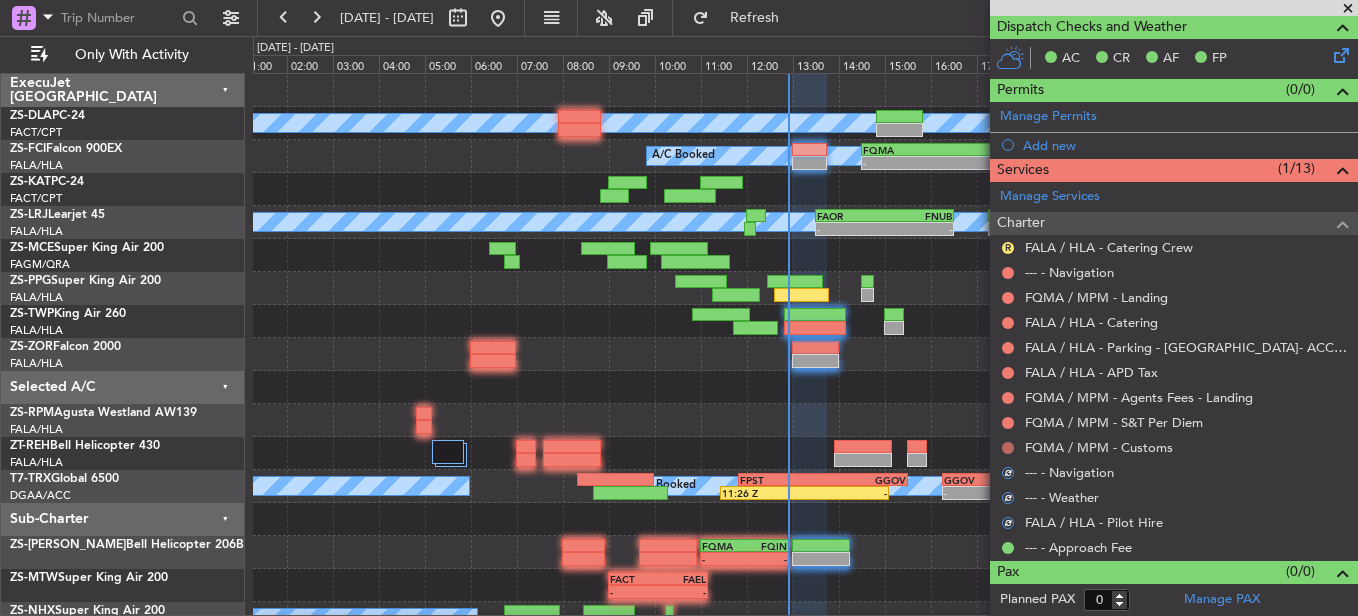 click at bounding box center (1008, 448) 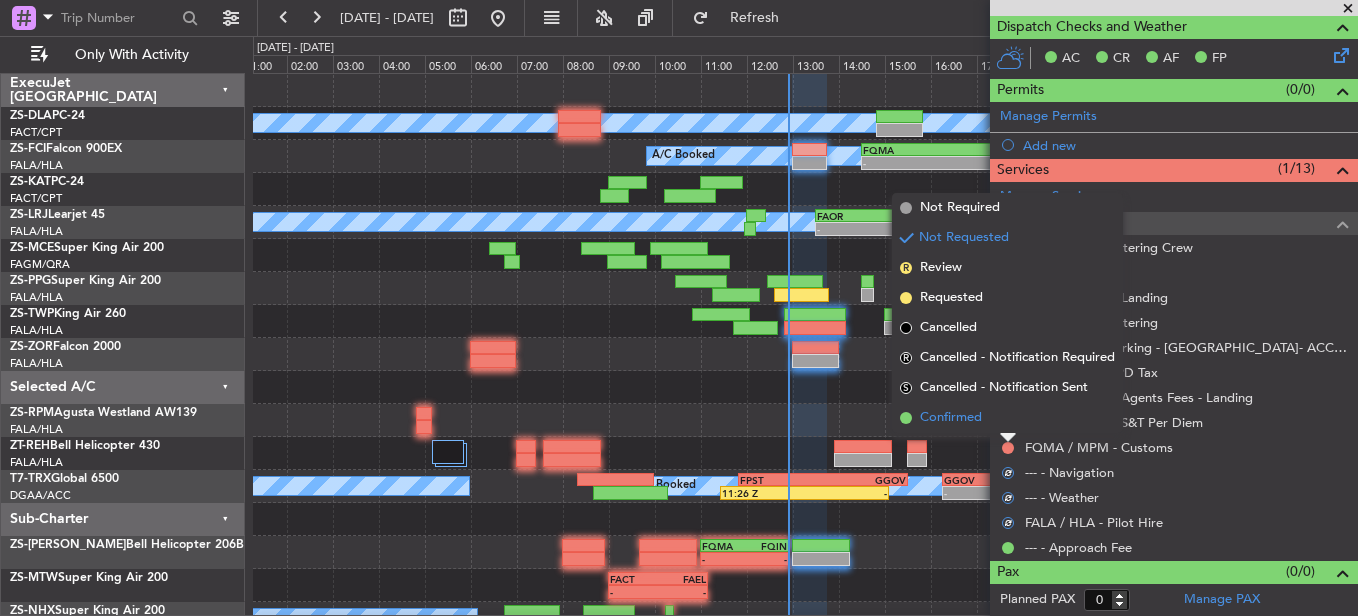 click on "Confirmed" at bounding box center (1007, 418) 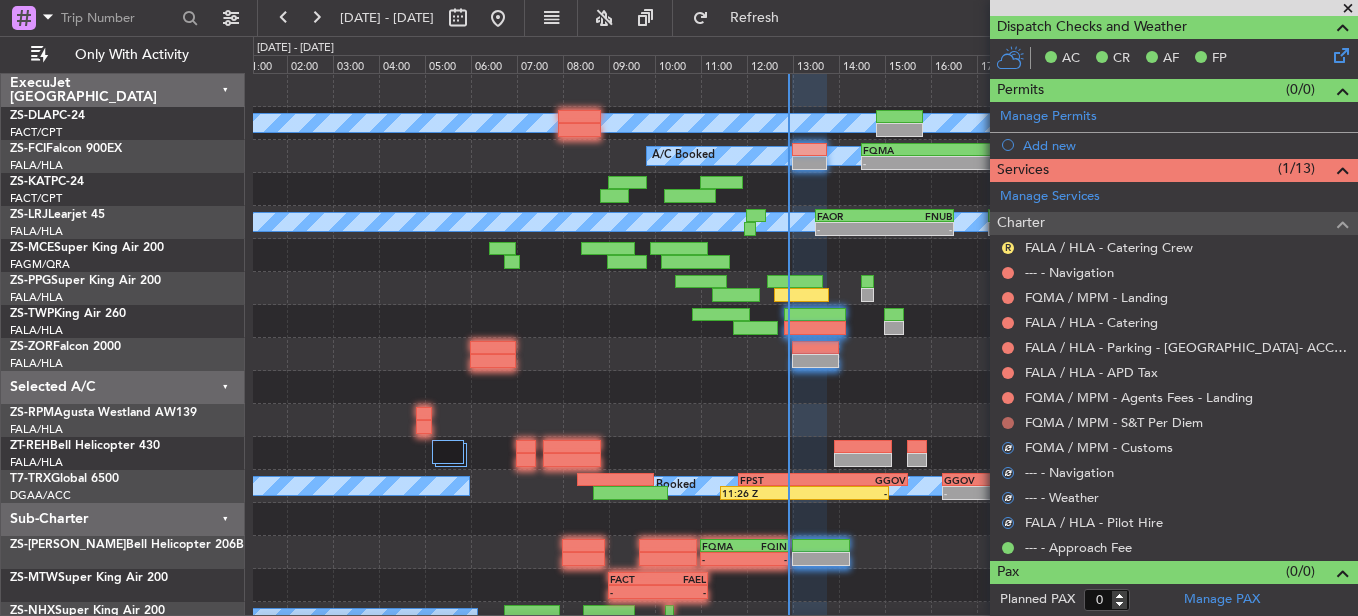 click at bounding box center (1008, 423) 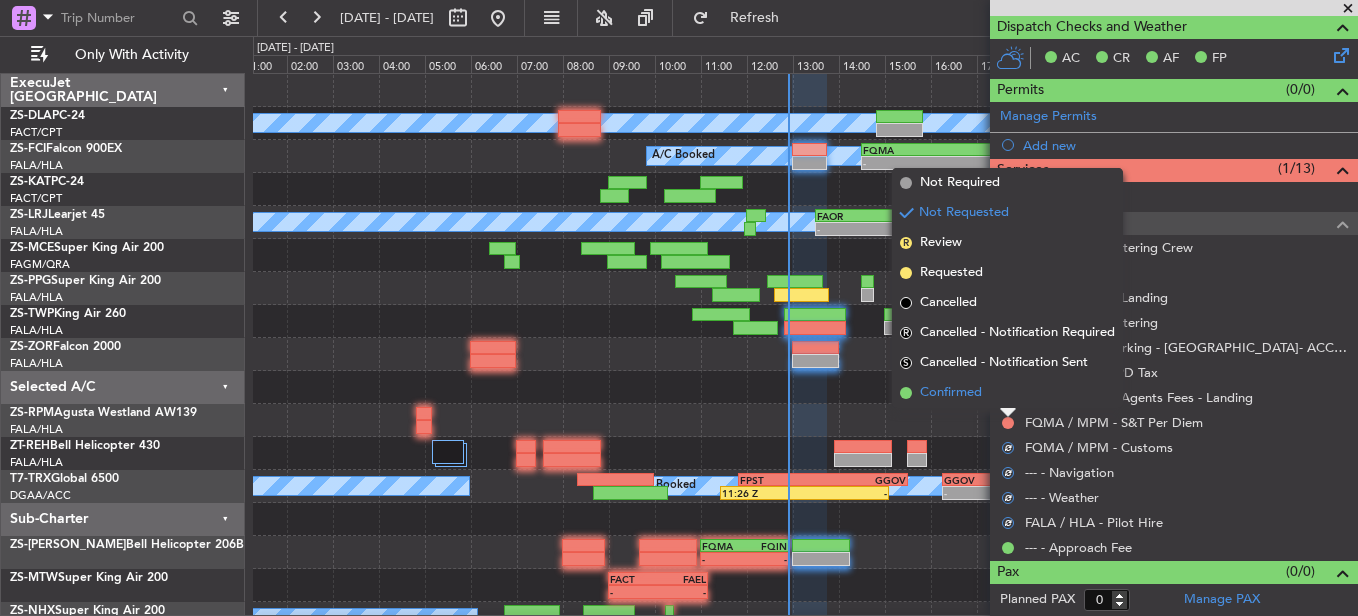 click on "Confirmed" at bounding box center (1007, 393) 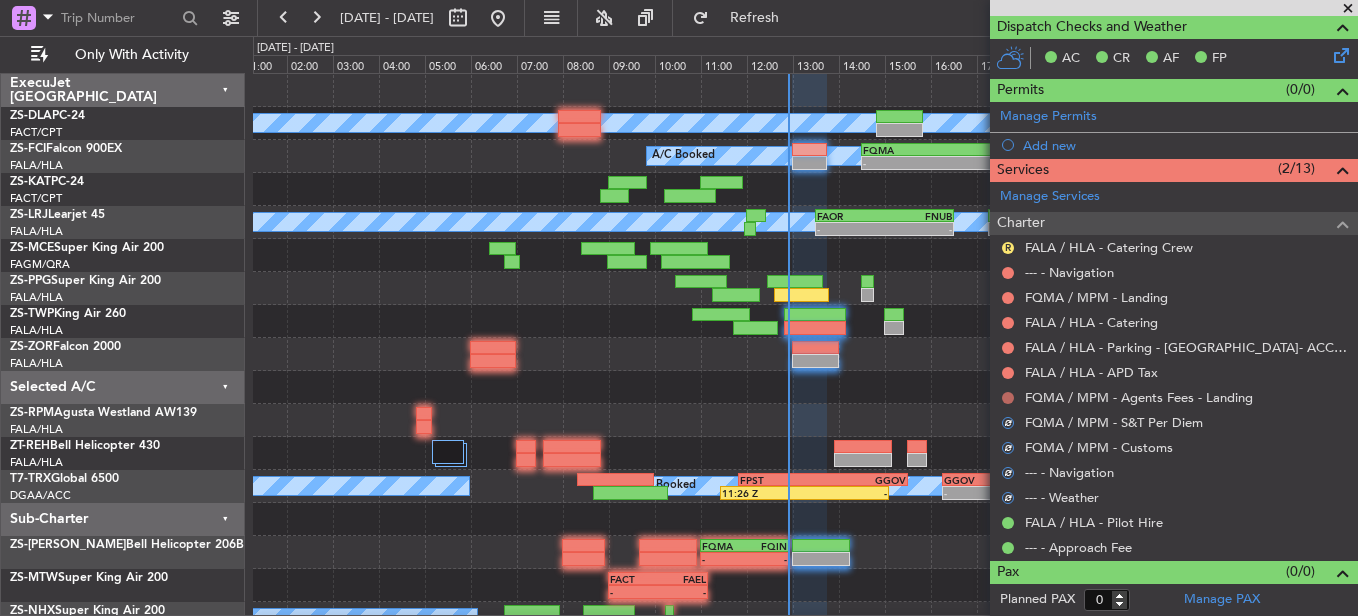 click at bounding box center (1008, 398) 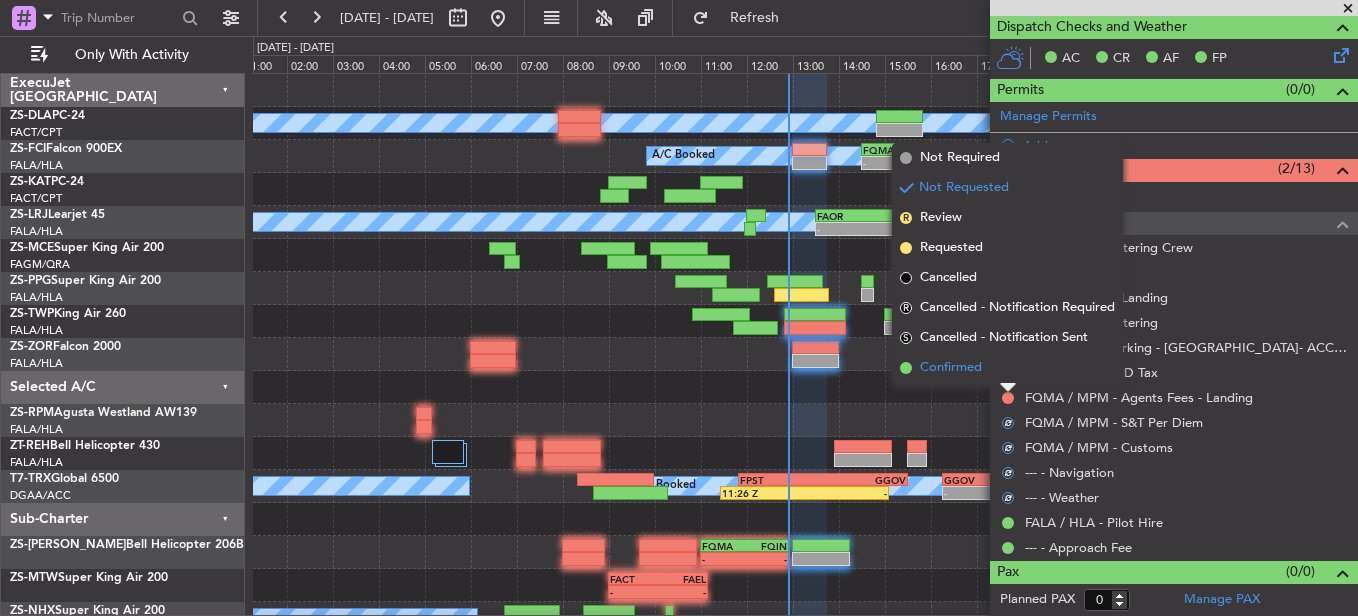 click on "Confirmed" at bounding box center (1007, 368) 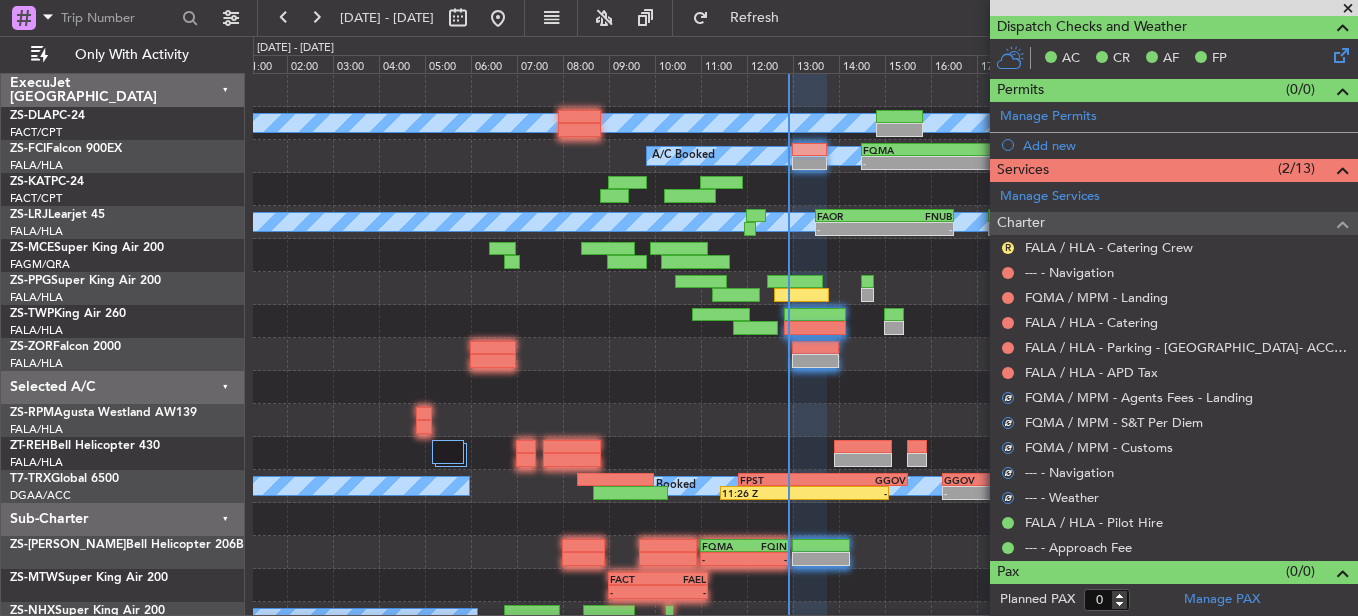 click at bounding box center [1008, 373] 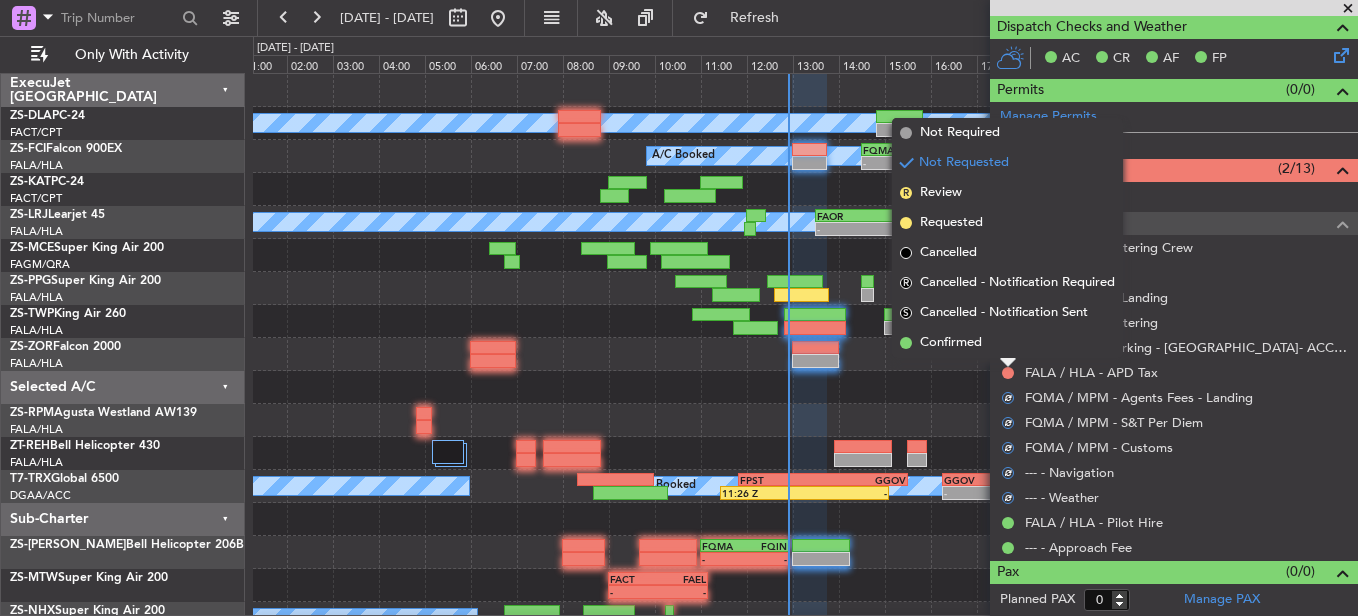 click on "Confirmed" at bounding box center (1007, 343) 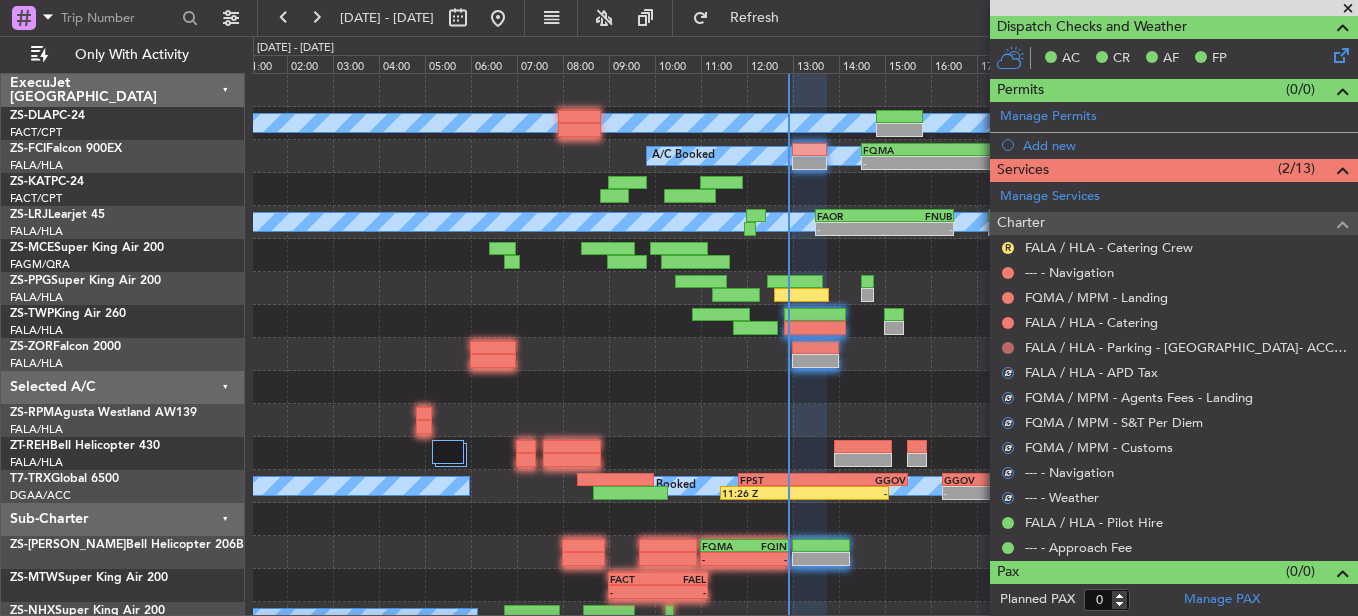click at bounding box center (1008, 348) 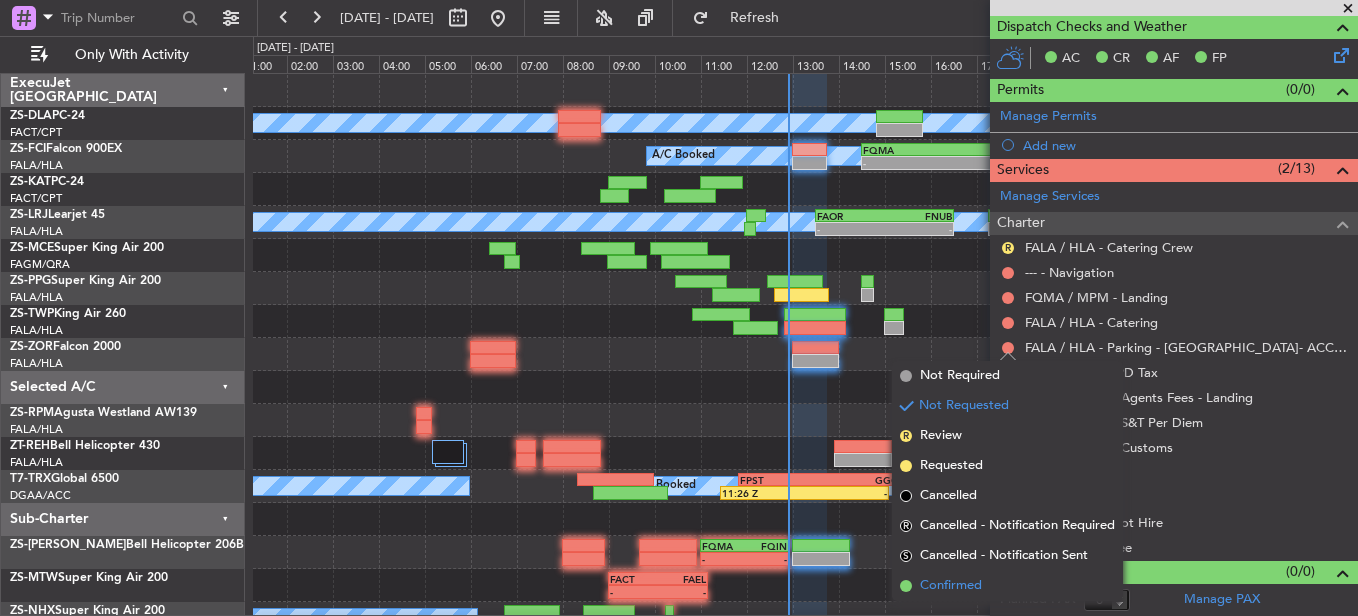 click on "Confirmed" at bounding box center (951, 586) 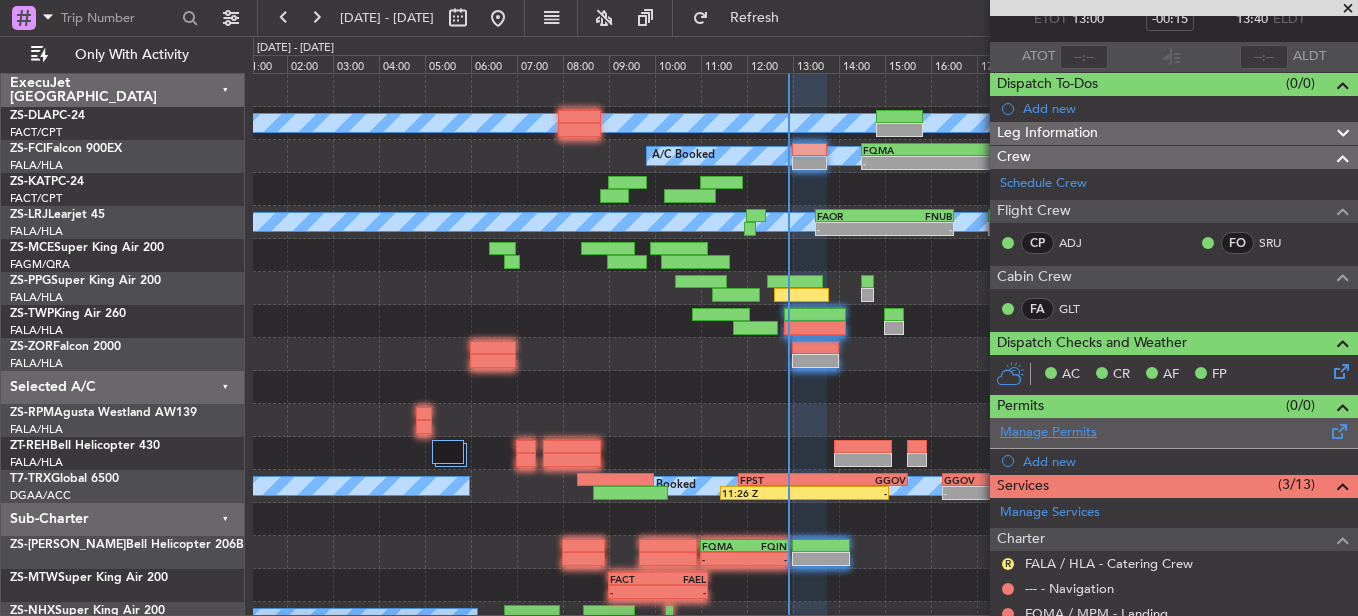 scroll, scrollTop: 239, scrollLeft: 0, axis: vertical 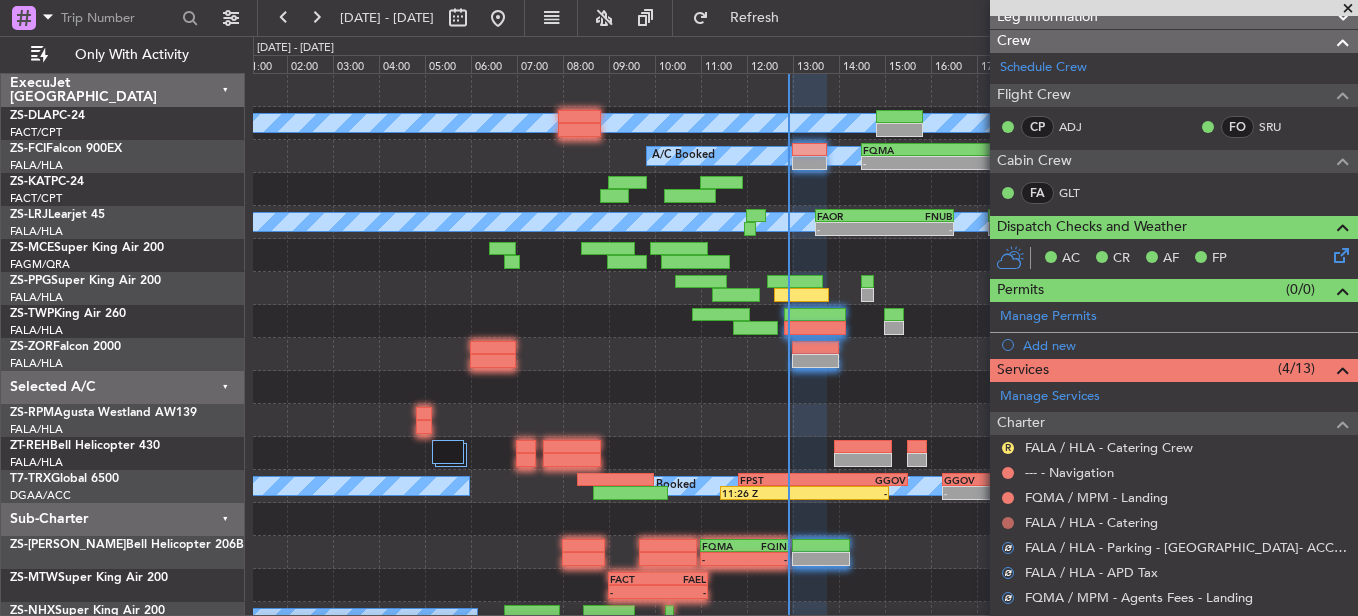 click at bounding box center [1008, 523] 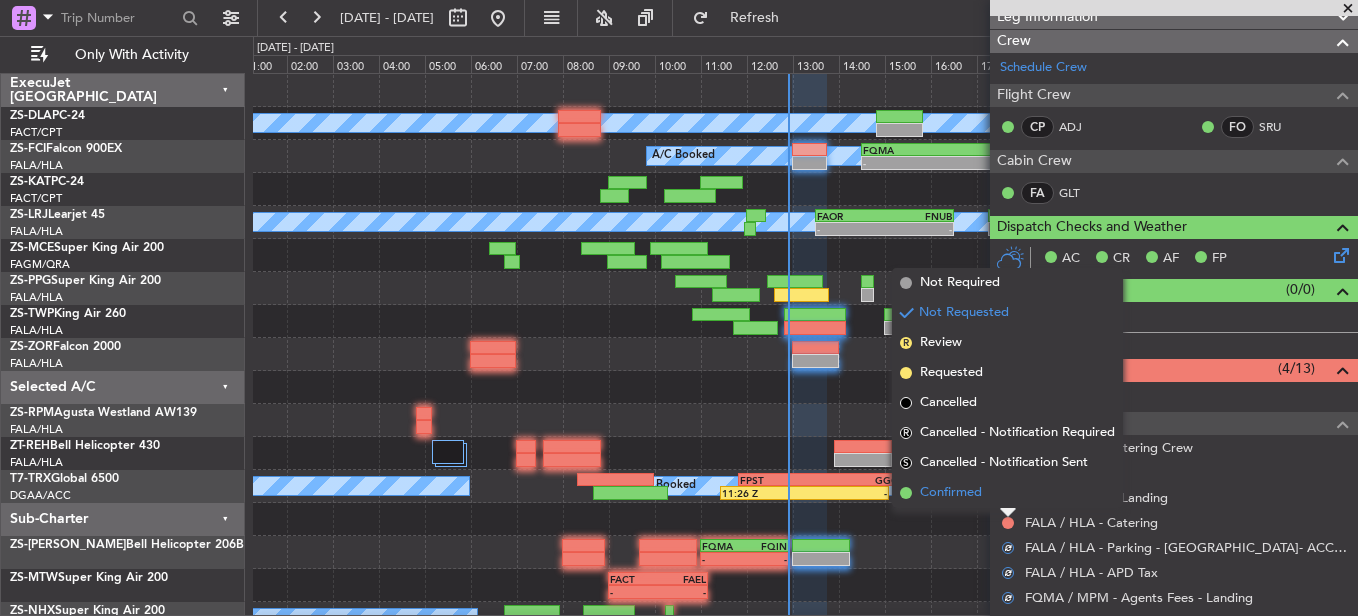 click on "Confirmed" at bounding box center (1007, 493) 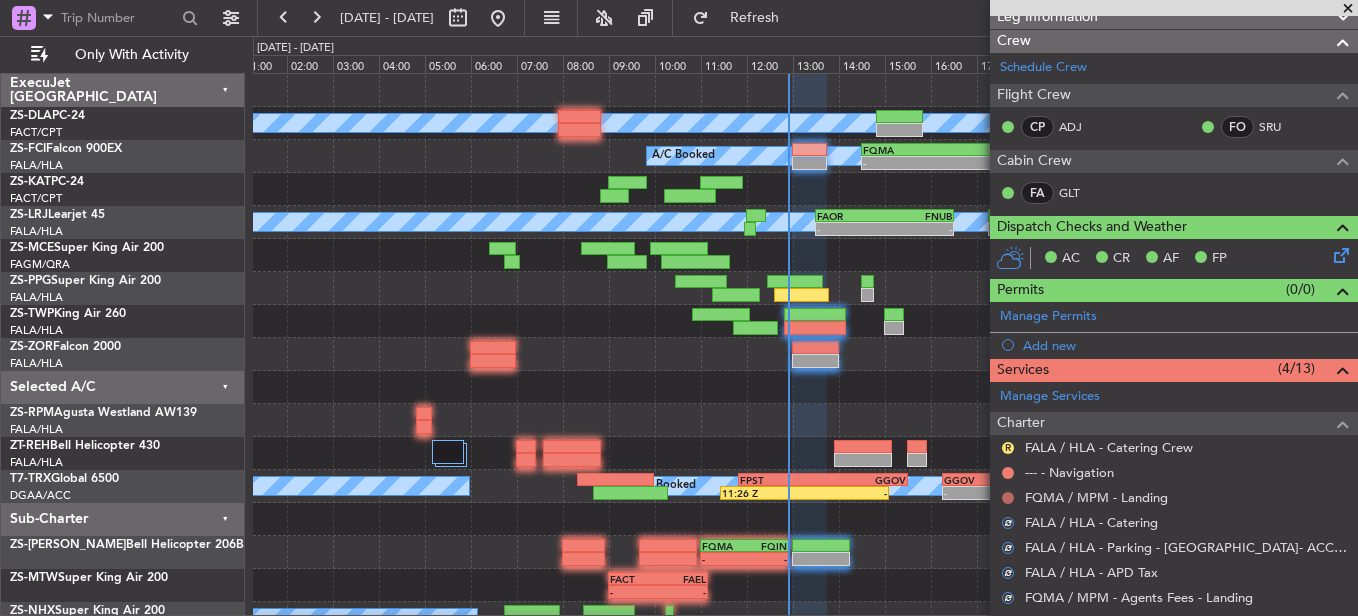 click at bounding box center (1008, 498) 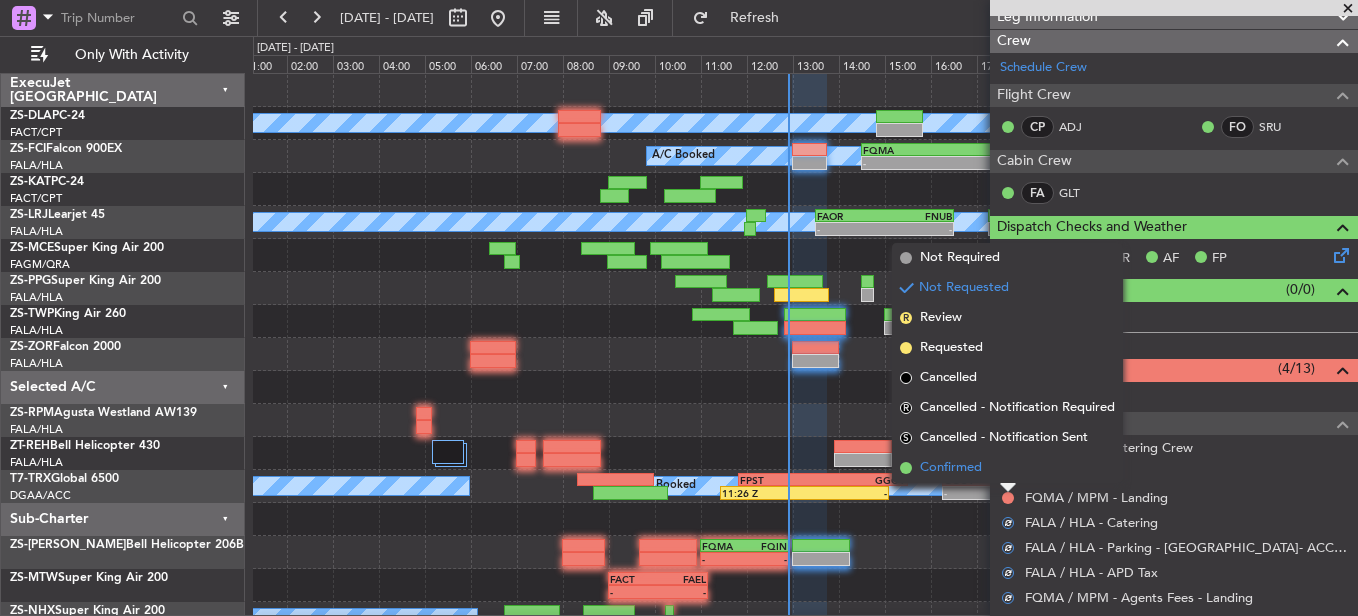 click on "Confirmed" at bounding box center (1007, 468) 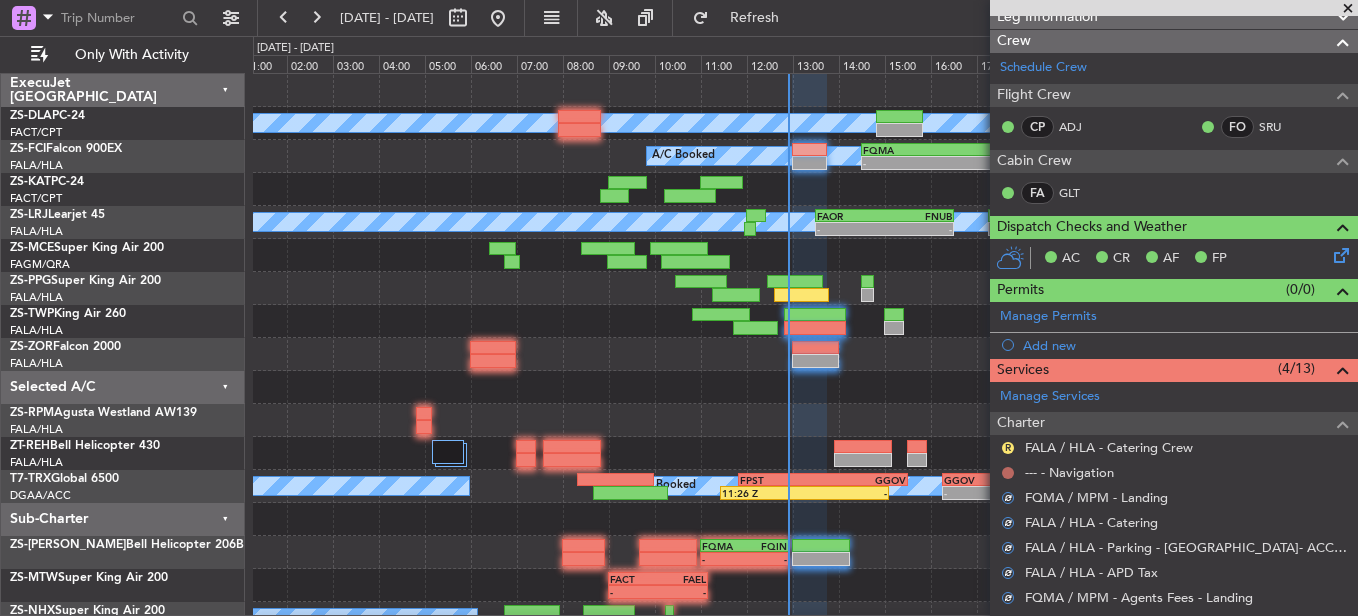 click at bounding box center (1008, 473) 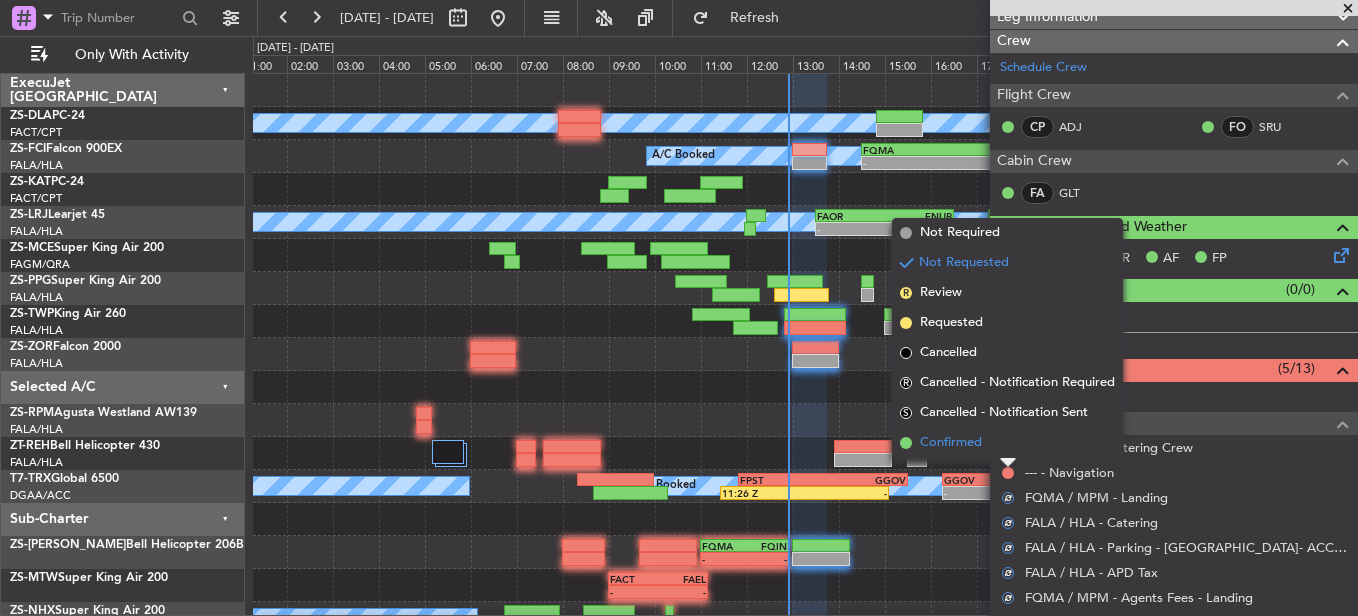 click on "Confirmed" at bounding box center (1007, 443) 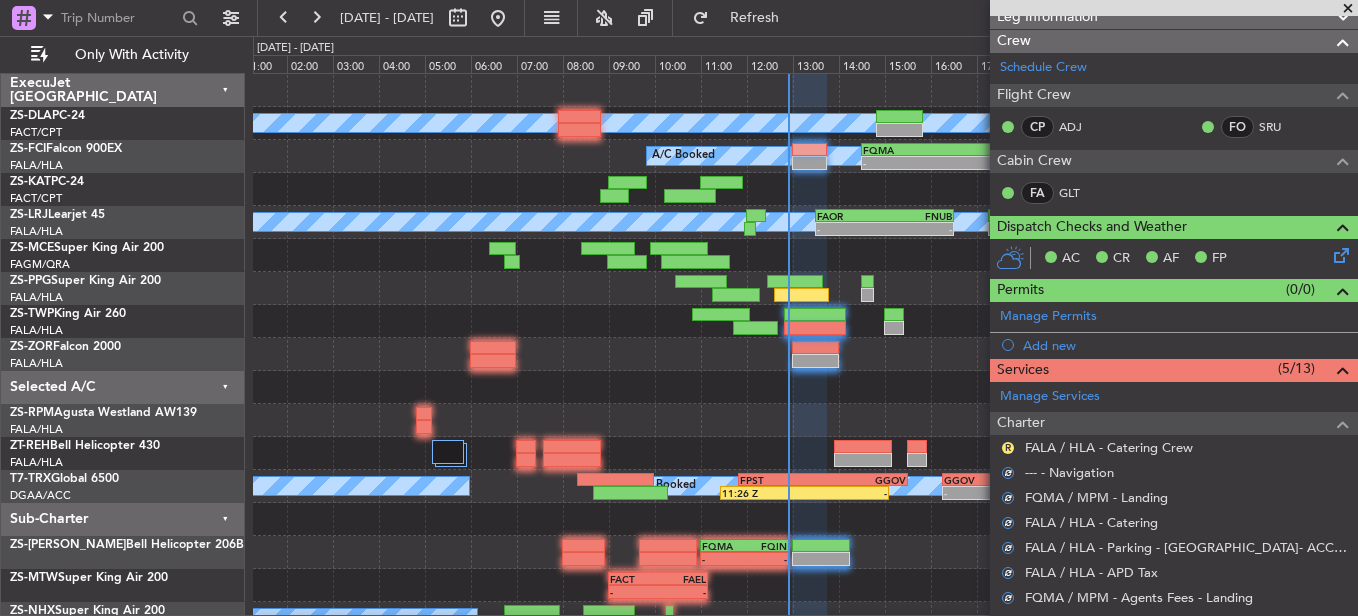 click on "Review" at bounding box center (1008, 479) 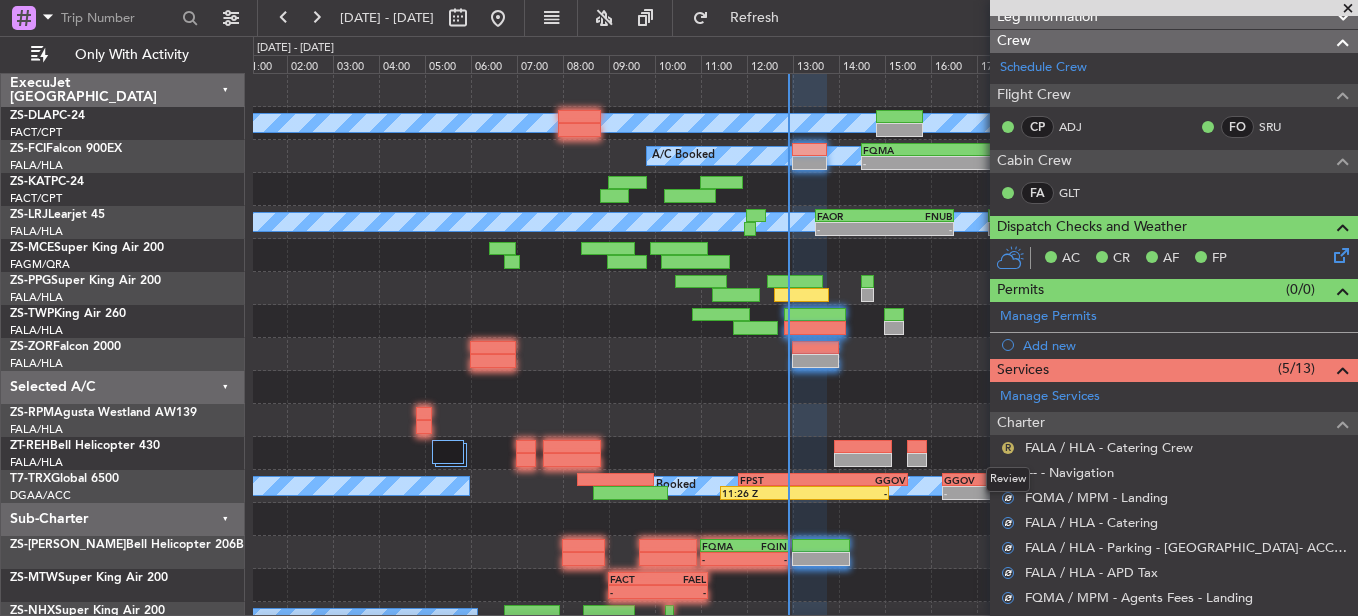 click on "R" at bounding box center [1008, 448] 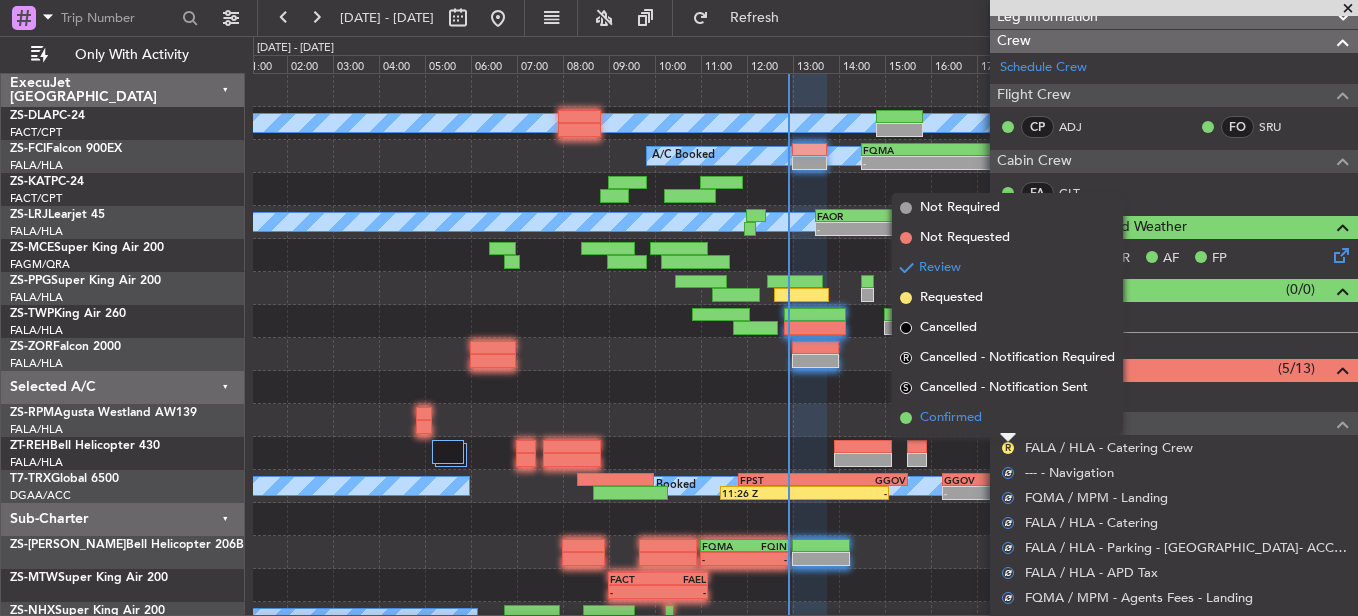 click on "Confirmed" at bounding box center (1007, 418) 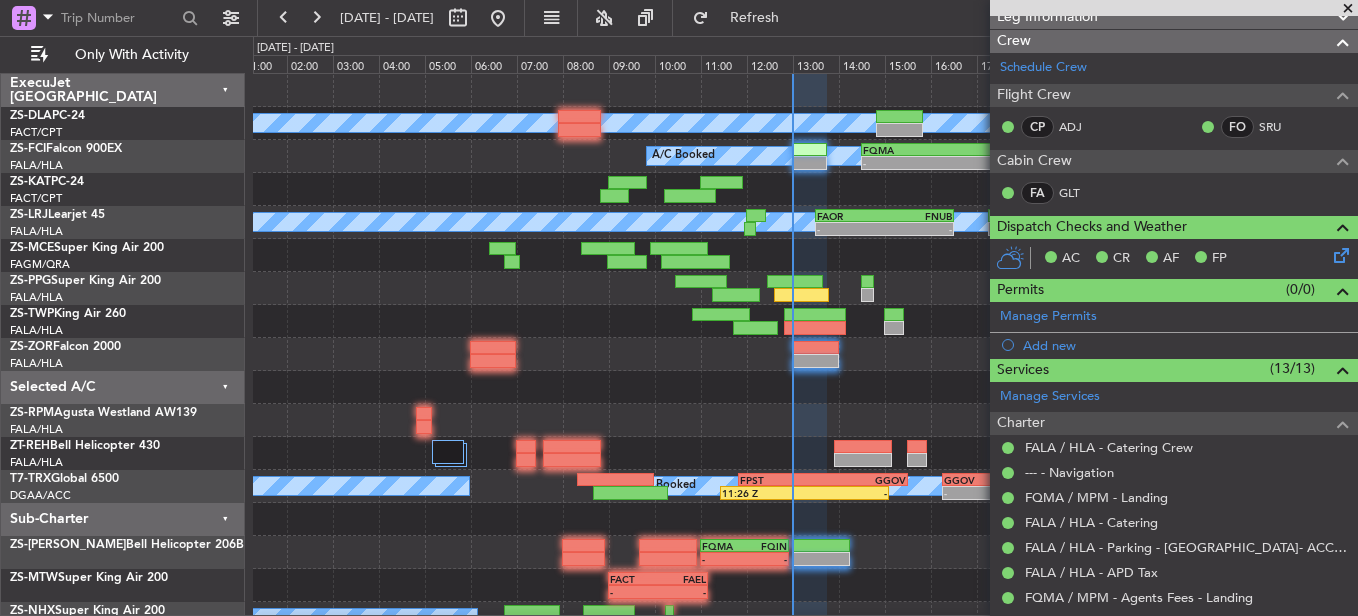 click at bounding box center [1348, 9] 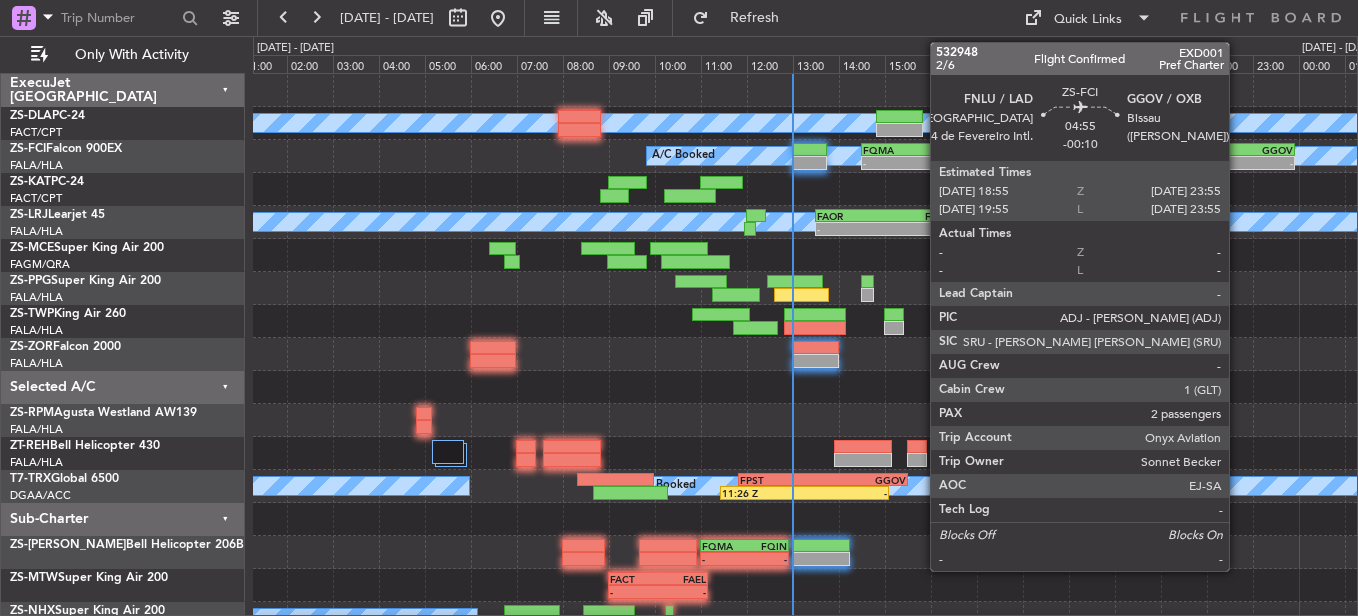 scroll, scrollTop: 0, scrollLeft: 0, axis: both 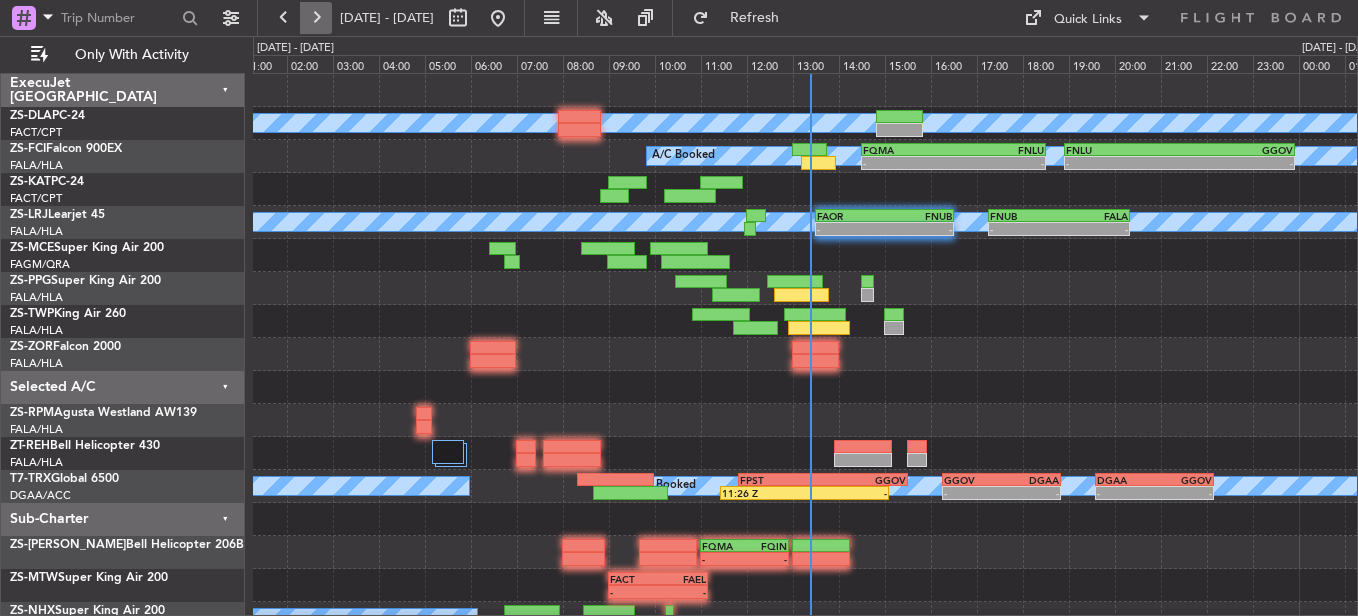 click at bounding box center [316, 18] 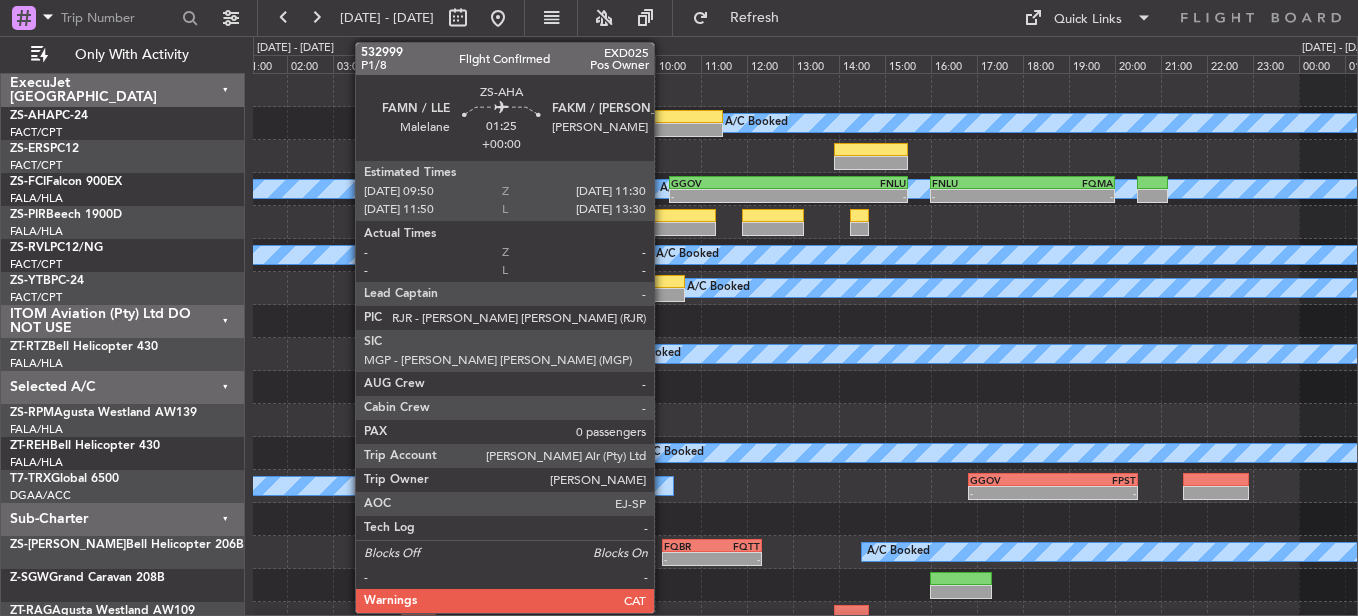 click 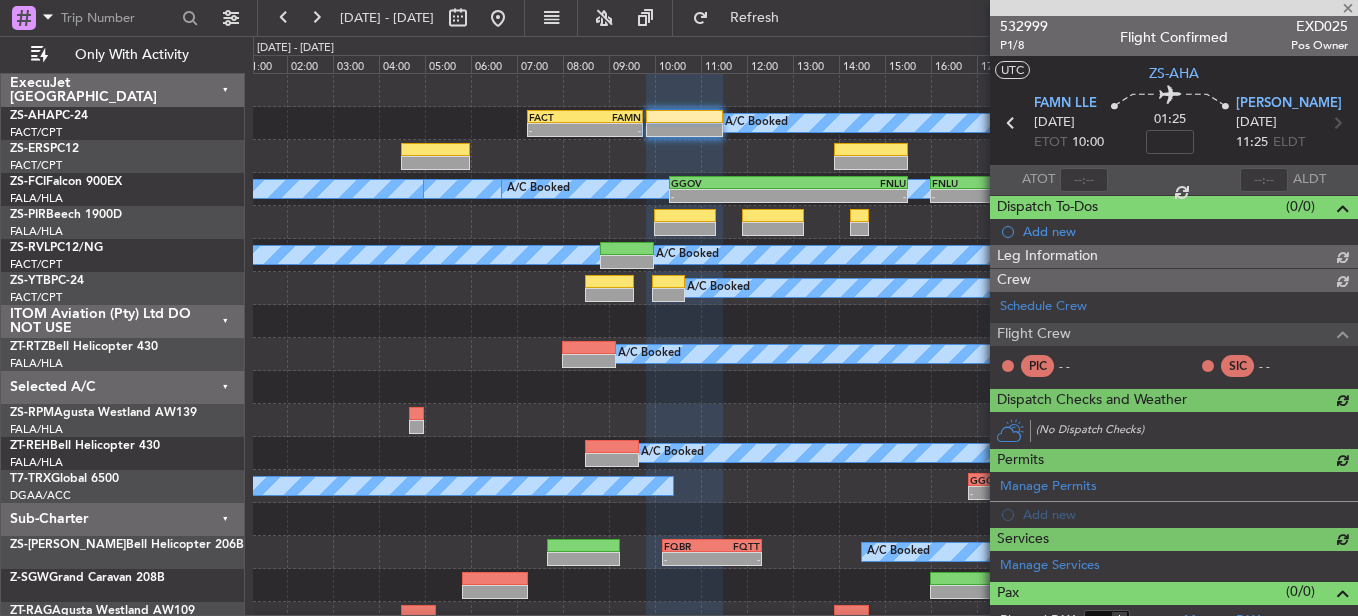 scroll, scrollTop: 21, scrollLeft: 0, axis: vertical 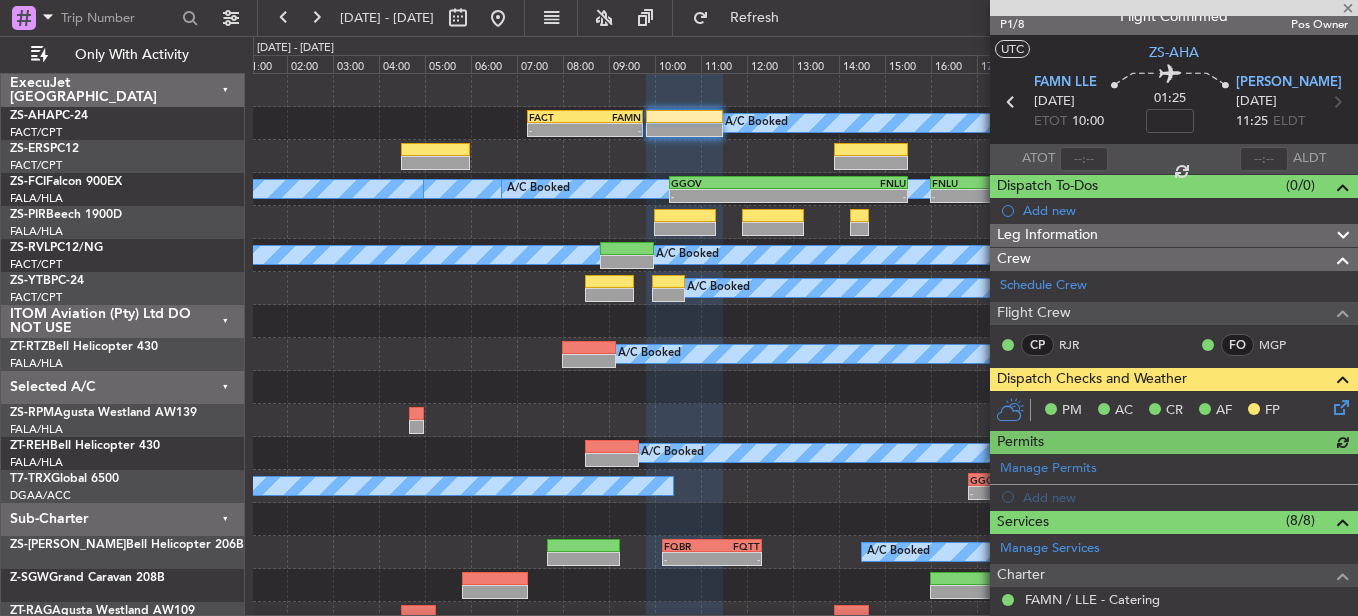click 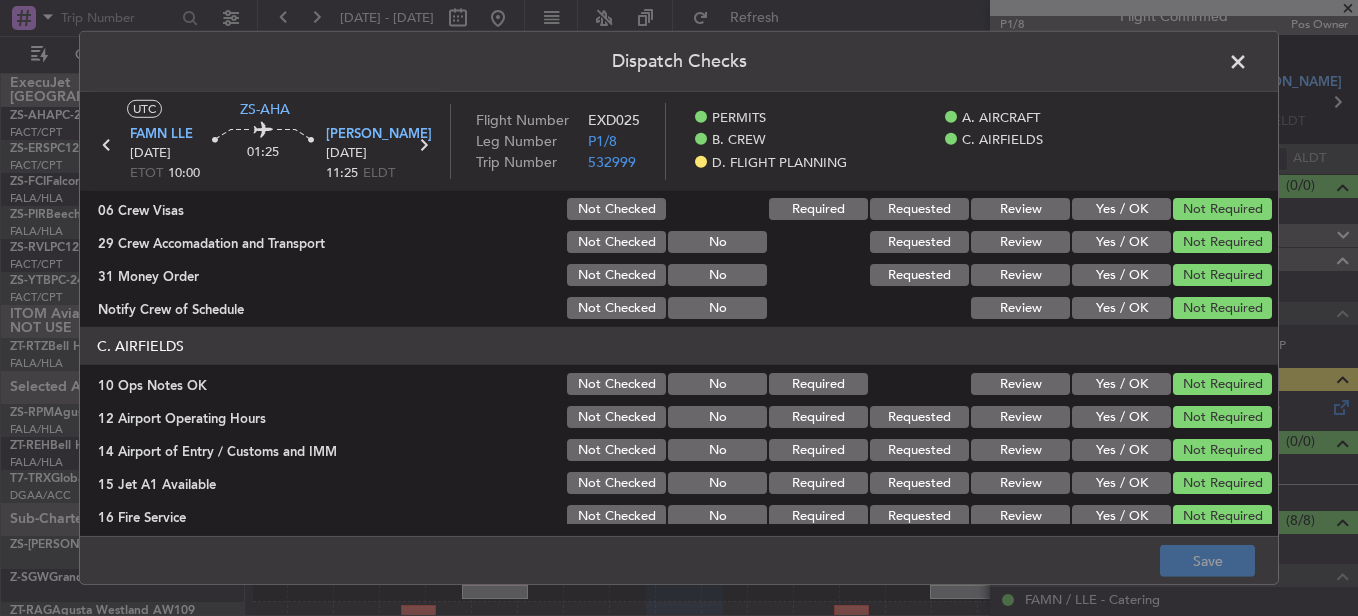 scroll, scrollTop: 542, scrollLeft: 0, axis: vertical 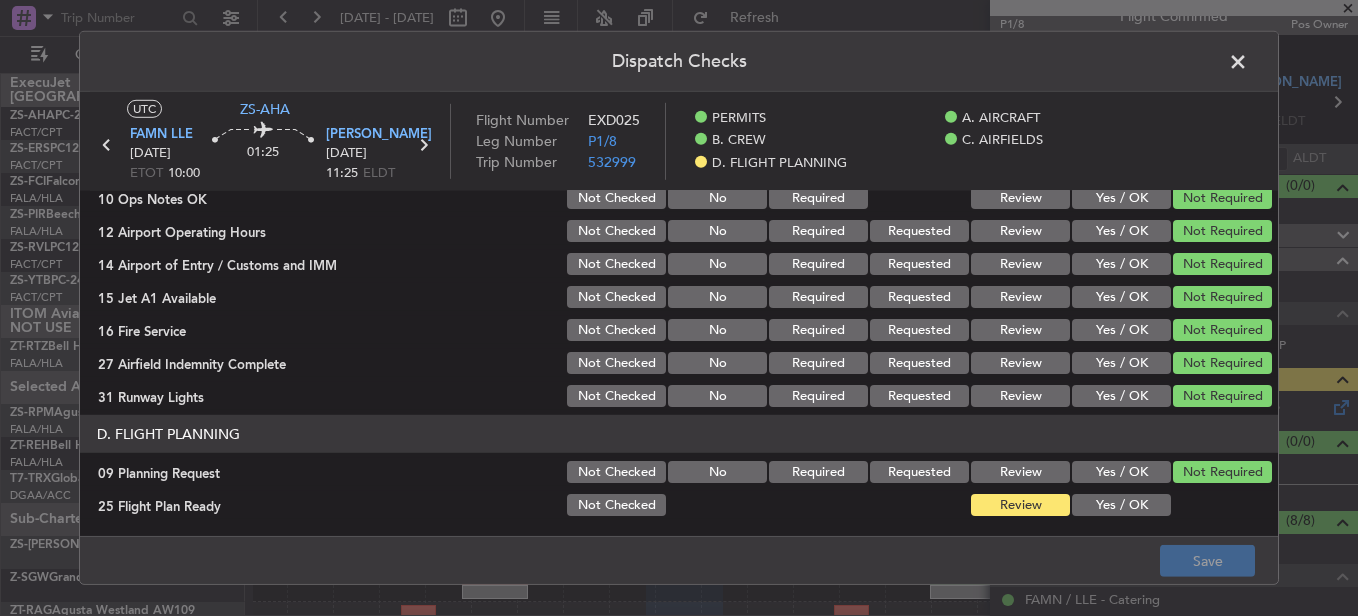 click on "Yes / OK" 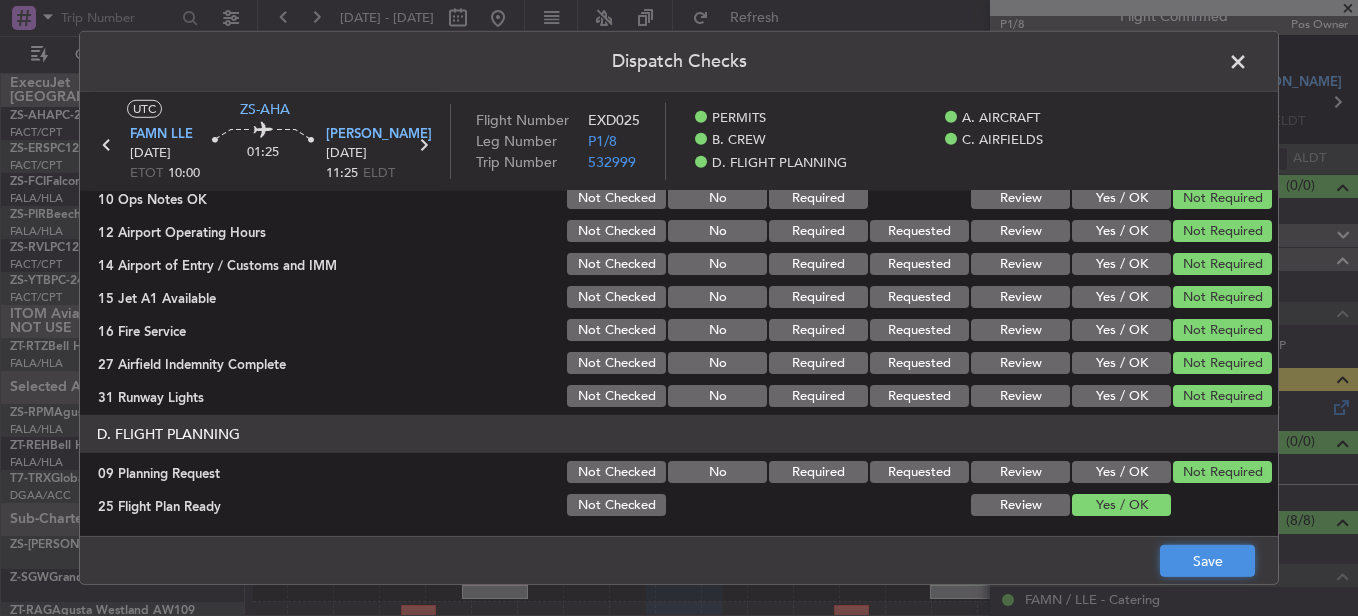 click on "Save" 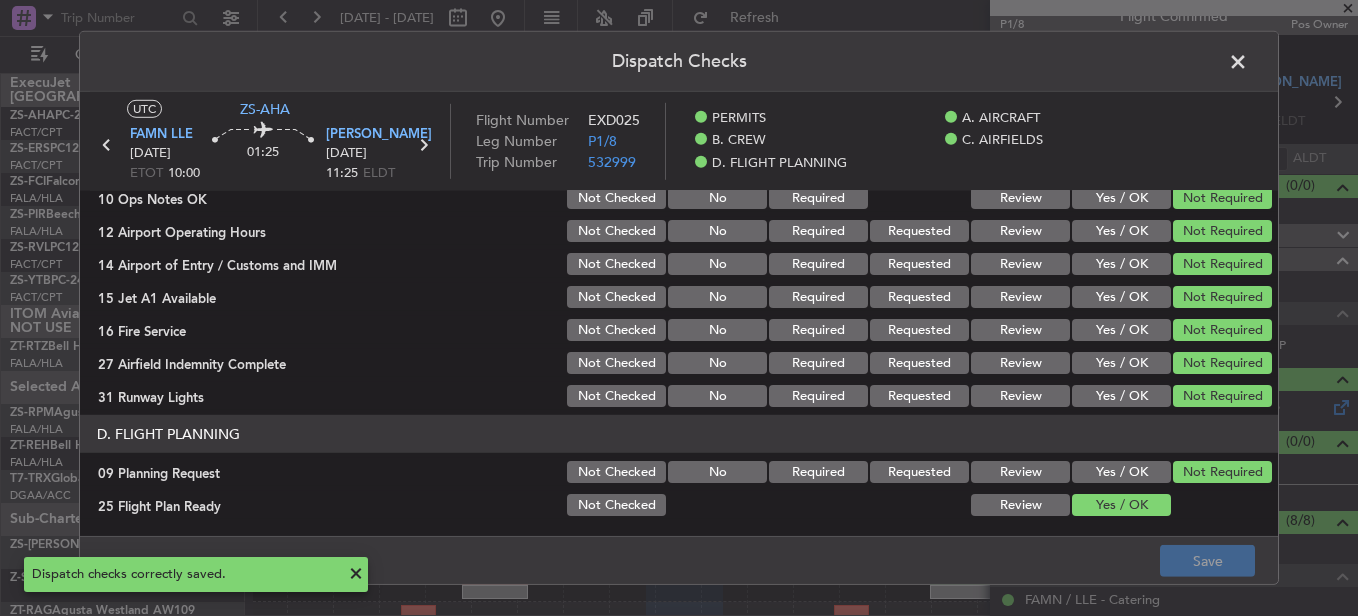 click 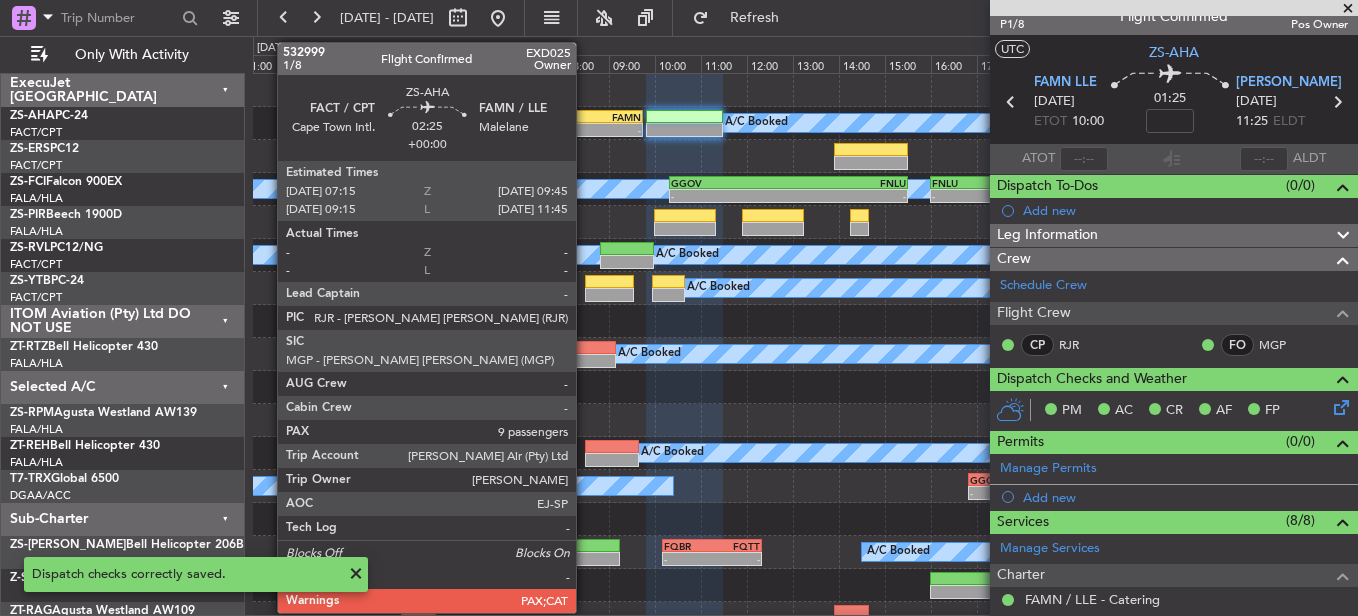 click on "FAMN" 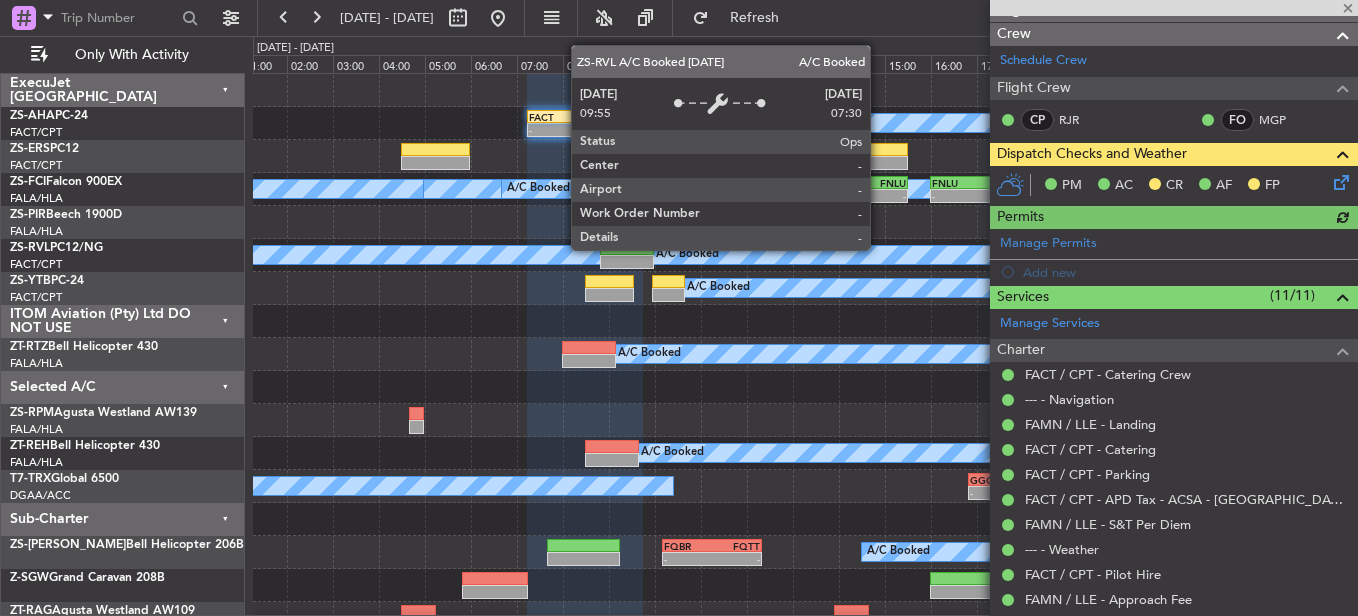 scroll, scrollTop: 210, scrollLeft: 0, axis: vertical 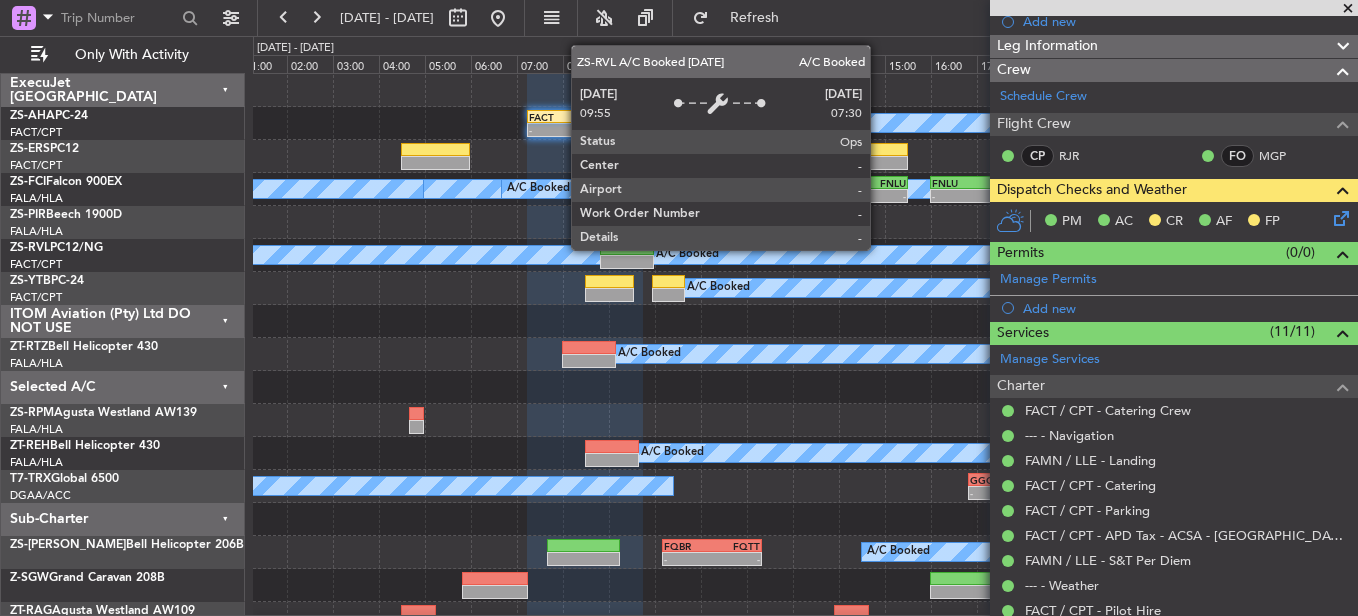 click 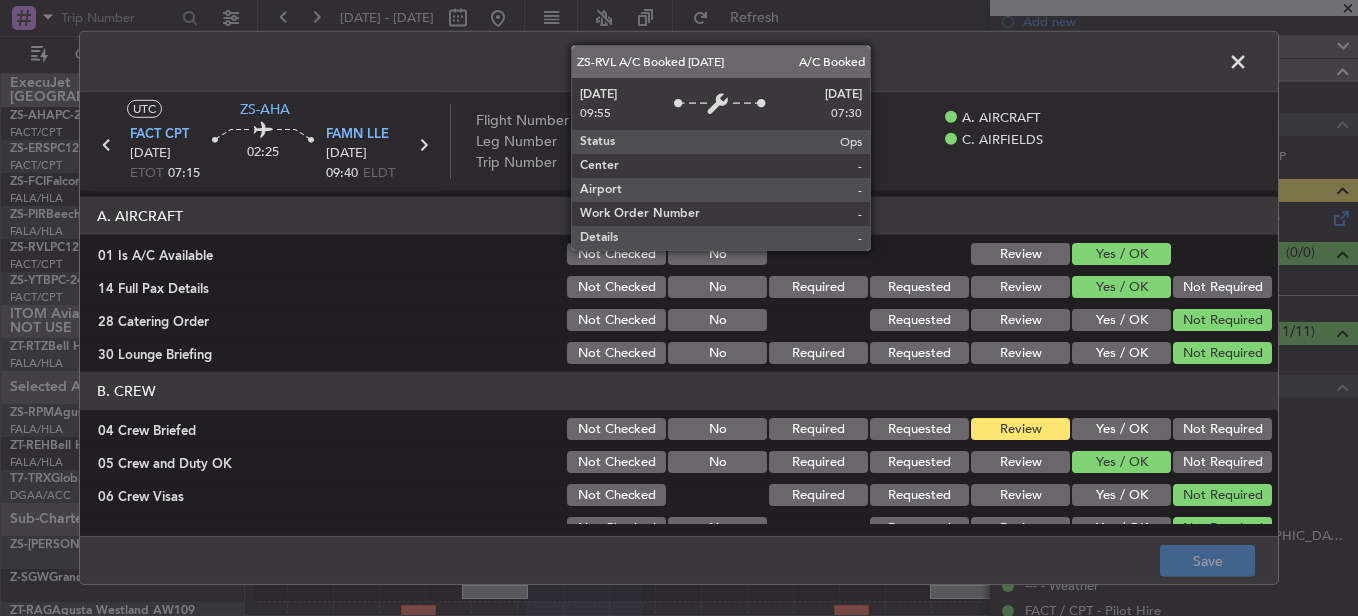 scroll, scrollTop: 100, scrollLeft: 0, axis: vertical 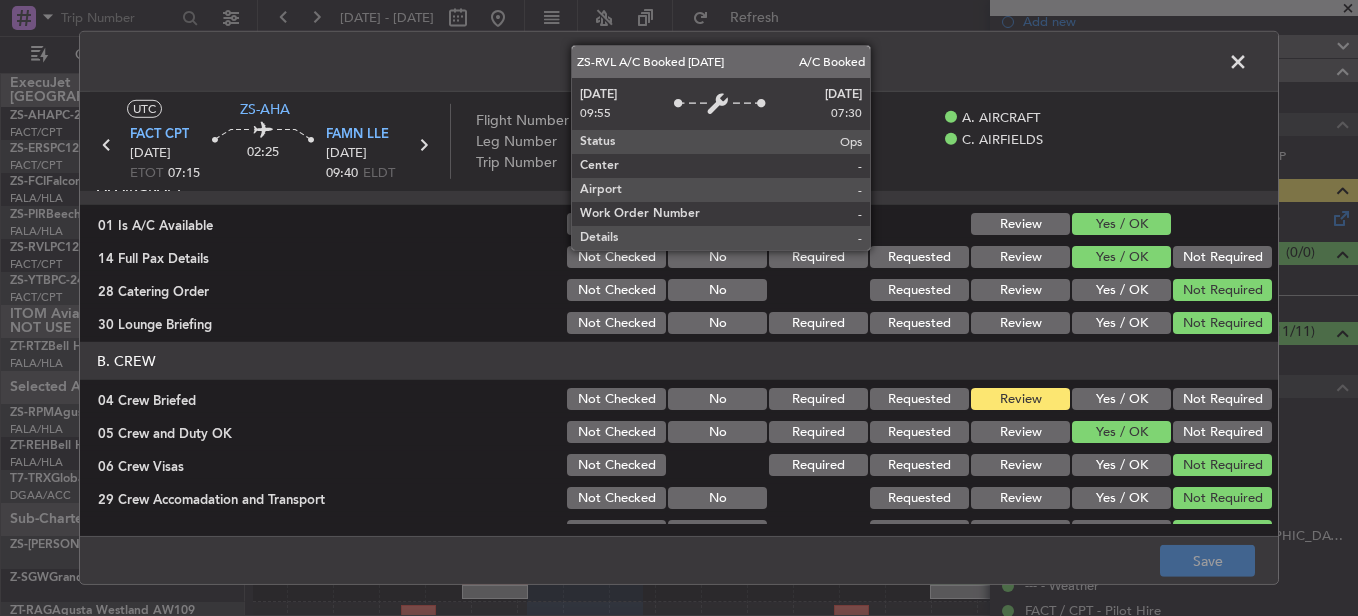 click on "Yes / OK" 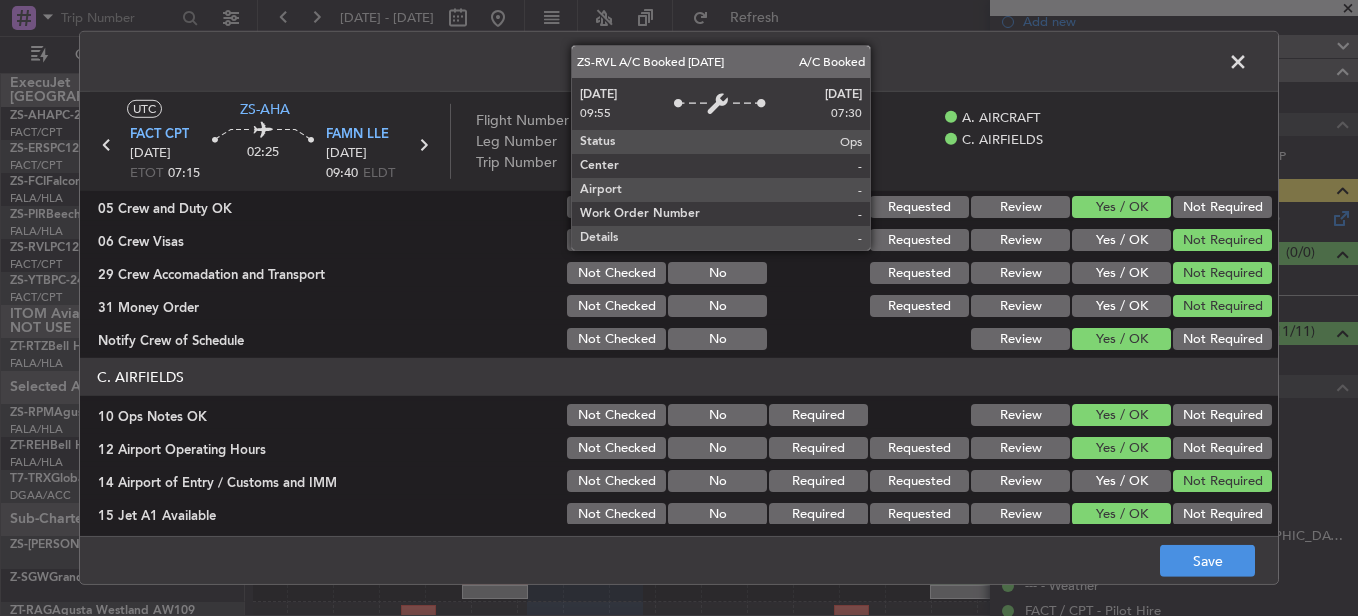 scroll, scrollTop: 542, scrollLeft: 0, axis: vertical 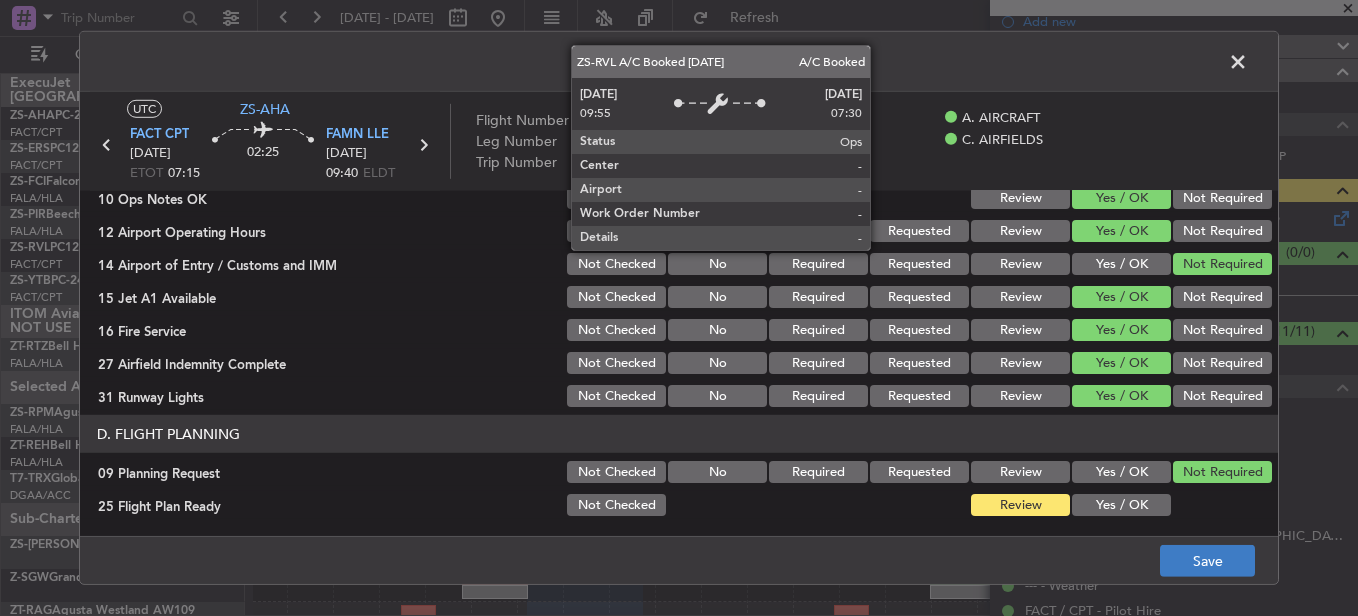 drag, startPoint x: 1093, startPoint y: 502, endPoint x: 1235, endPoint y: 564, distance: 154.94514 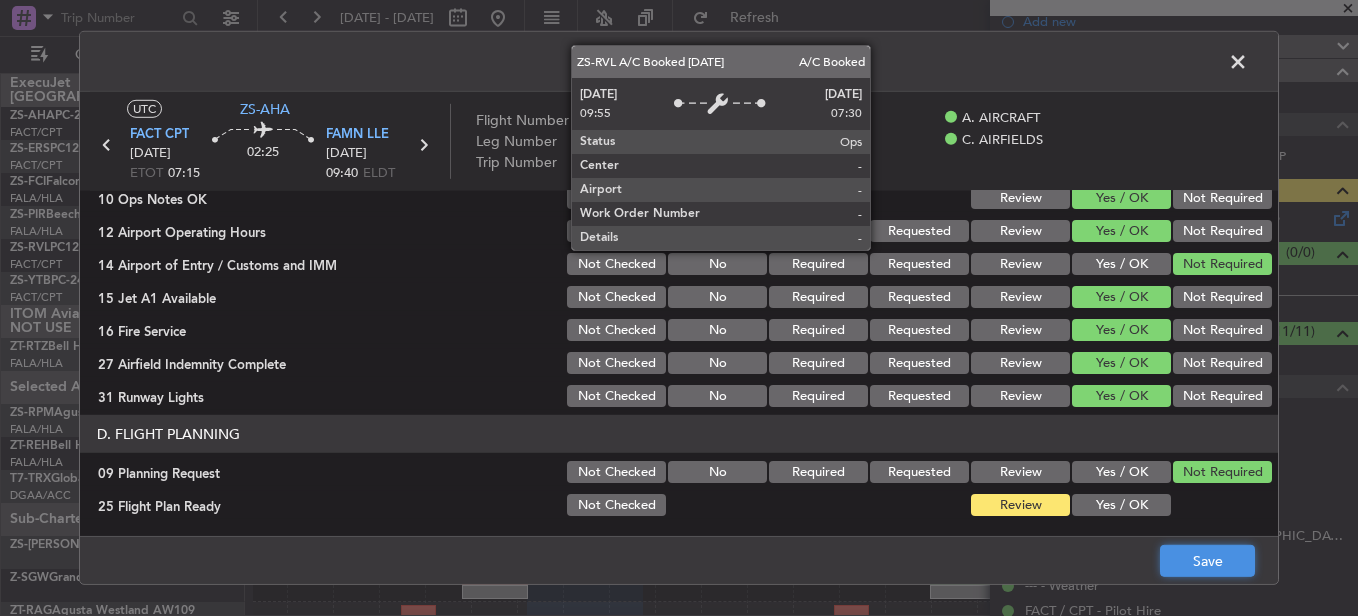 click on "Save" 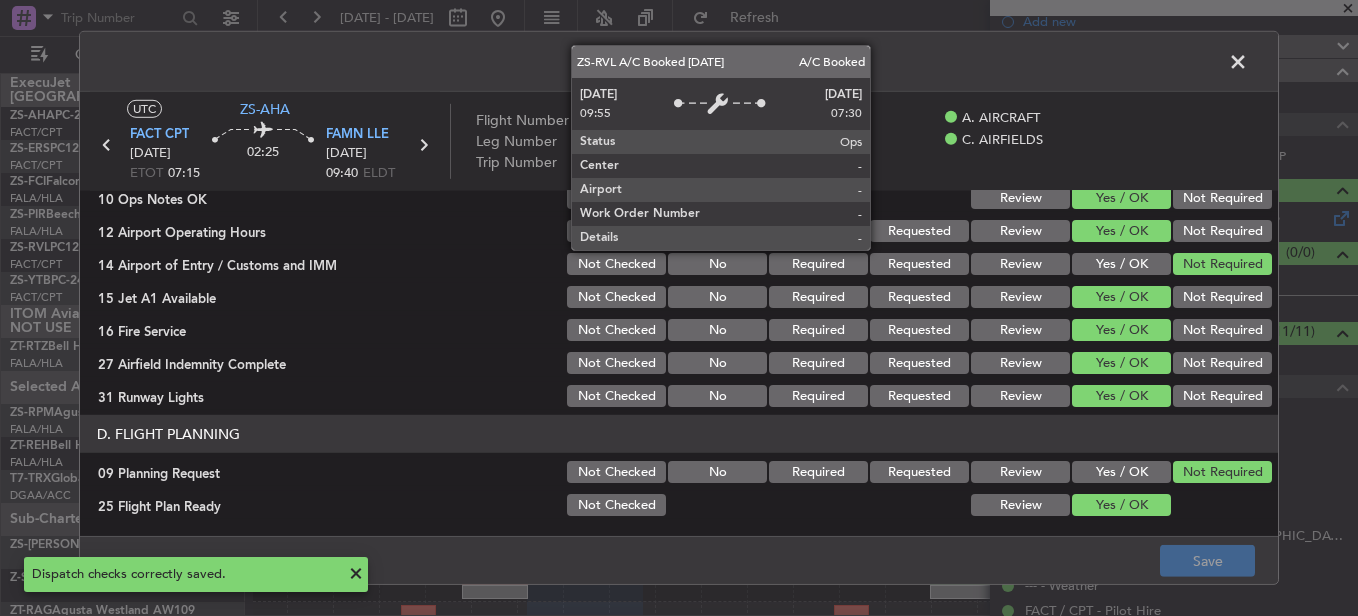 click 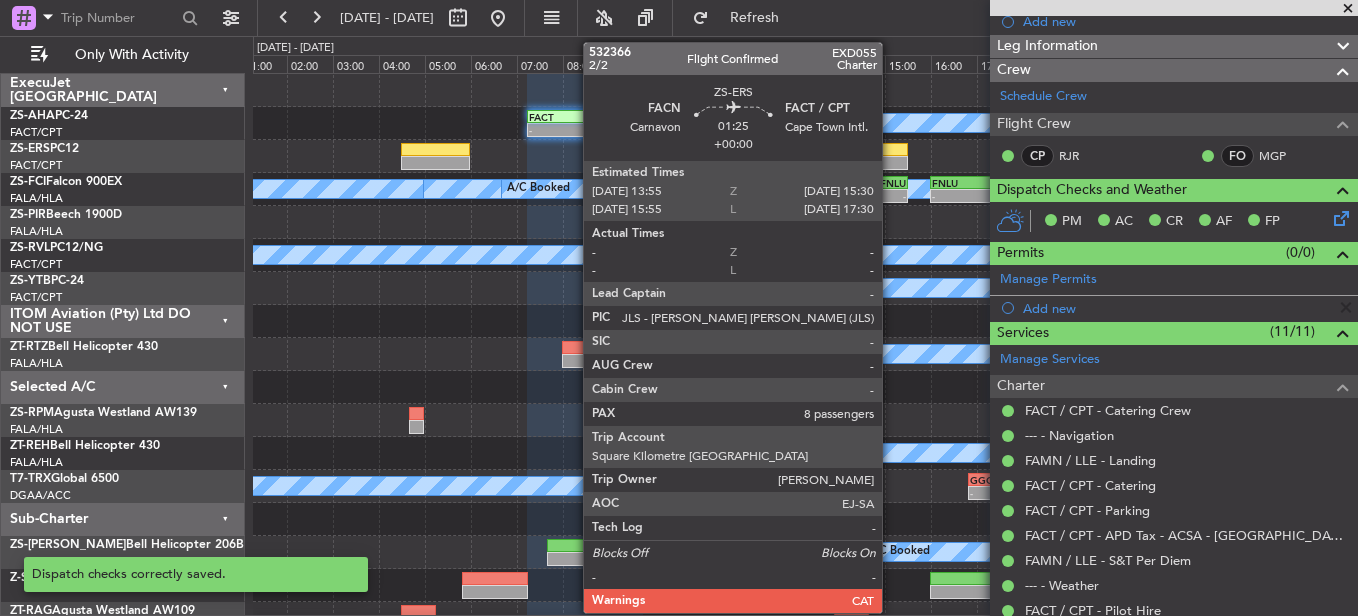 click 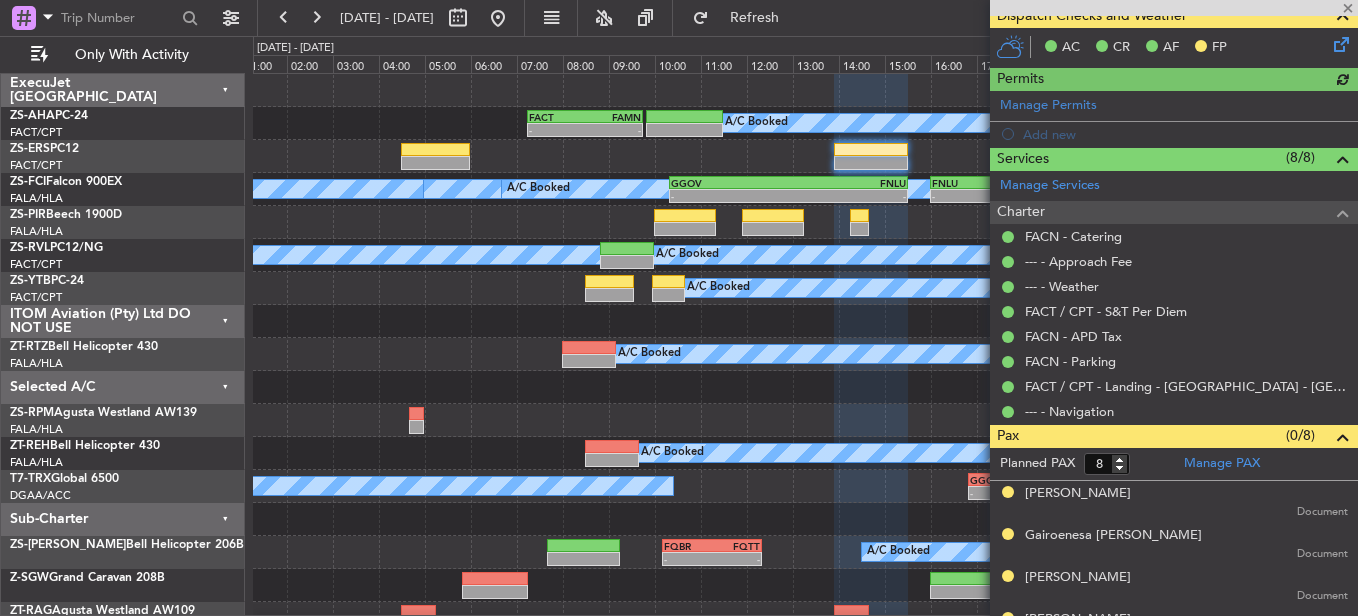 scroll, scrollTop: 184, scrollLeft: 0, axis: vertical 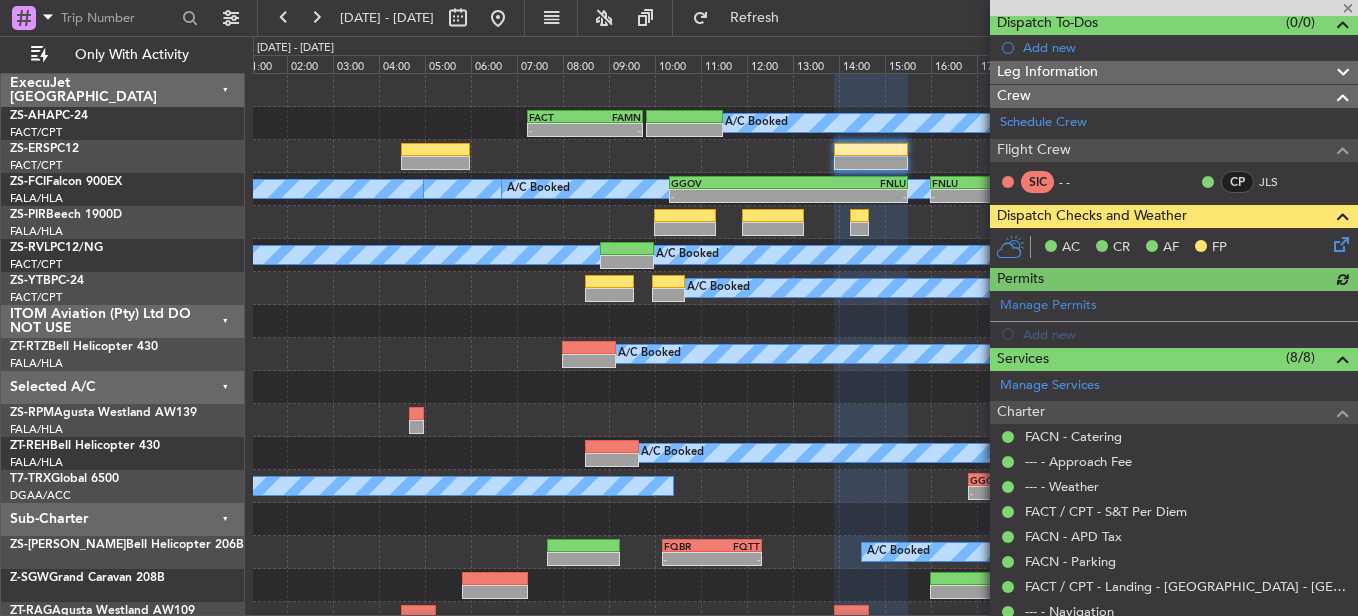 click 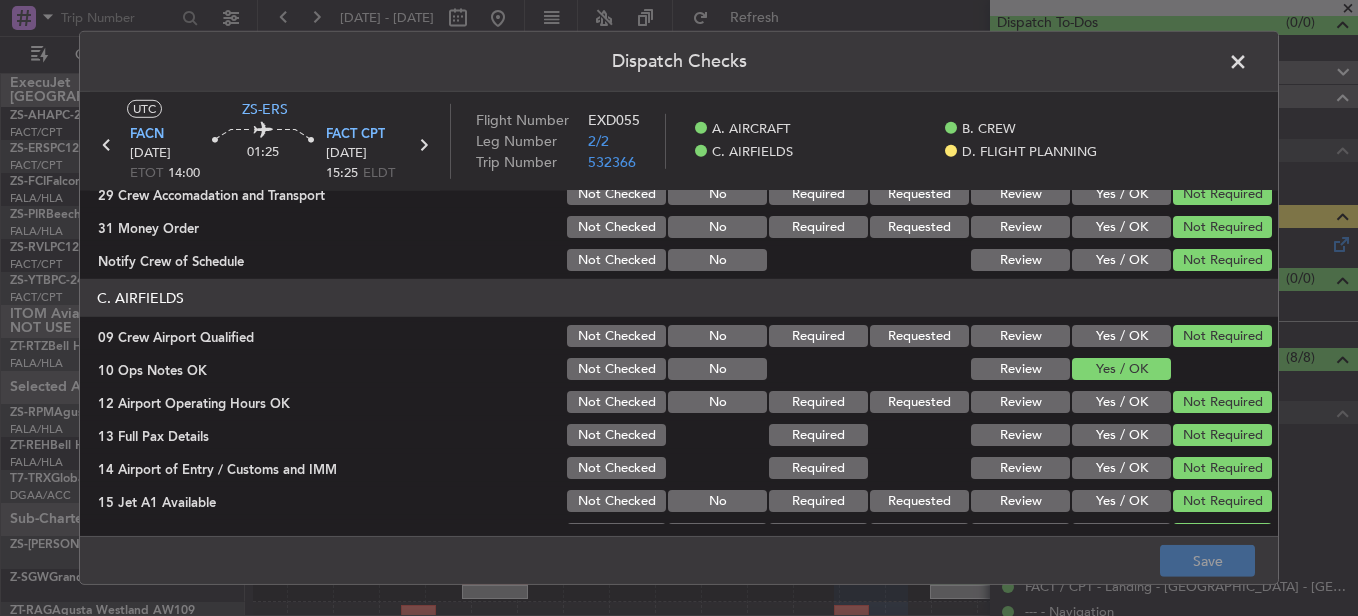 scroll, scrollTop: 565, scrollLeft: 0, axis: vertical 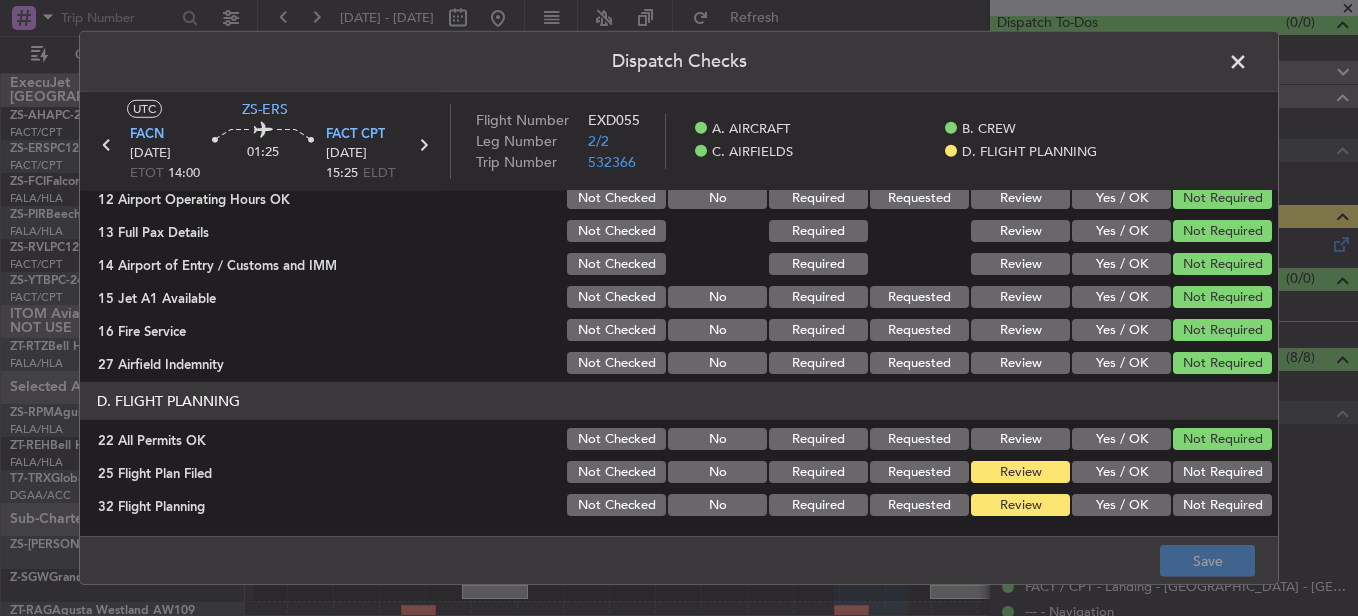drag, startPoint x: 1109, startPoint y: 476, endPoint x: 1118, endPoint y: 507, distance: 32.280025 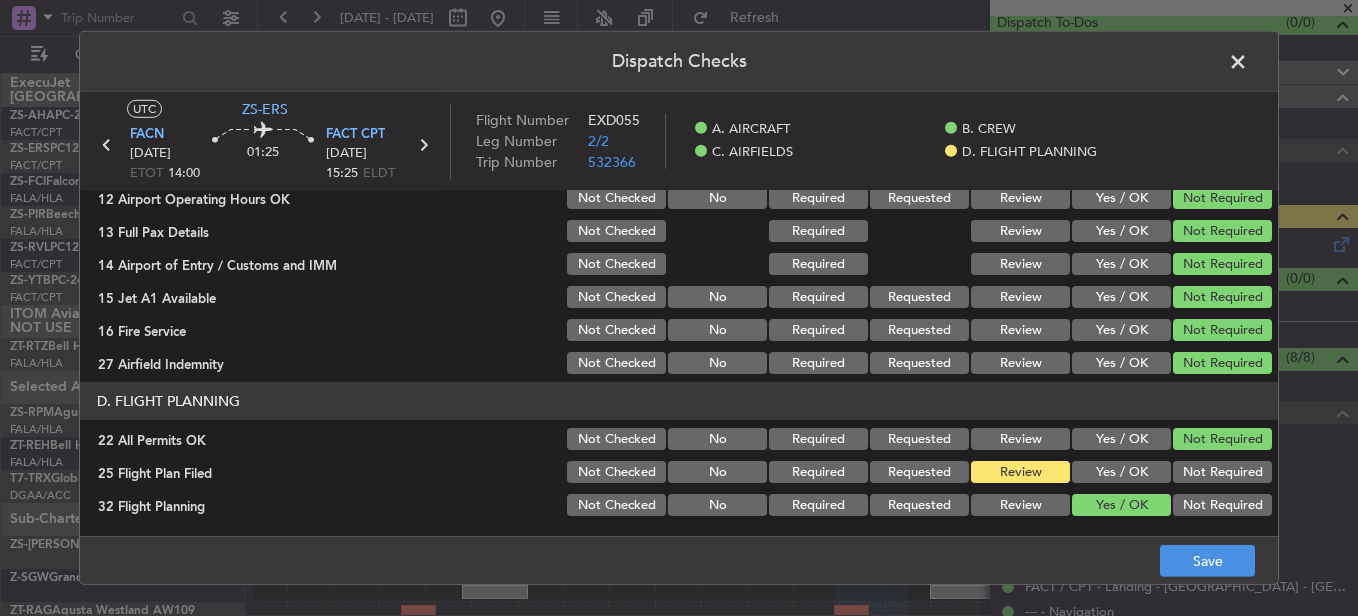 click on "Yes / OK" 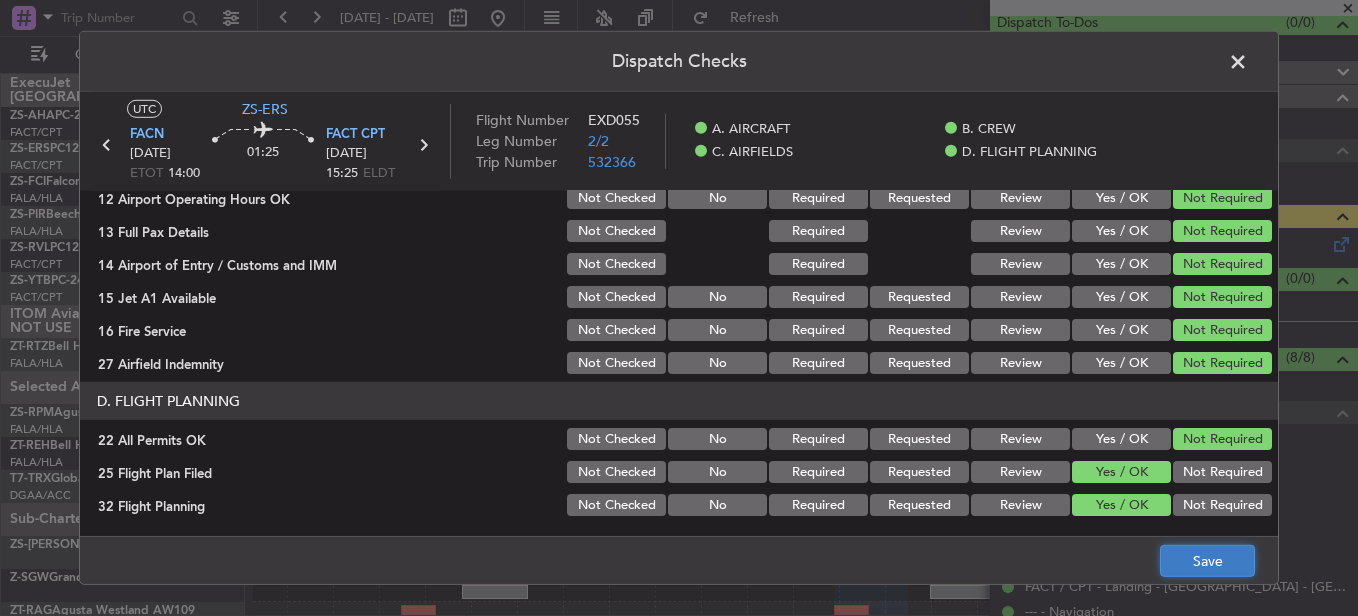 click on "Save" 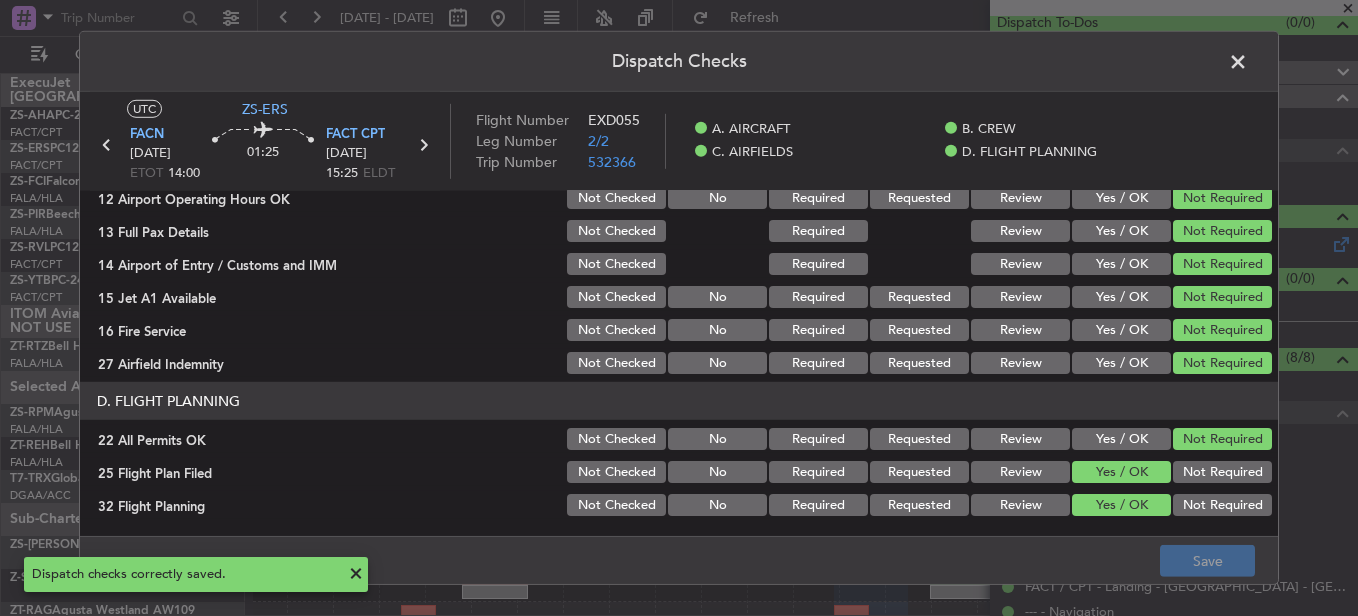 click 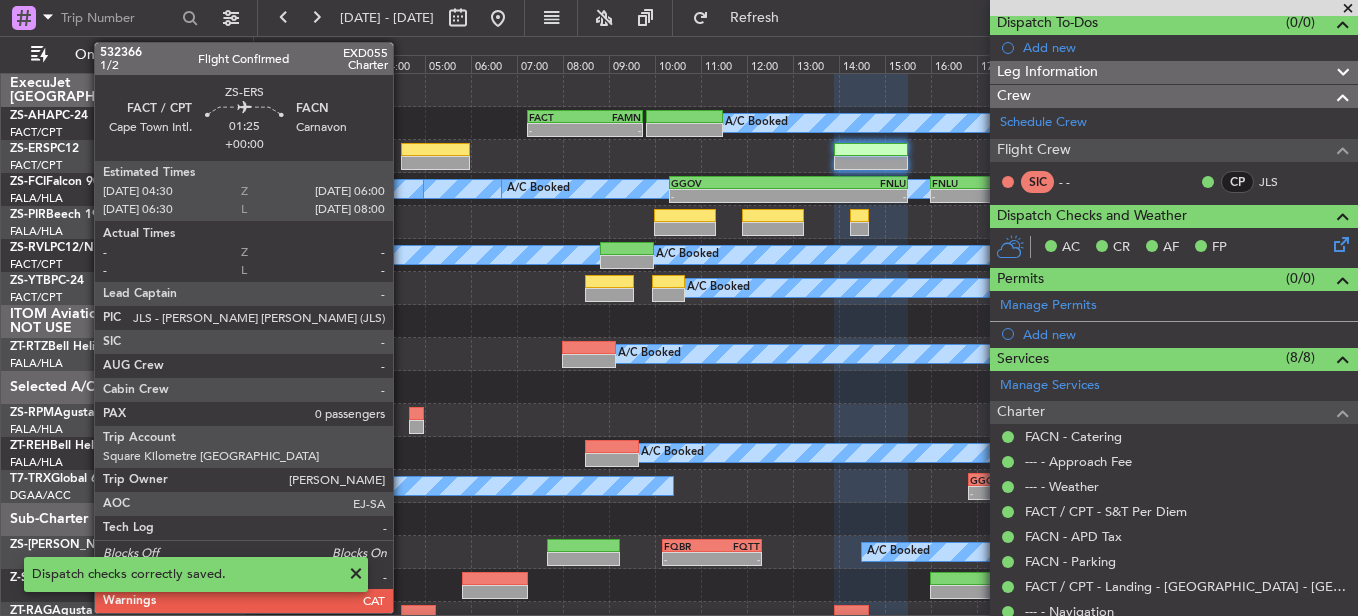 click 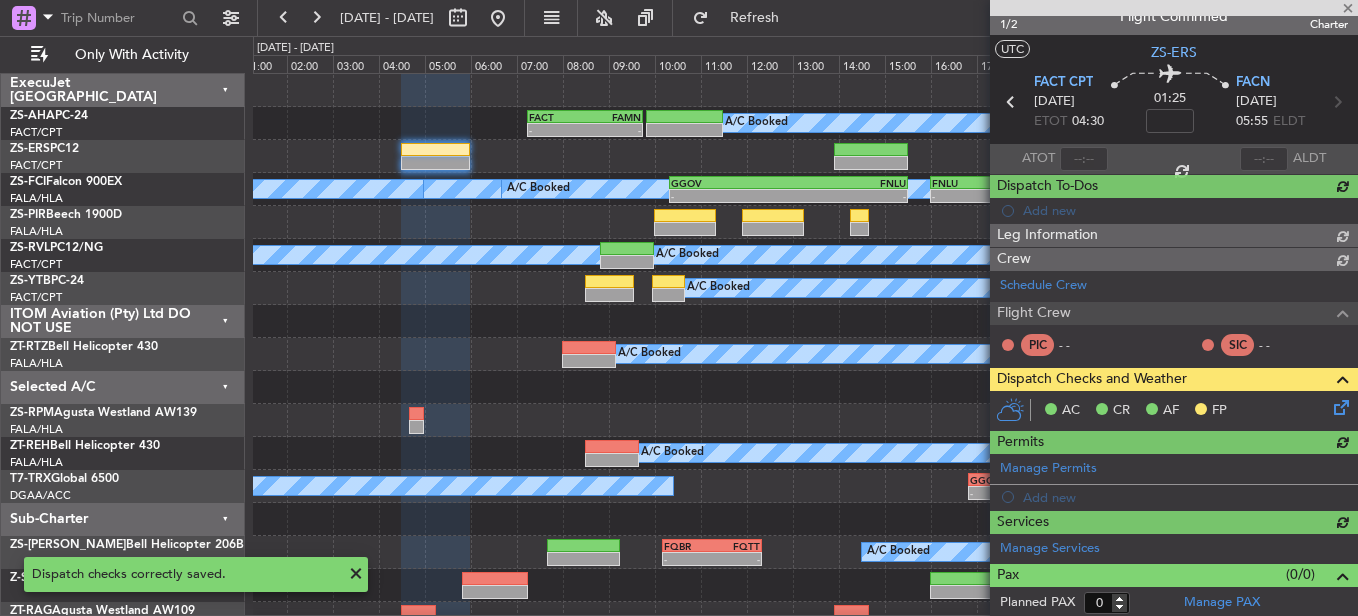 scroll, scrollTop: 184, scrollLeft: 0, axis: vertical 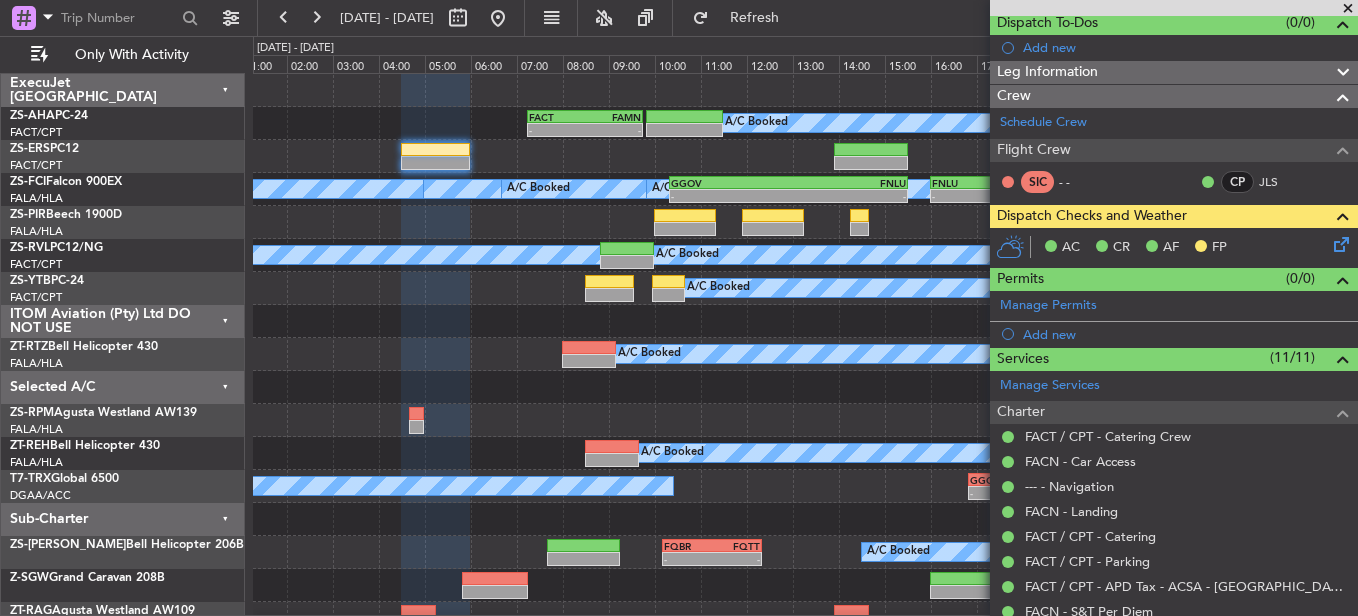 drag, startPoint x: 497, startPoint y: 239, endPoint x: 1316, endPoint y: 248, distance: 819.04944 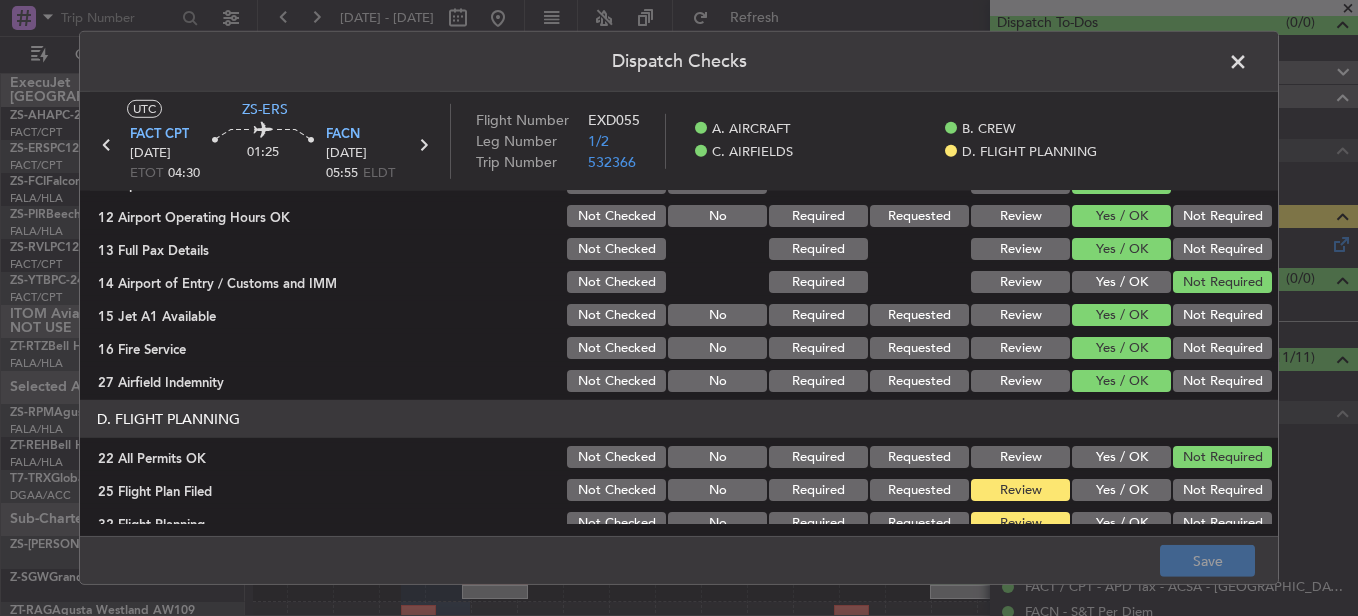 scroll, scrollTop: 565, scrollLeft: 0, axis: vertical 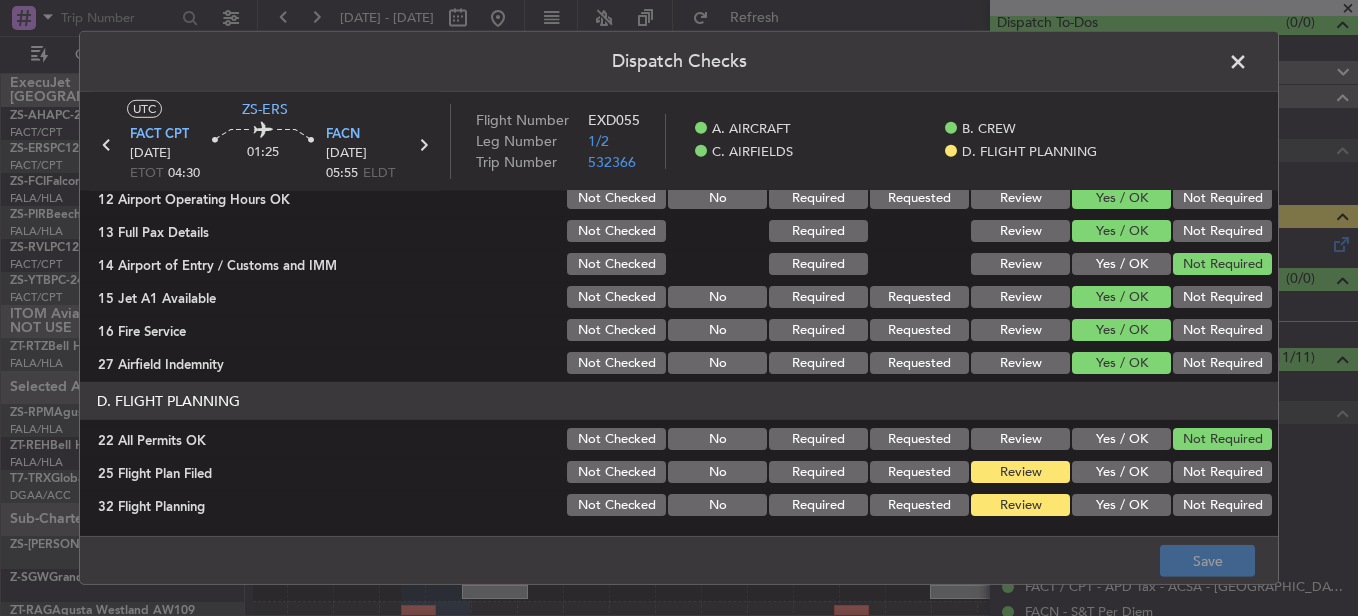 click on "Yes / OK" 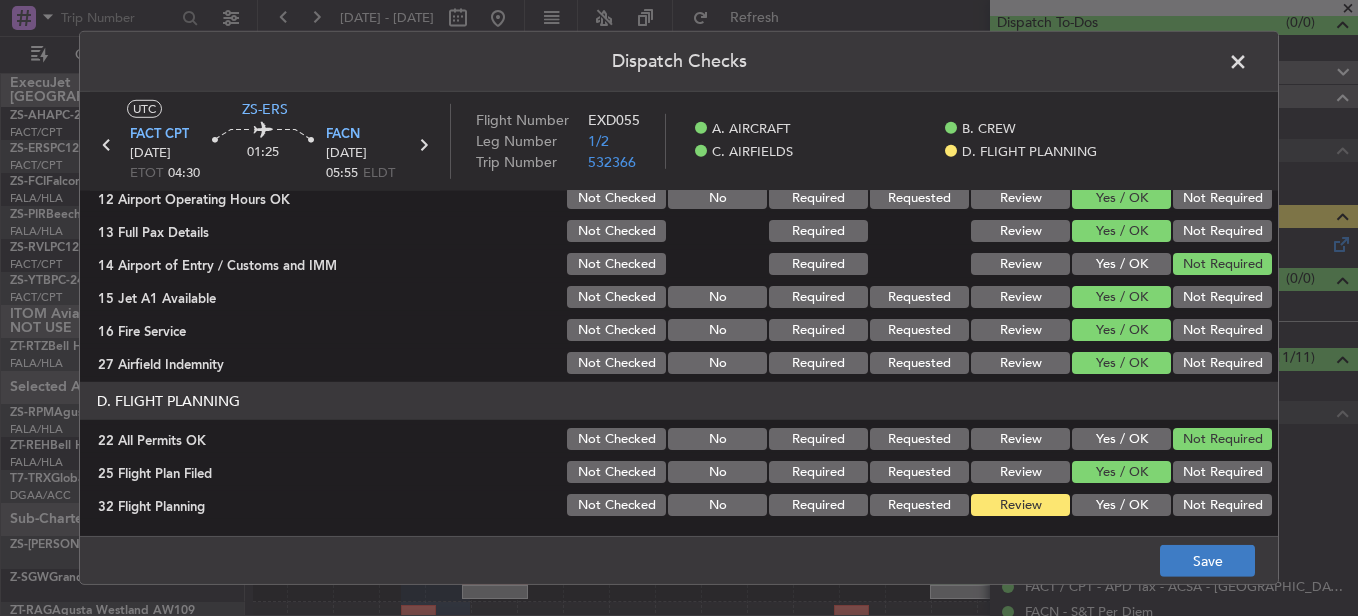 drag, startPoint x: 1110, startPoint y: 500, endPoint x: 1186, endPoint y: 551, distance: 91.525955 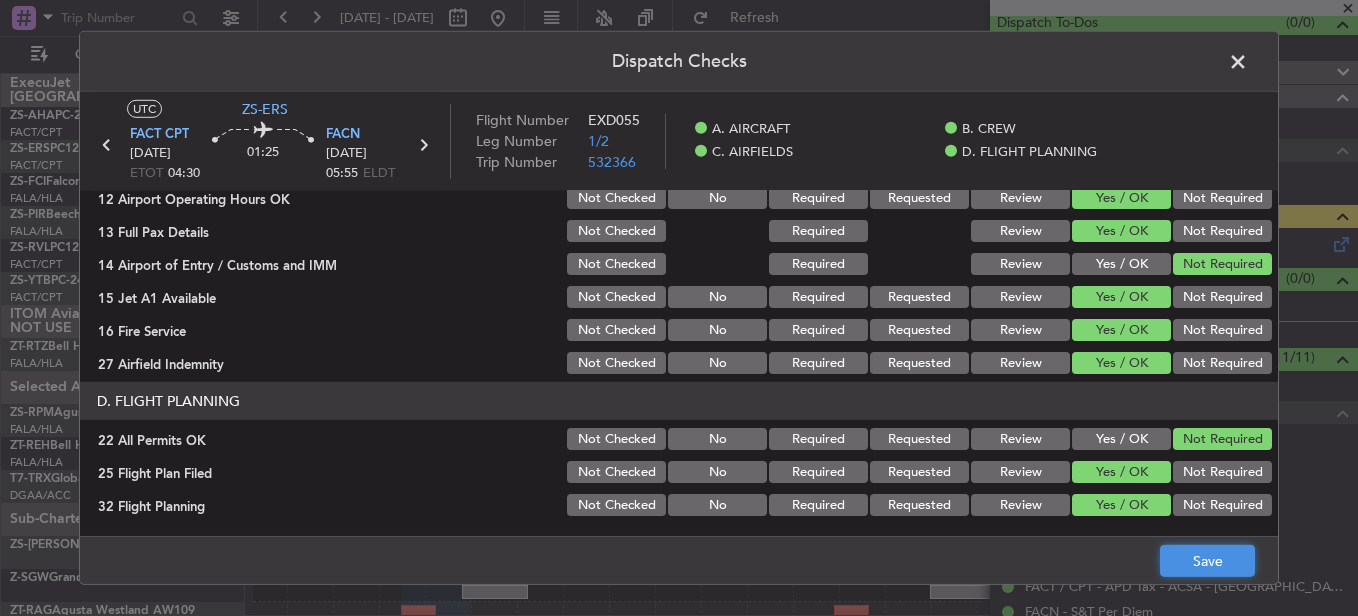 click on "Save" 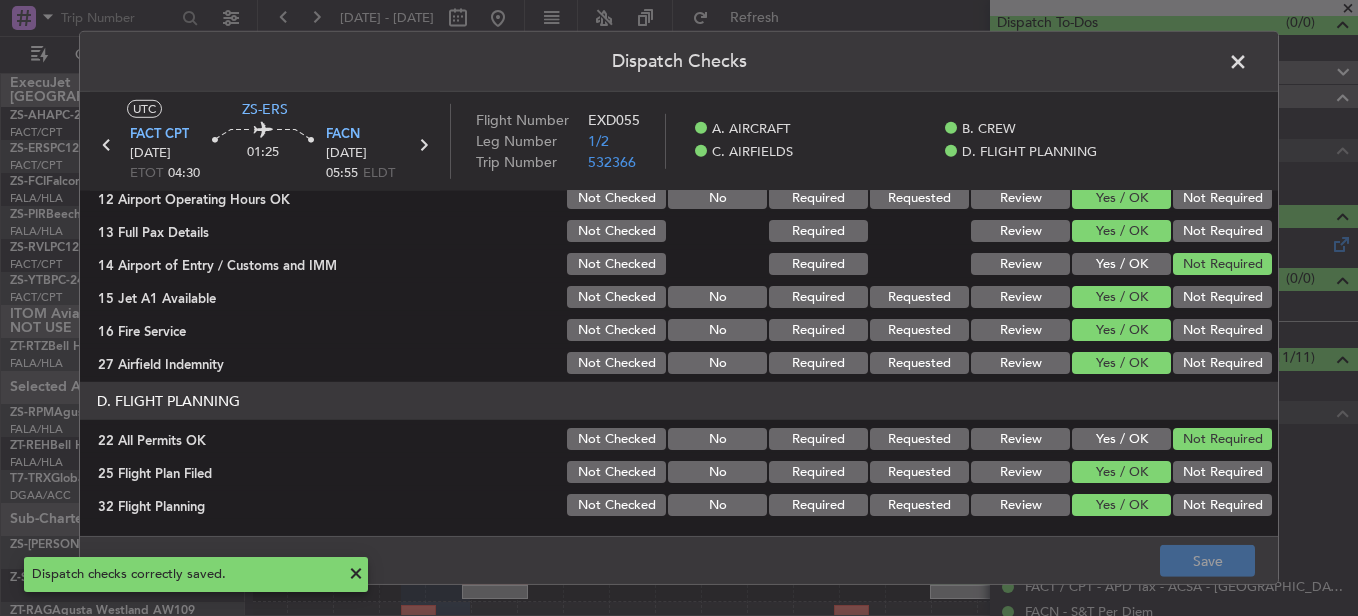 click 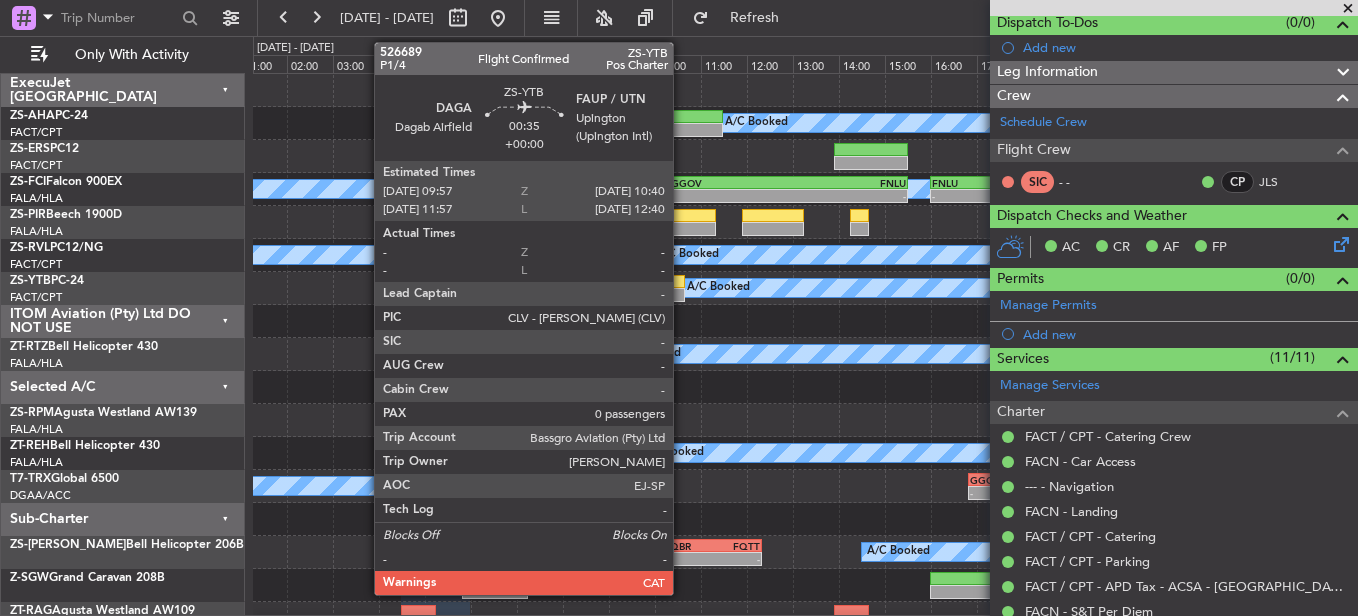 click 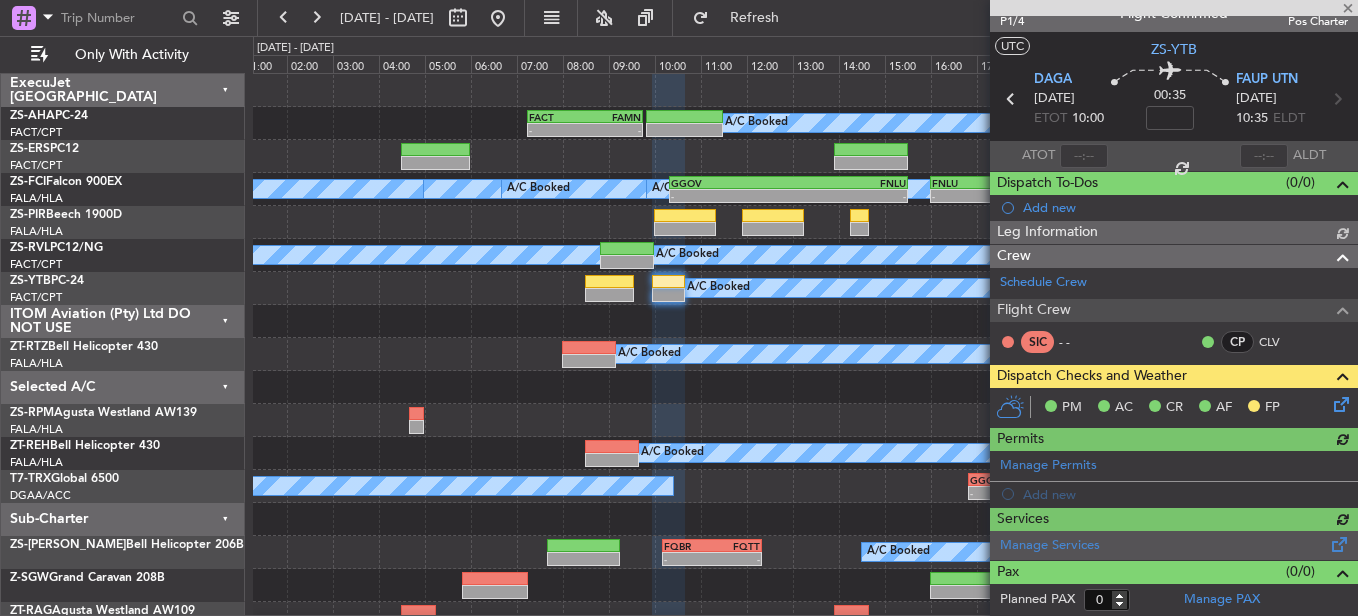 scroll, scrollTop: 184, scrollLeft: 0, axis: vertical 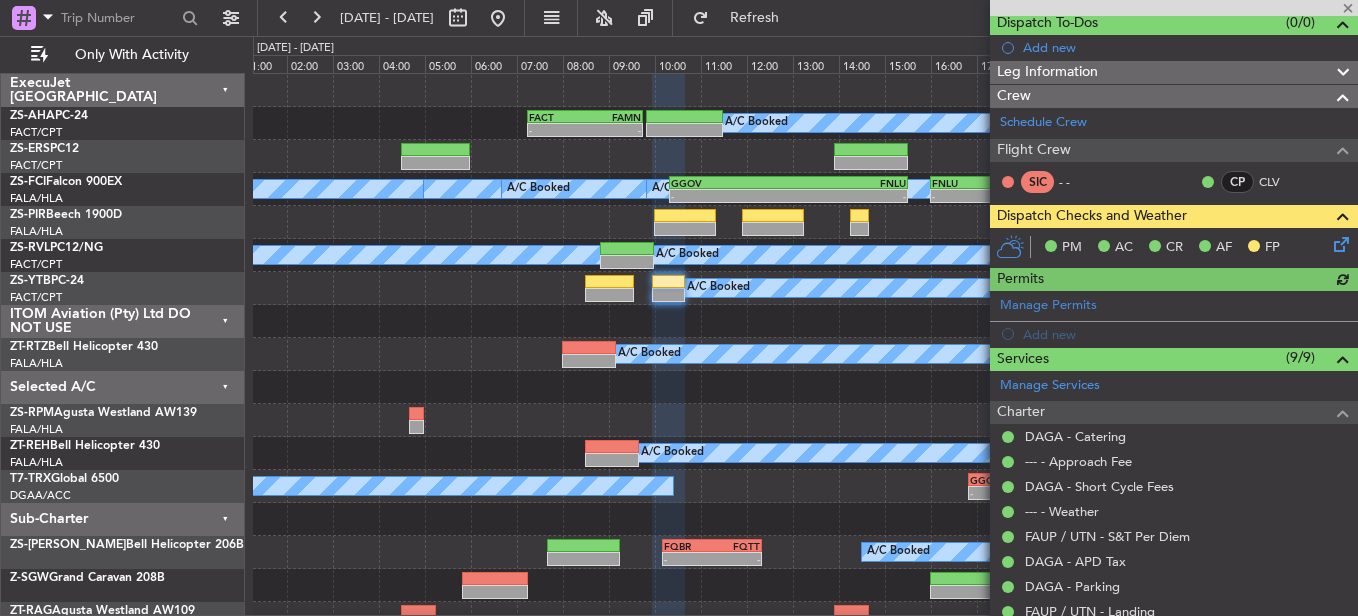 click 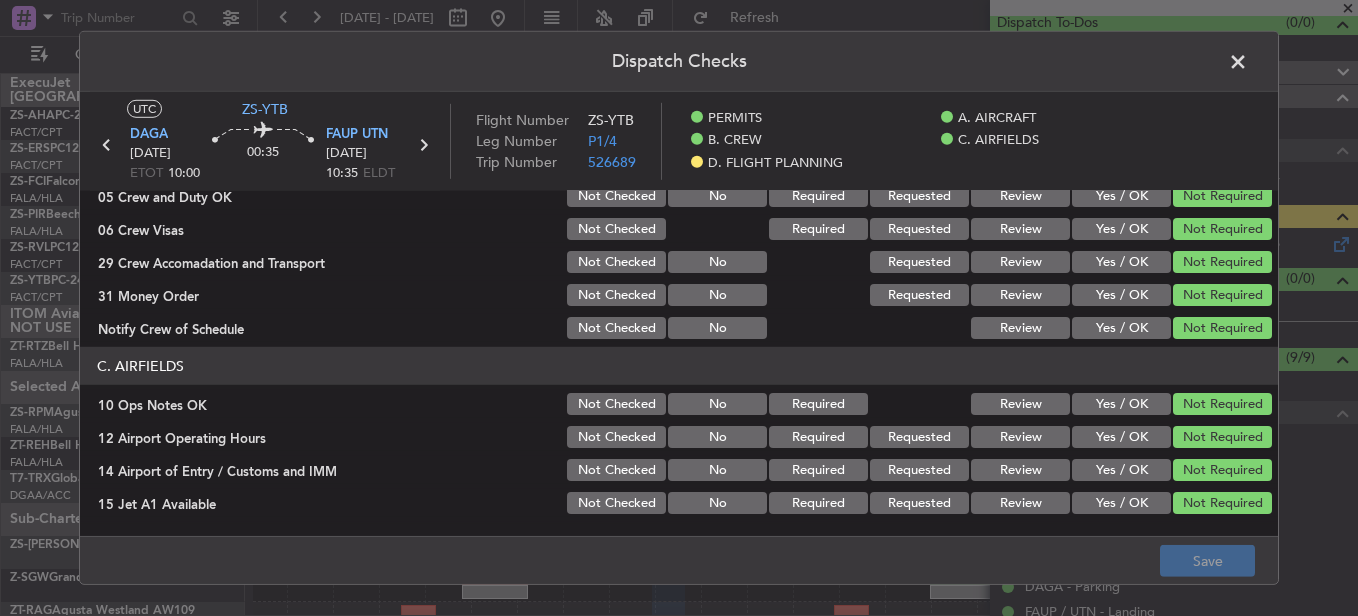 scroll, scrollTop: 542, scrollLeft: 0, axis: vertical 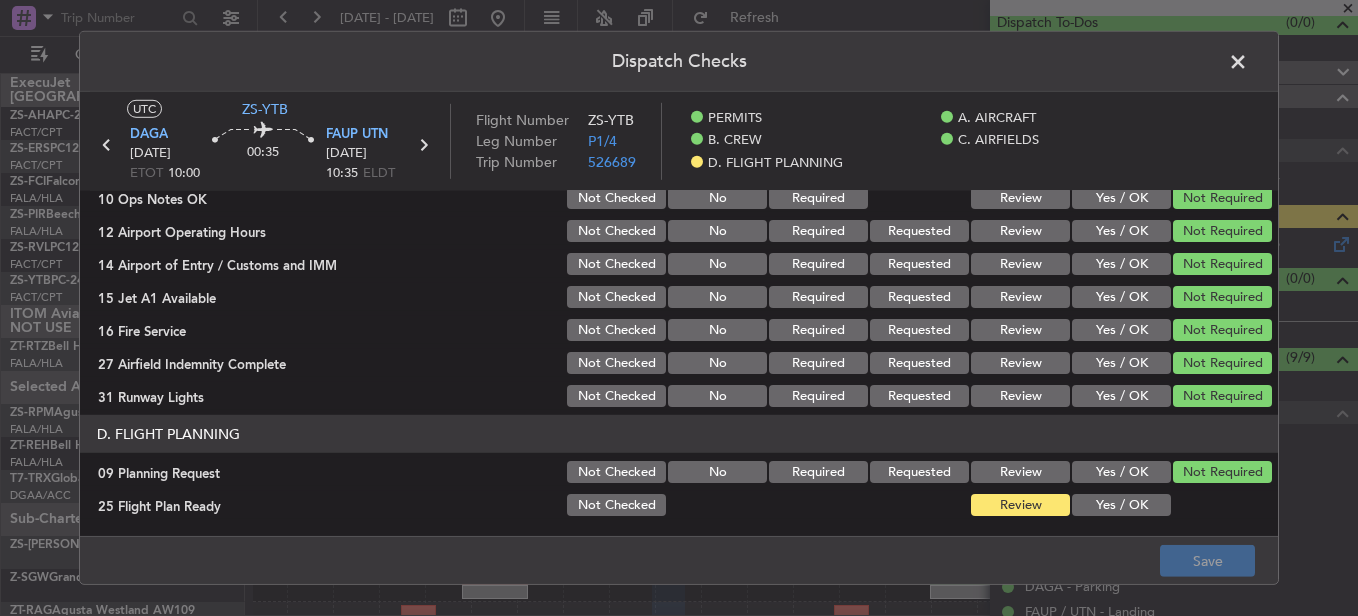 click on "PERMITS   22 All Permits Ready  Not Checked No Required Requested Review Yes / OK Not Required  A. AIRCRAFT   01 Is A/C Available  Not Checked No Review Yes / OK  14 Full Pax Details  Not Checked No Required Requested Review Yes / OK Not Required  28 Catering Order  Not Checked No Requested Review Yes / OK Not Required  30 Lounge Briefing  Not Checked No Required Requested Review Yes / OK Not Required  B. CREW   04 Crew Briefed  Not Checked No Required Requested Review Yes / OK Not Required  05 Crew and Duty OK  Not Checked No Required Requested Review Yes / OK Not Required  06 Crew Visas  Not Checked Required Requested Review Yes / OK Not Required  29 Crew Accomadation and Transport  Not Checked No Requested Review Yes / OK Not Required  31 Money Order  Not Checked No Requested Review Yes / OK Not Required  Notify Crew of Schedule  Not Checked No Review Yes / OK Not Required  C. AIRFIELDS   10 Ops Notes OK  Not Checked No Required Review Yes / OK Not Required  12 Airport Operating Hours  Not Checked No No" 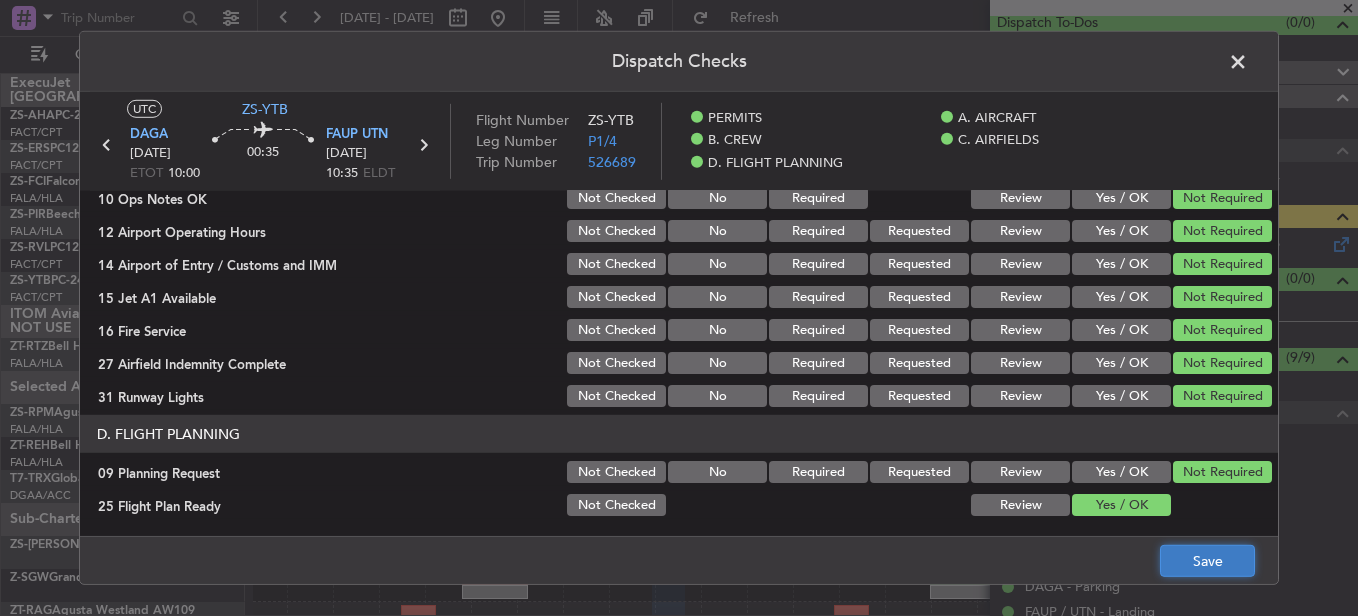 click on "Save" 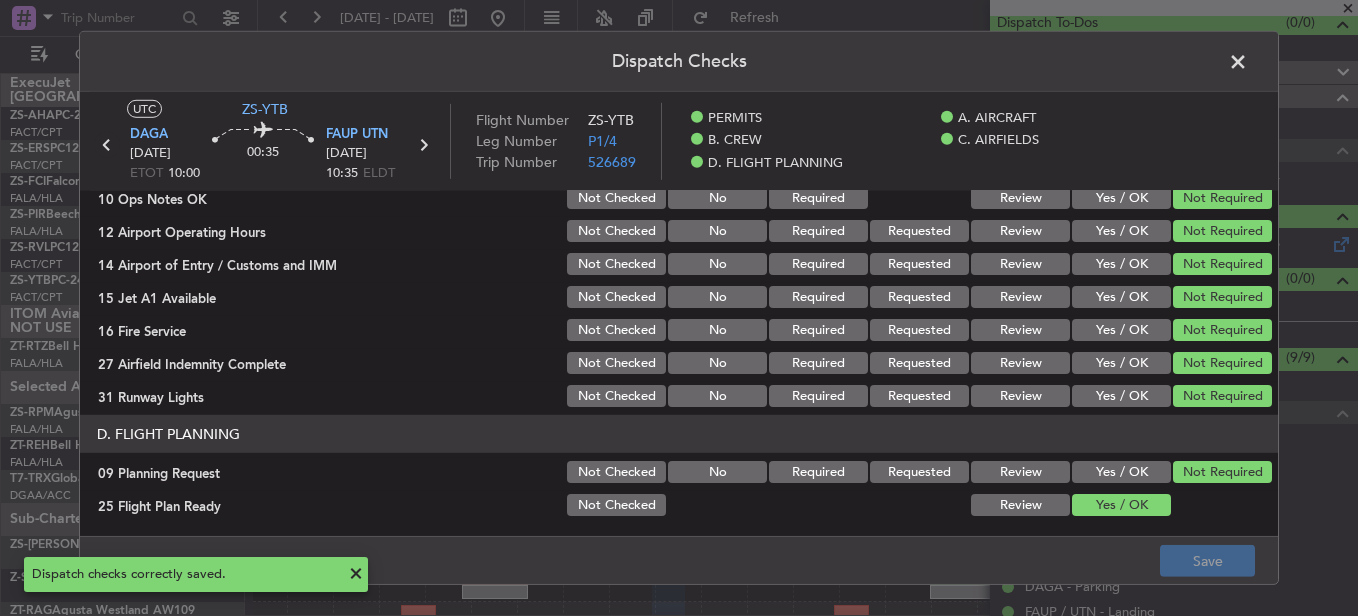 click 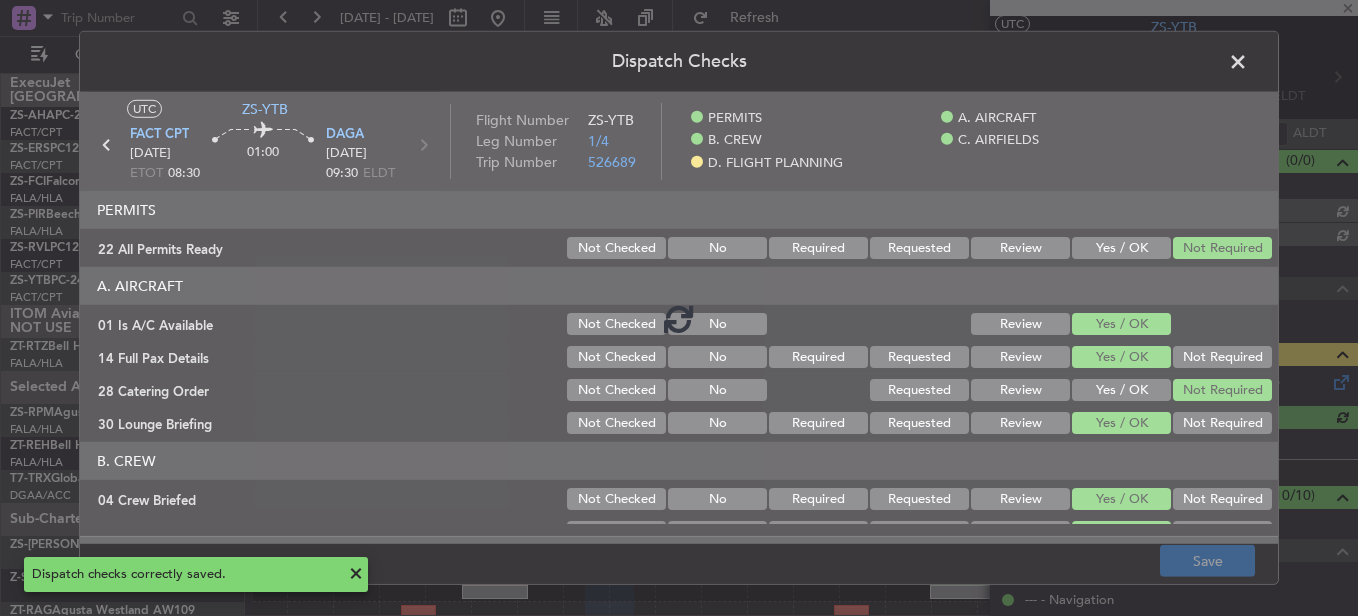 scroll, scrollTop: 184, scrollLeft: 0, axis: vertical 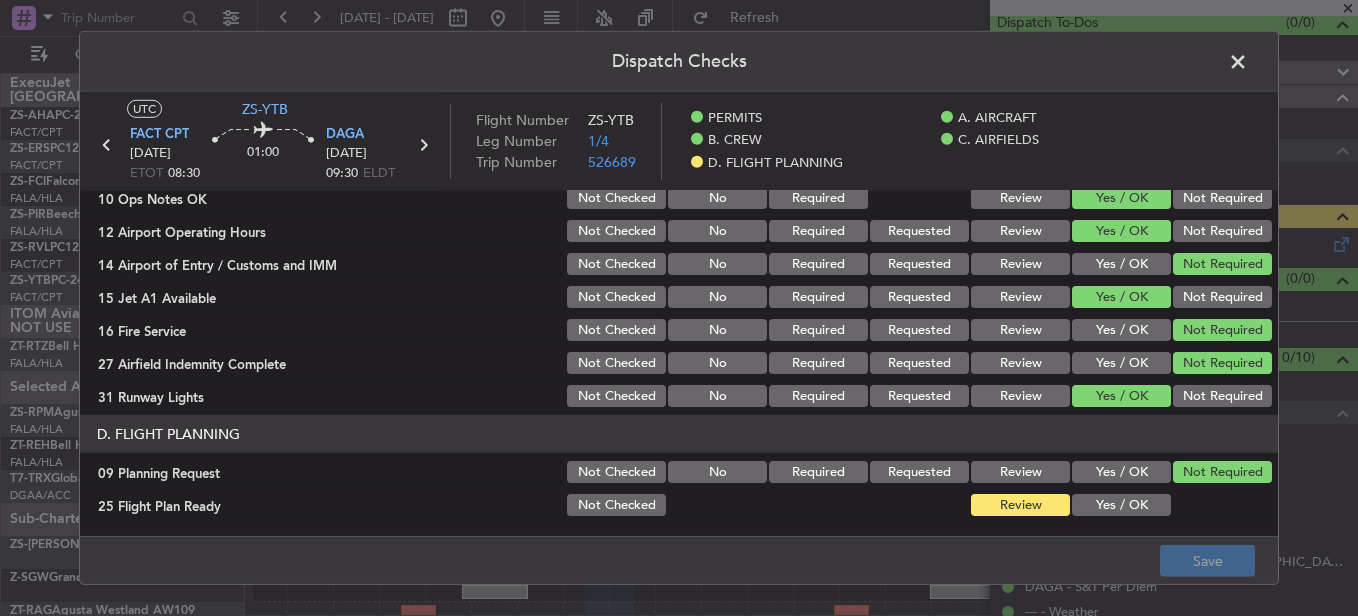 drag, startPoint x: 1101, startPoint y: 499, endPoint x: 1118, endPoint y: 516, distance: 24.04163 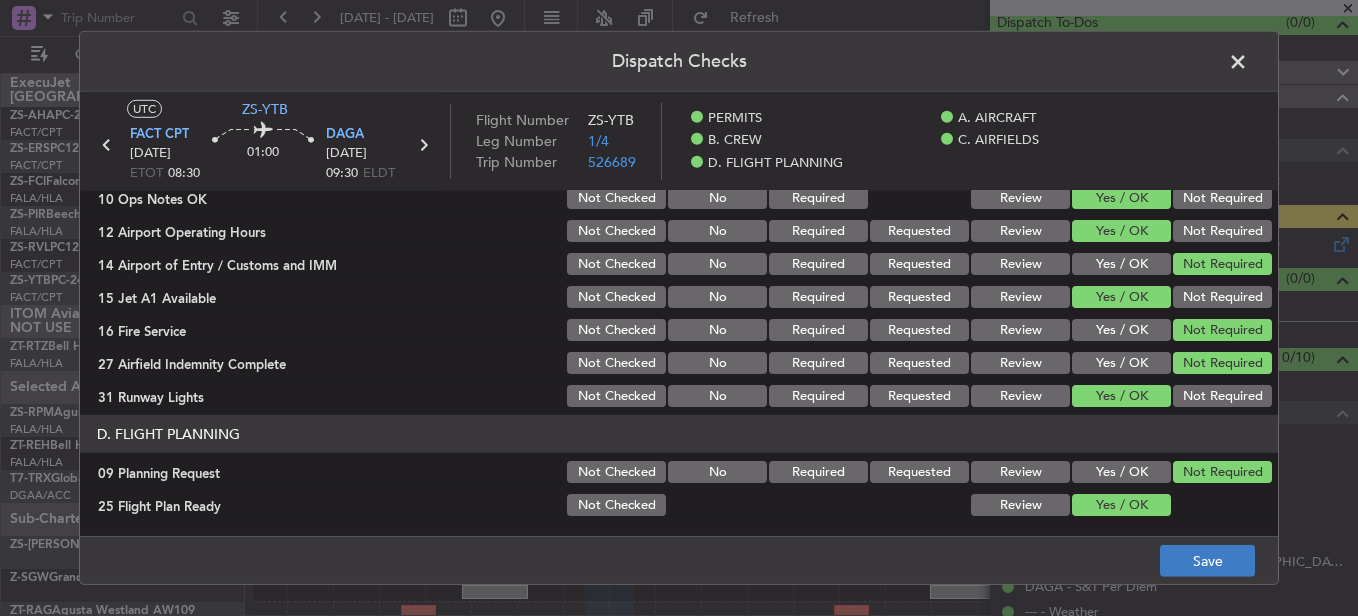 click on "Save" 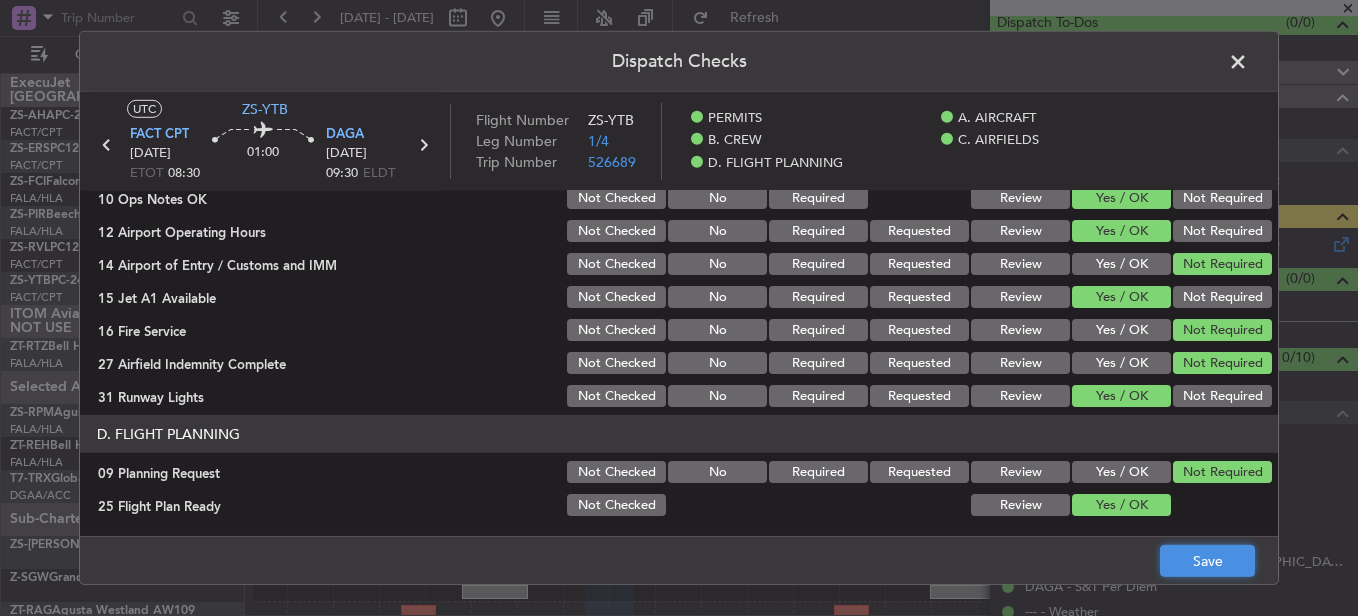drag, startPoint x: 1175, startPoint y: 551, endPoint x: 1192, endPoint y: 547, distance: 17.464249 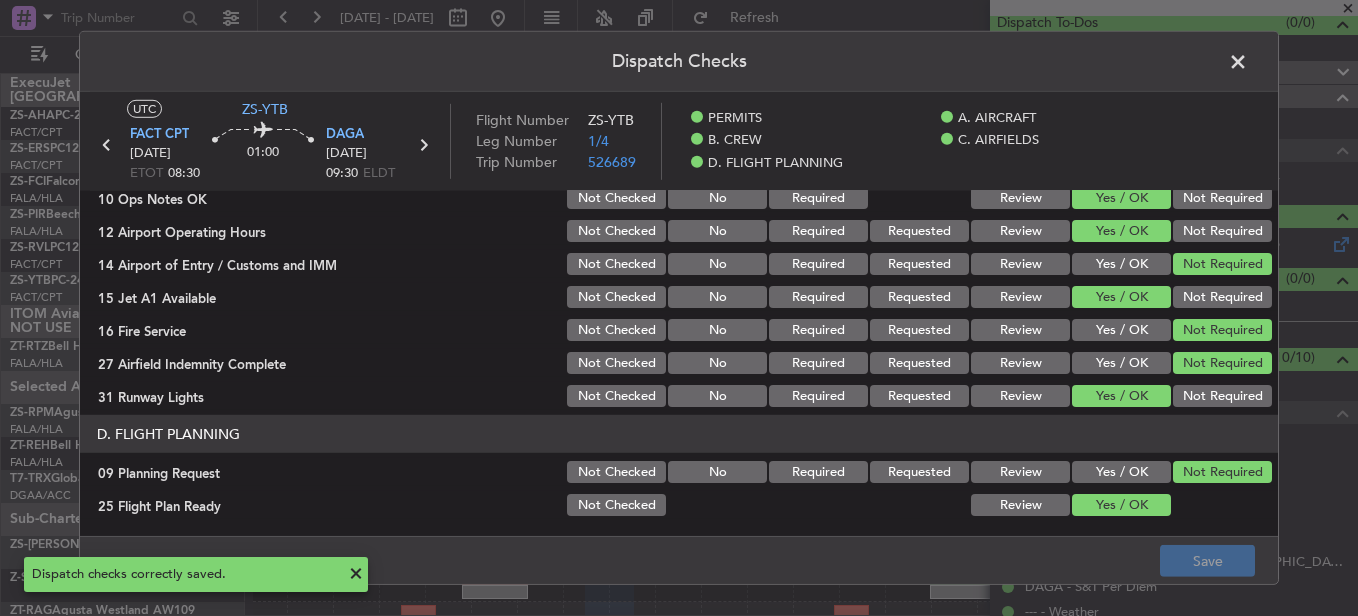 click 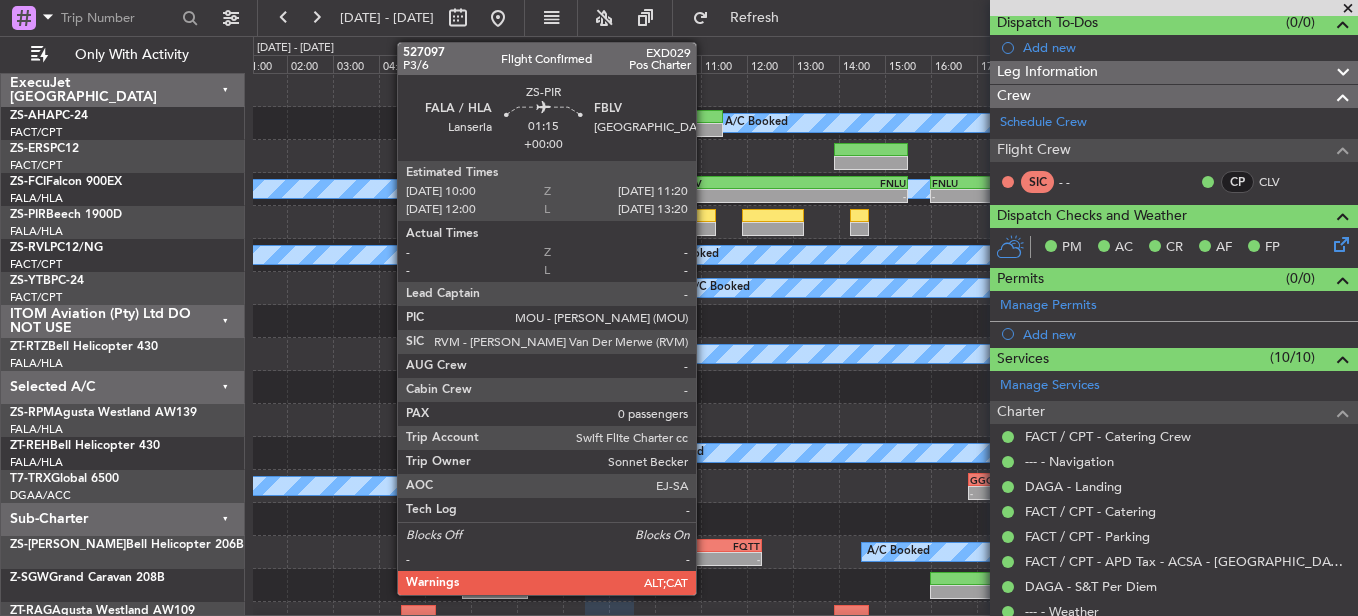 click 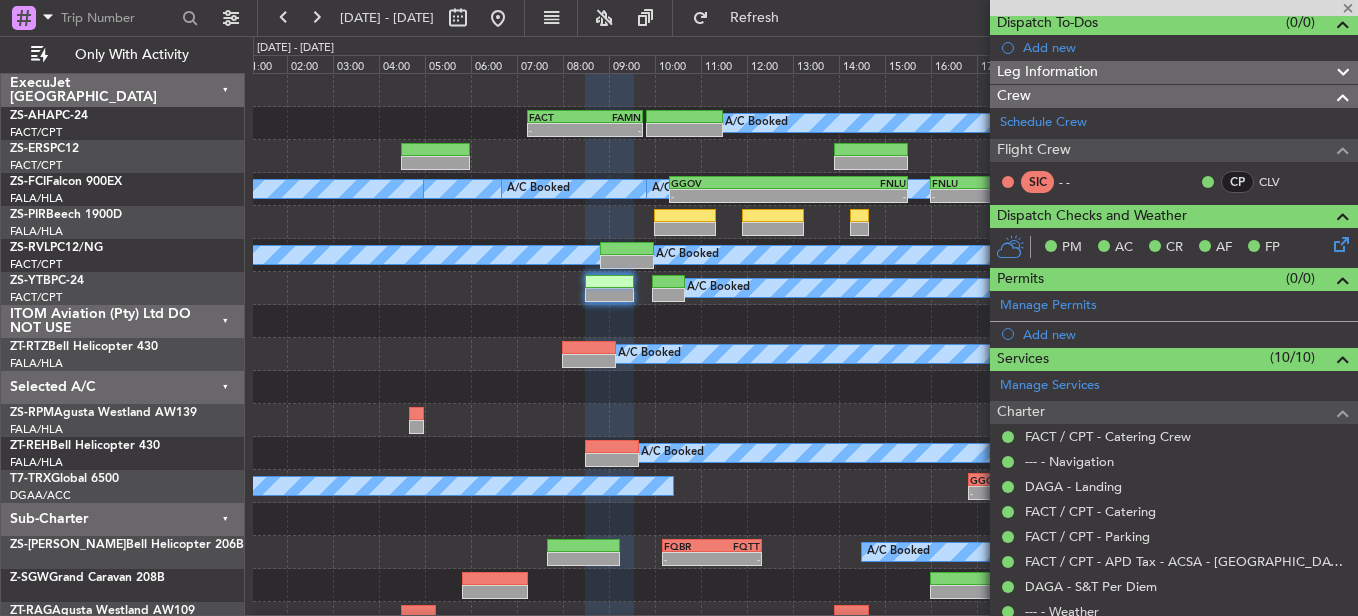 type on "0" 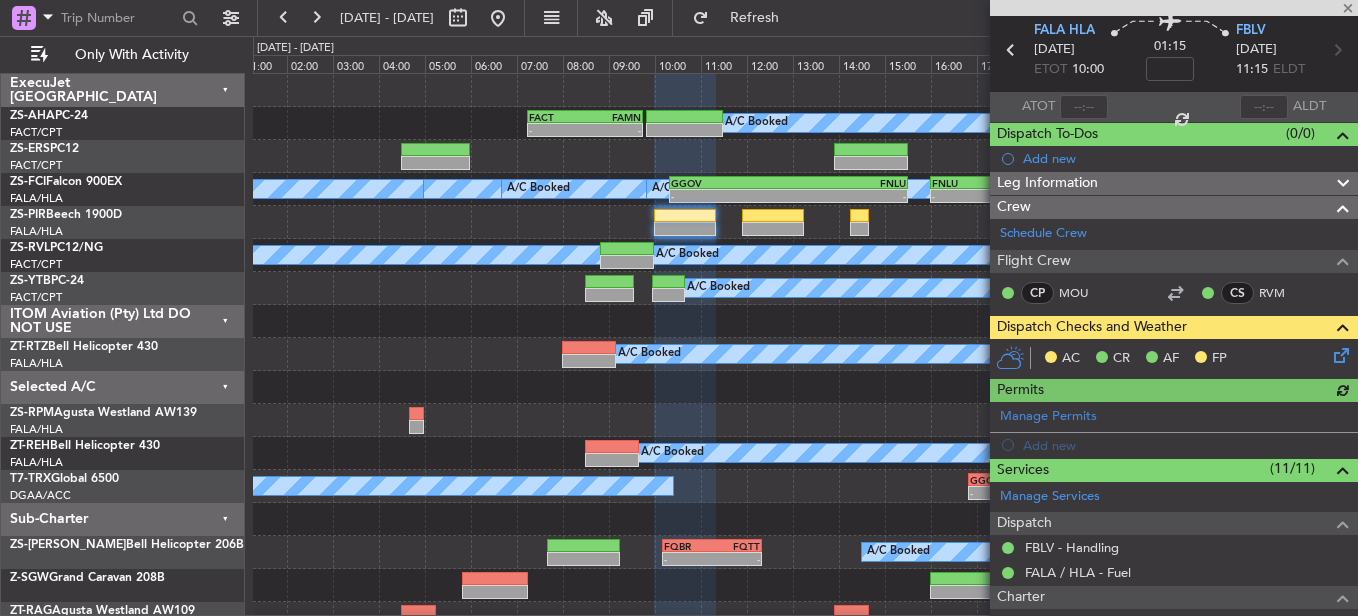 scroll, scrollTop: 0, scrollLeft: 0, axis: both 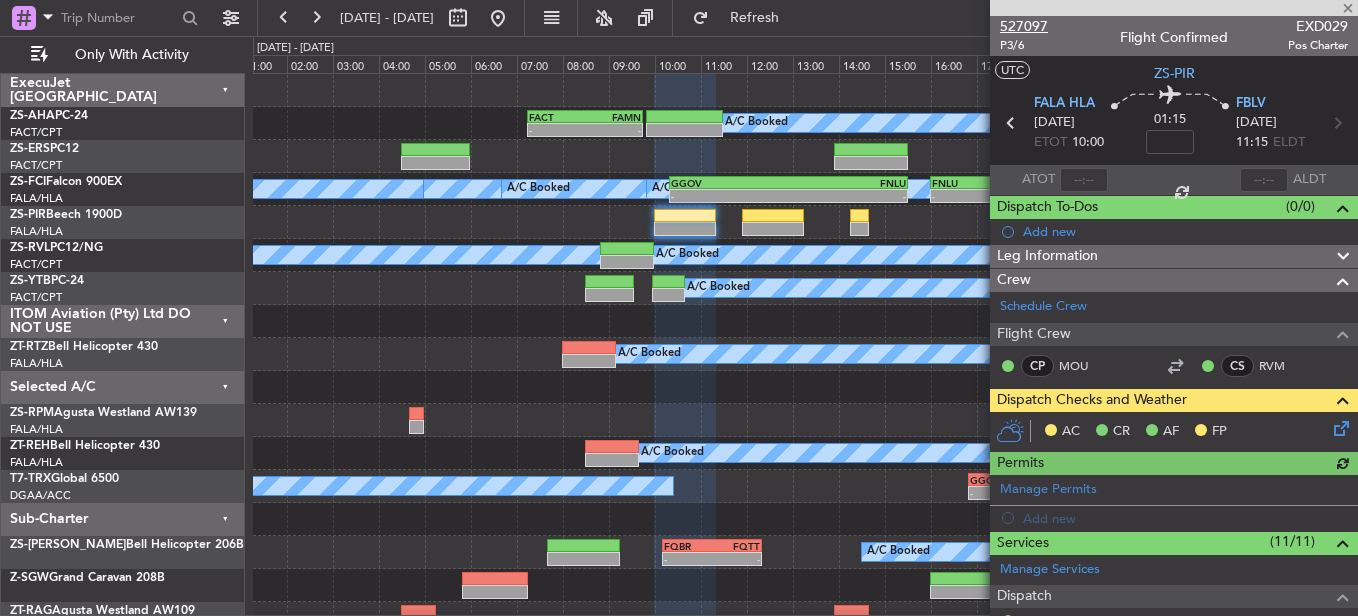 click on "527097" at bounding box center (1024, 26) 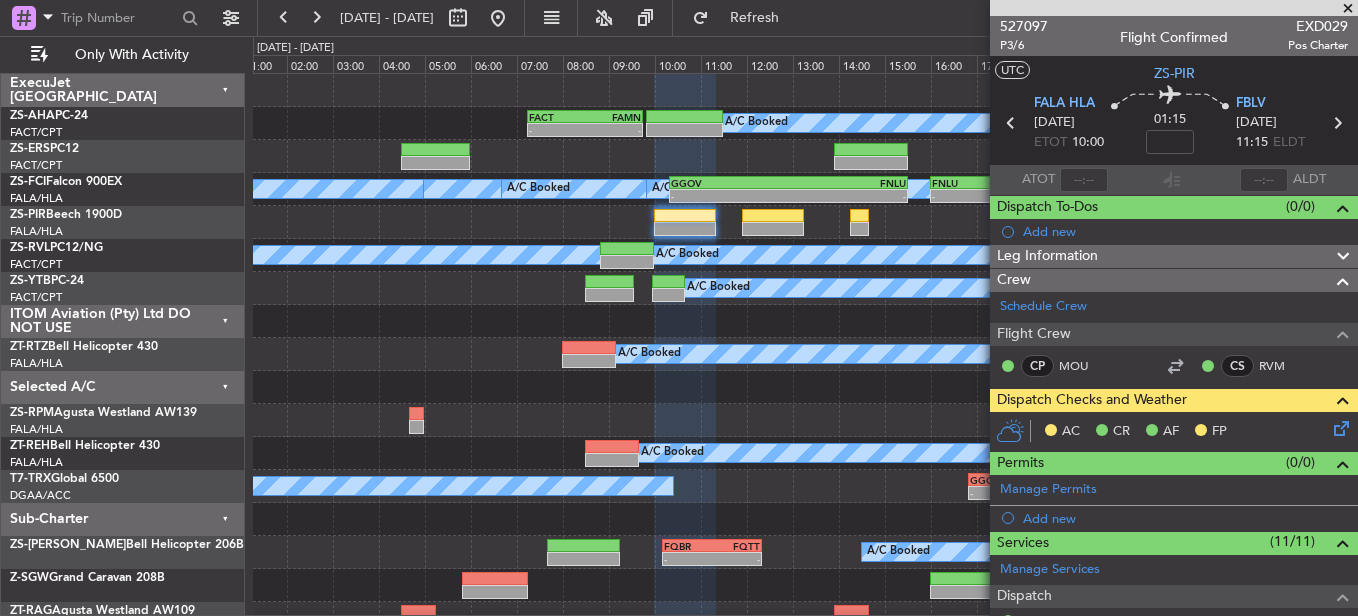 click 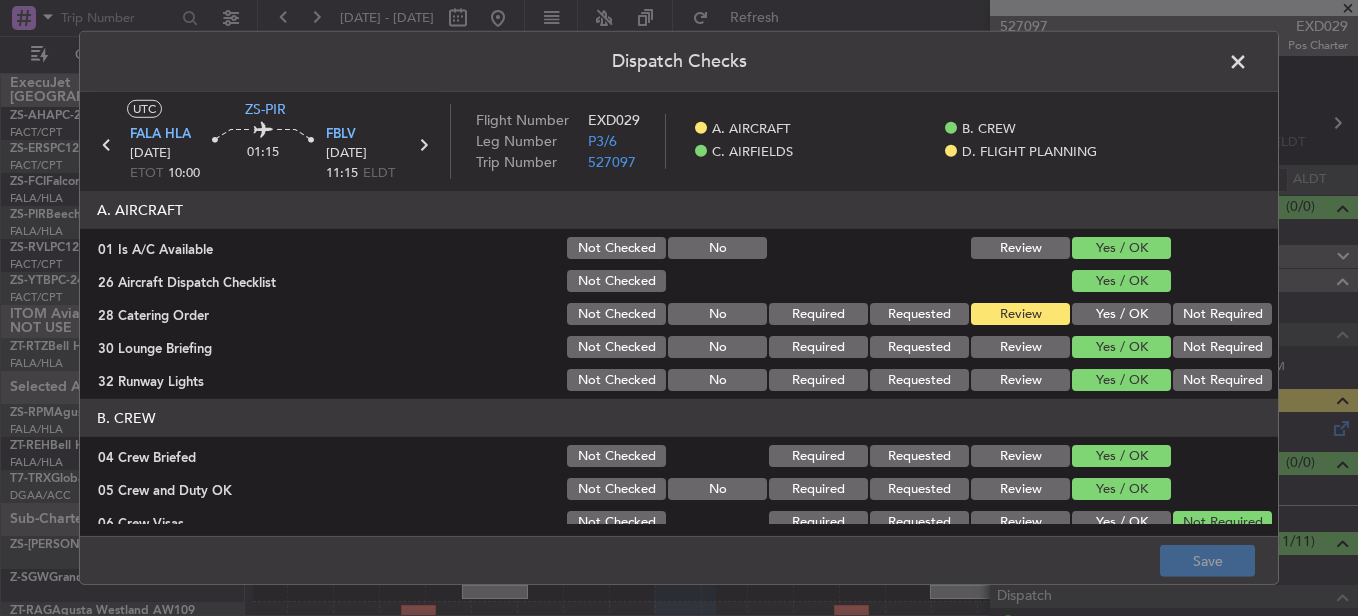 click on "Yes / OK" 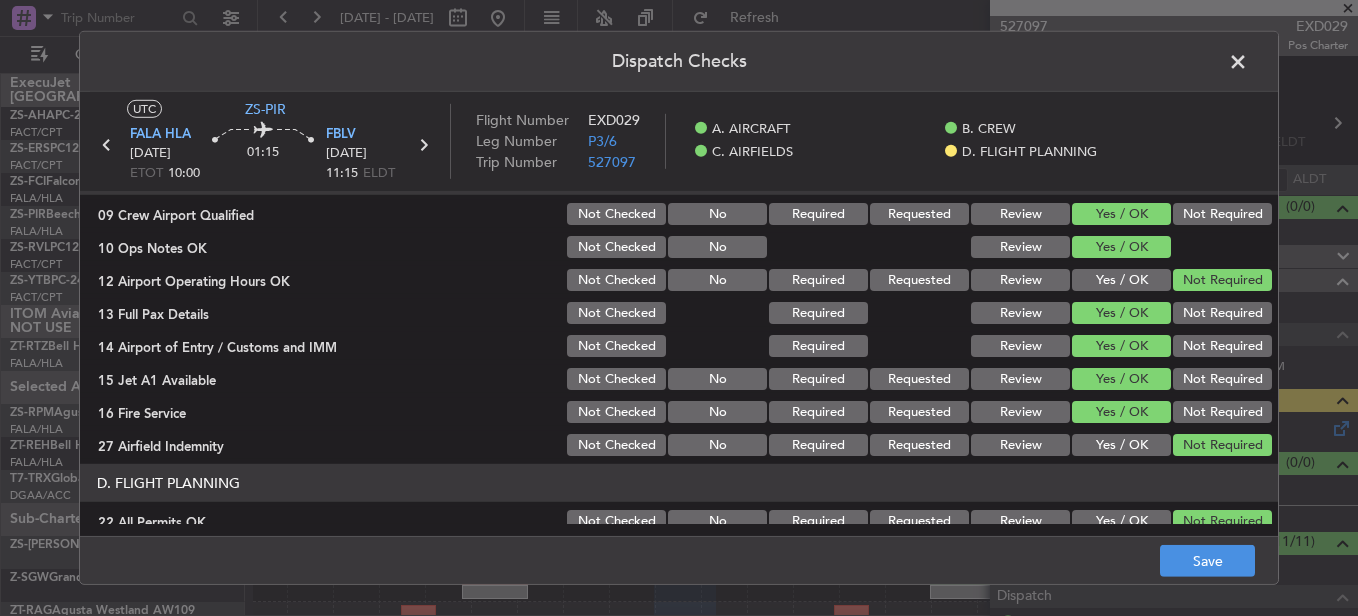 scroll, scrollTop: 565, scrollLeft: 0, axis: vertical 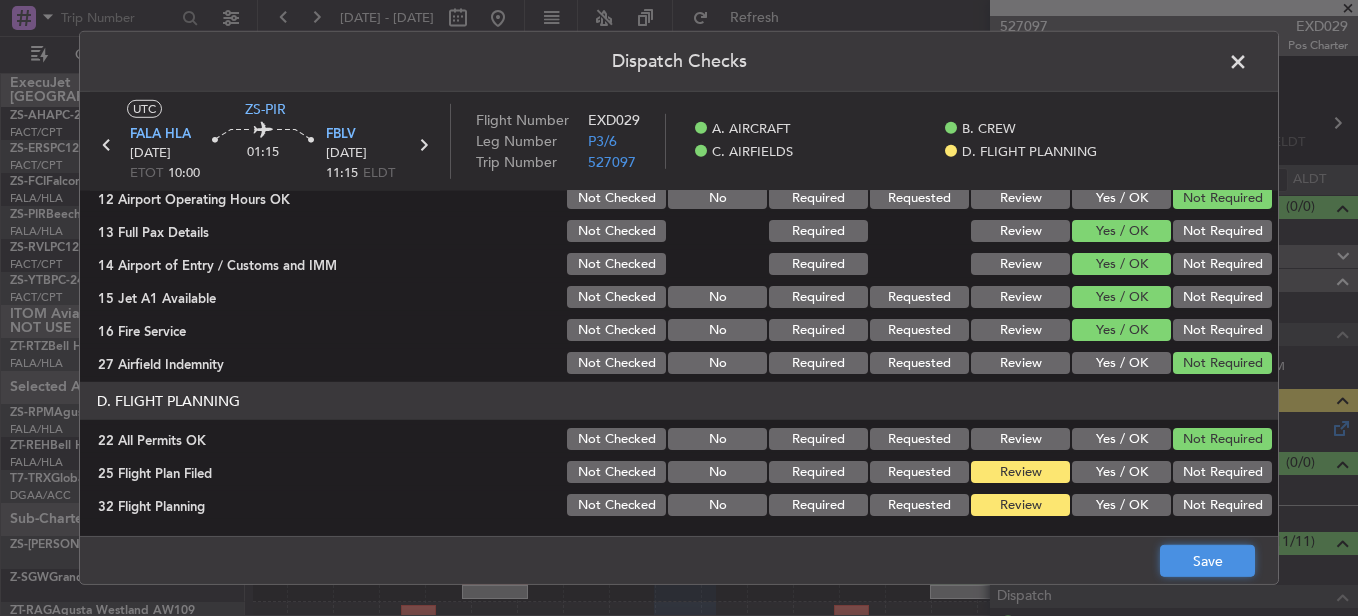 click on "Save" 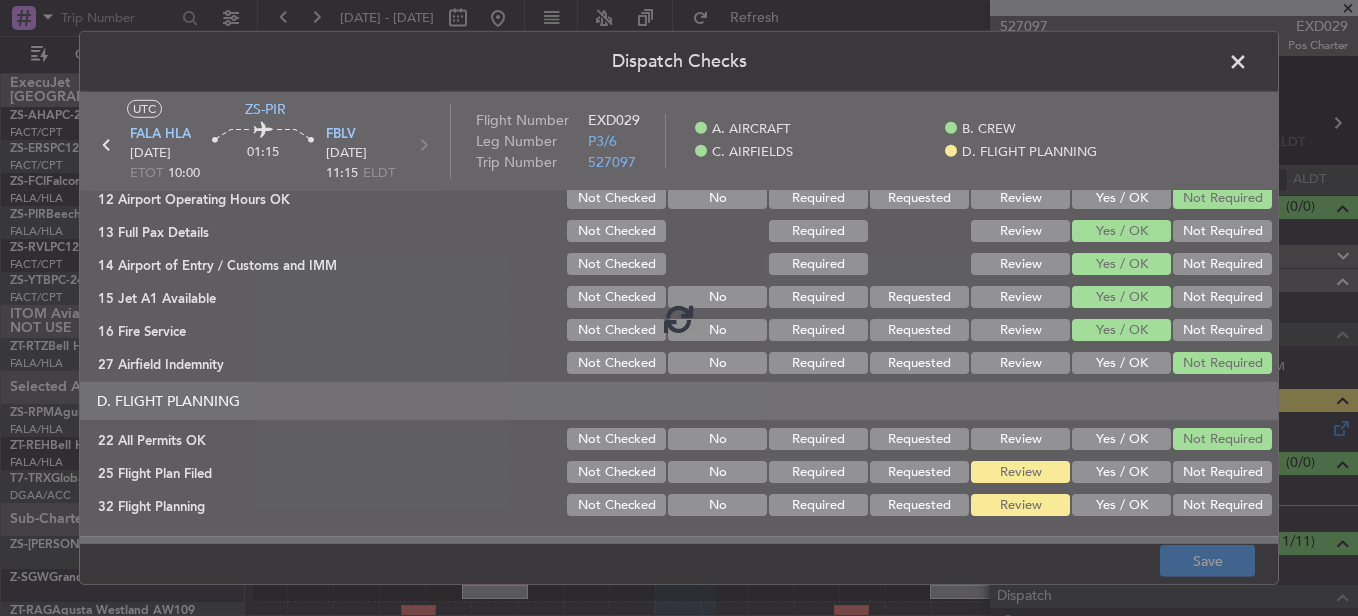 click 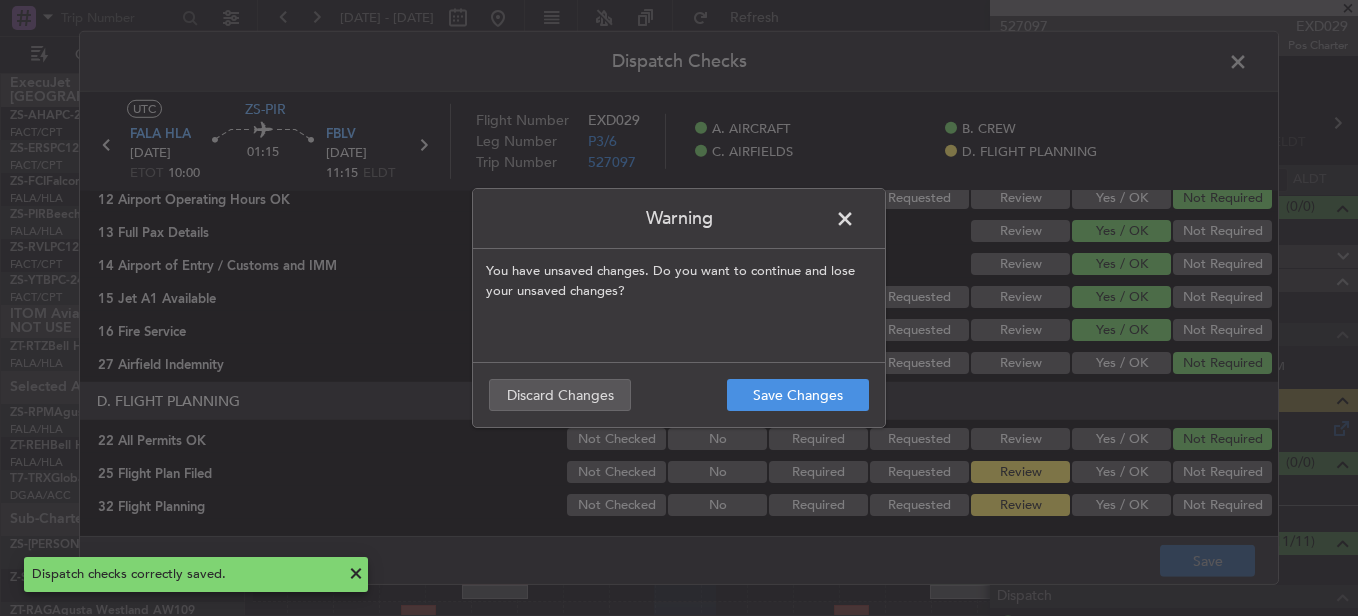 click 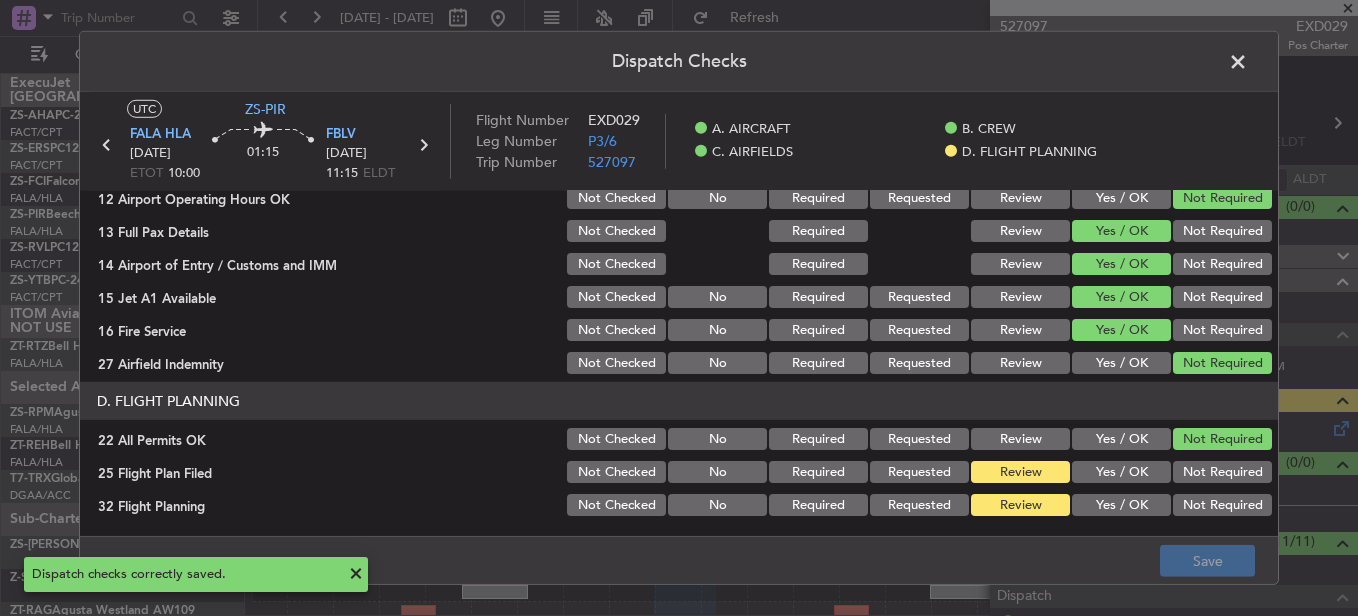 click on "Dispatch Checks" 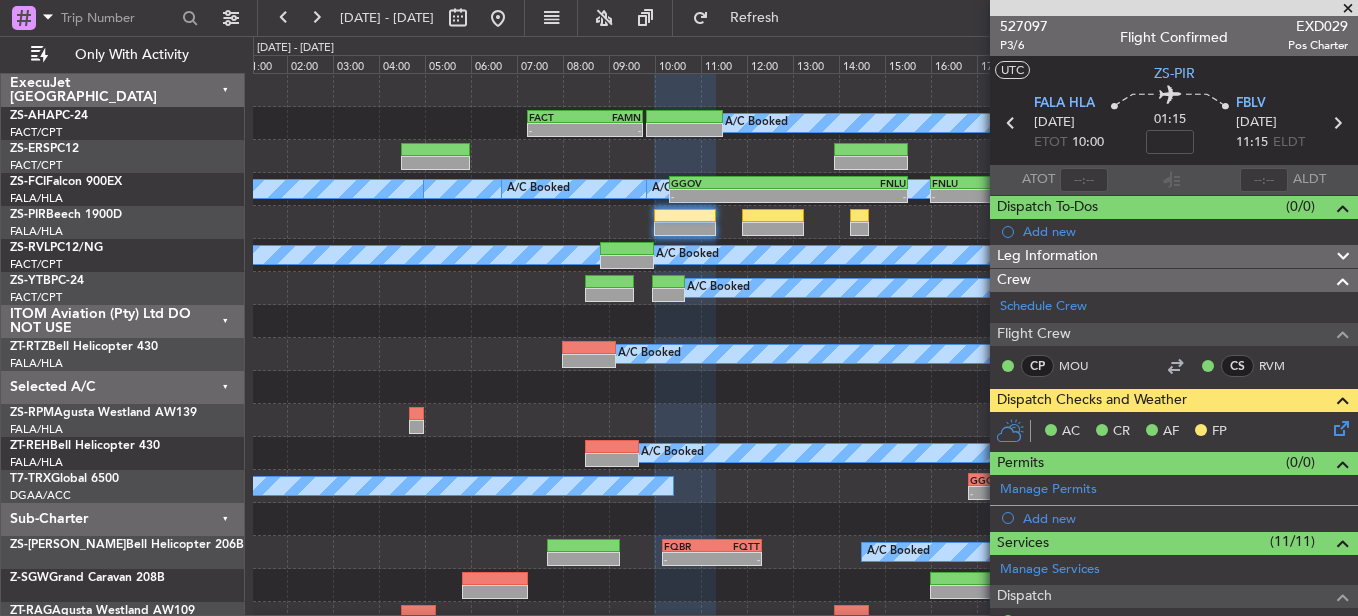 click at bounding box center (1348, 9) 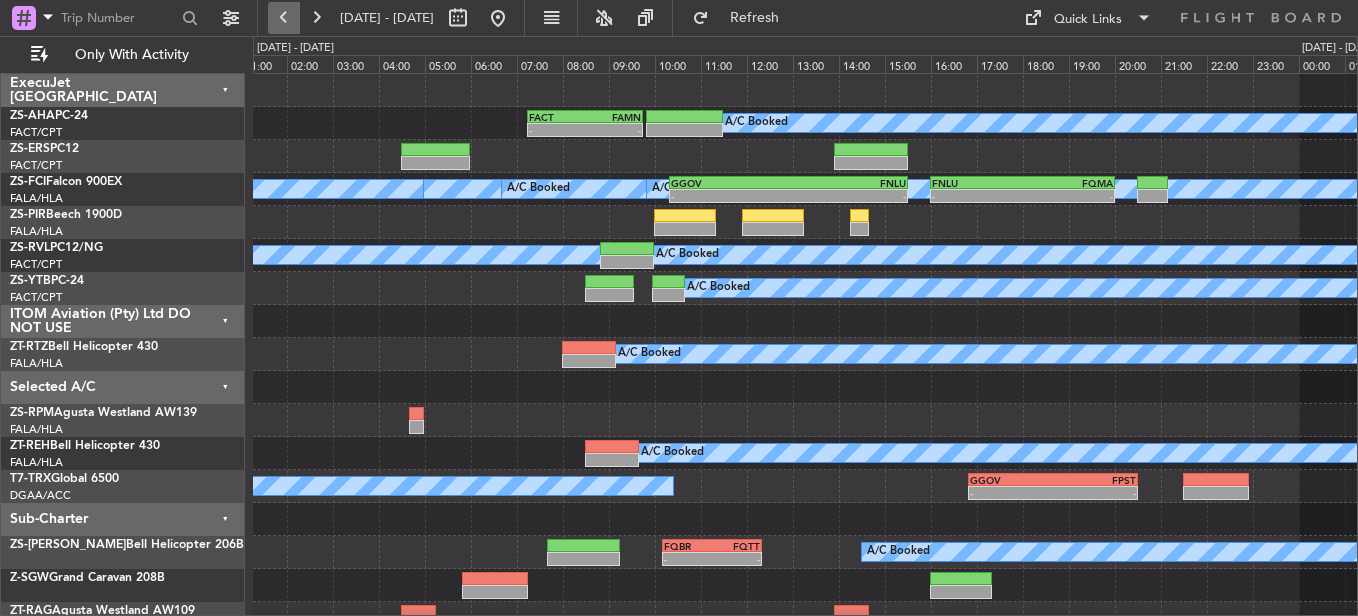 click at bounding box center (284, 18) 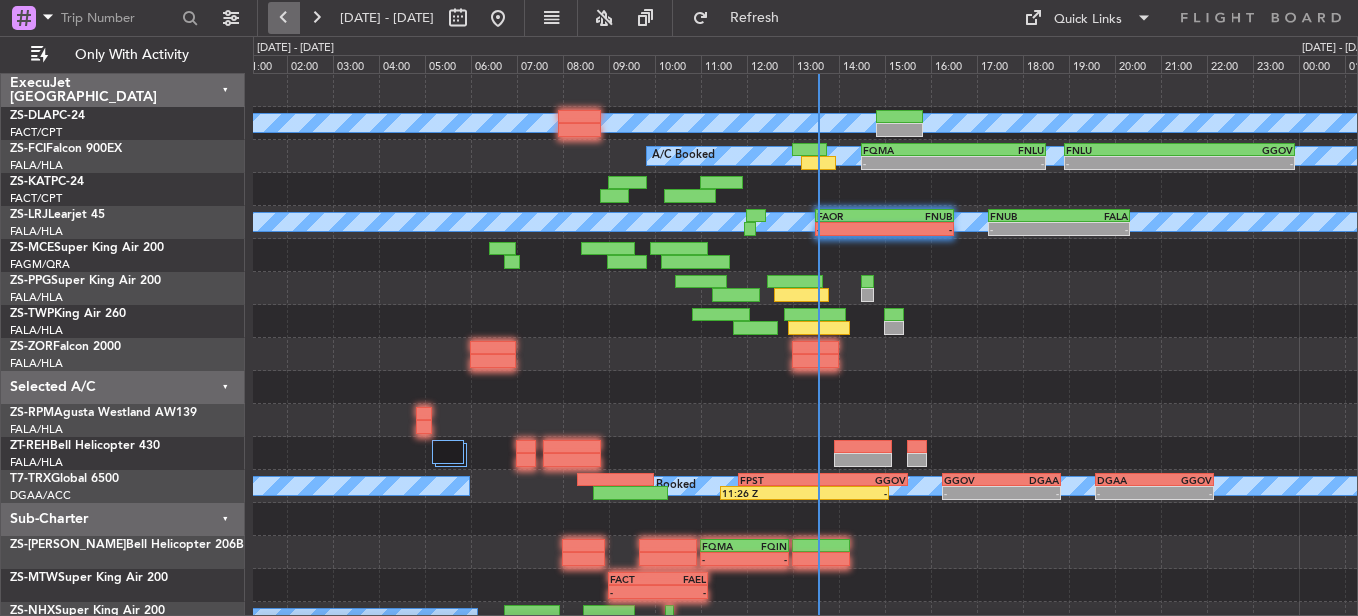 click at bounding box center (284, 18) 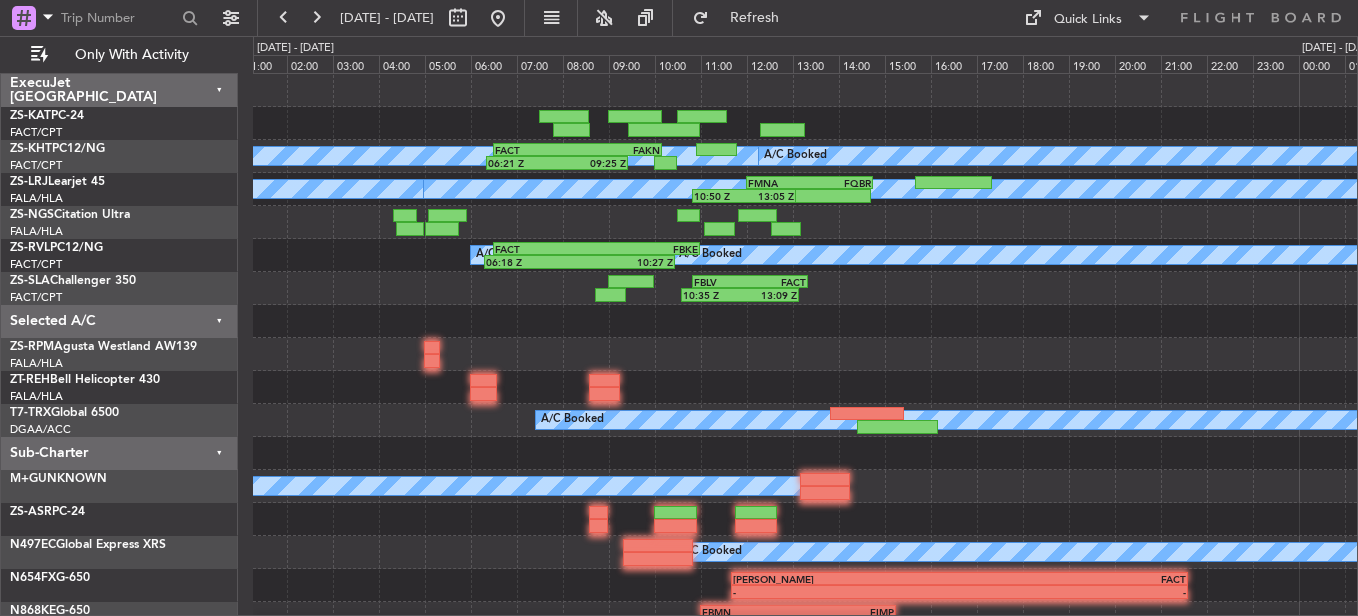 type 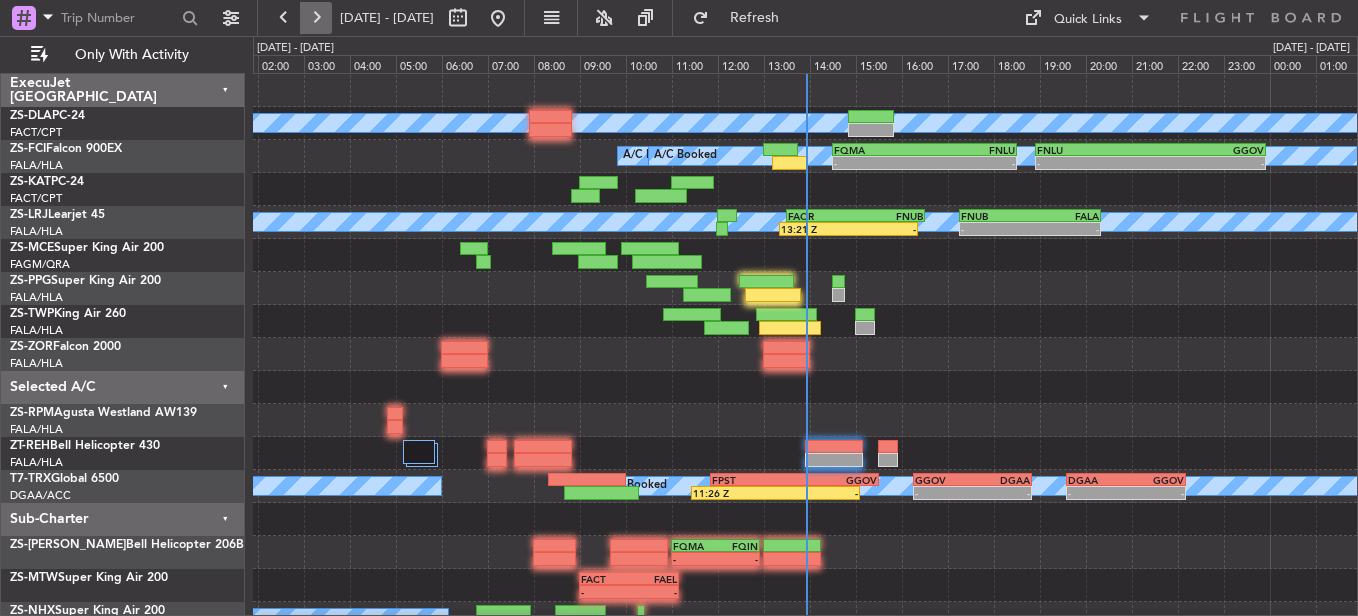 click at bounding box center (316, 18) 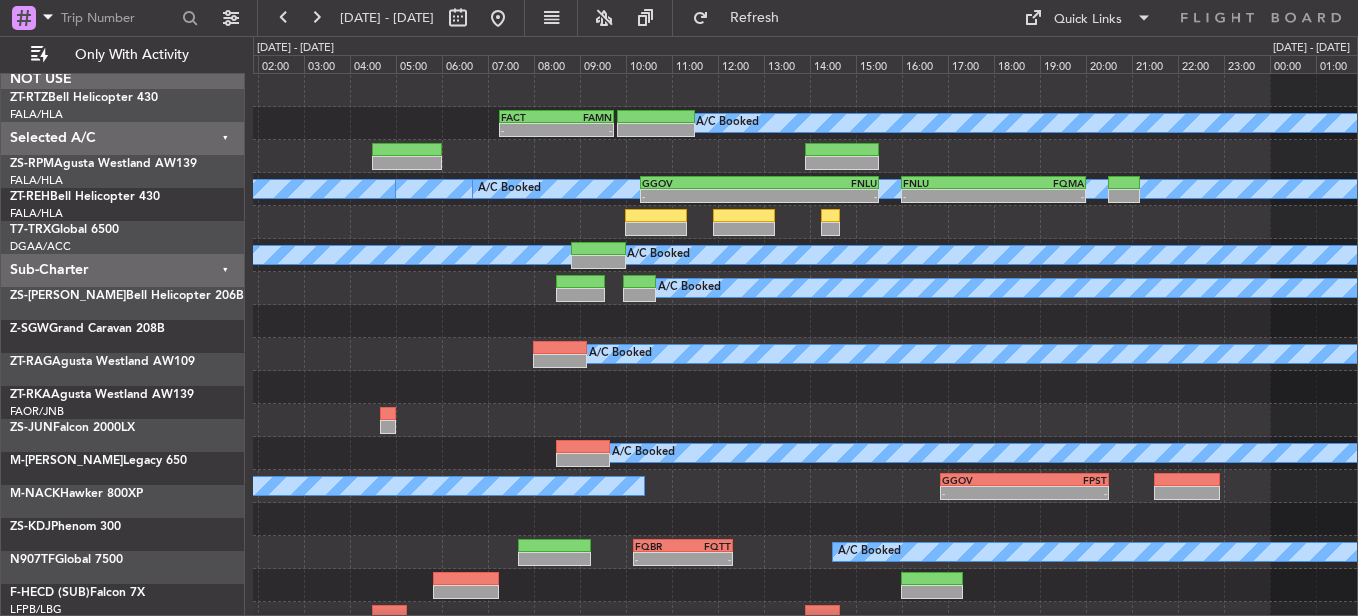 scroll, scrollTop: 0, scrollLeft: 0, axis: both 